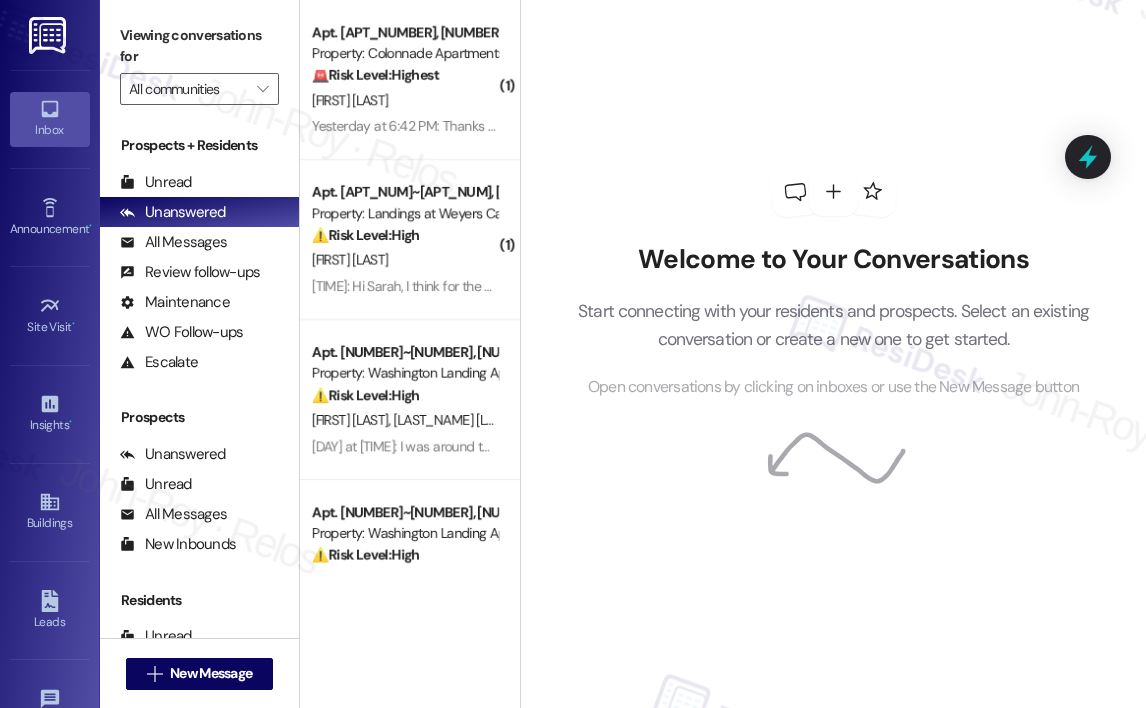scroll, scrollTop: 0, scrollLeft: 0, axis: both 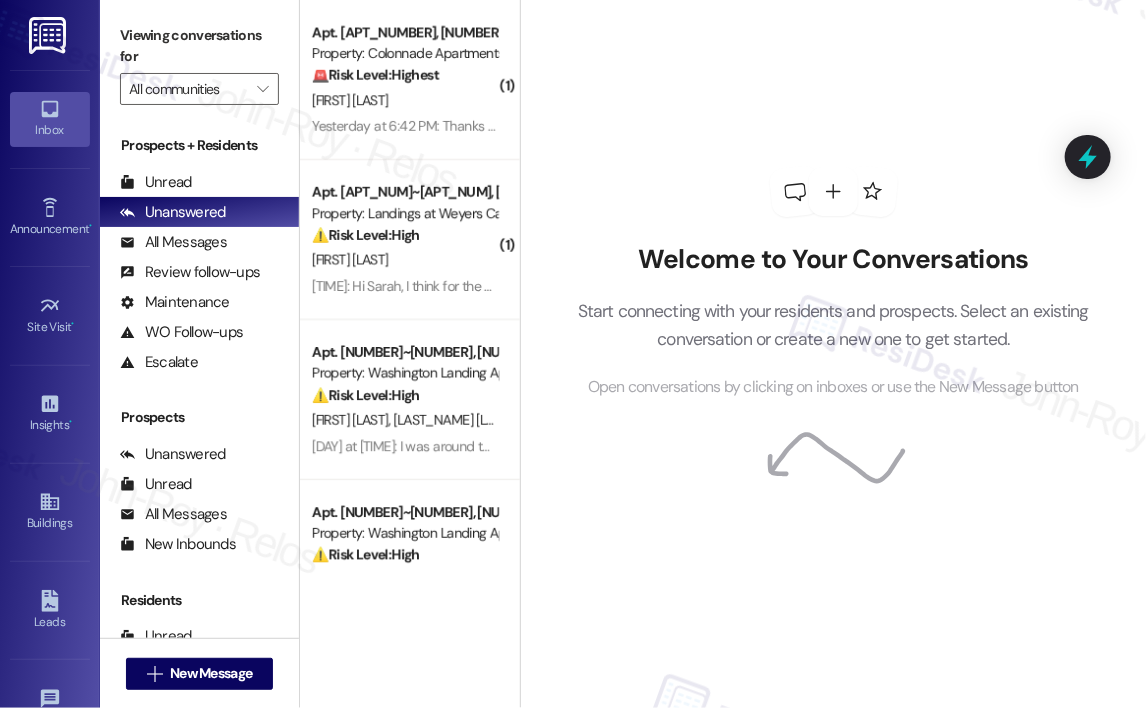 click on "[FIRST] [LAST]" at bounding box center (404, 100) 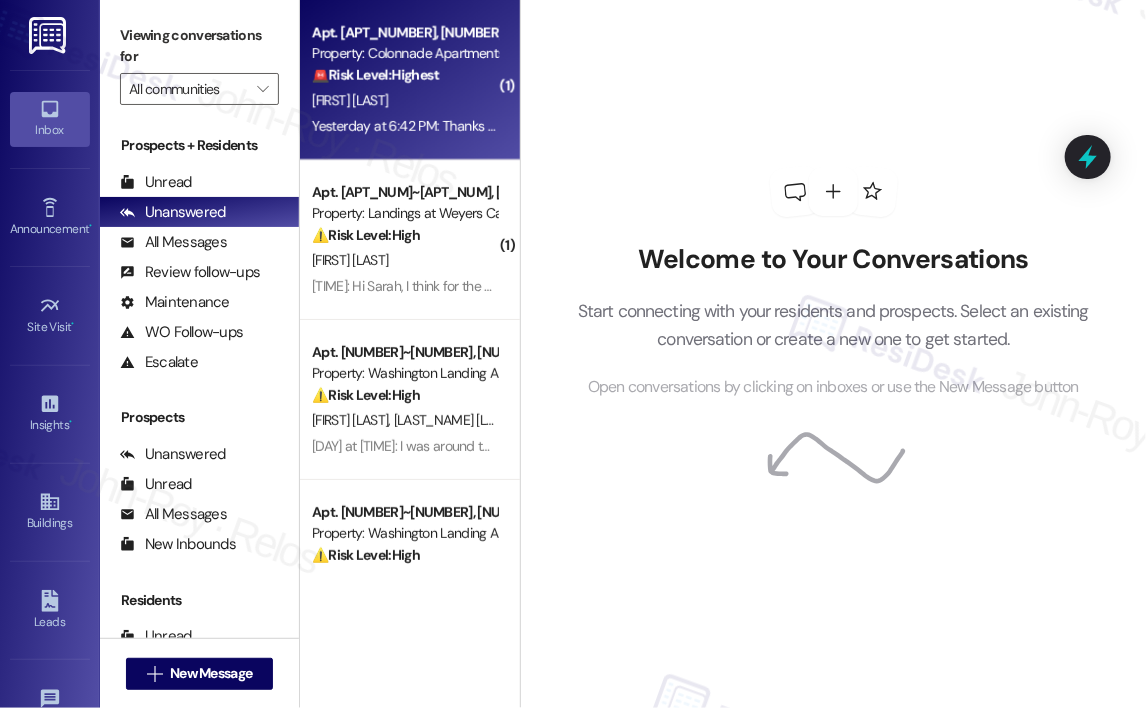 drag, startPoint x: 0, startPoint y: 0, endPoint x: 441, endPoint y: 99, distance: 451.97568 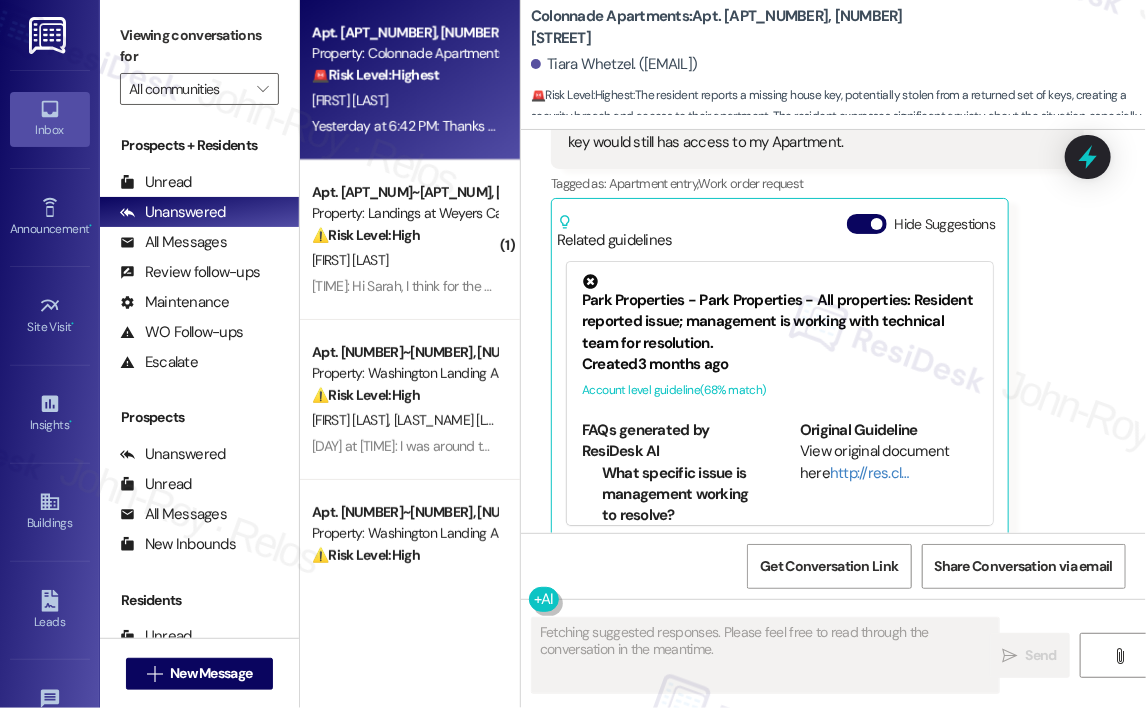 scroll, scrollTop: 2059, scrollLeft: 0, axis: vertical 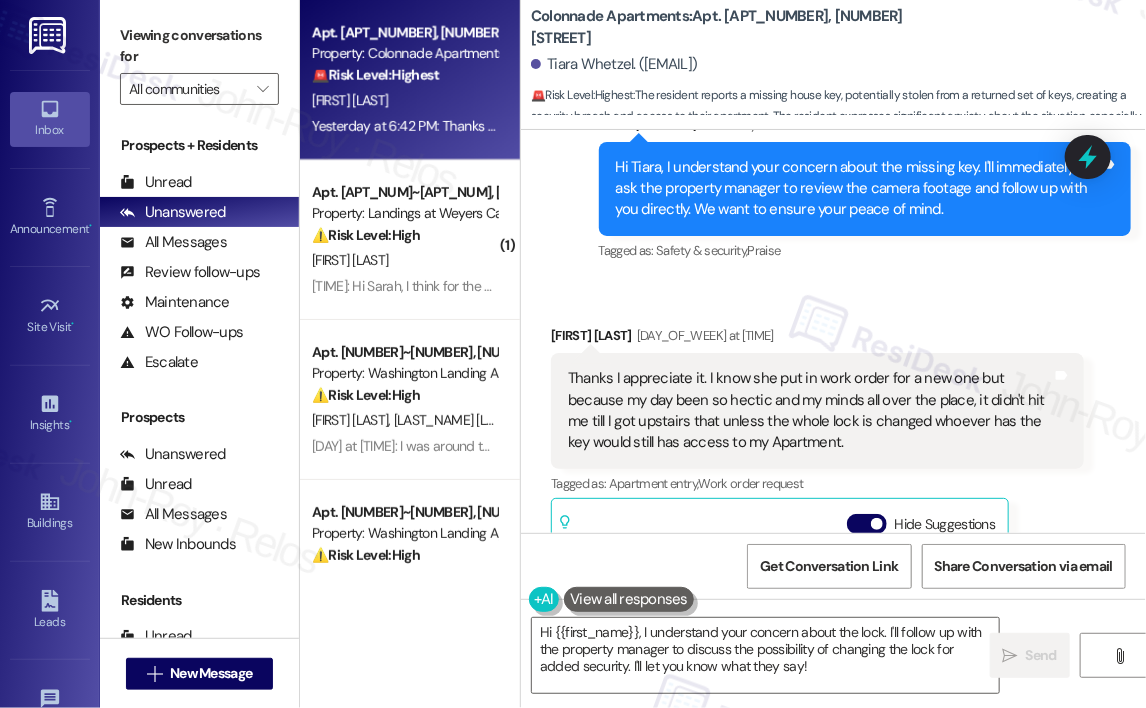 click on "Received via SMS Tiara Whetzel Yesterday at 6:42 PM Thanks I appreciate it. I know she put in work order for a new one but because my day been so hectic and my minds all over the place, it didn't hit me till I got upstairs that unless the whole lock is changed whoever has the key would still has access to my Apartment.  Tags and notes Tagged as:   Apartment entry ,  Click to highlight conversations about Apartment entry Work order request Click to highlight conversations about Work order request  Related guidelines Hide Suggestions Park Properties - Park Properties - All properties: Resident reported issue; management is working with technical team for resolution.
Created  3 months ago Account level guideline  ( 68 % match) FAQs generated by ResiDesk AI What specific issue is management working to resolve? The document doesn't specify the exact issue. Management is aware of a problem and is working with their technical team to resolve it. How long will it take to resolve the issue? Original Guideline" at bounding box center (833, 568) 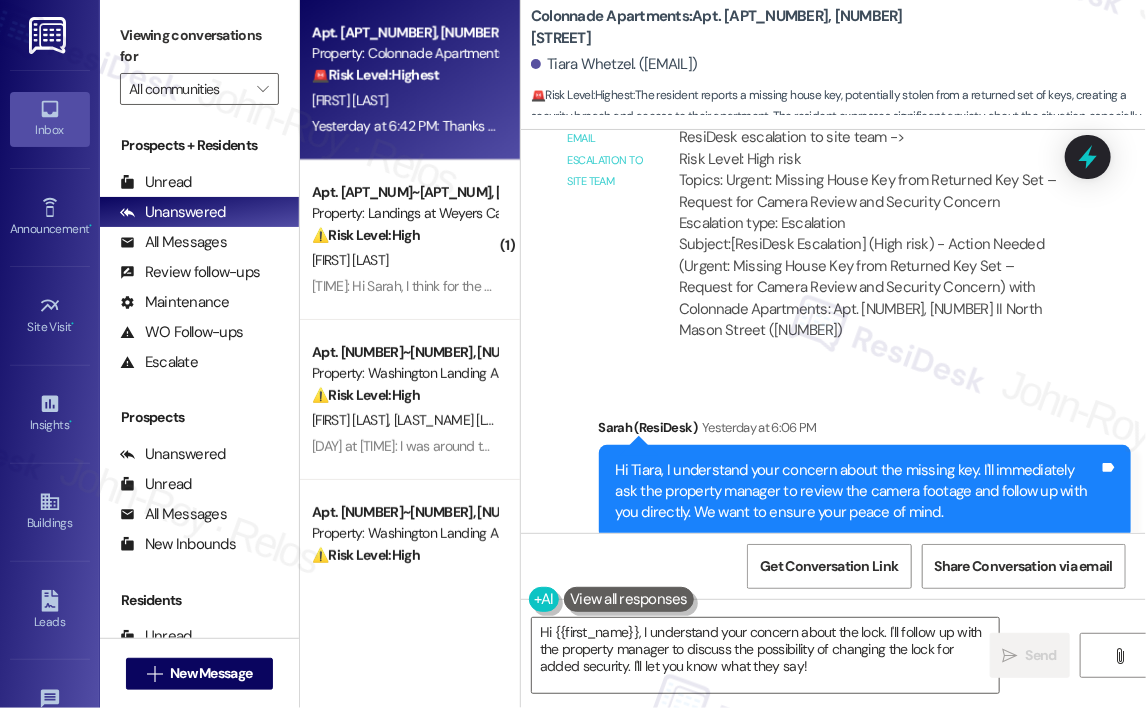 scroll, scrollTop: 1859, scrollLeft: 0, axis: vertical 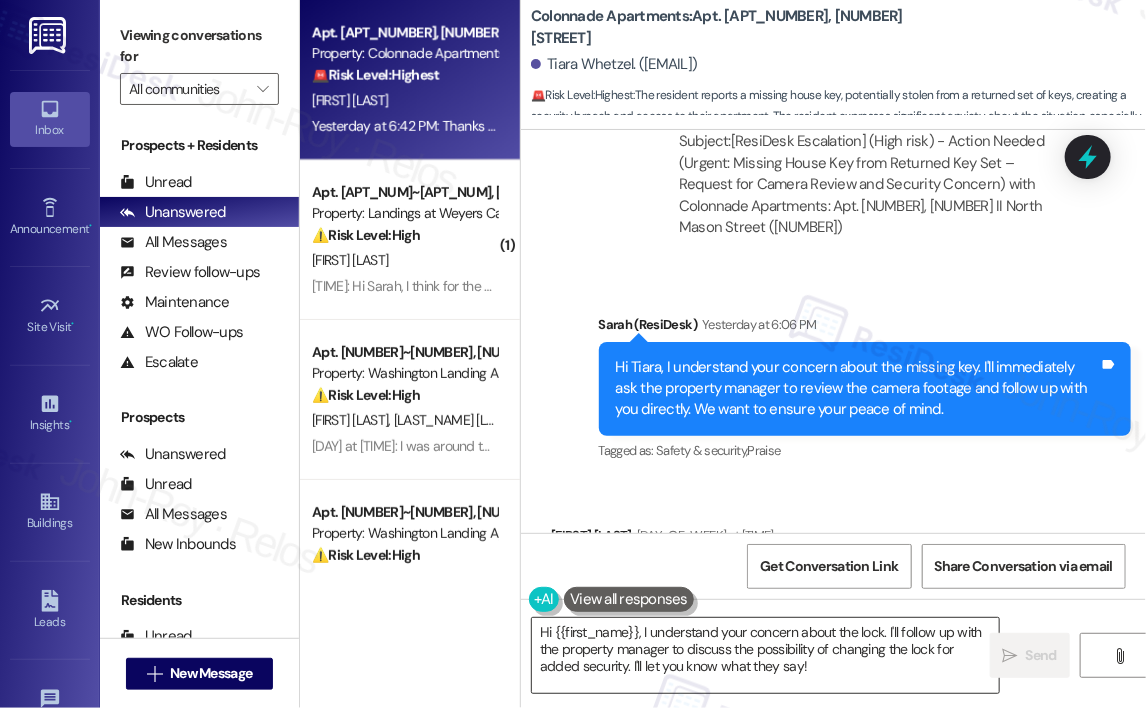 click on "Hi {{first_name}}, I understand your concern about the lock. I'll follow up with the property manager to discuss the possibility of changing the lock for added security. I'll let you know what they say!" at bounding box center (765, 655) 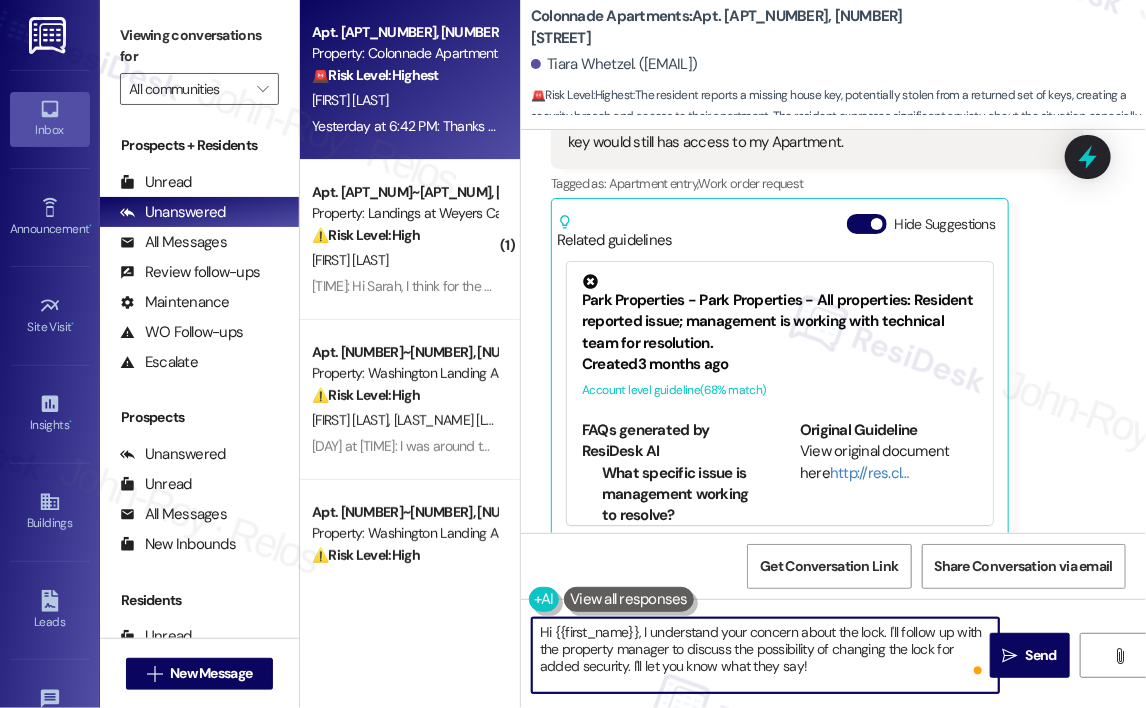 scroll, scrollTop: 2159, scrollLeft: 0, axis: vertical 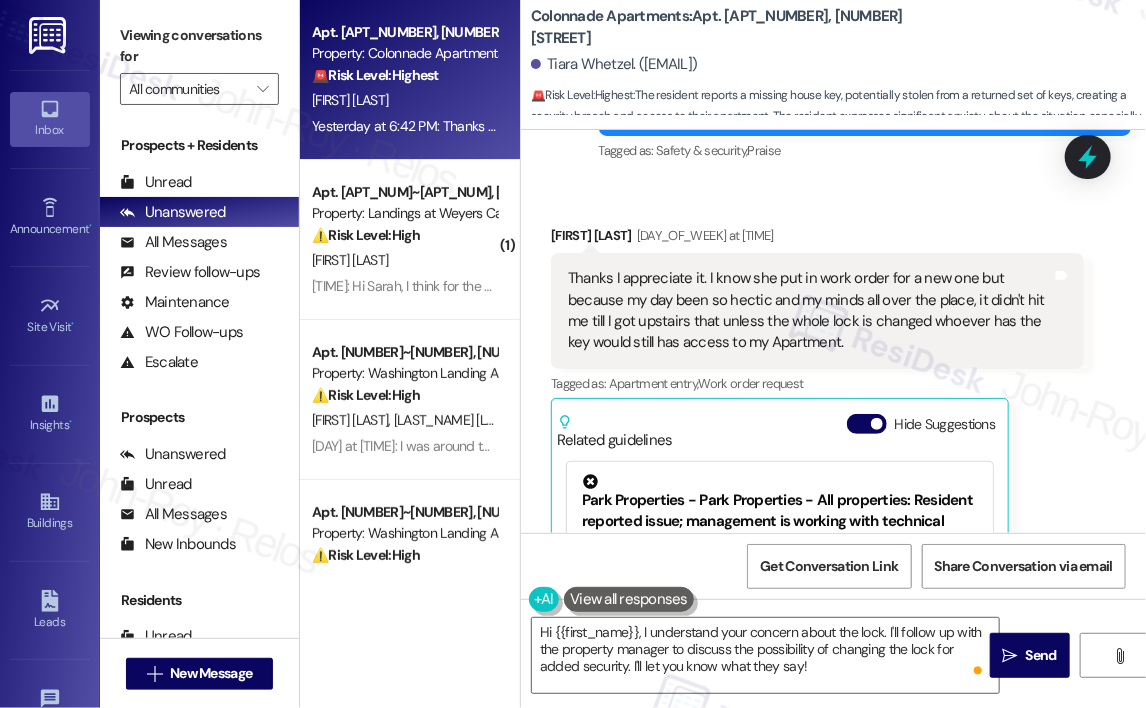 click on "Thanks I appreciate it. I know she put in work order for a new one but because my day been so hectic and my minds all over the place, it didn't hit me till I got upstairs that unless the whole lock is changed whoever has the key would still has access to my Apartment." at bounding box center (810, 311) 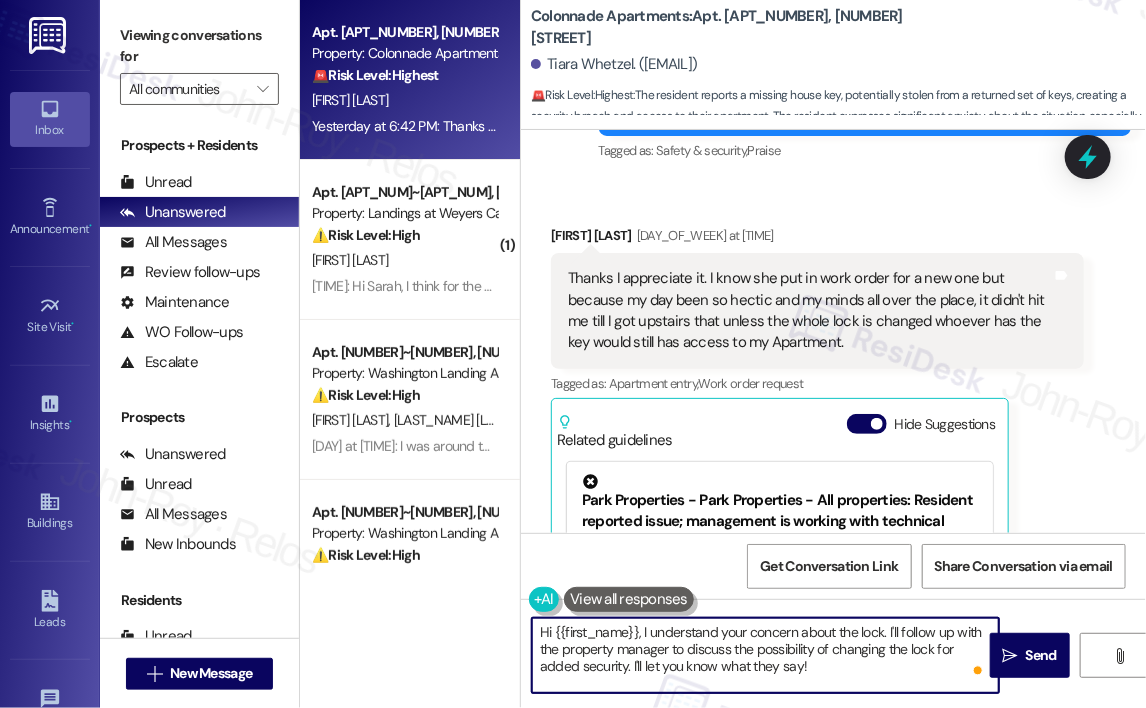 drag, startPoint x: 844, startPoint y: 666, endPoint x: 758, endPoint y: 654, distance: 86.833176 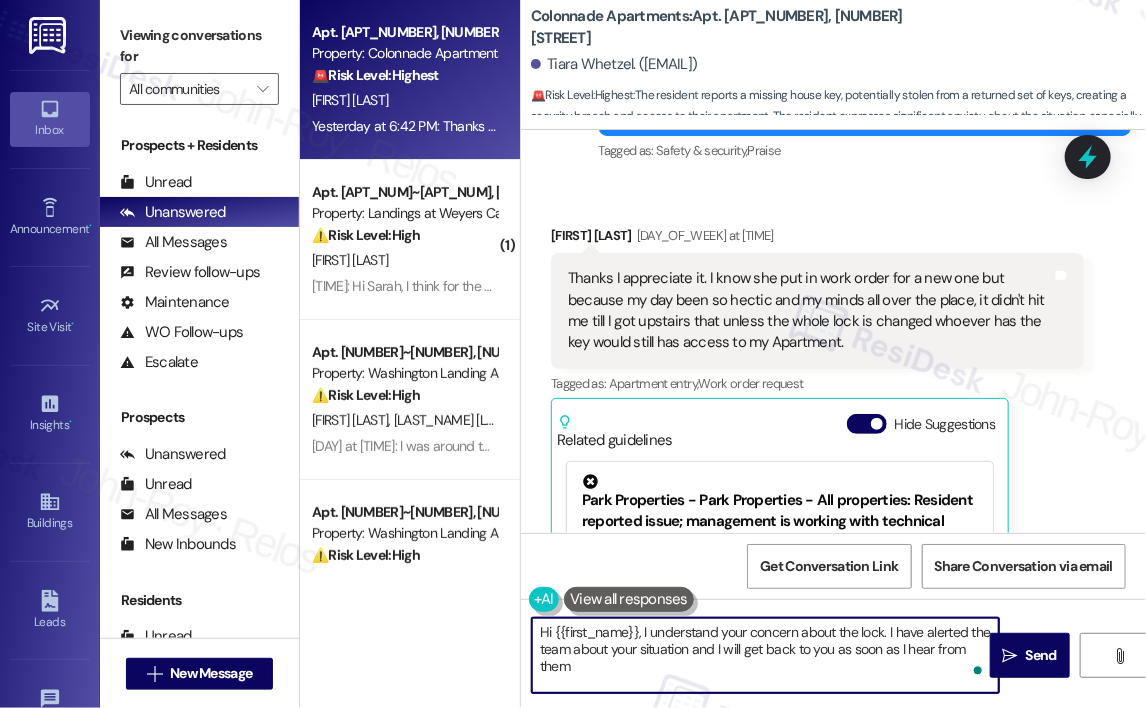 type on "Hi {{first_name}}, I understand your concern about the lock. I have alerted the team about your situation and I will get back to you as soon as I hear from them." 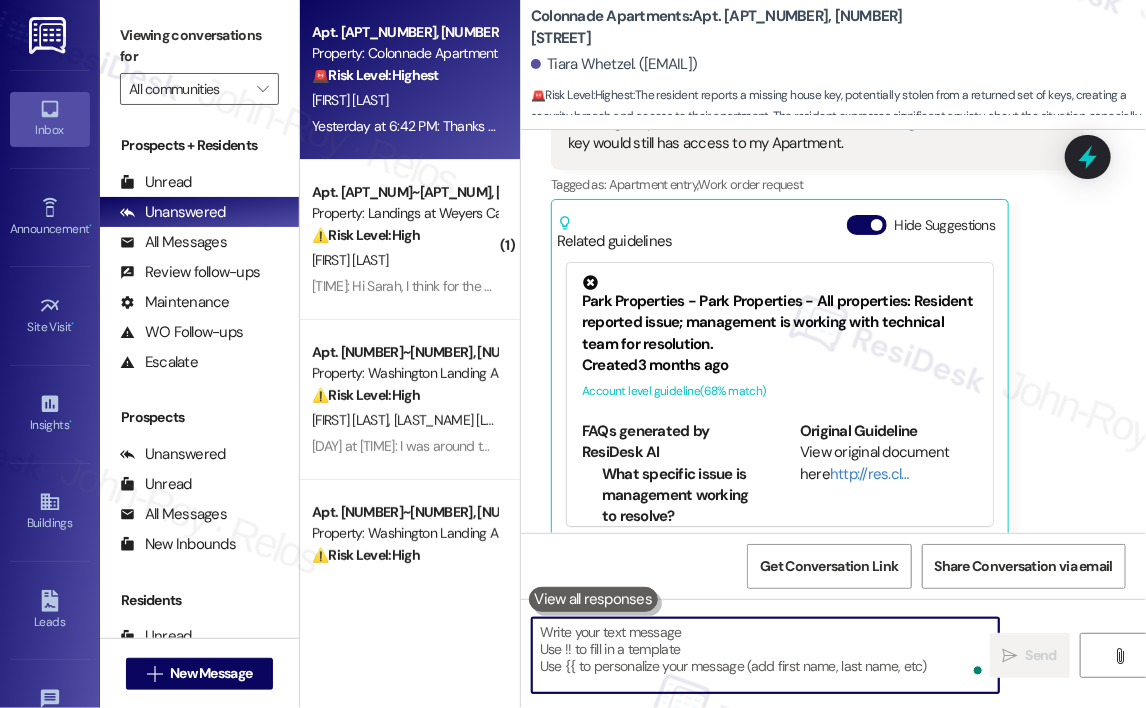 scroll, scrollTop: 2359, scrollLeft: 0, axis: vertical 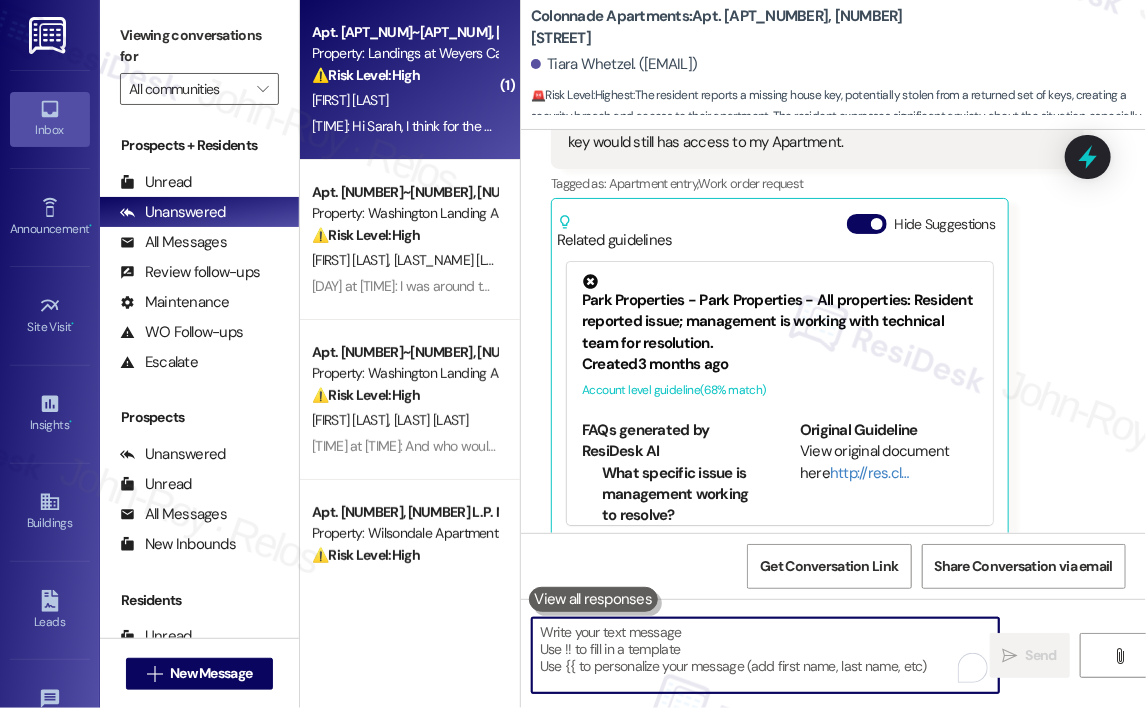 type 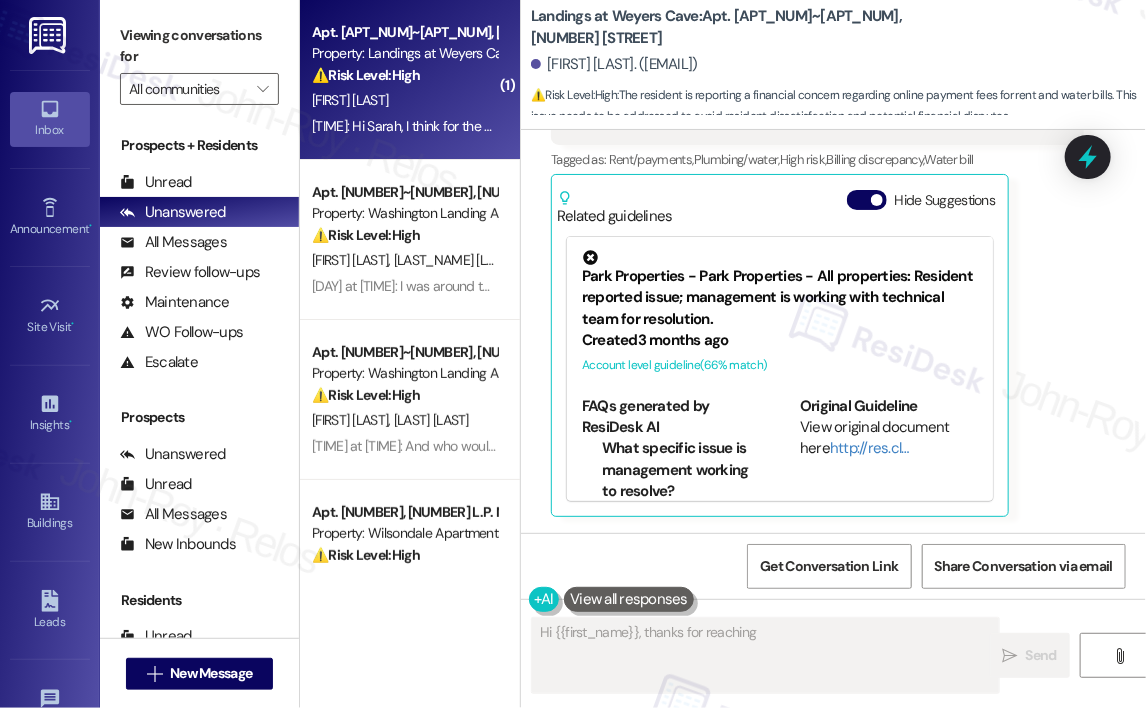 scroll, scrollTop: 1041, scrollLeft: 0, axis: vertical 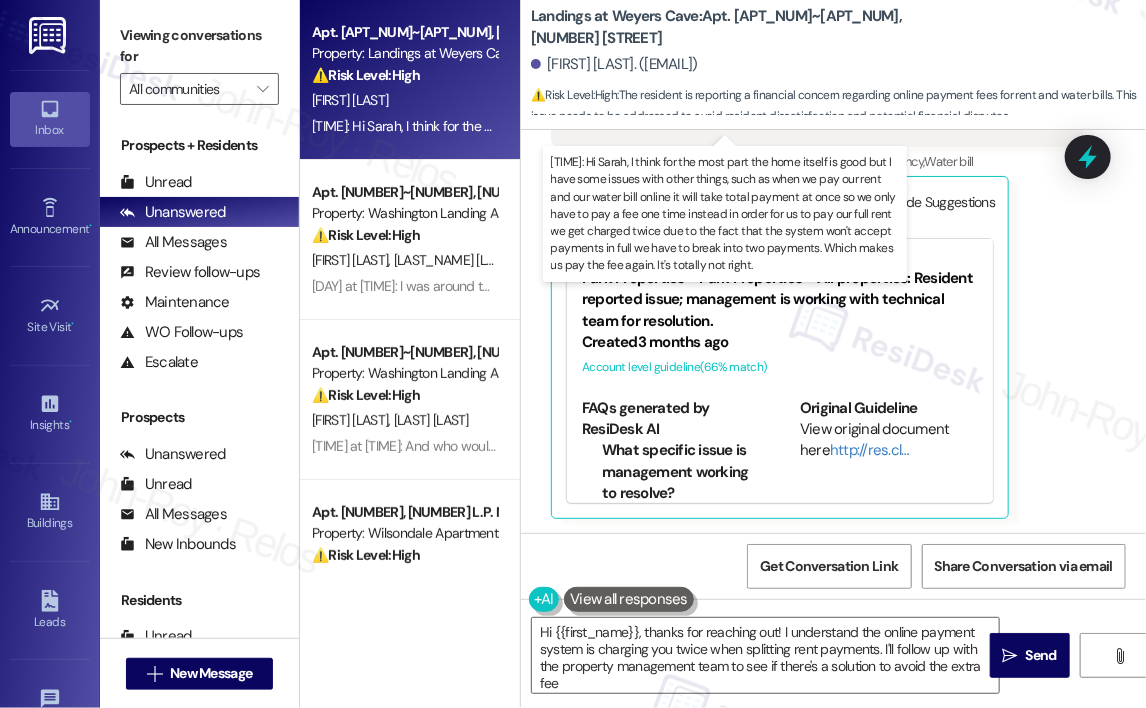 type on "Hi {{first_name}}, thanks for reaching out! I understand the online payment system is charging you twice when splitting rent payments. I'll follow up with the property management team to see if there's a solution to avoid the extra fee." 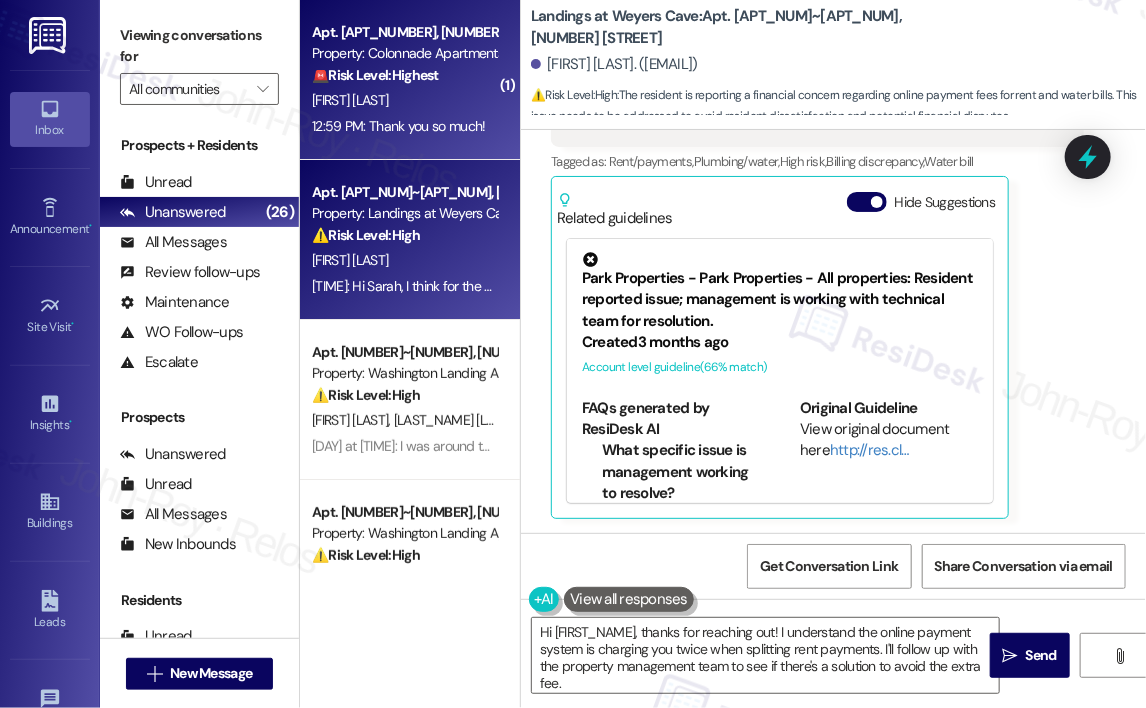 click on "T. Whetzel" at bounding box center (404, 100) 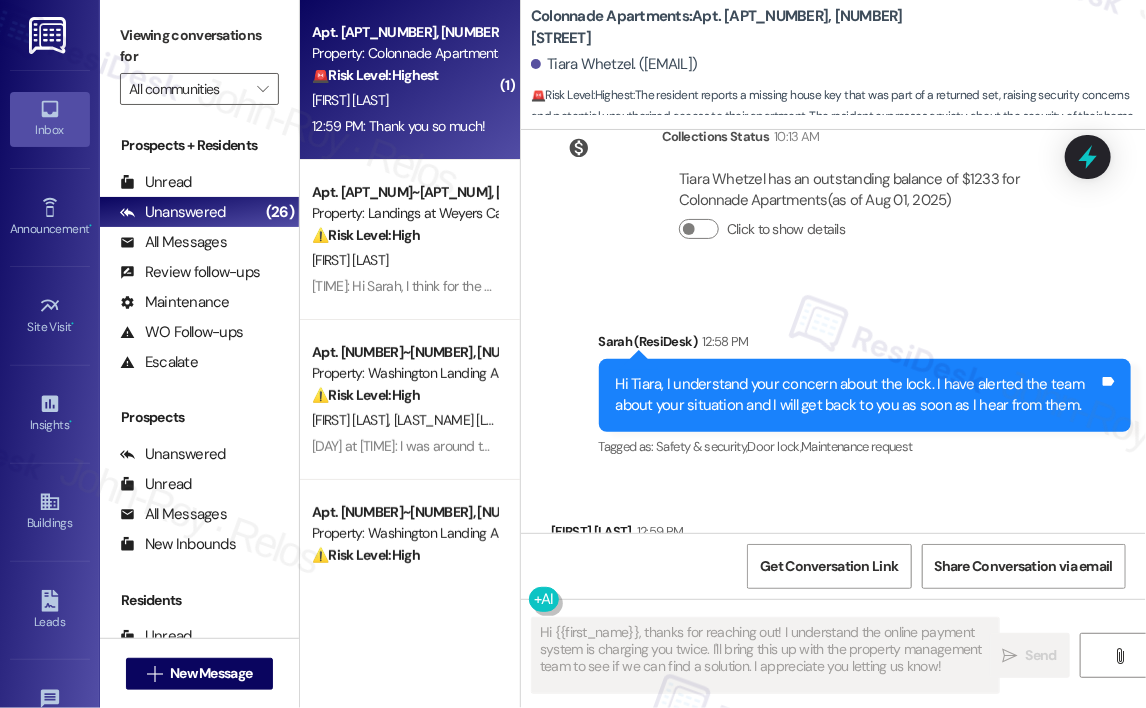 scroll, scrollTop: 2640, scrollLeft: 0, axis: vertical 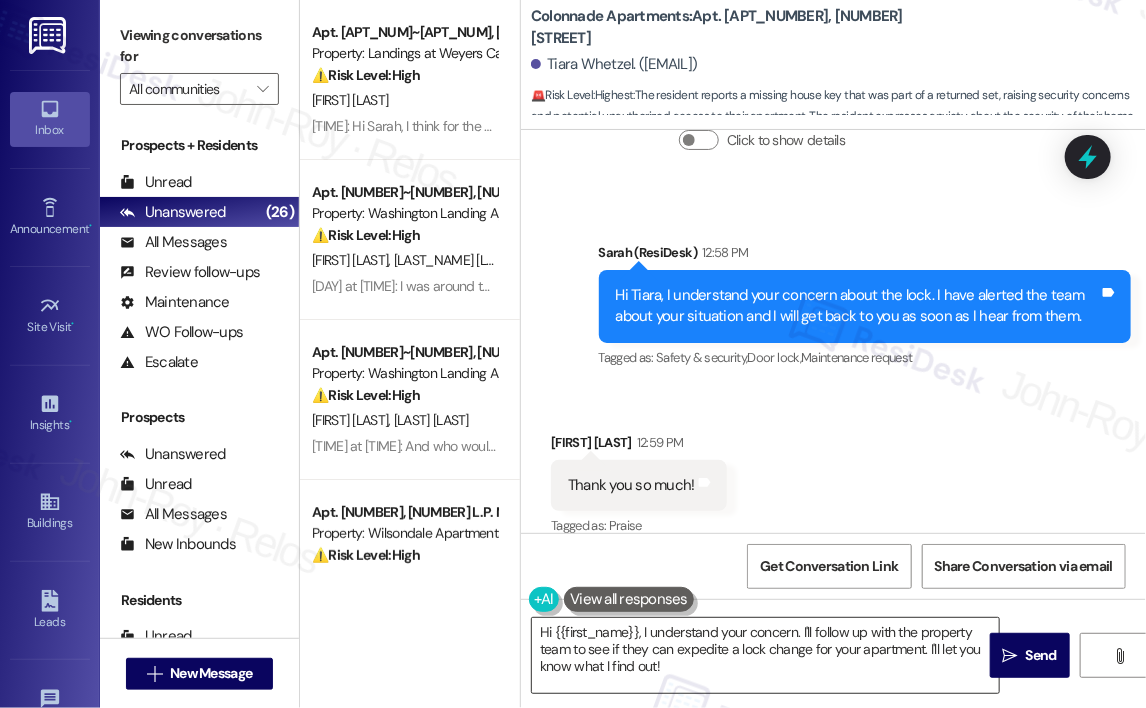 click on "Hi {{first_name}}, I understand your concern. I'll follow up with the property team to see if they can expedite a lock change for your apartment. I'll let you know what I find out!" at bounding box center [765, 655] 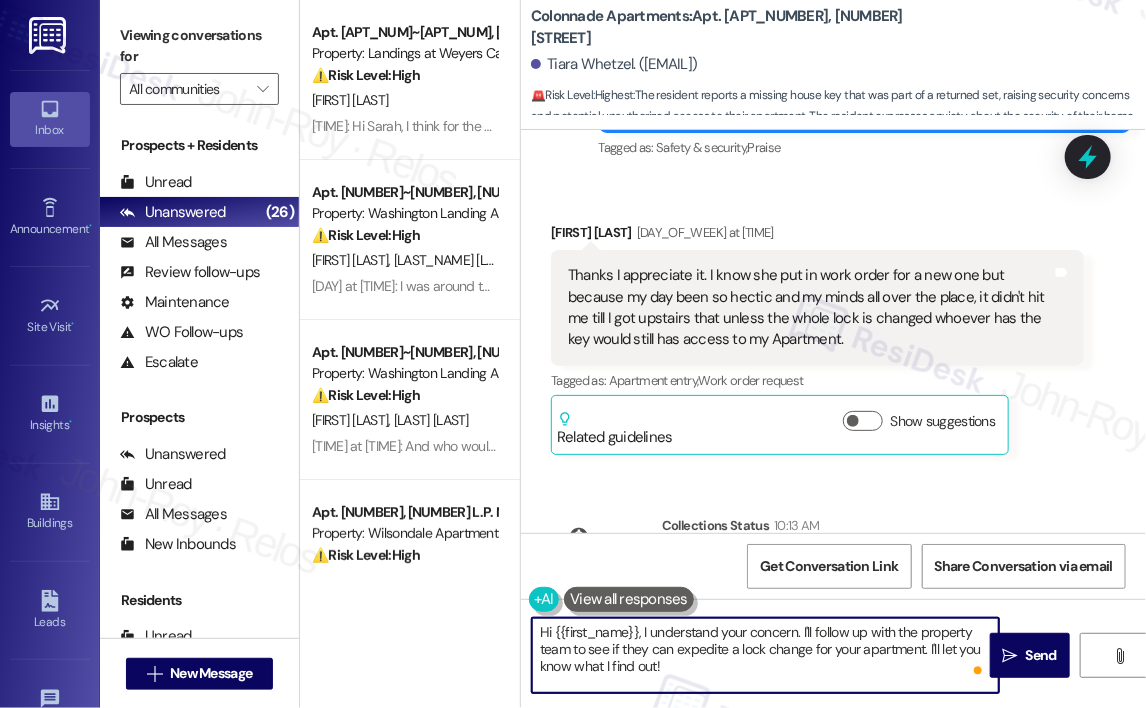 scroll, scrollTop: 2440, scrollLeft: 0, axis: vertical 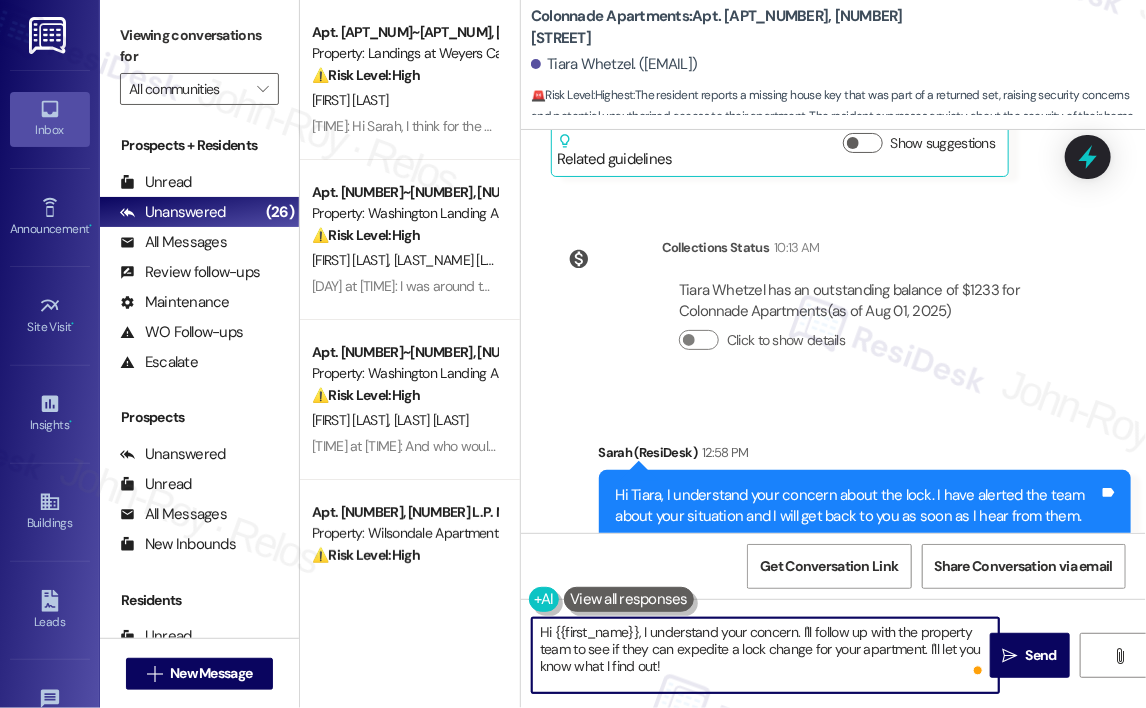 click on "Hi {{first_name}}, I understand your concern. I'll follow up with the property team to see if they can expedite a lock change for your apartment. I'll let you know what I find out!" at bounding box center (765, 655) 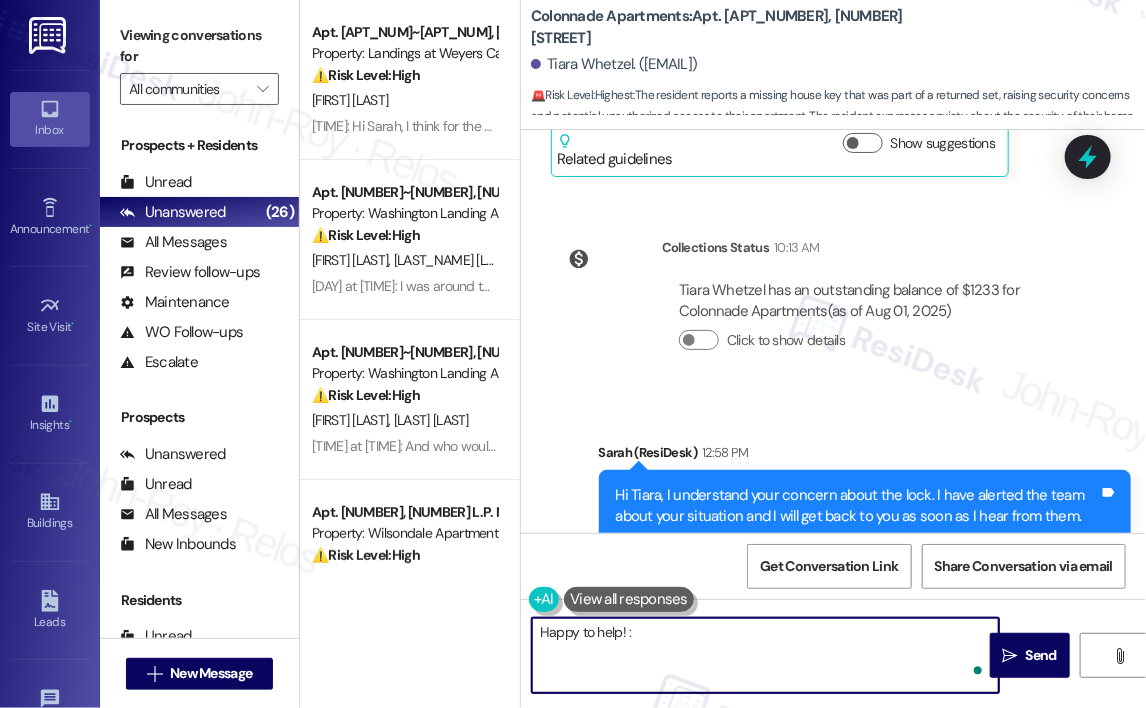 type on "Happy to help! :)" 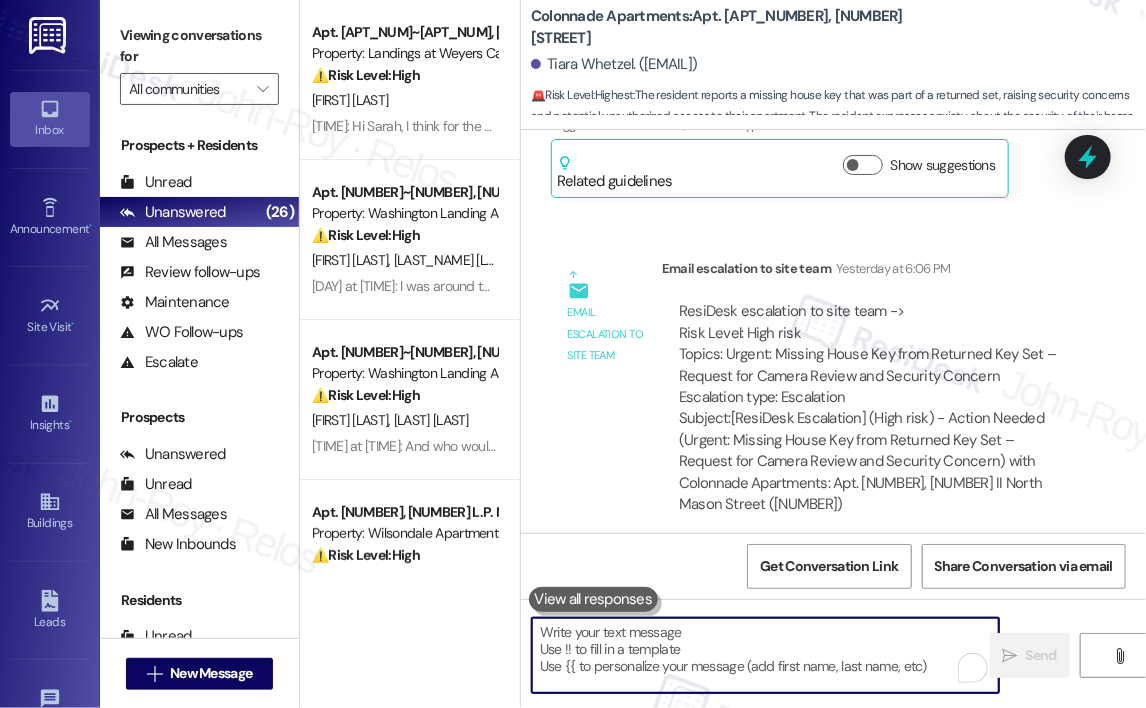 scroll, scrollTop: 1540, scrollLeft: 0, axis: vertical 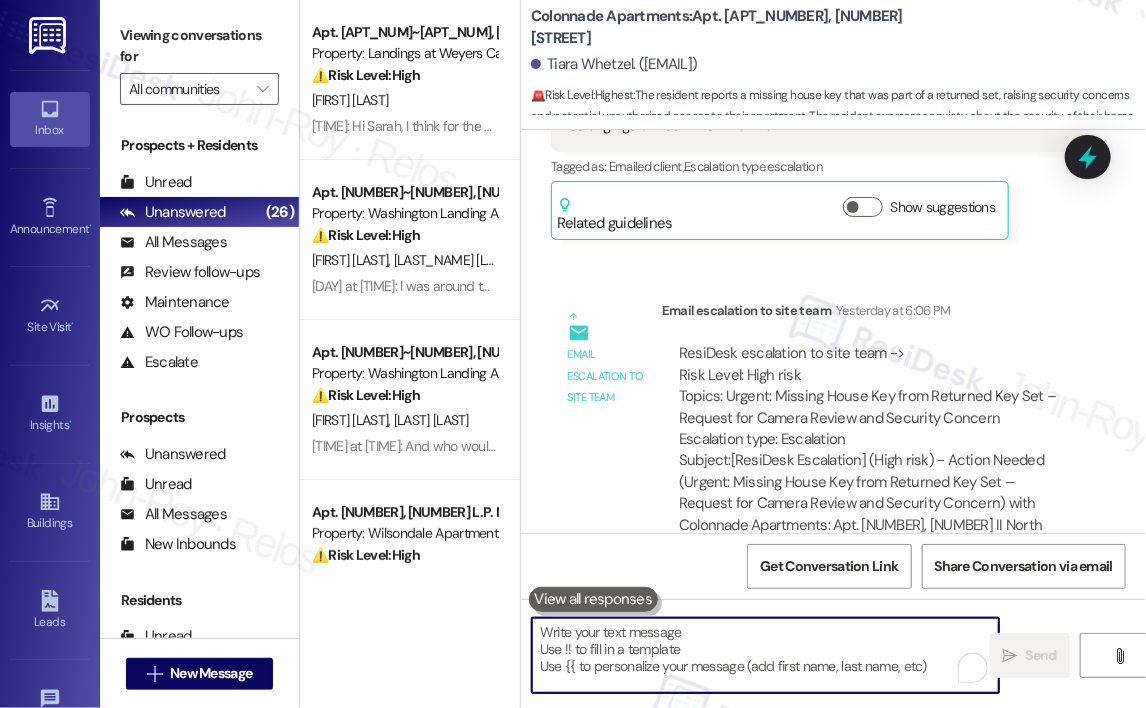 type 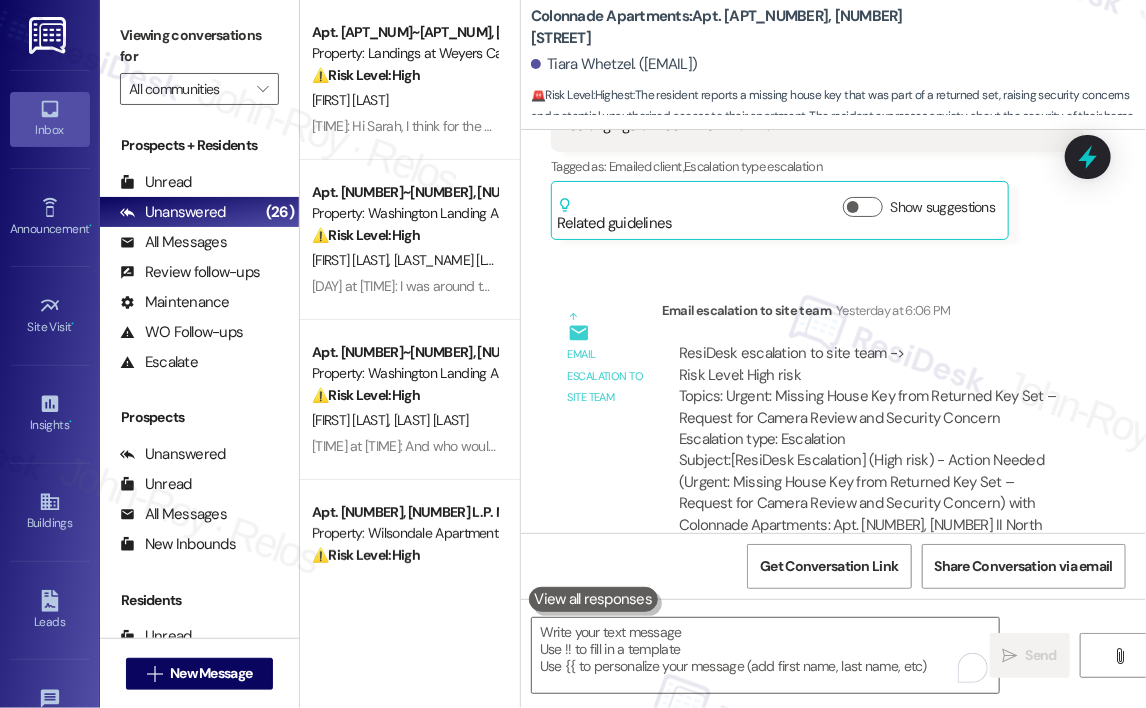 drag, startPoint x: 771, startPoint y: 0, endPoint x: 1010, endPoint y: 25, distance: 240.30397 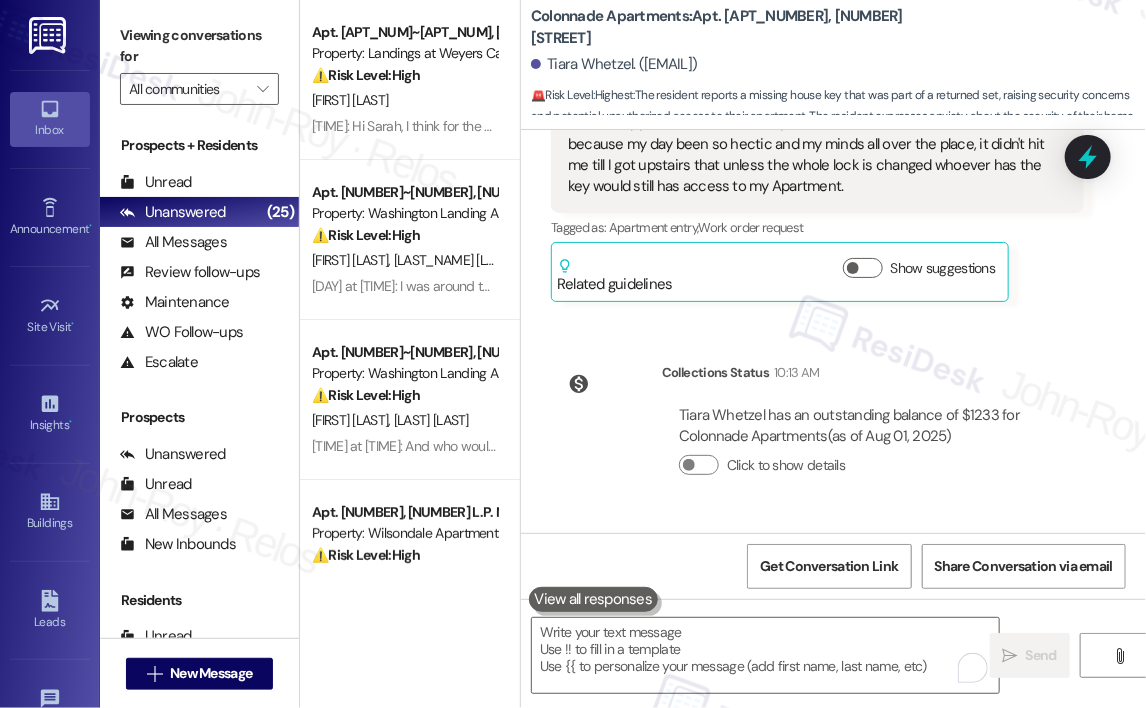 scroll, scrollTop: 2280, scrollLeft: 0, axis: vertical 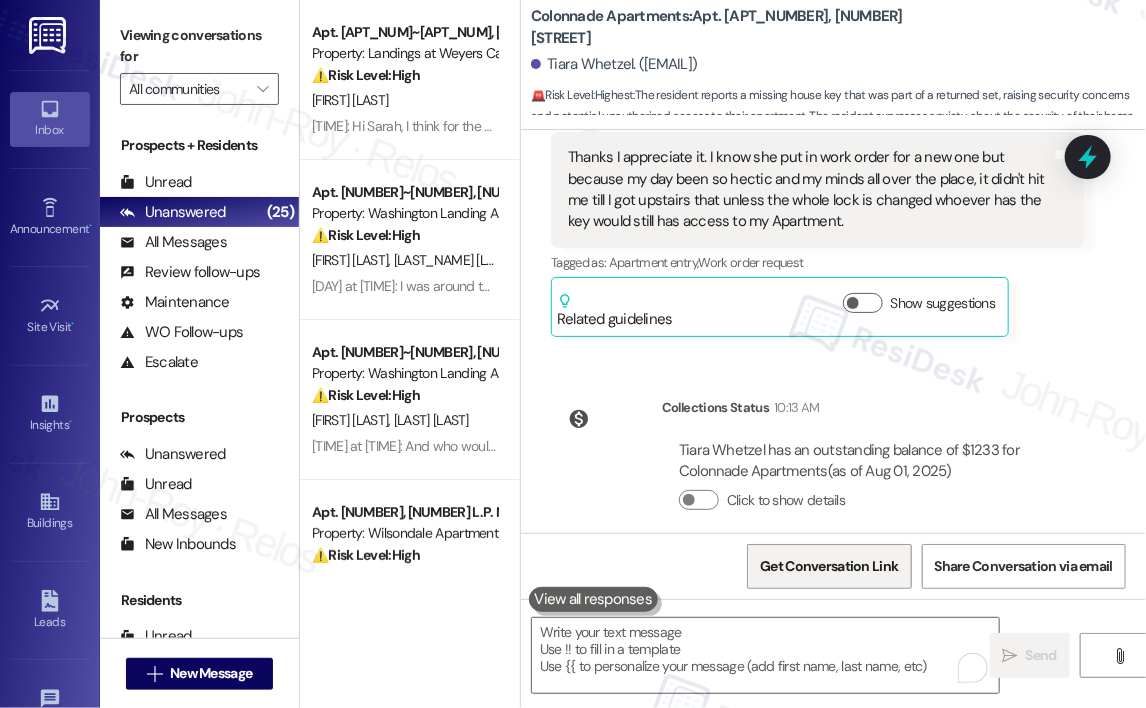 click on "Get Conversation Link" at bounding box center [829, 566] 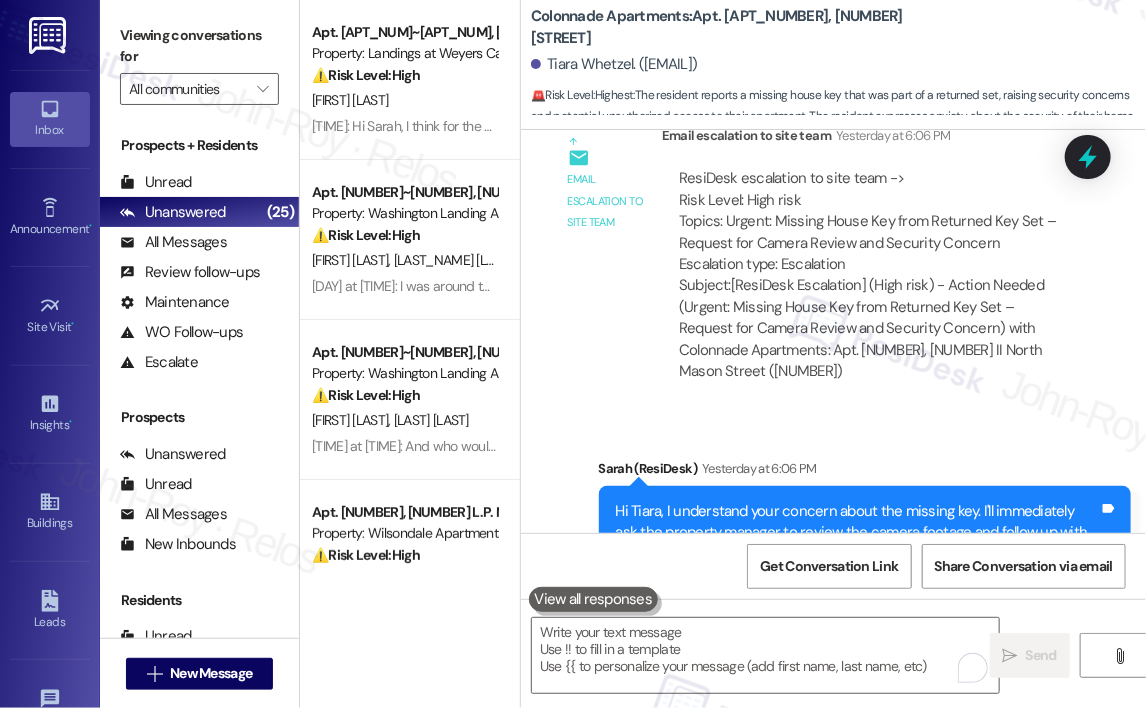 scroll, scrollTop: 1580, scrollLeft: 0, axis: vertical 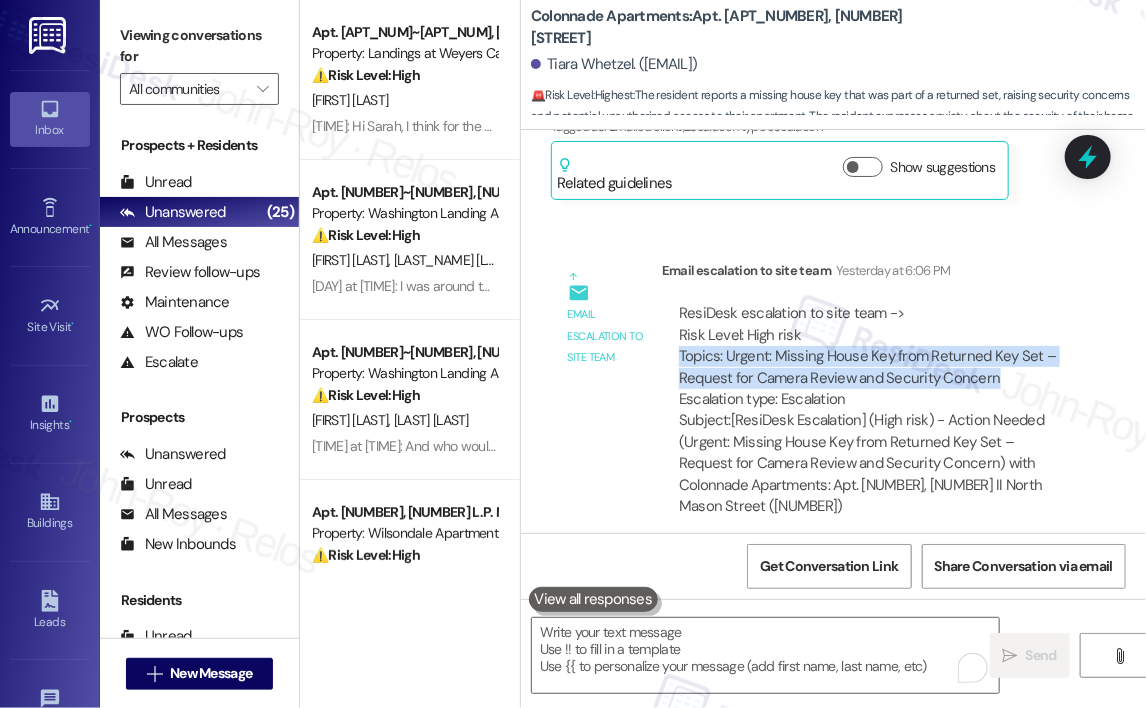 drag, startPoint x: 1007, startPoint y: 373, endPoint x: 679, endPoint y: 355, distance: 328.49353 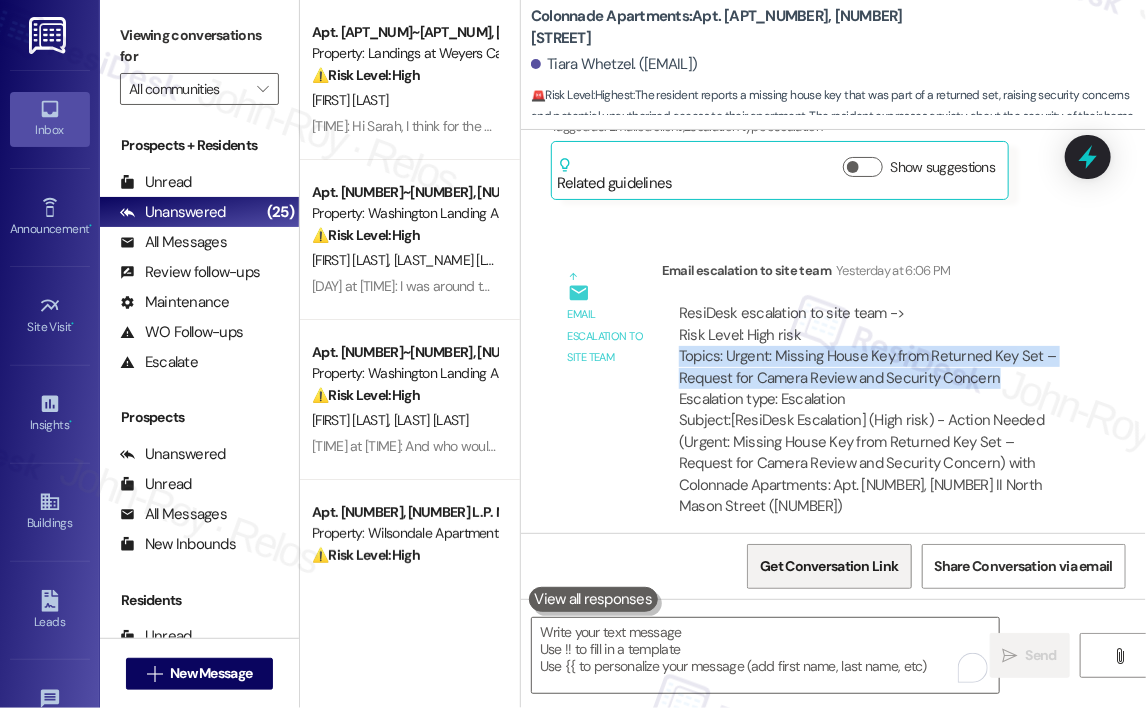click on "Get Conversation Link" at bounding box center [829, 566] 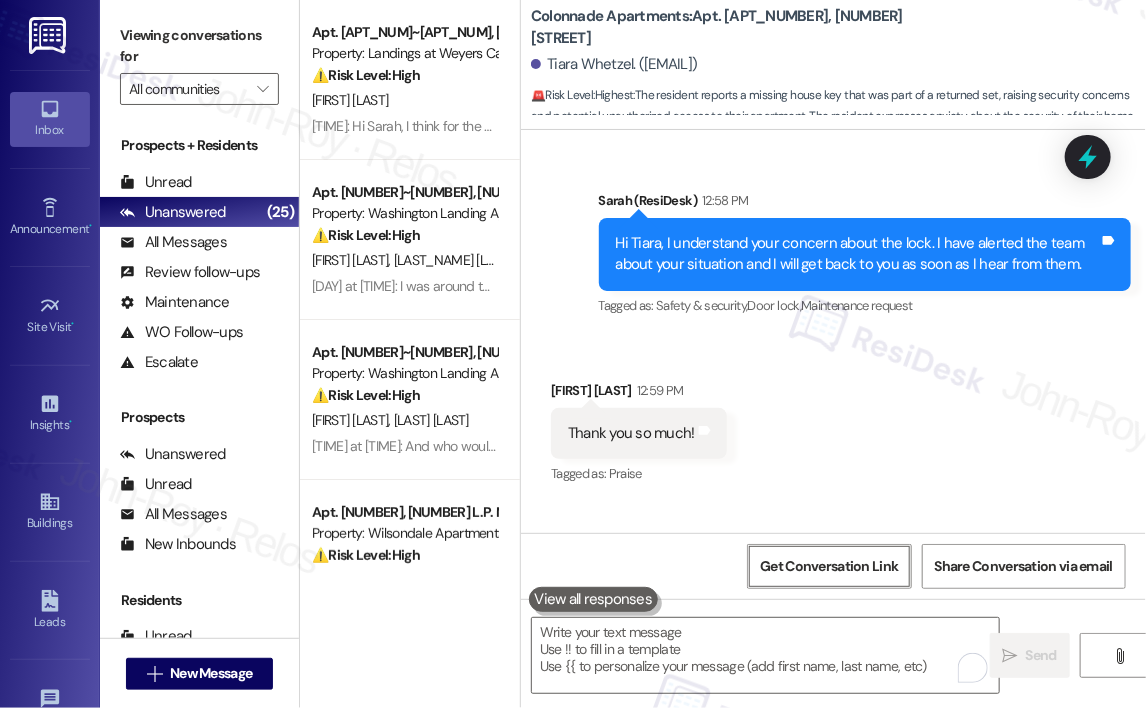 scroll, scrollTop: 2780, scrollLeft: 0, axis: vertical 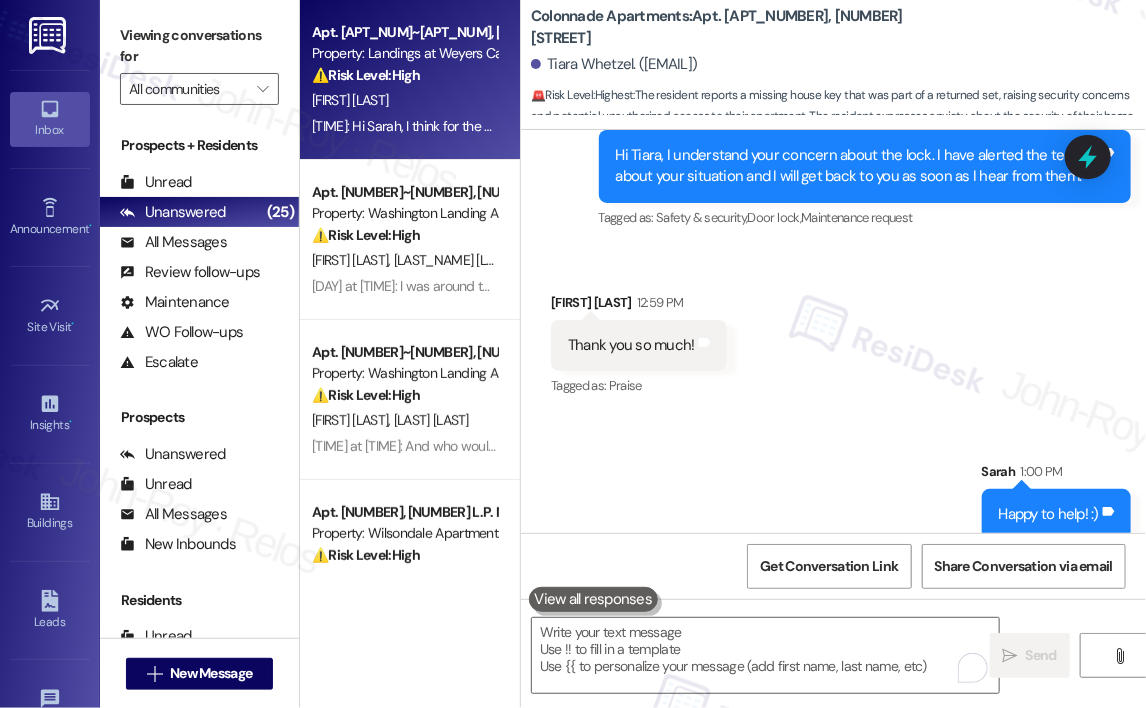 click on "[INITIALS]. [LAST]" at bounding box center (404, 100) 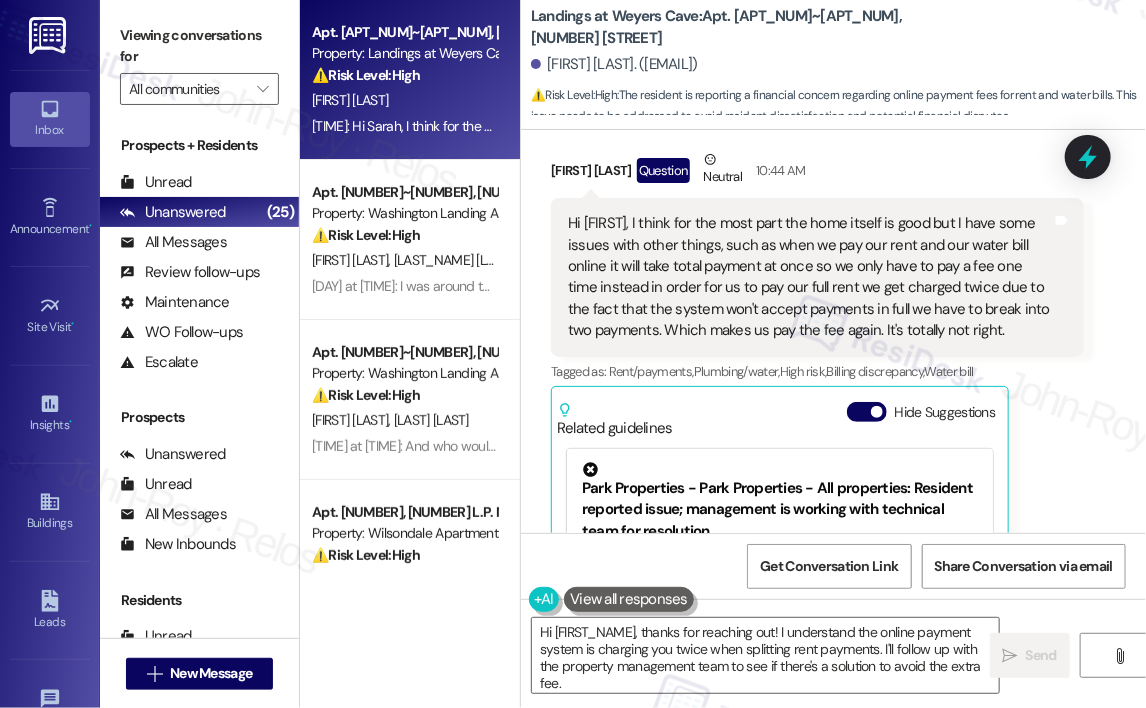 scroll, scrollTop: 841, scrollLeft: 0, axis: vertical 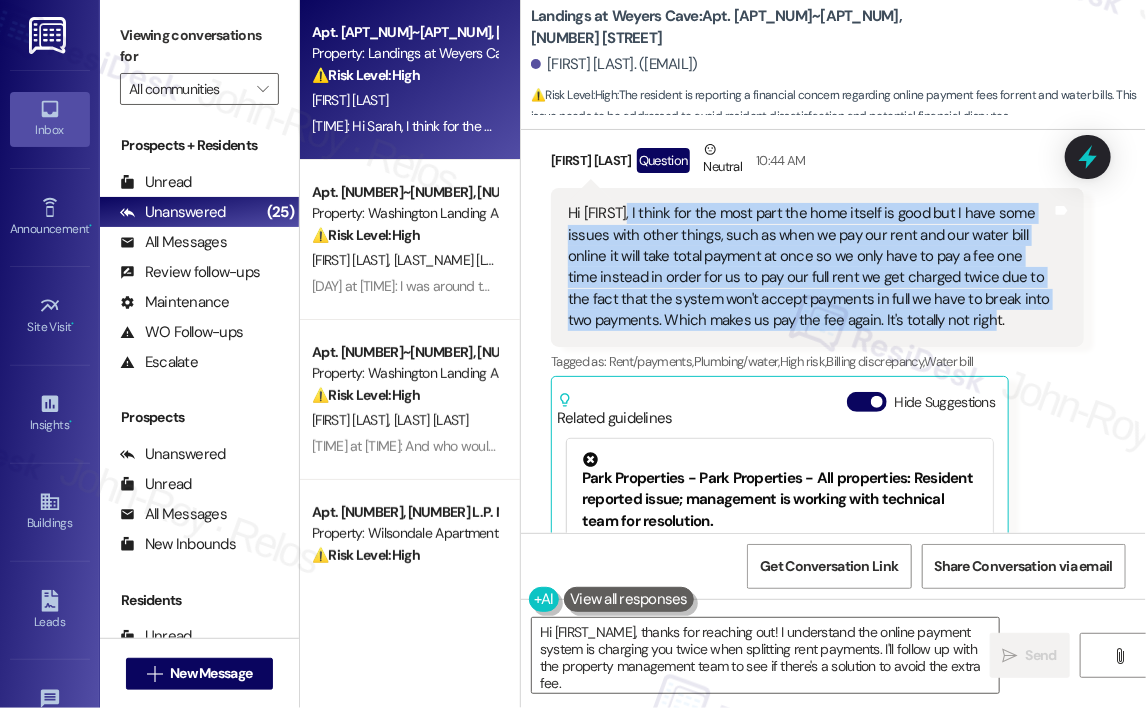 drag, startPoint x: 1006, startPoint y: 320, endPoint x: 624, endPoint y: 211, distance: 397.24677 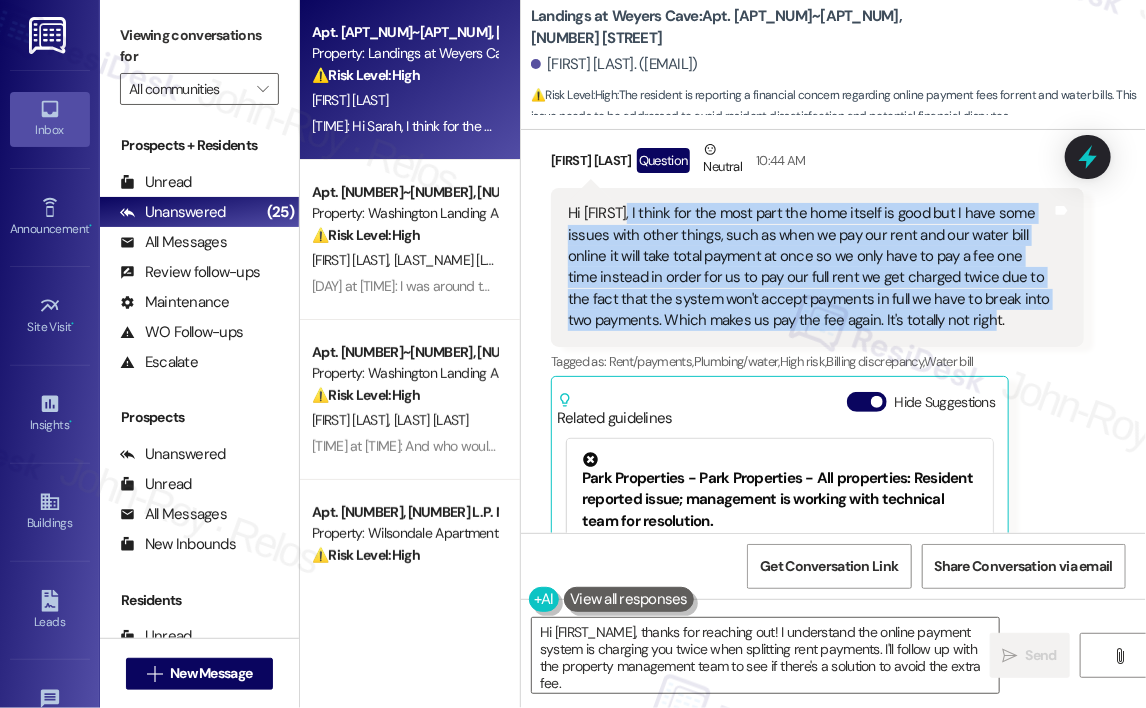 copy on "I think for the most part the home itself is good but I have some issues with other things, such as when we pay our rent and our water bill online it will take total payment at once so we only have to pay a fee one time instead in order for us to pay our full rent we get charged twice due to the fact that the system won't accept payments in full we have to break into two payments. Which makes us pay the fee again. It's totally not right." 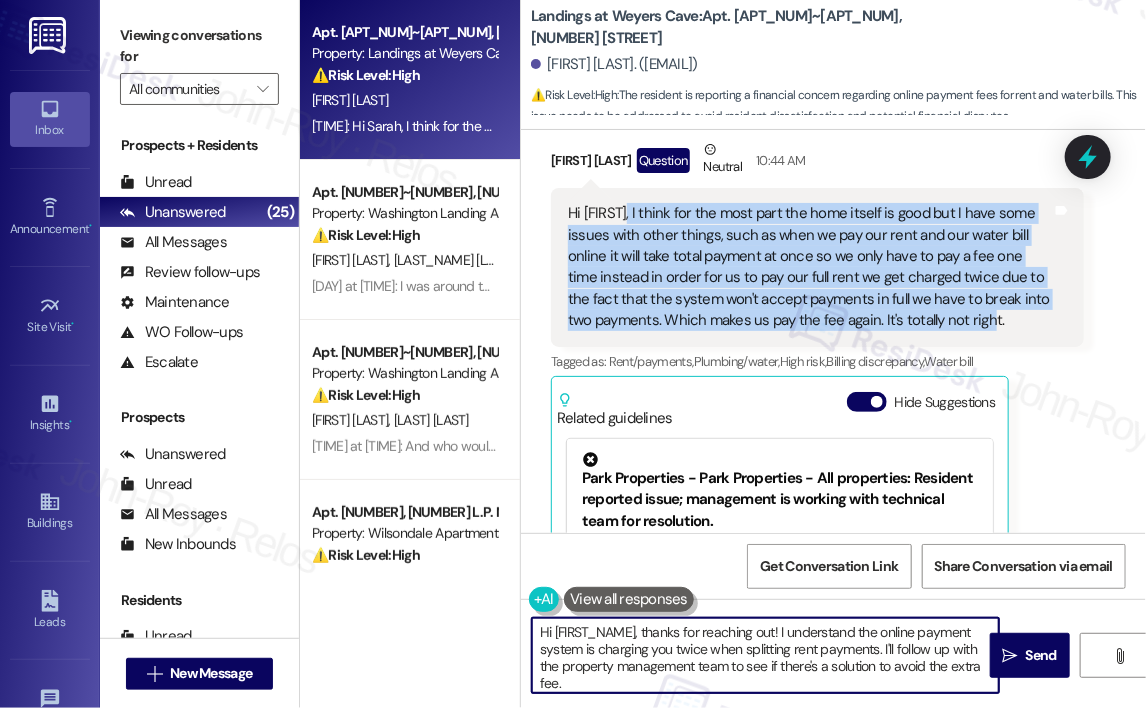 click on "Hi {{first_name}}, thanks for reaching out! I understand the online payment system is charging you twice when splitting rent payments. I'll follow up with the property management team to see if there's a solution to avoid the extra fee." at bounding box center [765, 655] 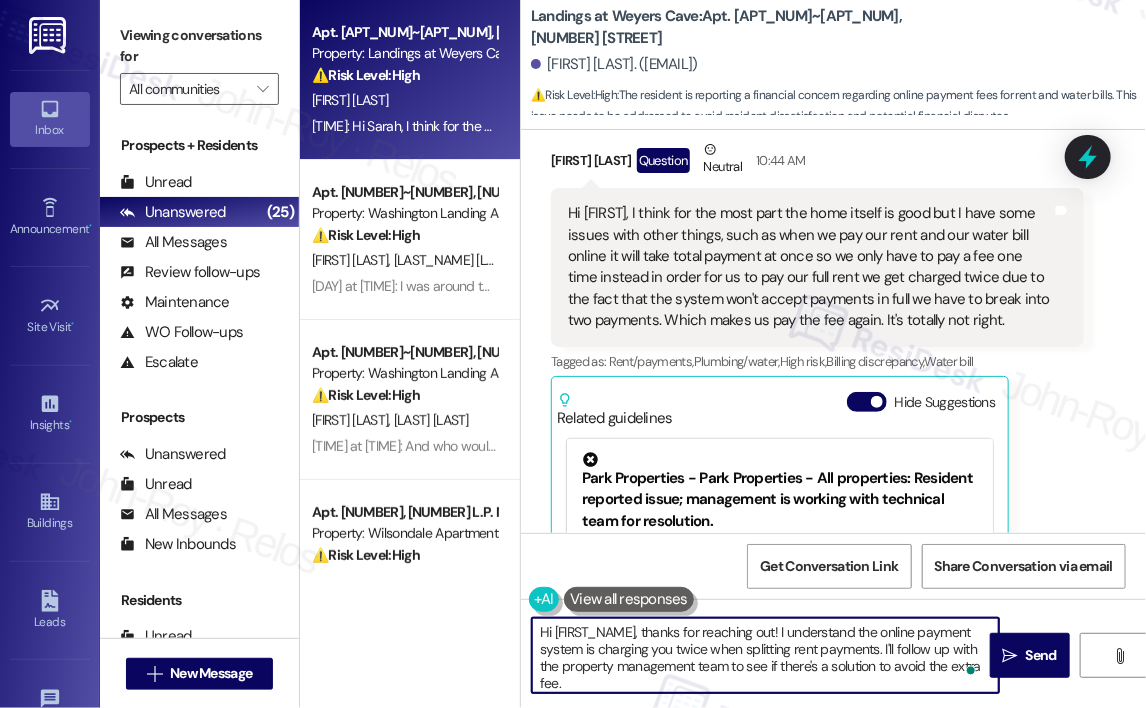 paste on "Thank you for sharing your concerns. Just to make sure I understand correctly—are you saying the system doesn't allow you to pay the full rent and water bill together in a single transaction, which results in being charged two separate service fees? I can definitely look into this for you. Do you recall what payment method you used when this happened (e.g., card or bank transfer)? This will help me explain the issue clearly to the team and see what can be done to improve the process" 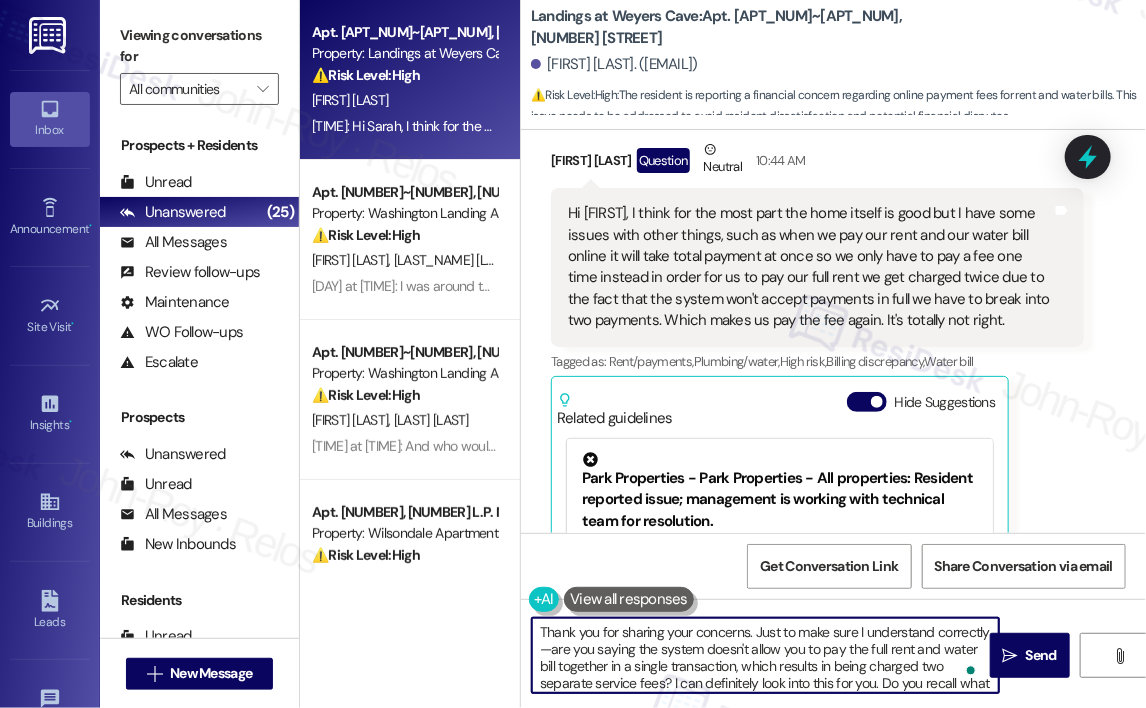 scroll, scrollTop: 50, scrollLeft: 0, axis: vertical 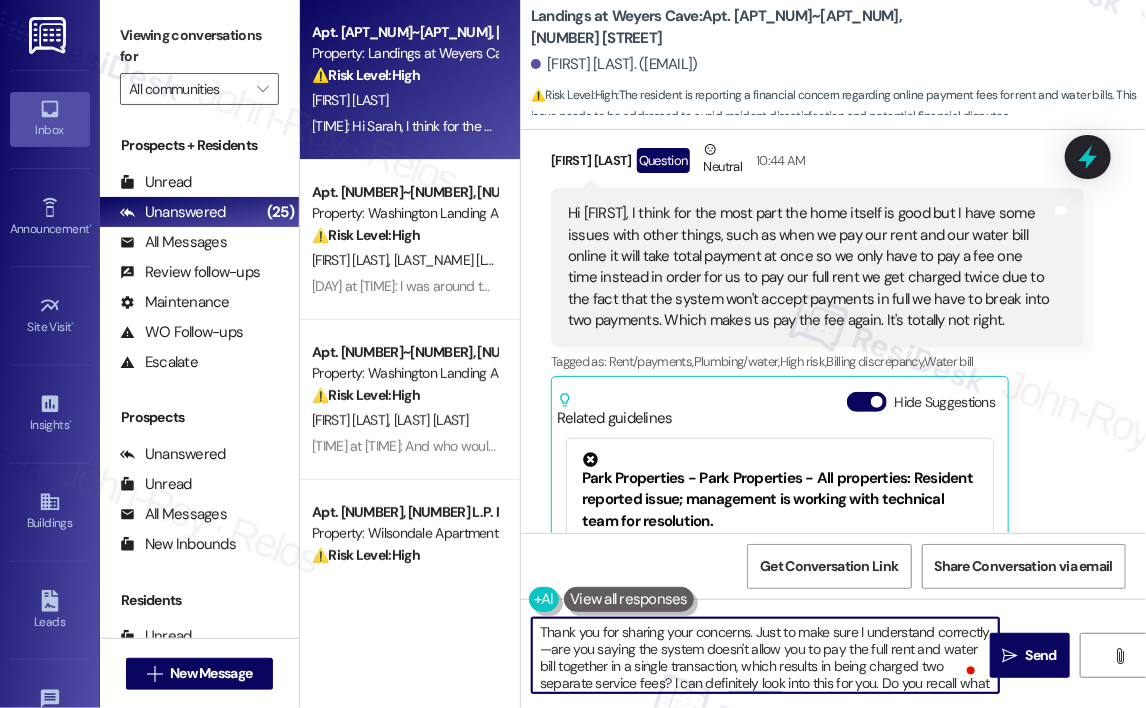 click on "Thank you for sharing your concerns. Just to make sure I understand correctly—are you saying the system doesn't allow you to pay the full rent and water bill together in a single transaction, which results in being charged two separate service fees? I can definitely look into this for you. Do you recall what payment method you used when this happened (e.g., card or bank transfer)? This will help me explain the issue clearly to the team and see what can be done to improve the process." at bounding box center (765, 655) 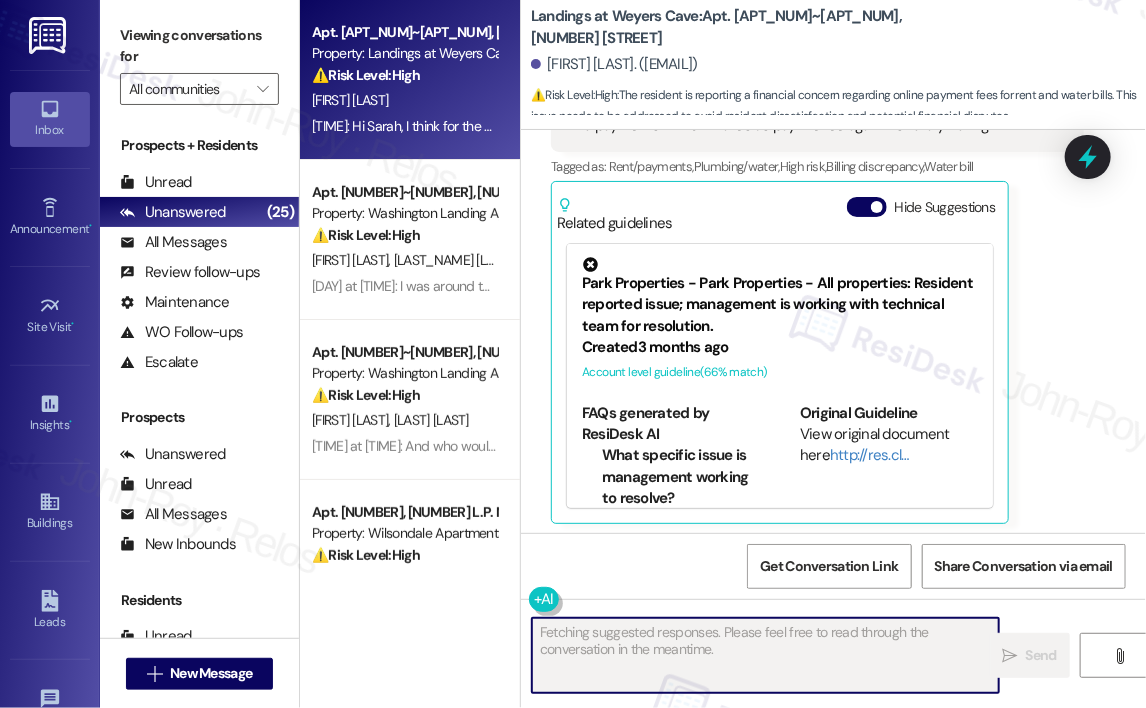 scroll, scrollTop: 1041, scrollLeft: 0, axis: vertical 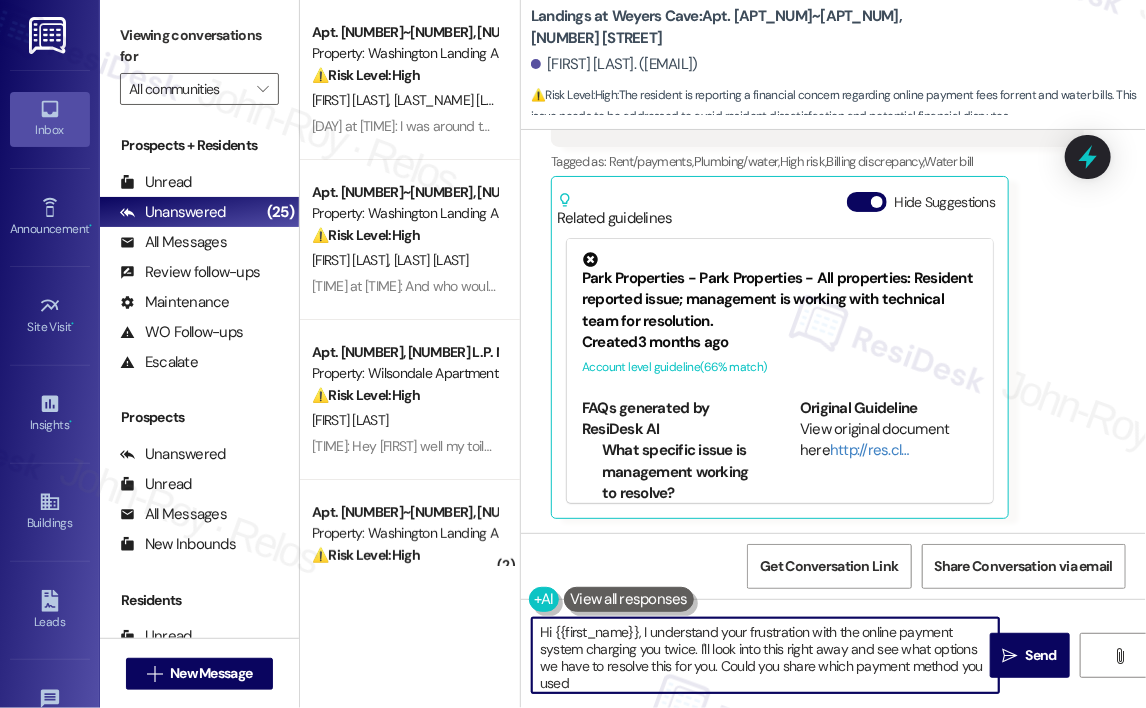 type on "Hi {{first_name}}, I understand your frustration with the online payment system charging you twice. I'll look into this right away and see what options we have to resolve this for you. Could you share which payment method you used?" 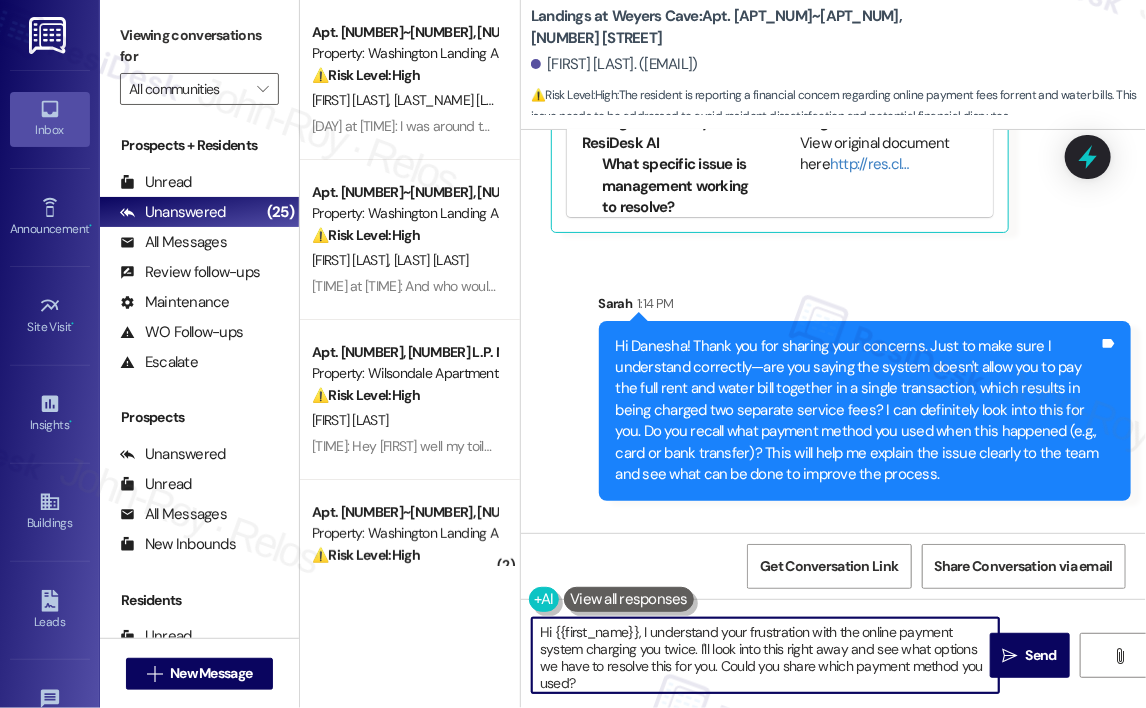 scroll, scrollTop: 1448, scrollLeft: 0, axis: vertical 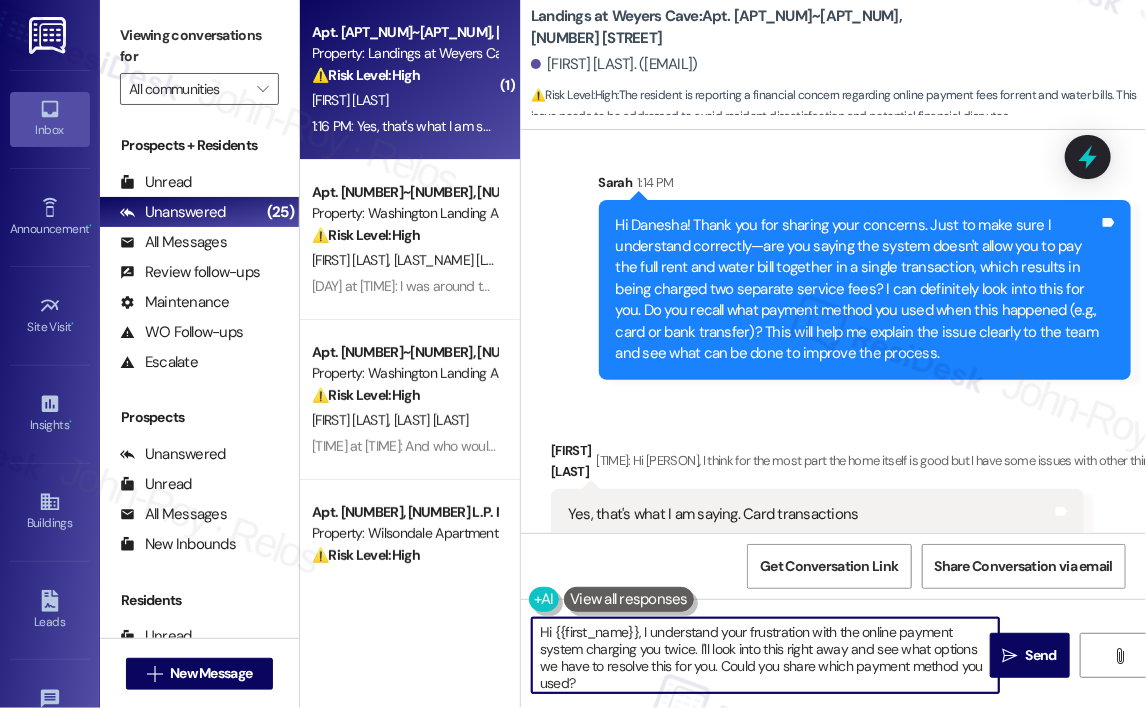 click on "Received via SMS Danesha Gulley 1:16 PM Yes, that's what I am saying. Card transactions Tags and notes" at bounding box center [833, 475] 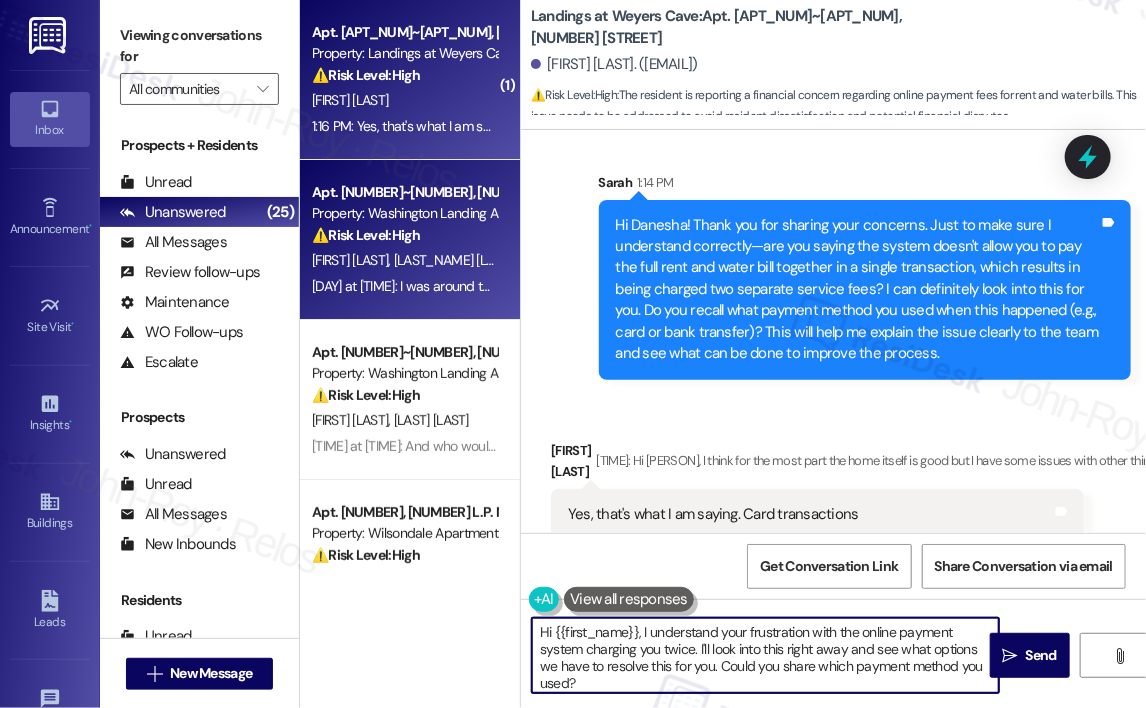 click on "A. Boone" at bounding box center (475, 260) 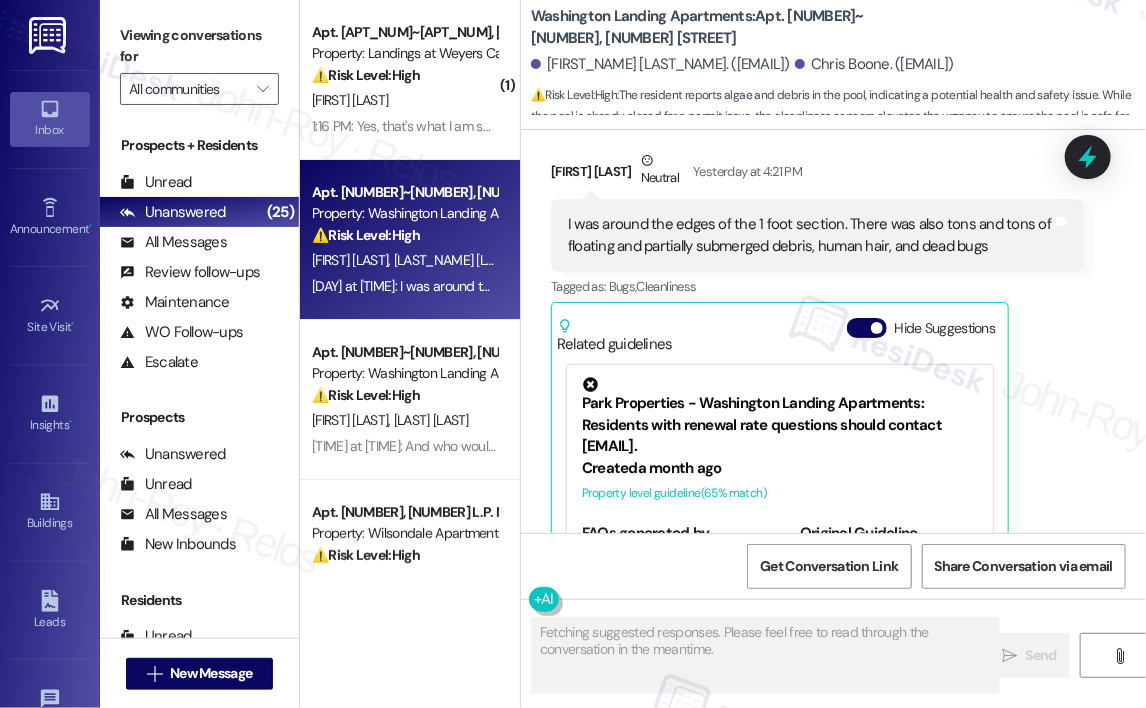 scroll, scrollTop: 3270, scrollLeft: 0, axis: vertical 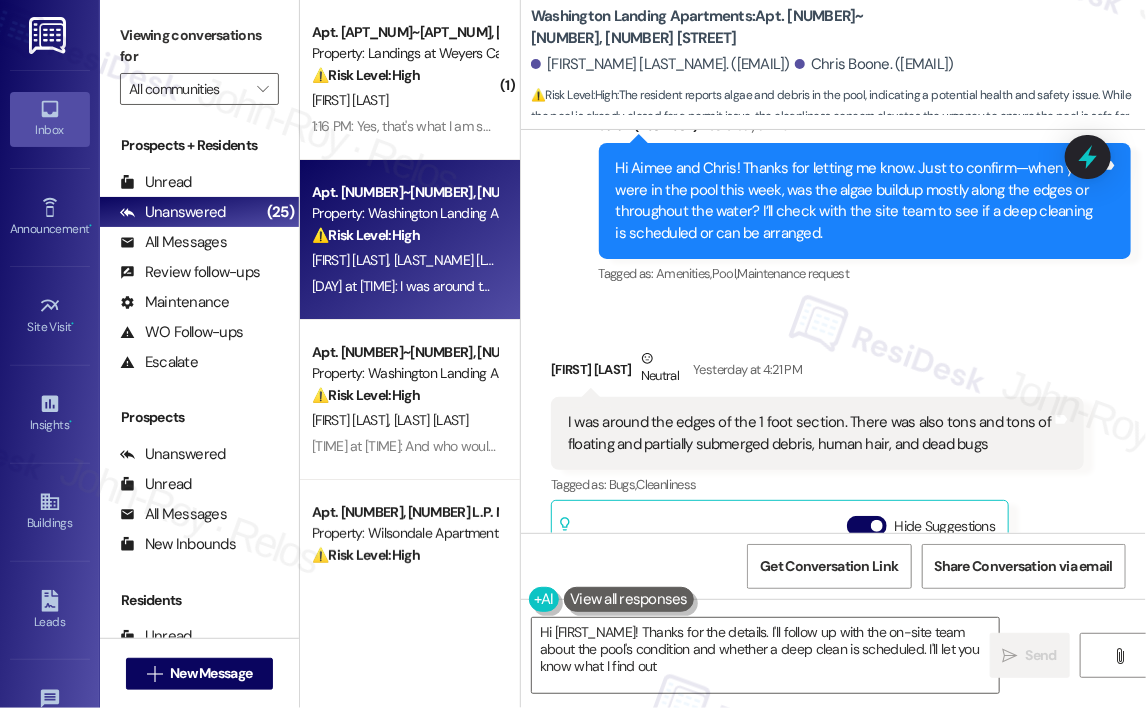 type on "Hi {{first_name}}! Thanks for the details. I'll follow up with the on-site team about the pool's condition and whether a deep clean is scheduled. I'll let you know what I find out!" 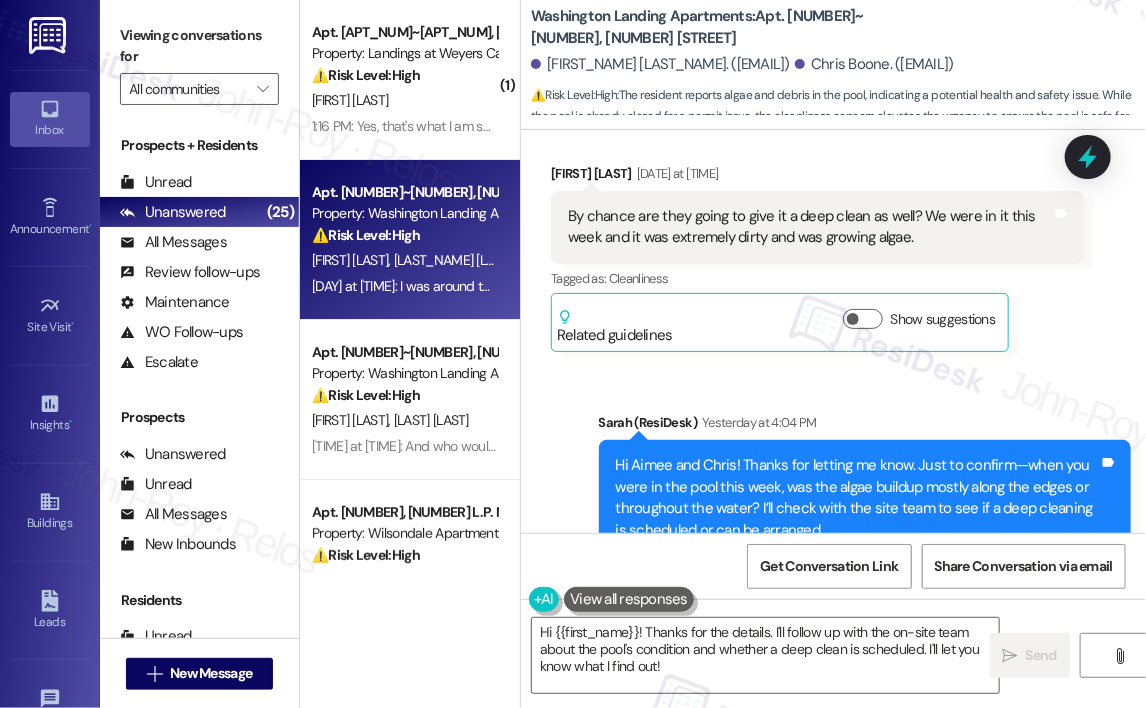 scroll, scrollTop: 2870, scrollLeft: 0, axis: vertical 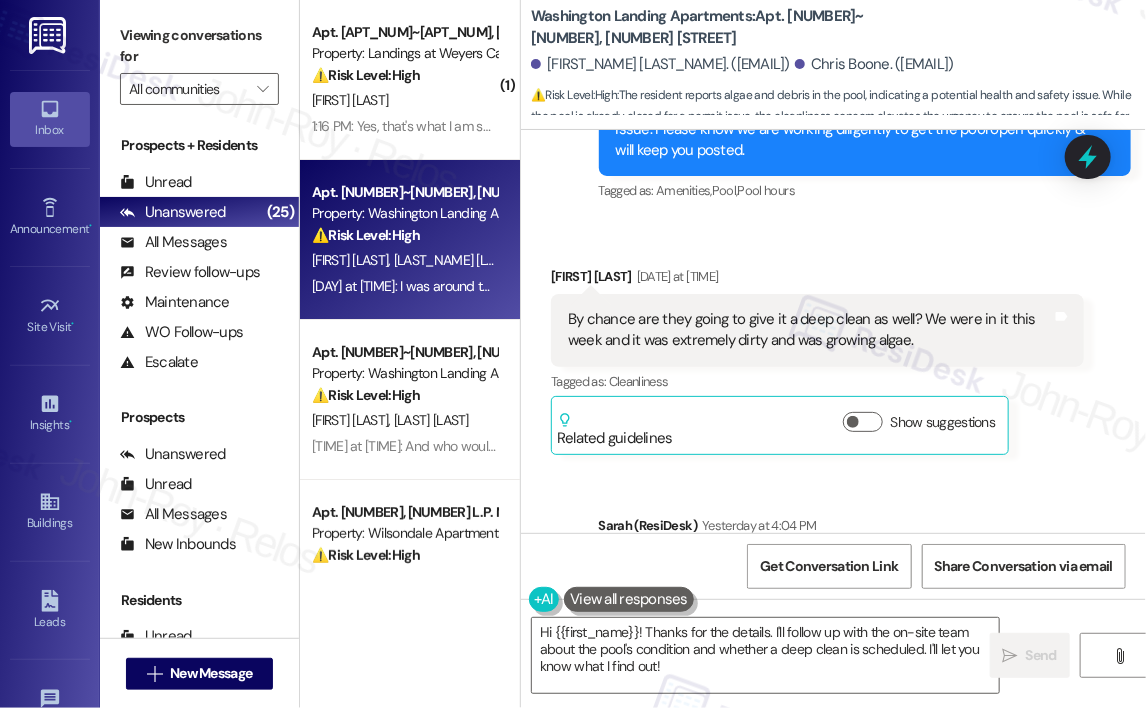 click on "By chance are they going to give it a deep clean as well? We were in it this week and it was extremely dirty and was growing algae." at bounding box center (810, 330) 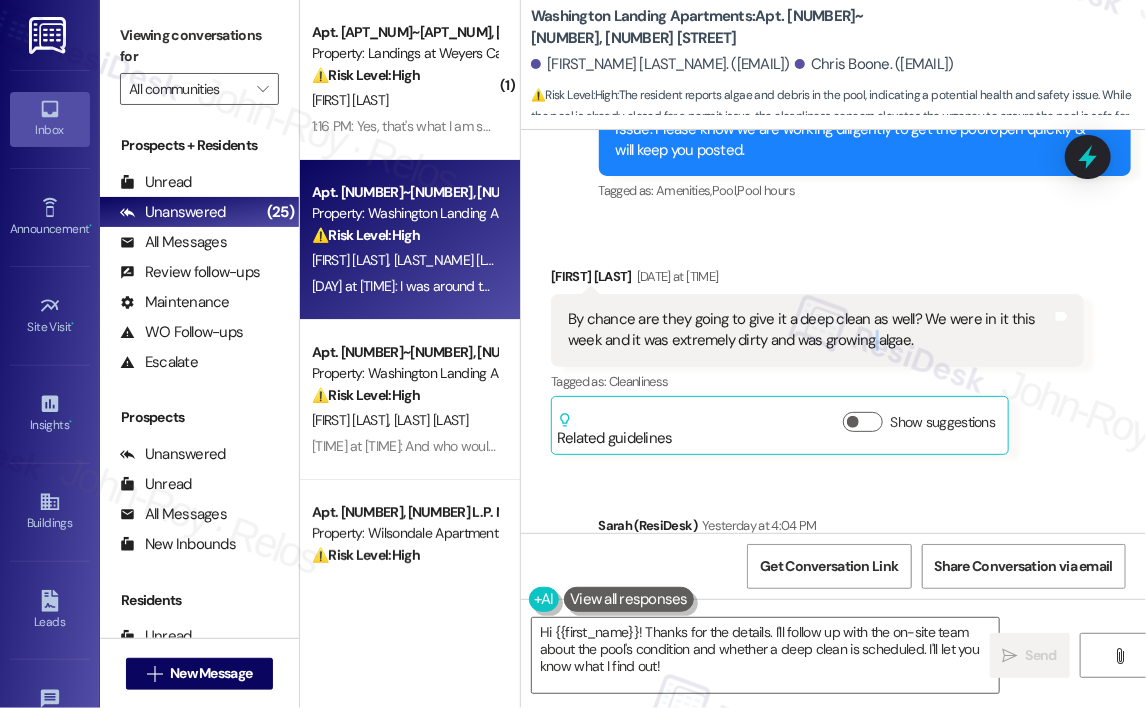 click on "By chance are they going to give it a deep clean as well? We were in it this week and it was extremely dirty and was growing algae." at bounding box center (810, 330) 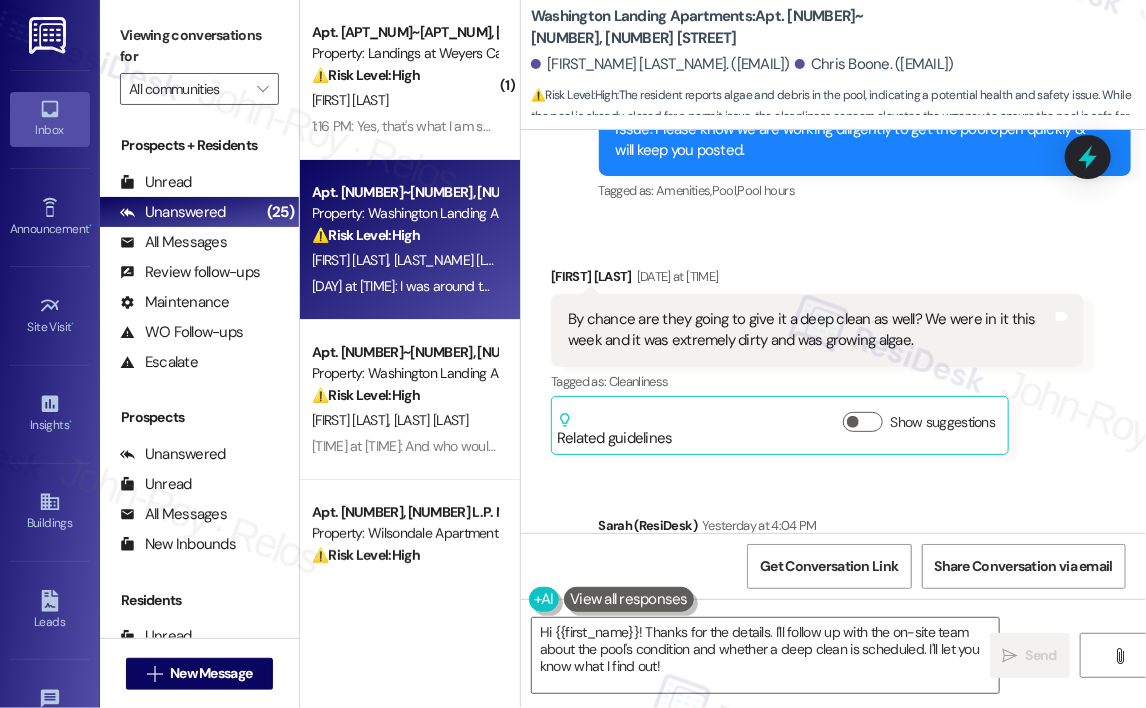 click on "By chance are they going to give it a deep clean as well? We were in it this week and it was extremely dirty and was growing algae." at bounding box center (810, 330) 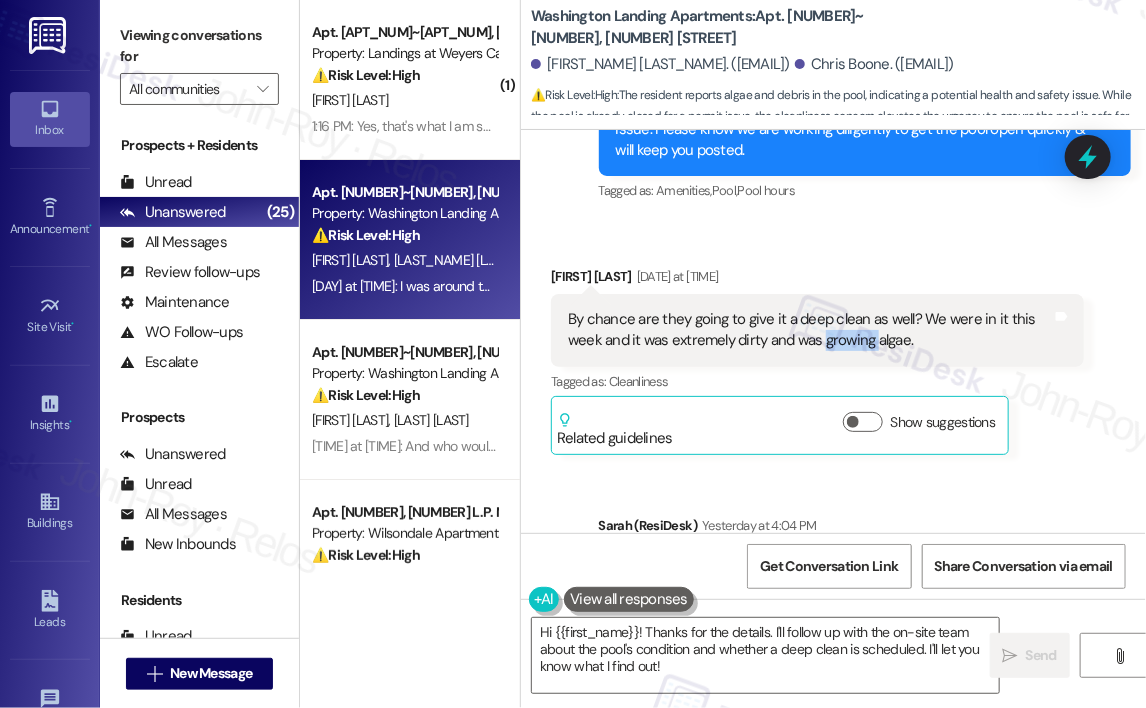 click on "By chance are they going to give it a deep clean as well? We were in it this week and it was extremely dirty and was growing algae." at bounding box center [810, 330] 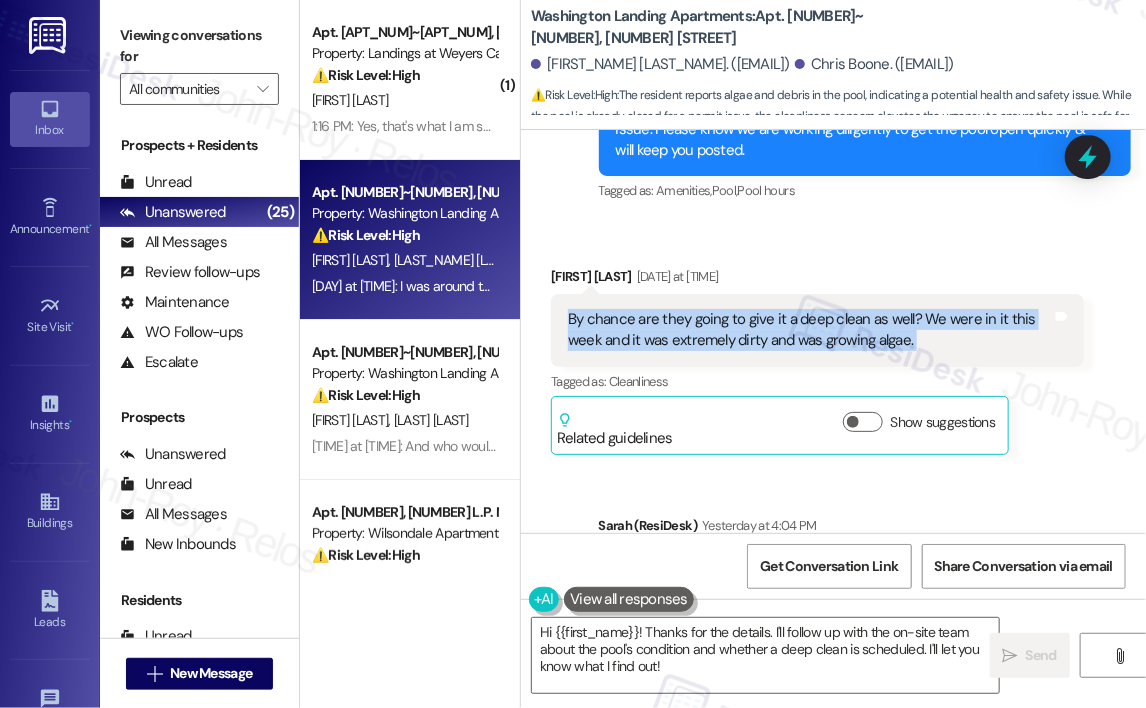 click on "By chance are they going to give it a deep clean as well? We were in it this week and it was extremely dirty and was growing algae." at bounding box center [810, 330] 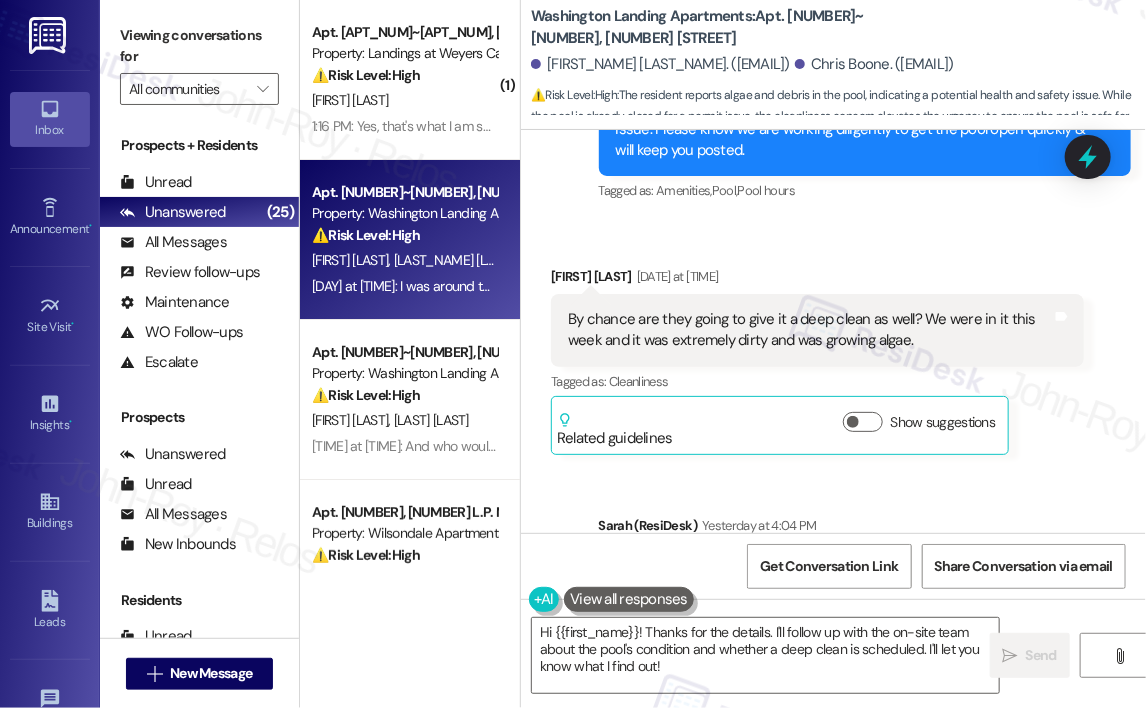 click on "Received via SMS Chris Boone Jul 30, 2025 at 5:03 PM By chance are they going to give it a deep clean as well? We were in it this week and it was extremely dirty and was growing algae. Tags and notes Tagged as:   Cleanliness Click to highlight conversations about Cleanliness  Related guidelines Show suggestions" at bounding box center [833, 346] 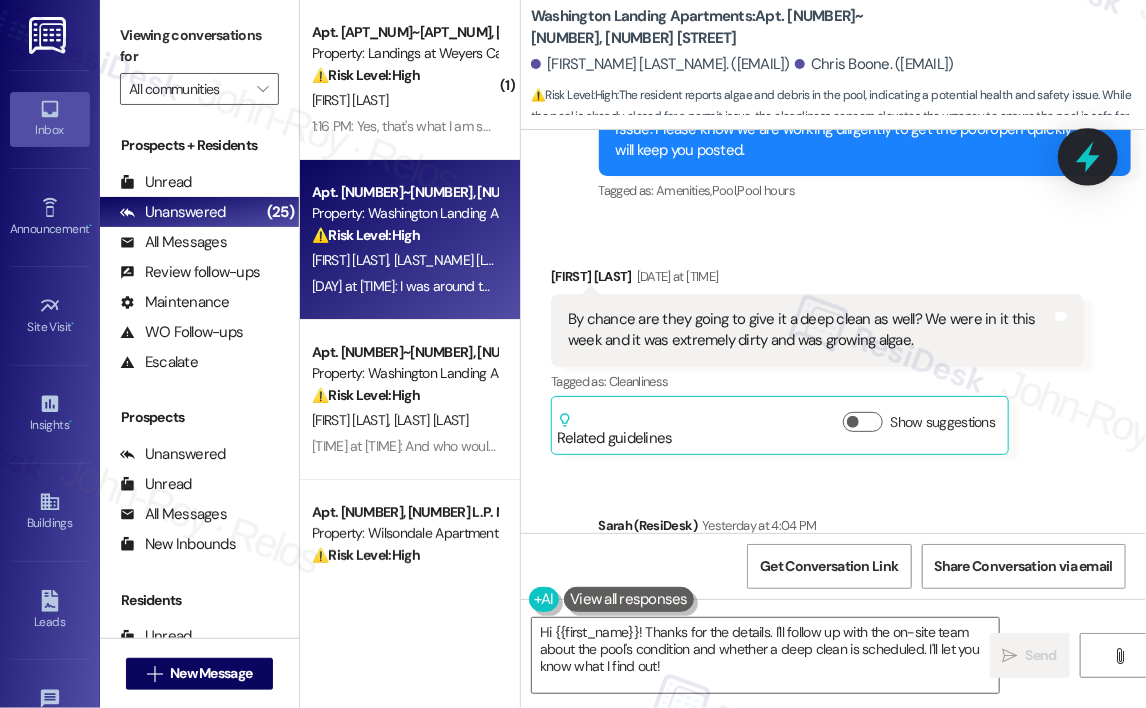 click 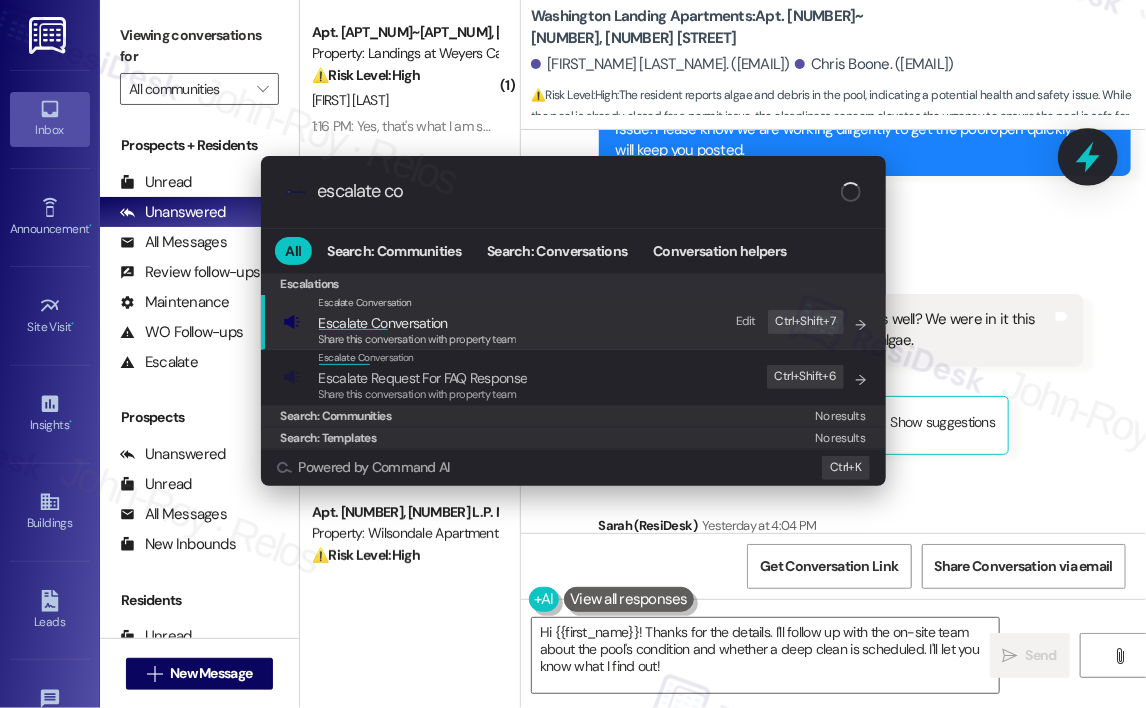 type on "escalate con" 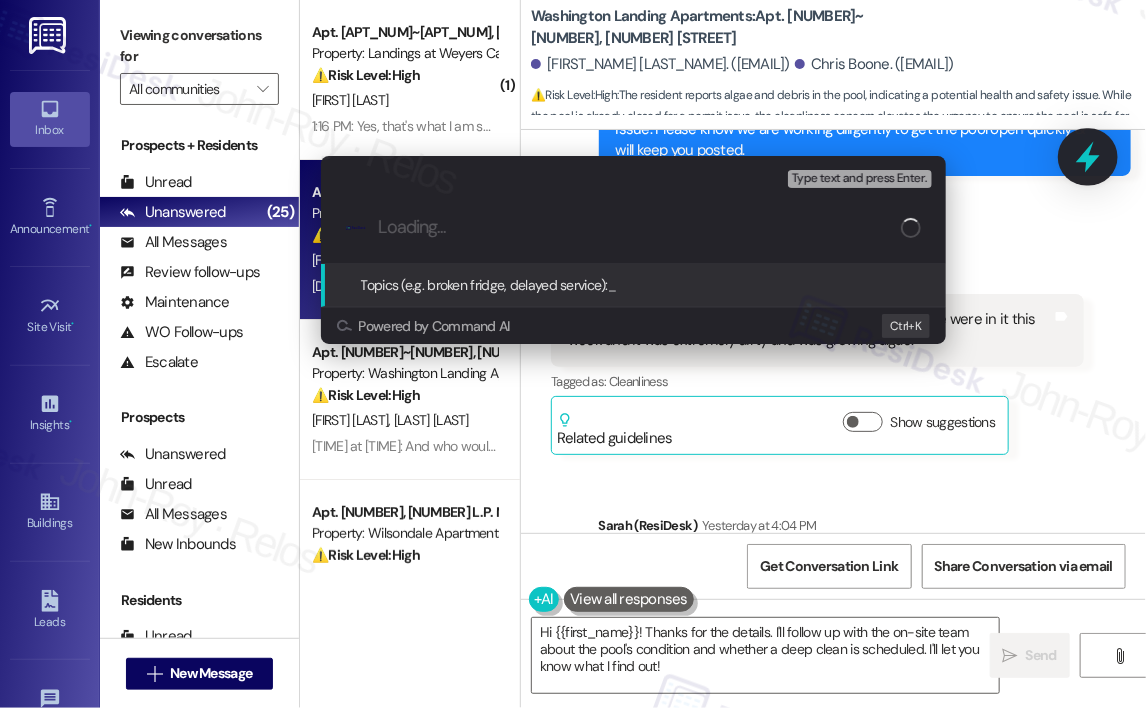 type on "Request for Deep Cleaning of Pool Due to Algae Growth" 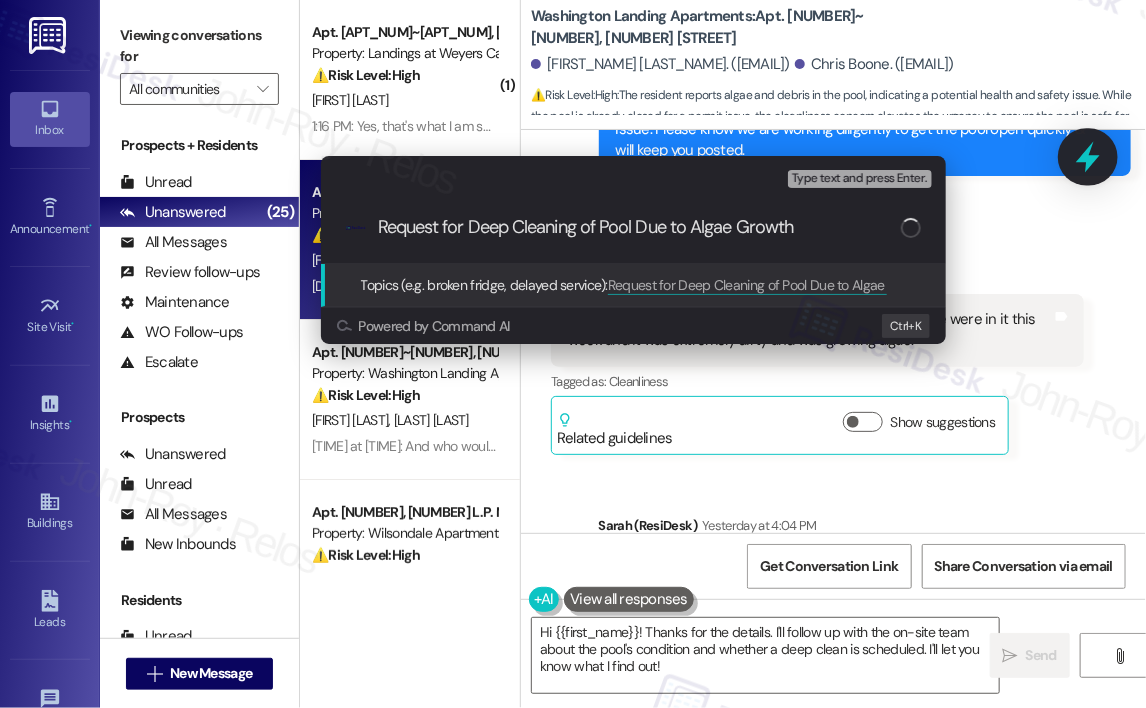 type 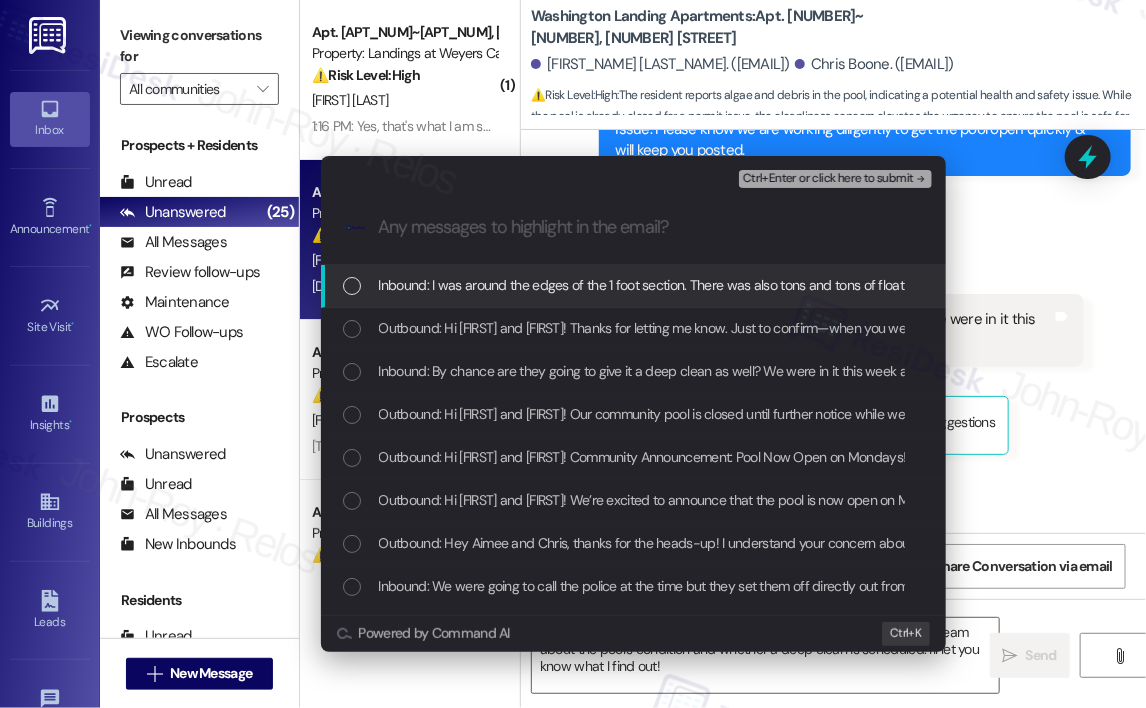 click on "Inbound: I was around the edges of the 1 foot section. There was also tons and tons of floating and partially submerged debris, human hair, and dead bugs" at bounding box center (826, 285) 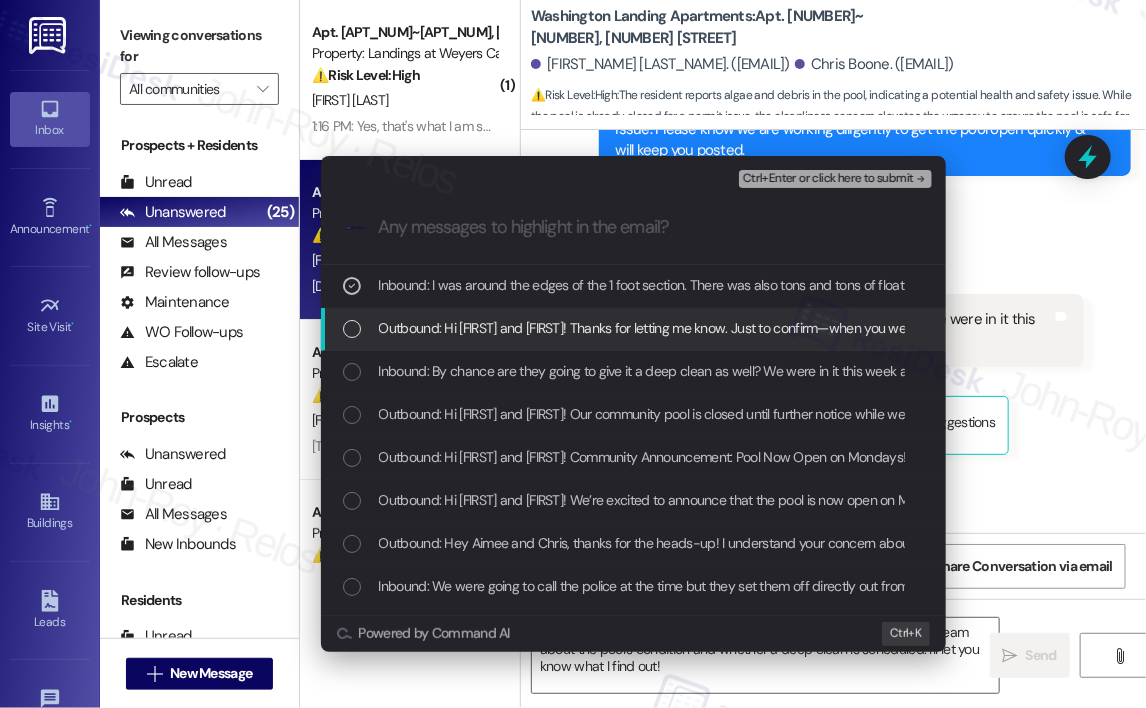 click on "Outbound: Hi Aimee and Chris! Thanks for letting me know. Just to confirm—when you were in the pool this week, was the algae buildup mostly along the edges or throughout the water? I’ll check with the site team to see if a deep cleaning is scheduled or can be arranged." at bounding box center (1169, 328) 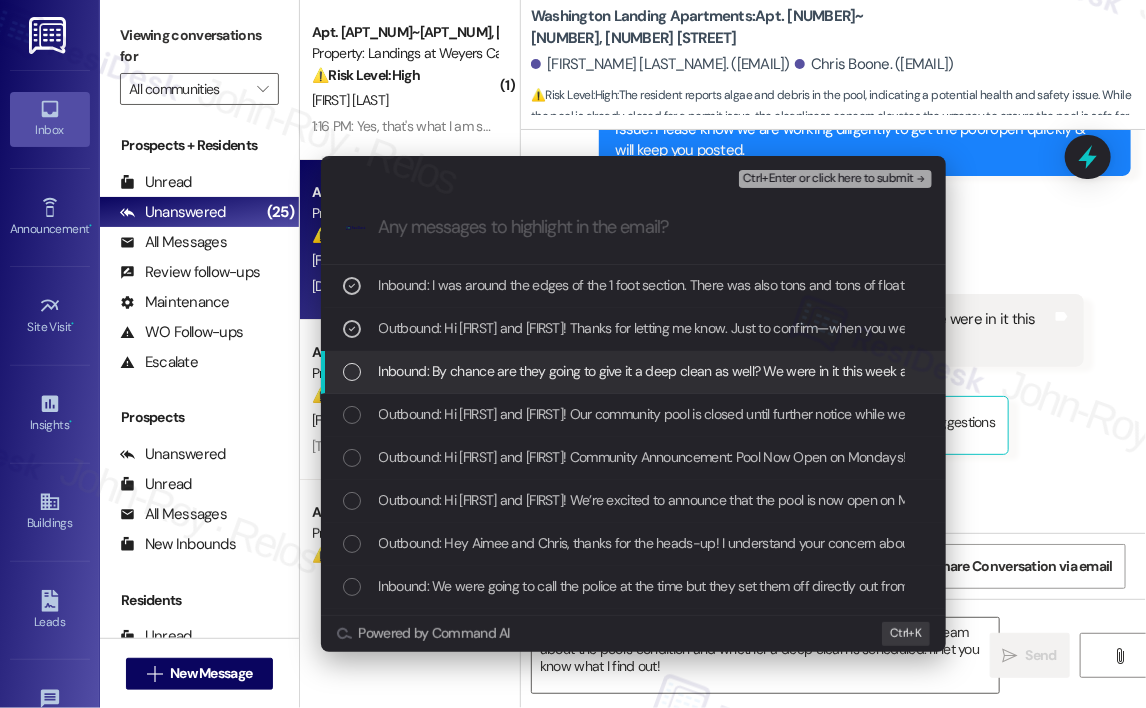 click on "Inbound: By chance are they going to give it a deep clean as well? We were in it this week and it was extremely dirty and was growing algae." at bounding box center [785, 371] 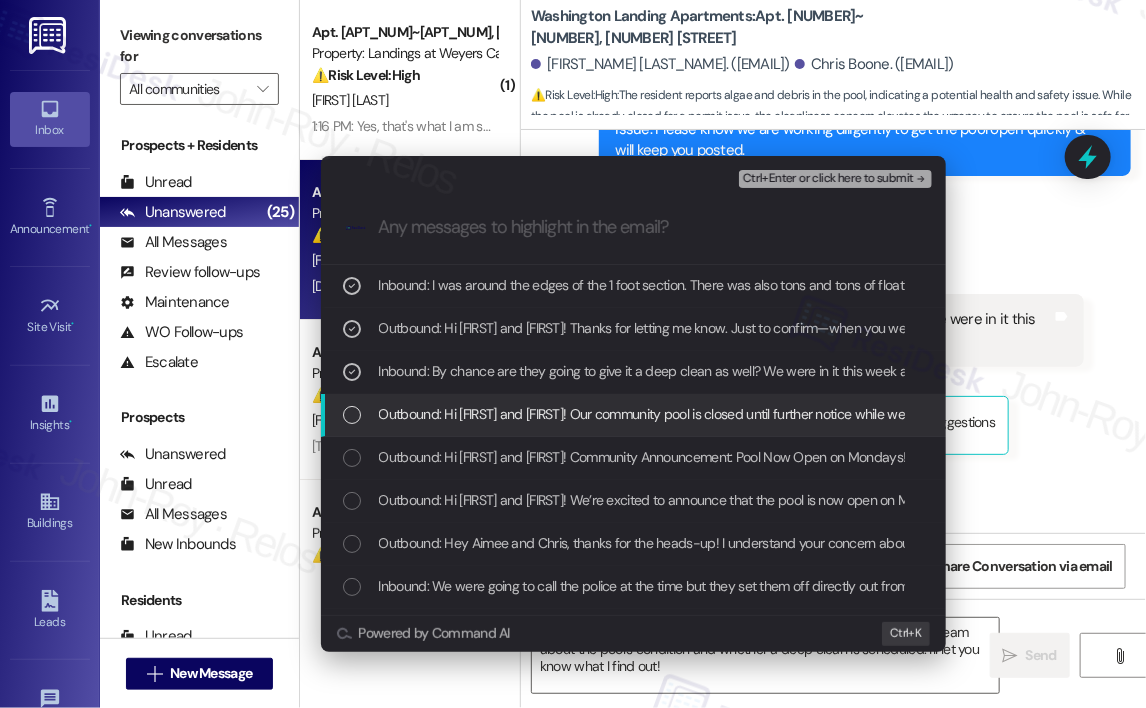 click on "Outbound: Hi Aimee and Chris!
Our community pool is closed until further notice while we resolve a permit issue. Please know we are working diligently to get the pool open quickly & will keep you posted." at bounding box center (969, 414) 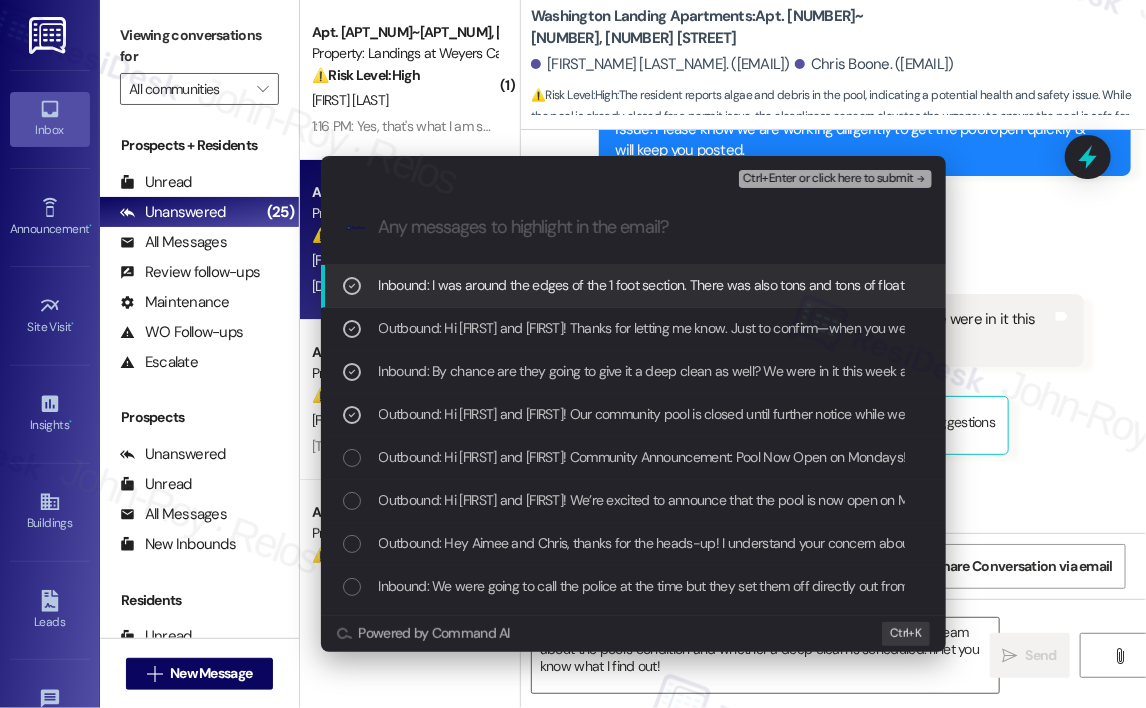 click on "Ctrl+Enter or click here to submit" at bounding box center [828, 179] 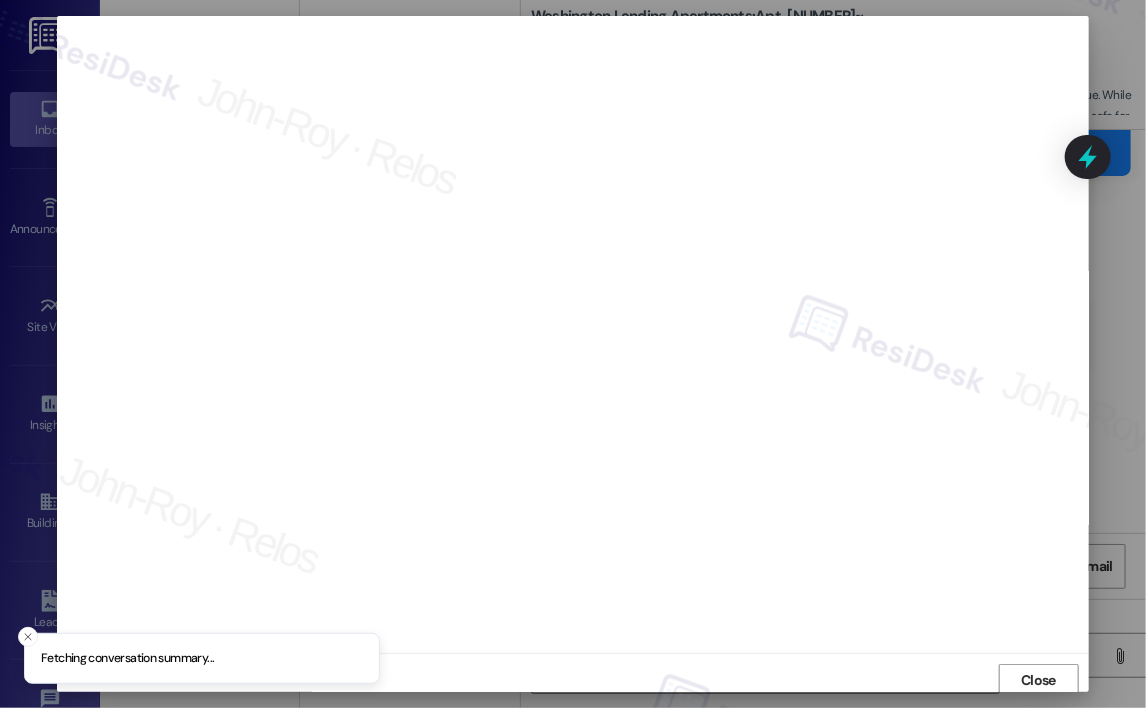 scroll, scrollTop: 4, scrollLeft: 0, axis: vertical 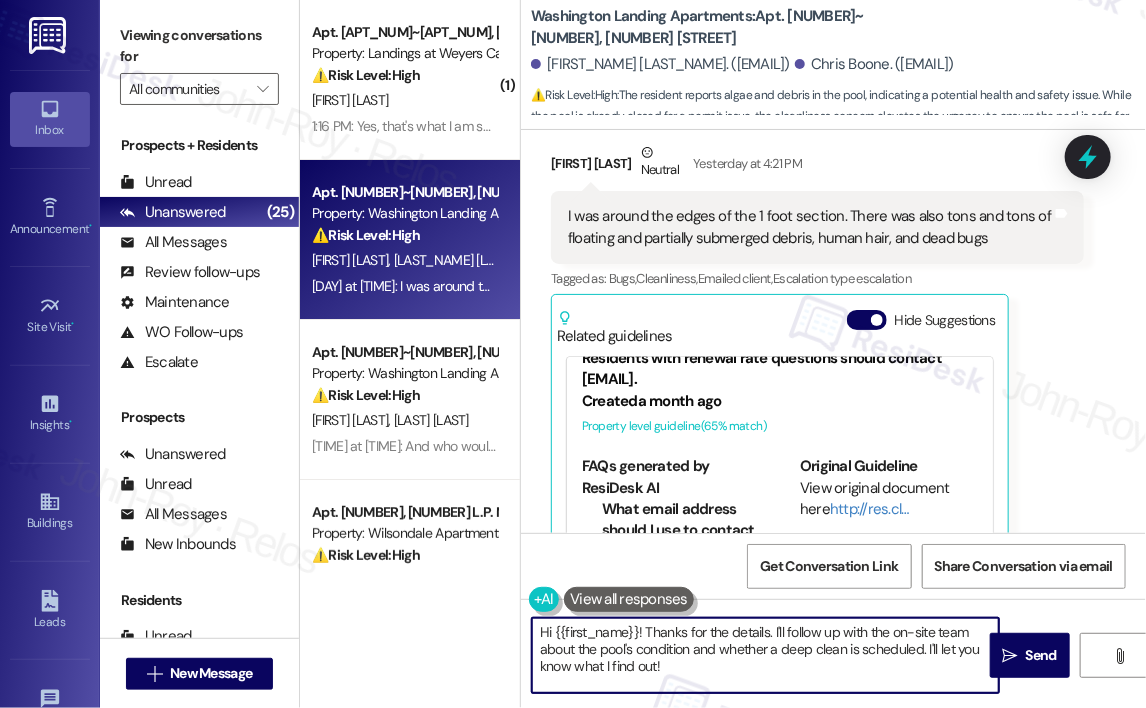 click on "Hi {{first_name}}! Thanks for the details. I'll follow up with the on-site team about the pool's condition and whether a deep clean is scheduled. I'll let you know what I find out!" at bounding box center (765, 655) 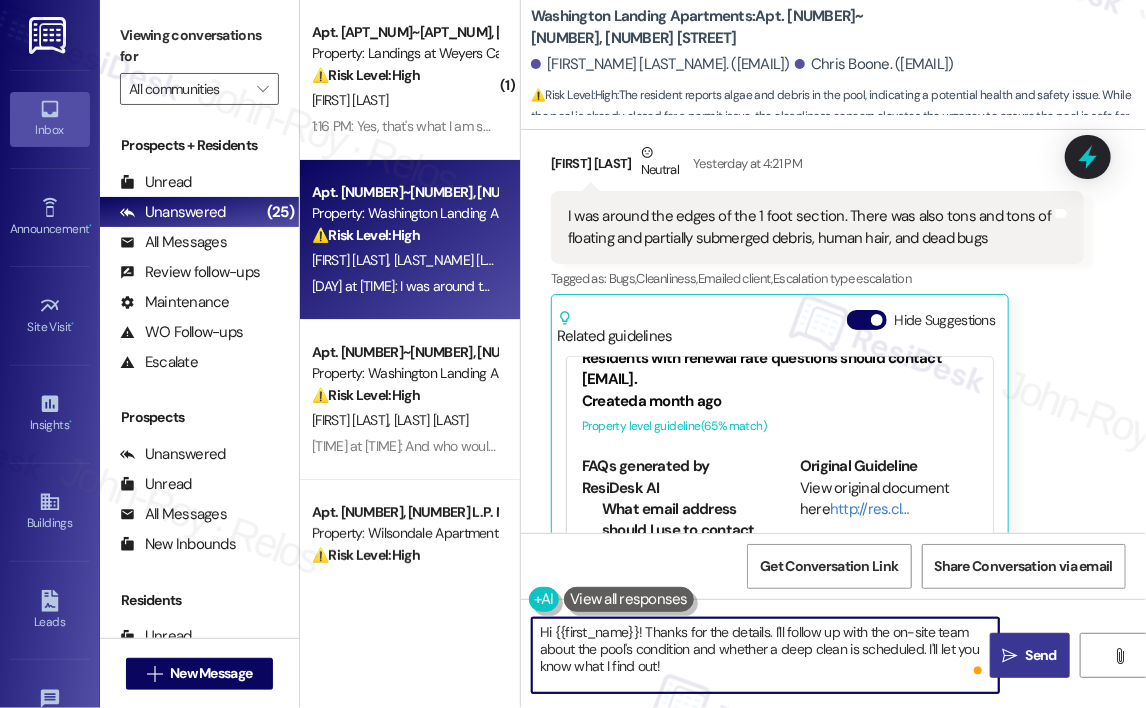 click on " Send" at bounding box center [1030, 655] 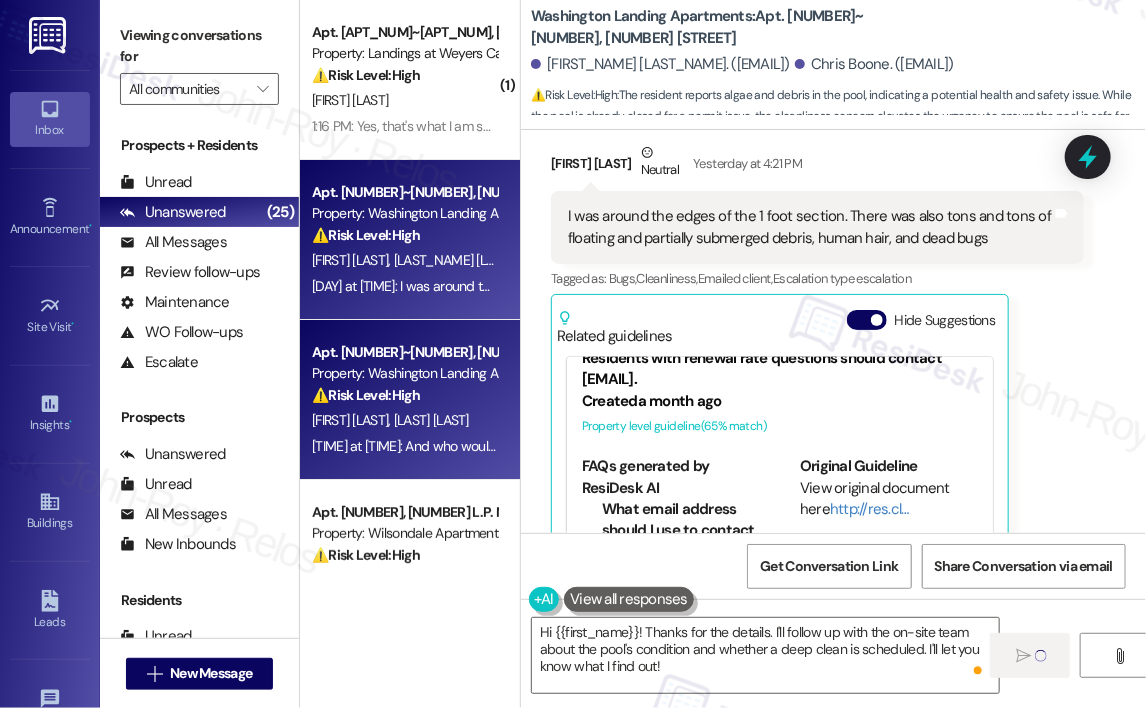 click on "[INITIALS]. [INITIALS]." at bounding box center [404, 420] 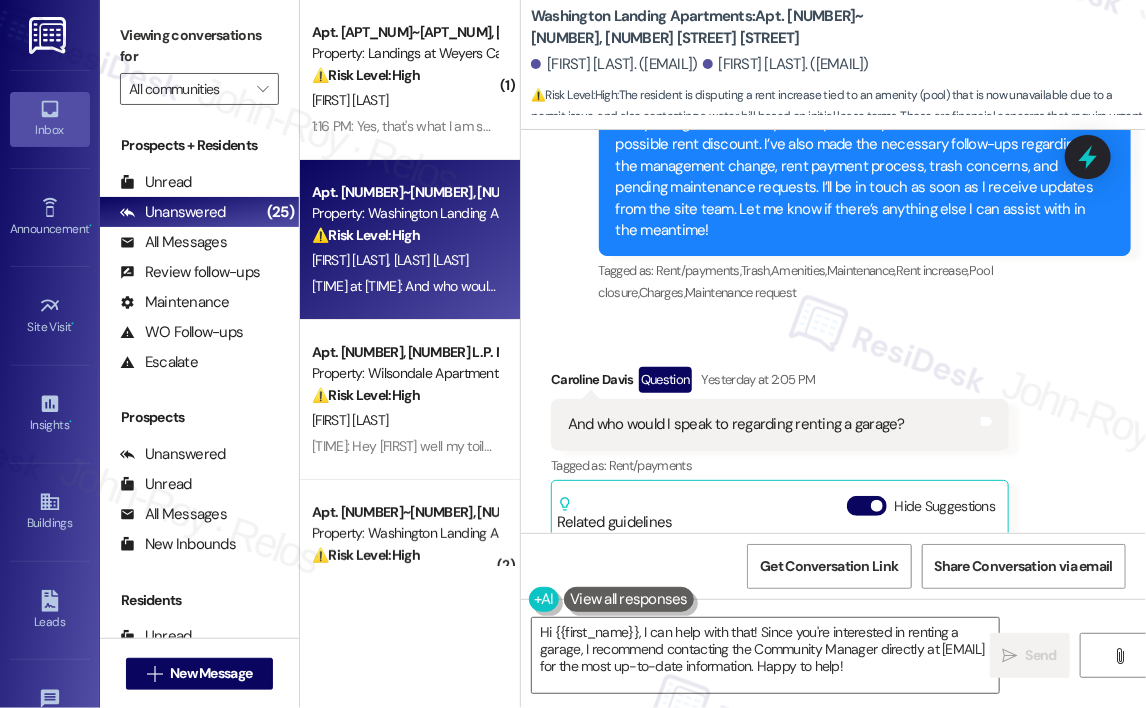 scroll, scrollTop: 6492, scrollLeft: 0, axis: vertical 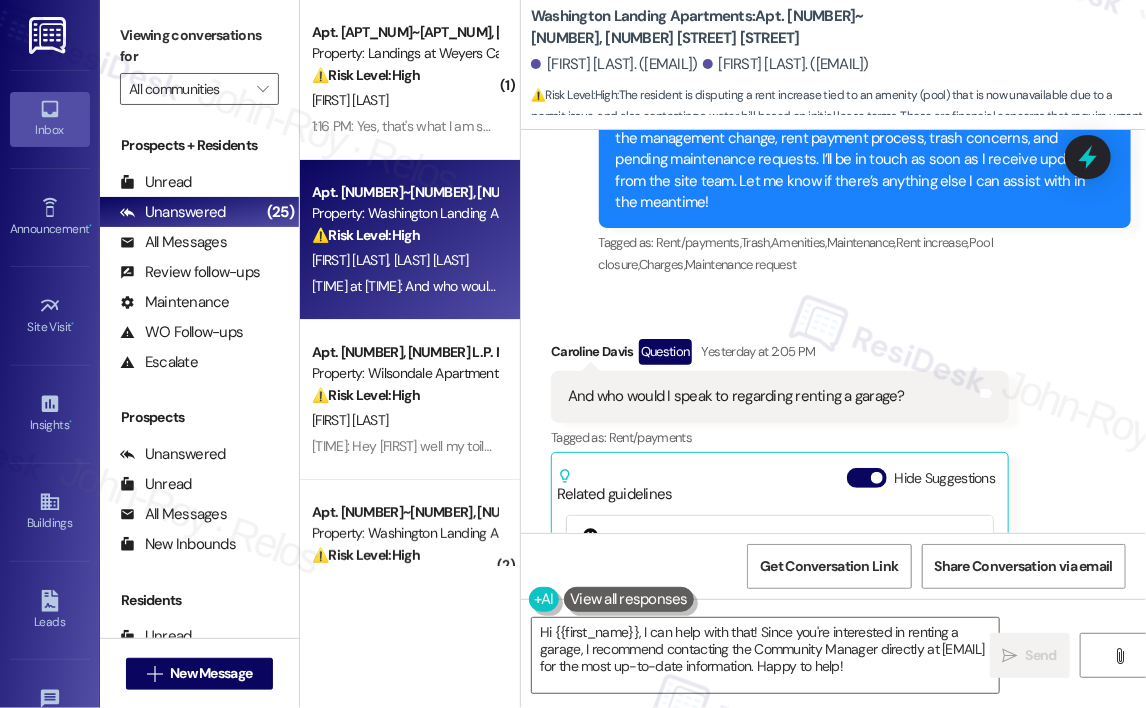 click on "And who would I speak to regarding renting a garage?" at bounding box center (736, 396) 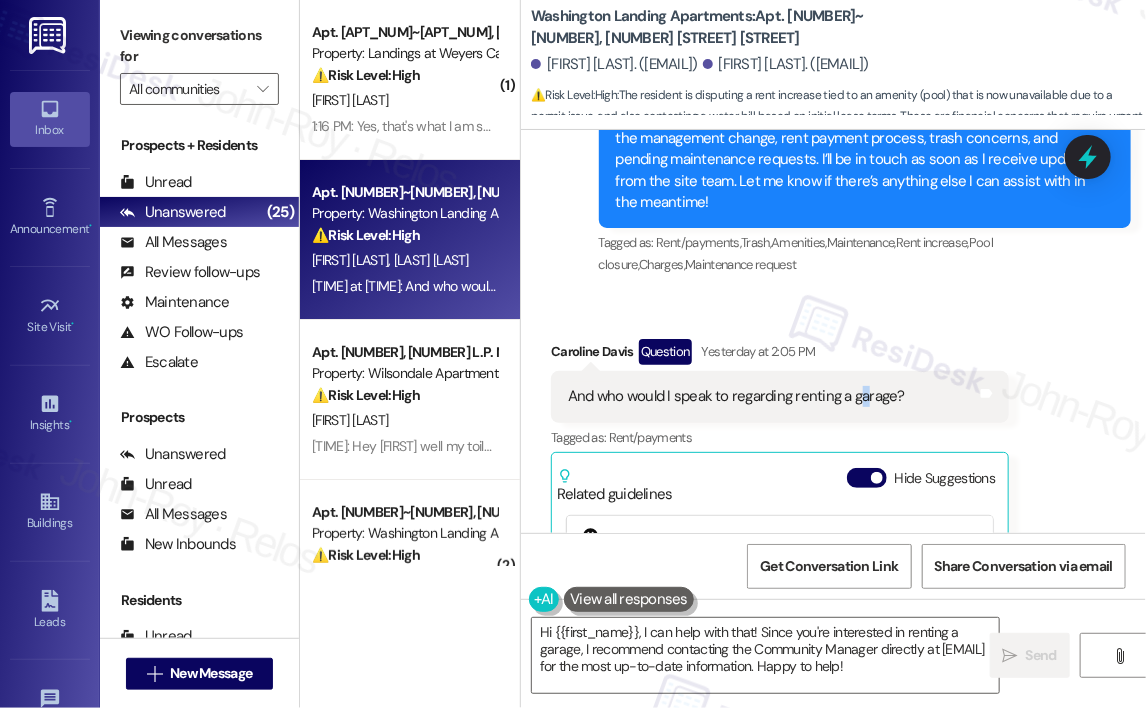 click on "And who would I speak to regarding renting a garage?" at bounding box center (736, 396) 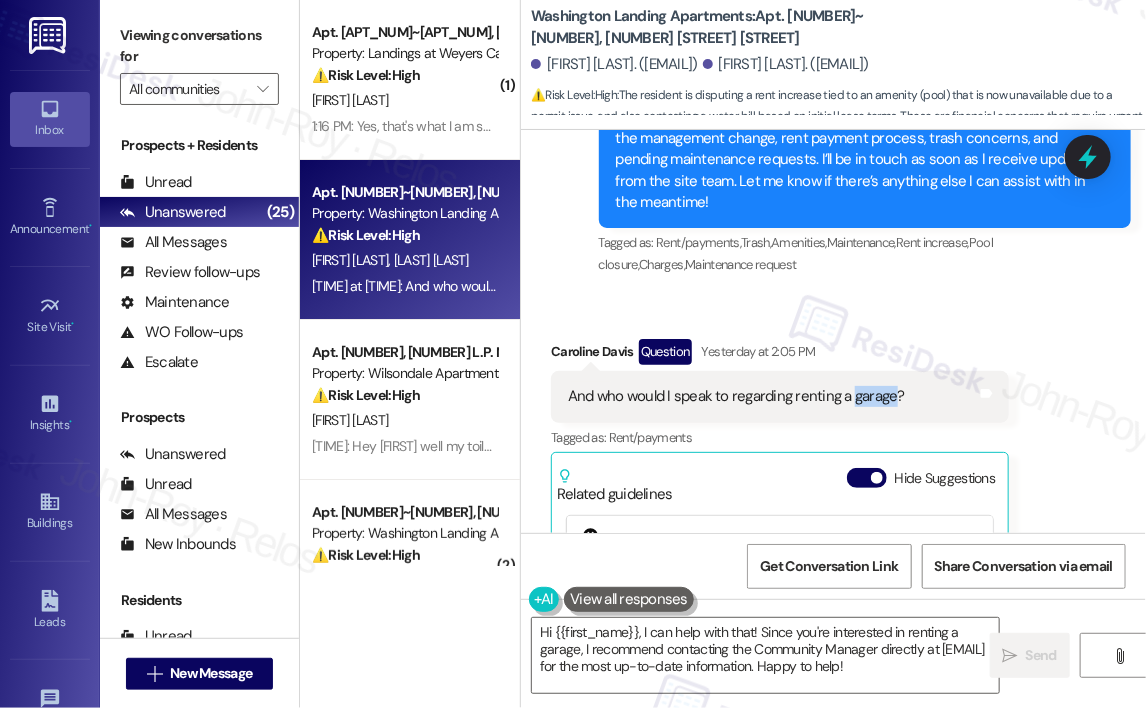 click on "And who would I speak to regarding renting a garage?" at bounding box center (736, 396) 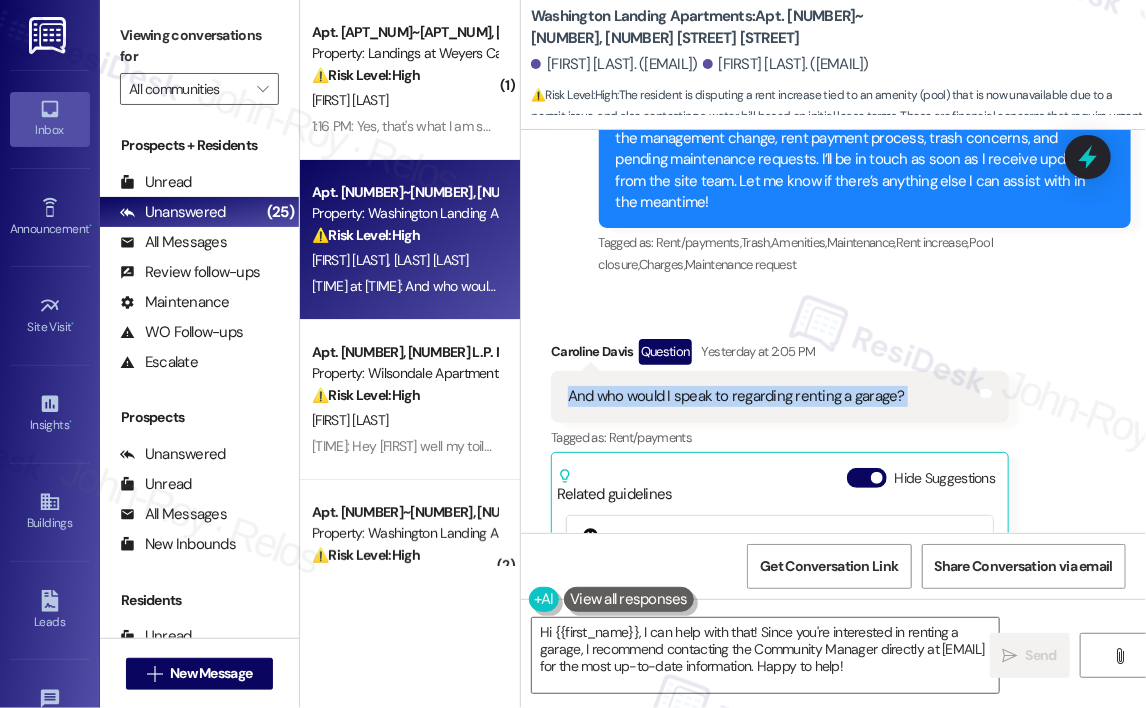 click on "And who would I speak to regarding renting a garage?" at bounding box center (736, 396) 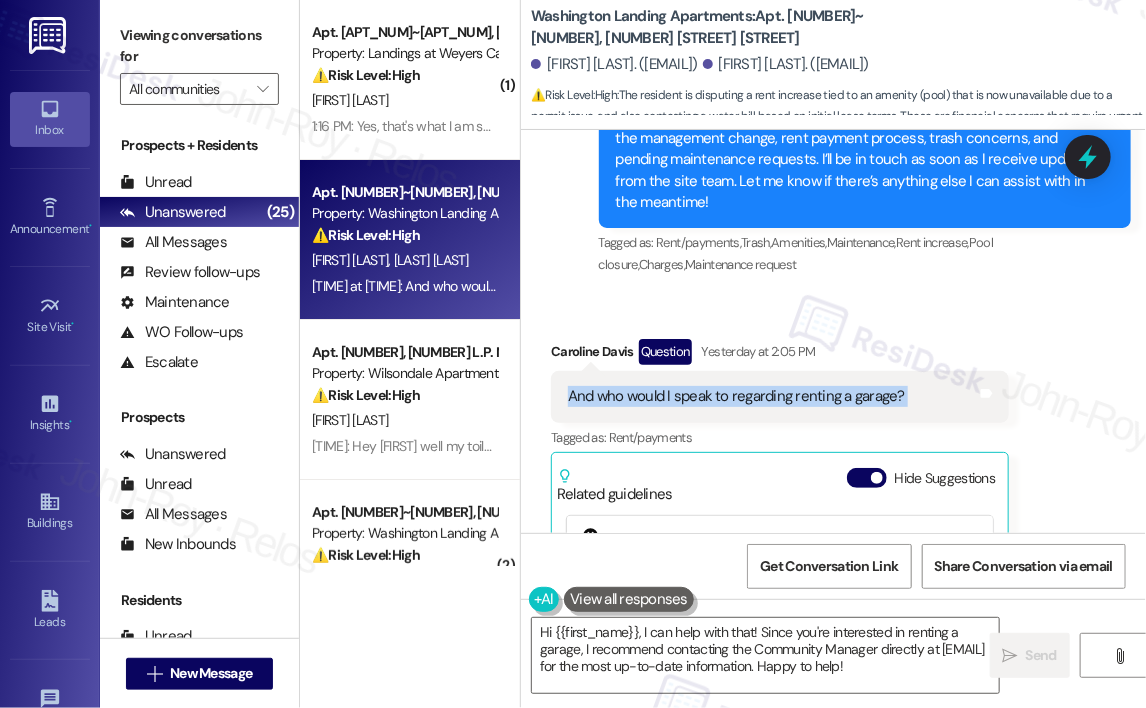 drag, startPoint x: 828, startPoint y: 405, endPoint x: 839, endPoint y: 414, distance: 14.21267 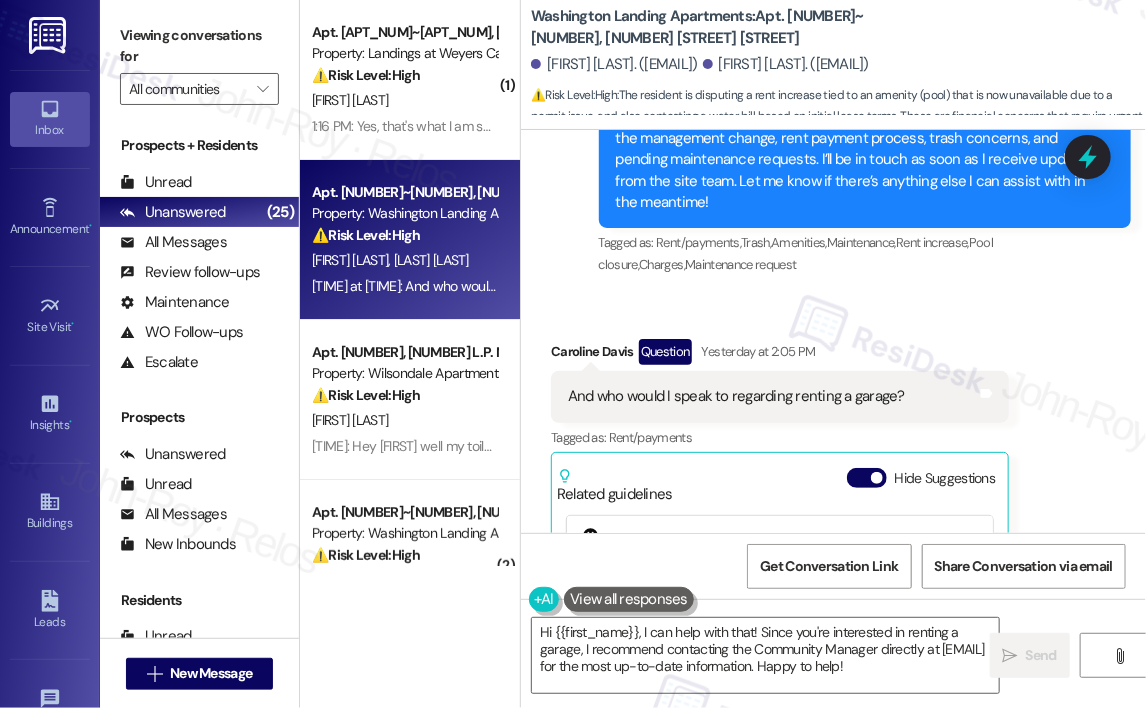 click on "Received via SMS Caroline Davis Question Yesterday at 2:05 PM And who would I speak to regarding renting a garage? Tags and notes Tagged as:   Rent/payments Click to highlight conversations about Rent/payments  Related guidelines Hide Suggestions Park Properties - Washington Landing Apartments: Residents are advised that garages are for vehicle parking only; storage is prohibited.
Created  15 days ago Property level guideline  ( 66 % match) FAQs generated by ResiDesk AI Can I use my garage for storage? No, garages are not permitted to be used for storage. They are designated for vehicle parking only. What is the proper use of the garage? The proper use of the garage is solely for vehicle parking. It should be kept clear of other items. Are there any restrictions on what I can keep in my garage? Yes, the garage should only be used for parking vehicles. Storing other items in the garage is not permitted. What happens if I'm currently using my garage for storage? How often will garage usage be checked?" at bounding box center (833, 551) 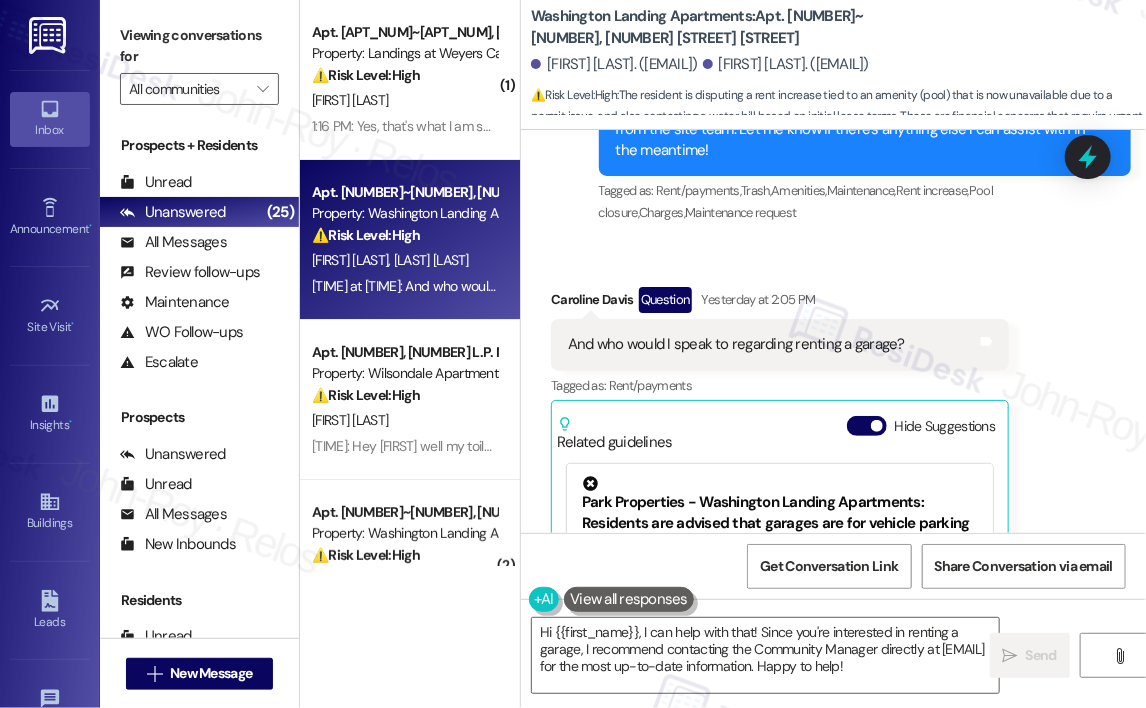 scroll, scrollTop: 6592, scrollLeft: 0, axis: vertical 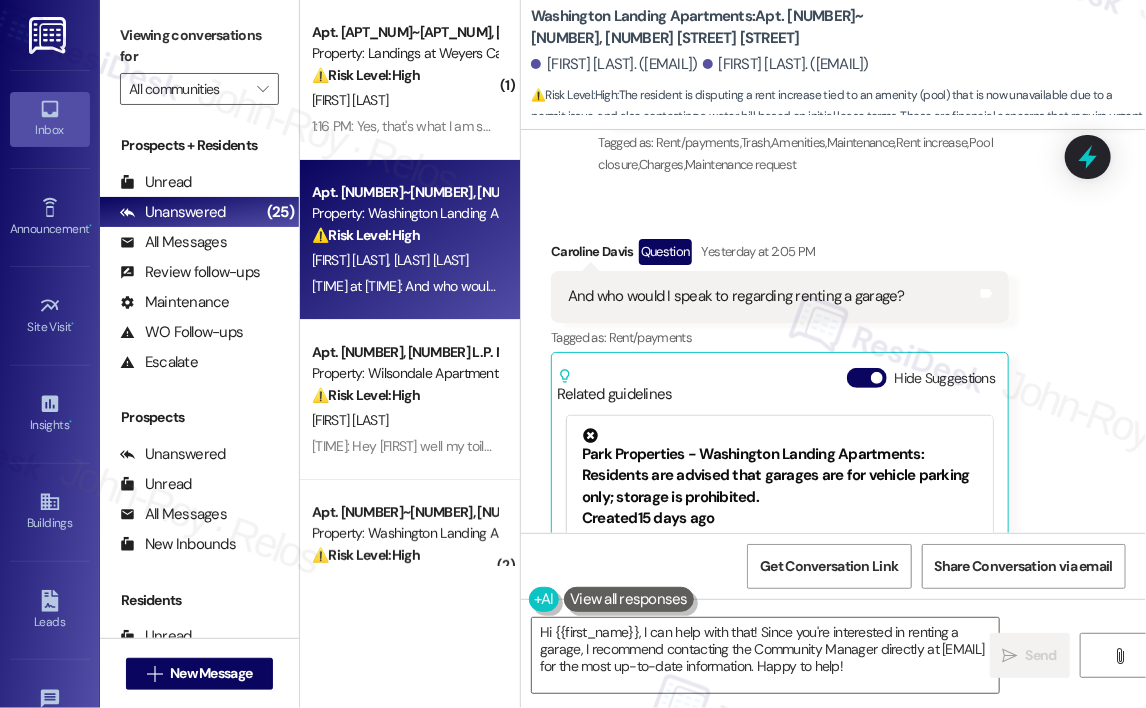 click on "And who would I speak to regarding renting a garage?" at bounding box center (736, 296) 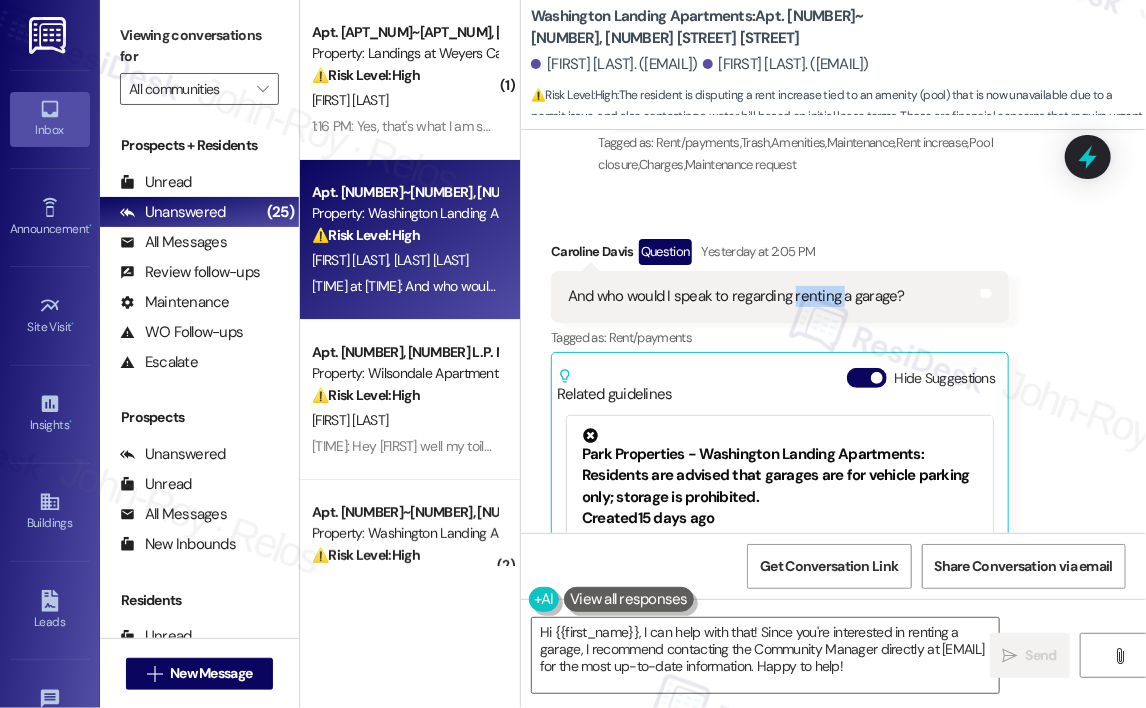 click on "And who would I speak to regarding renting a garage?" at bounding box center [736, 296] 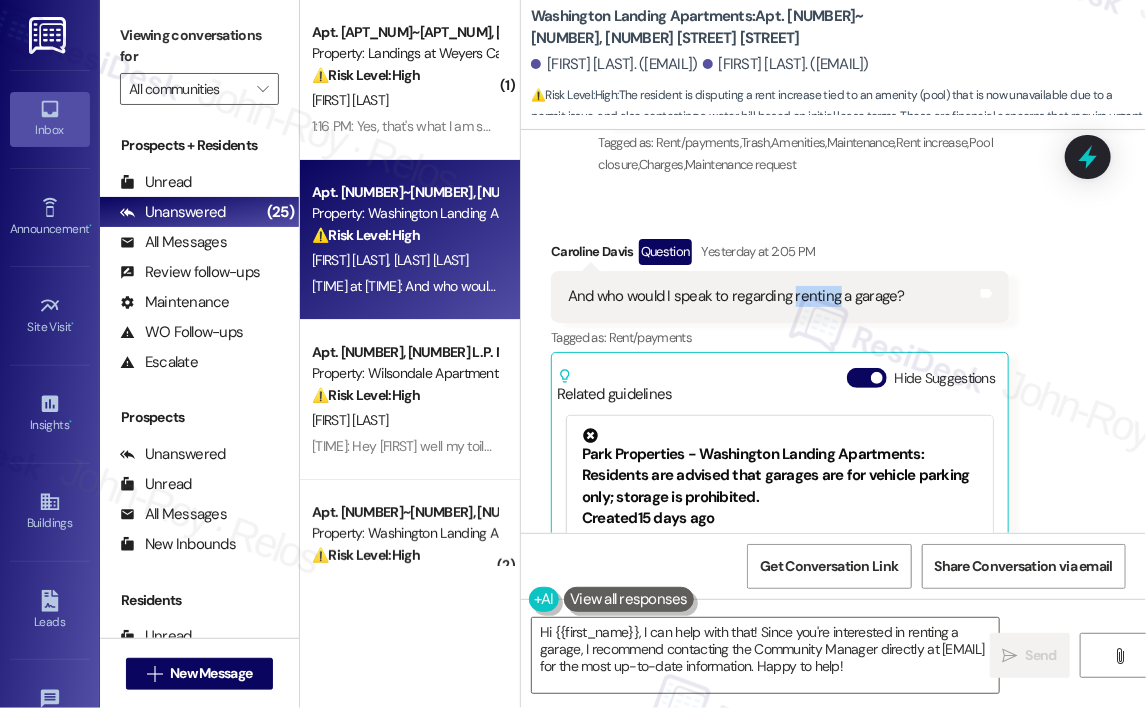 click on "And who would I speak to regarding renting a garage?" at bounding box center [736, 296] 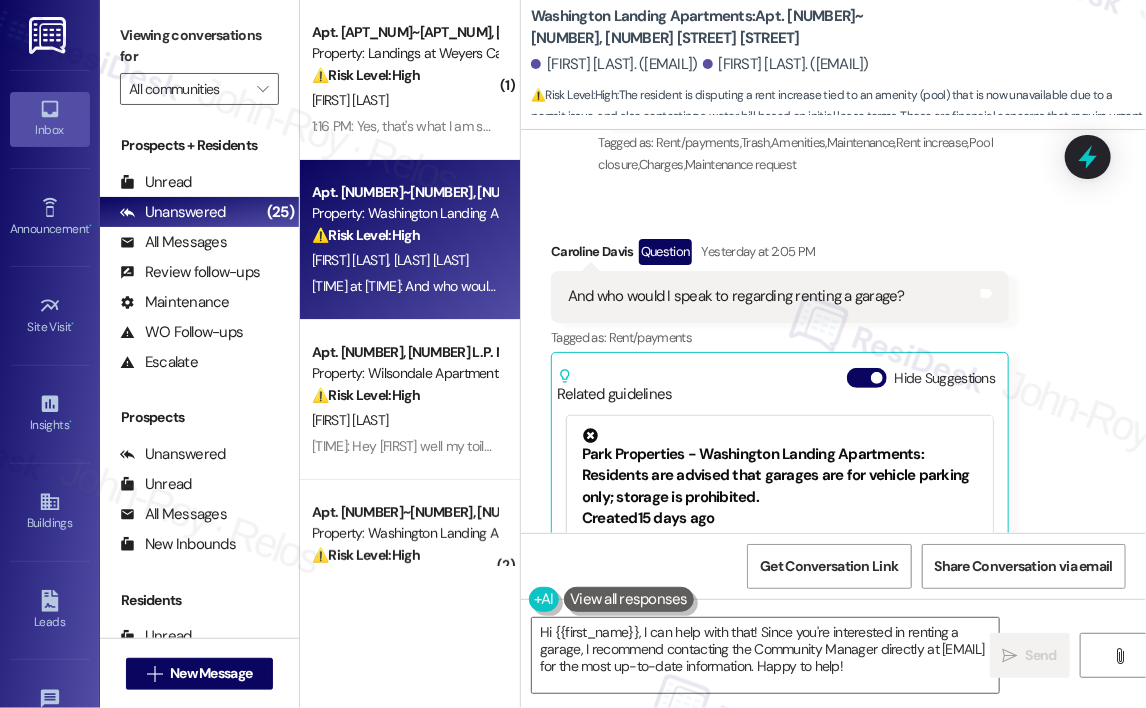 click on "And who would I speak to regarding renting a garage?" at bounding box center [736, 296] 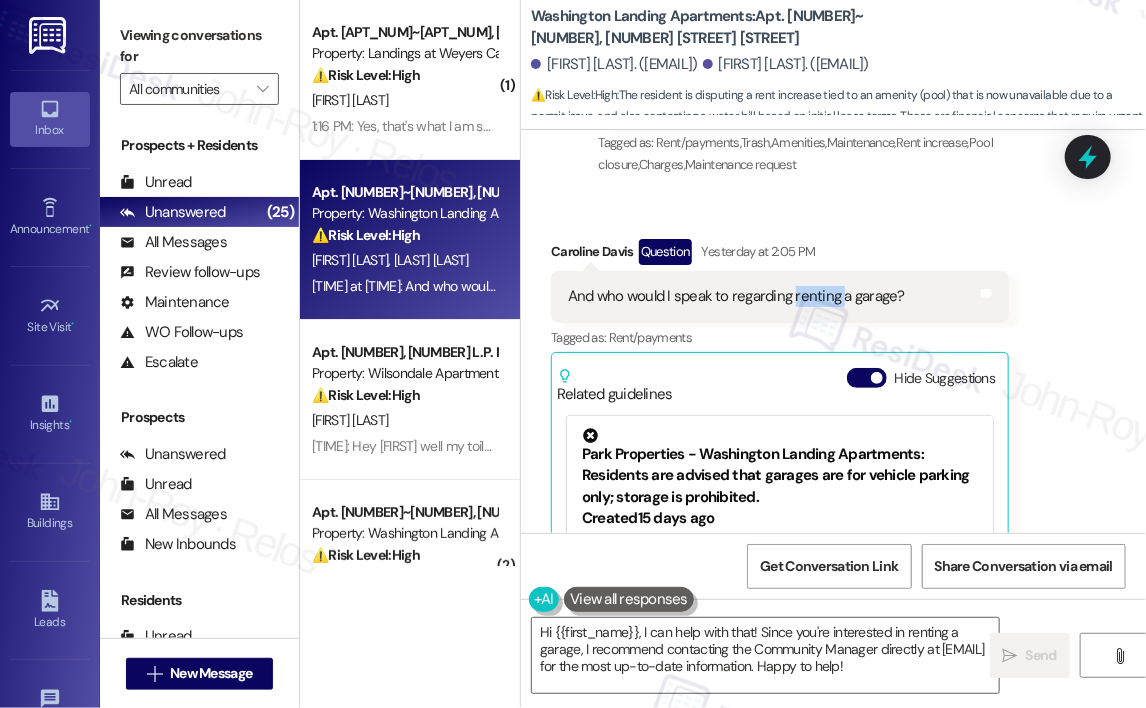 click on "And who would I speak to regarding renting a garage?" at bounding box center (736, 296) 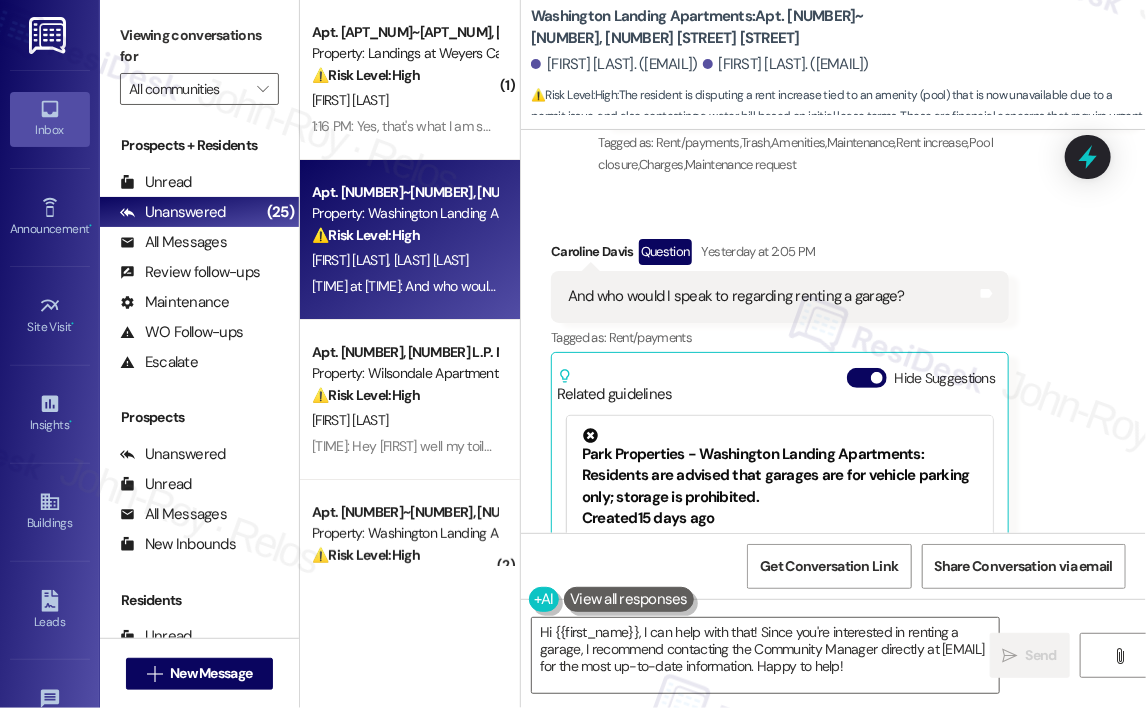 click on "And who would I speak to regarding renting a garage?" at bounding box center [736, 296] 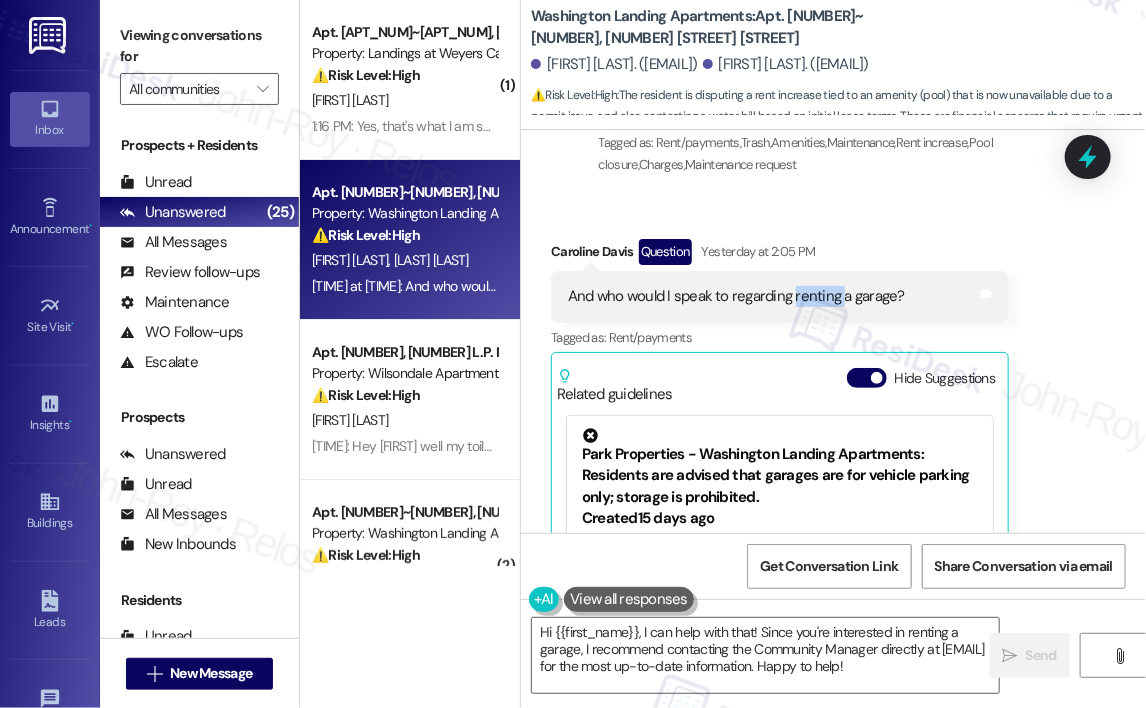 click on "And who would I speak to regarding renting a garage?" at bounding box center [736, 296] 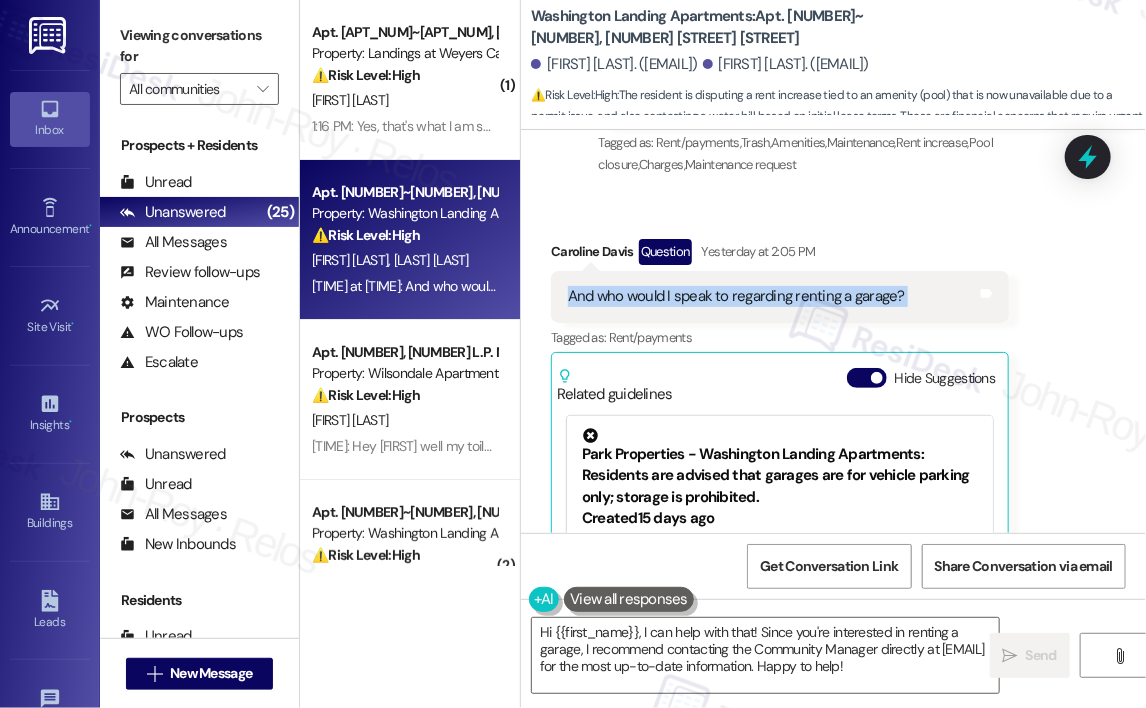 click on "And who would I speak to regarding renting a garage?" at bounding box center (736, 296) 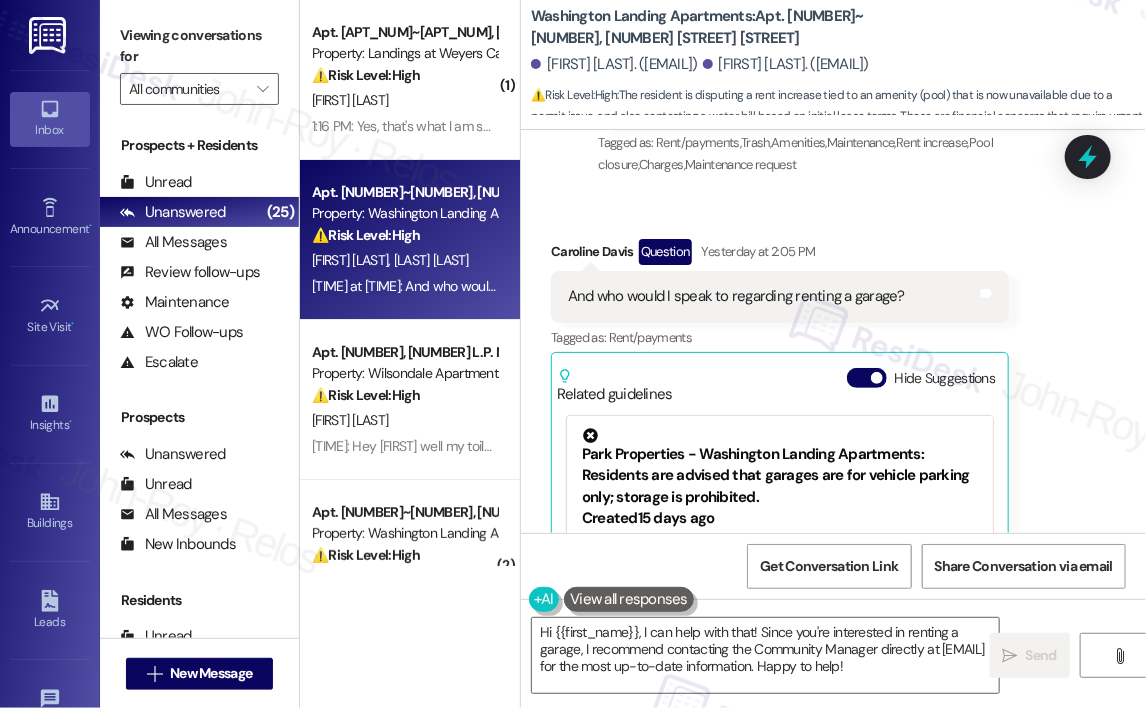 click on "Received via SMS Caroline Davis Question Yesterday at 2:05 PM And who would I speak to regarding renting a garage? Tags and notes Tagged as:   Rent/payments Click to highlight conversations about Rent/payments  Related guidelines Hide Suggestions Park Properties - Washington Landing Apartments: Residents are advised that garages are for vehicle parking only; storage is prohibited.
Created  15 days ago Property level guideline  ( 66 % match) FAQs generated by ResiDesk AI Can I use my garage for storage? No, garages are not permitted to be used for storage. They are designated for vehicle parking only. What is the proper use of the garage? The proper use of the garage is solely for vehicle parking. It should be kept clear of other items. Are there any restrictions on what I can keep in my garage? Yes, the garage should only be used for parking vehicles. Storing other items in the garage is not permitted. What happens if I'm currently using my garage for storage? How often will garage usage be checked?" at bounding box center [833, 451] 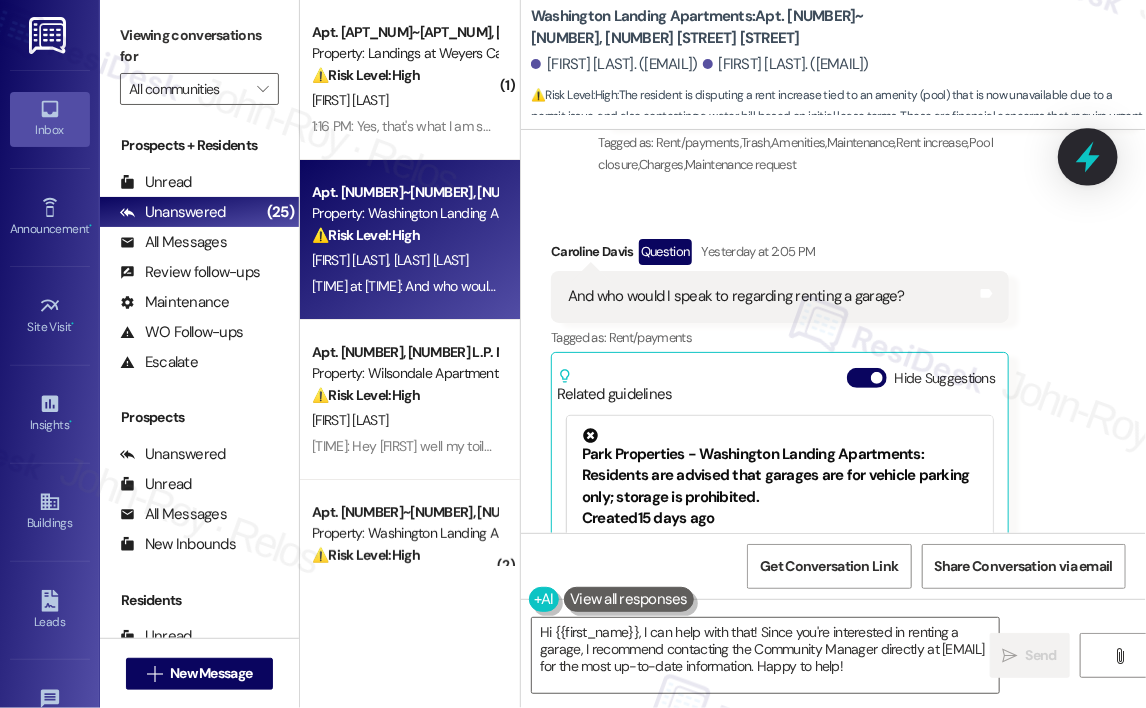 click 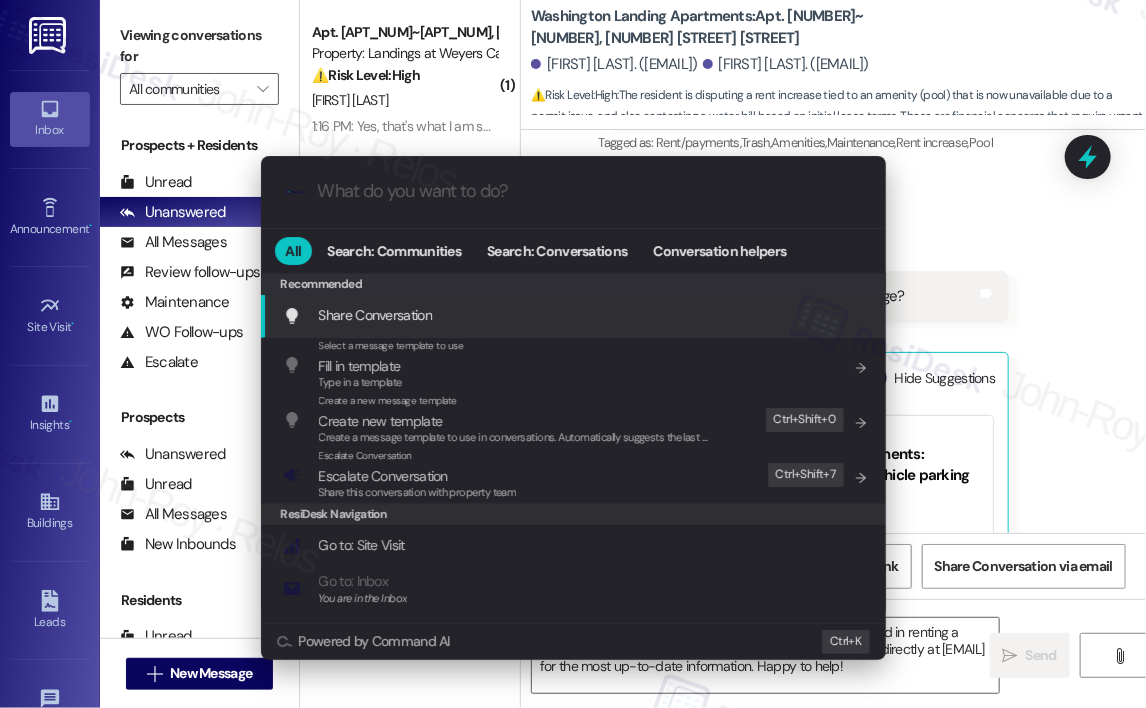 click on ".cls-1{fill:#0a055f;}.cls-2{fill:#0cc4c4;} resideskLogoBlueOrange All Search: Communities Search: Conversations Conversation helpers Recommended Recommended Share Conversation Add shortcut Select a message template to use Fill in template Type in a template Add shortcut Create a new message template Create new template Create a message template to use in conversations. Automatically suggests the last message you sent. Edit Ctrl+ Shift+ 0 Escalate Conversation Escalate Conversation Share this conversation with property team Edit Ctrl+ Shift+ 7 ResiDesk Navigation Go to: Site Visit Add shortcut Go to: Inbox You are in the Inbox Add shortcut Go to: Settings Add shortcut Go to: Message Templates Add shortcut Go to: Buildings Add shortcut Help Getting Started: What you can do with ResiDesk Add shortcut Settings Powered by Command AI Ctrl+ K" at bounding box center (573, 354) 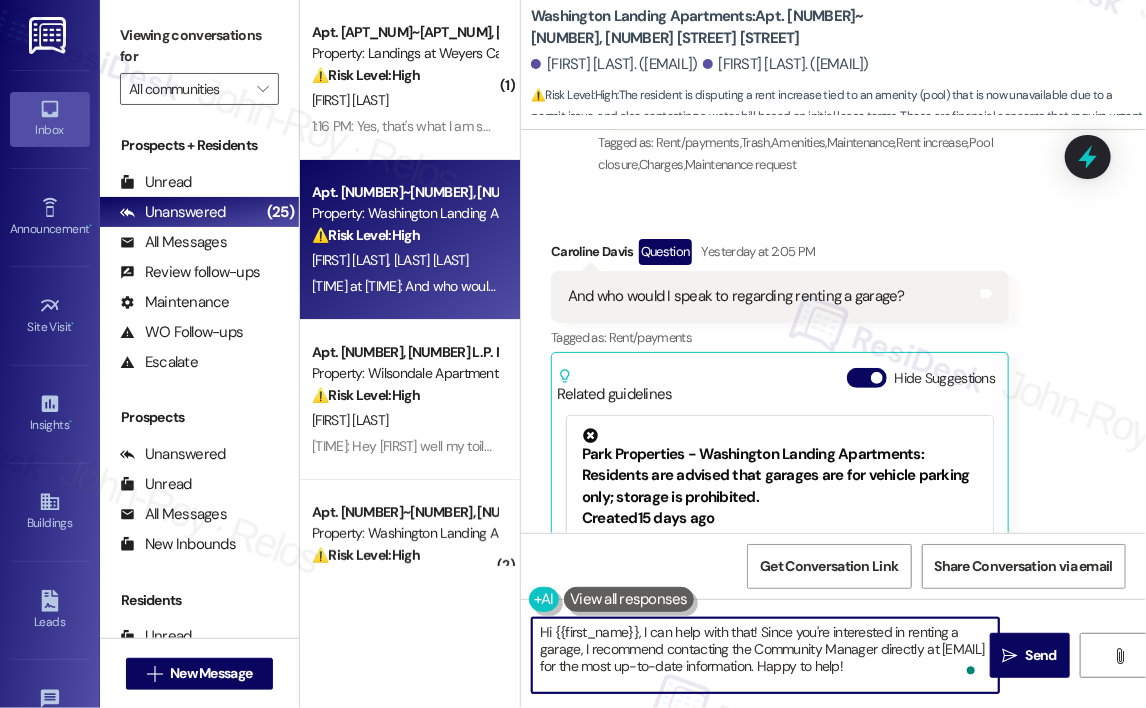 drag, startPoint x: 724, startPoint y: 675, endPoint x: 640, endPoint y: 631, distance: 94.82616 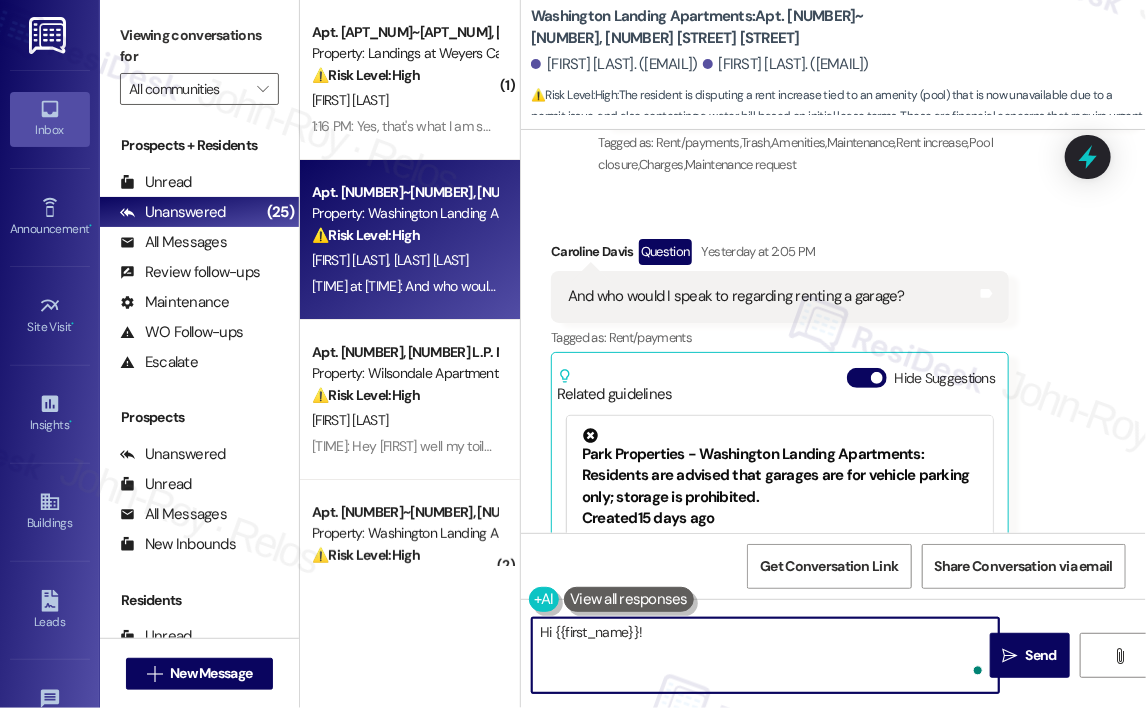 paste on "Just to help point you in the right direction—could you share a bit more about the garage you're looking to rent? Are you needing it for parking or storage? Any specific size or location near your unit? And is this for short-term or long-term use? Let me know so I can check with the team for you!" 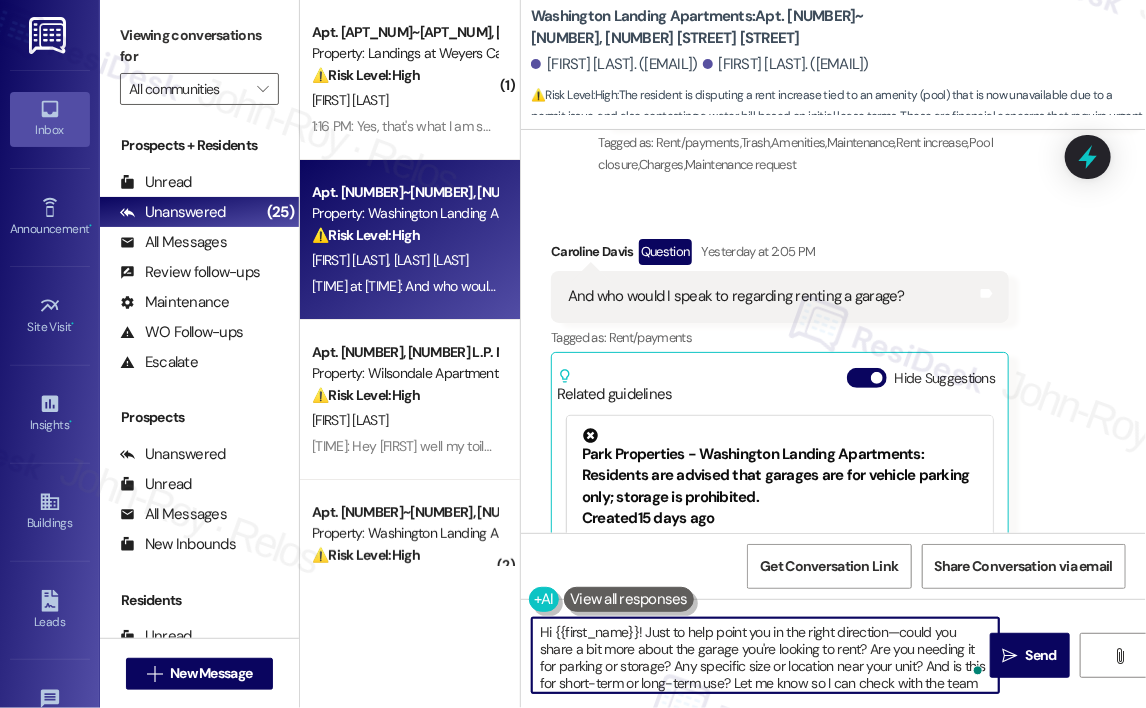 scroll, scrollTop: 16, scrollLeft: 0, axis: vertical 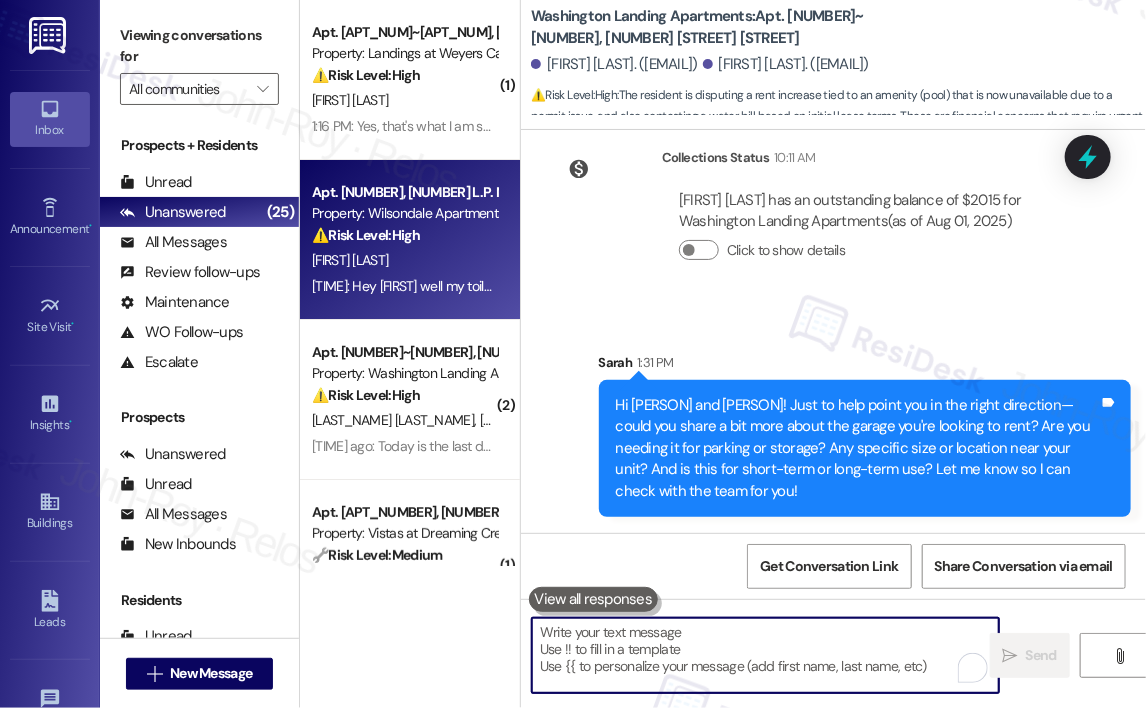 type 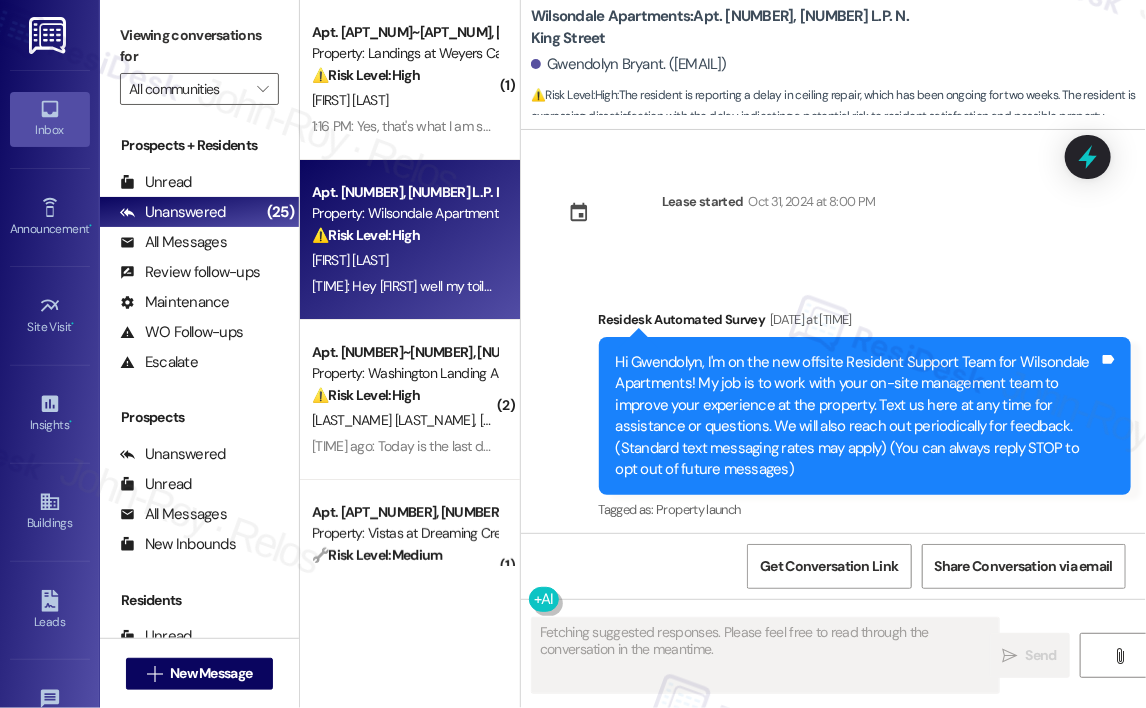 scroll, scrollTop: 68781, scrollLeft: 0, axis: vertical 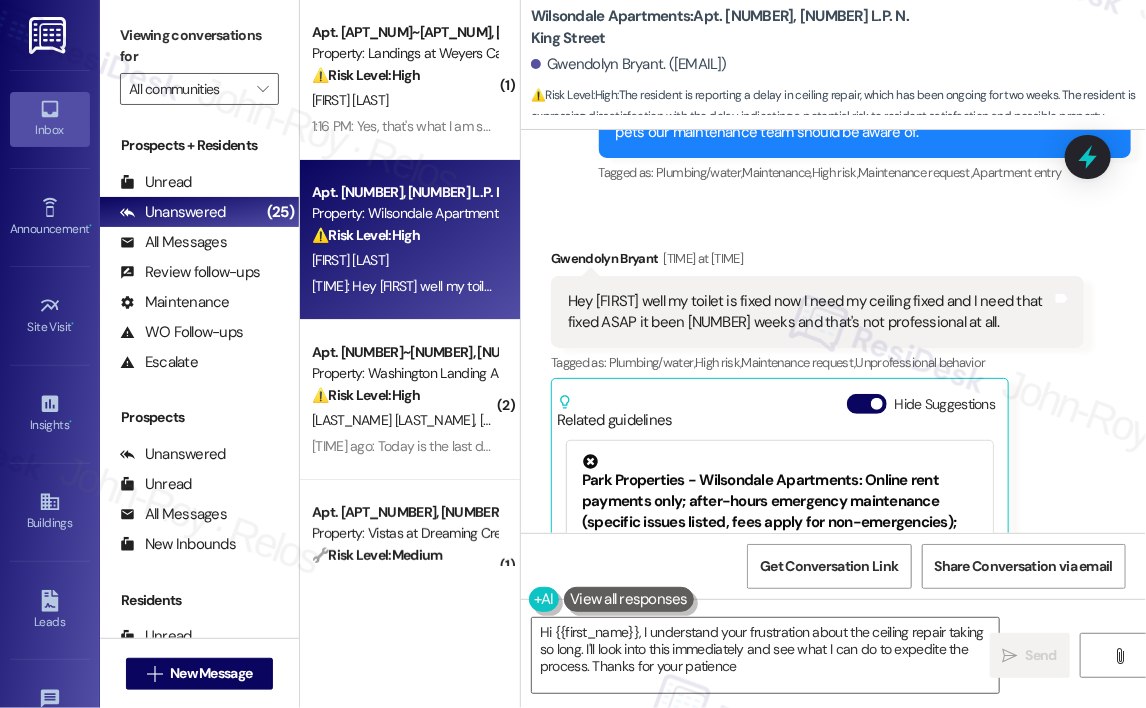 type on "Hi {{first_name}}, I understand your frustration about the ceiling repair taking so long. I'll look into this immediately and see what I can do to expedite the process. Thanks for your patience!" 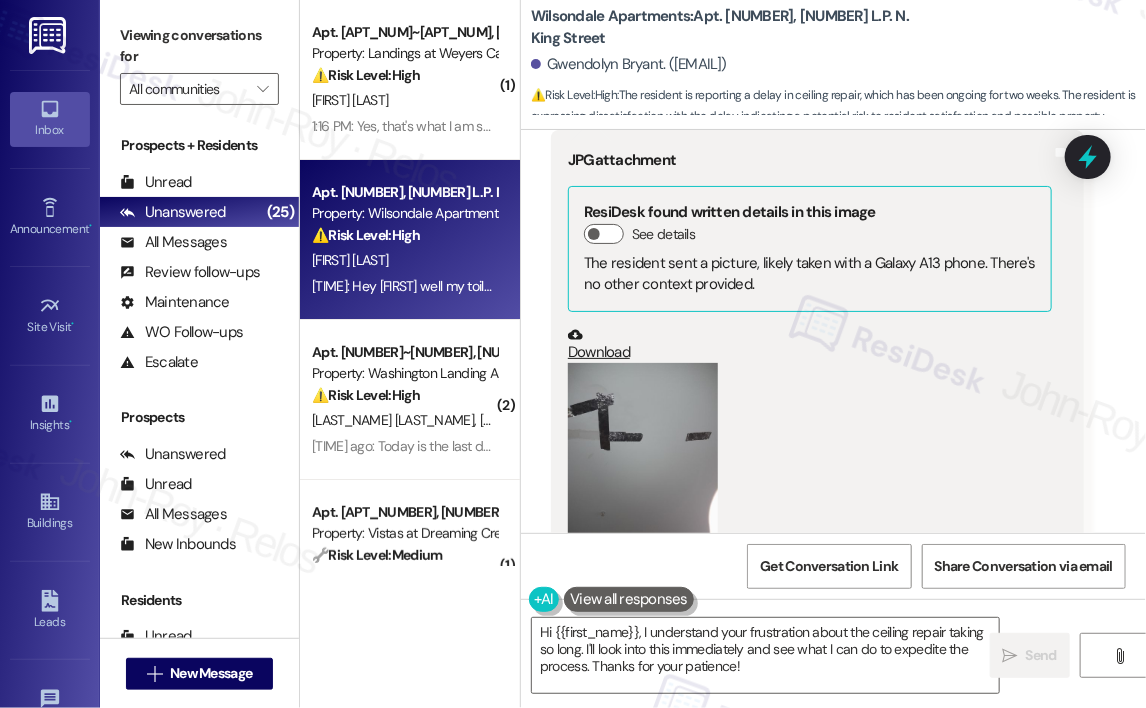 scroll, scrollTop: 65481, scrollLeft: 0, axis: vertical 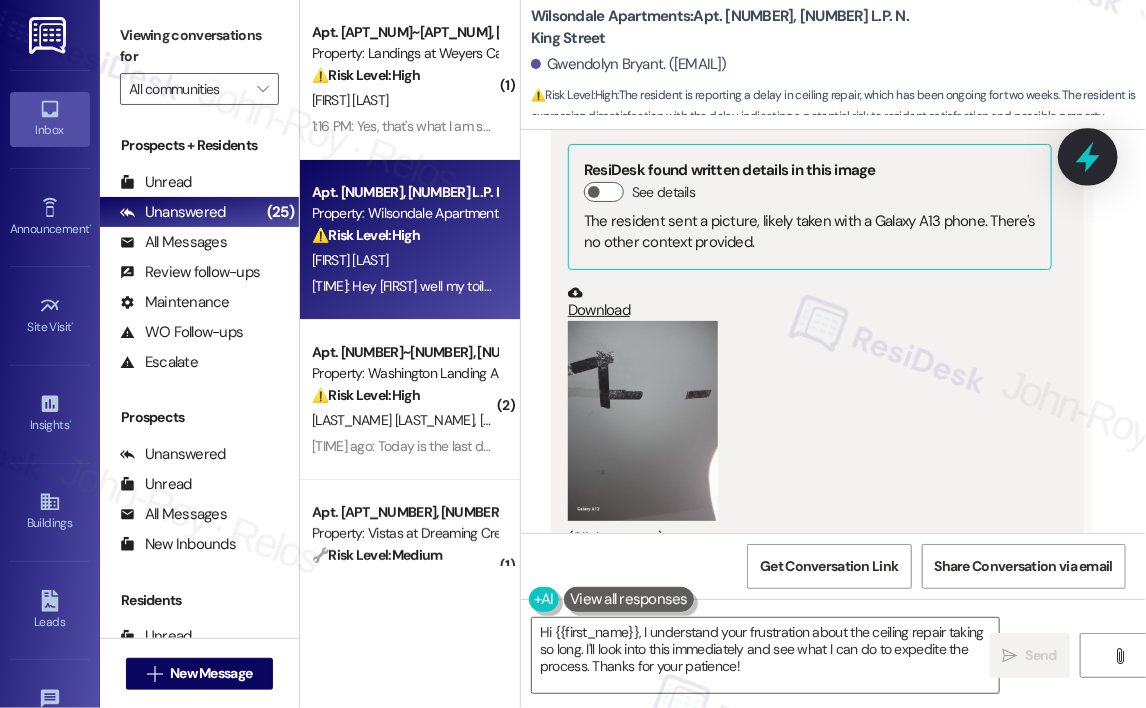 click 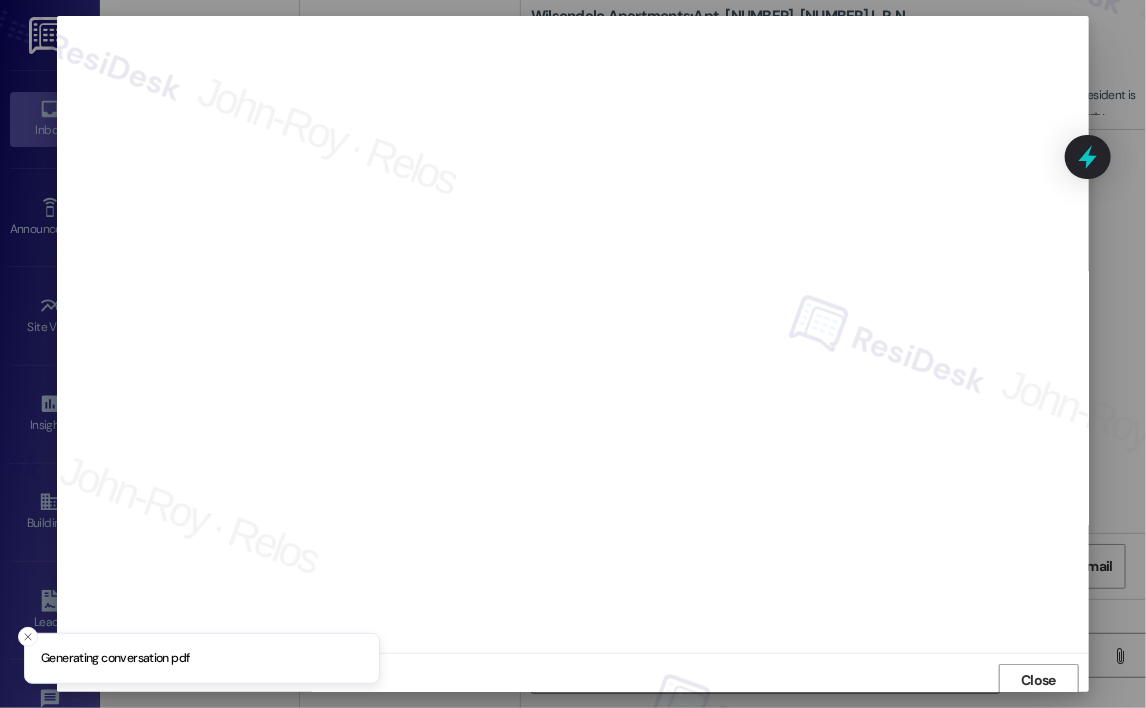 scroll, scrollTop: 4, scrollLeft: 0, axis: vertical 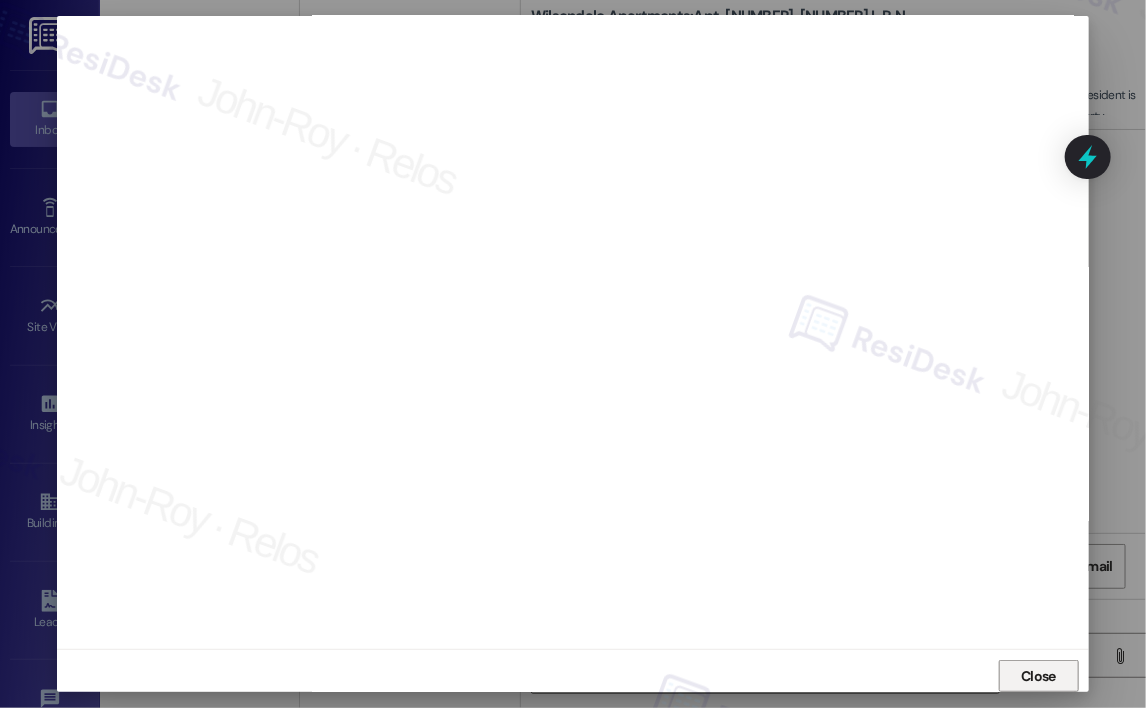 click on "Close" at bounding box center (1038, 676) 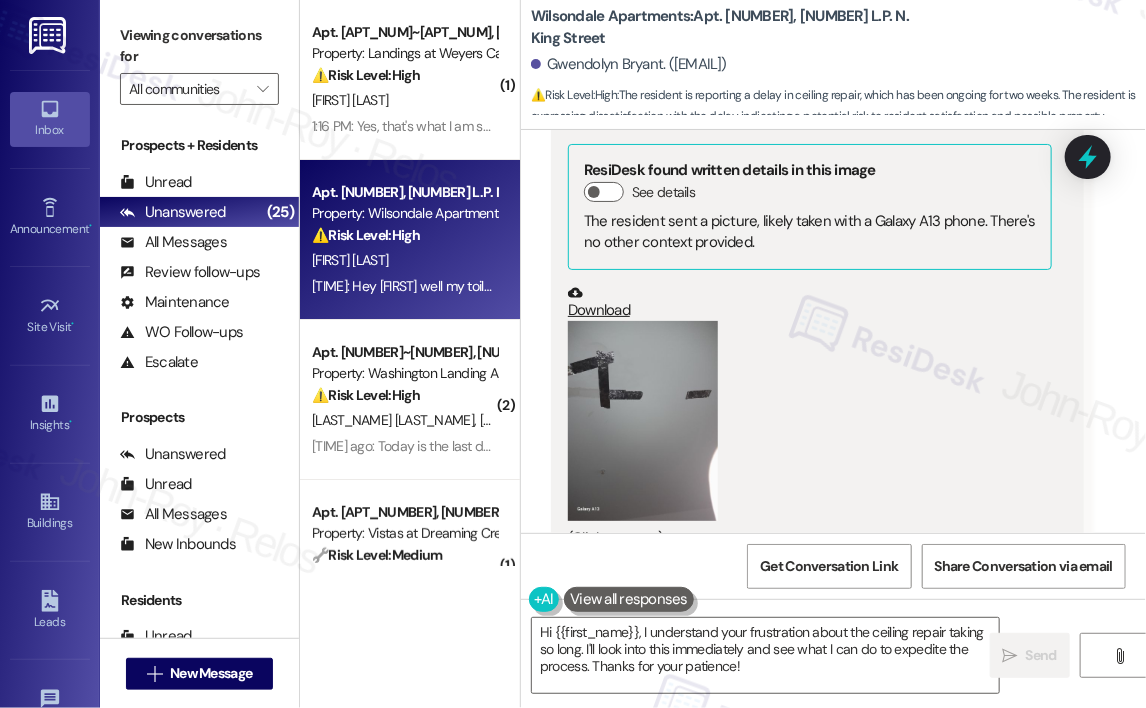 scroll, scrollTop: 65581, scrollLeft: 0, axis: vertical 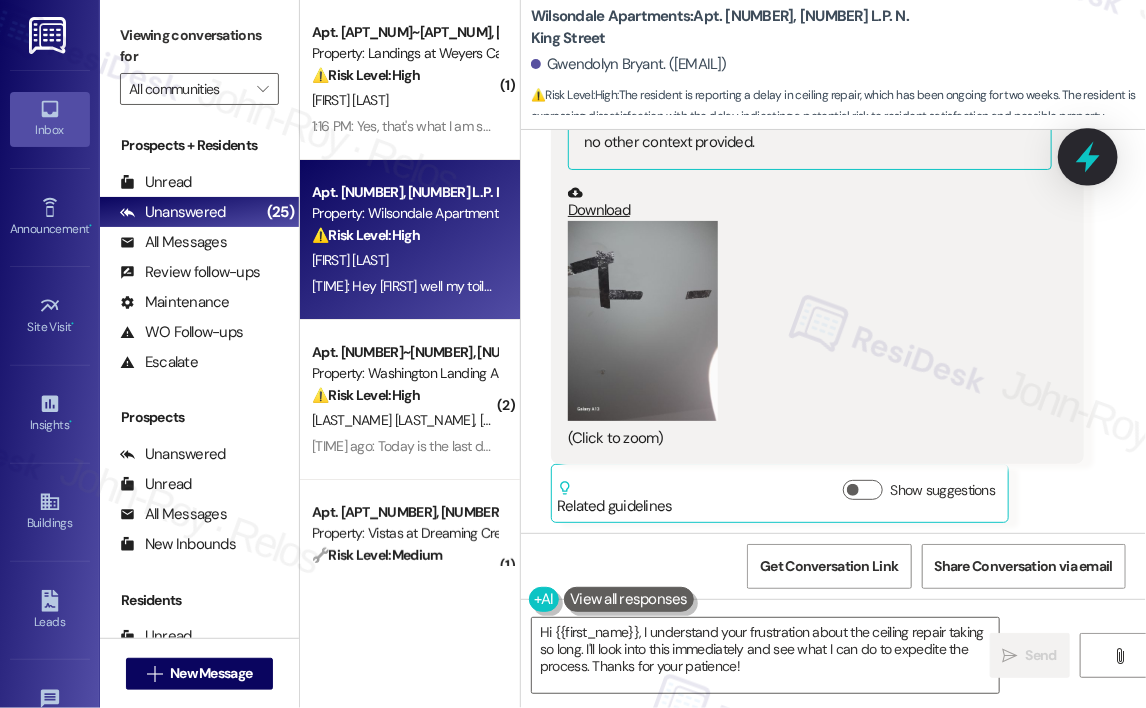 click 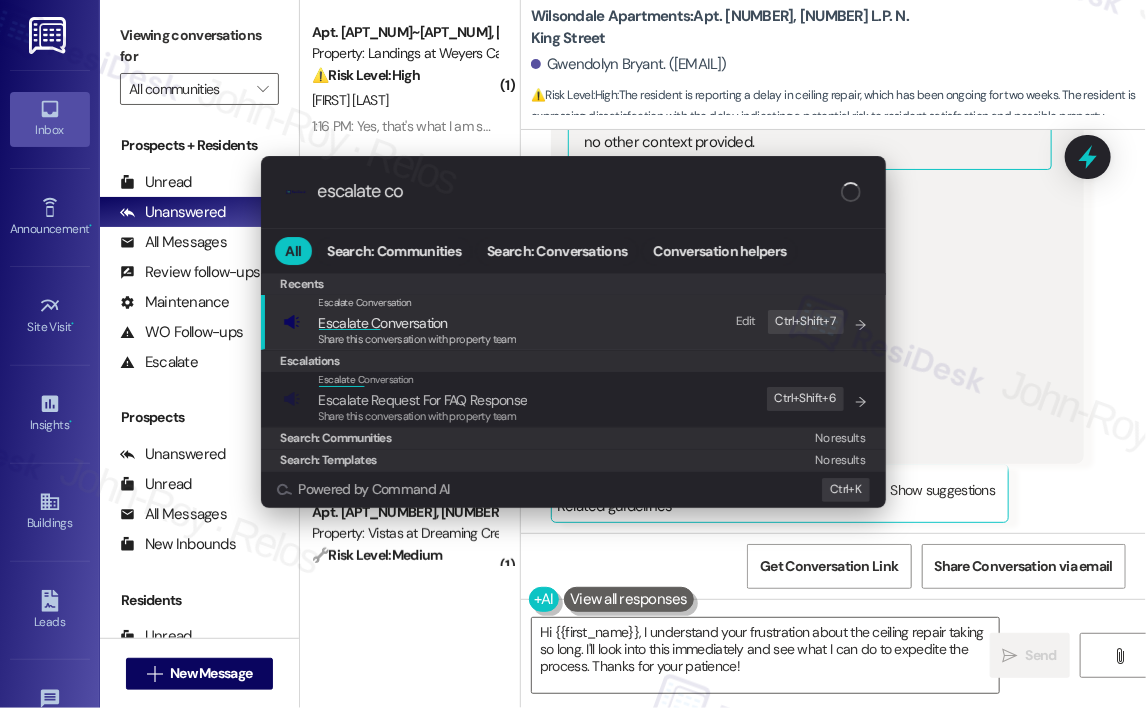 type on "escalate con" 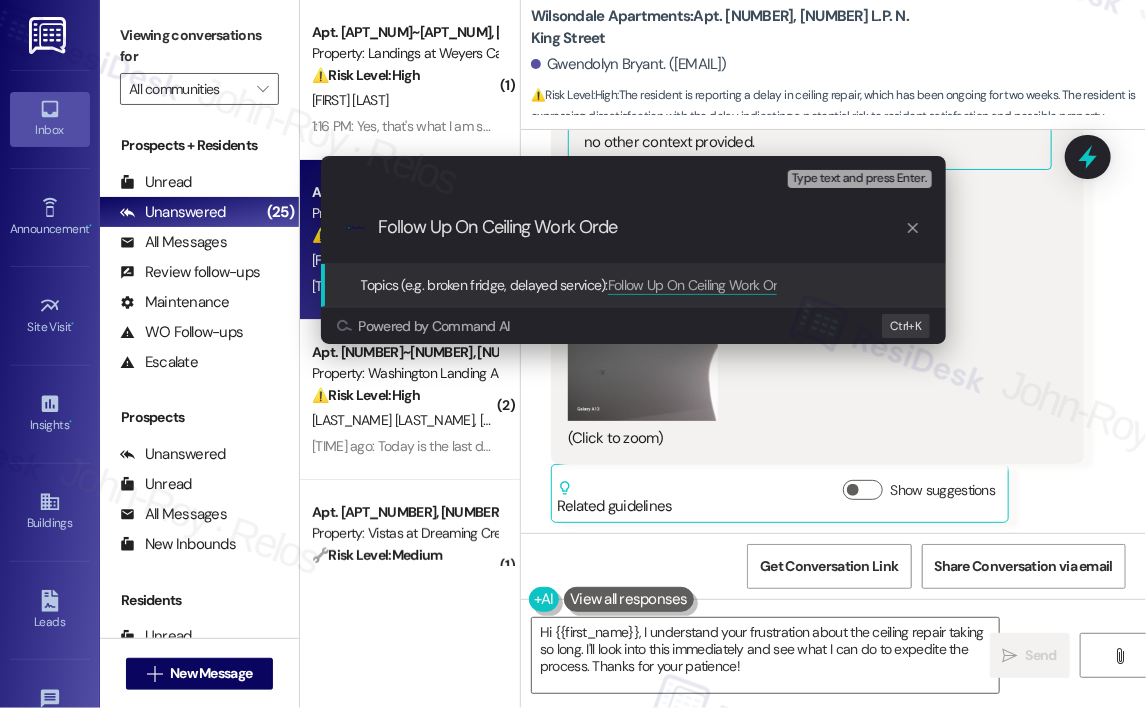 type on "Follow Up On Ceiling Work Order" 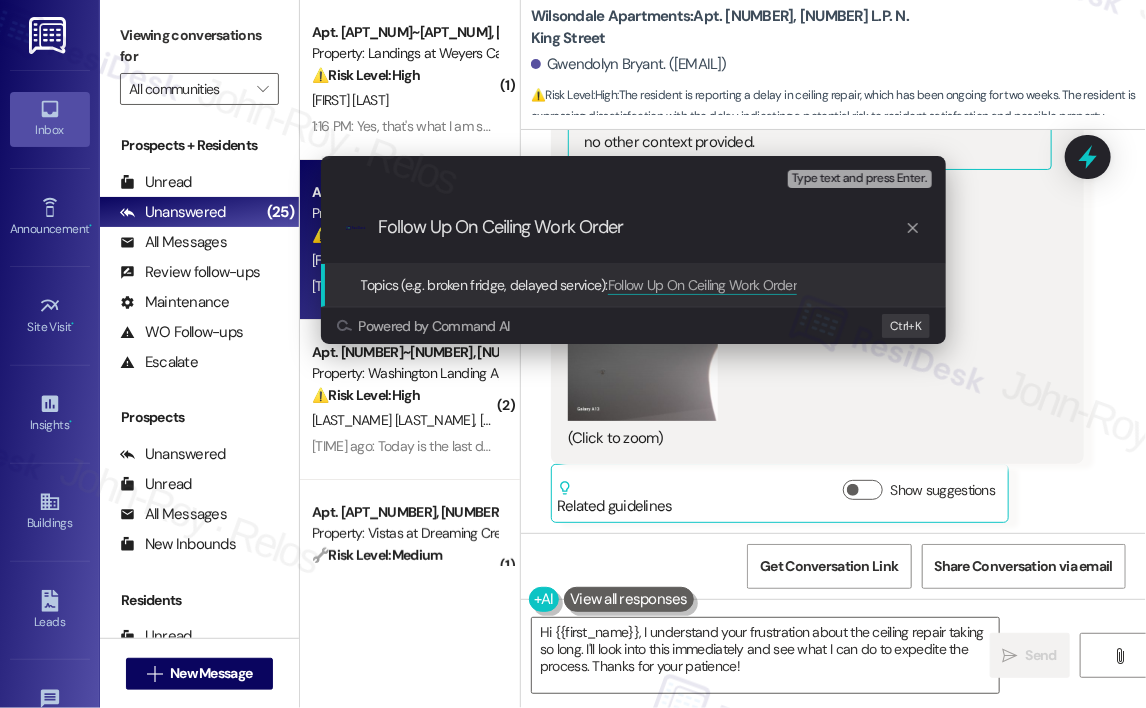 type 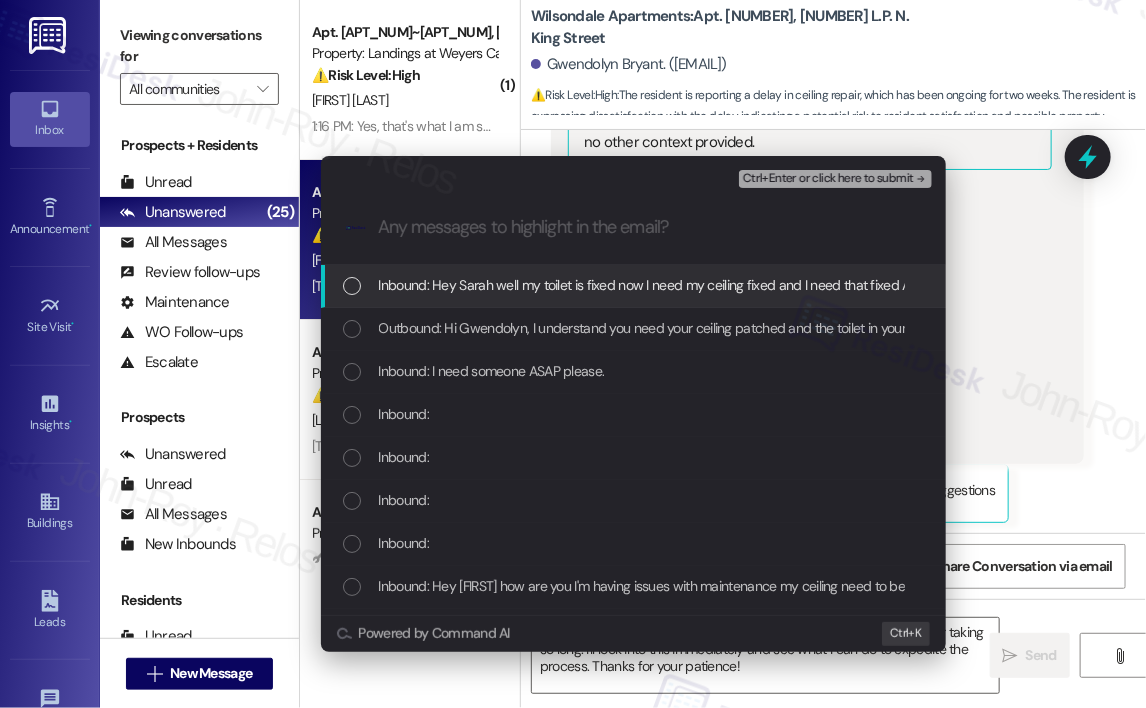 click on "Inbound: Hey Sarah well my toilet is fixed now I need my ceiling fixed and I need that fixed ASAP it been 2 weeks and that's not professional at all." at bounding box center (798, 285) 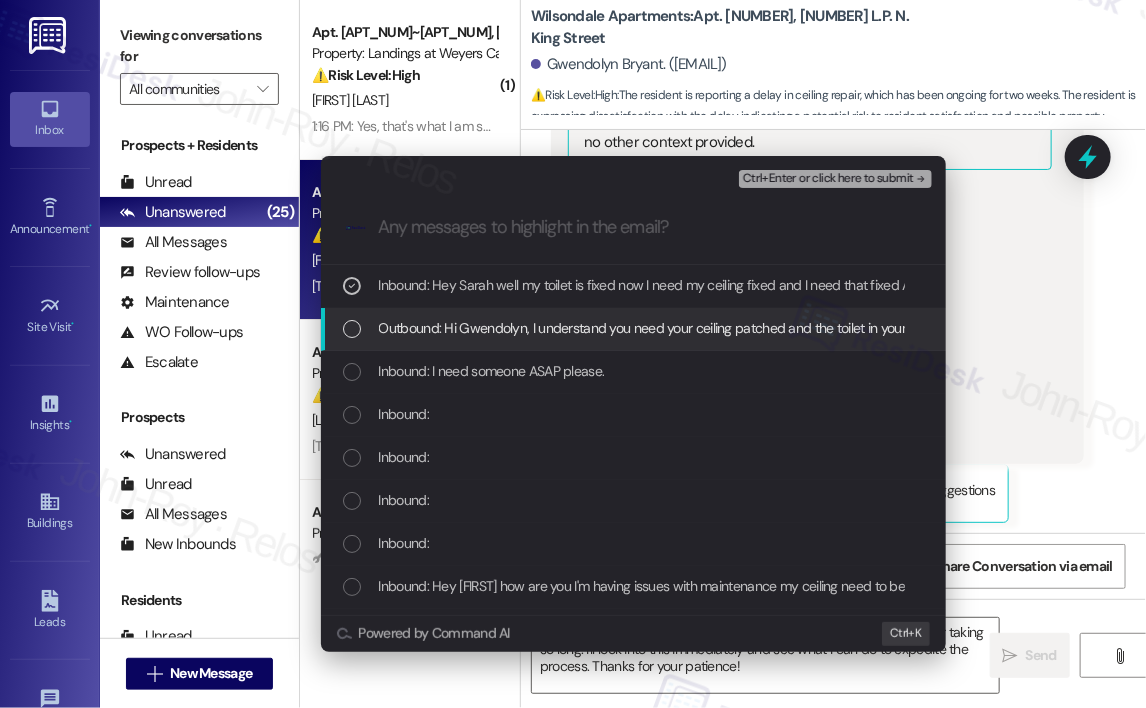 click on "Outbound: Hi Gwendolyn, I understand you need your ceiling patched and the toilet in your master bedroom fixed ASAP. Do we have your permission to enter during your absence to address this issue? Additionally, let us know if there are any pets our maintenance team should be aware of." at bounding box center [1218, 328] 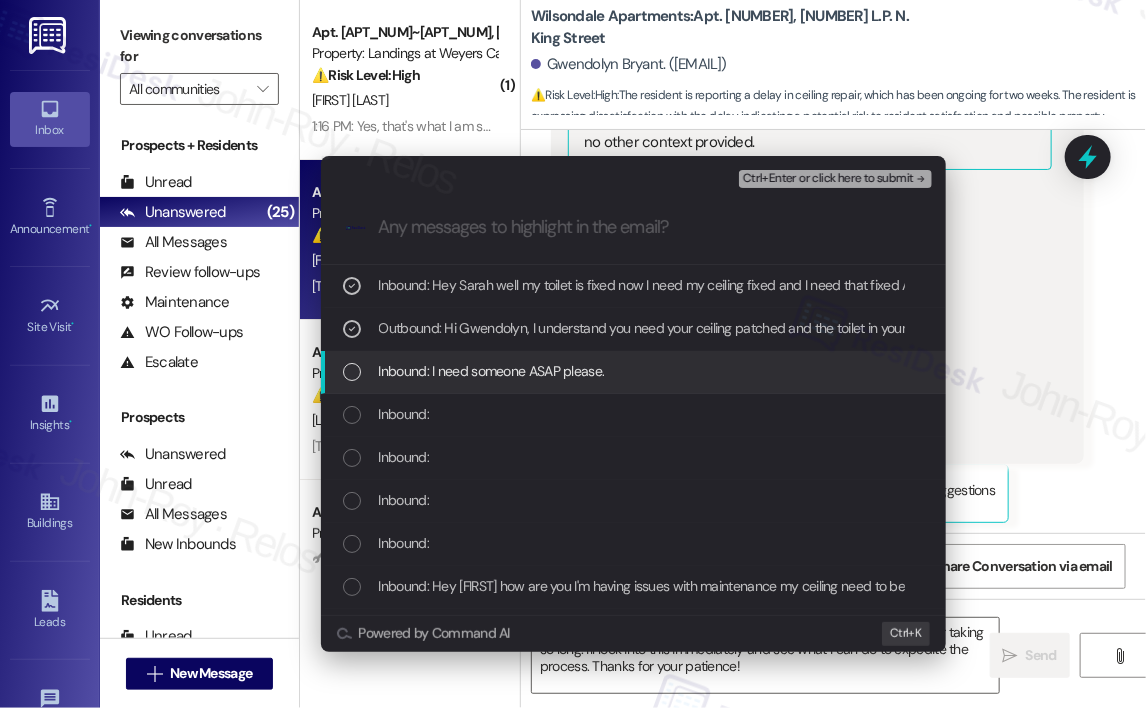 click on "Inbound: I need someone ASAP  please." at bounding box center [492, 371] 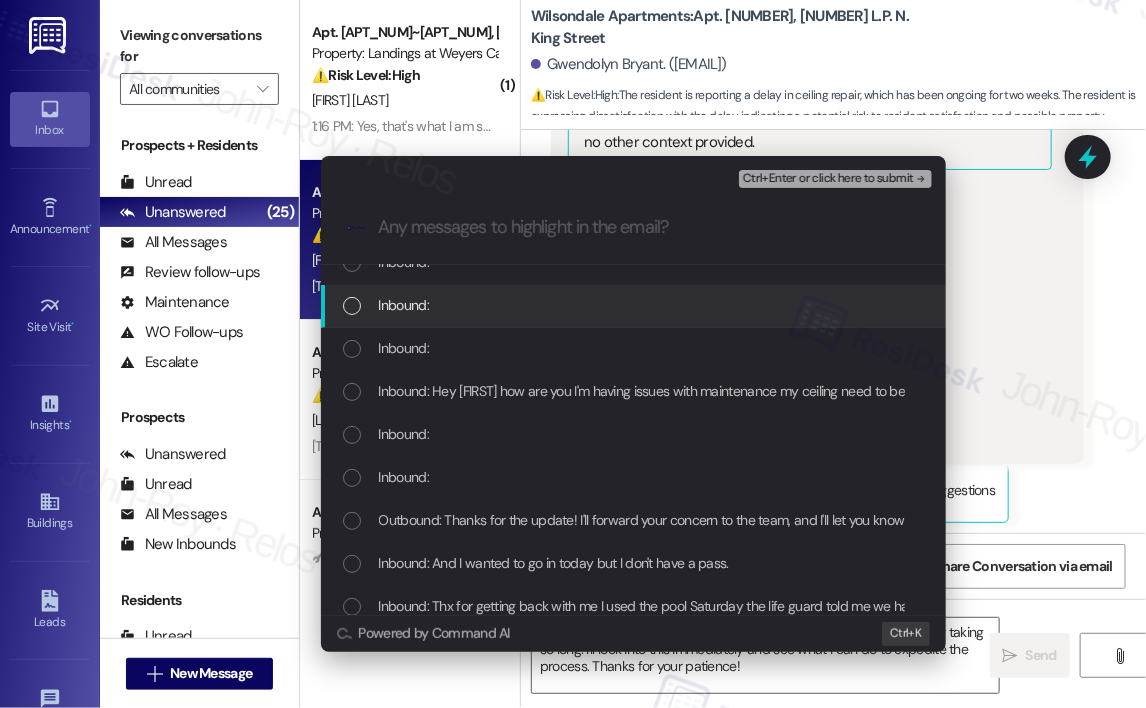 scroll, scrollTop: 200, scrollLeft: 0, axis: vertical 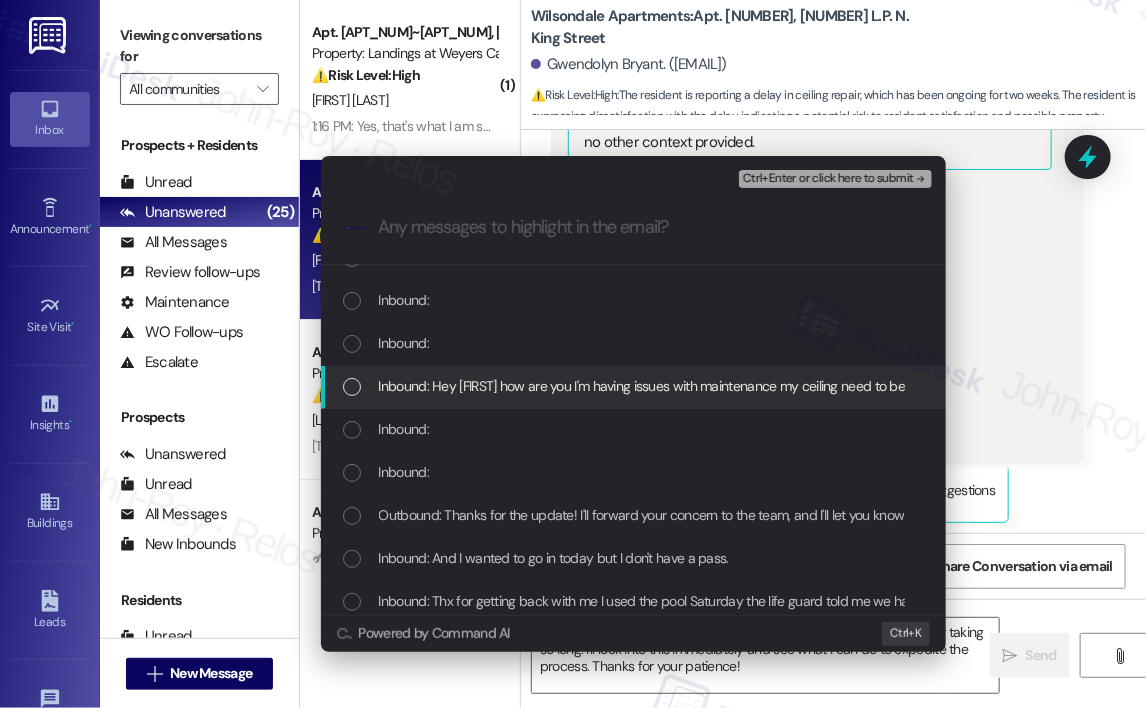 click on "Inbound: Hey Sarah  how are  you I'm having issues with maintenance   my ceiling need to be patch because one of the maintenance man came in my master bedroom and didn't finish his job I need my ceiling patch up and I went to use my master bedroom toilet  and I can't flush it because it's broke the piece in  the back of the stool want let me flush and I left something in there." at bounding box center [1471, 386] 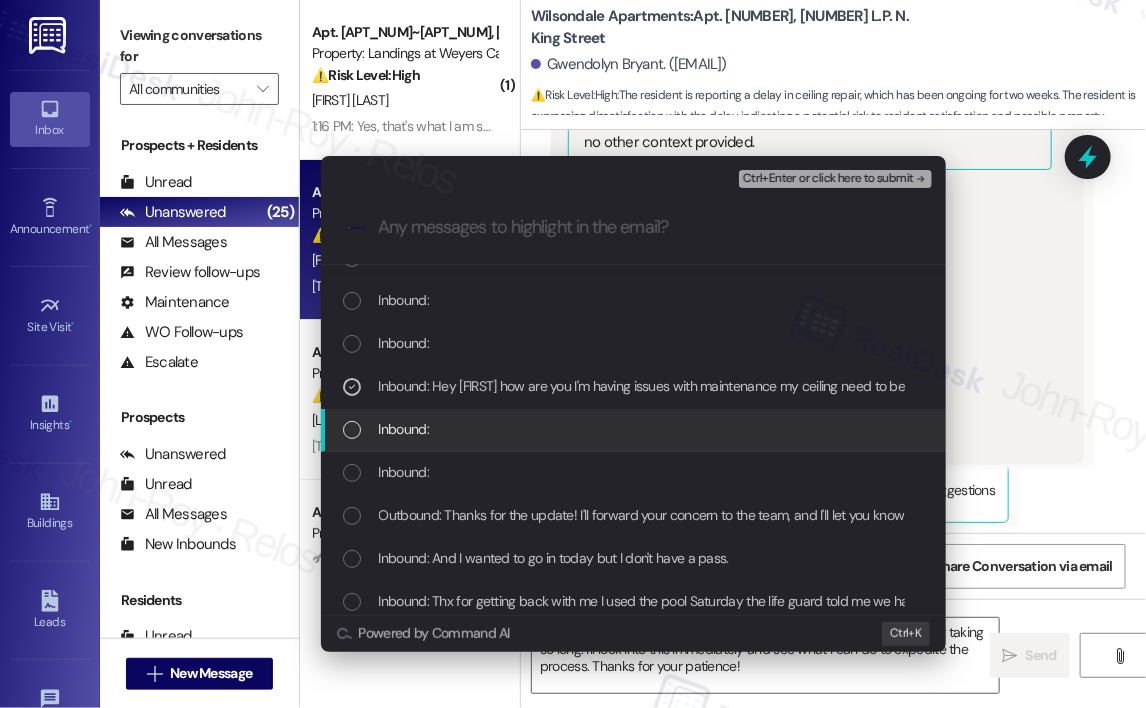 click on "Inbound:" at bounding box center (635, 429) 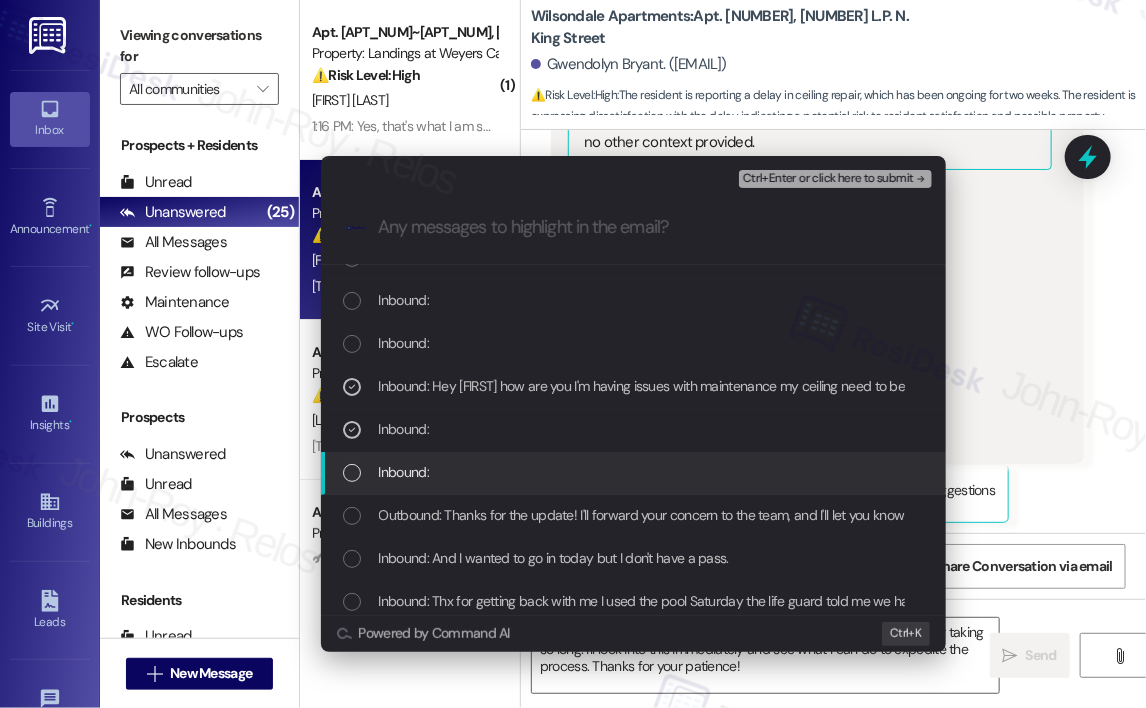 click on "Inbound:" at bounding box center (633, 473) 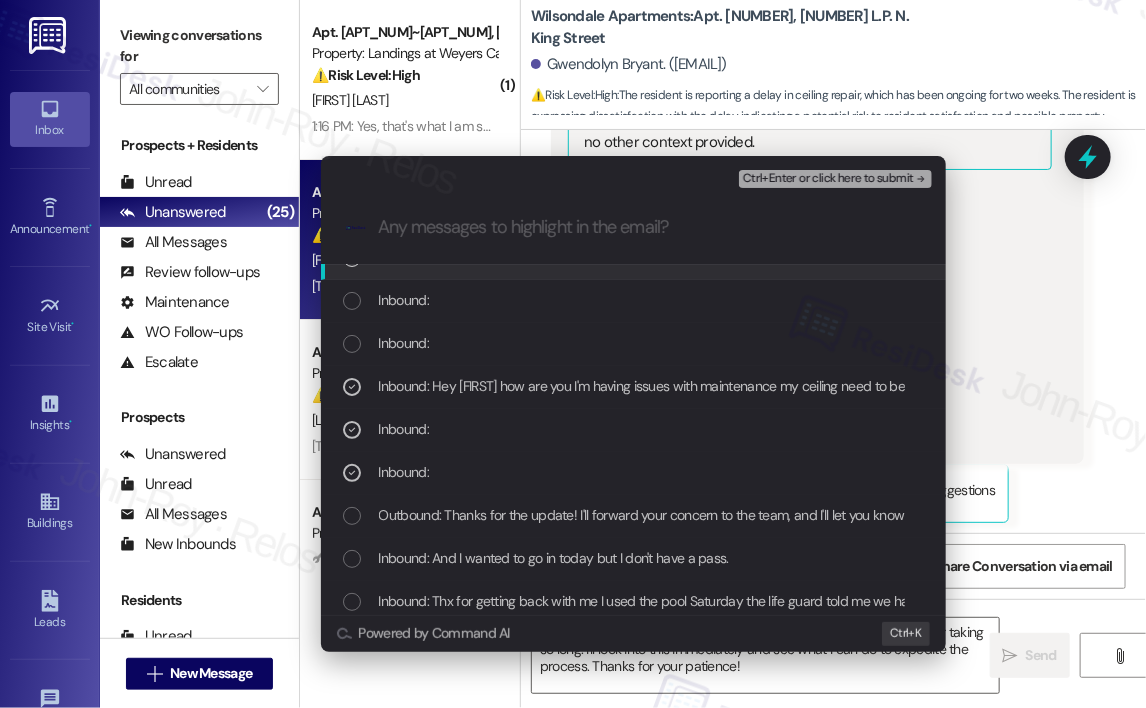 click on "Ctrl+Enter or click here to submit" at bounding box center (828, 179) 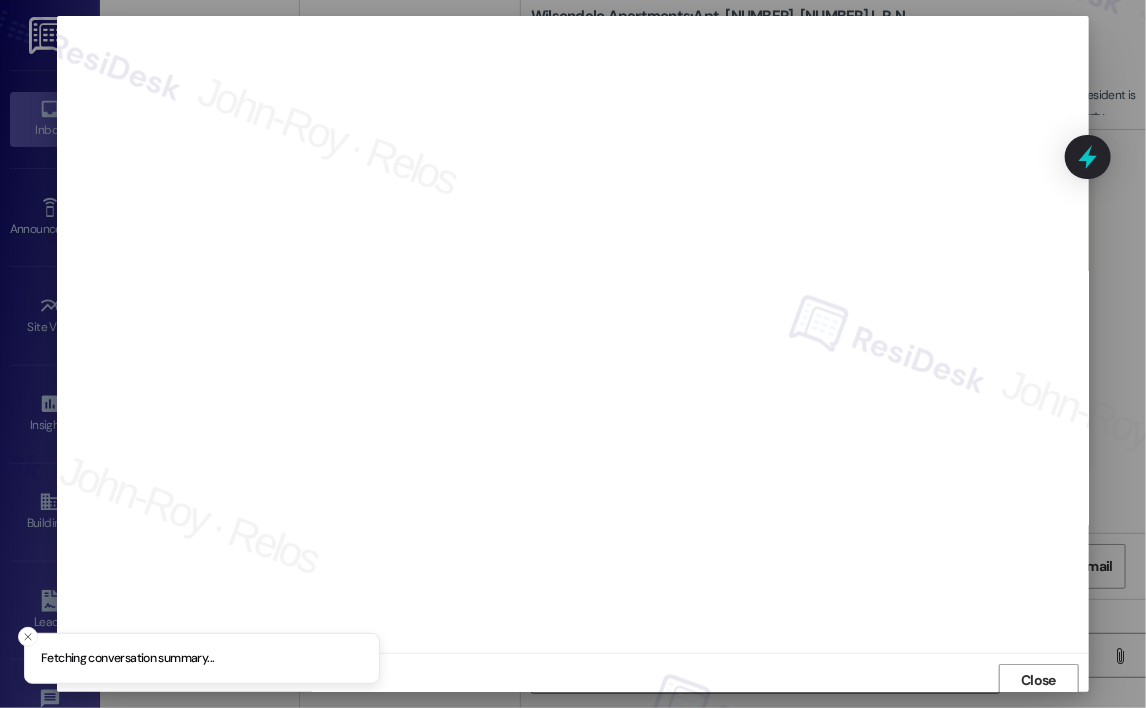 scroll, scrollTop: 4, scrollLeft: 0, axis: vertical 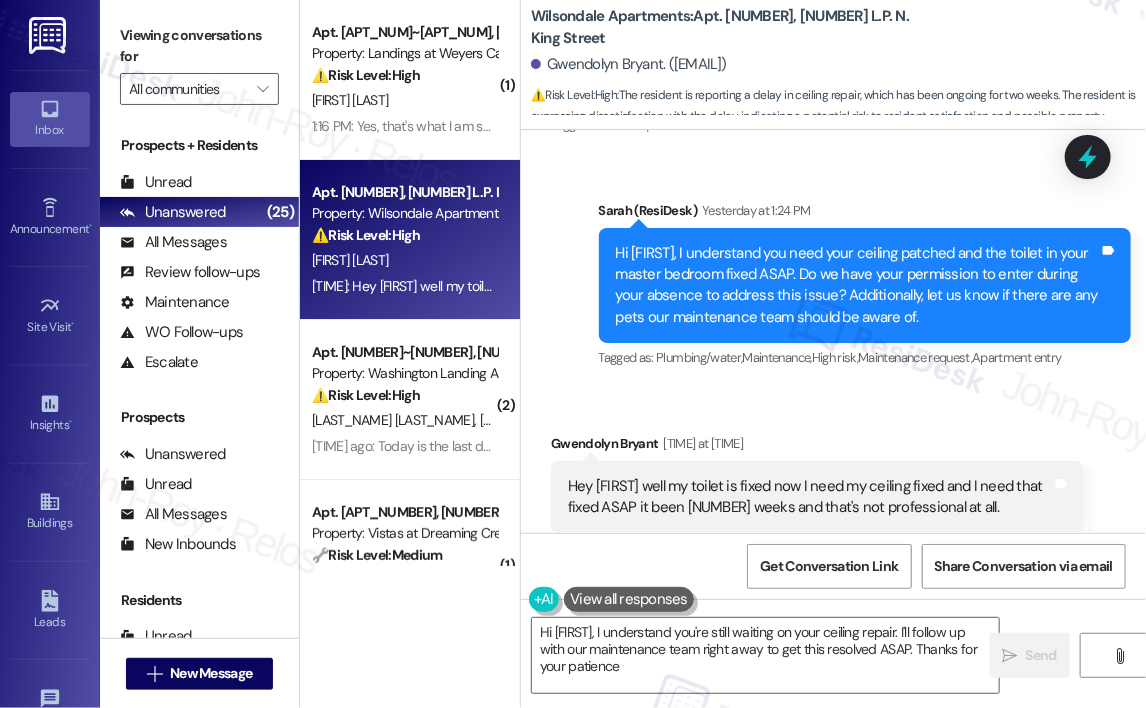 type on "Hi {{first_name}}, I understand you're still waiting on your ceiling repair. I'll follow up with our maintenance team right away to get this resolved ASAP. Thanks for your patience!" 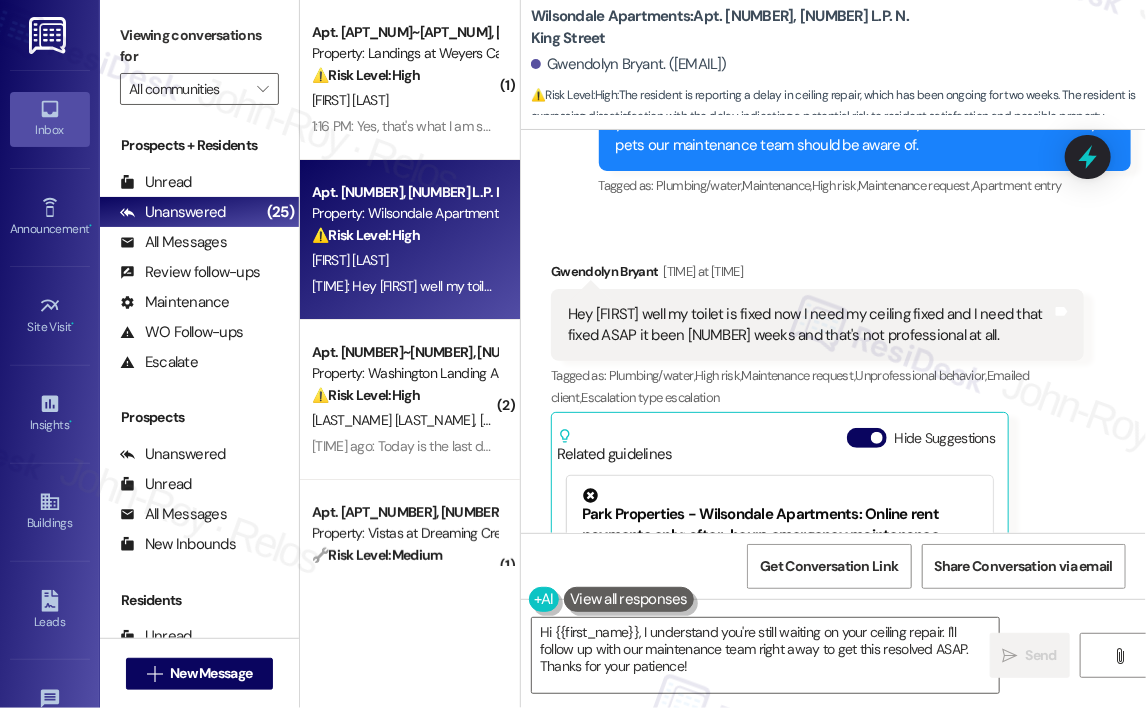 scroll, scrollTop: 68803, scrollLeft: 0, axis: vertical 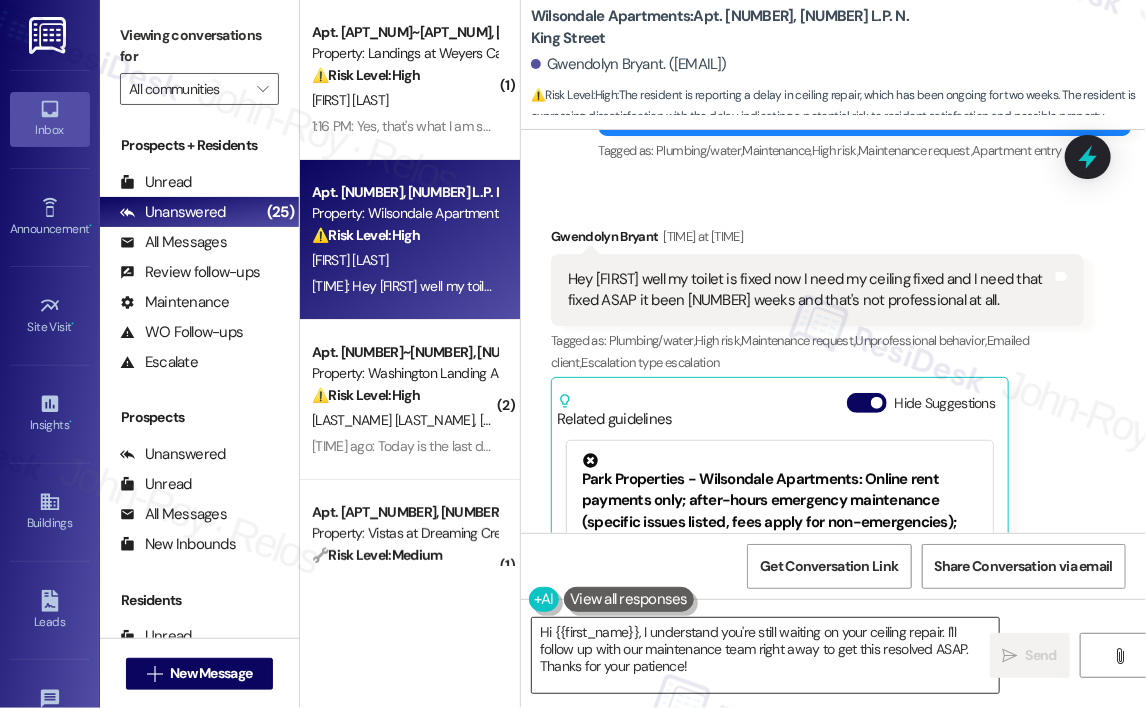 click on "Hi {{first_name}}, I understand you're still waiting on your ceiling repair. I'll follow up with our maintenance team right away to get this resolved ASAP. Thanks for your patience!" at bounding box center [765, 655] 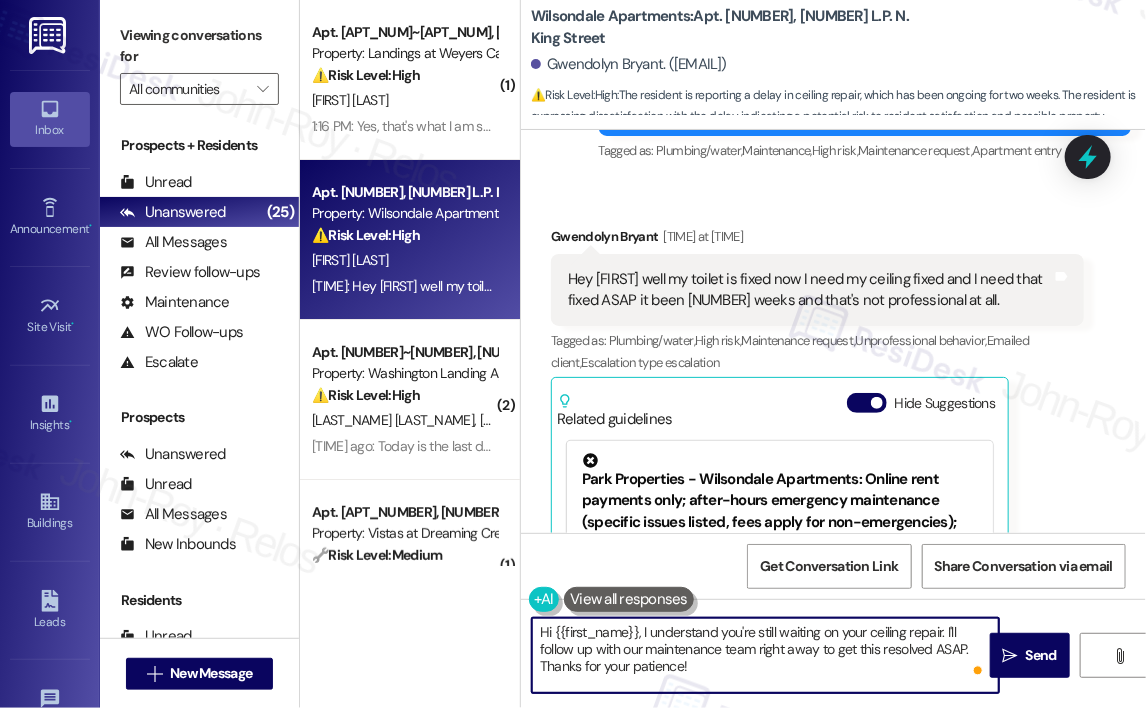 drag, startPoint x: 789, startPoint y: 662, endPoint x: 905, endPoint y: 666, distance: 116.06895 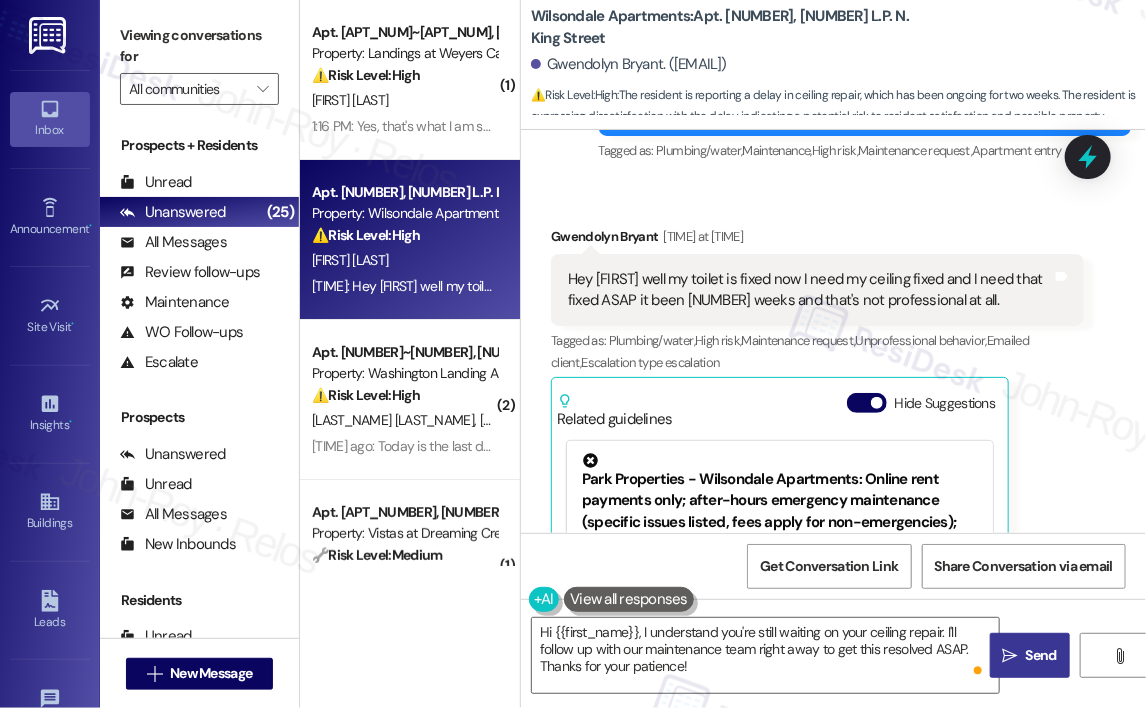 click on " Send" at bounding box center (1030, 655) 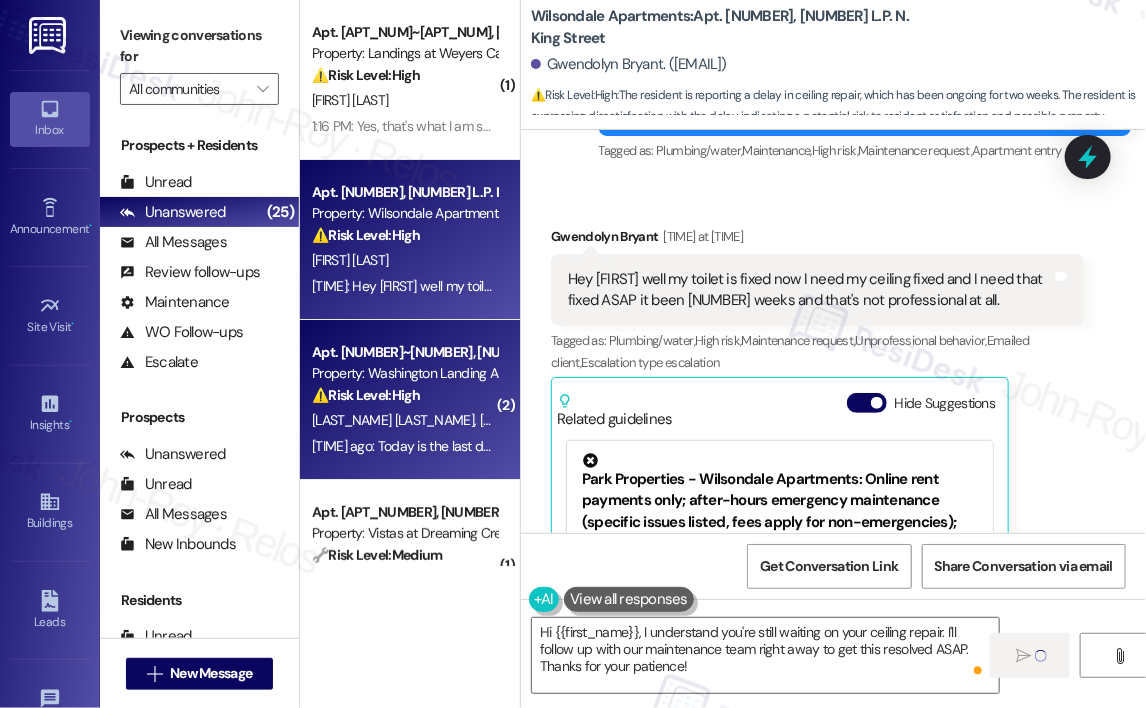 click on "Yesterday at 12:48 PM: Today is the last day the lease ends Yesterday at 12:48 PM: Today is the last day the lease ends" at bounding box center (404, 446) 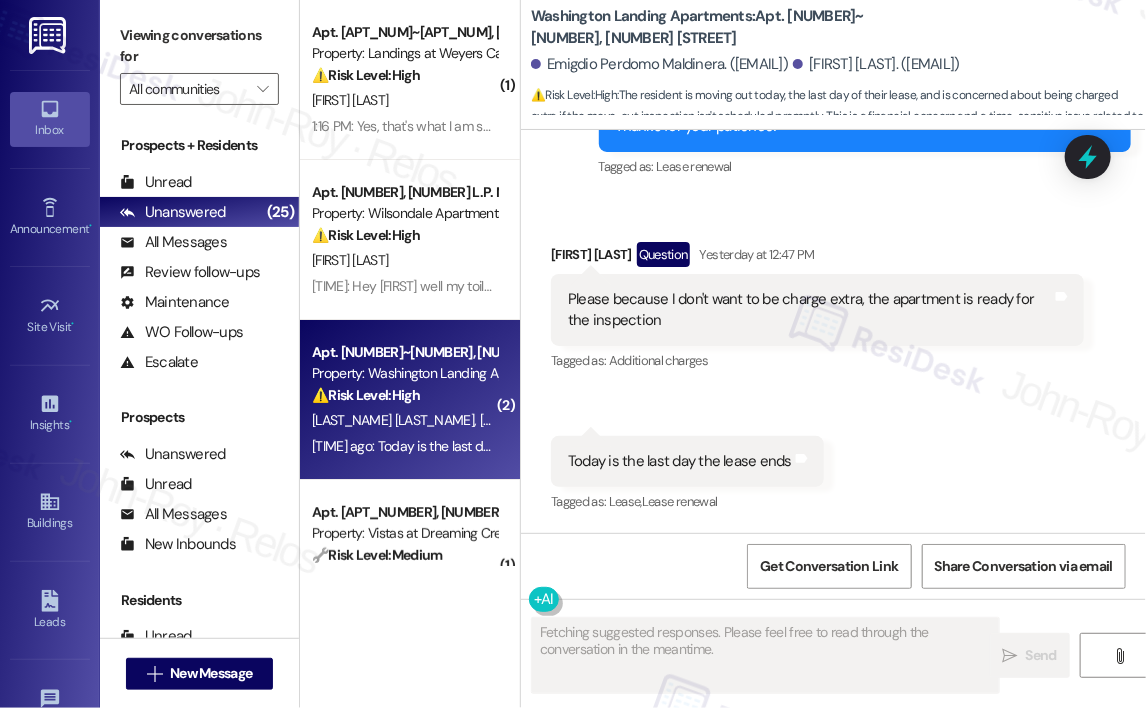 scroll, scrollTop: 4382, scrollLeft: 0, axis: vertical 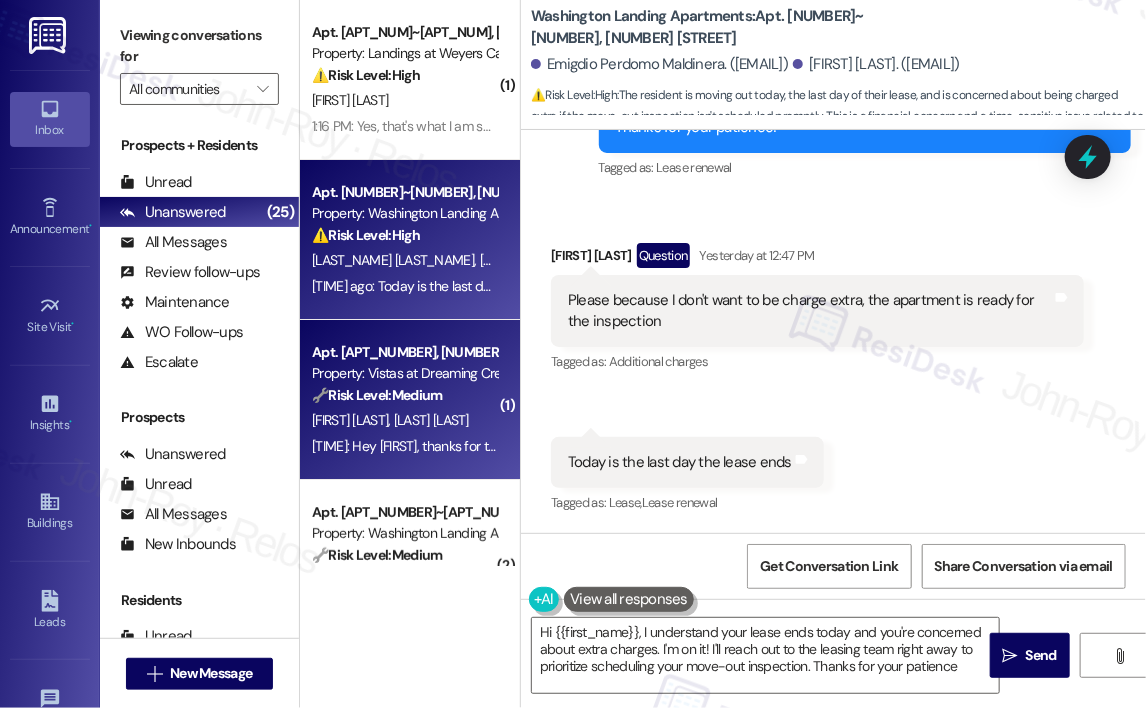 type on "Hi {{first_name}}, I understand your lease ends today and you're concerned about extra charges. I'm on it! I'll reach out to the leasing team right away to prioritize scheduling your move-out inspection. Thanks for your patience!" 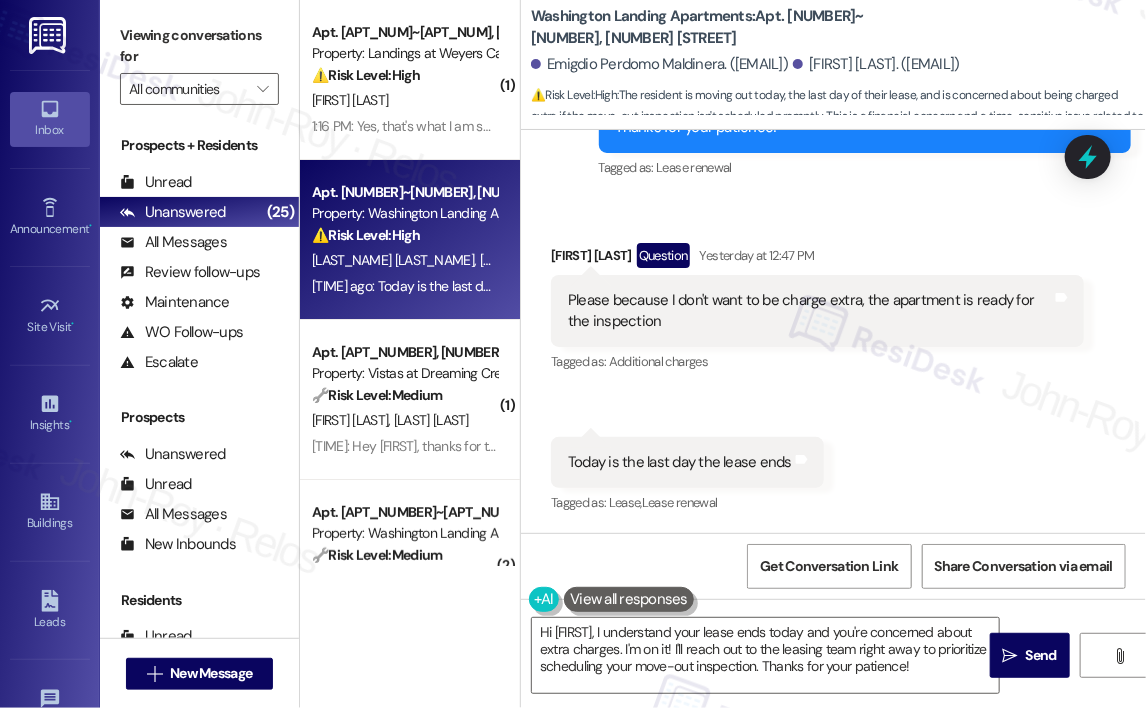 click on "Received via SMS Rosa Chicas Question Yesterday at 12:47 PM Please because I don't want to be charge extra, the apartment is ready for the inspection  Tags and notes Tagged as:   Additional charges Click to highlight conversations about Additional charges Received via SMS 12:48 PM Rosa Chicas Yesterday at 12:48 PM Today is the last day the lease ends Tags and notes Tagged as:   Lease ,  Click to highlight conversations about Lease Lease renewal Click to highlight conversations about Lease renewal" at bounding box center [833, 365] 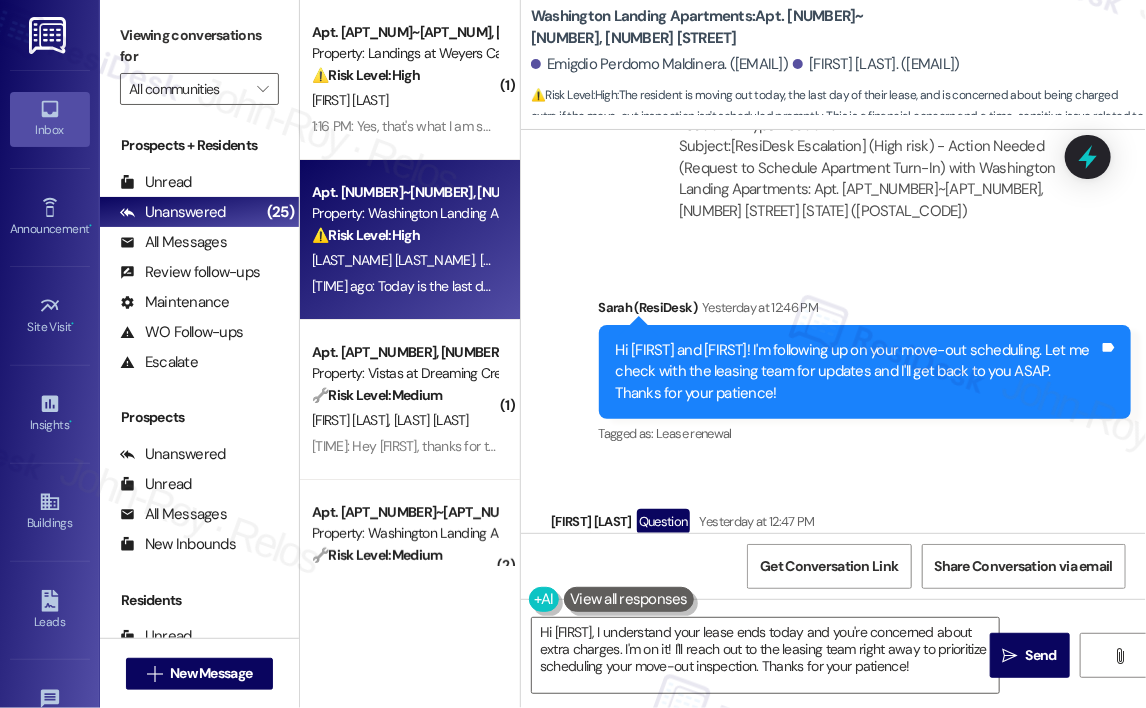 scroll, scrollTop: 4082, scrollLeft: 0, axis: vertical 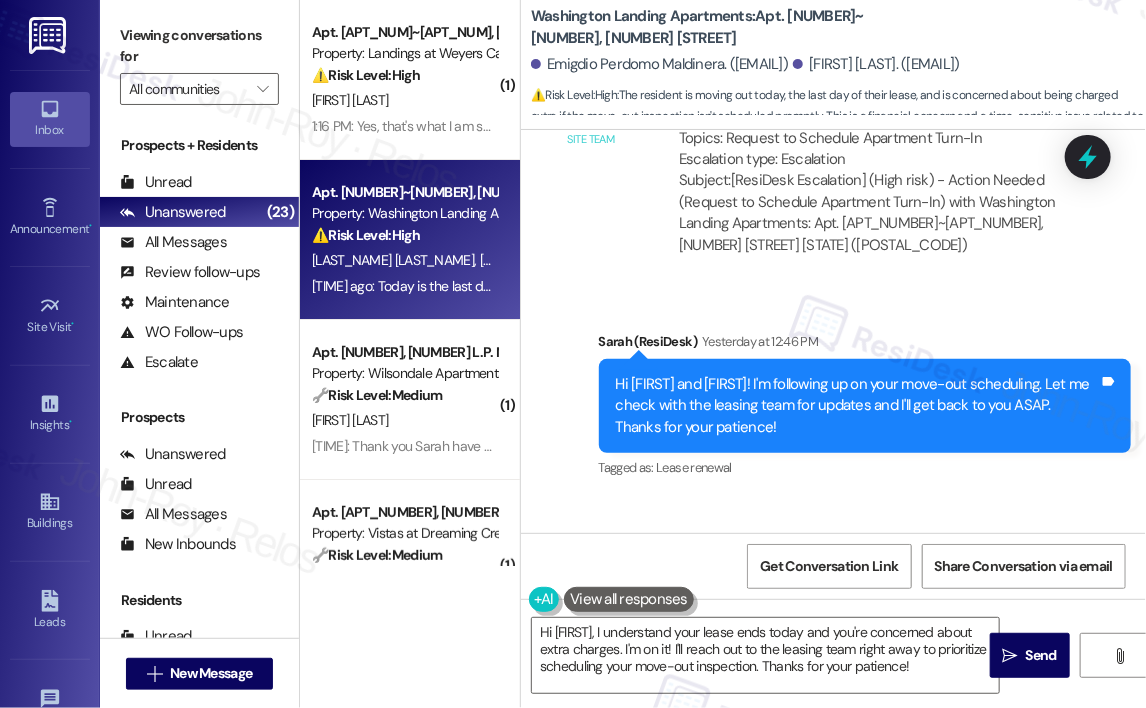 click on "Sent via SMS Sarah   (ResiDesk) Yesterday at 12:46 PM Hi Emigdio and Rosa! I'm following up on your move-out scheduling. Let me check with the leasing team for updates and I'll get back to you ASAP. Thanks for your patience! Tags and notes Tagged as:   Lease renewal Click to highlight conversations about Lease renewal" at bounding box center [833, 392] 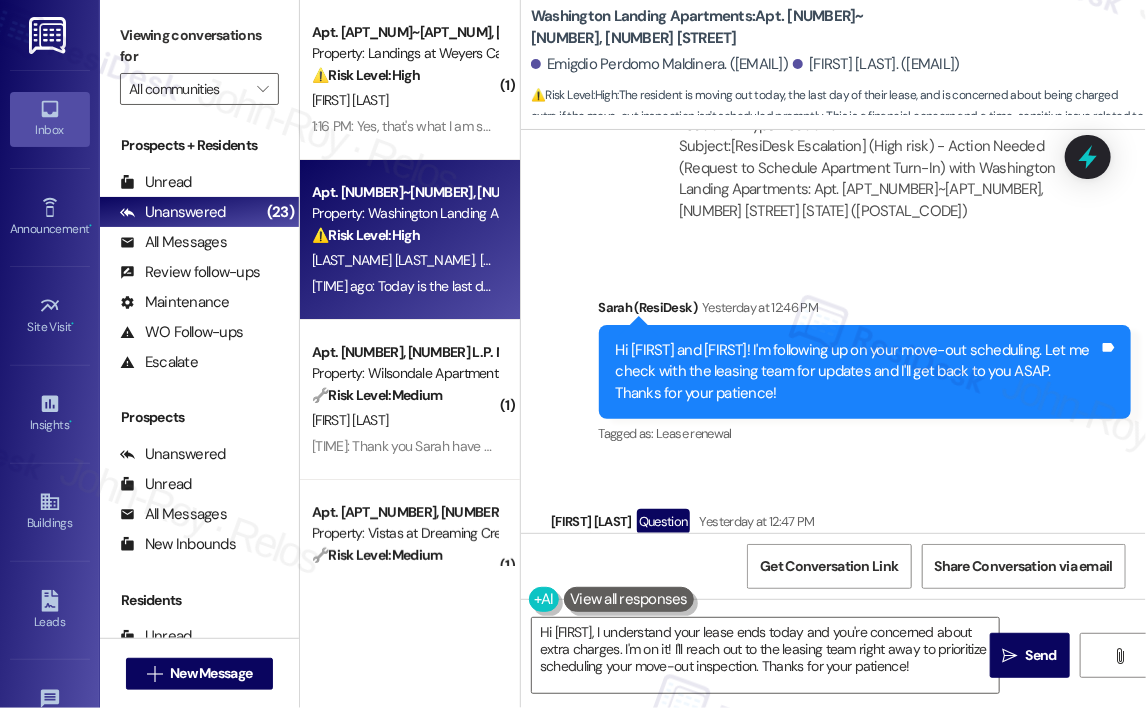 scroll, scrollTop: 3983, scrollLeft: 0, axis: vertical 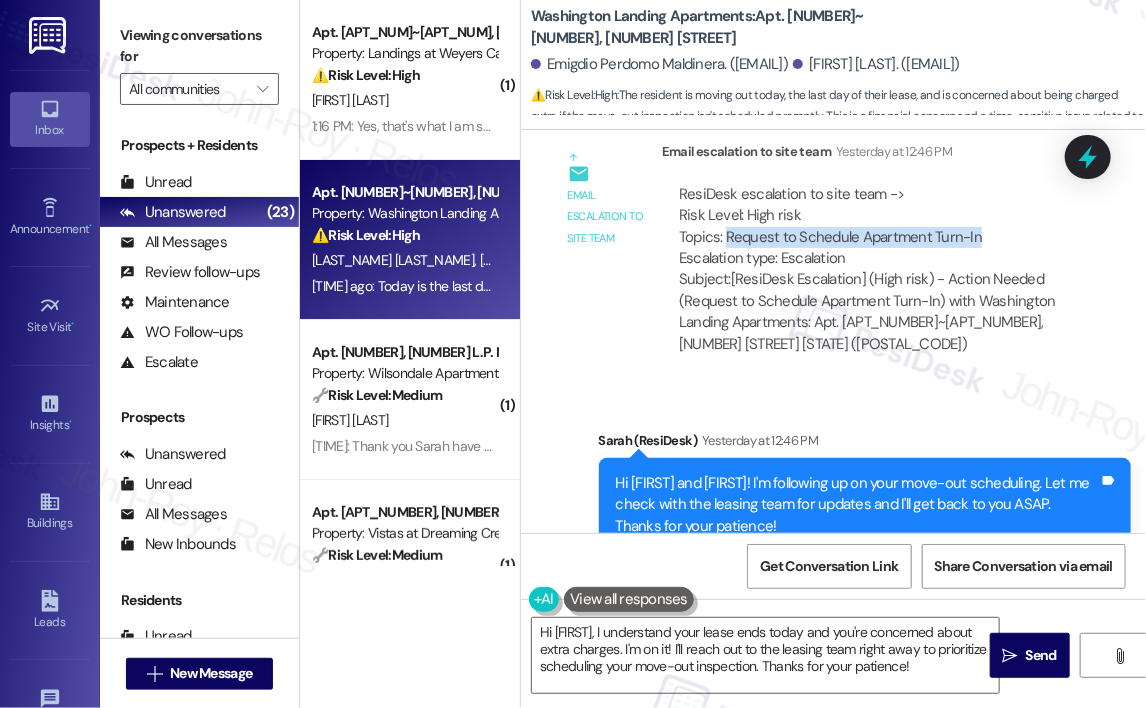 drag, startPoint x: 996, startPoint y: 237, endPoint x: 724, endPoint y: 229, distance: 272.1176 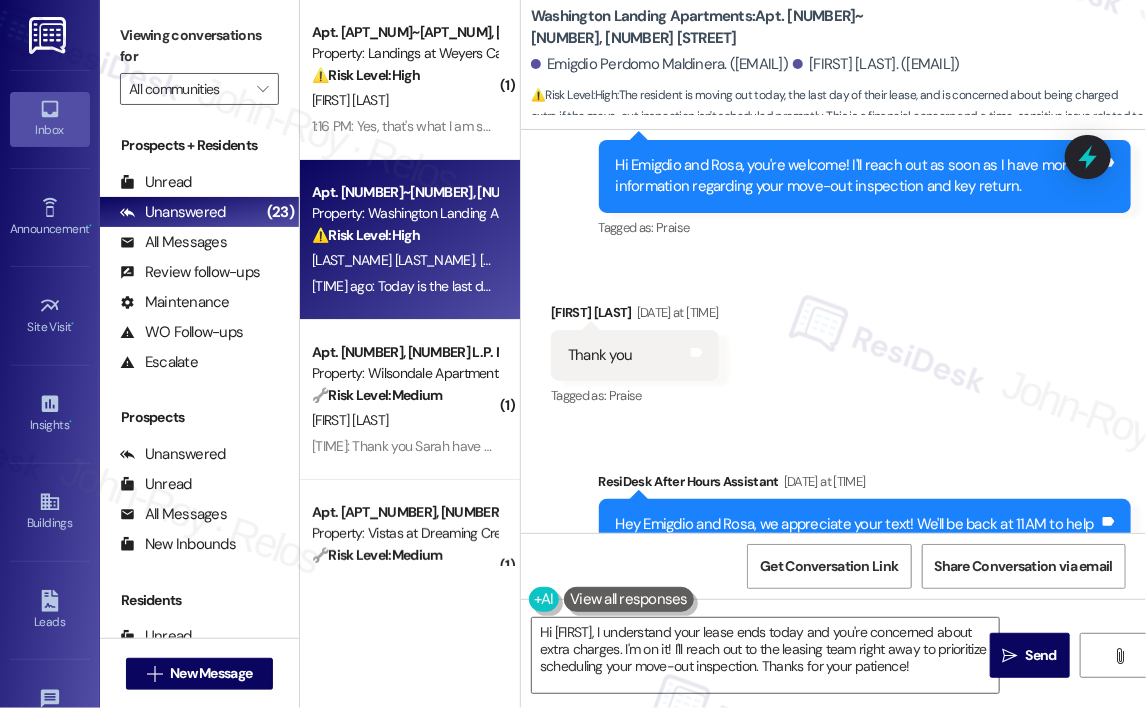 scroll, scrollTop: 2583, scrollLeft: 0, axis: vertical 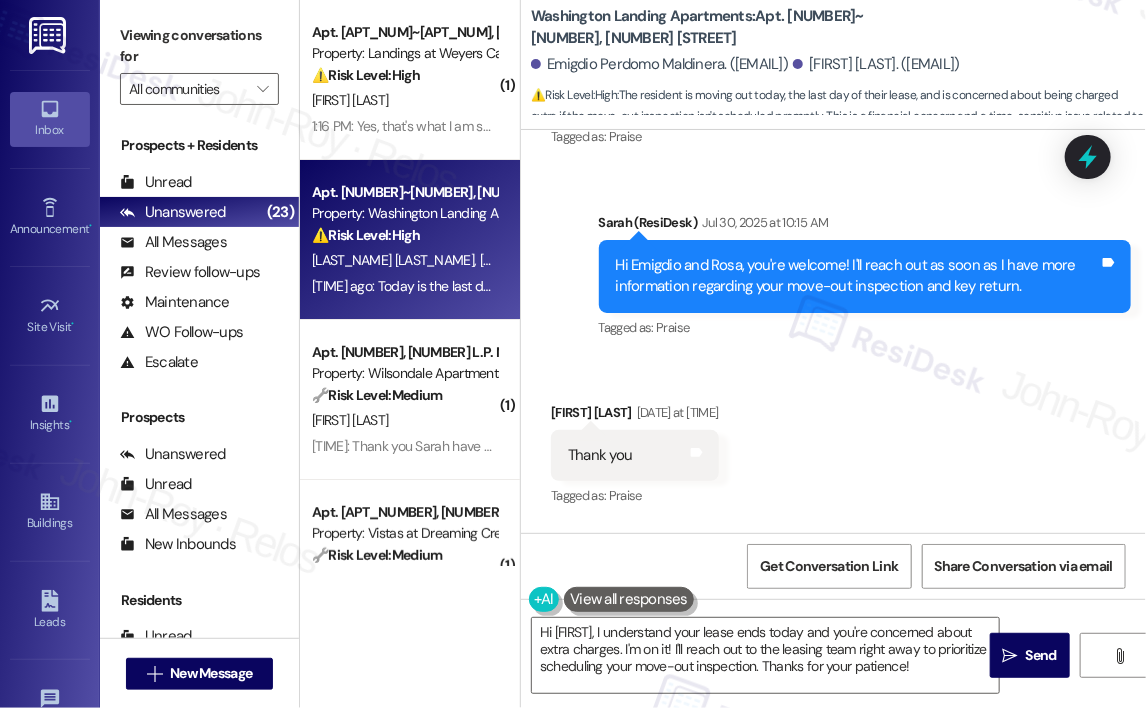 click on "Sent via SMS Sarah   (ResiDesk) Jul 30, 2025 at 10:15 AM Hi Emigdio and Rosa, you're welcome! I'll reach out as soon as I have more information regarding your move-out inspection and key return. Tags and notes Tagged as:   Praise Click to highlight conversations about Praise" at bounding box center [865, 277] 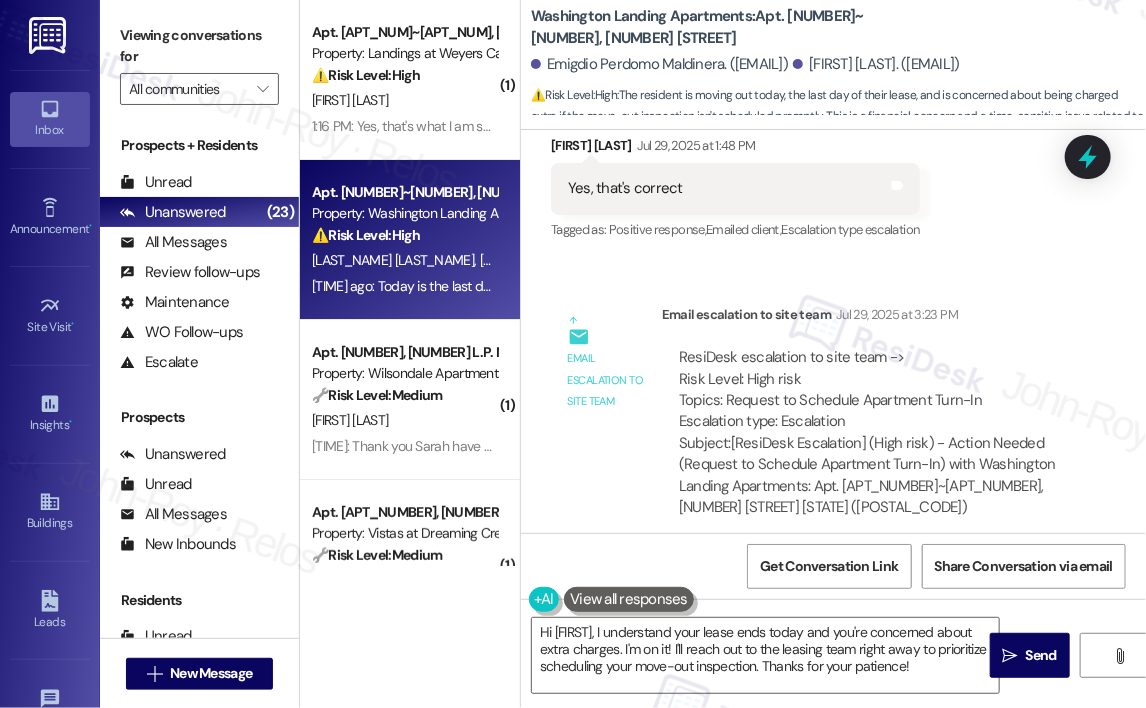 scroll, scrollTop: 1783, scrollLeft: 0, axis: vertical 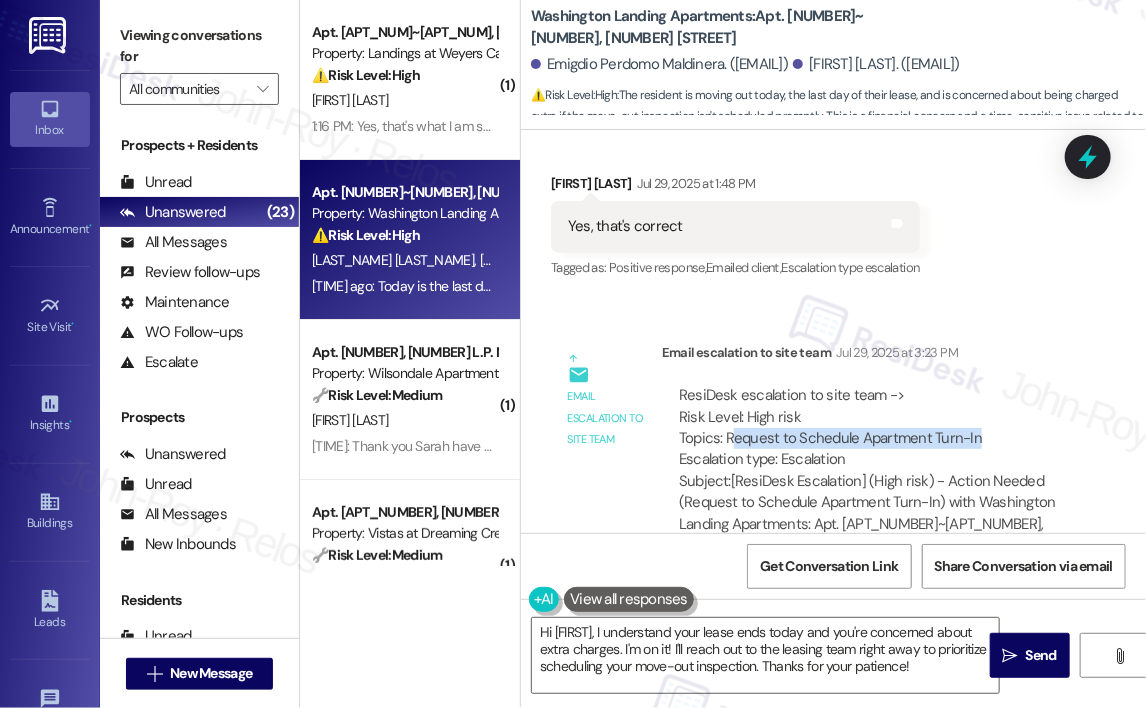drag, startPoint x: 997, startPoint y: 437, endPoint x: 734, endPoint y: 427, distance: 263.19003 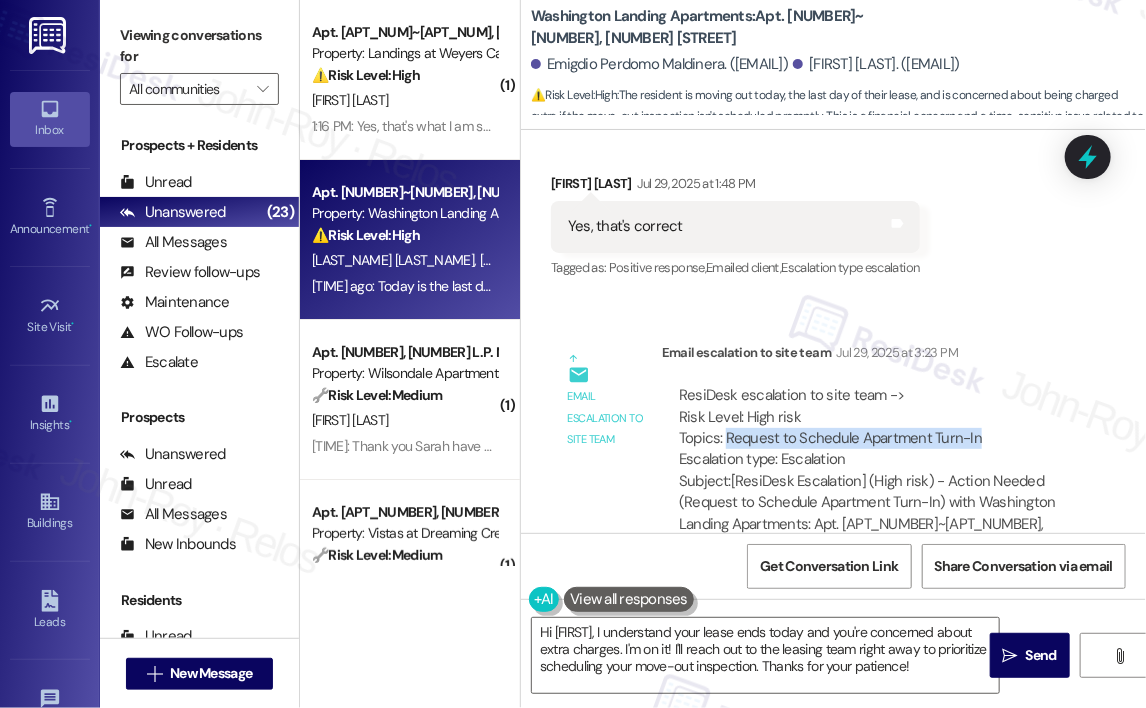 click on "ResiDesk escalation to site team ->
Risk Level: High risk
Topics: Request to Schedule Apartment Turn-In
Escalation type: Escalation" at bounding box center [873, 428] 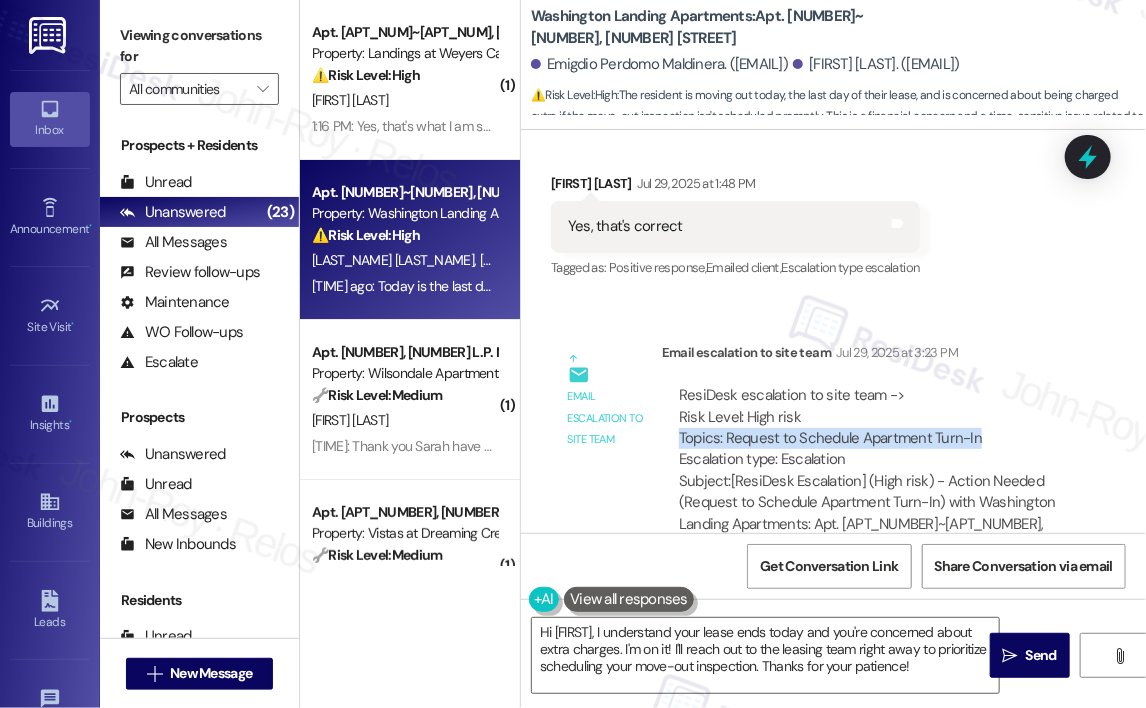 click on "ResiDesk escalation to site team ->
Risk Level: High risk
Topics: Request to Schedule Apartment Turn-In
Escalation type: Escalation" at bounding box center [873, 428] 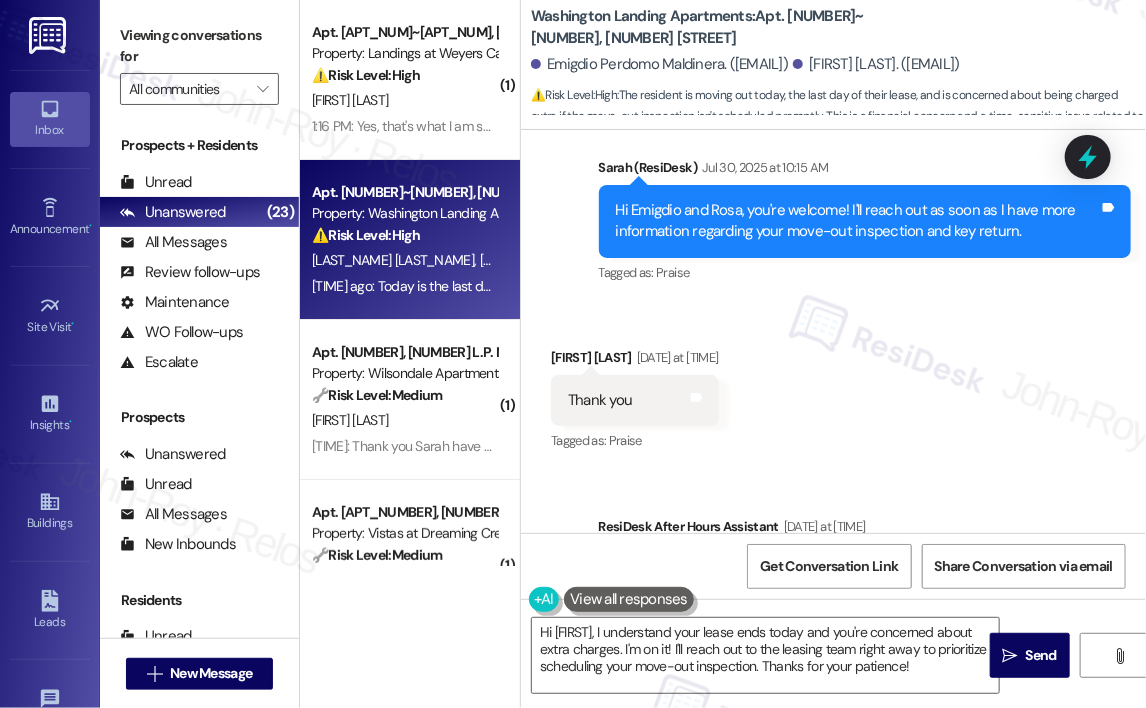 scroll, scrollTop: 2783, scrollLeft: 0, axis: vertical 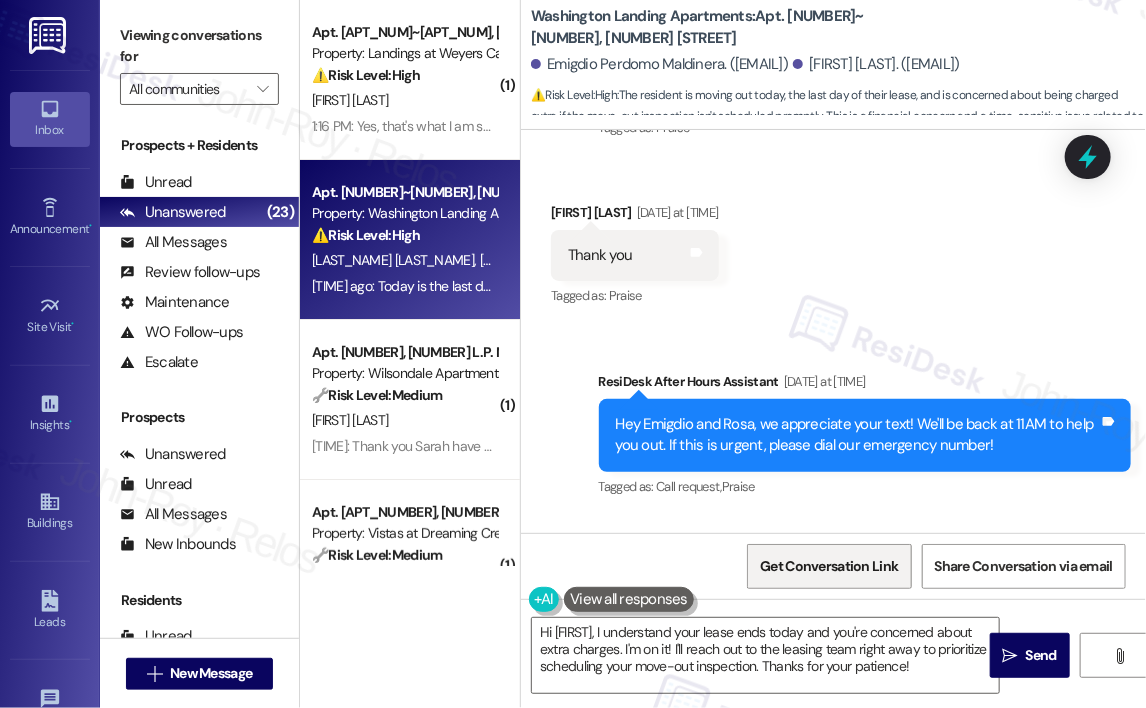 click on "Get Conversation Link" at bounding box center (829, 566) 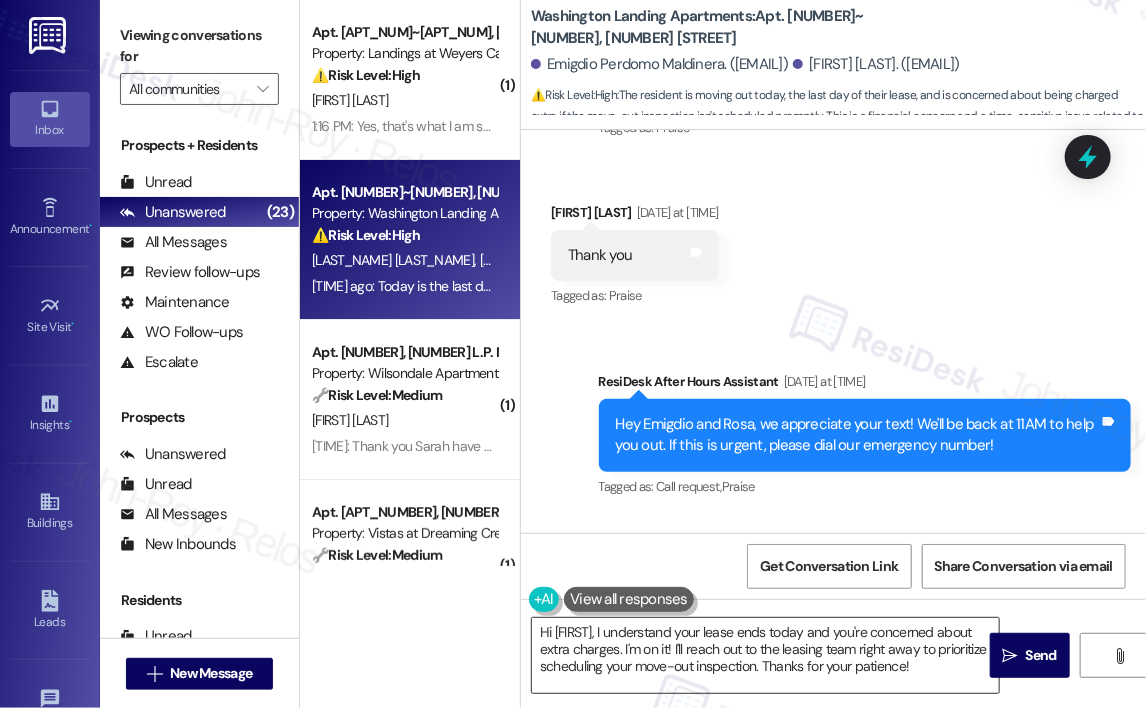 click on "Hi {{first_name}}, I understand your lease ends today and you're concerned about extra charges. I'm on it! I'll reach out to the leasing team right away to prioritize scheduling your move-out inspection. Thanks for your patience!" at bounding box center [765, 655] 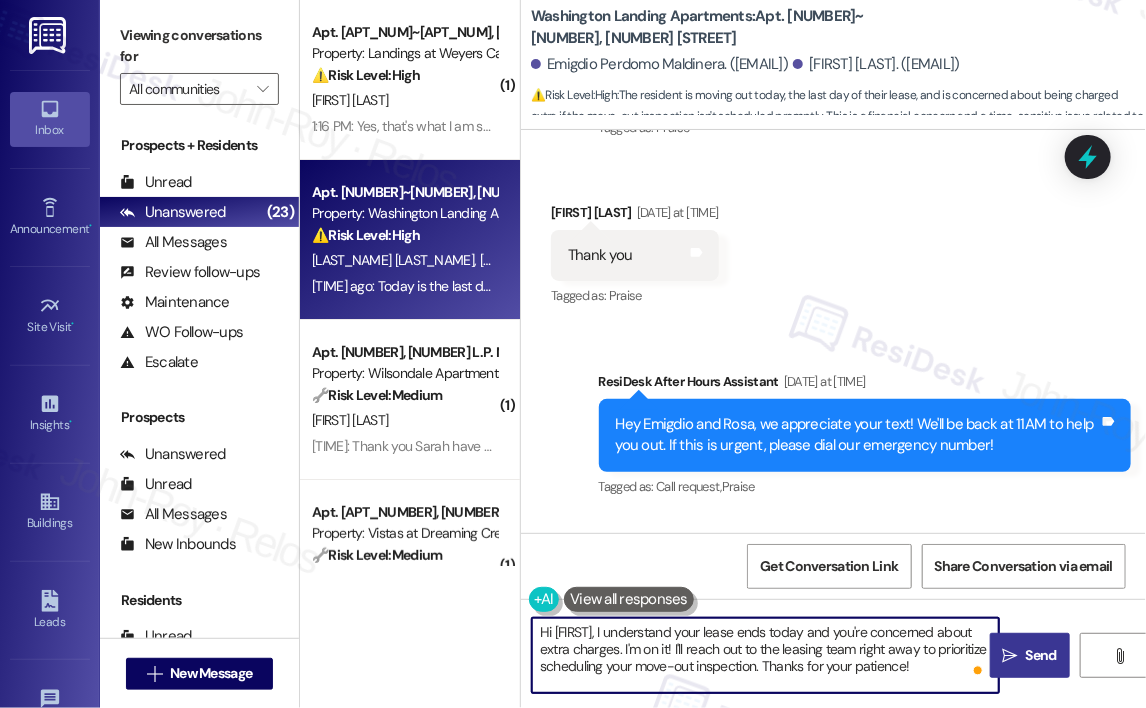 click on "Send" at bounding box center [1041, 655] 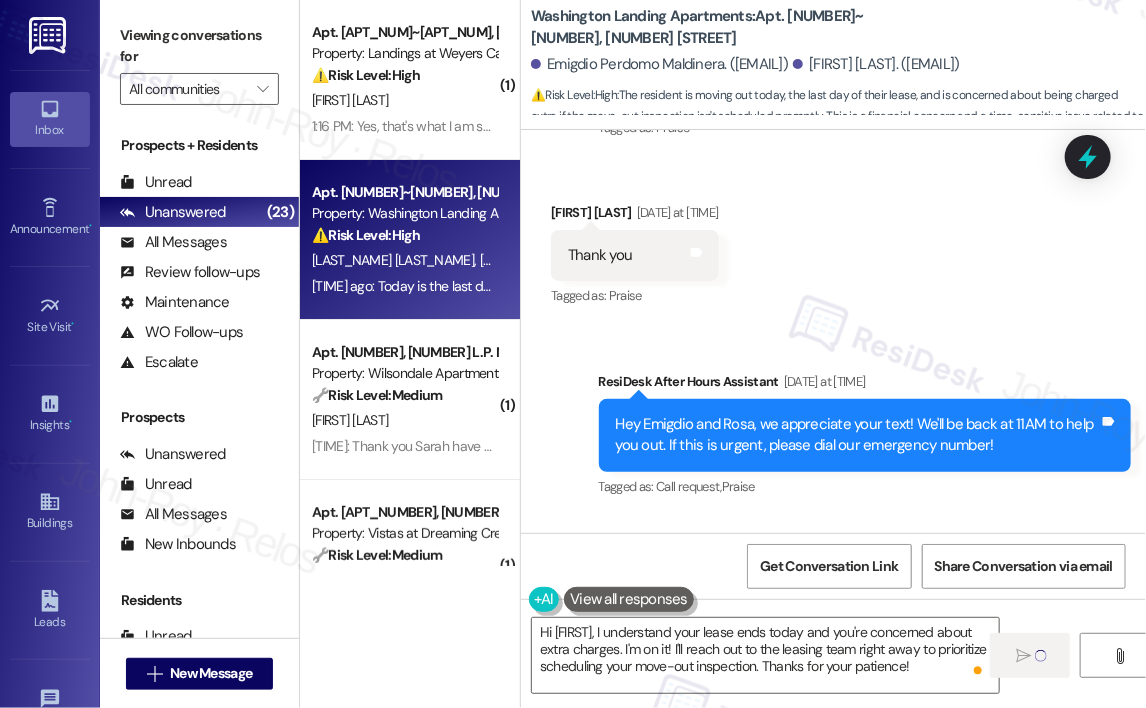 type 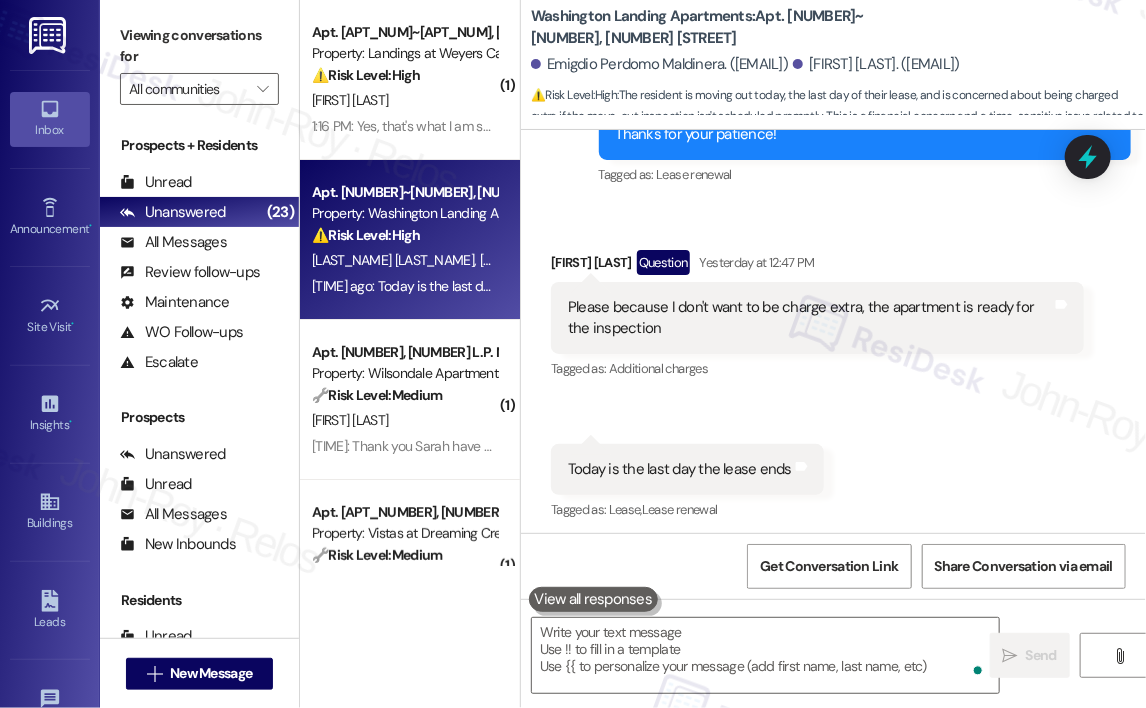 scroll, scrollTop: 4382, scrollLeft: 0, axis: vertical 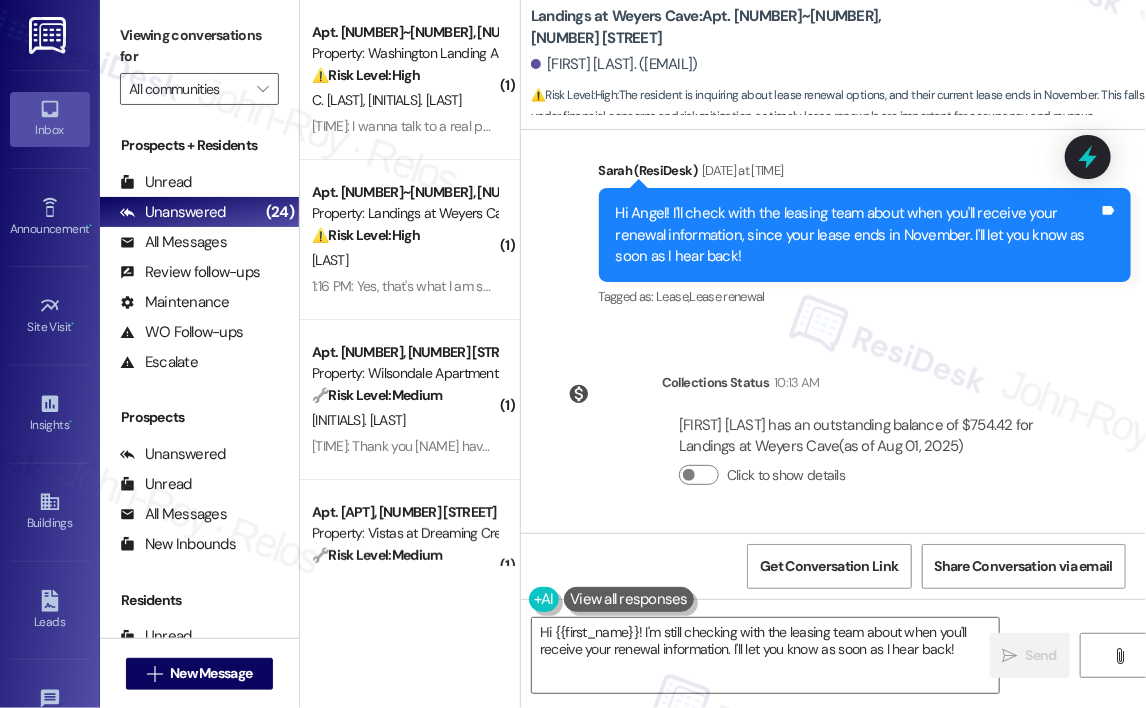 click on "Lease started [MONTH] [DAY], [YEAR] at [TIME] Survey, sent via SMS Residesk Automated Survey [MONTH] [DAY], [YEAR] at [TIME] Hi [FIRST], I'm on the new offsite Resident Support Team for Landings at Weyers Cave! My job is to work with your on-site management team to improve your experience at the property. Text us here at any time for assistance or questions. We will also reach out periodically for feedback. (Standard text messaging rates may apply) (You can always reply STOP to opt out of future messages) Tags and notes Tagged as:   Property launch Click to highlight conversations about Property launch Survey, sent via SMS Residesk Automated Survey [MONTH] [DAY], [YEAR] at [TIME] Hi there [FIRST]! I just wanted to check in and ask if you are happy with your home.  Feel free to answer with a quick (y/n) Tags and notes Tagged as:   Quarterly check-in Click to highlight conversations about Quarterly check-in Received via SMS [FIRST] [LAST] [MONTH] [DAY], [YEAR] at [TIME] Y Tags and notes Tagged as:   Positive response Received via SMS [TIME]" at bounding box center (833, 331) 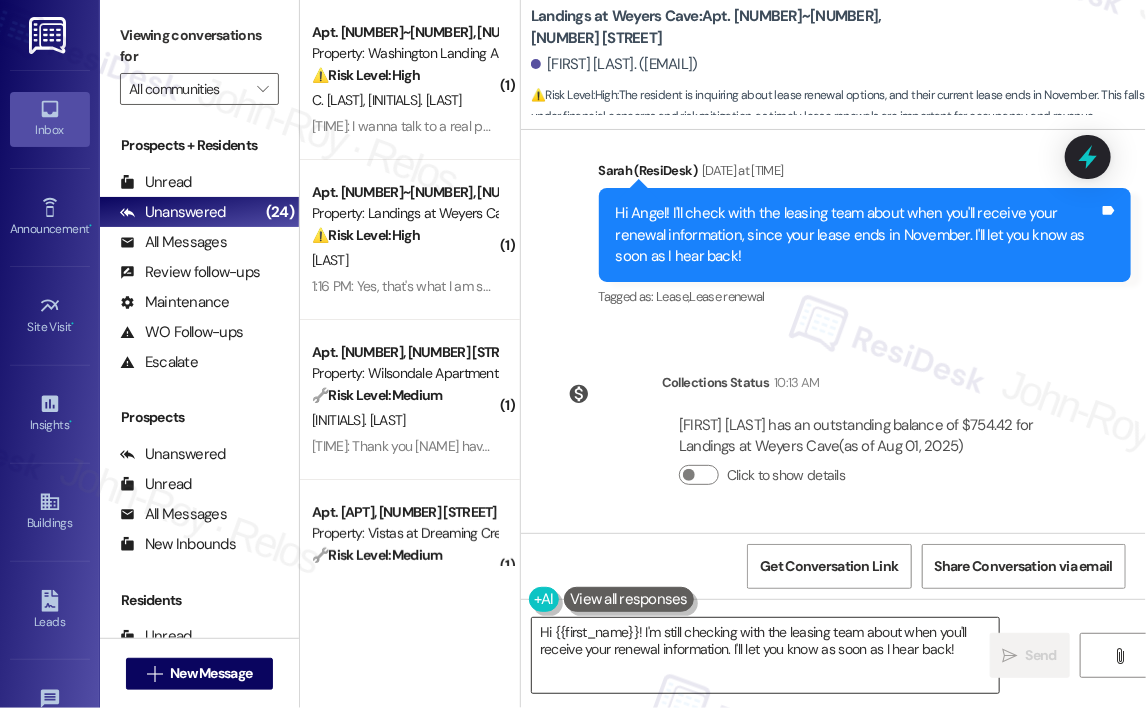 click on "Hi {{first_name}}! I'm still checking with the leasing team about when you'll receive your renewal information. I'll let you know as soon as I hear back!" at bounding box center [765, 655] 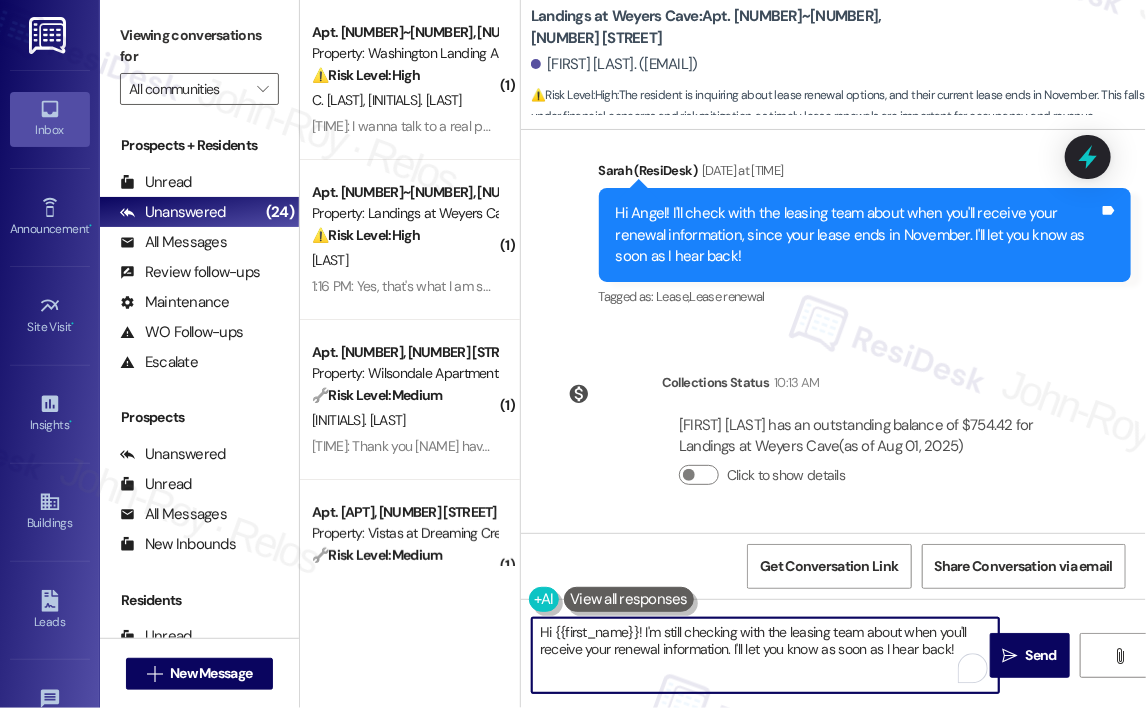 click on "Hi {{first_name}}! I'm still checking with the leasing team about when you'll receive your renewal information. I'll let you know as soon as I hear back!" at bounding box center (765, 655) 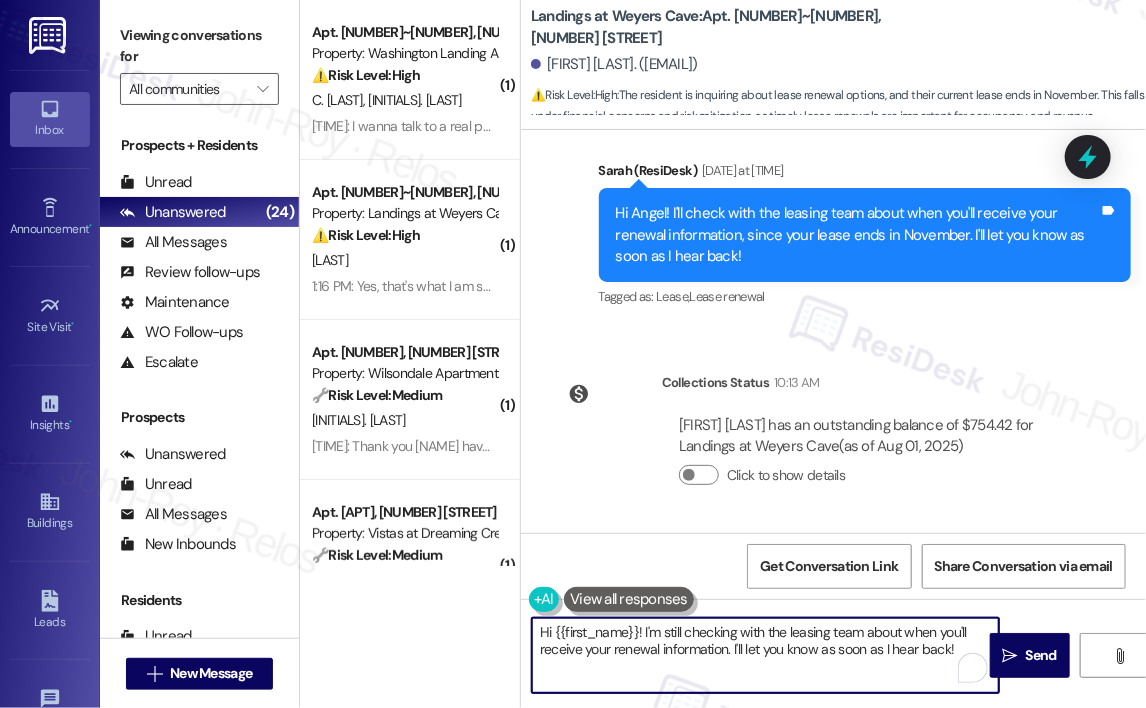 drag, startPoint x: 959, startPoint y: 647, endPoint x: 952, endPoint y: 639, distance: 10.630146 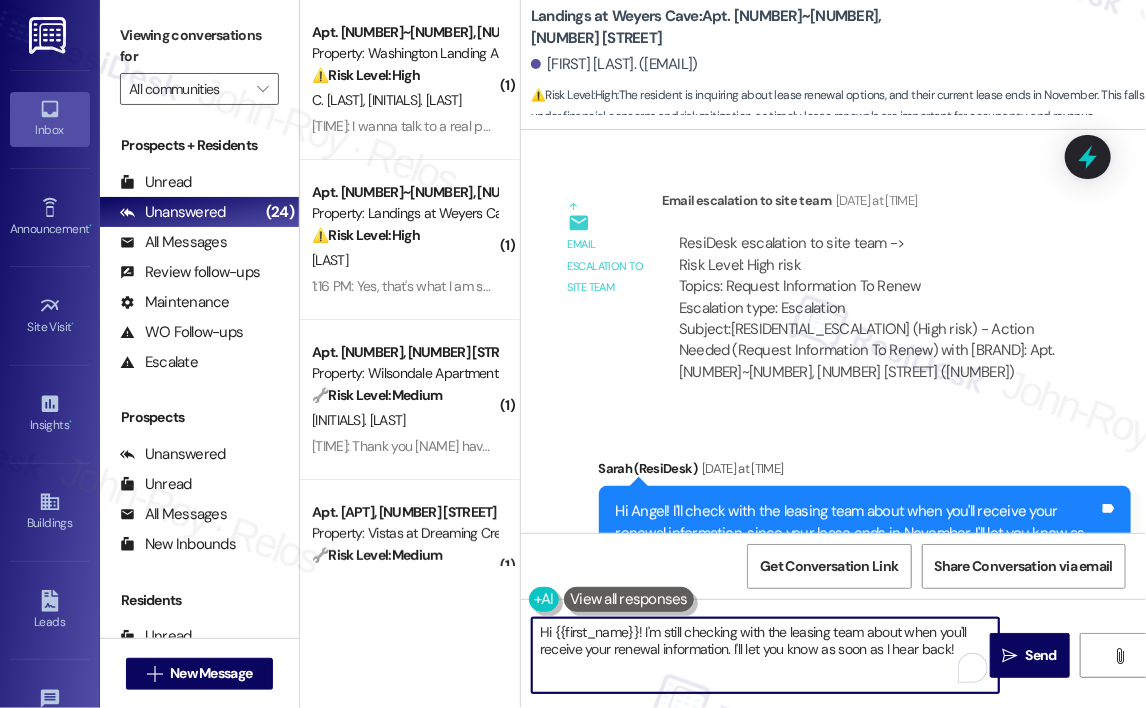 scroll, scrollTop: 1294, scrollLeft: 0, axis: vertical 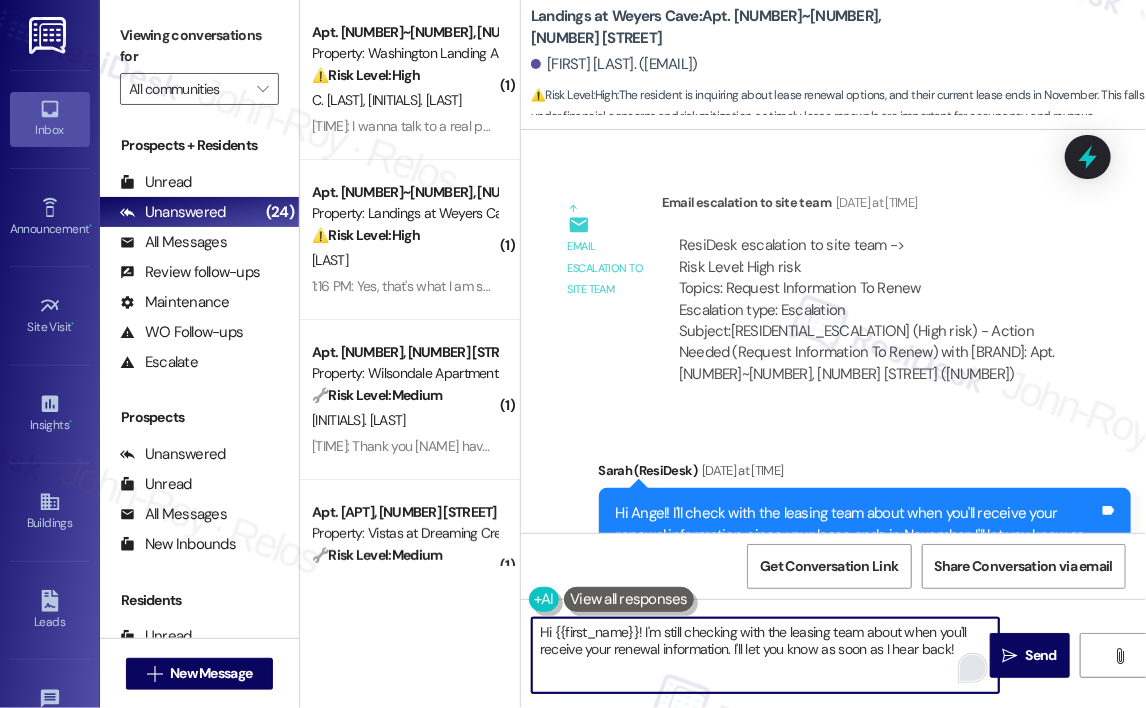 drag, startPoint x: 644, startPoint y: 627, endPoint x: 964, endPoint y: 662, distance: 321.9084 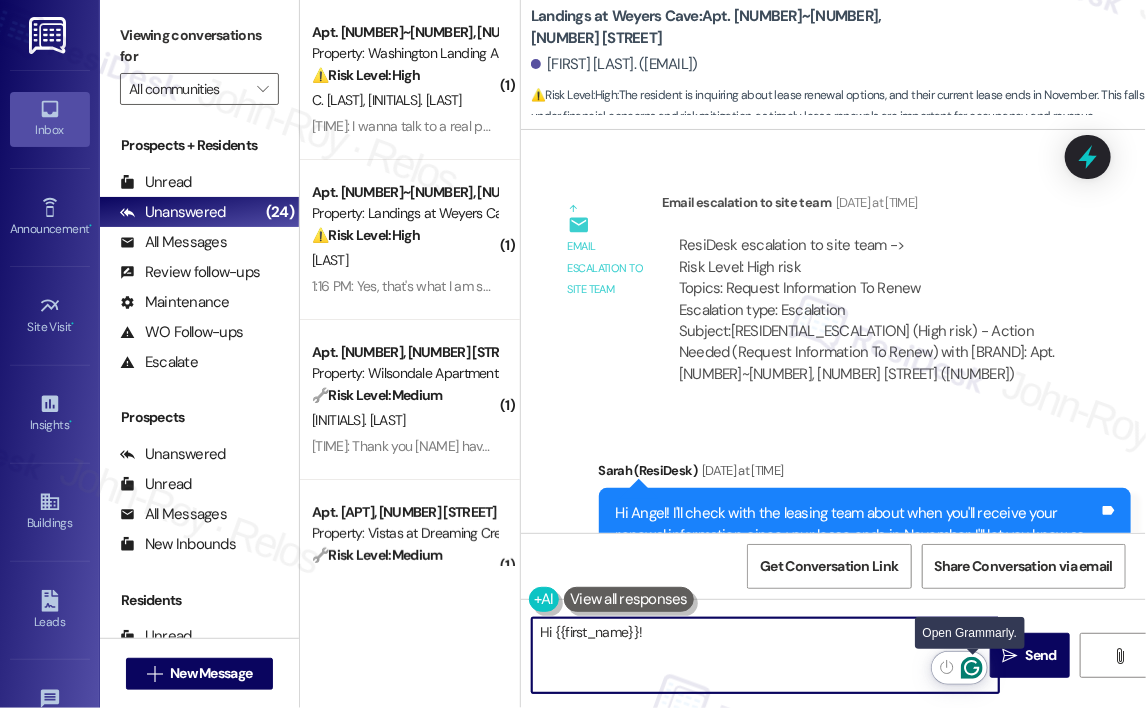 paste on "Just checking in—have you already heard back from the leasing team regarding your renewal and gotten your questions answered? Let me know if you still need help with anything!" 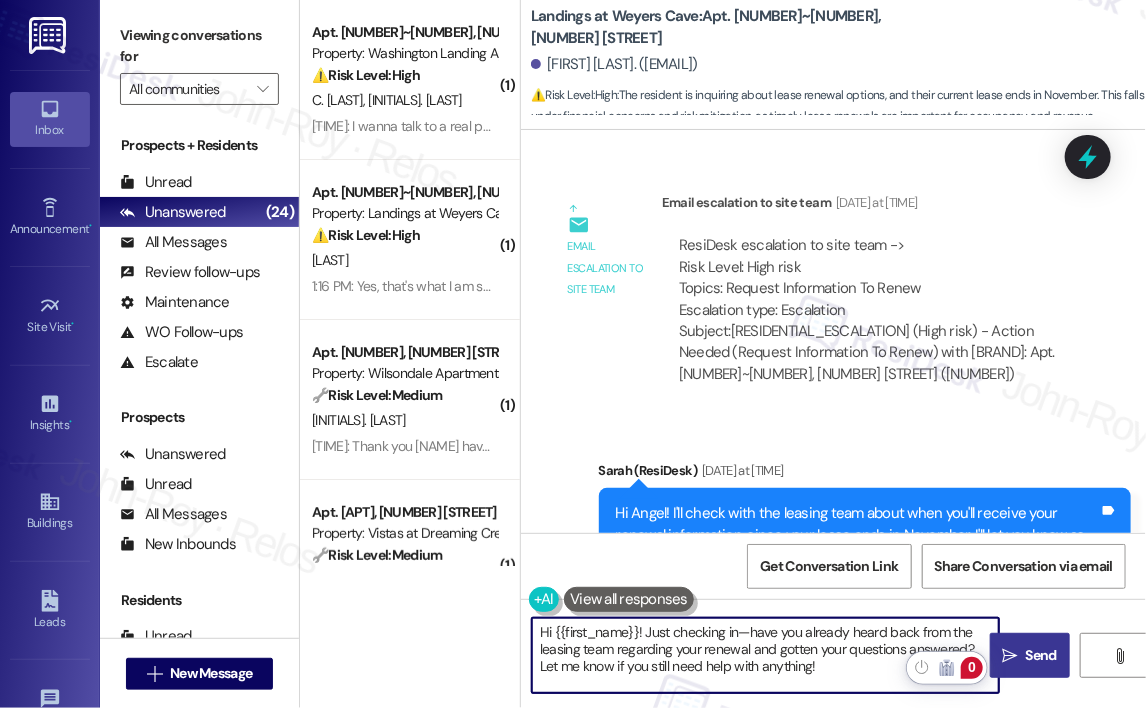 type on "Hi {{first_name}}! Just checking in—have you already heard back from the leasing team regarding your renewal and gotten your questions answered? Let me know if you still need help with anything!" 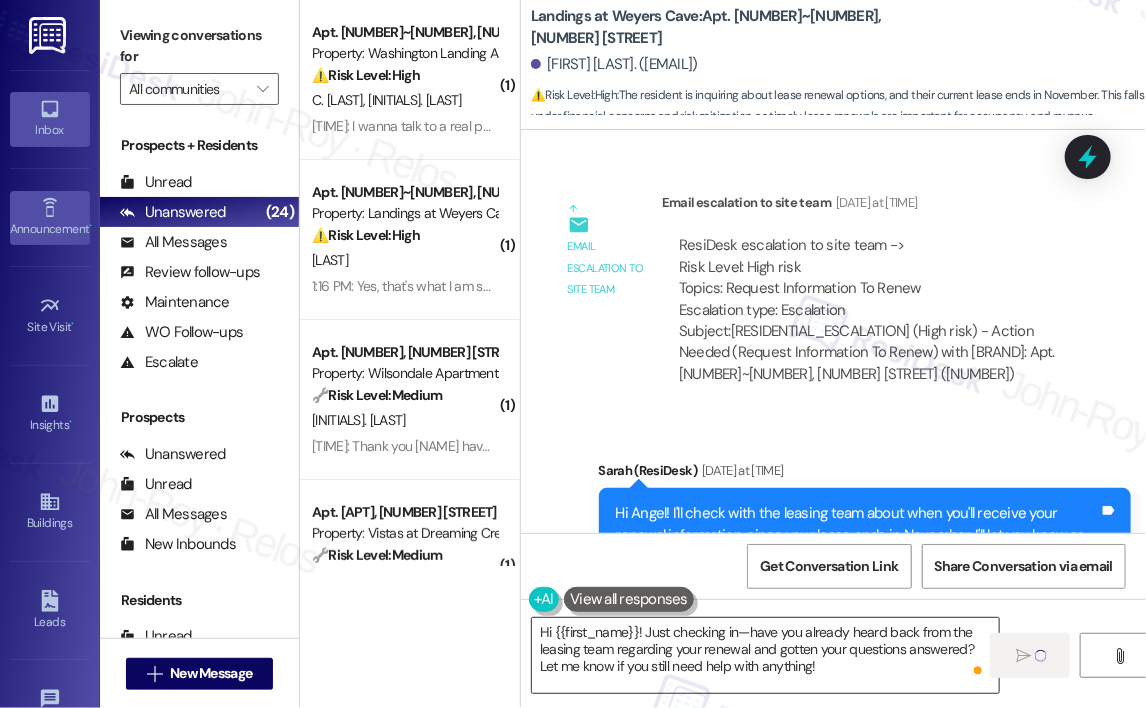 type 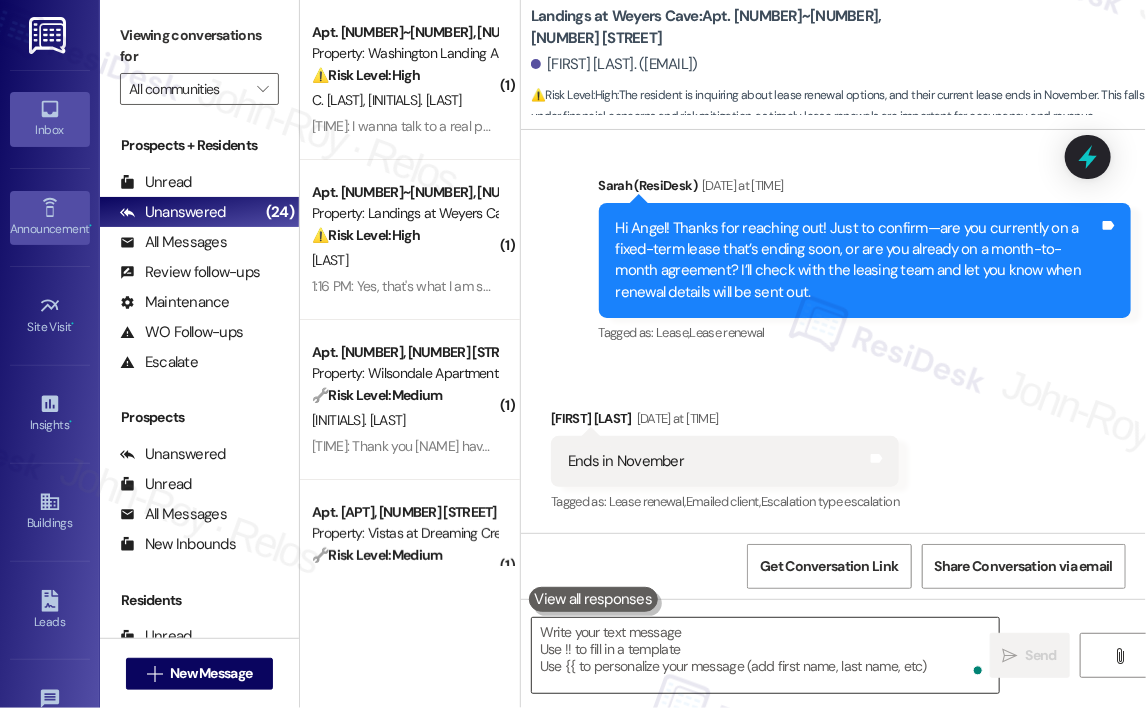 scroll, scrollTop: 908, scrollLeft: 0, axis: vertical 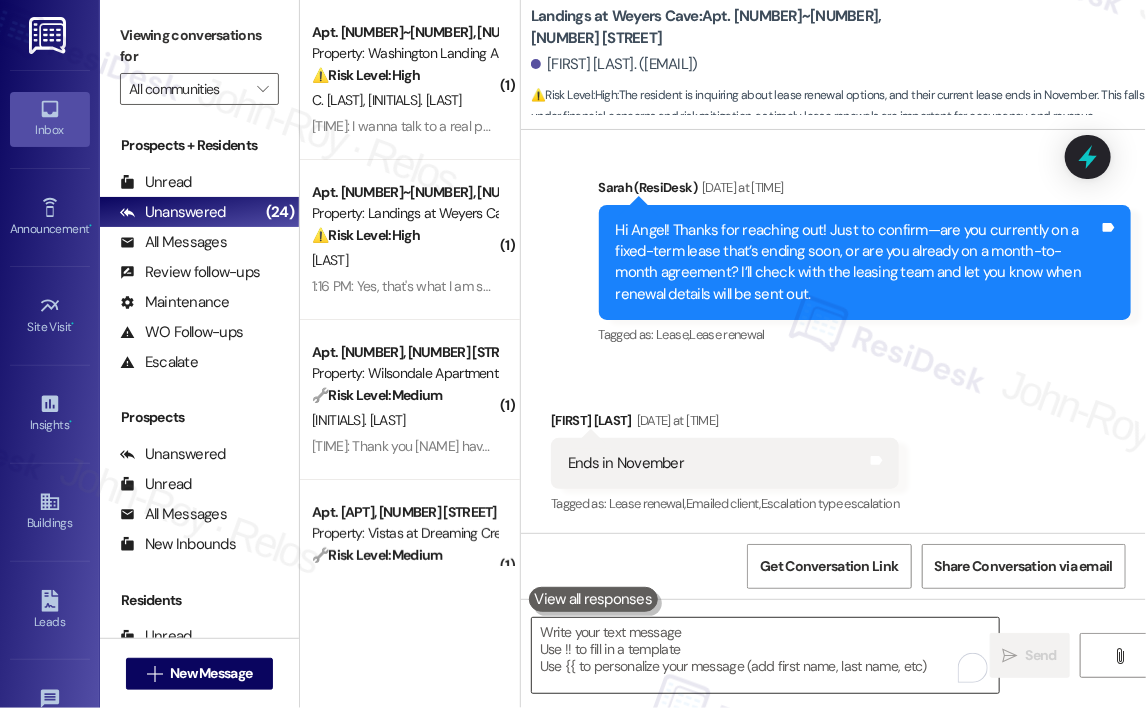 click on "Sent via SMS Sarah   (ResiDesk) Jul 30, 2025 at 12:07 PM Hi Angel! Thanks for reaching out! Just to confirm—are you currently on a fixed-term lease that’s ending soon, or are you already on a month-to-month agreement? I’ll check with the leasing team and let you know when renewal details will be sent out. Tags and notes Tagged as:   Lease ,  Click to highlight conversations about Lease Lease renewal Click to highlight conversations about Lease renewal" at bounding box center [865, 263] 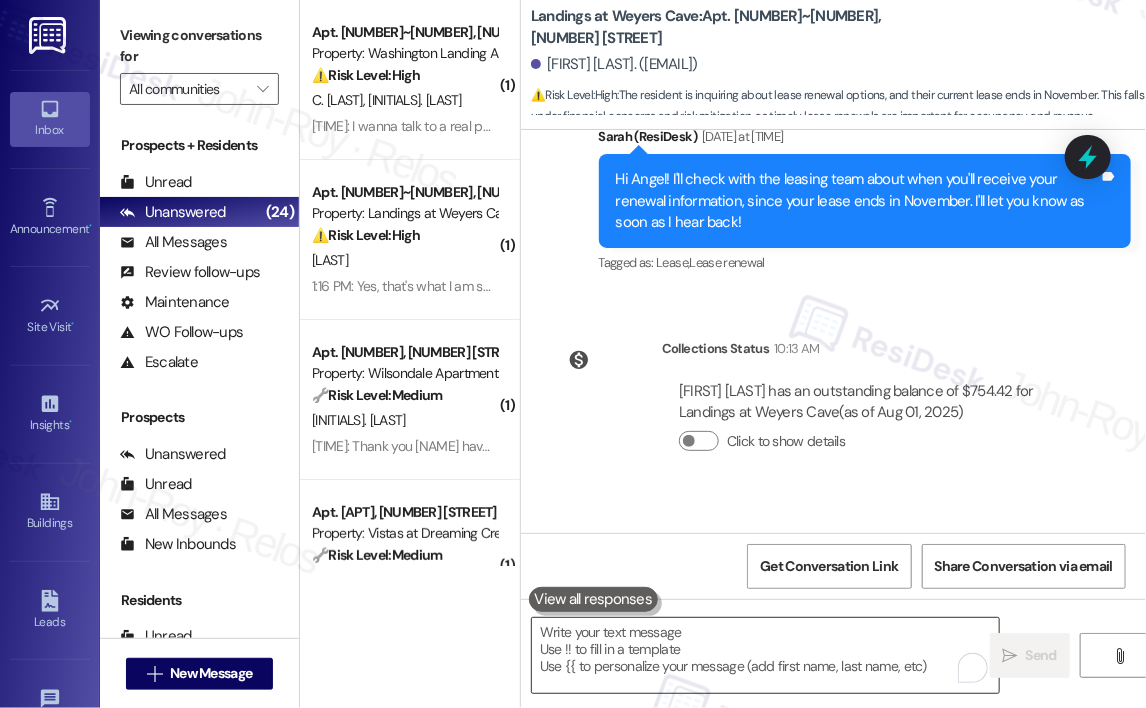 scroll, scrollTop: 1776, scrollLeft: 0, axis: vertical 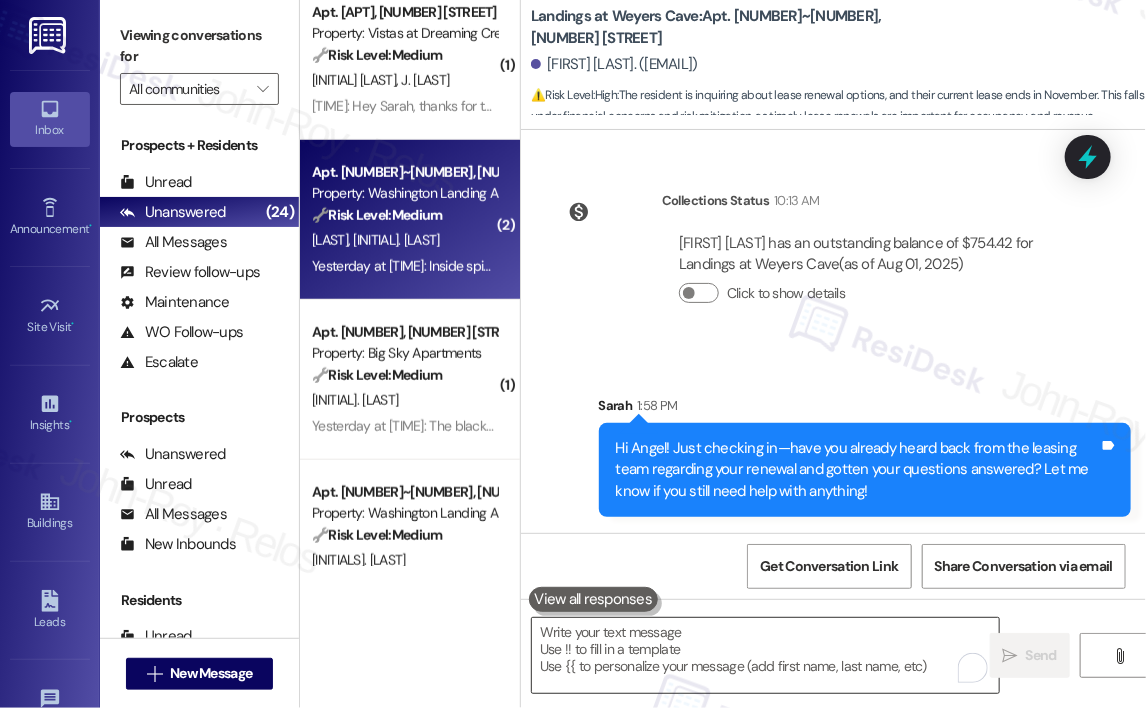 click on "Yesterday at 6:13 PM: Inside spiders are no concern at all to me in the grand scheme. They're the tiny guys that hang out in the corner and mind their business, I kinda like just letting them do their part in the ecosystem, but I'll save further dissection of my motivations for my therapist. Thanks Sarah  Yesterday at 6:13 PM: Inside spiders are no concern at all to me in the grand scheme. They're the tiny guys that hang out in the corner and mind their business, I kinda like just letting them do their part in the ecosystem, but I'll save further dissection of my motivations for my therapist. Thanks Sarah" at bounding box center (1164, 266) 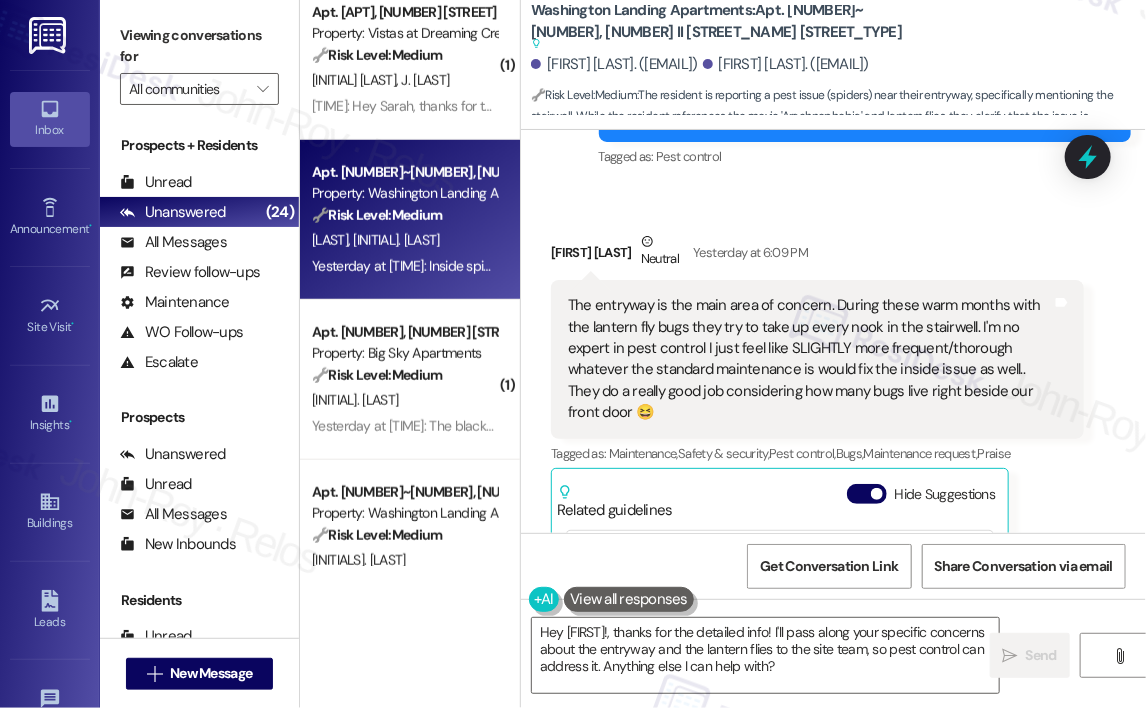 scroll, scrollTop: 2066, scrollLeft: 0, axis: vertical 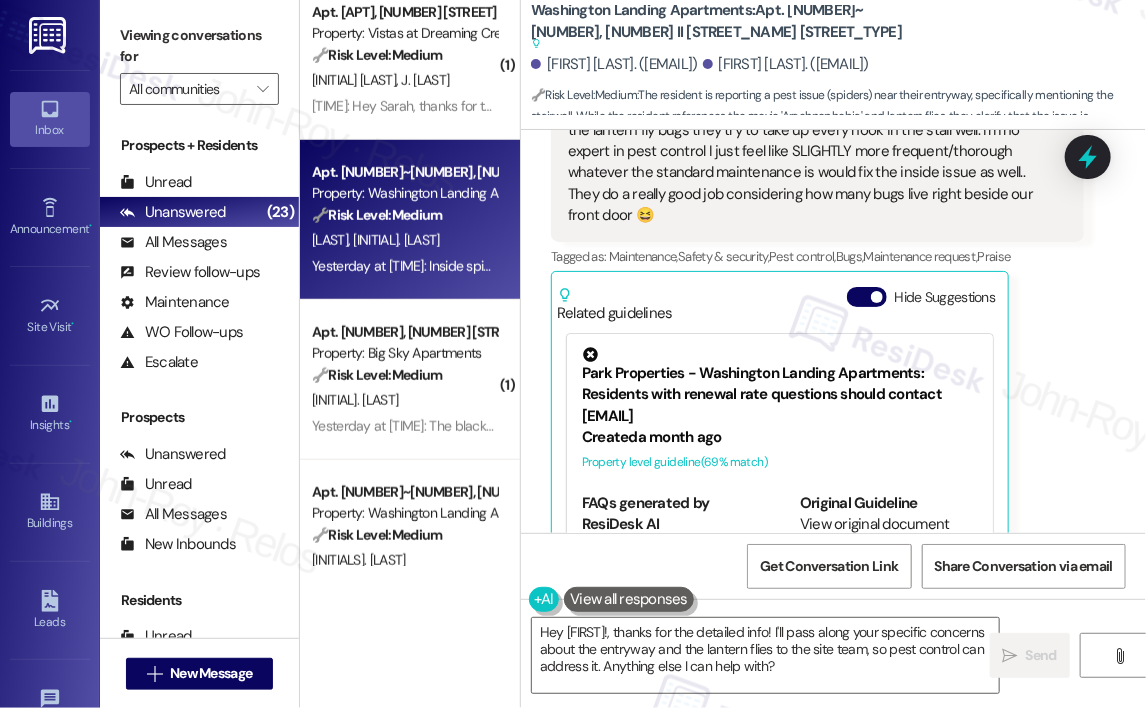 click on "Joshua Shumate   Neutral Yesterday at 6:09 PM The entryway is the main area of concern. During these warm months with the lantern fly bugs they try to take up every nook in the stairwell. I'm no expert in pest control I just feel like SLIGHTLY more frequent/thorough whatever the standard maintenance is would fix the inside issue as well.. They do a really good job considering how many bugs live right beside our front door 😆  Tags and notes Tagged as:   Maintenance ,  Click to highlight conversations about Maintenance Safety & security ,  Click to highlight conversations about Safety & security Pest control ,  Click to highlight conversations about Pest control Bugs ,  Click to highlight conversations about Bugs Maintenance request ,  Click to highlight conversations about Maintenance request Praise Click to highlight conversations about Praise  Related guidelines Hide Suggestions Created  a month ago Property level guideline  ( 69 % match) FAQs generated by ResiDesk AI Original Guideline http://res.cl…" at bounding box center [817, 323] 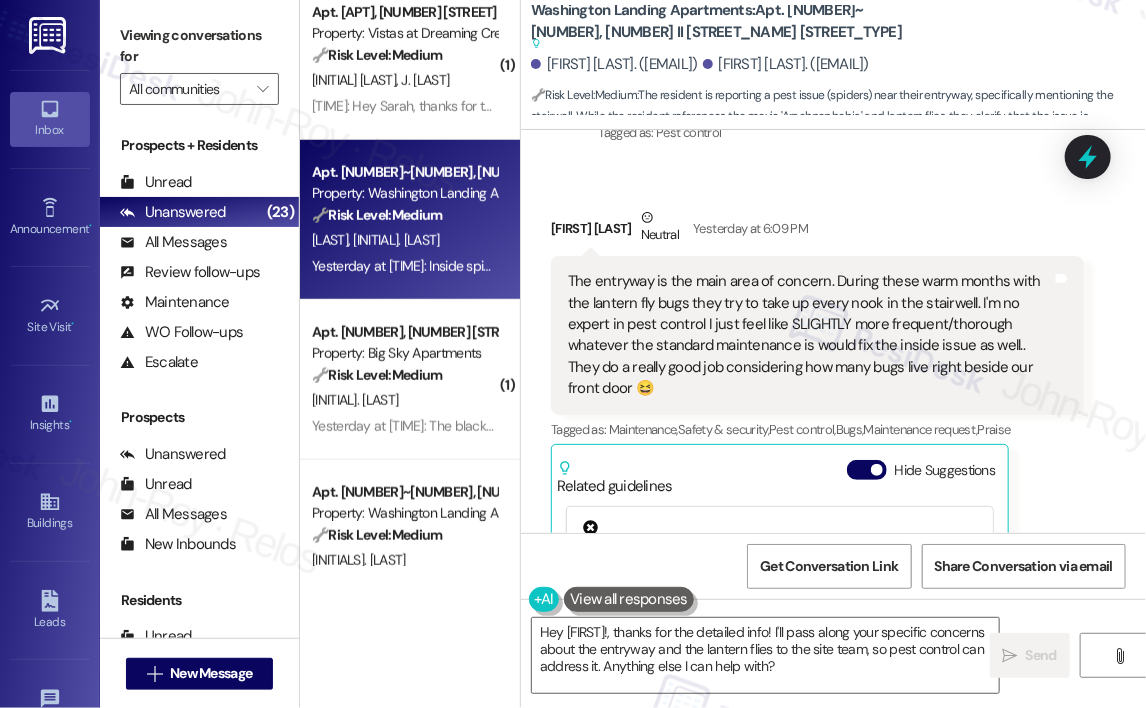 scroll, scrollTop: 1866, scrollLeft: 0, axis: vertical 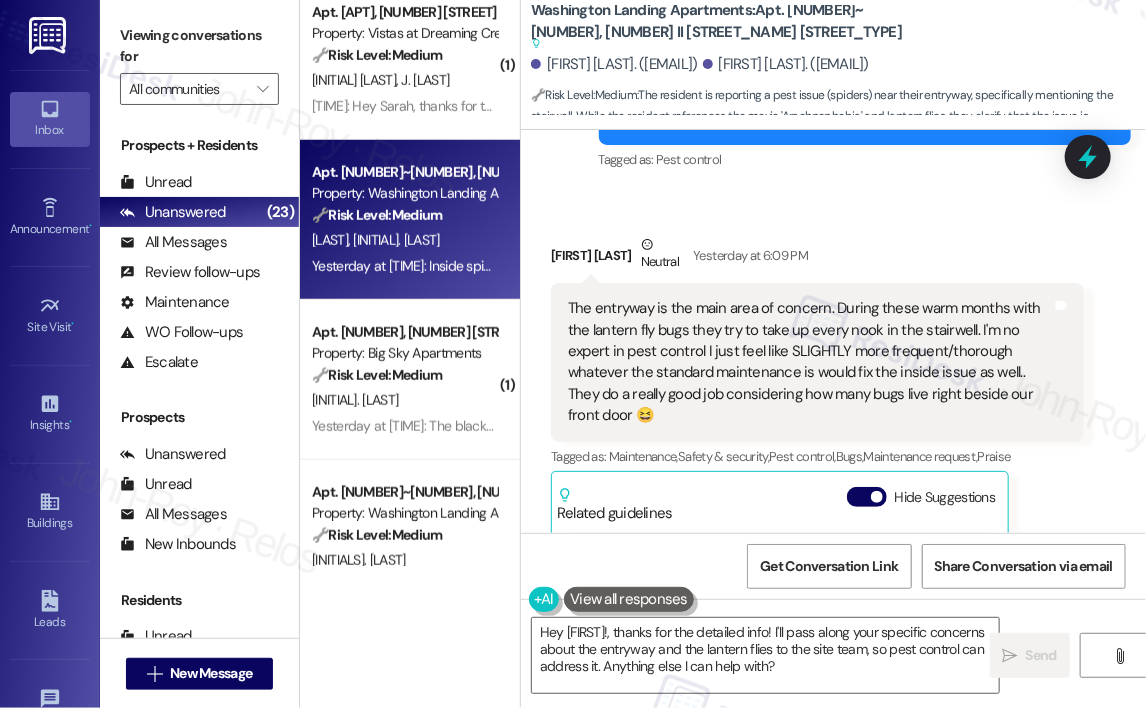 click on "Received via SMS Joshua Shumate   Neutral Yesterday at 6:09 PM The entryway is the main area of concern. During these warm months with the lantern fly bugs they try to take up every nook in the stairwell. I'm no expert in pest control I just feel like SLIGHTLY more frequent/thorough whatever the standard maintenance is would fix the inside issue as well.. They do a really good job considering how many bugs live right beside our front door 😆  Tags and notes Tagged as:   Maintenance ,  Click to highlight conversations about Maintenance Safety & security ,  Click to highlight conversations about Safety & security Pest control ,  Click to highlight conversations about Pest control Bugs ,  Click to highlight conversations about Bugs Maintenance request ,  Click to highlight conversations about Maintenance request Praise Click to highlight conversations about Praise  Related guidelines Hide Suggestions Created  a month ago Property level guideline  ( 69 % match) FAQs generated by ResiDesk AI Original Guideline" at bounding box center (817, 523) 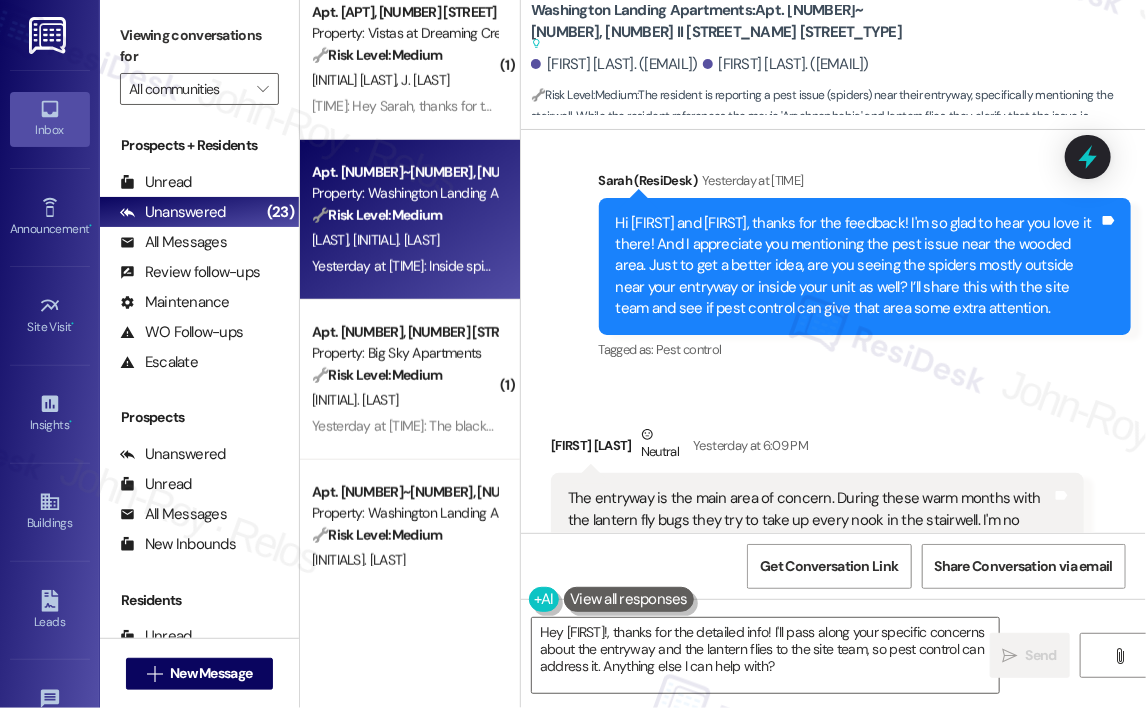 scroll, scrollTop: 1666, scrollLeft: 0, axis: vertical 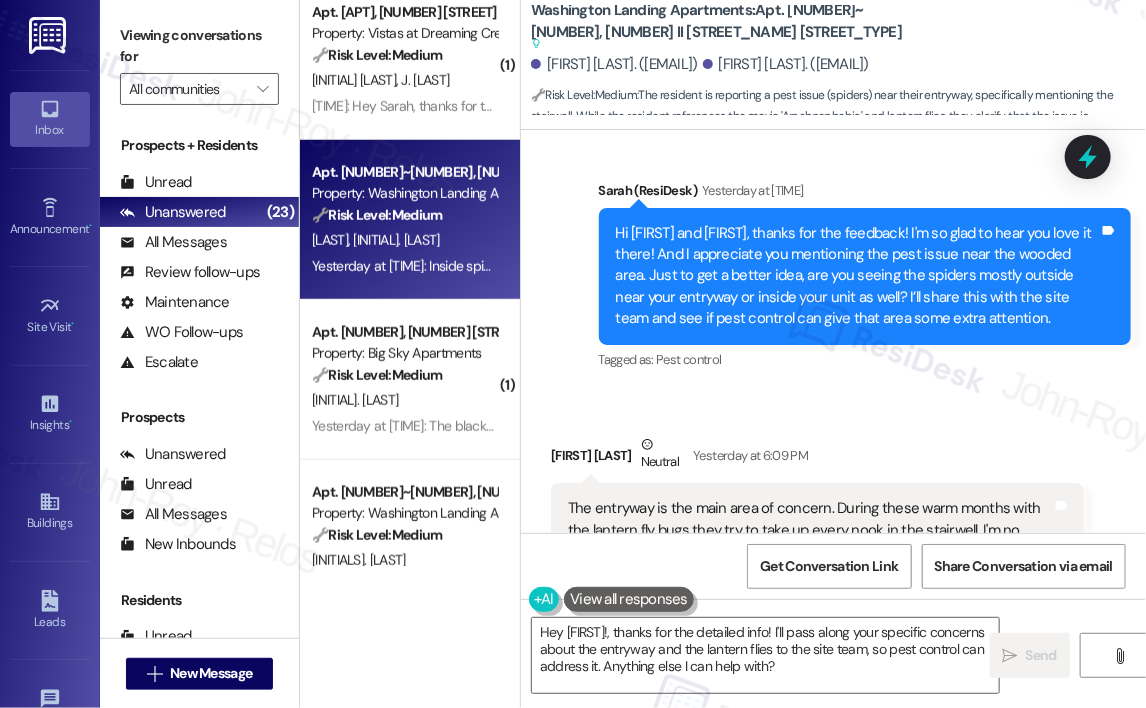 click on "Received via SMS Joshua Shumate   Neutral Yesterday at 6:09 PM The entryway is the main area of concern. During these warm months with the lantern fly bugs they try to take up every nook in the stairwell. I'm no expert in pest control I just feel like SLIGHTLY more frequent/thorough whatever the standard maintenance is would fix the inside issue as well.. They do a really good job considering how many bugs live right beside our front door 😆  Tags and notes Tagged as:   Maintenance ,  Click to highlight conversations about Maintenance Safety & security ,  Click to highlight conversations about Safety & security Pest control ,  Click to highlight conversations about Pest control Bugs ,  Click to highlight conversations about Bugs Maintenance request ,  Click to highlight conversations about Maintenance request Praise Click to highlight conversations about Praise  Related guidelines Hide Suggestions Created  a month ago Property level guideline  ( 69 % match) FAQs generated by ResiDesk AI Original Guideline" at bounding box center [817, 723] 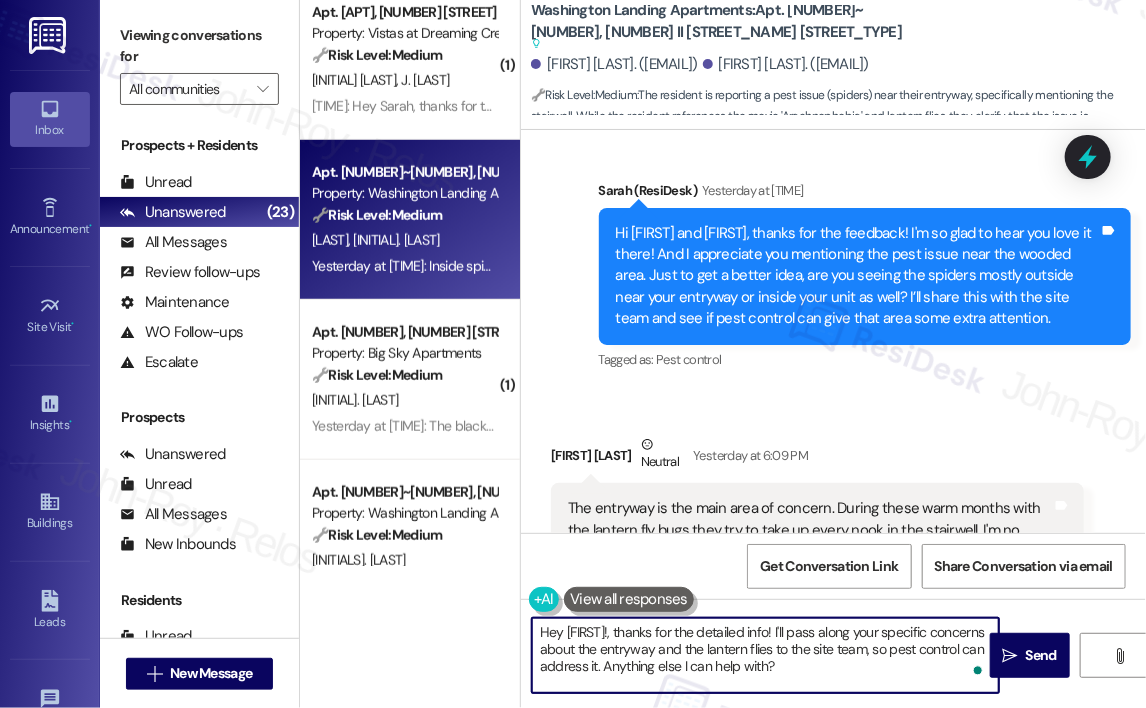 drag, startPoint x: 877, startPoint y: 663, endPoint x: 678, endPoint y: 673, distance: 199.2511 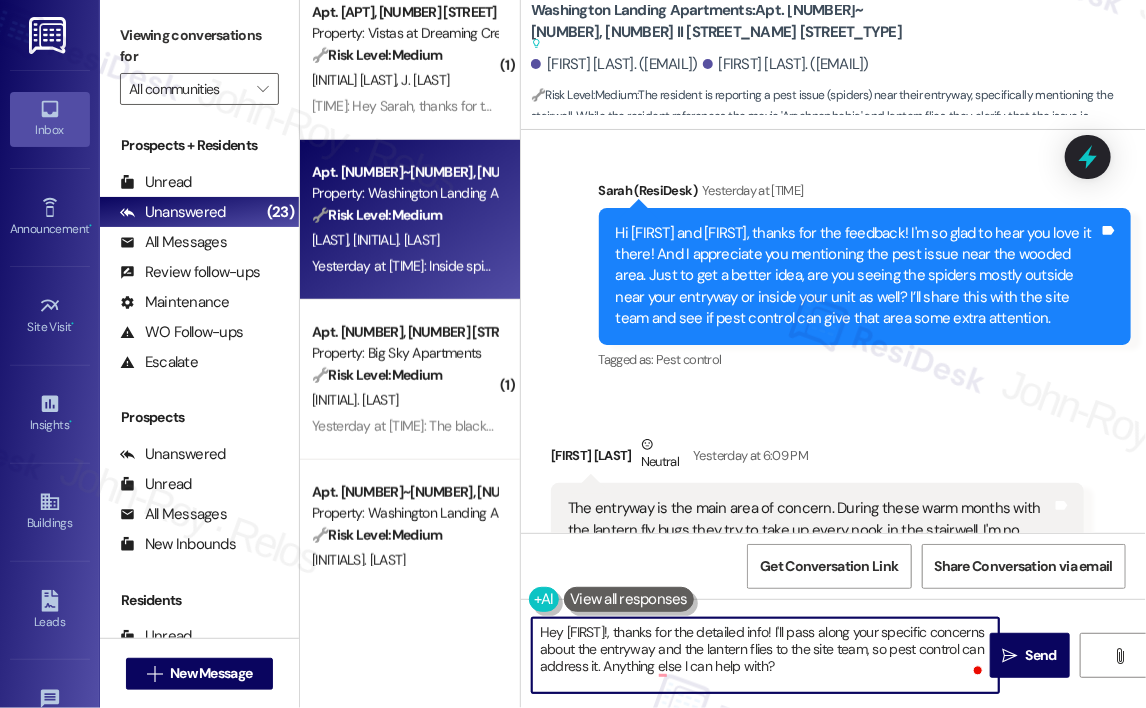 paste on "Do we have your permission to enter during your absence to address this issue? Additionally, let us know if there are any pets our maintenance team should be aware of." 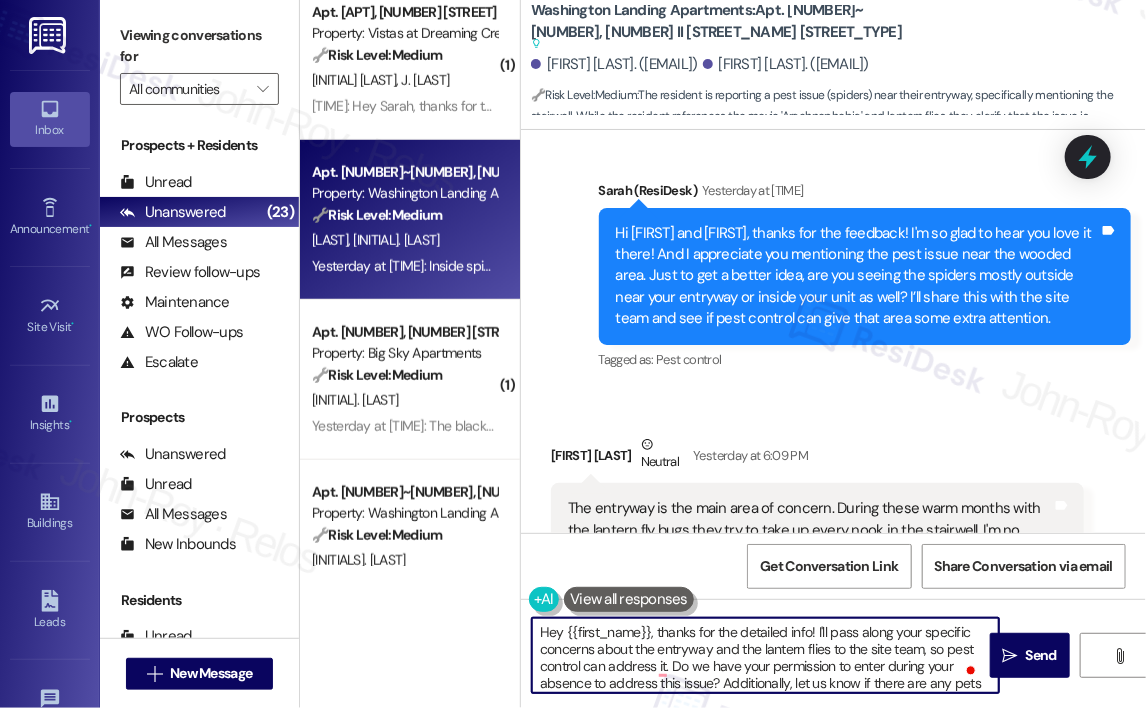 scroll, scrollTop: 16, scrollLeft: 0, axis: vertical 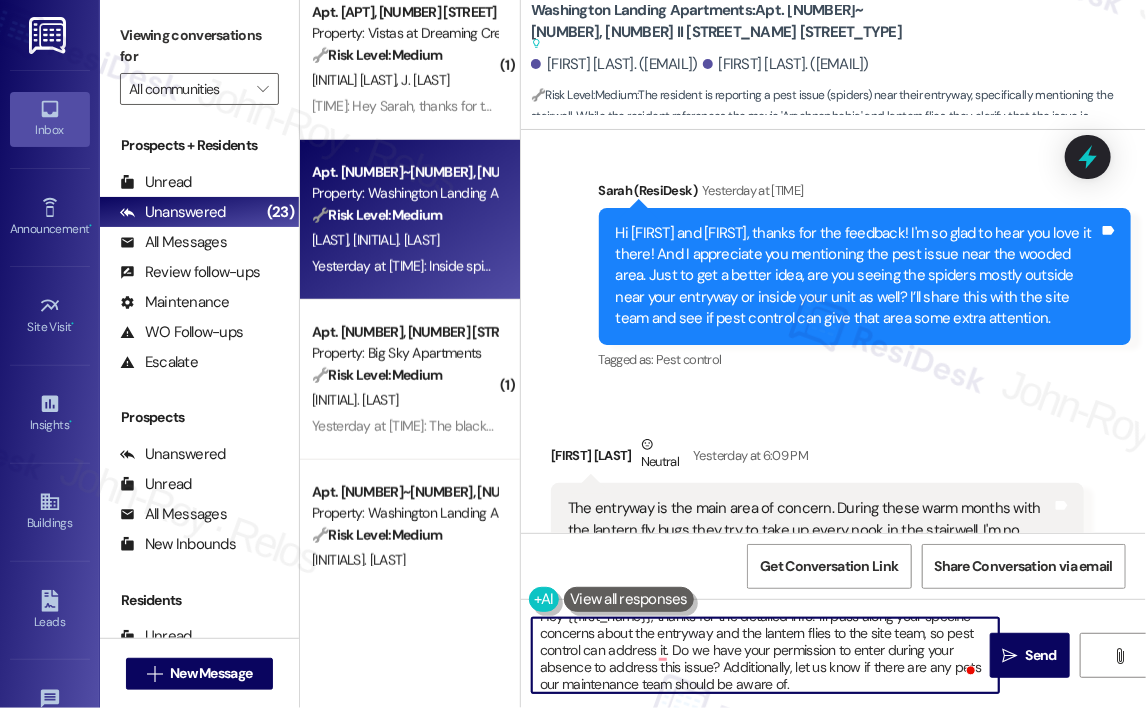 click on "Hey {{first_name}}, thanks for the detailed info! I'll pass along your specific concerns about the entryway and the lantern flies to the site team, so pest control can address it. Do we have your permission to enter during your absence to address this issue? Additionally, let us know if there are any pets our maintenance team should be aware of." at bounding box center [765, 655] 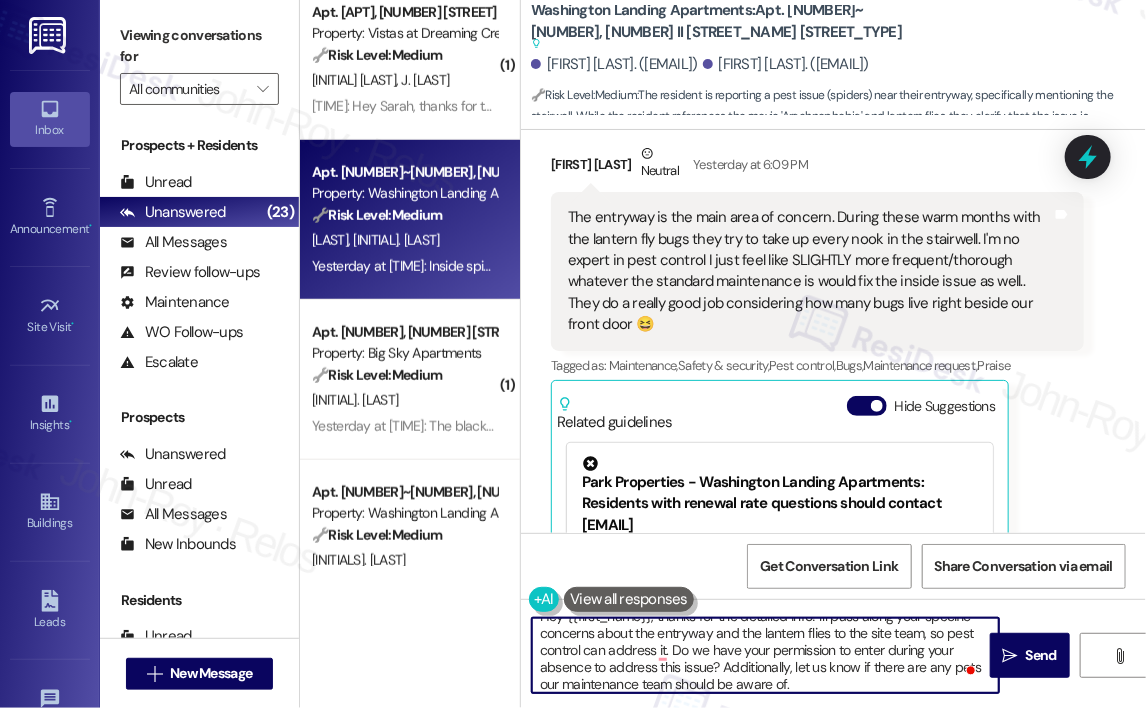 scroll, scrollTop: 1966, scrollLeft: 0, axis: vertical 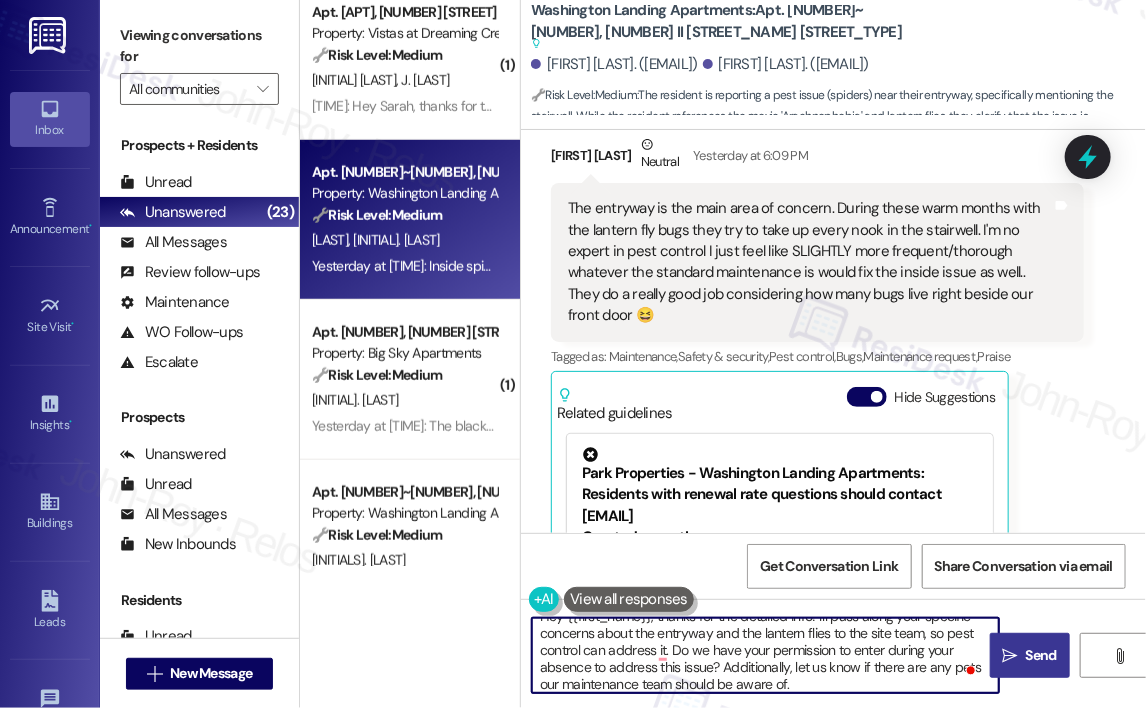type on "Hey {{first_name}}, thanks for the detailed info! I'll pass along your specific concerns about the entryway and the lantern flies to the site team, so pest control can address it. Do we have your permission to enter during your absence to address this issue? Additionally, let us know if there are any pets our maintenance team should be aware of." 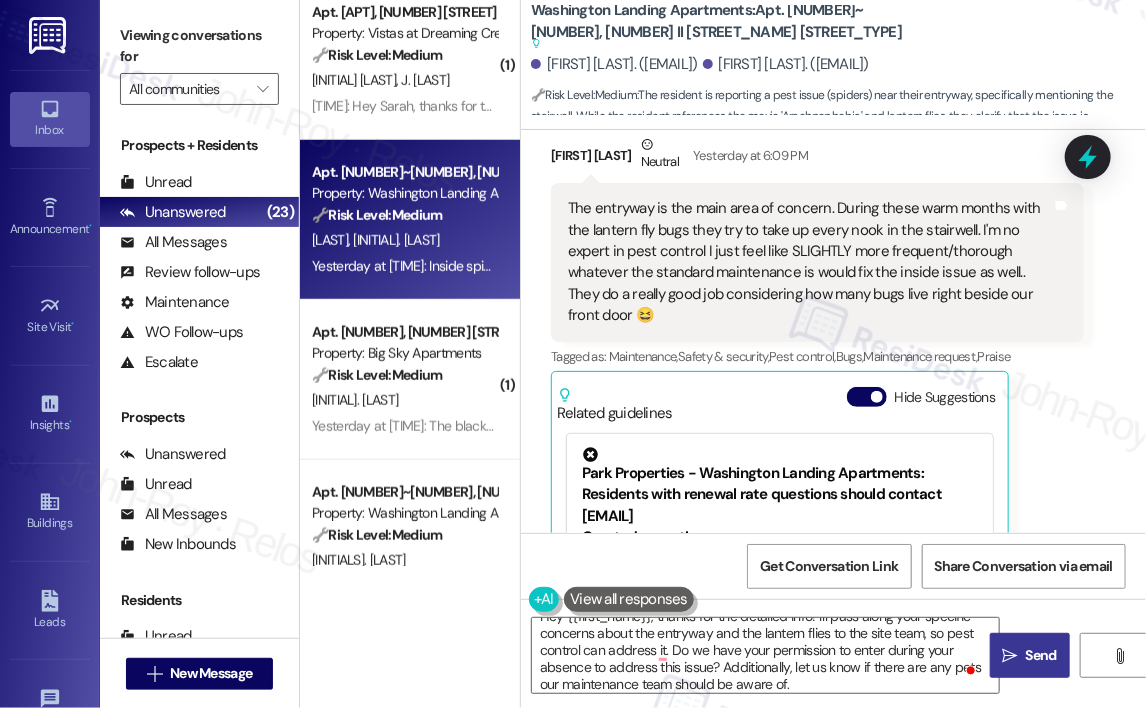 click on "Send" at bounding box center (1041, 655) 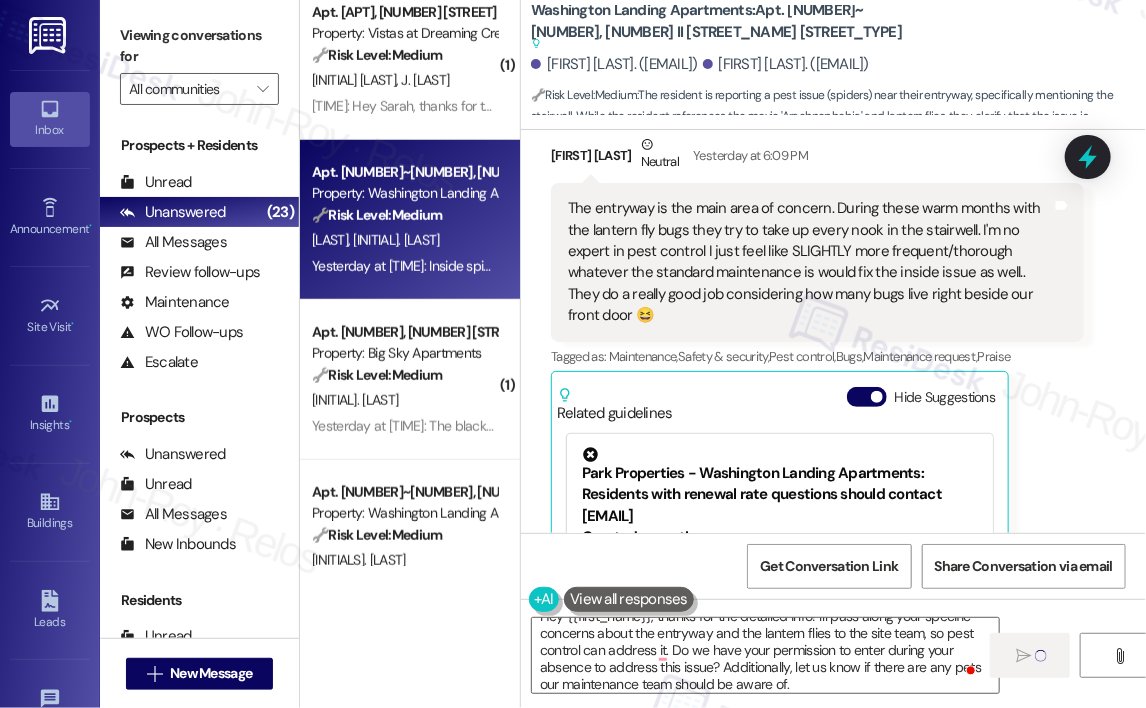 type 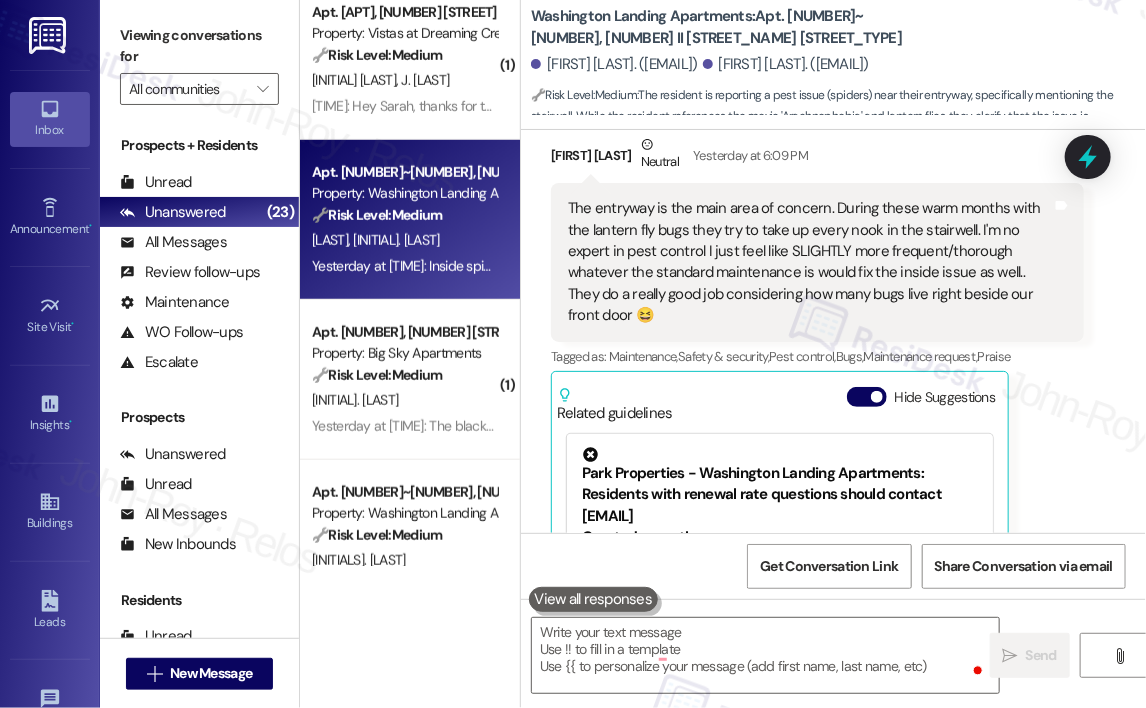 scroll, scrollTop: 0, scrollLeft: 0, axis: both 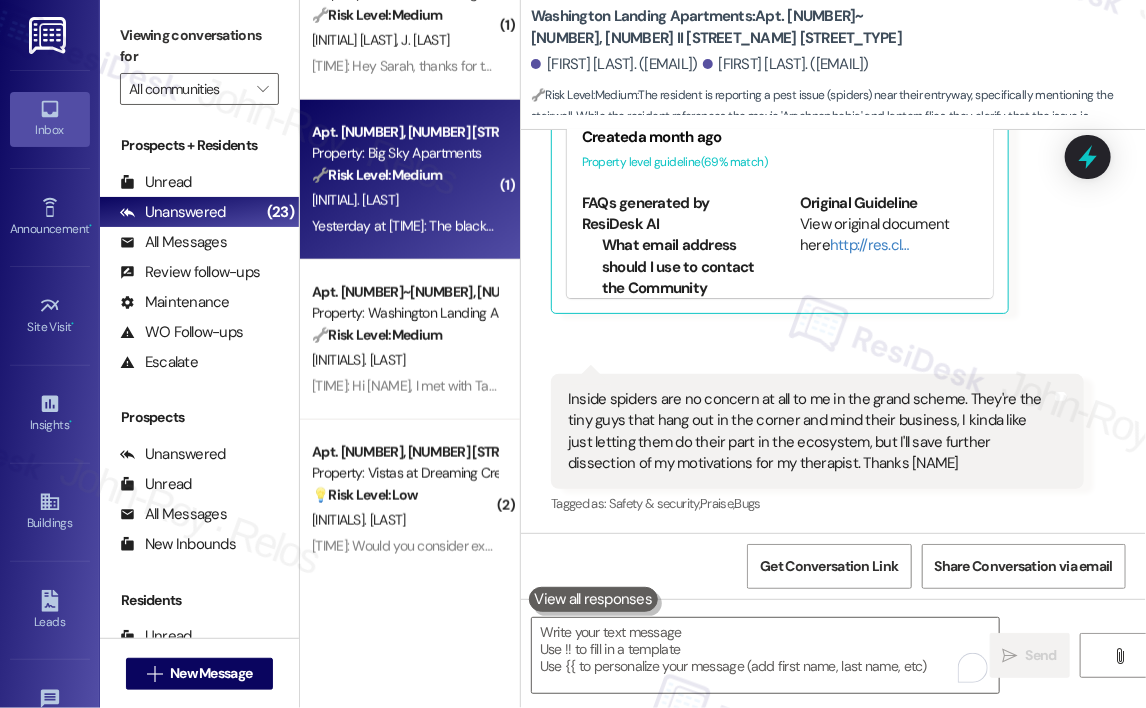 click on "Yesterday at 4:42 PM: The black and red bugs that have been flying around the entire neighborhood and are constant around the 800-900 buildings Yesterday at 4:42 PM: The black and red bugs that have been flying around the entire neighborhood and are constant around the 800-900 buildings" at bounding box center (742, 226) 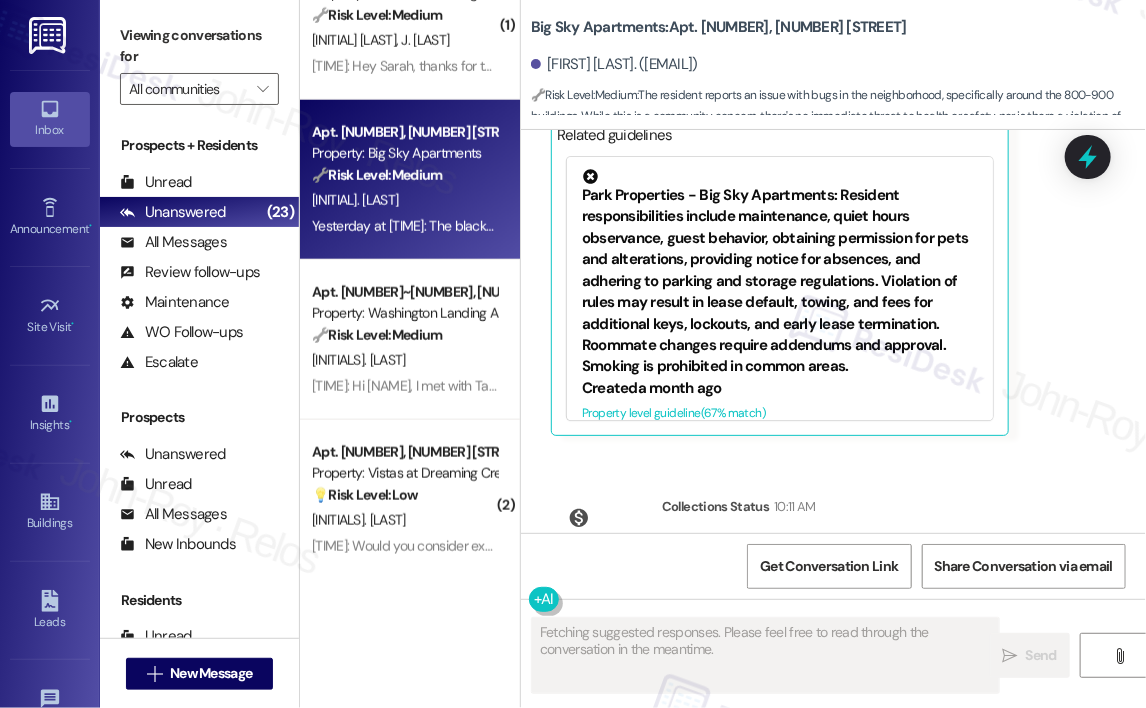 scroll, scrollTop: 1657, scrollLeft: 0, axis: vertical 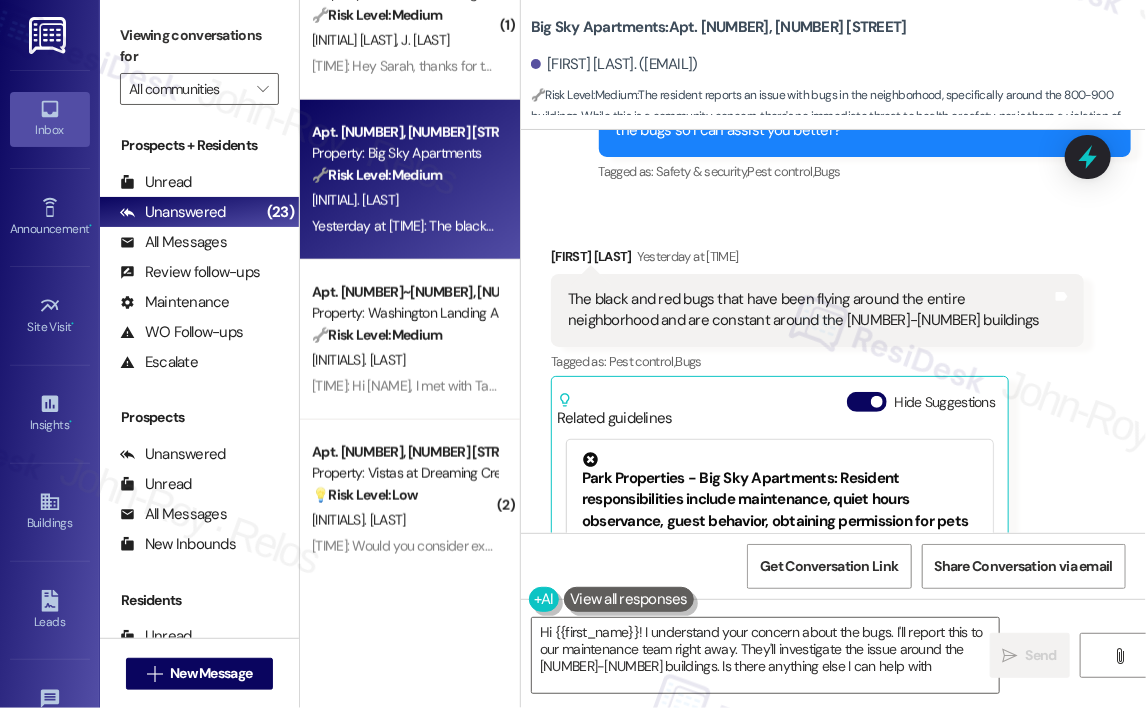 type on "Hi {{first_name}}! I understand your concern about the bugs. I'll report this to our maintenance team right away. They'll investigate the issue around the 800-900 buildings. Is there anything else I can help with?" 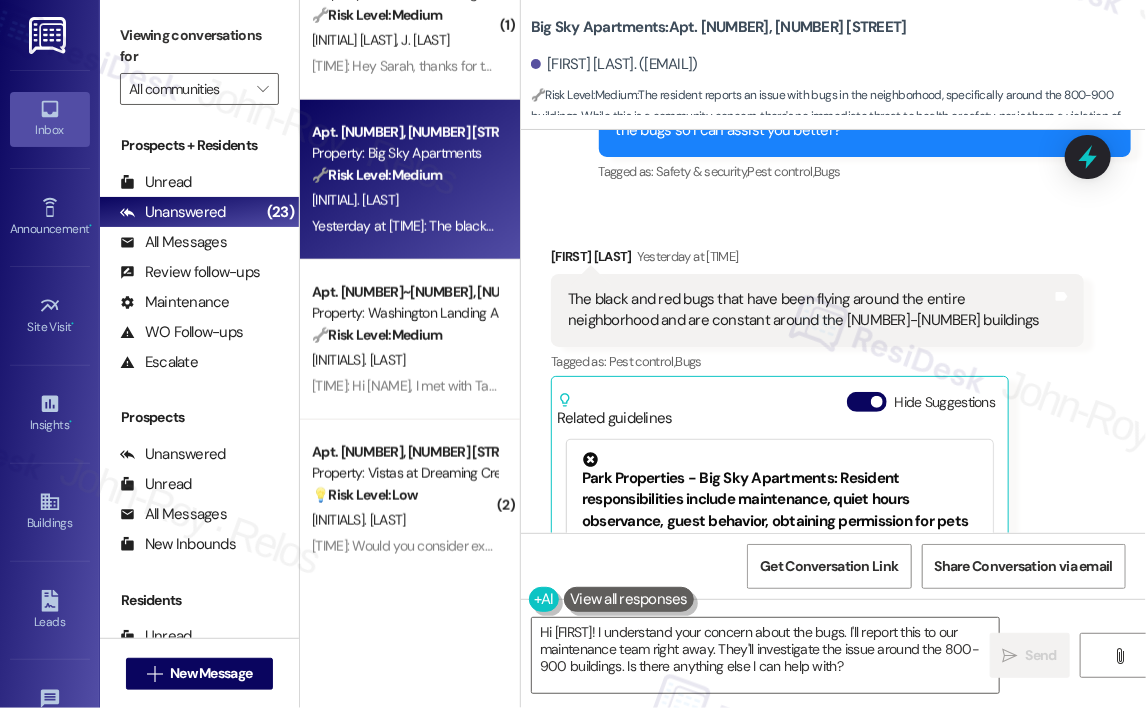 scroll, scrollTop: 1557, scrollLeft: 0, axis: vertical 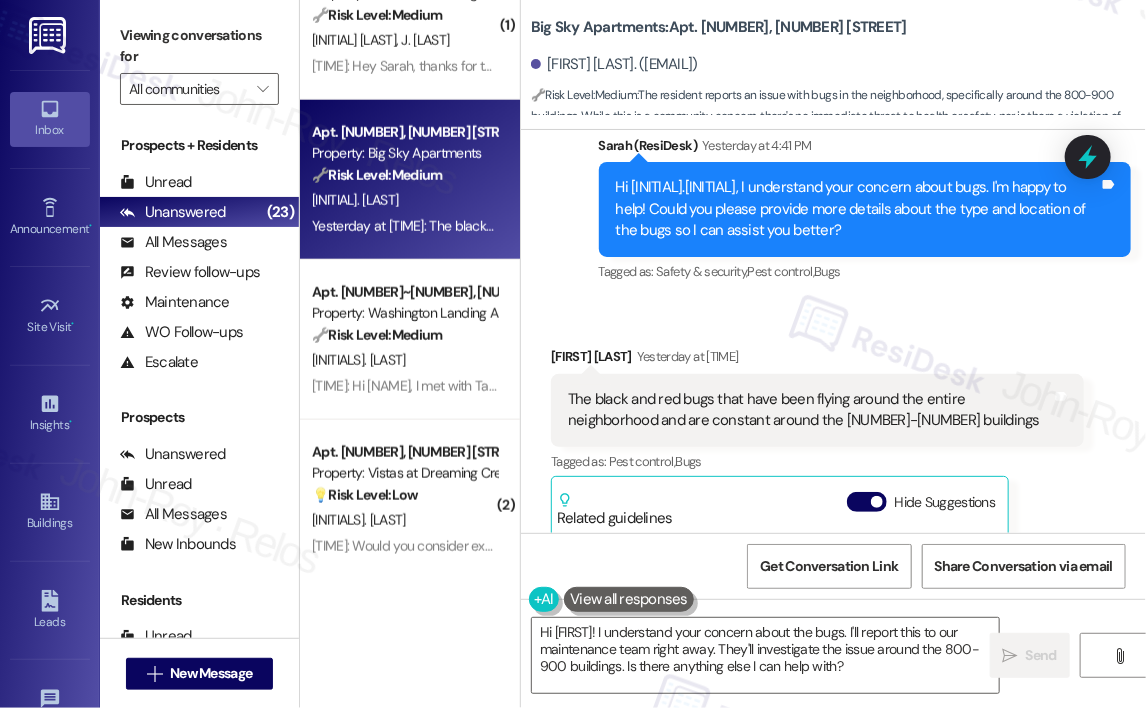 click on "Received via SMS T.J Stokes Yesterday at 4:42 PM The black and red bugs that have been flying around the entire neighborhood and are constant around the 800-900 buildings Tags and notes Tagged as:   Pest control ,  Click to highlight conversations about Pest control Bugs Click to highlight conversations about Bugs  Related guidelines Hide Suggestions Park Properties - Big Sky Apartments:  Resident responsibilities include maintenance, quiet hours observance, guest behavior, obtaining permission for pets and alterations, providing notice for absences, and adhering to parking and storage regulations.  Violation of rules may result in lease default, towing, and fees for additional keys, lockouts, and early lease termination.  Roommate changes require addendums and approval.  Smoking is prohibited in common areas.
Created  a month ago Property level guideline  ( 67 % match) FAQs generated by ResiDesk AI What are the office hours for the Leasing Office? How do I make a maintenance request? Original Guideline  (" at bounding box center (833, 567) 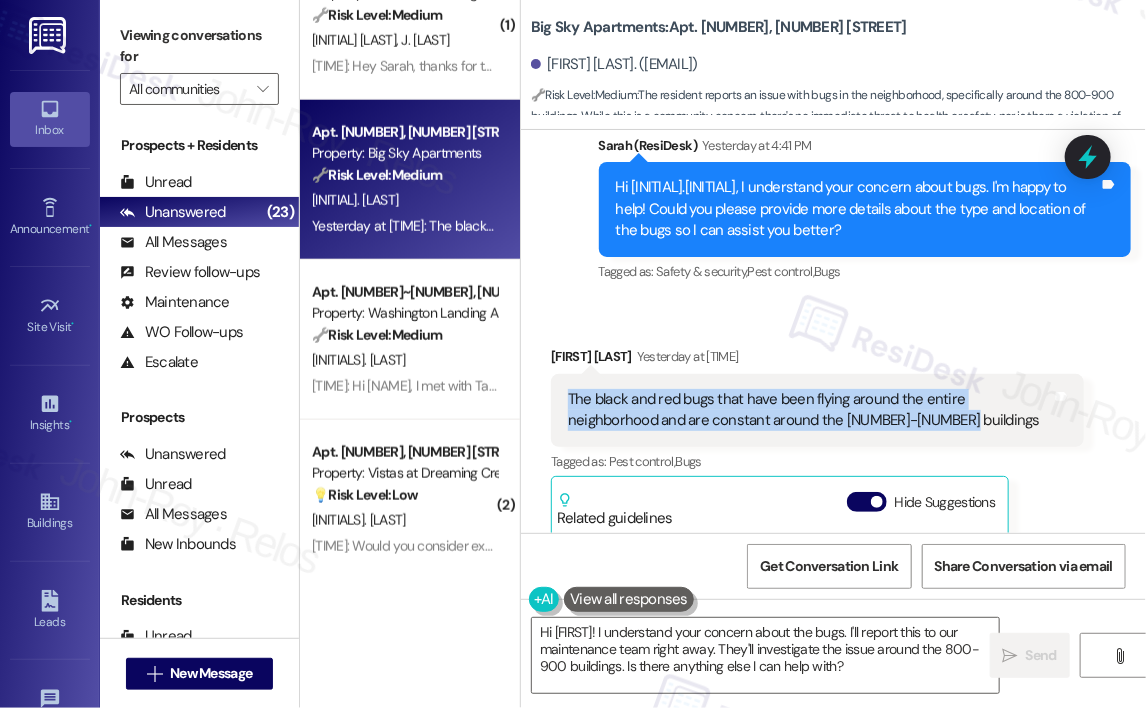 drag, startPoint x: 984, startPoint y: 415, endPoint x: 573, endPoint y: 361, distance: 414.53226 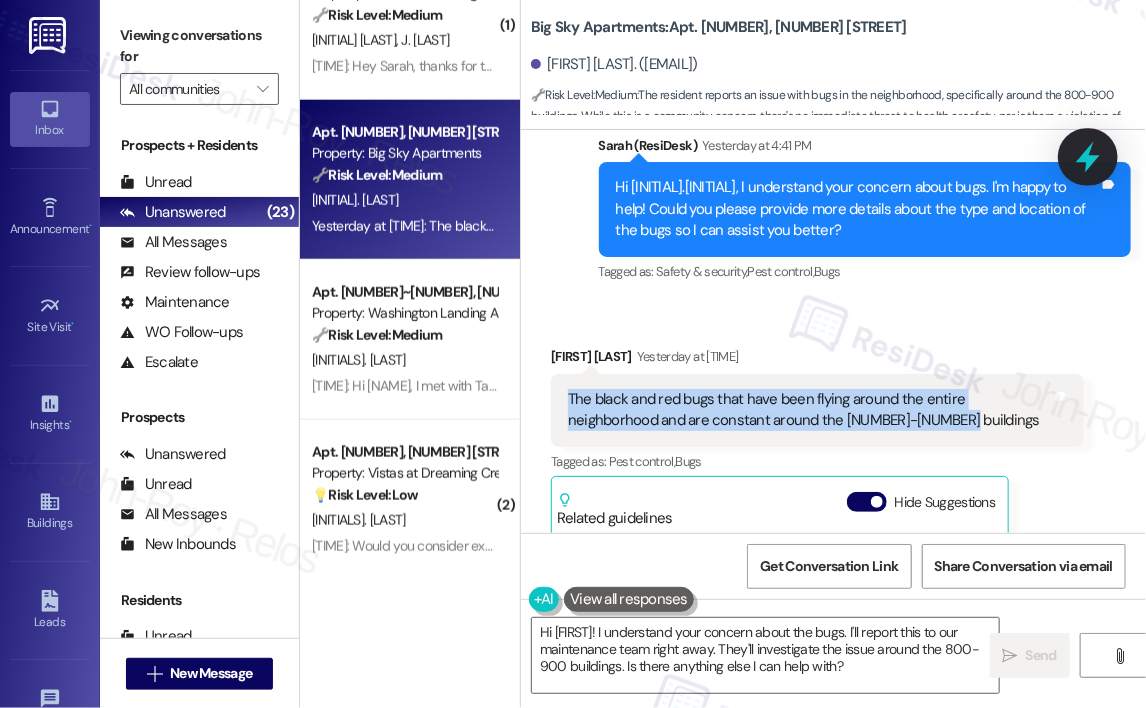 click 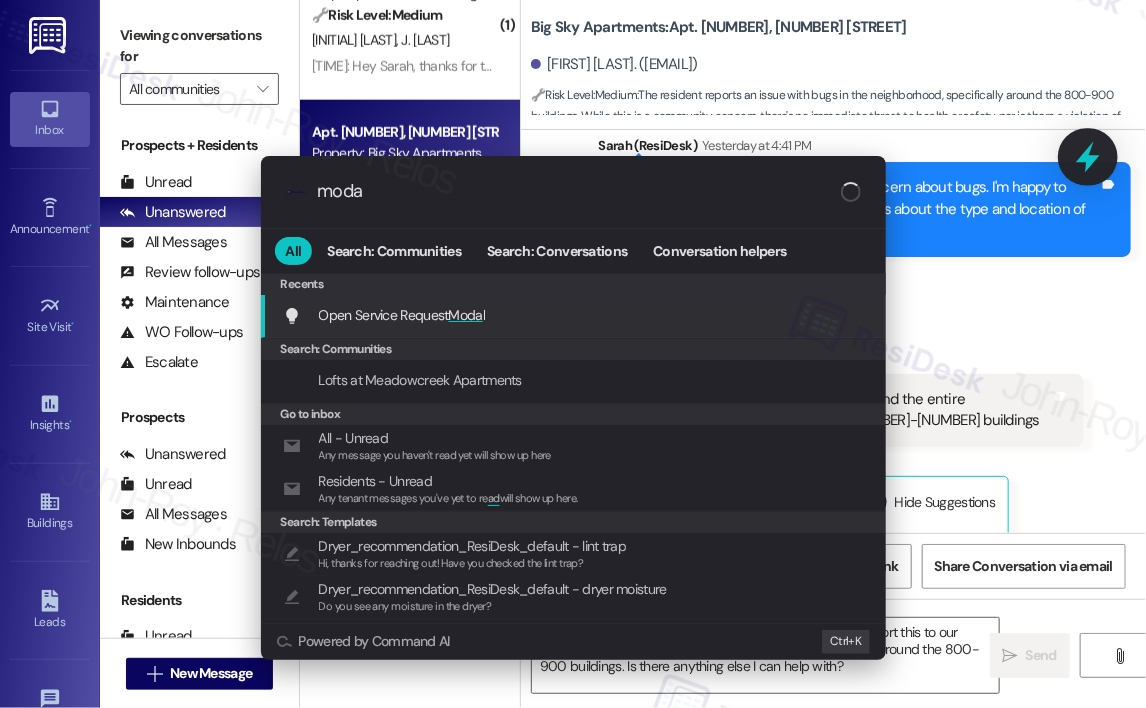 type on "modal" 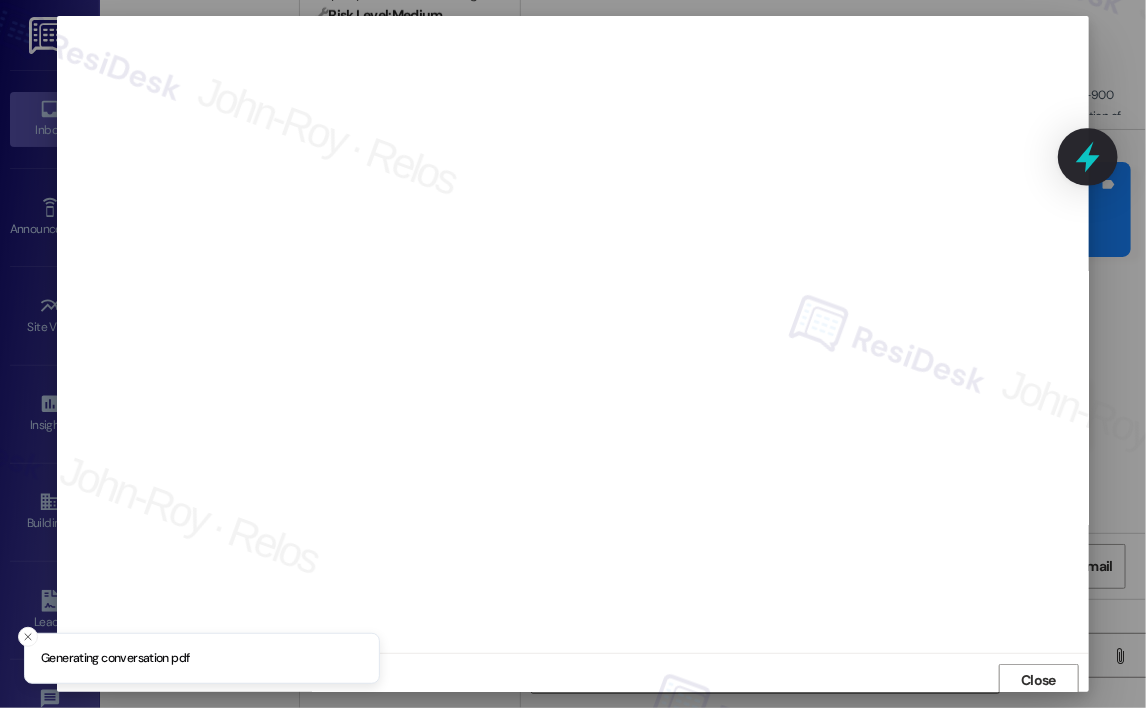 scroll, scrollTop: 4, scrollLeft: 0, axis: vertical 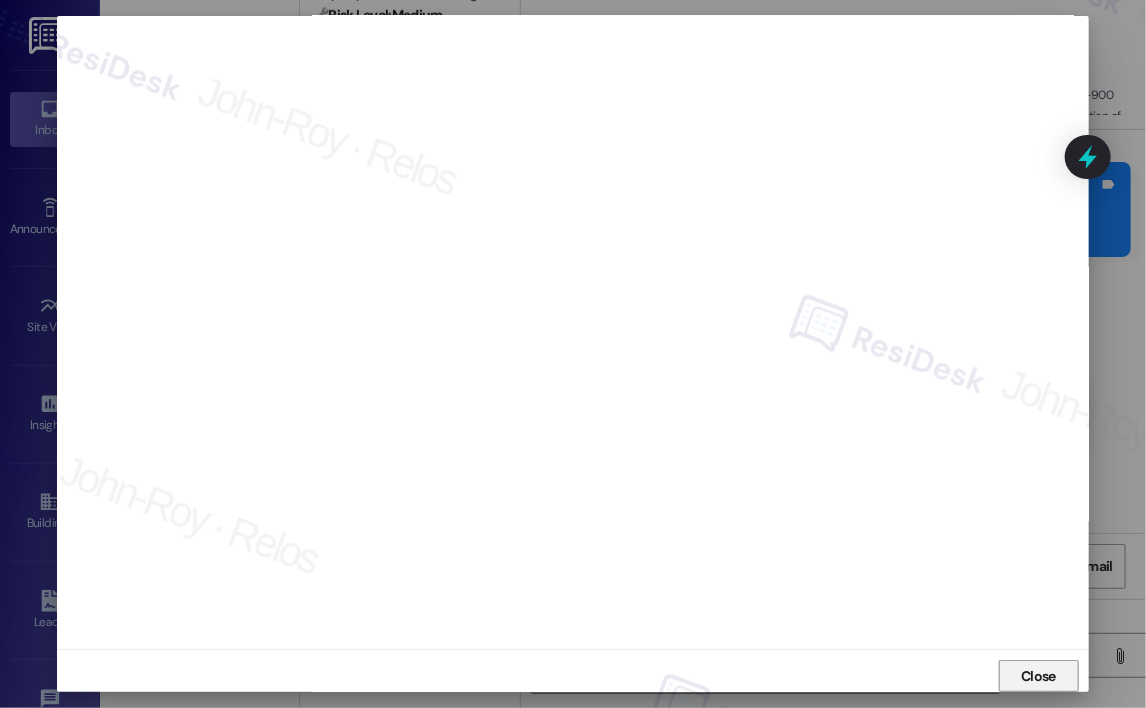 click on "Close" at bounding box center (1038, 676) 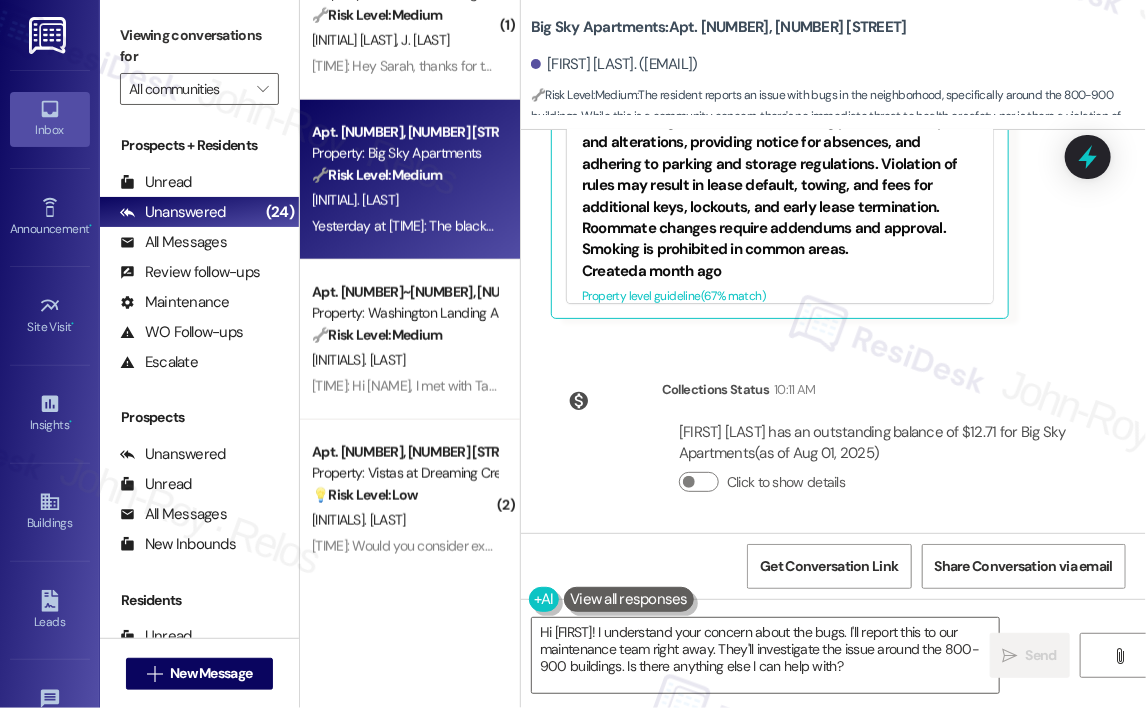 scroll, scrollTop: 2064, scrollLeft: 0, axis: vertical 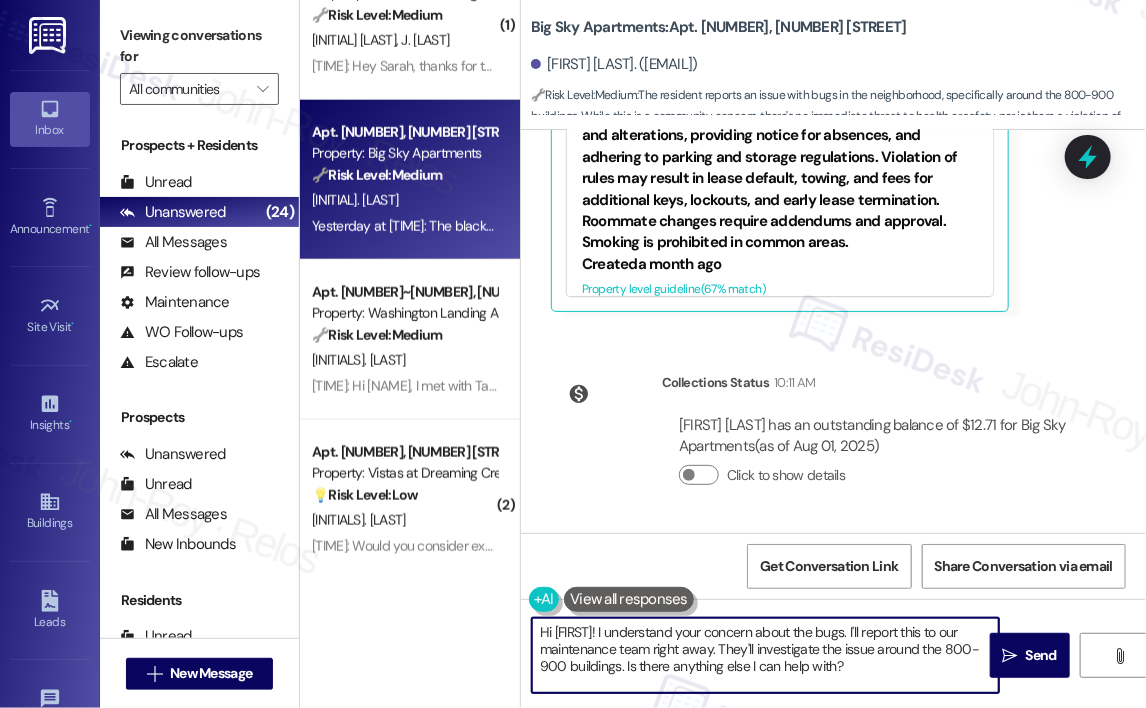 click on "Hi {{first_name}}! I understand your concern about the bugs. I'll report this to our maintenance team right away. They'll investigate the issue around the 800-900 buildings. Is there anything else I can help with?" at bounding box center (765, 655) 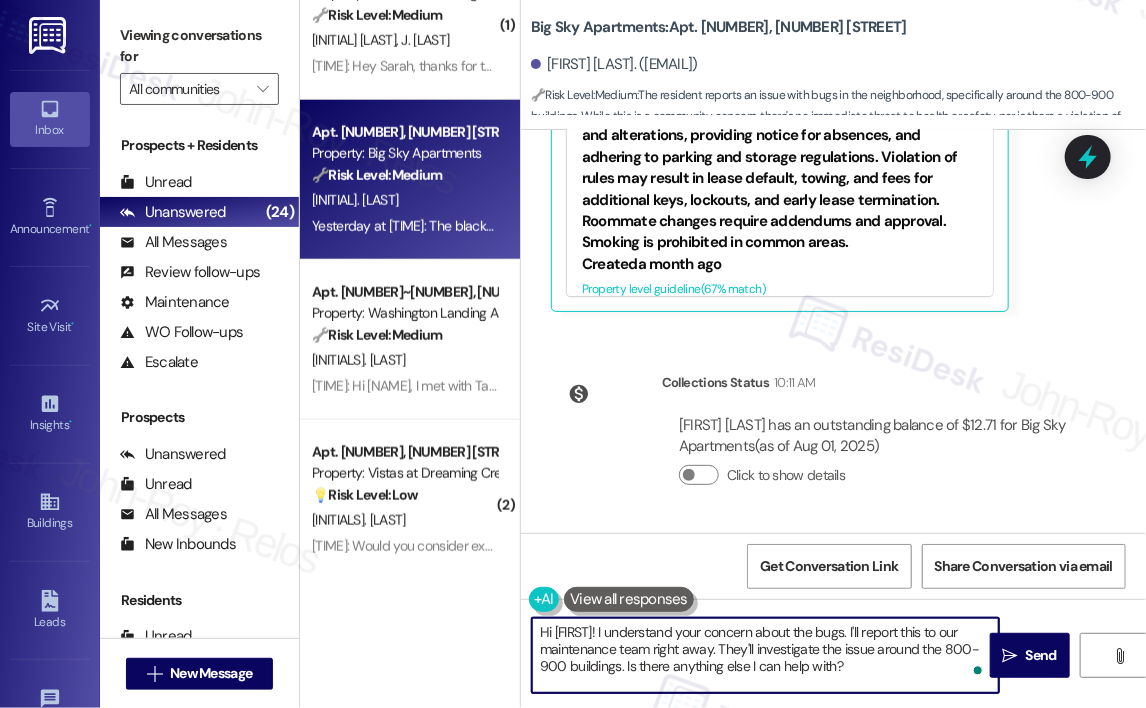 click on "Hi {{first_name}}! I understand your concern about the bugs. I'll report this to our maintenance team right away. They'll investigate the issue around the 800-900 buildings. Is there anything else I can help with?" at bounding box center [765, 655] 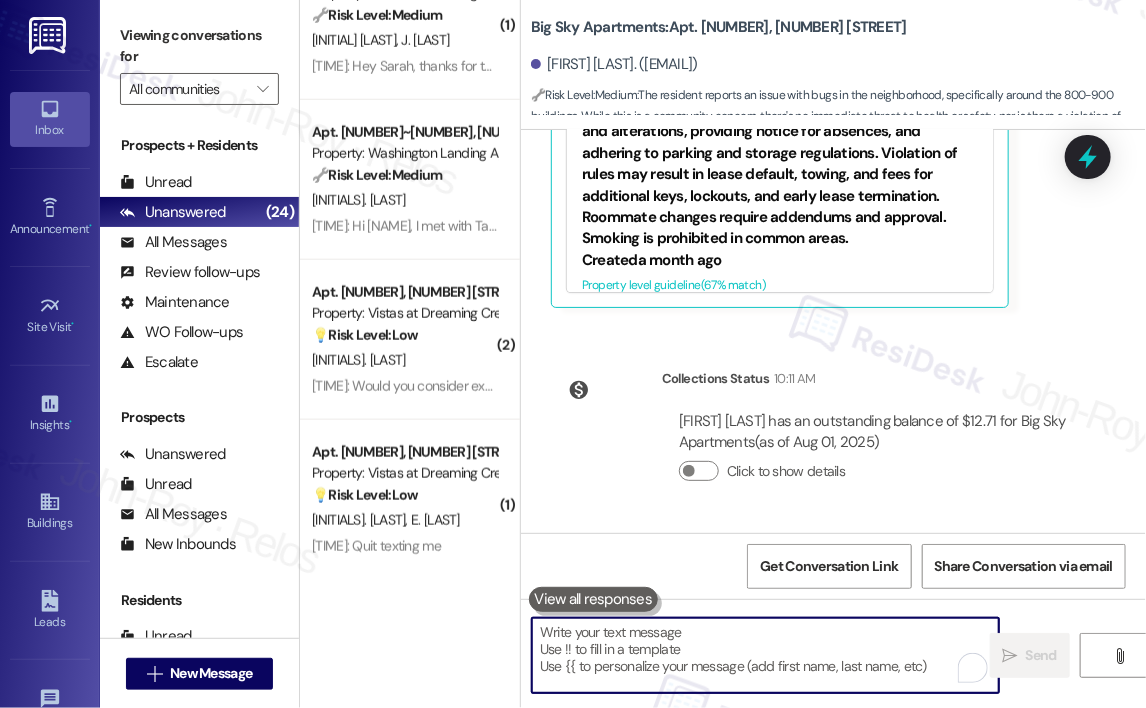 scroll, scrollTop: 2245, scrollLeft: 0, axis: vertical 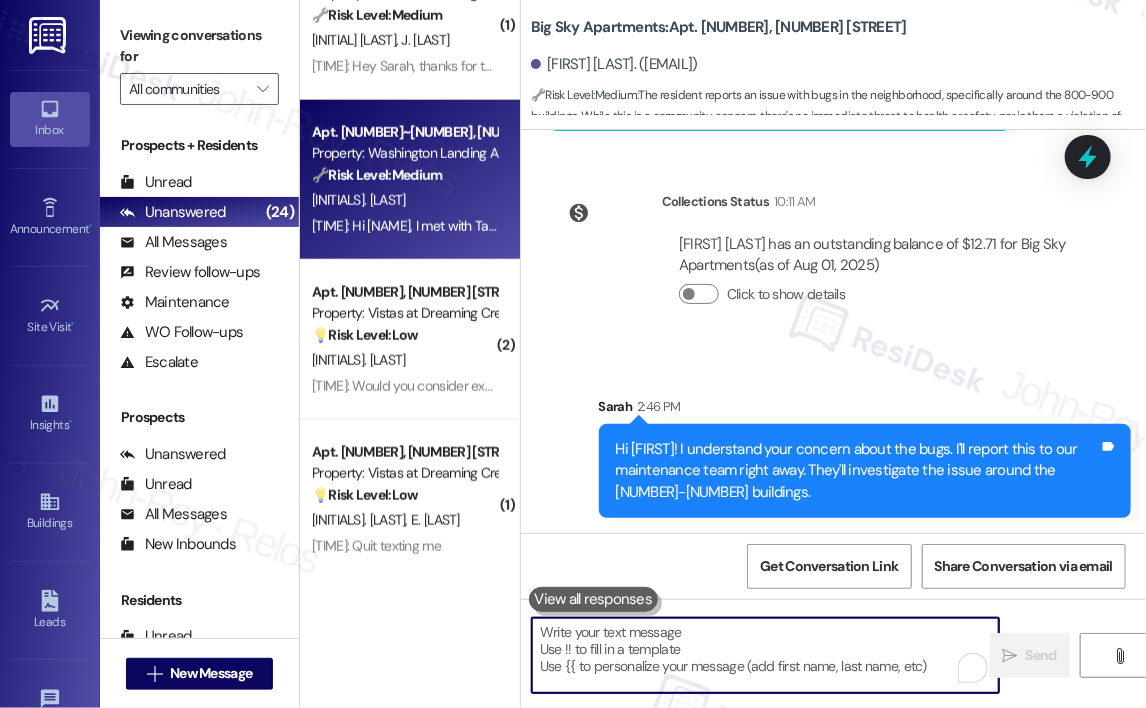 type 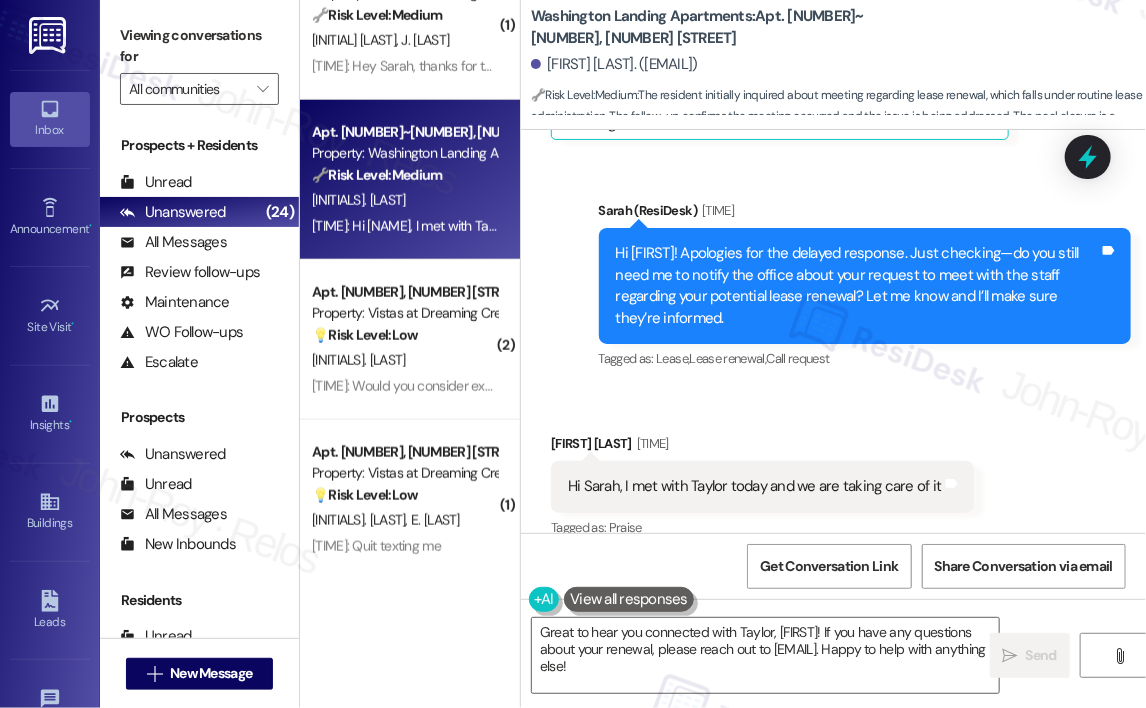 scroll, scrollTop: 4585, scrollLeft: 0, axis: vertical 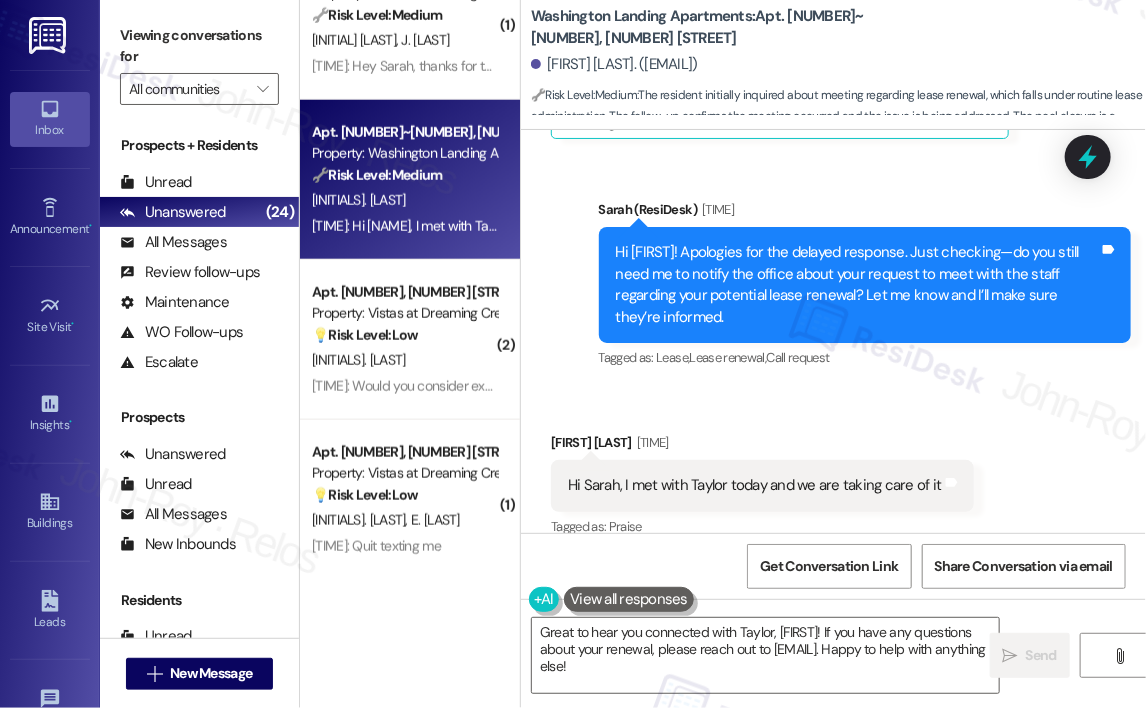 click on "Received via SMS Peter Winnard Yesterday at 3:50 PM Hi Sarah, I met with Taylor today and we are taking care of it Tags and notes Tagged as:   Praise Click to highlight conversations about Praise" at bounding box center [833, 471] 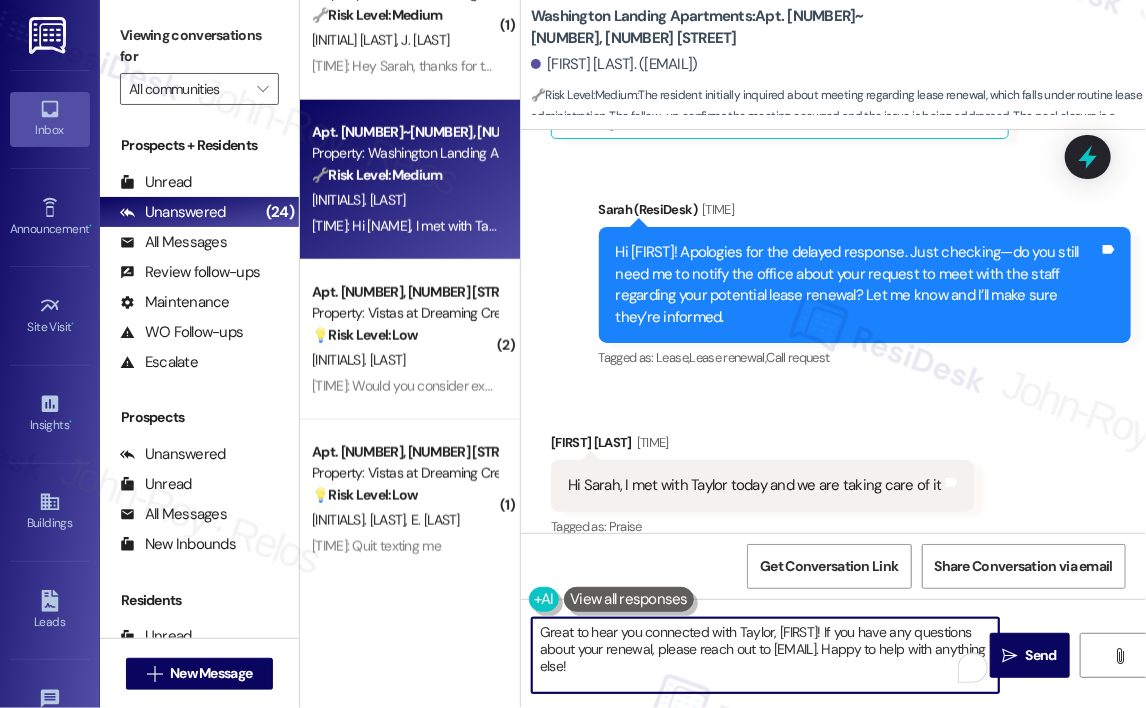 click on "Great to hear you connected with Taylor, {{first_name}}! If you have any questions about your renewal, please reach out to manager@washingtonlanding.com. Happy to help with anything else!" at bounding box center [765, 655] 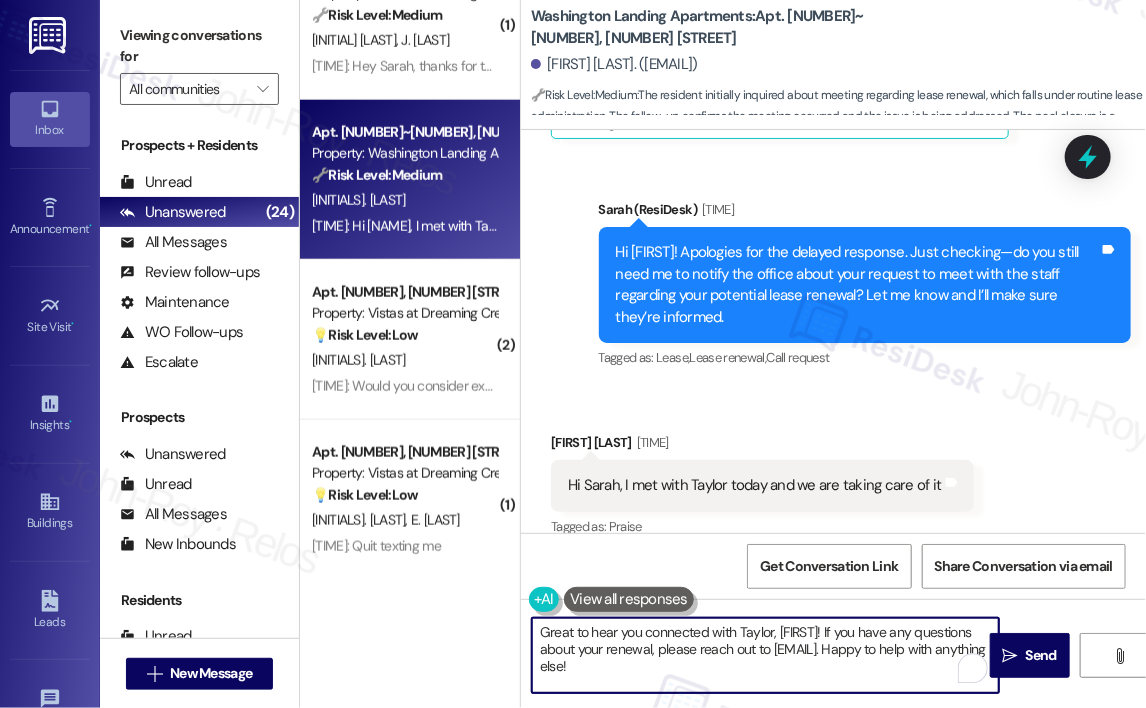 click on "Great to hear you connected with Taylor, {{first_name}}! If you have any questions about your renewal, please reach out to manager@washingtonlanding.com. Happy to help with anything else!" at bounding box center (765, 655) 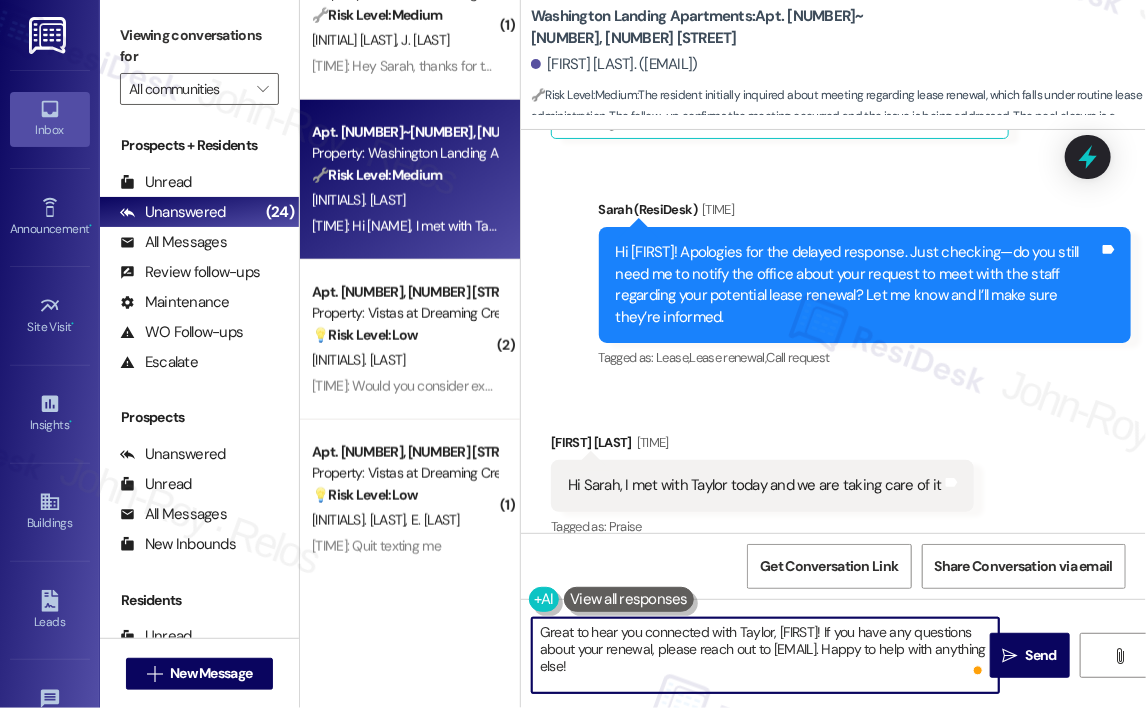 drag, startPoint x: 866, startPoint y: 630, endPoint x: 943, endPoint y: 690, distance: 97.6166 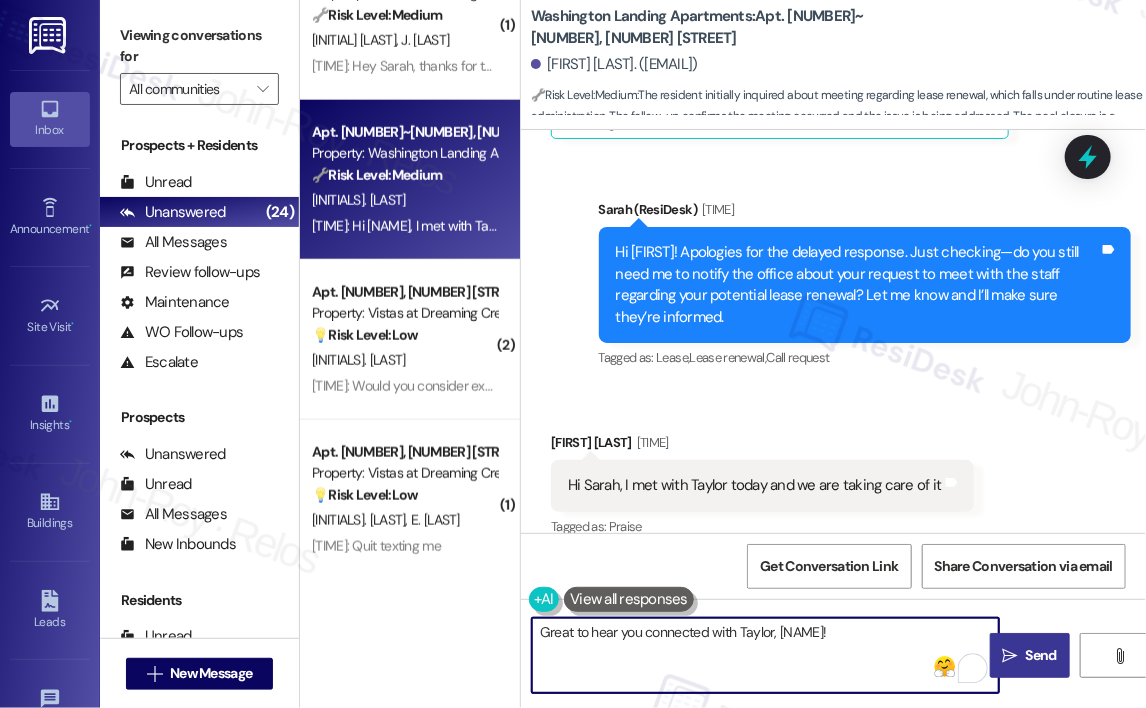 type on "Great to hear you connected with Taylor, {{first_name}}!" 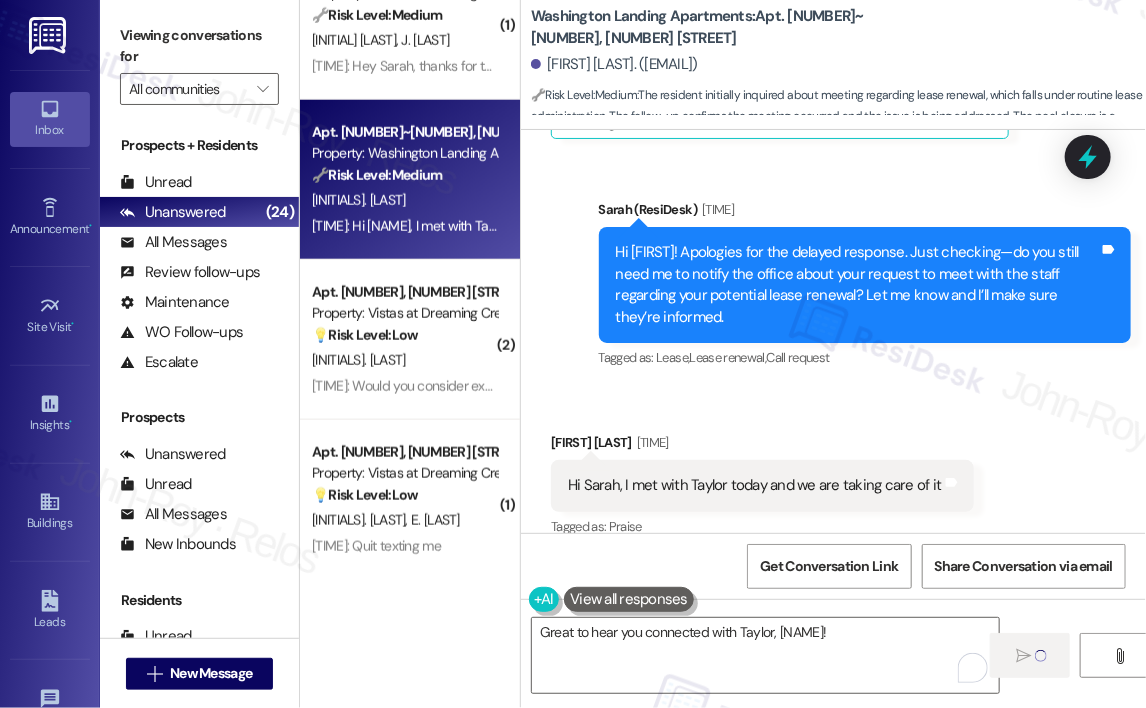 type 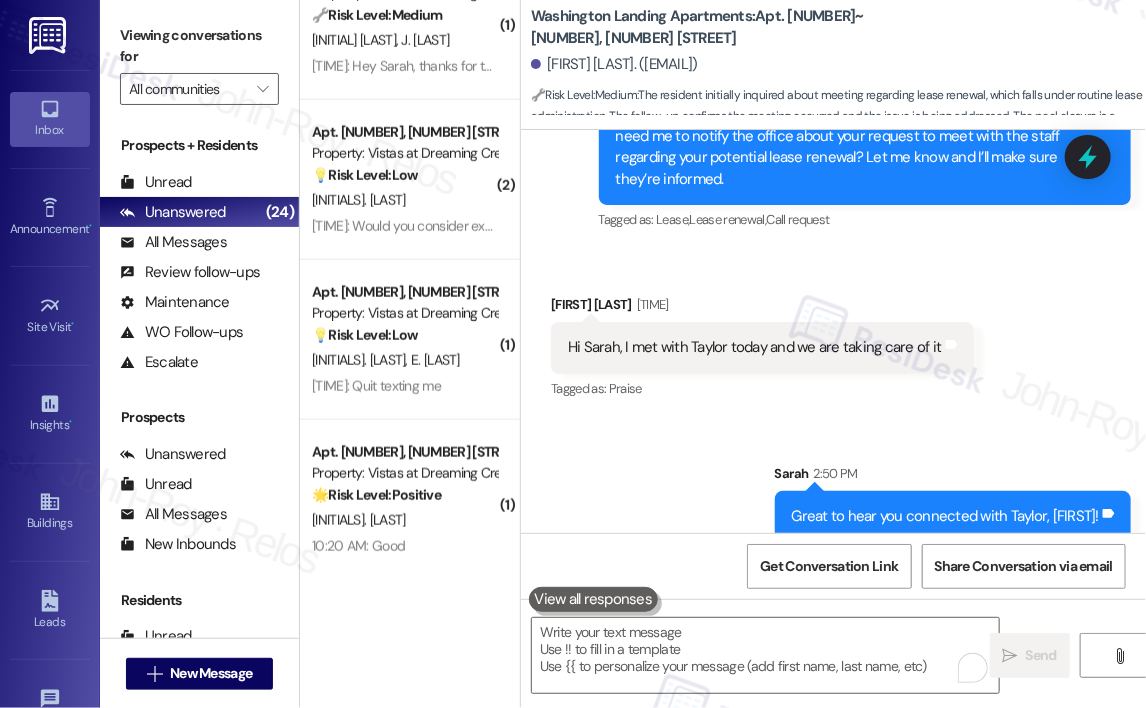scroll, scrollTop: 4724, scrollLeft: 0, axis: vertical 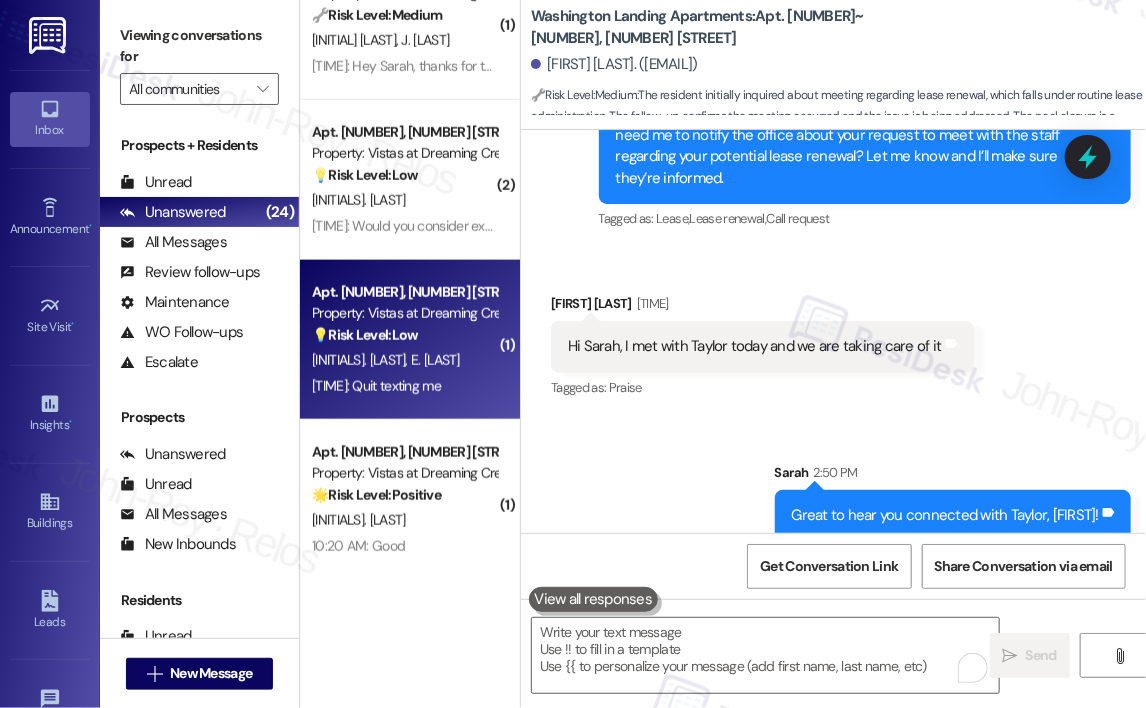 click on "10:28 AM: Quit texting me  10:28 AM: Quit texting me" at bounding box center (376, 386) 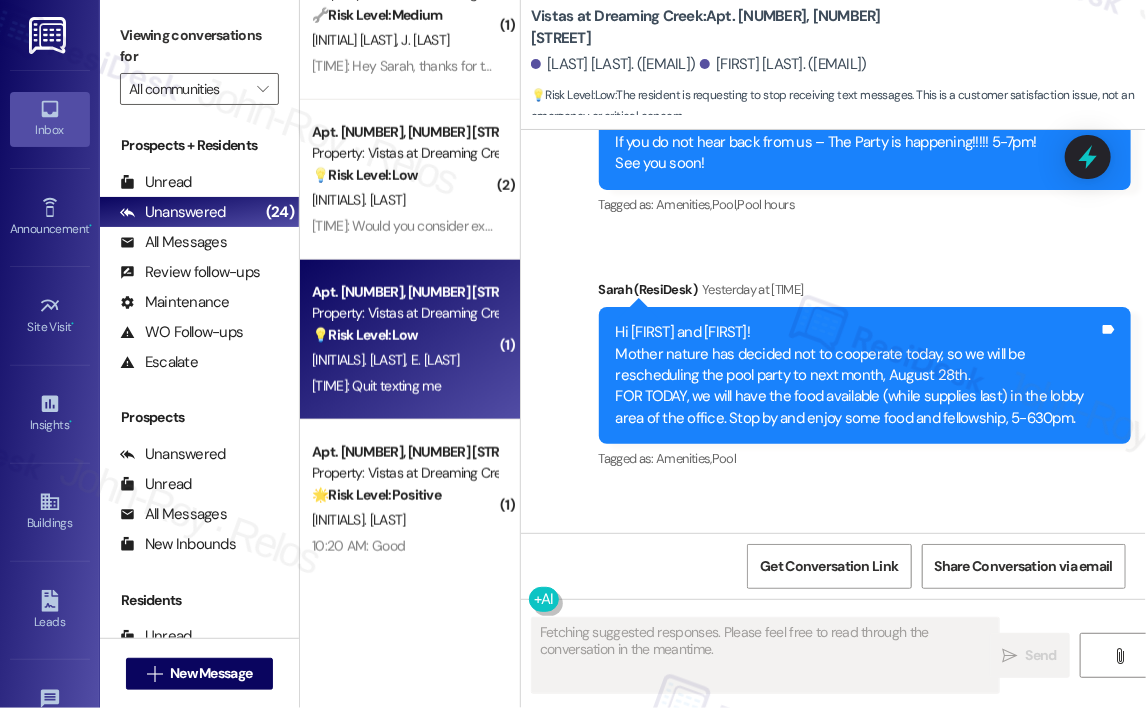 scroll, scrollTop: 2808, scrollLeft: 0, axis: vertical 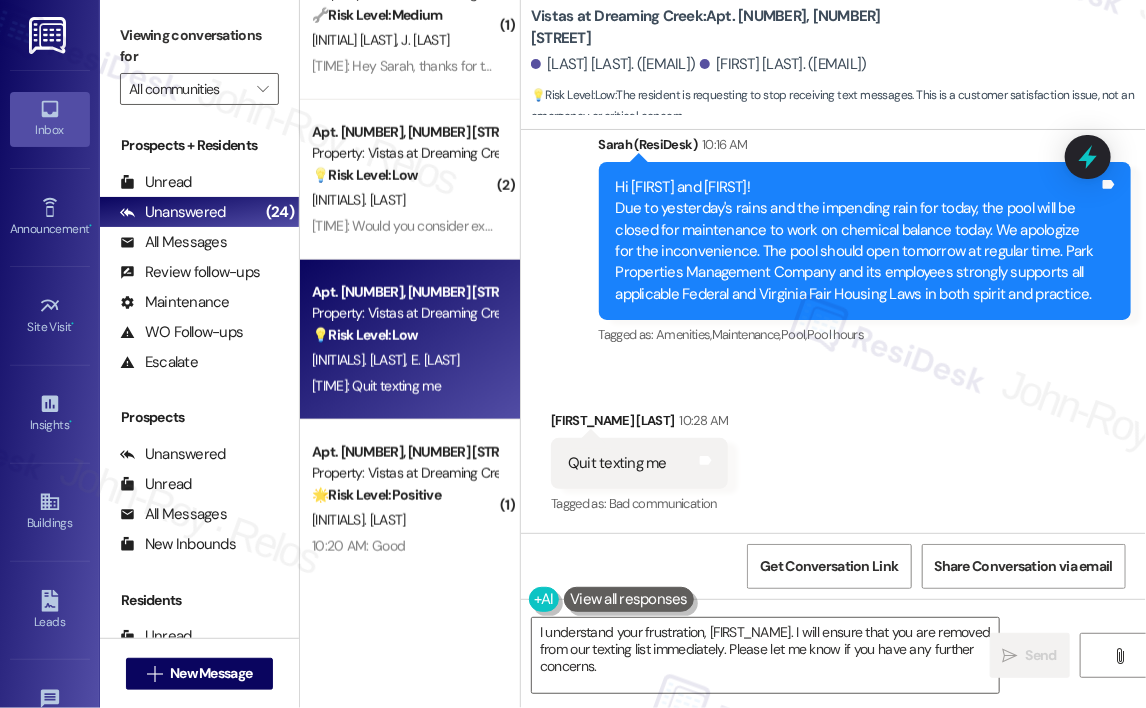click on "Received via SMS Letisia Revera 10:28 AM Quit texting me  Tags and notes Tagged as:   Bad communication Click to highlight conversations about Bad communication" at bounding box center (833, 449) 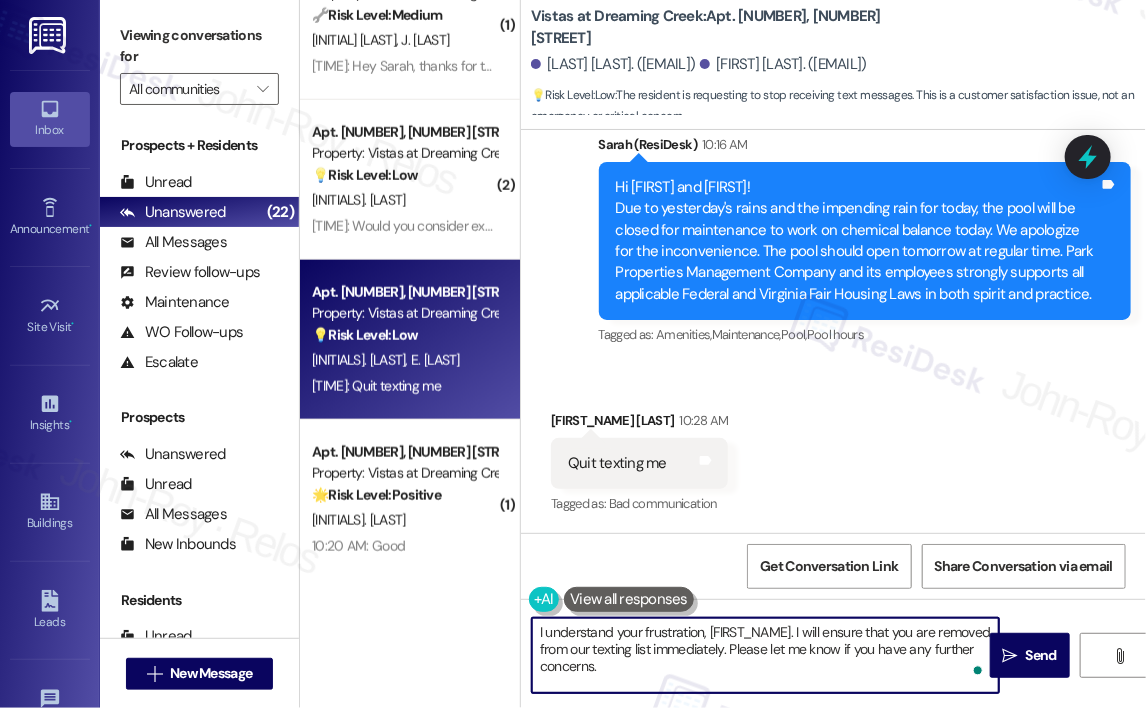 drag, startPoint x: 731, startPoint y: 668, endPoint x: 518, endPoint y: 543, distance: 246.96964 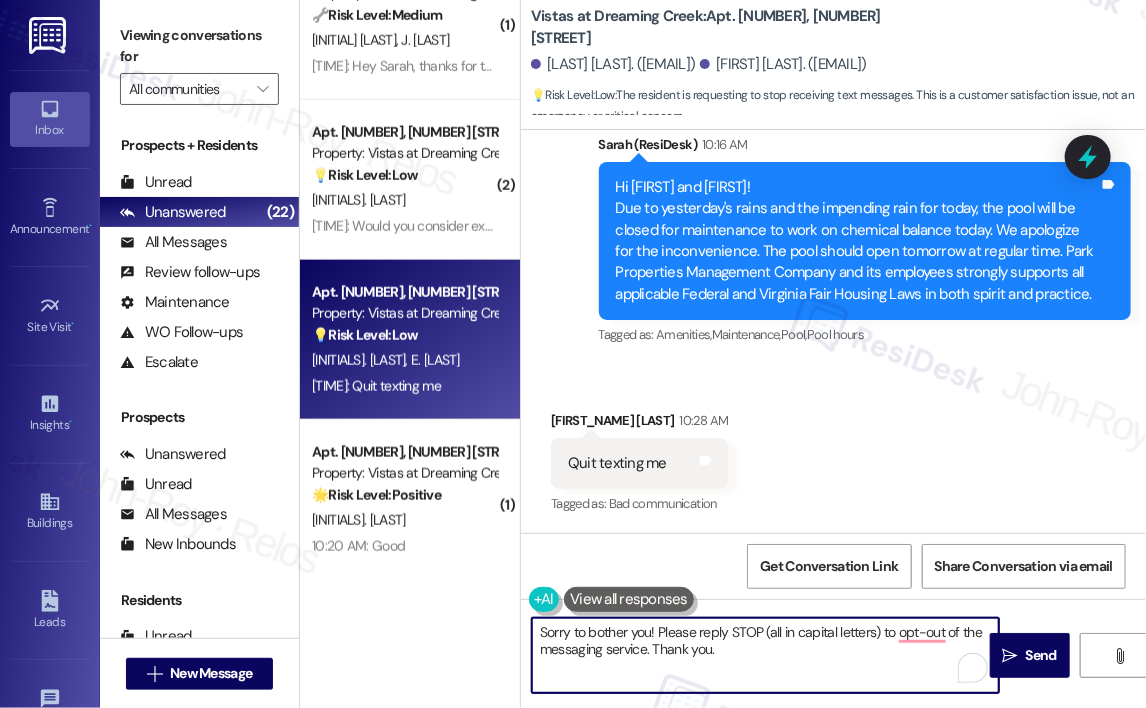 click on "Sorry to bother you! Please reply STOP (all in capital letters) to opt-out of the messaging service. Thank you." at bounding box center (765, 655) 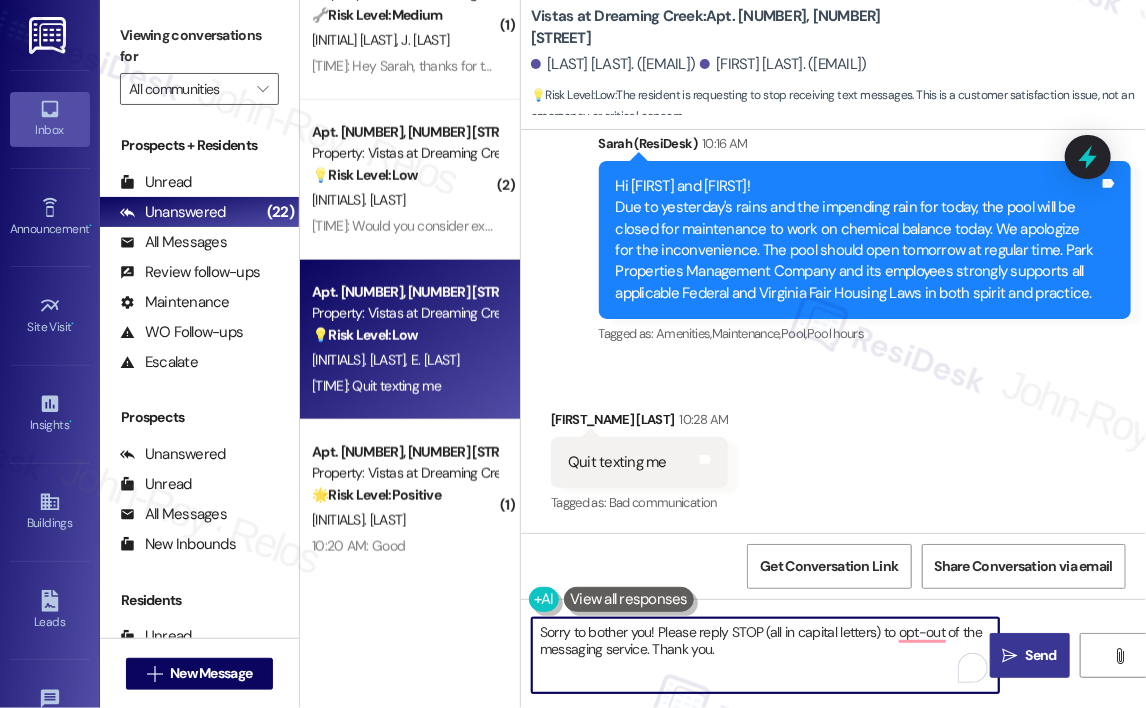 type on "Sorry to bother you! Please reply STOP (all in capital letters) to opt-out of the messaging service. Thank you." 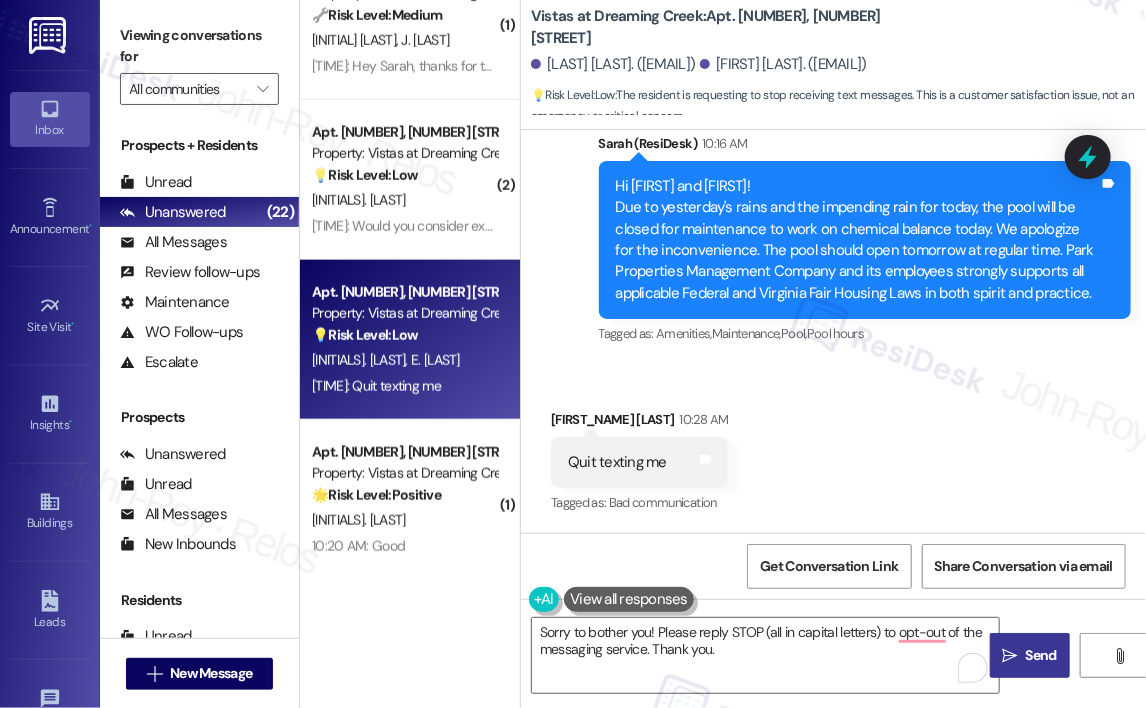 click on "" at bounding box center [1010, 656] 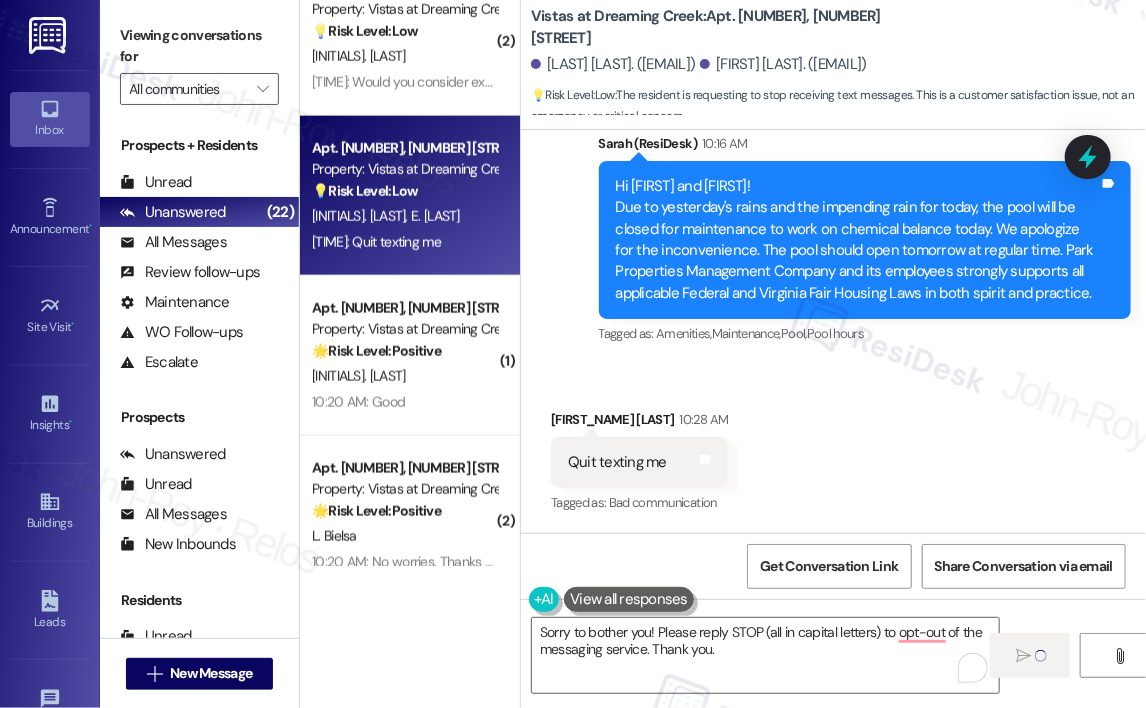 scroll, scrollTop: 900, scrollLeft: 0, axis: vertical 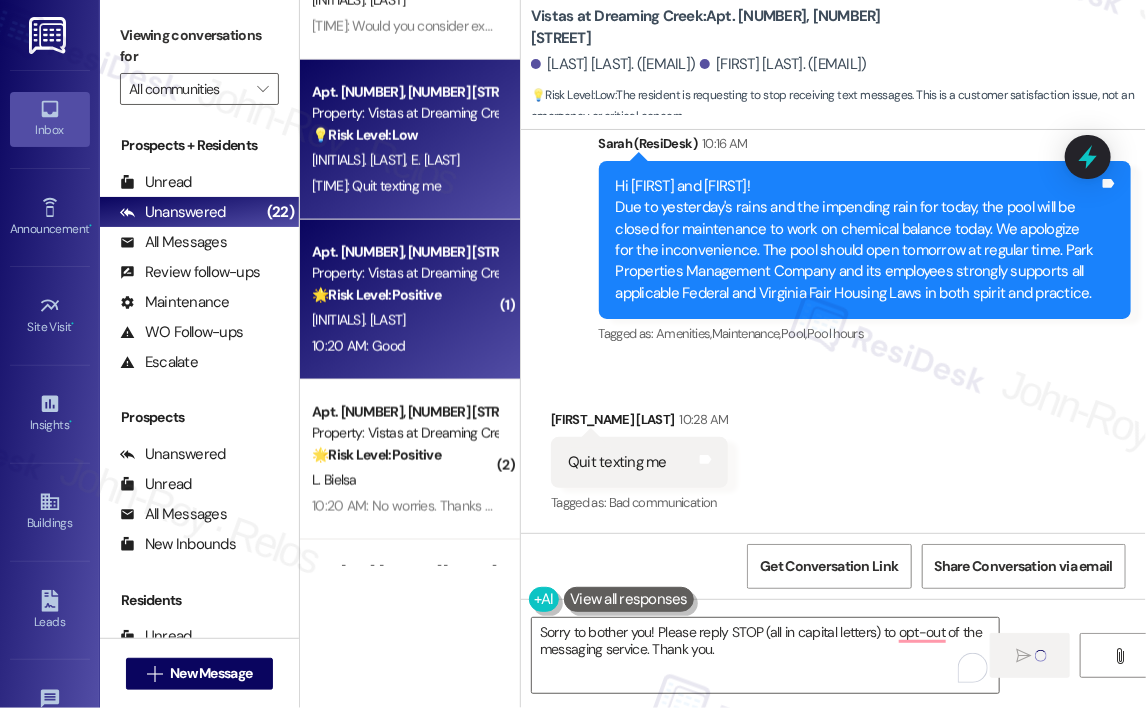 type 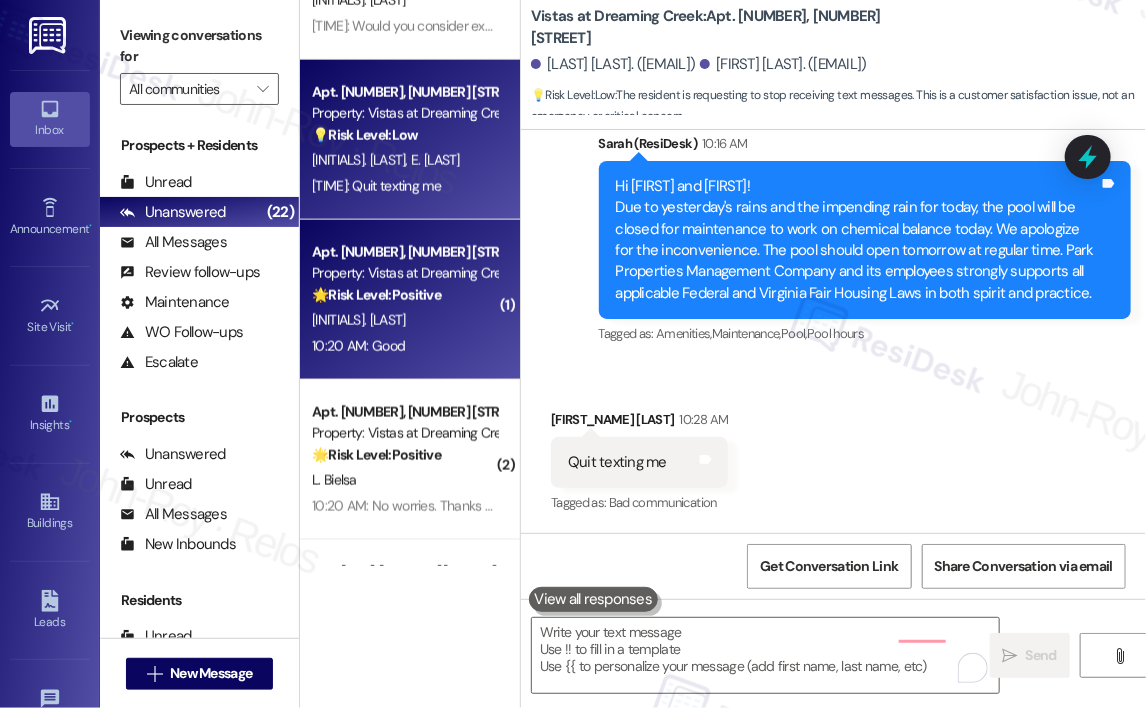 scroll, scrollTop: 2808, scrollLeft: 0, axis: vertical 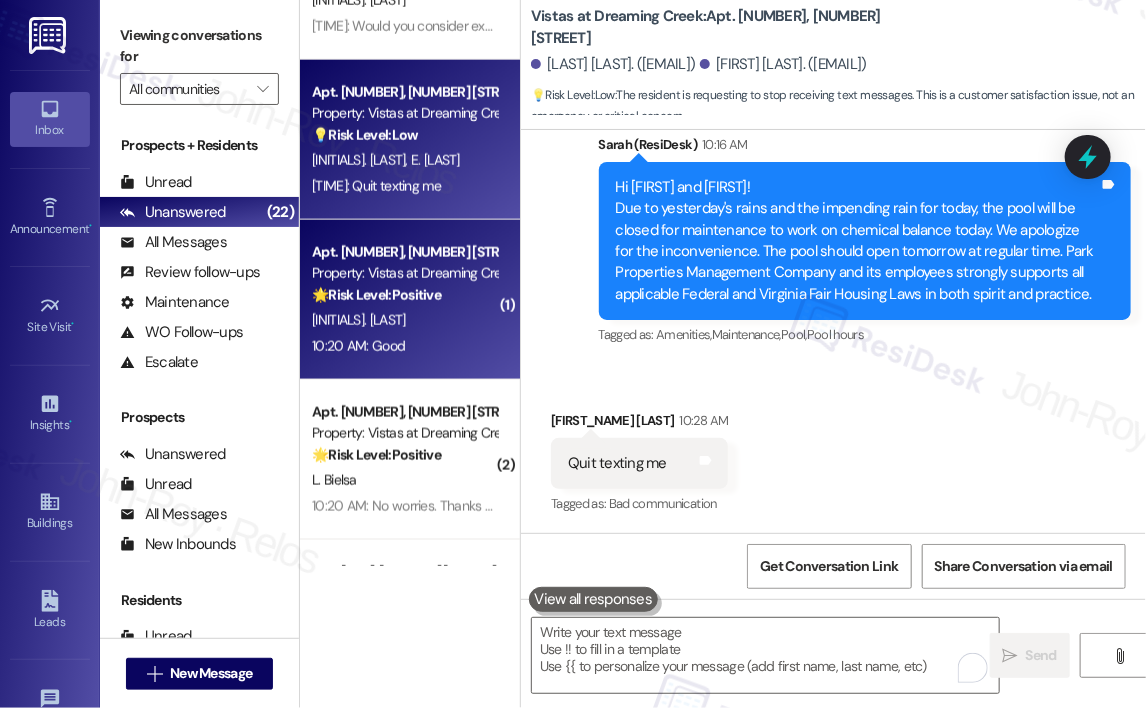 drag, startPoint x: 430, startPoint y: 356, endPoint x: 428, endPoint y: 342, distance: 14.142136 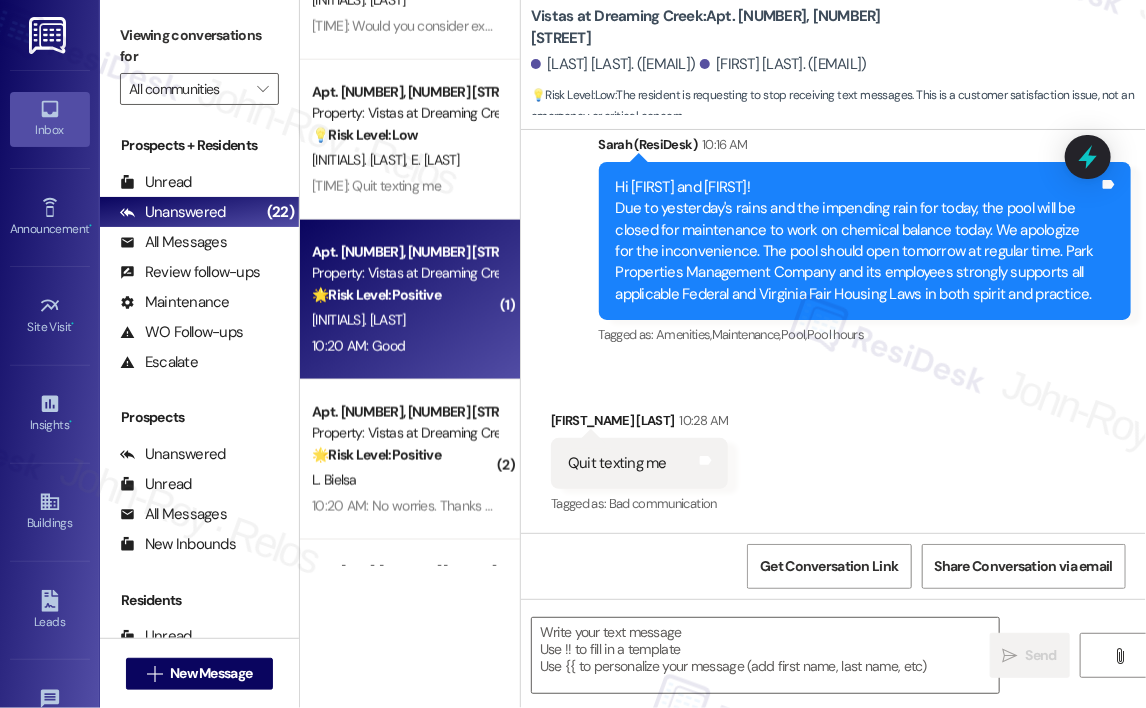 type on "Fetching suggested responses. Please feel free to read through the conversation in the meantime." 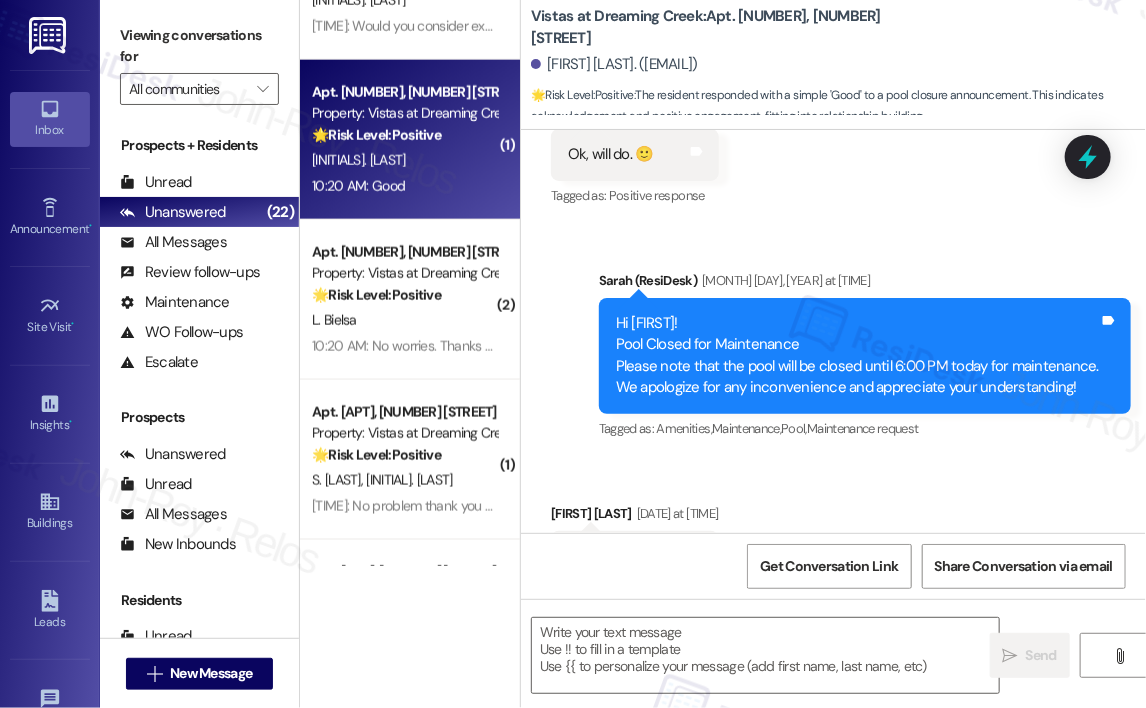 type on "Fetching suggested responses. Please feel free to read through the conversation in the meantime." 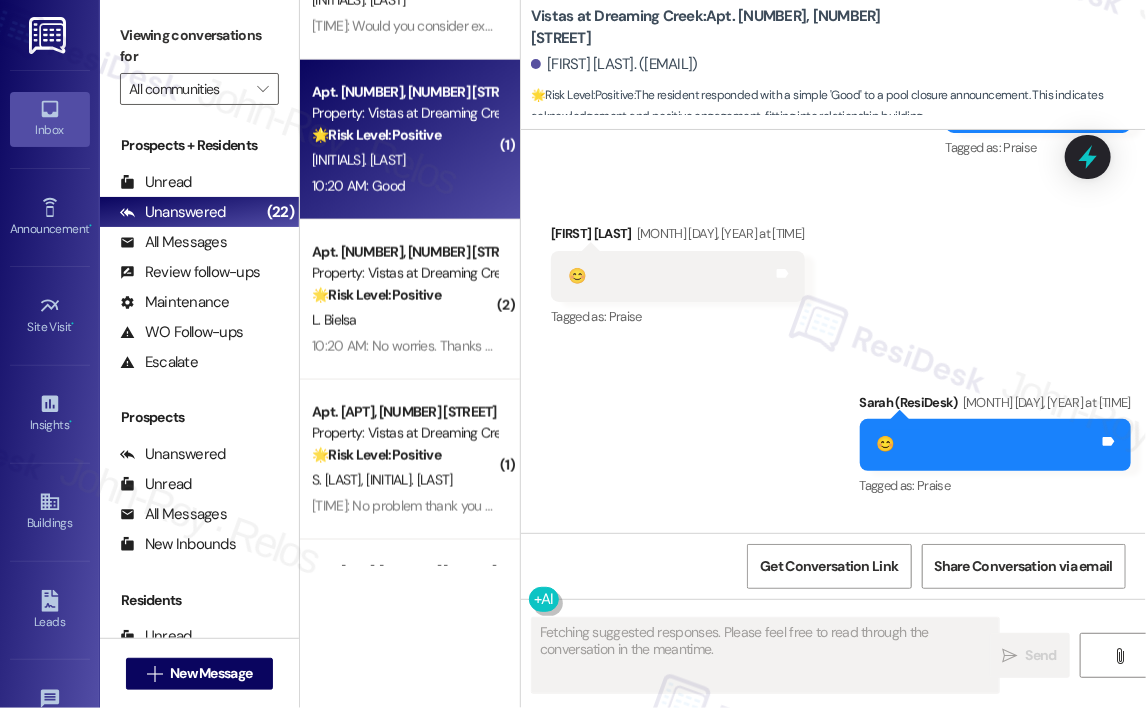 scroll, scrollTop: 5193, scrollLeft: 0, axis: vertical 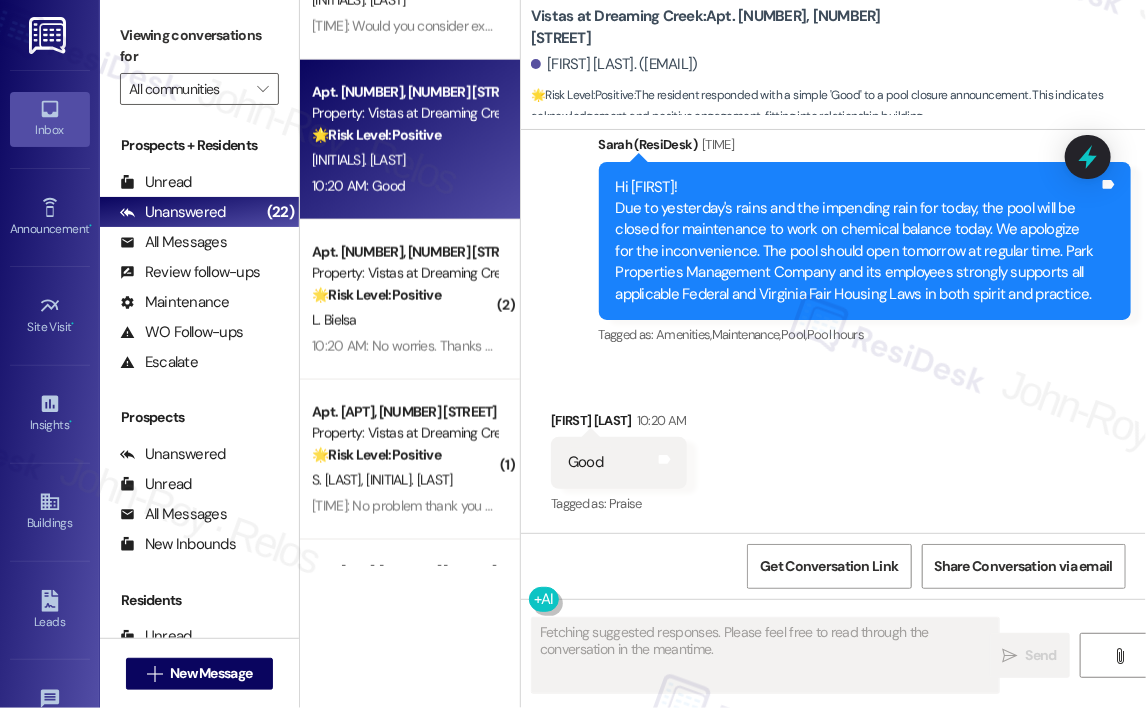 type 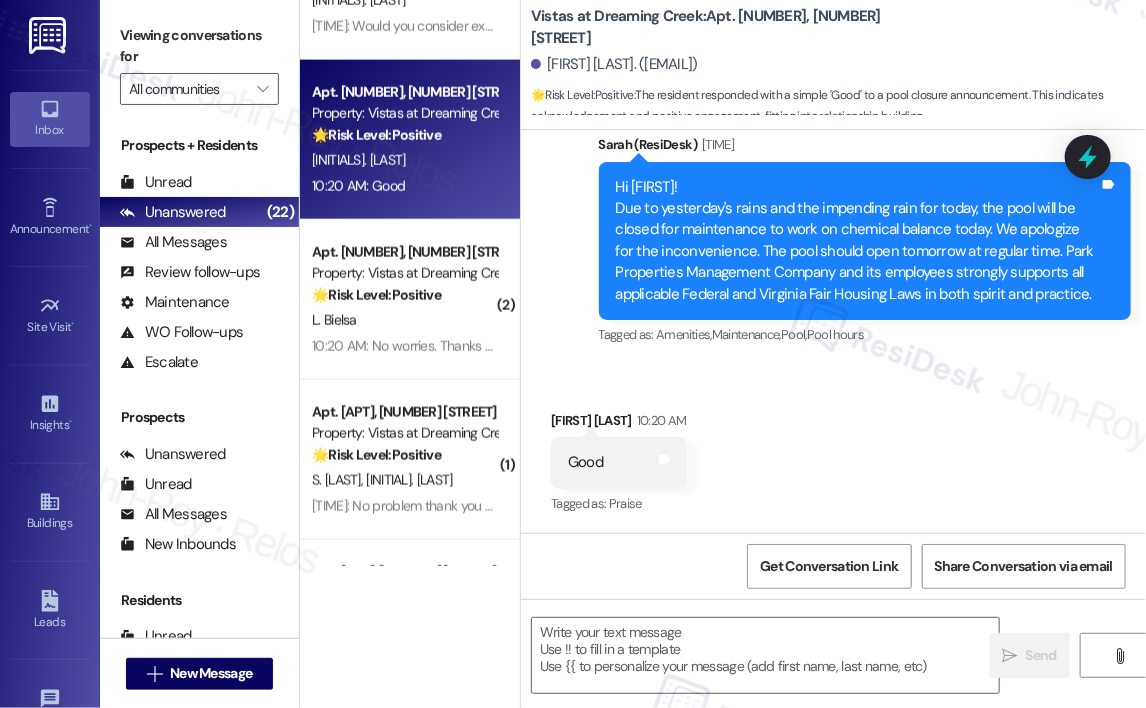click on "Received via SMS Linda Gibson 10:20 AM Good Tags and notes Tagged as:   Praise Click to highlight conversations about Praise" at bounding box center [833, 449] 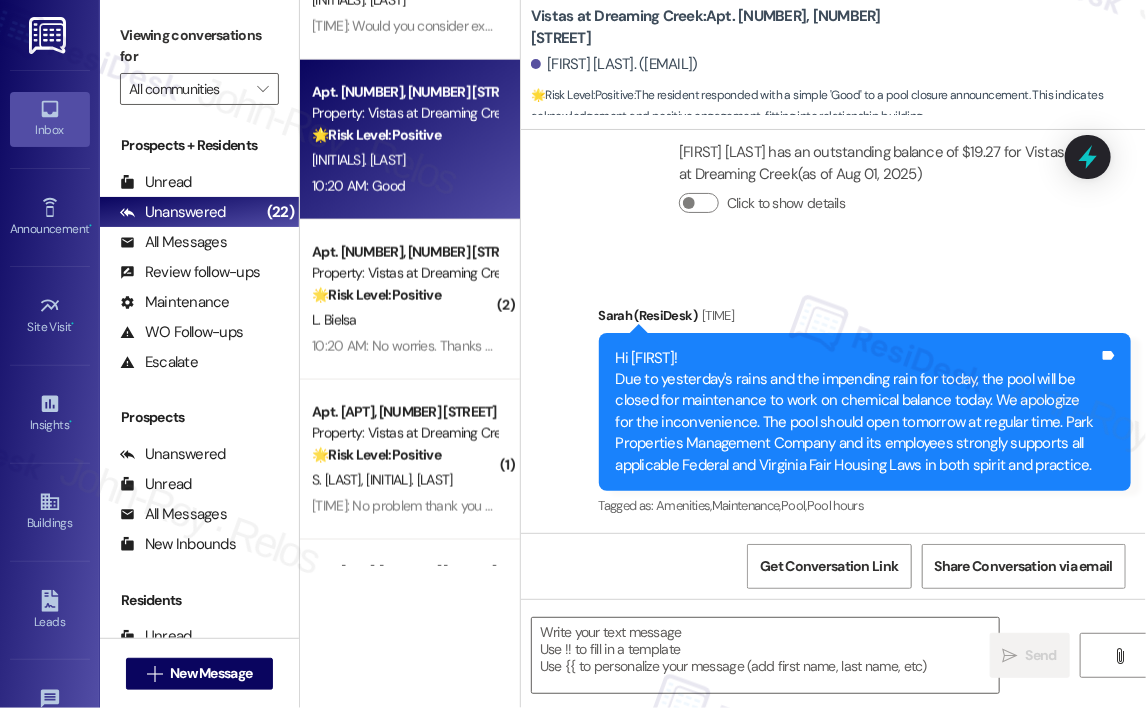 scroll, scrollTop: 5194, scrollLeft: 0, axis: vertical 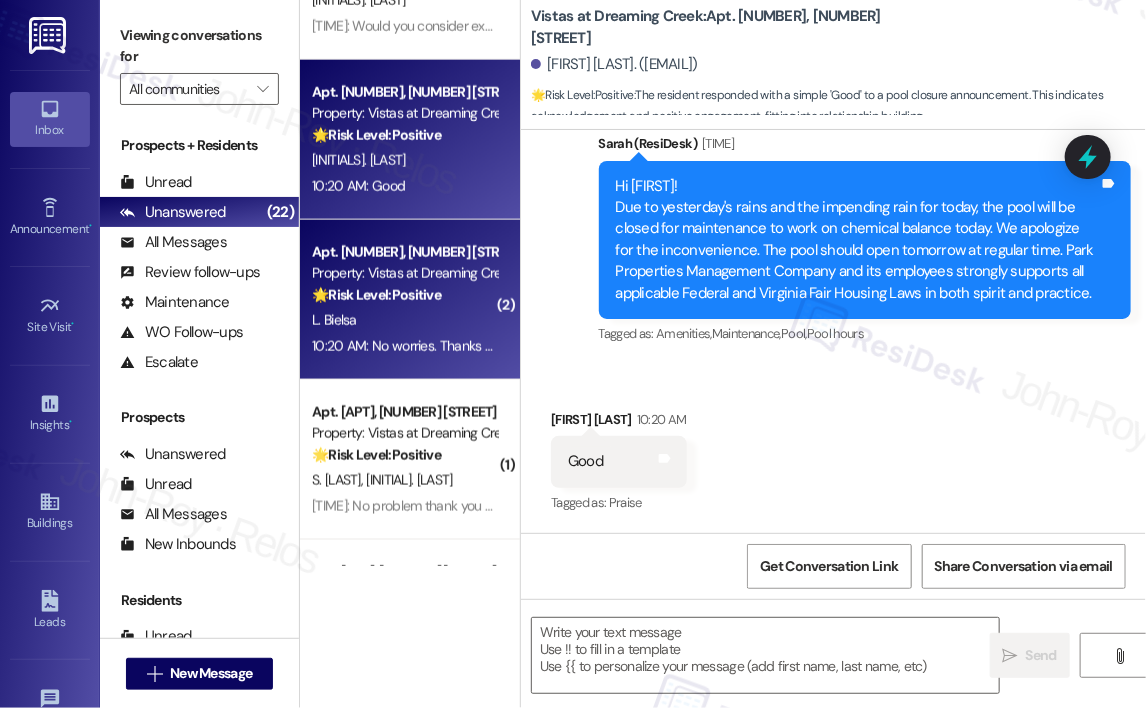click on "10:20 AM: No worries. Thanks for letting me know. 10:20 AM: No worries. Thanks for letting me know." at bounding box center [404, 346] 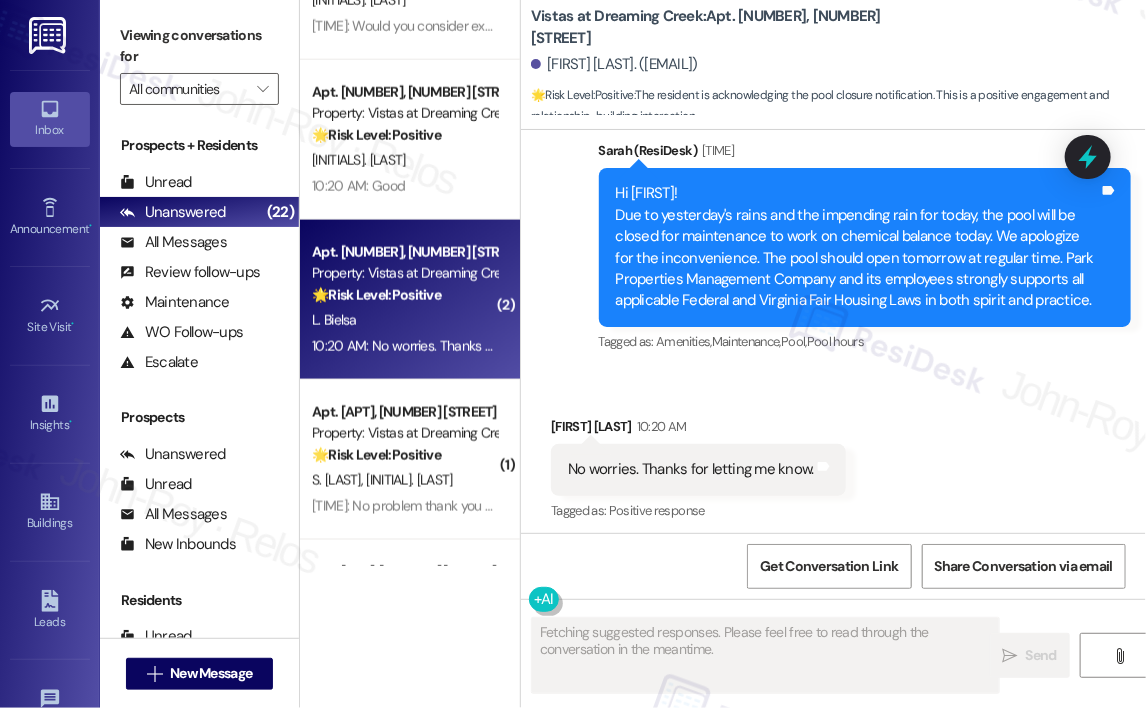 scroll, scrollTop: 5448, scrollLeft: 0, axis: vertical 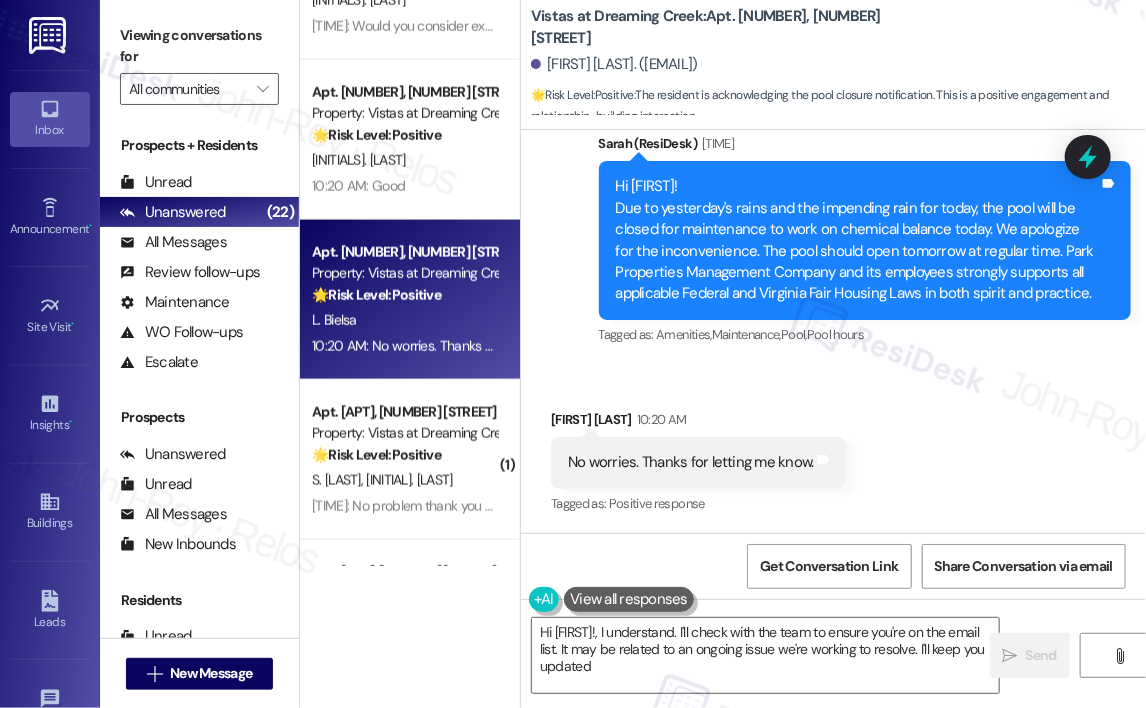 type on "Hi {{first_name}}, I understand. I'll check with the team to ensure you're on the email list. It may be related to an ongoing issue we're working to resolve. I'll keep you updated!" 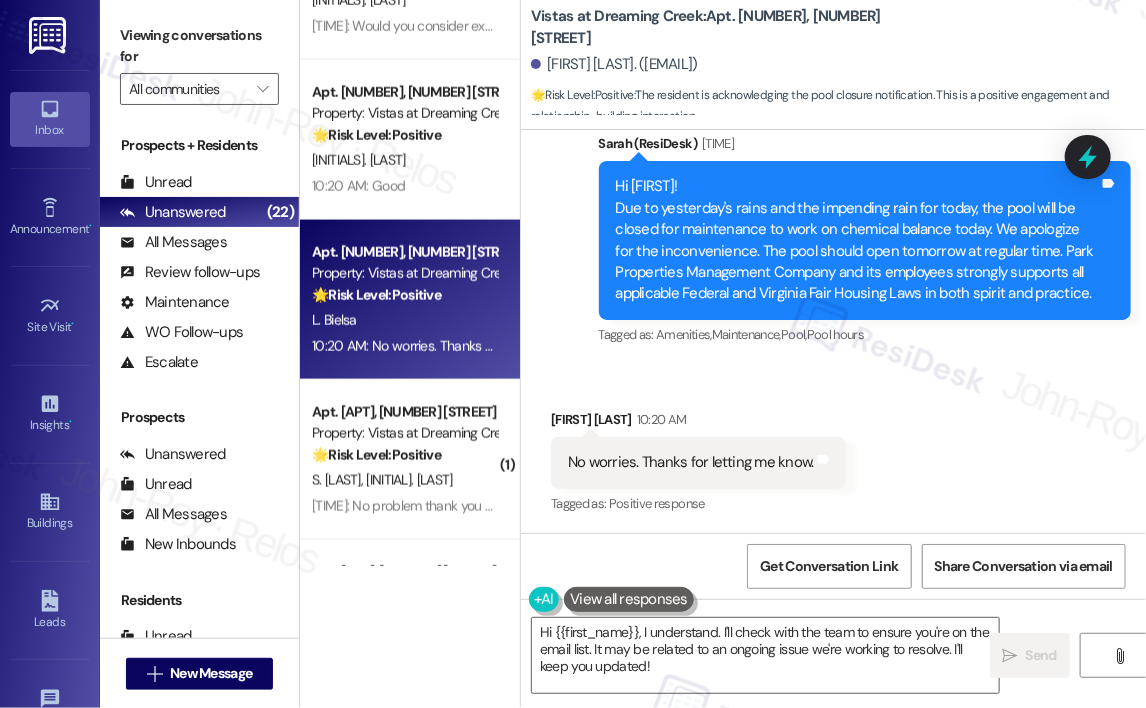 scroll, scrollTop: 5448, scrollLeft: 0, axis: vertical 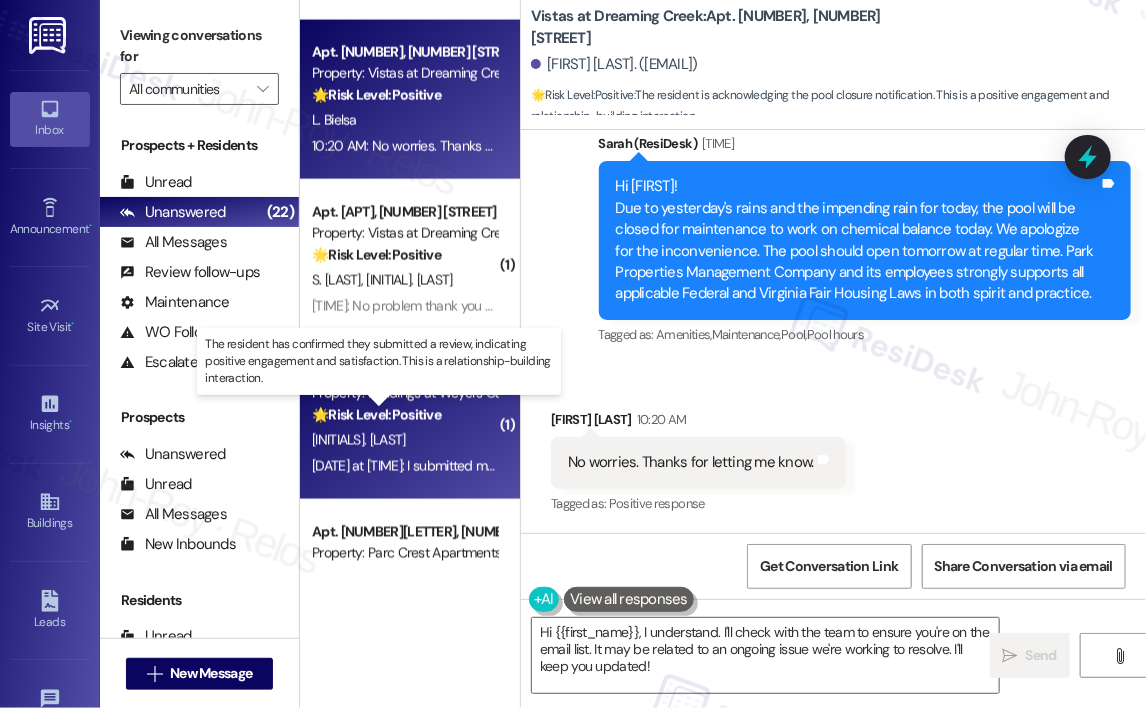 click on "🌟  Risk Level:  Positive" at bounding box center [376, 415] 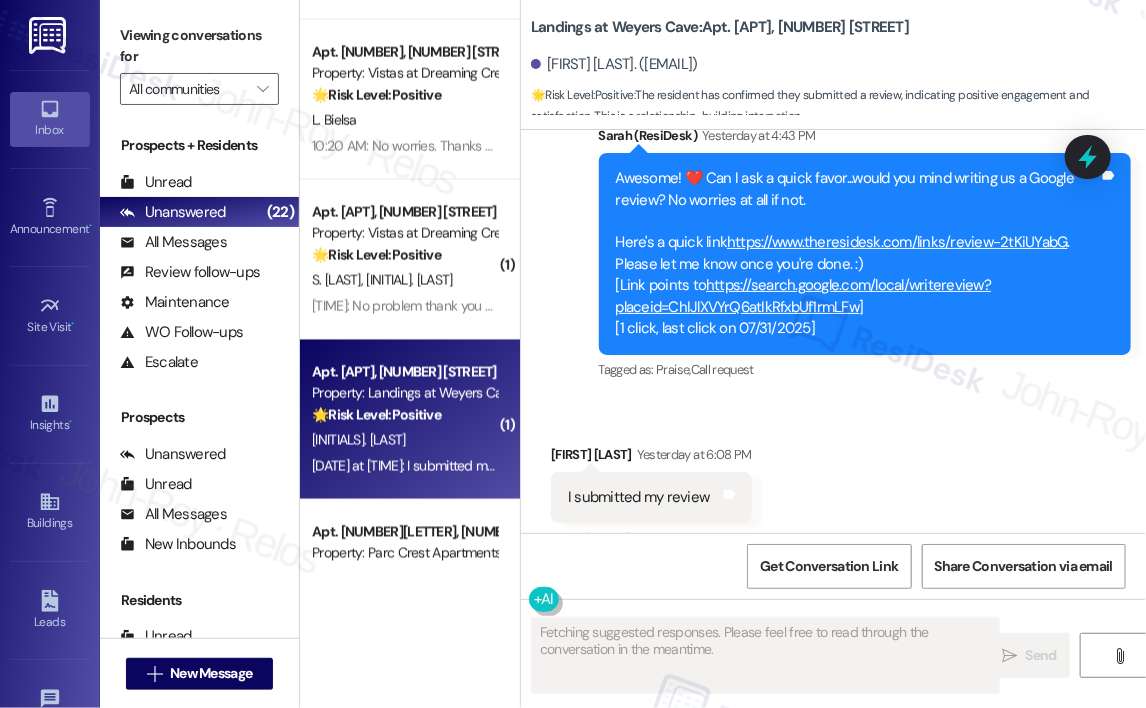 scroll, scrollTop: 1212, scrollLeft: 0, axis: vertical 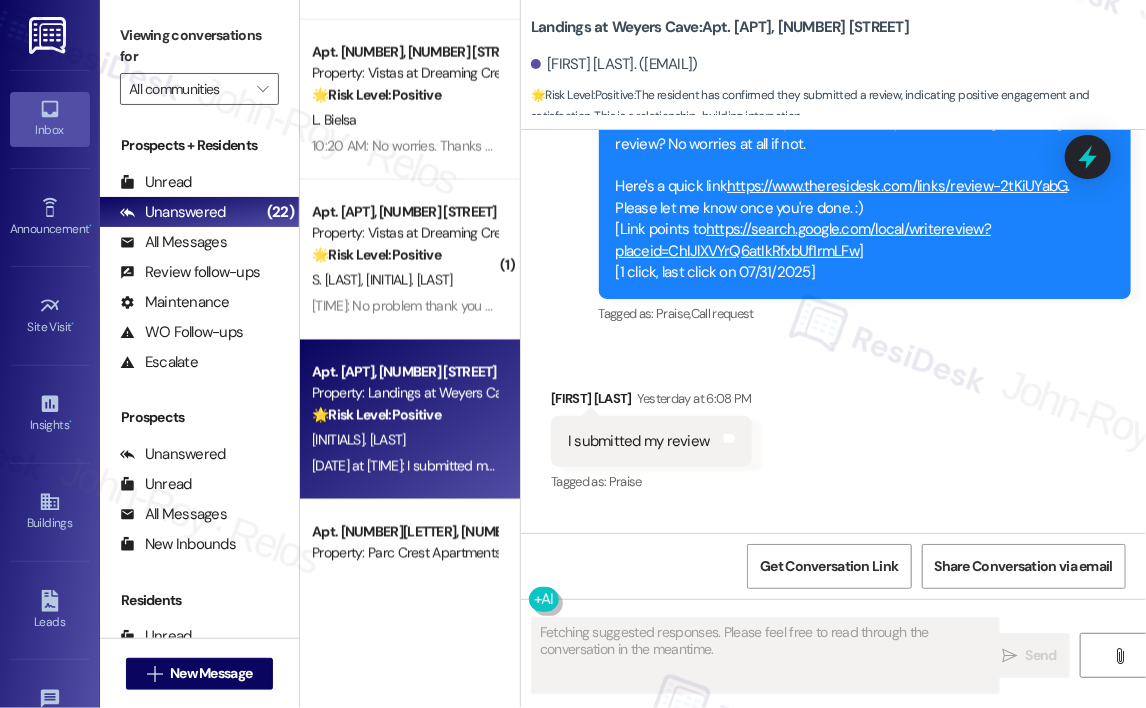 click on "Received via SMS Lisa Kelly Yesterday at 6:08 PM I submitted my review  Tags and notes Tagged as:   Praise Click to highlight conversations about Praise" at bounding box center (833, 427) 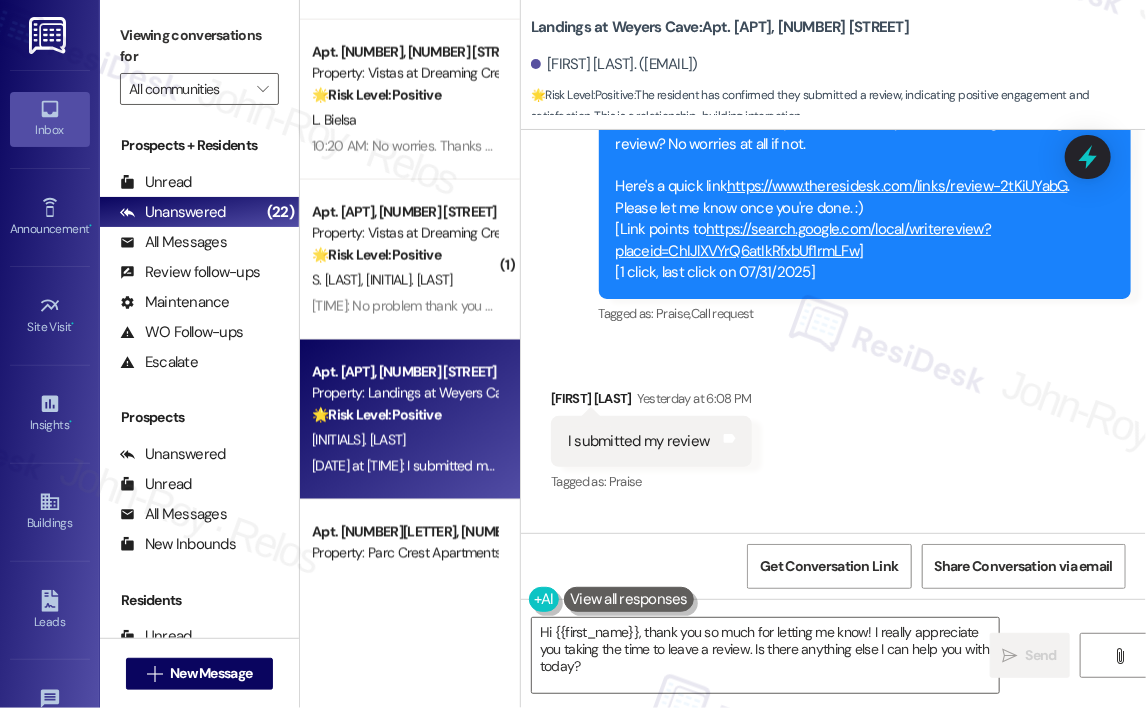 click on "https://search.google.com/local/writereview?placeid=ChIJlXVYrQ6atIkRfxbUf1rmLFw" at bounding box center (804, 239) 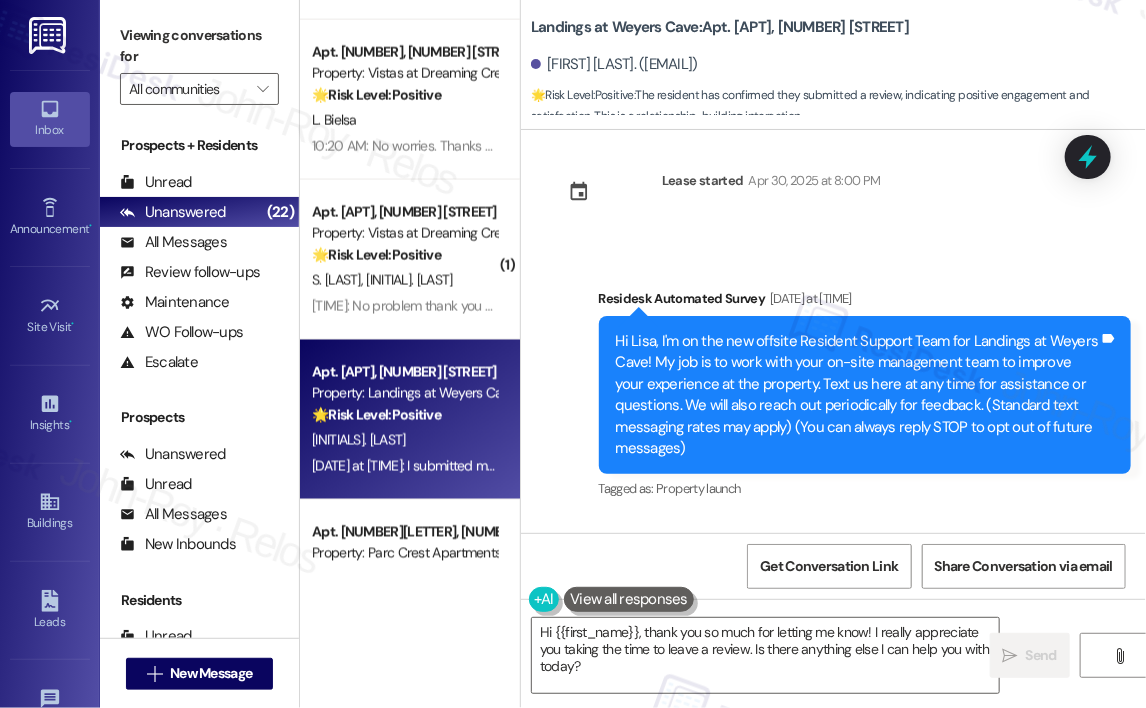 scroll, scrollTop: 0, scrollLeft: 0, axis: both 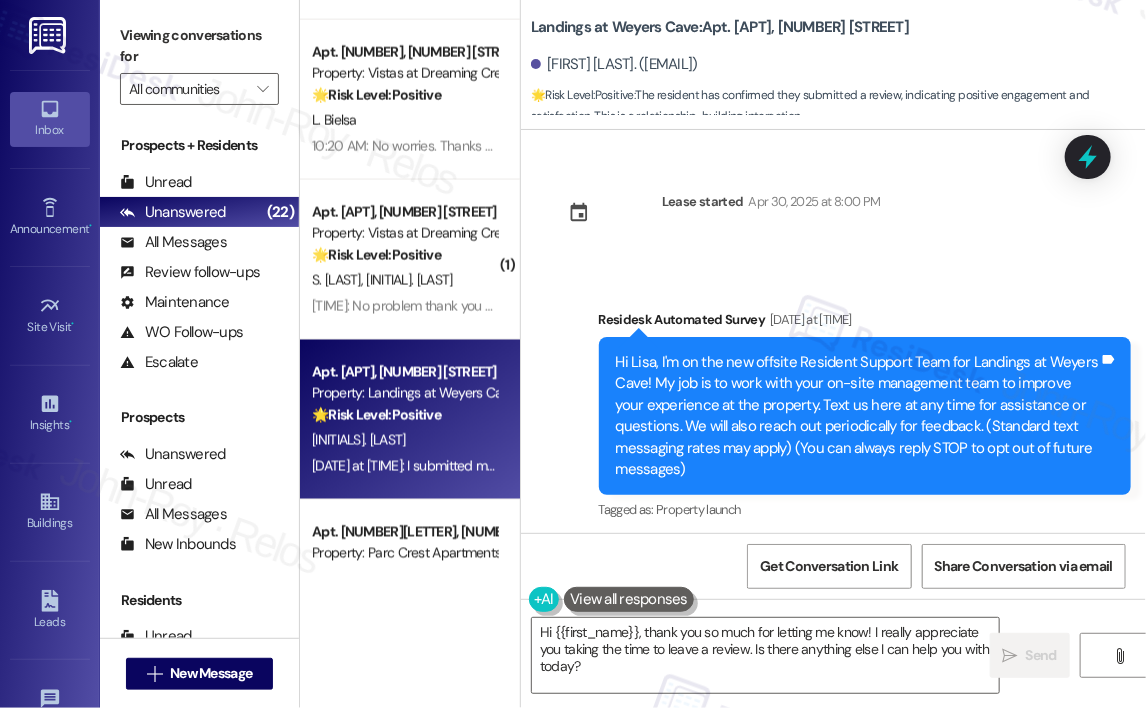 click on "Landings at Weyers Cave:  Apt. 32~22, 20 Landings Drive" at bounding box center [731, 27] 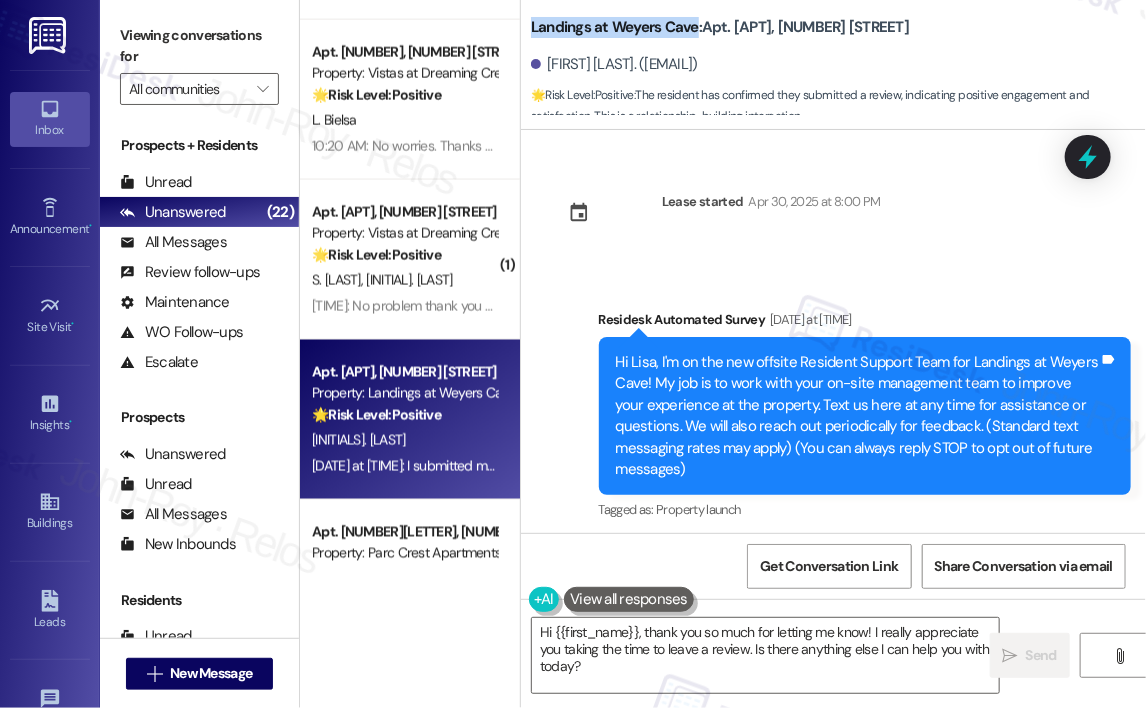 drag, startPoint x: 696, startPoint y: 23, endPoint x: 528, endPoint y: 25, distance: 168.0119 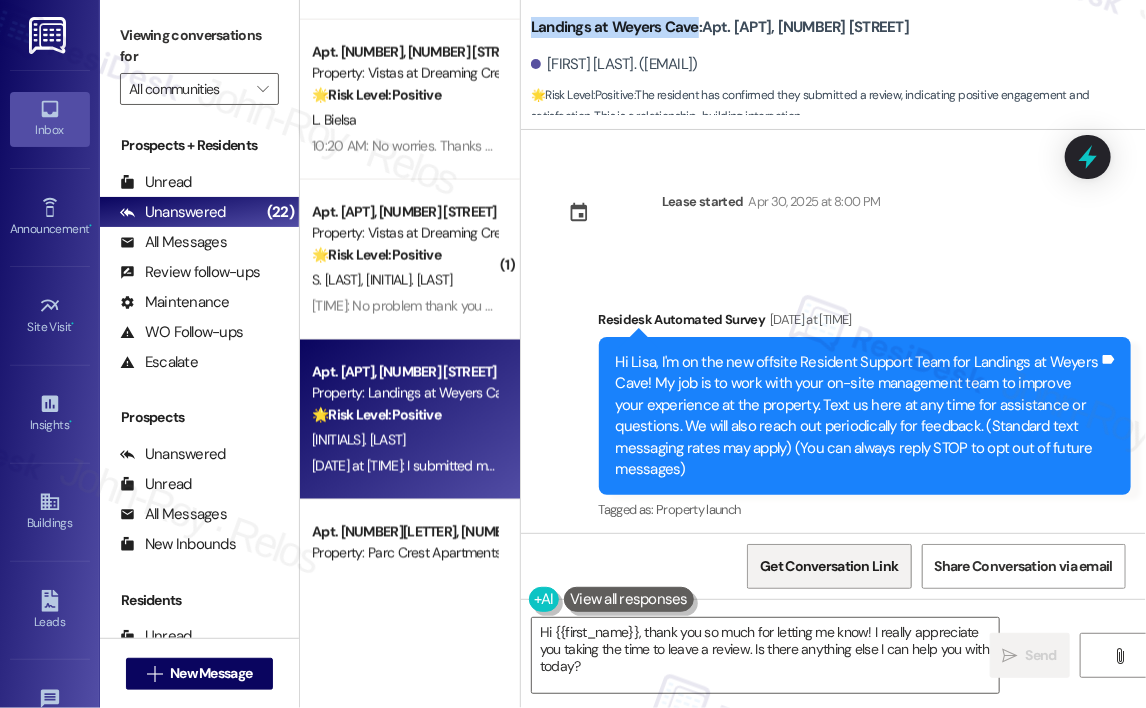 click on "Get Conversation Link" at bounding box center (829, 566) 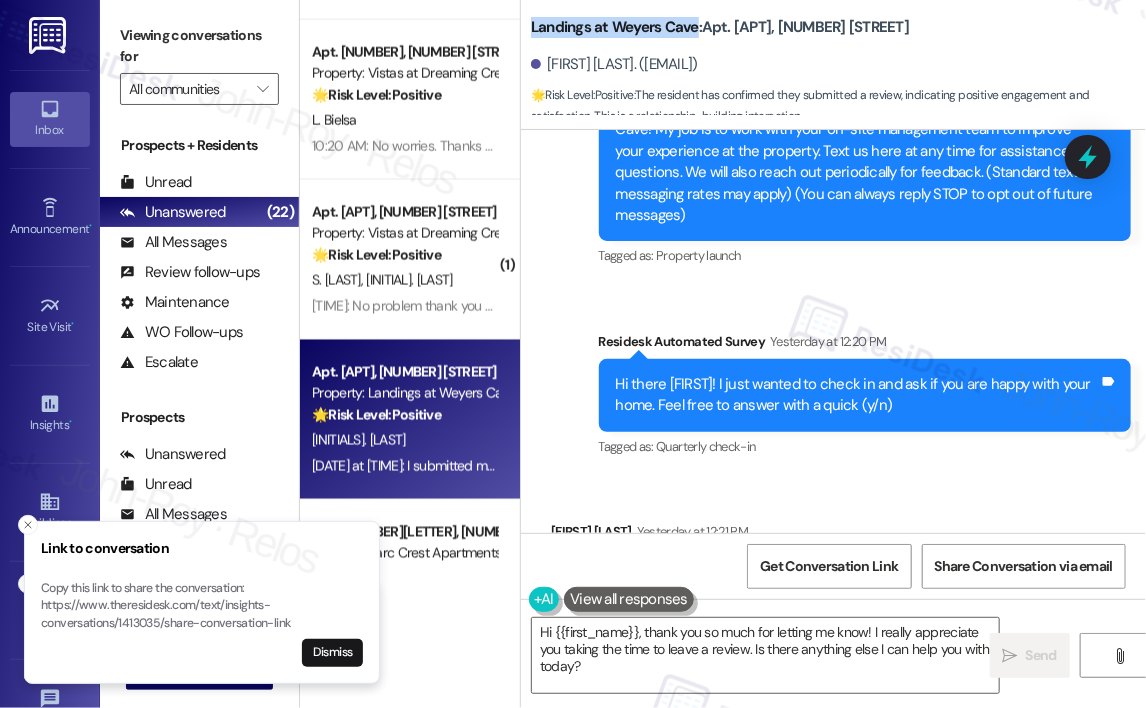 scroll, scrollTop: 500, scrollLeft: 0, axis: vertical 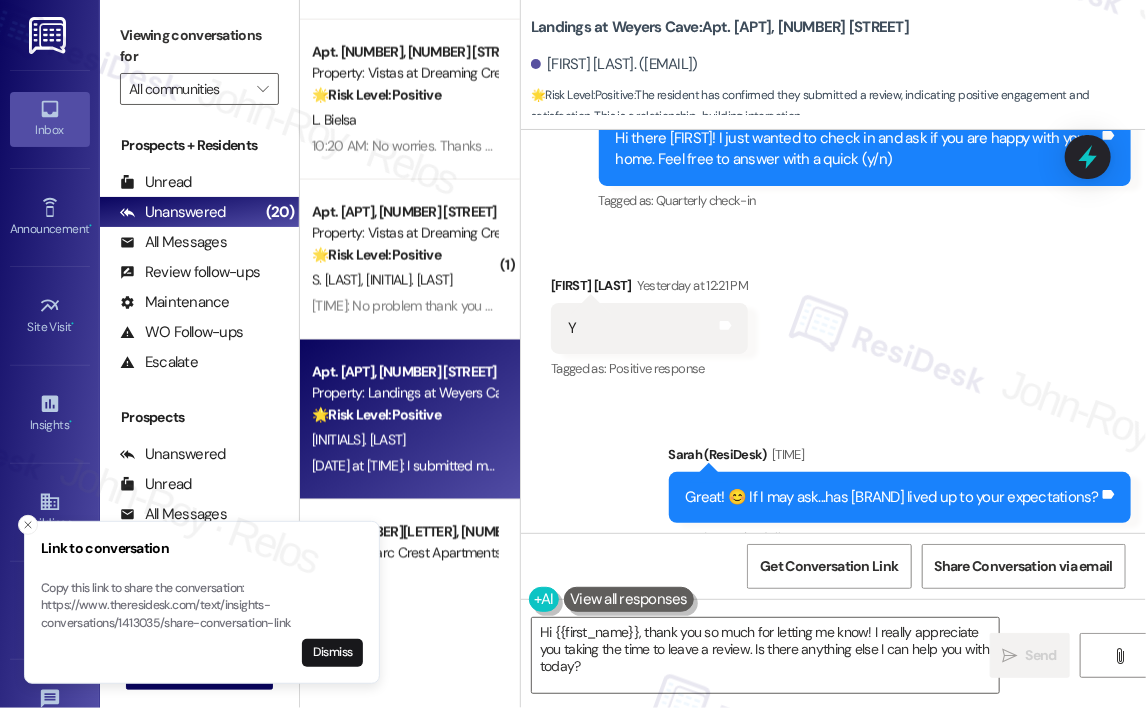 click on "Received via SMS Lisa Kelly Yesterday at 12:21 PM Y Tags and notes Tagged as:   Positive response Click to highlight conversations about Positive response" at bounding box center [833, 314] 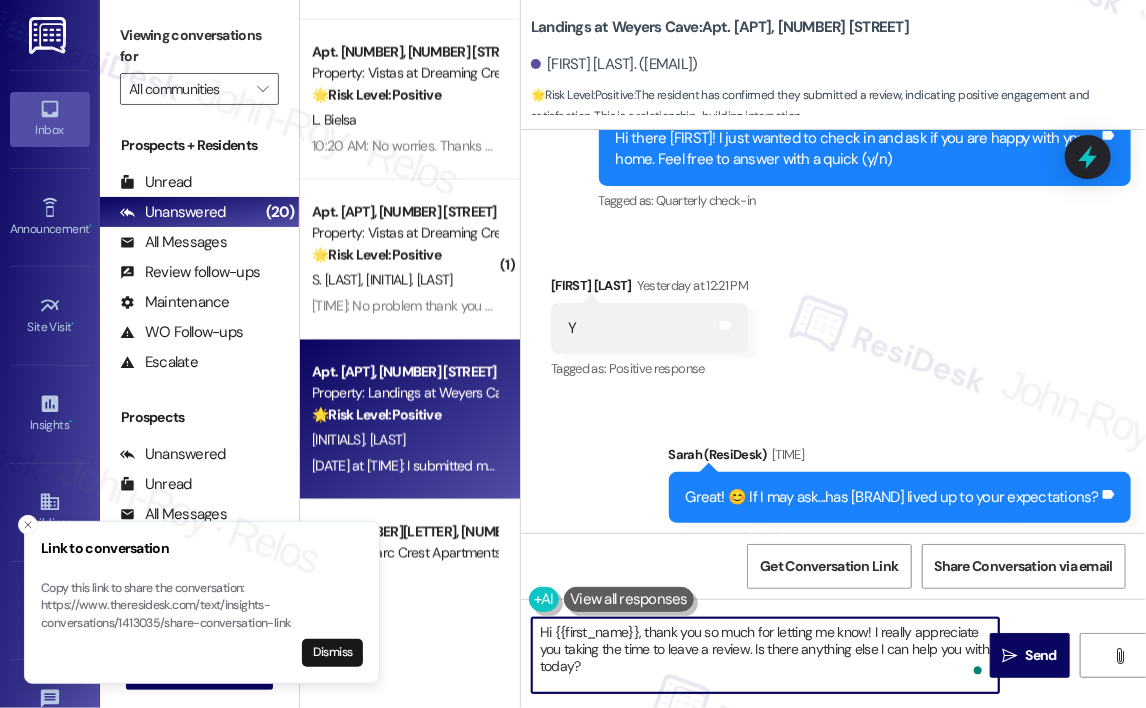 drag, startPoint x: 654, startPoint y: 665, endPoint x: 508, endPoint y: 623, distance: 151.92104 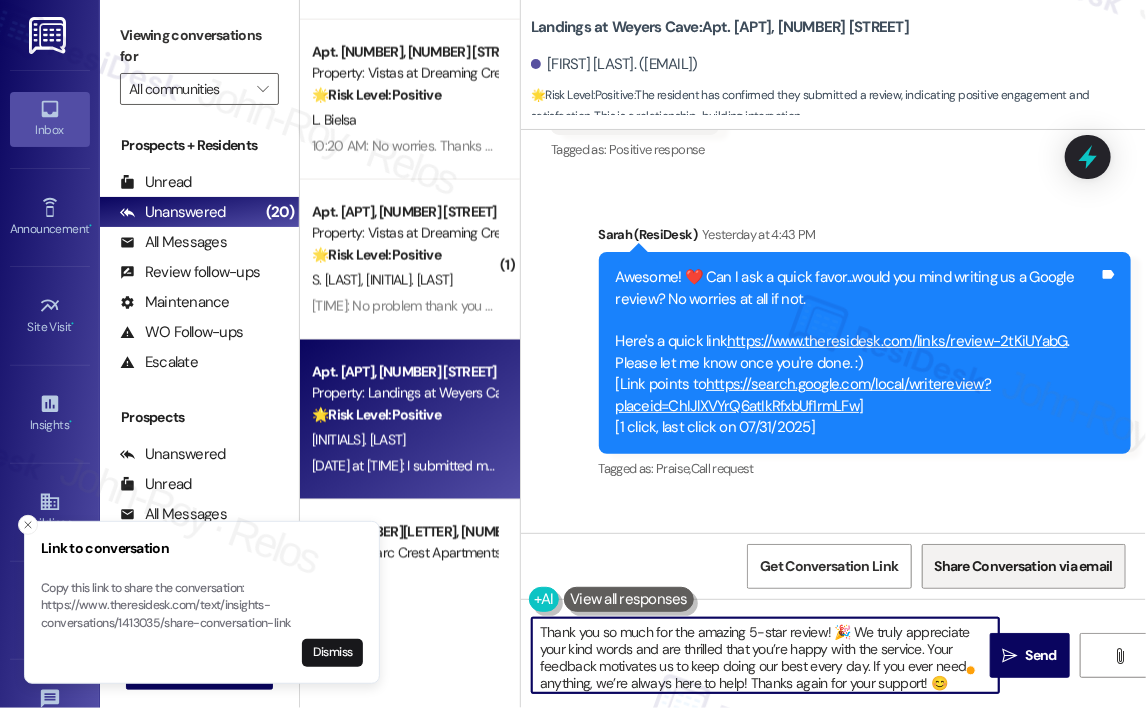 scroll, scrollTop: 1100, scrollLeft: 0, axis: vertical 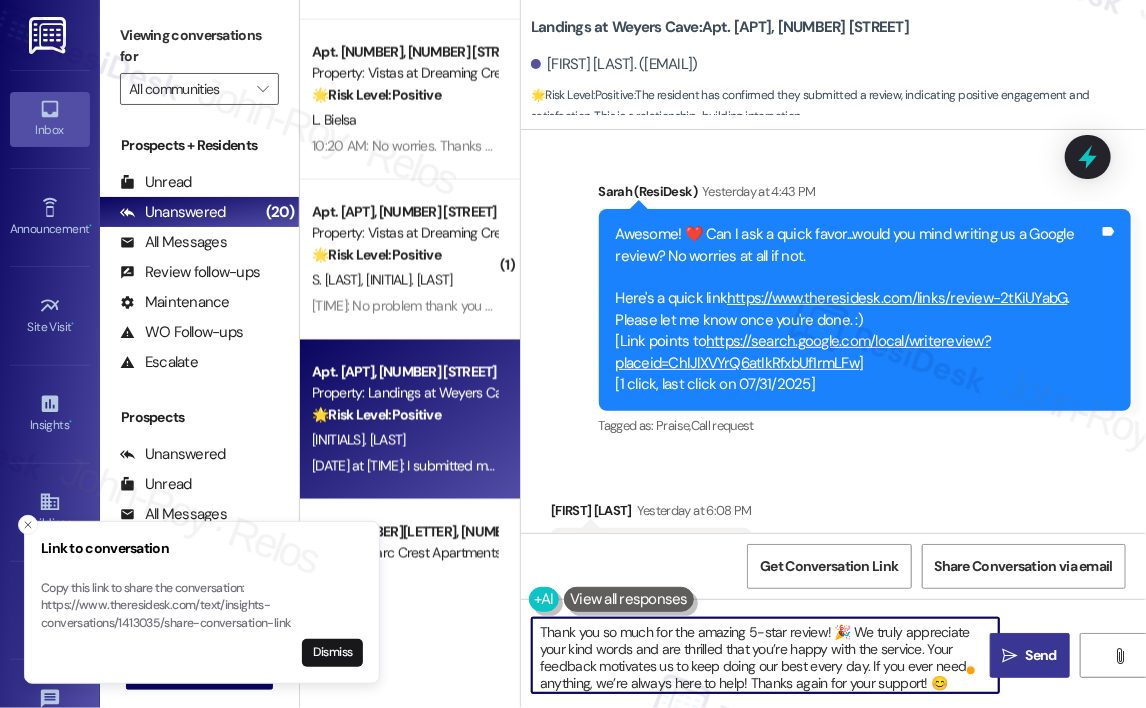 type on "Thank you so much for the amazing 5-star review! 🎉 We truly appreciate your kind words and are thrilled that you’re happy with the service. Your feedback motivates us to keep doing our best every day. If you ever need anything, we’re always here to help! Thanks again for your support! 😊" 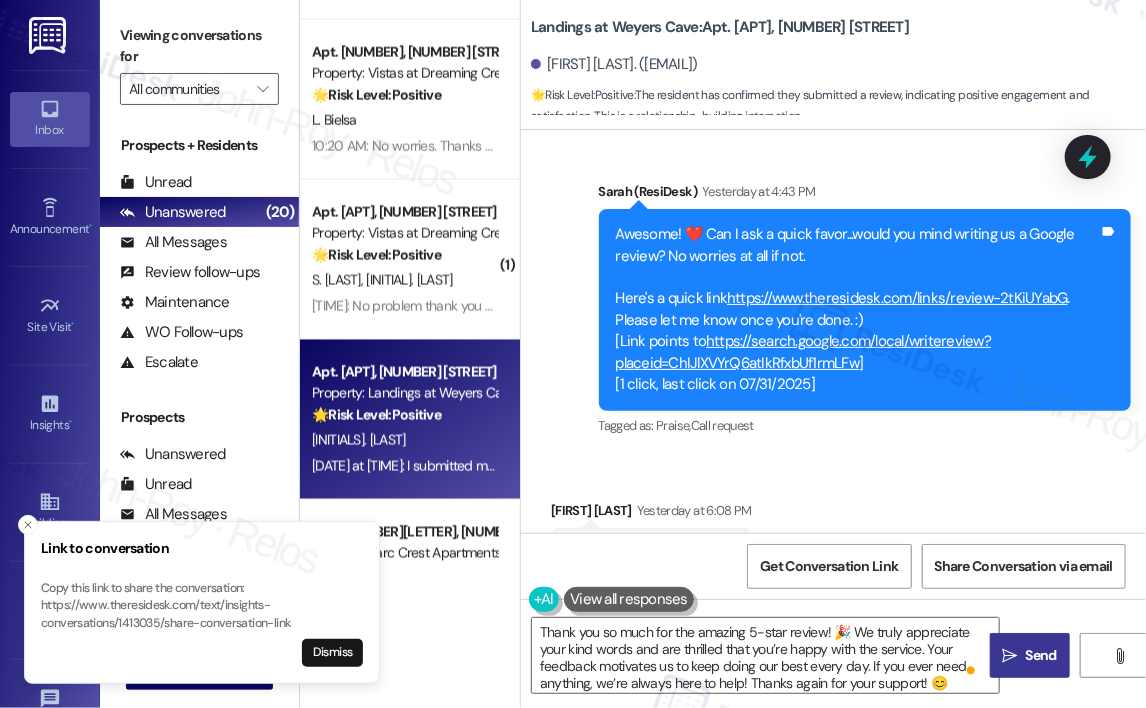 click on "Send" at bounding box center (1041, 655) 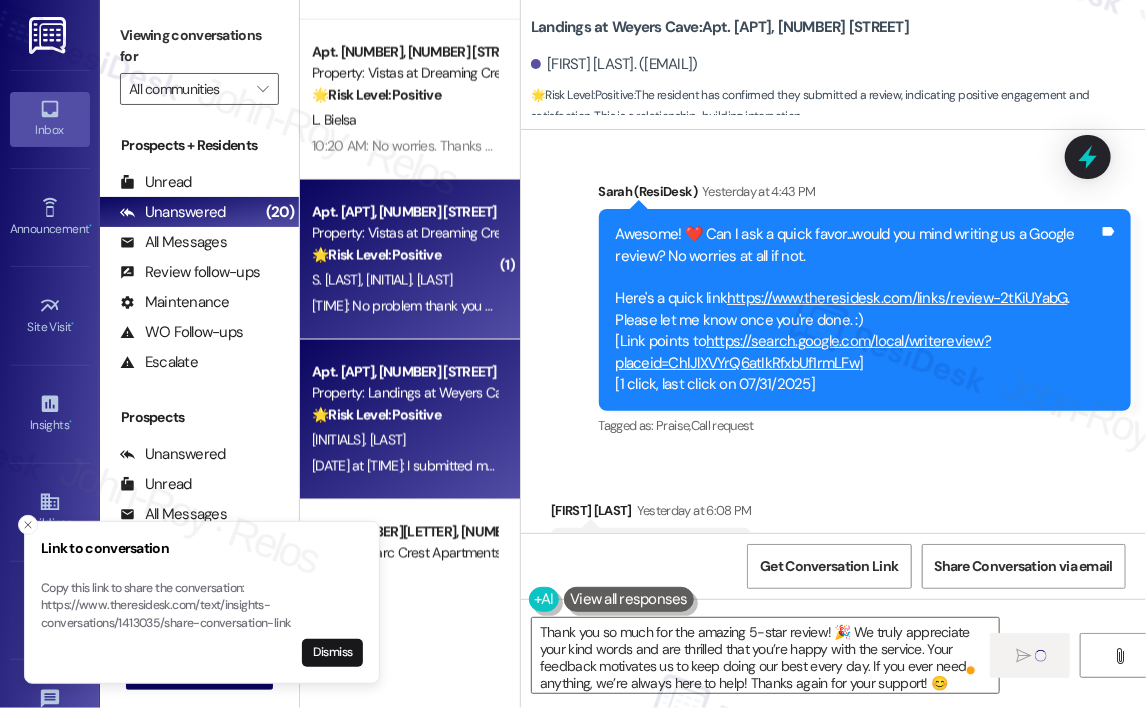 type 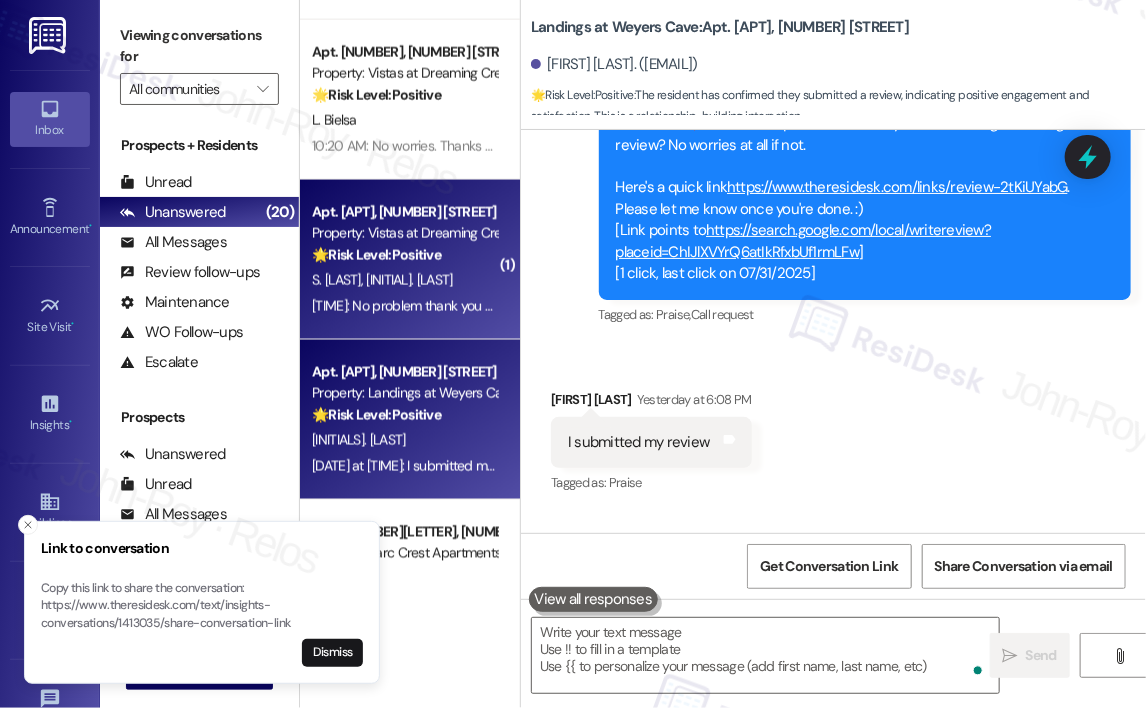 scroll, scrollTop: 1212, scrollLeft: 0, axis: vertical 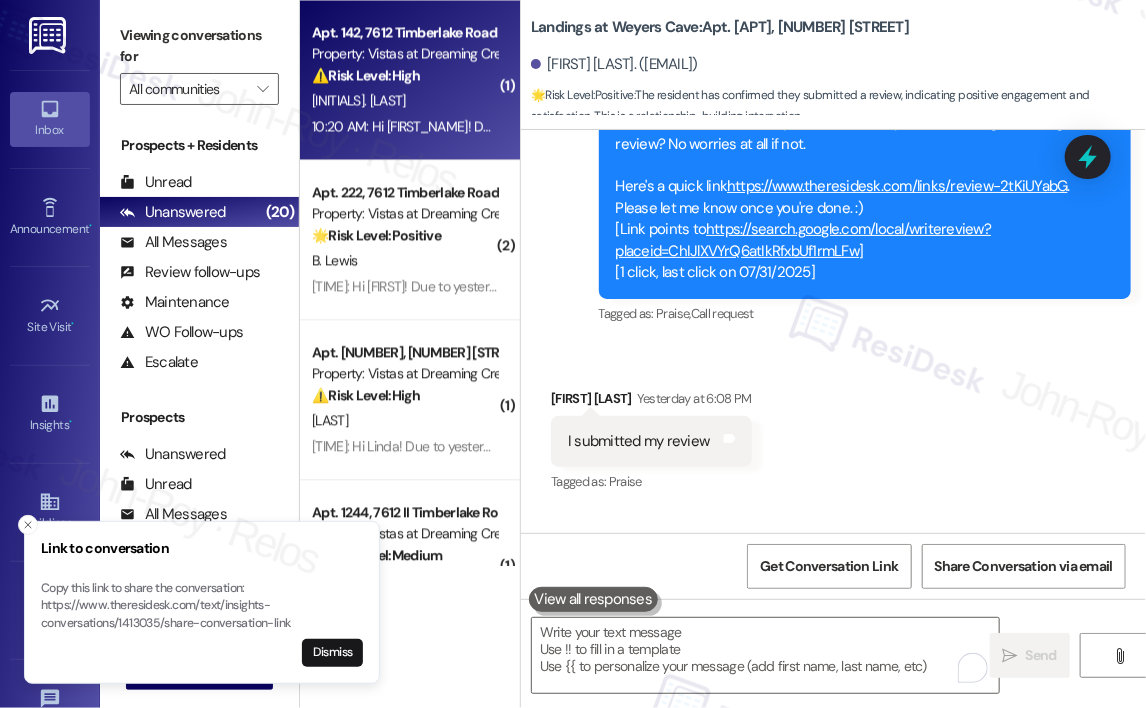 click on "10:20 AM: Hi David!
Due to yesterday's rains and the impending rain for today, the pool will be closed for maintenance to work on chemical balance today.  We apologize for the inconvenience.  The pool should open tomorrow at regular time. Park Properties Management Company and its employees strongly supports all applicable Federal and Virginia Fair Housing Laws in both spirit and practice. 10:20 AM: Hi David!
Due to yesterday's rains and the impending rain for today, the pool will be closed for maintenance to work on chemical balance today.  We apologize for the inconvenience.  The pool should open tomorrow at regular time. Park Properties Management Company and its employees strongly supports all applicable Federal and Virginia Fair Housing Laws in both spirit and practice." at bounding box center (1479, 126) 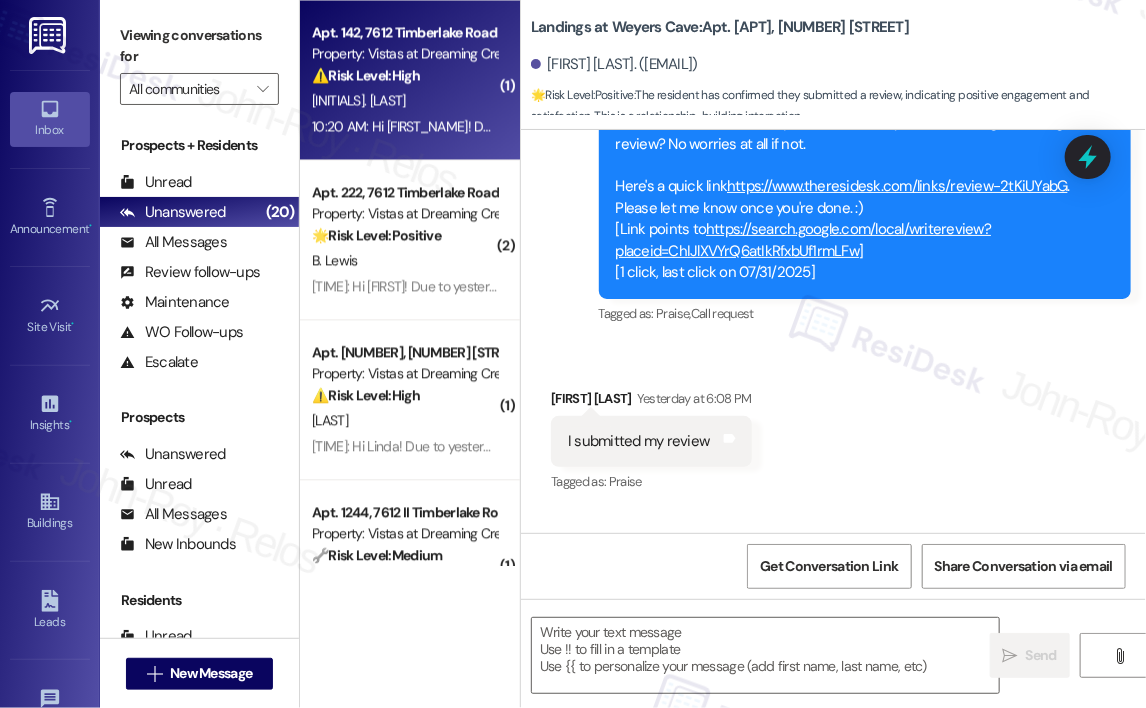 type on "Fetching suggested responses. Please feel free to read through the conversation in the meantime." 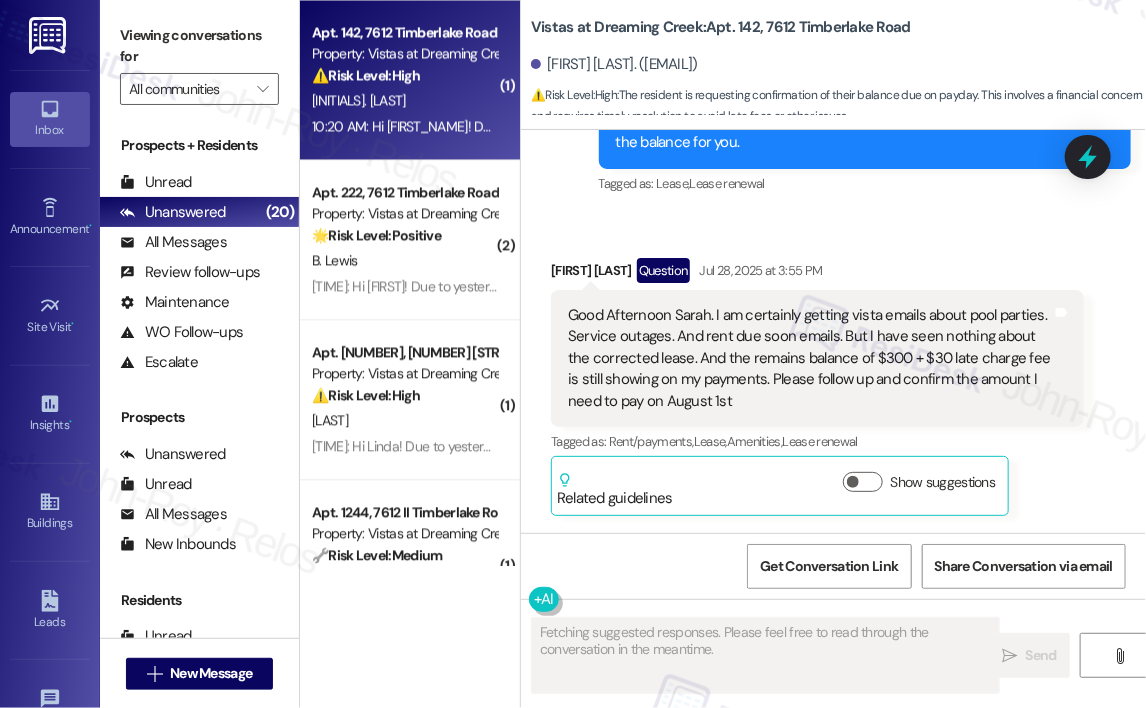 scroll, scrollTop: 14048, scrollLeft: 0, axis: vertical 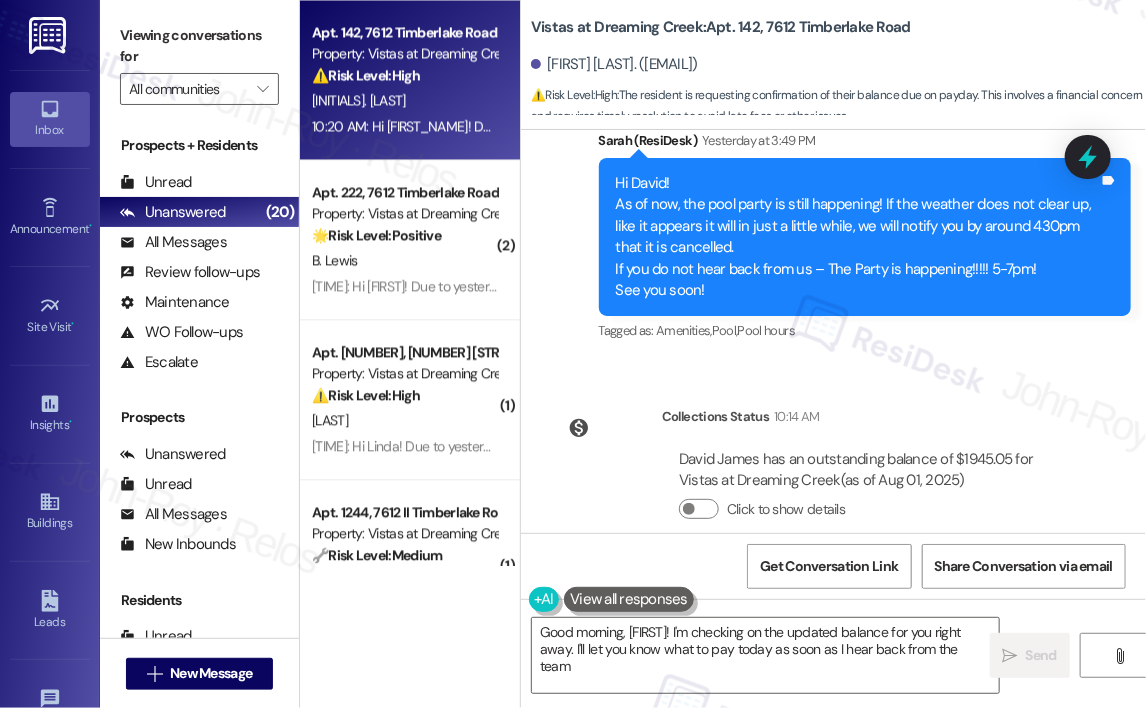 type on "Good morning, {{first_name}}! I'm checking on the updated balance for you right away. I'll let you know what to pay today as soon as I hear back from the team!" 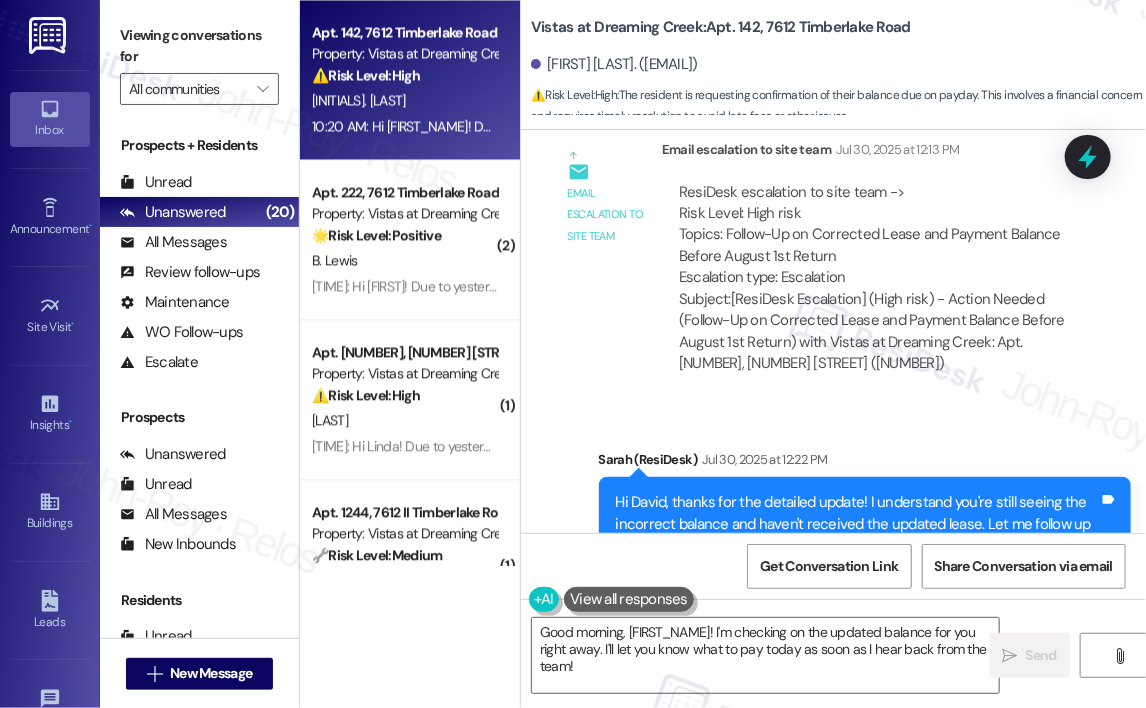 scroll, scrollTop: 12648, scrollLeft: 0, axis: vertical 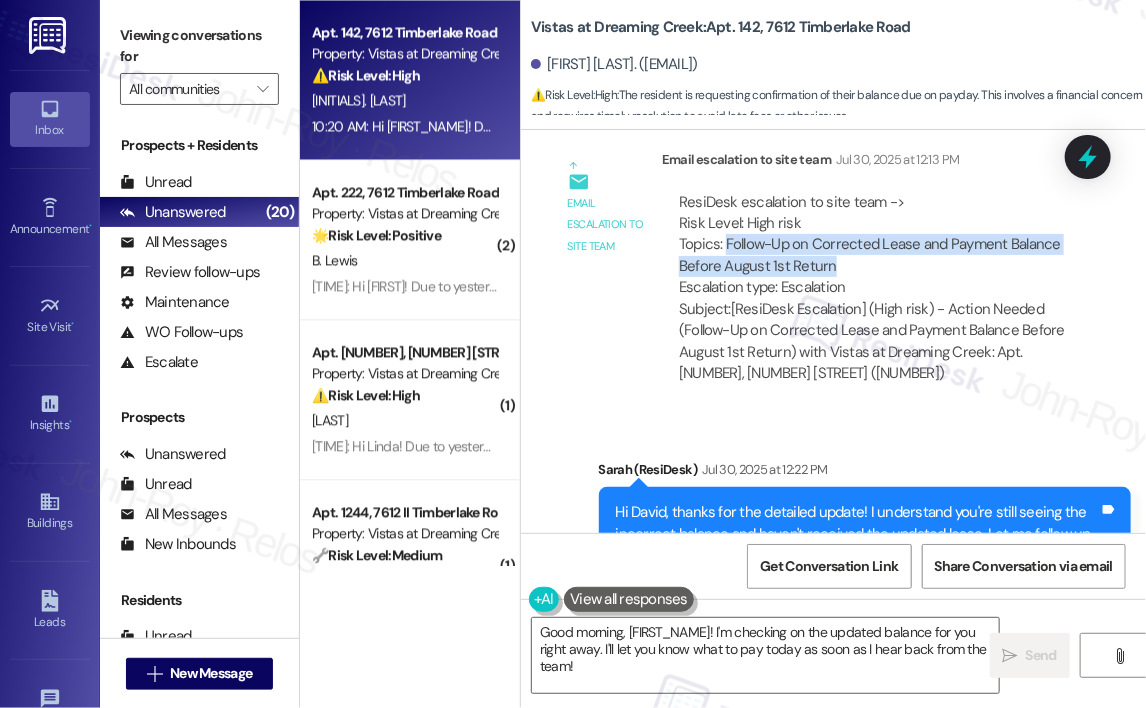 drag, startPoint x: 848, startPoint y: 195, endPoint x: 724, endPoint y: 178, distance: 125.1599 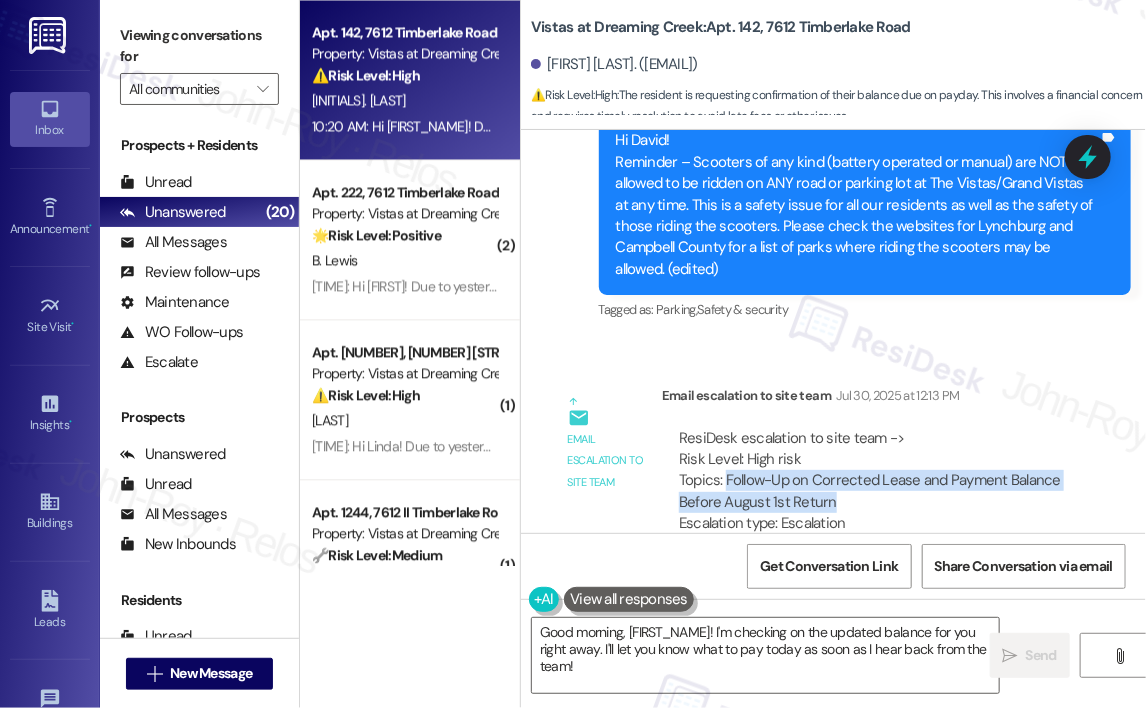 scroll, scrollTop: 12348, scrollLeft: 0, axis: vertical 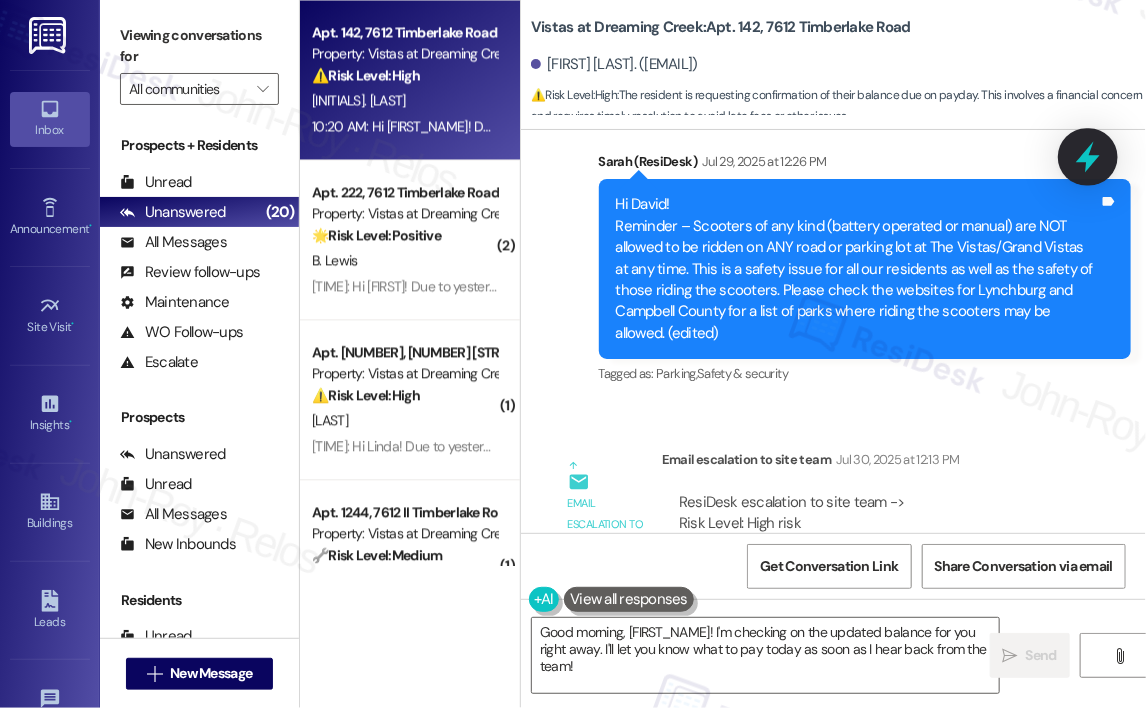 click 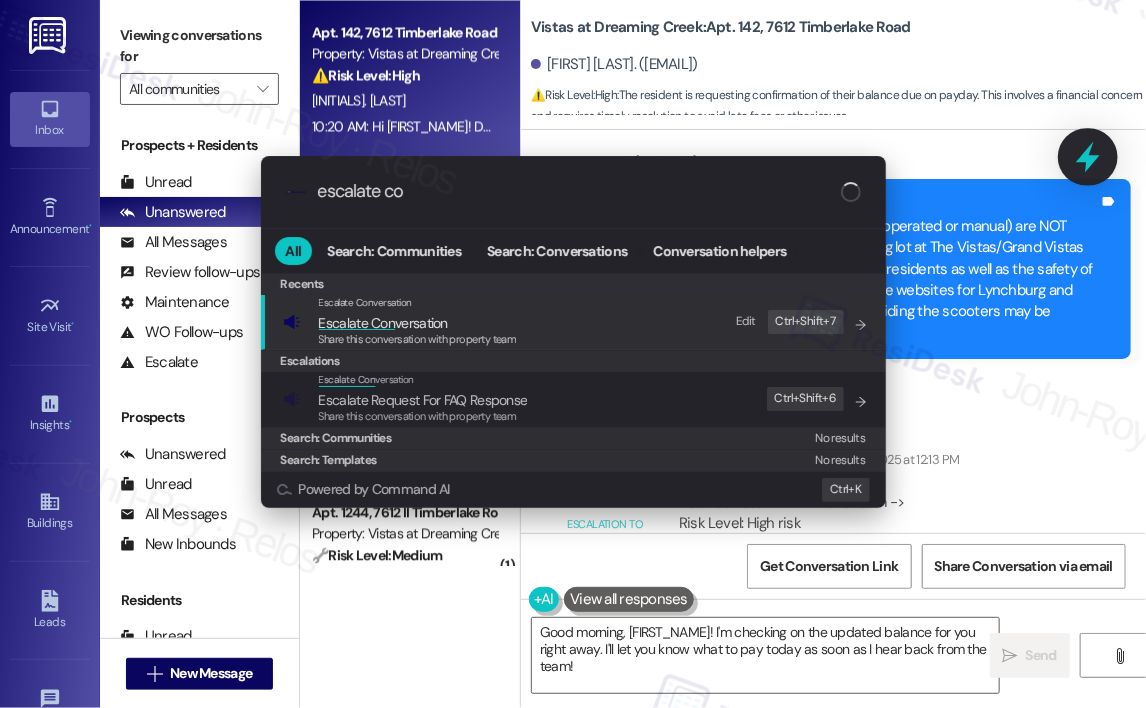 type on "escalate con" 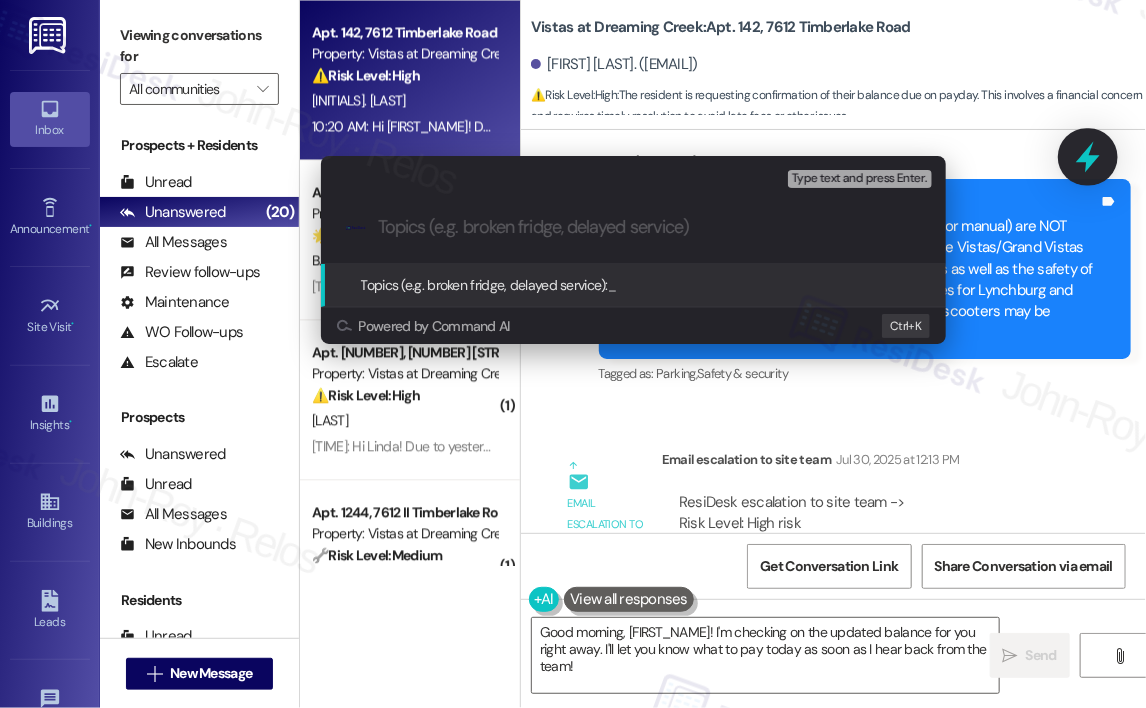 paste on "Follow-Up on Corrected Lease and Payment Balance Before August 1st Return" 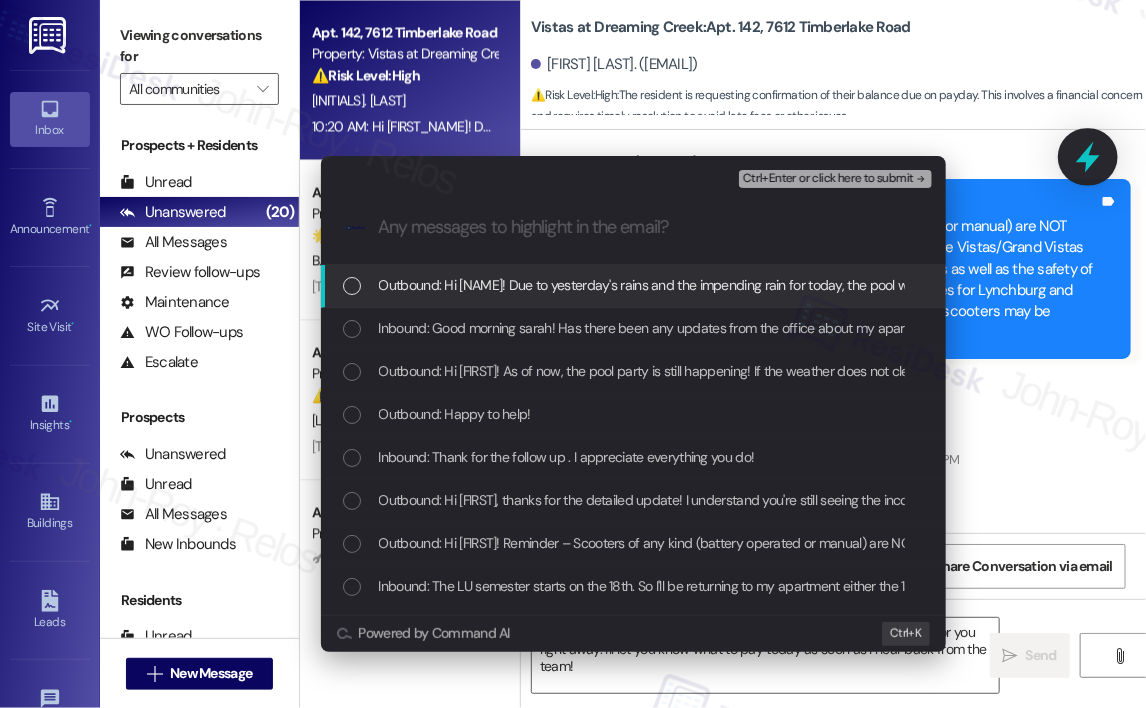 scroll, scrollTop: 0, scrollLeft: 0, axis: both 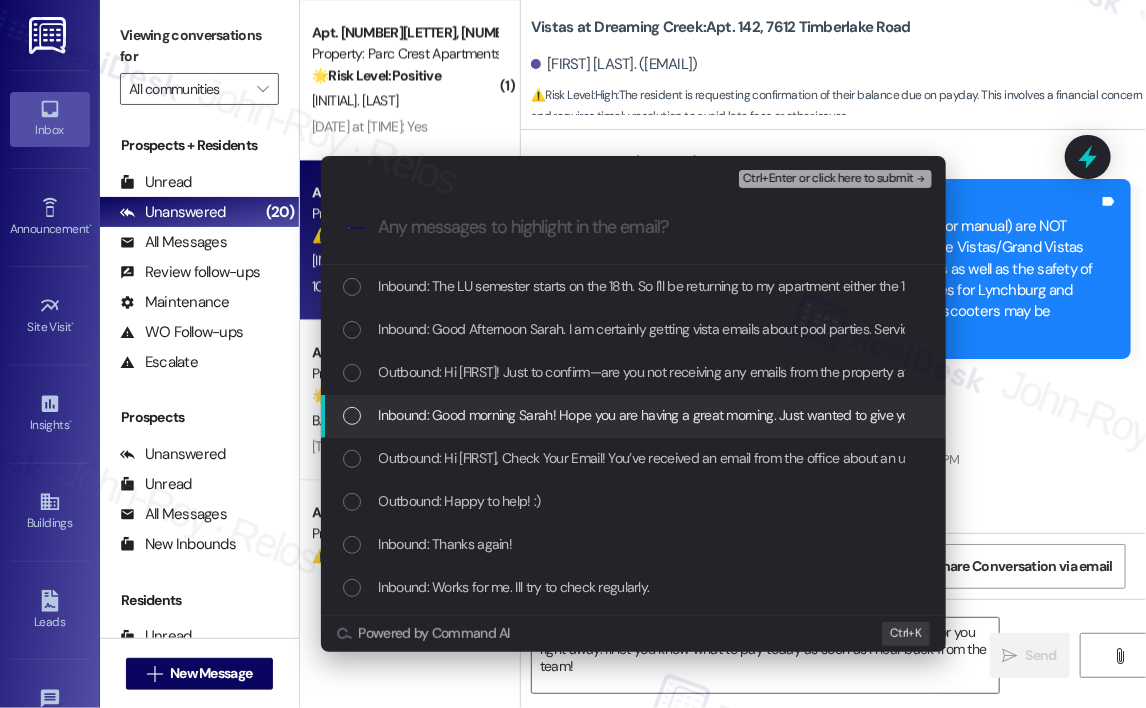 click on "Inbound: Good morning Sarah! Hope you are having a great morning. Just wanted to give you a heads up im checking my  email and vista website regularly, and still don't see anything about the updated lease, and still shows that i have late fees/ remaining balance on the website" at bounding box center (1184, 415) 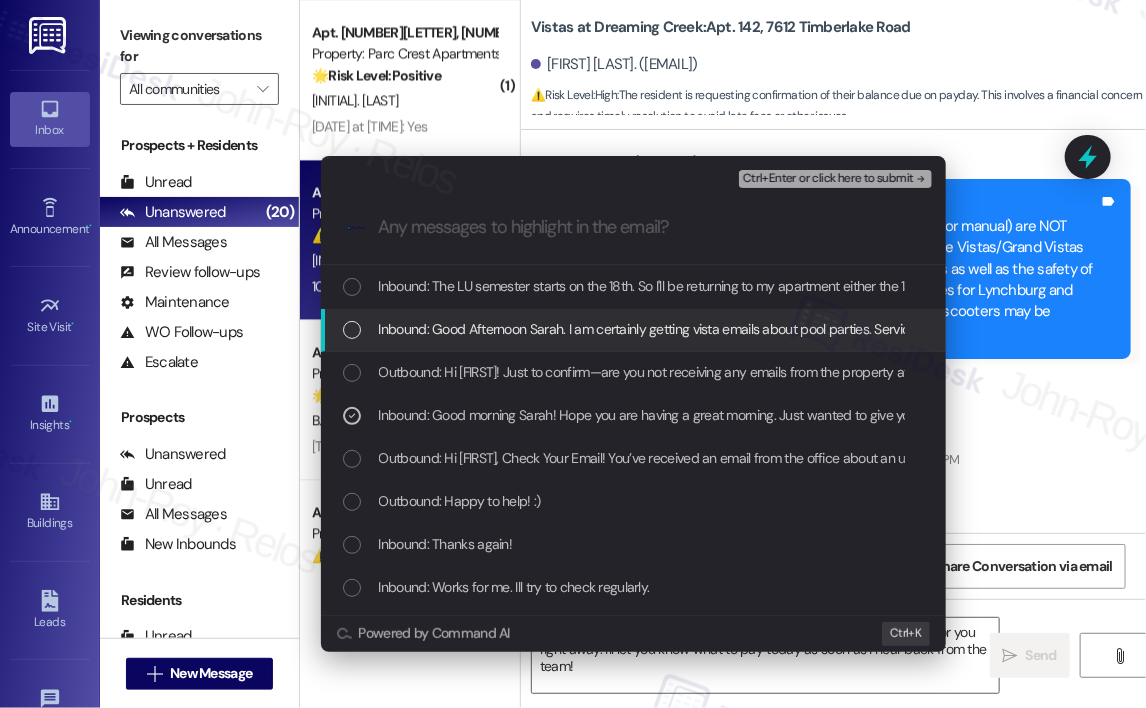 click on "Inbound: Good Afternoon Sarah. I am certainly getting vista emails about pool parties. Service outages. And rent due soon emails. But I have seen nothing about the corrected lease. And the remains balance of $300 + $30 late charge fee is still showing on my payments. Please follow up and confirm the amount I need to pay on August 1st" at bounding box center (1384, 329) 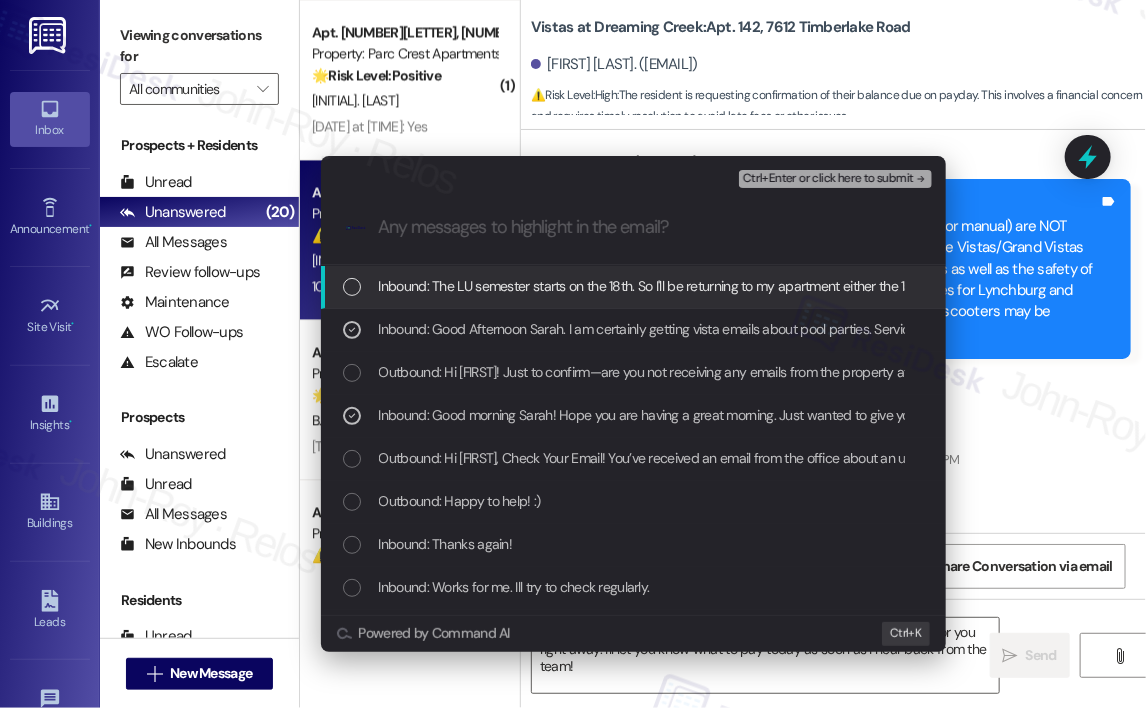 click on "Inbound: The LU semester starts on the 18th. So I'll be returning to my apartment either the 1st or 2nd week of August. If this is easier to resolve, I can always pop into the main office then. I really appreciate everything you are doing!" at bounding box center [1041, 286] 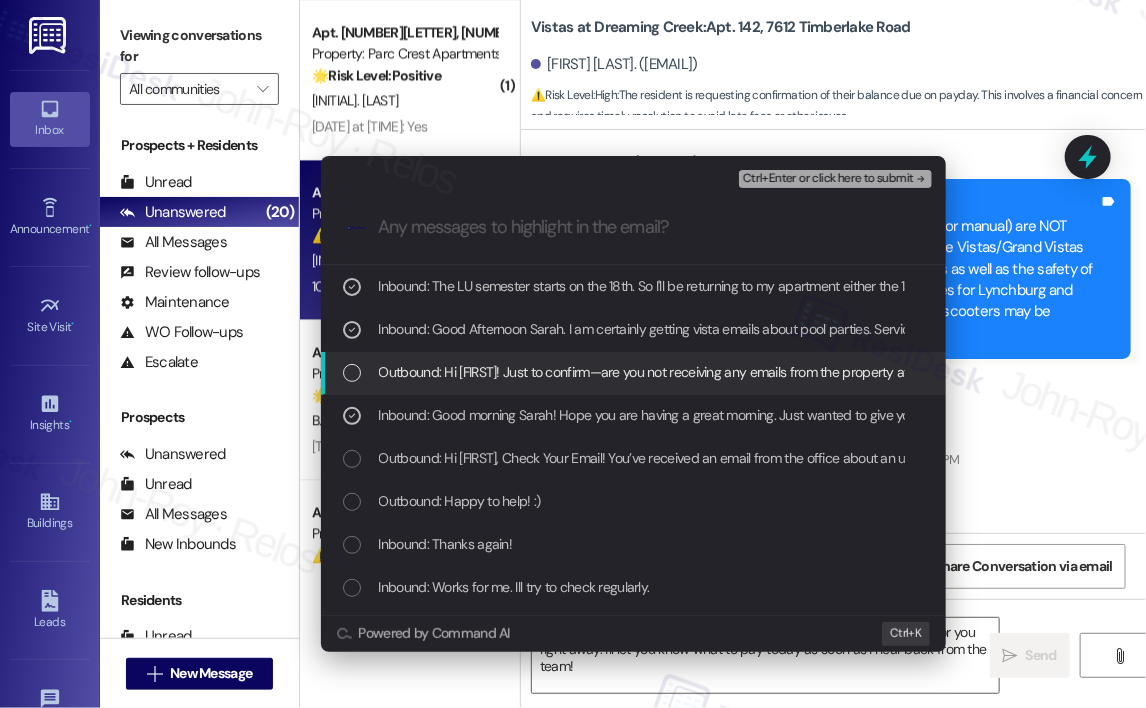 scroll, scrollTop: 200, scrollLeft: 0, axis: vertical 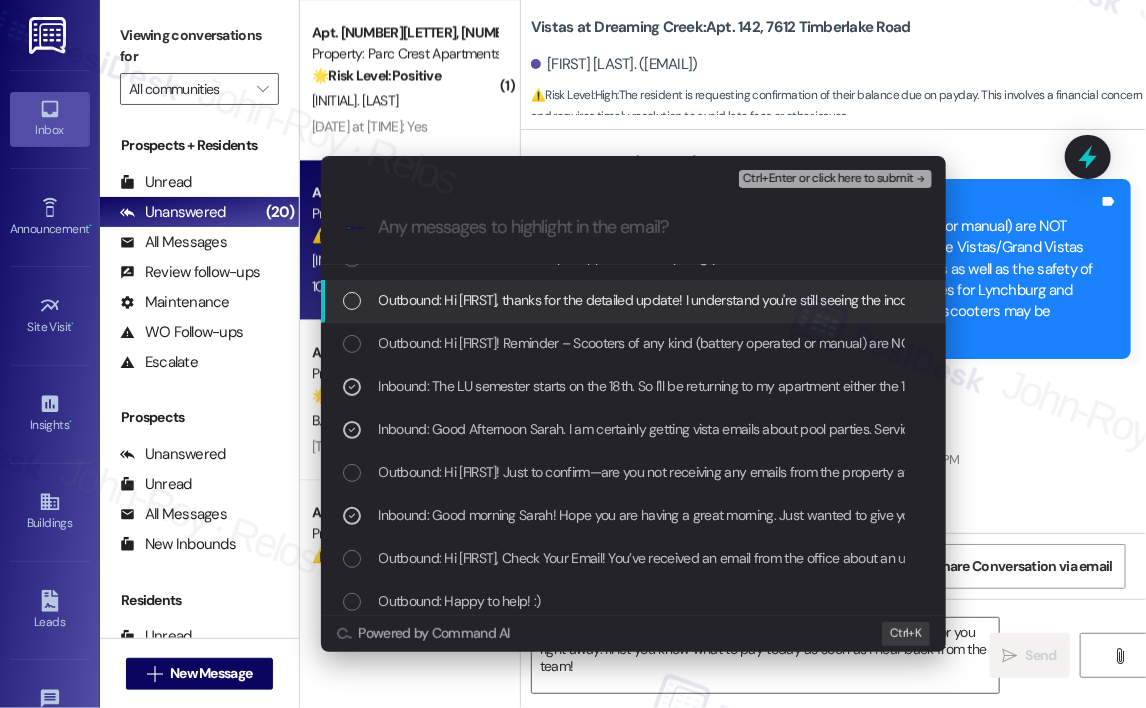 click on "Outbound: Hi David, thanks for the detailed update! I understand you're still seeing the incorrect balance and haven't received the updated lease. Let me follow up with the team to confirm the amount due on August 1st and the lease status." at bounding box center [1072, 300] 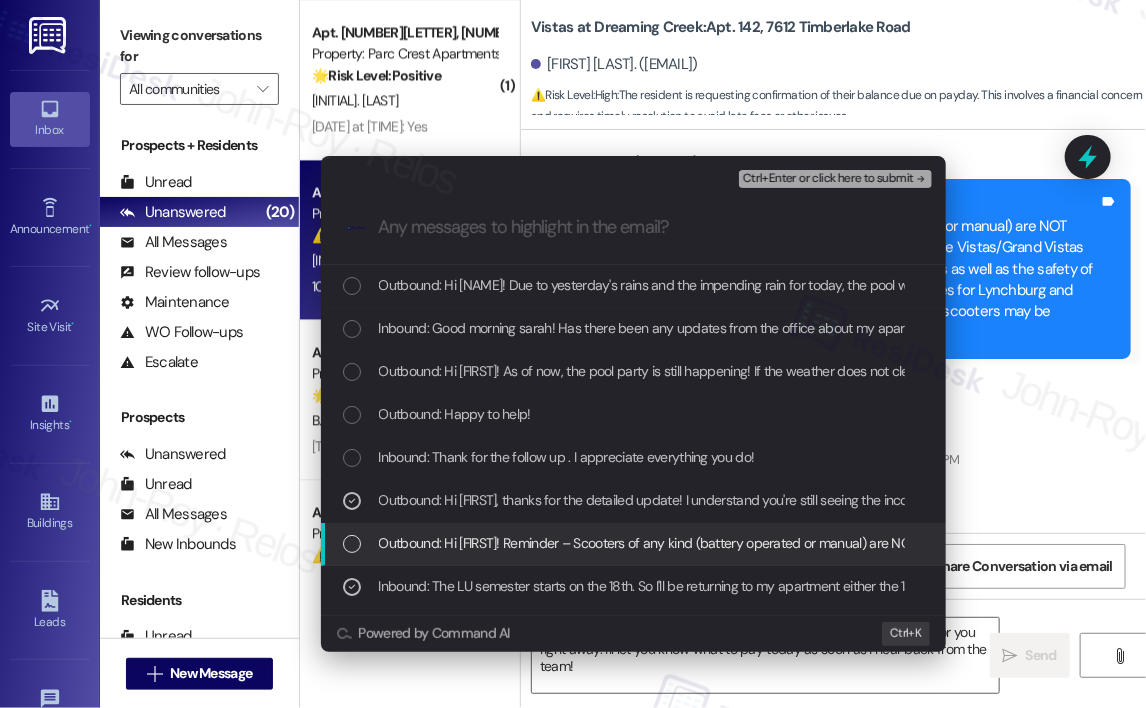 scroll, scrollTop: 0, scrollLeft: 0, axis: both 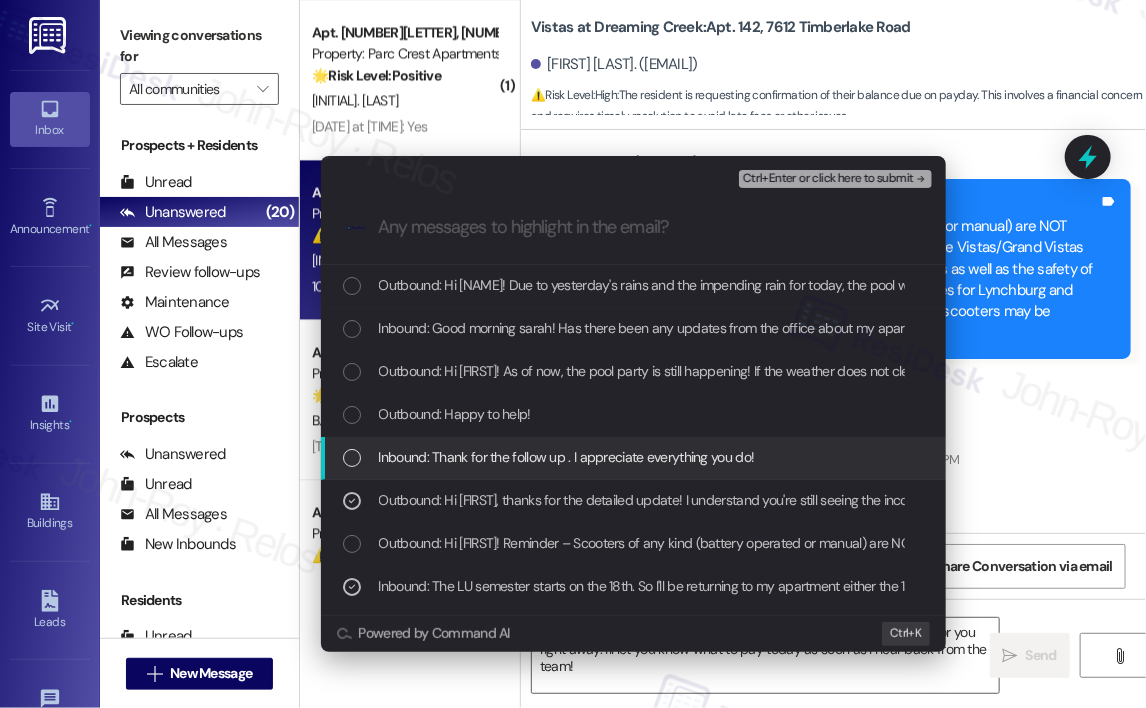 click on "Inbound: Thank for the follow up . I appreciate everything you do!" at bounding box center [567, 457] 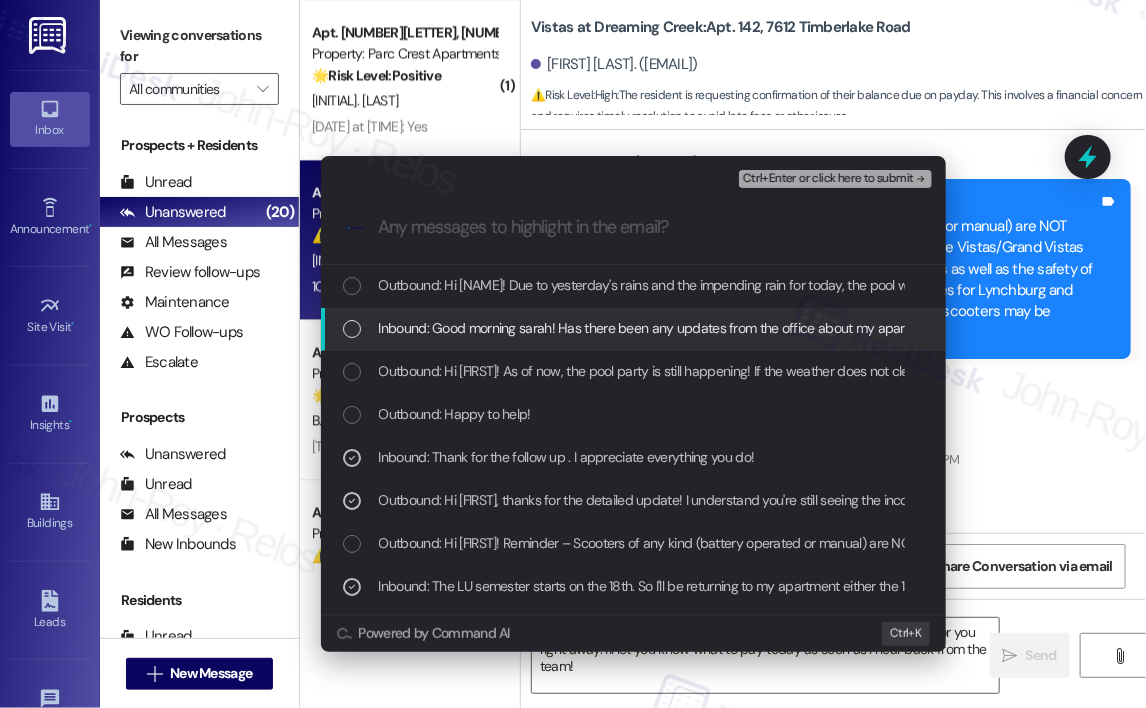 click on "Inbound: Good morning sarah! Has there been any updates from the office about my apartment? Today is pay day, so I want to confirm the remaining balance I need to pay today!" at bounding box center (901, 328) 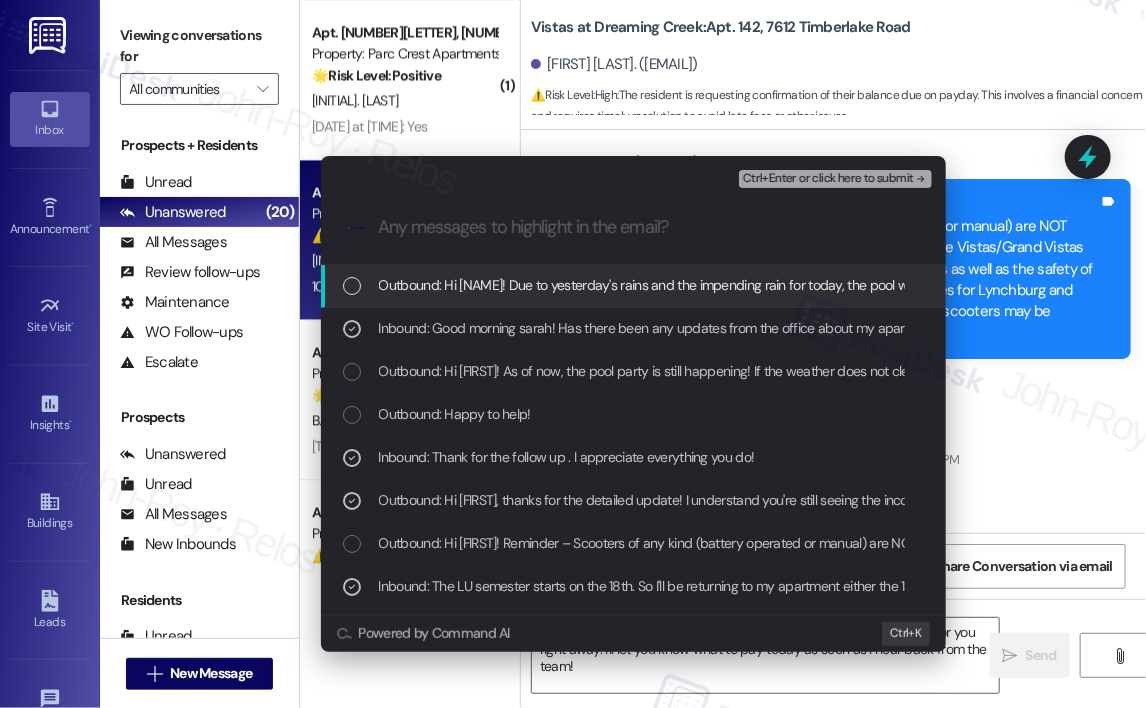 click on "Ctrl+Enter or click here to submit" at bounding box center (828, 179) 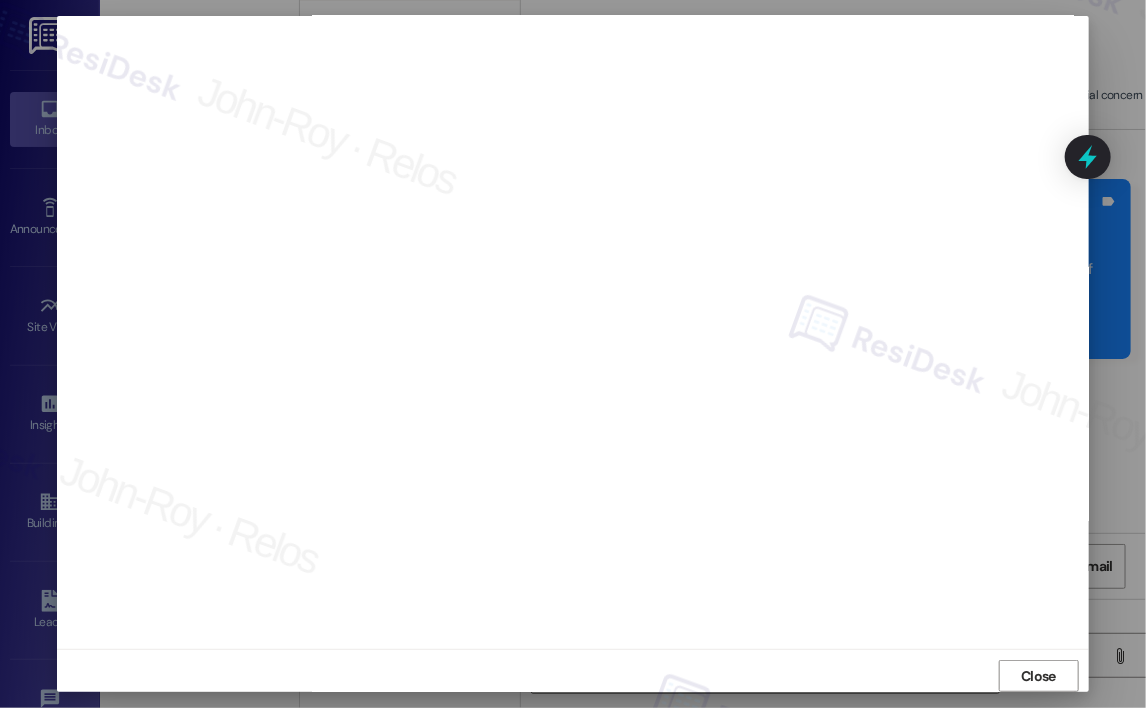 scroll, scrollTop: 14, scrollLeft: 0, axis: vertical 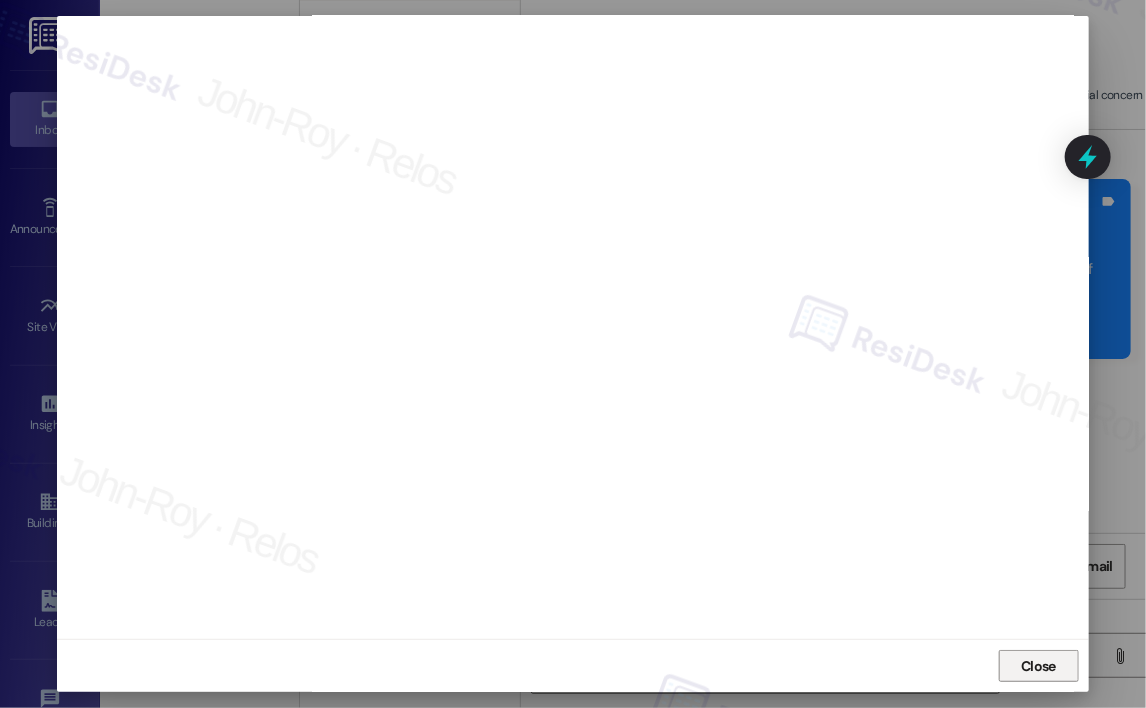 click on "Close" at bounding box center (1038, 666) 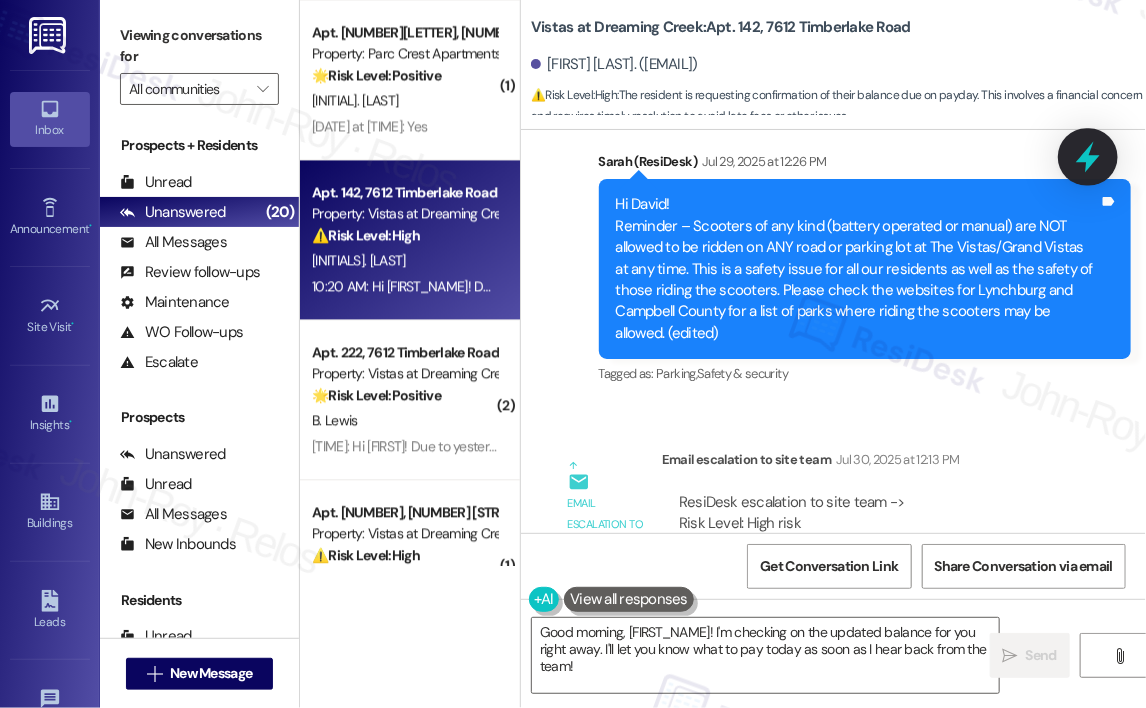 click 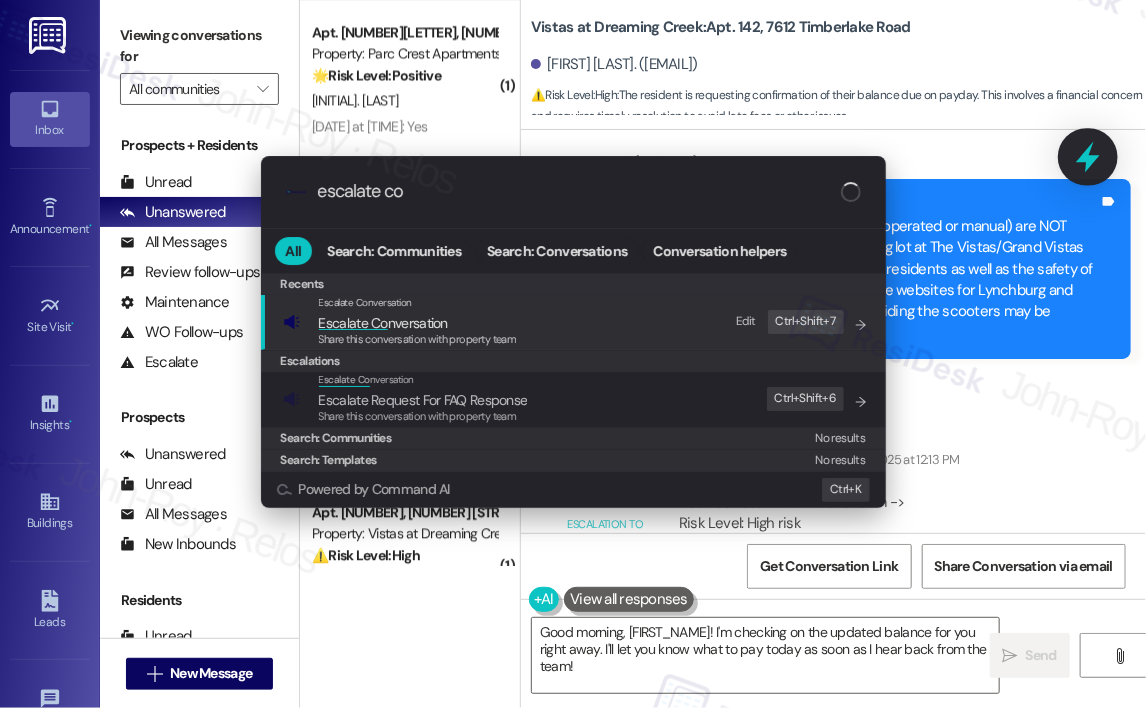 type on "escalate con" 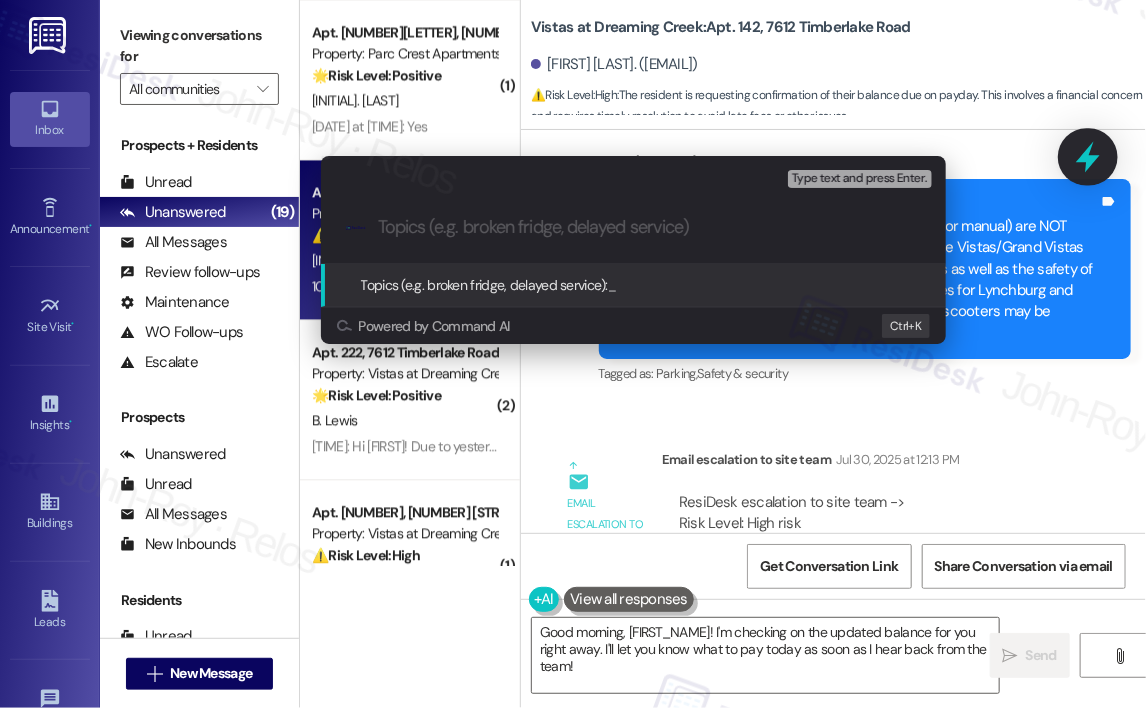 paste on "Follow-Up on Corrected Lease and Payment Balance Before August 1st Return" 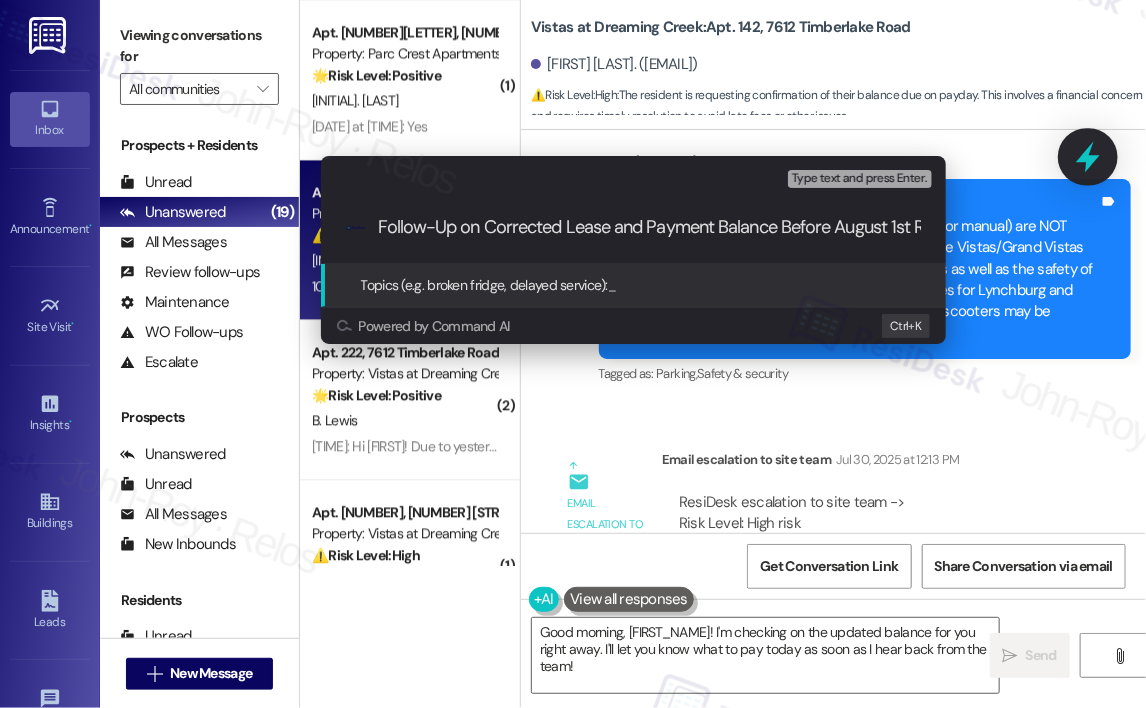 scroll, scrollTop: 0, scrollLeft: 58, axis: horizontal 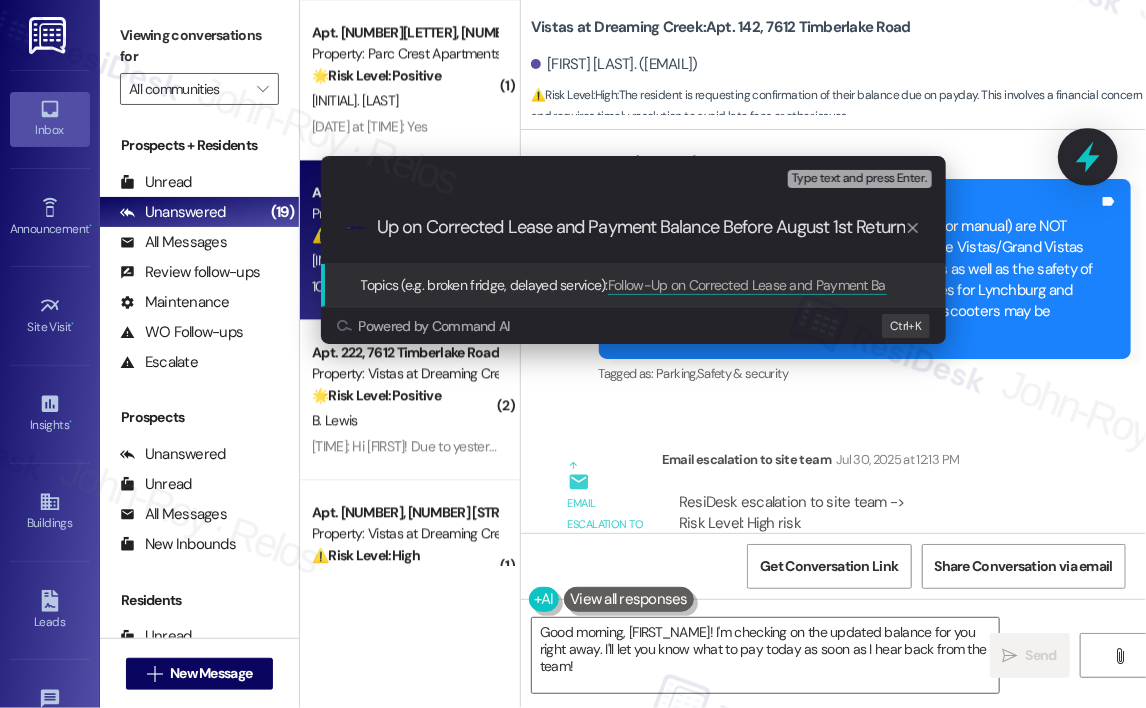 type 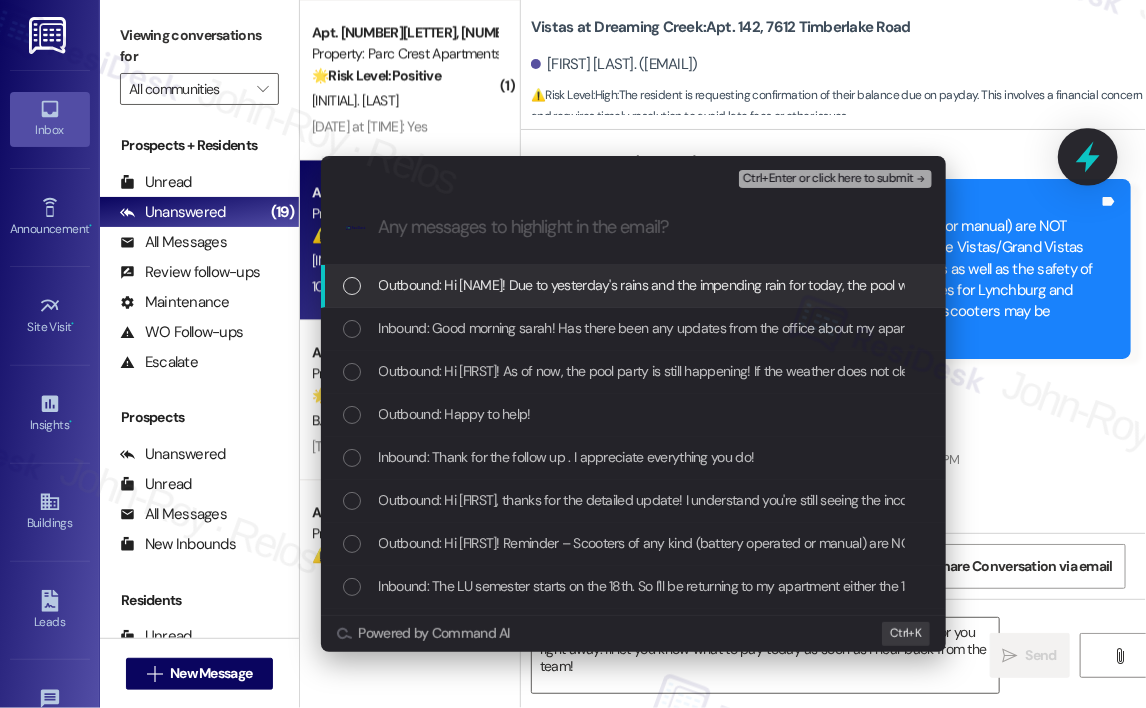 scroll, scrollTop: 0, scrollLeft: 0, axis: both 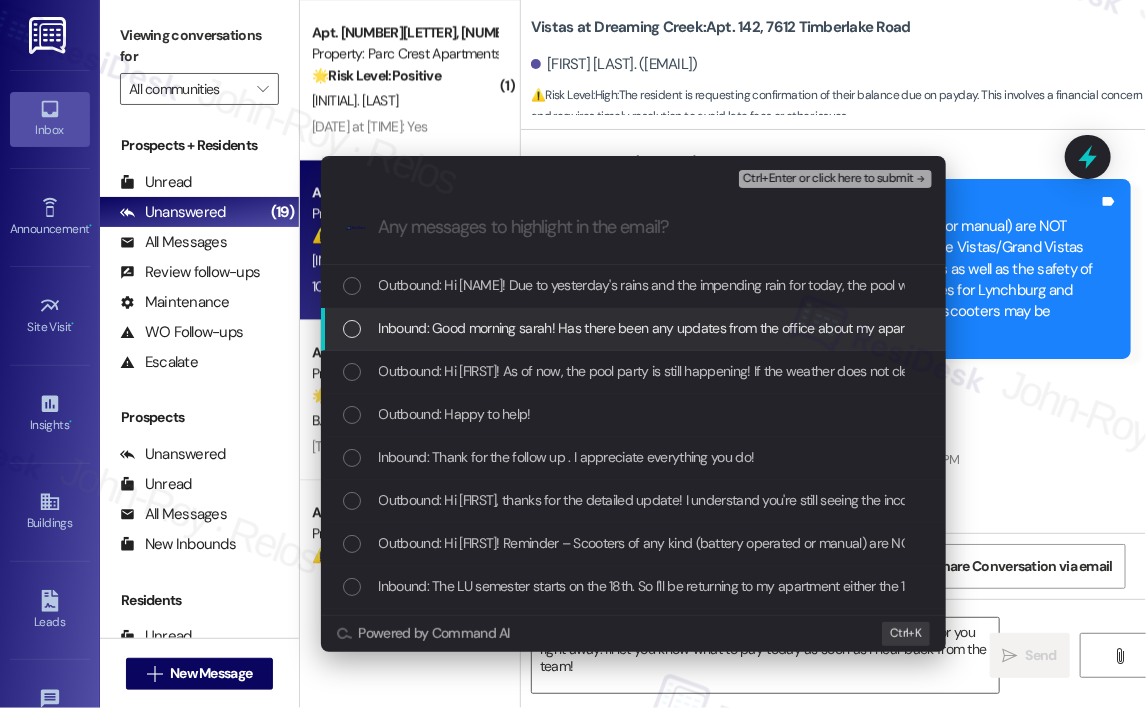 click on "Inbound: Good morning sarah! Has there been any updates from the office about my apartment? Today is pay day, so I want to confirm the remaining balance I need to pay today!" at bounding box center [901, 328] 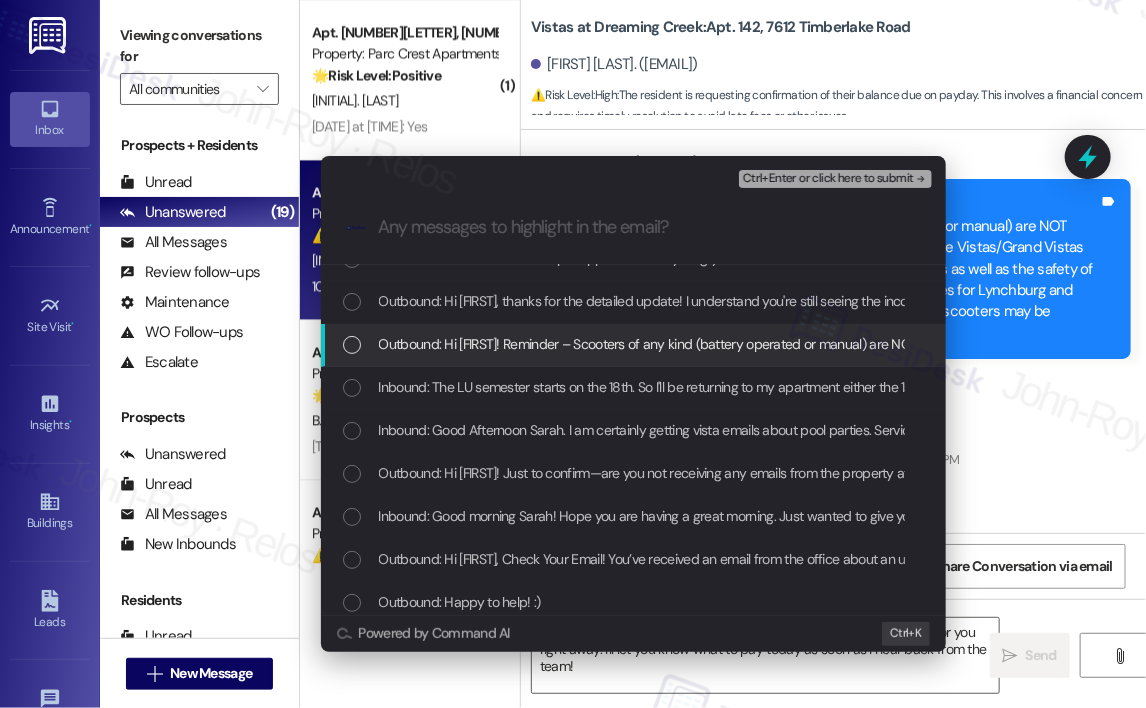 scroll, scrollTop: 200, scrollLeft: 0, axis: vertical 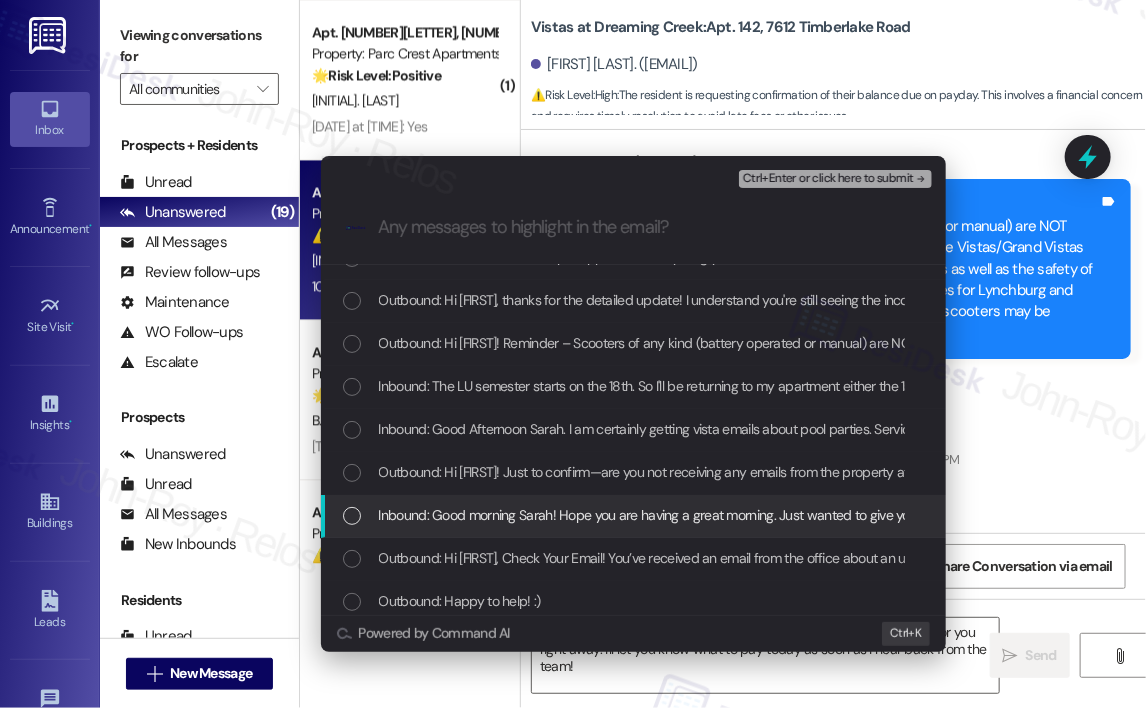 click on "Inbound: Good morning Sarah! Hope you are having a great morning. Just wanted to give you a heads up im checking my  email and vista website regularly, and still don't see anything about the updated lease, and still shows that i have late fees/ remaining balance on the website" at bounding box center [1184, 515] 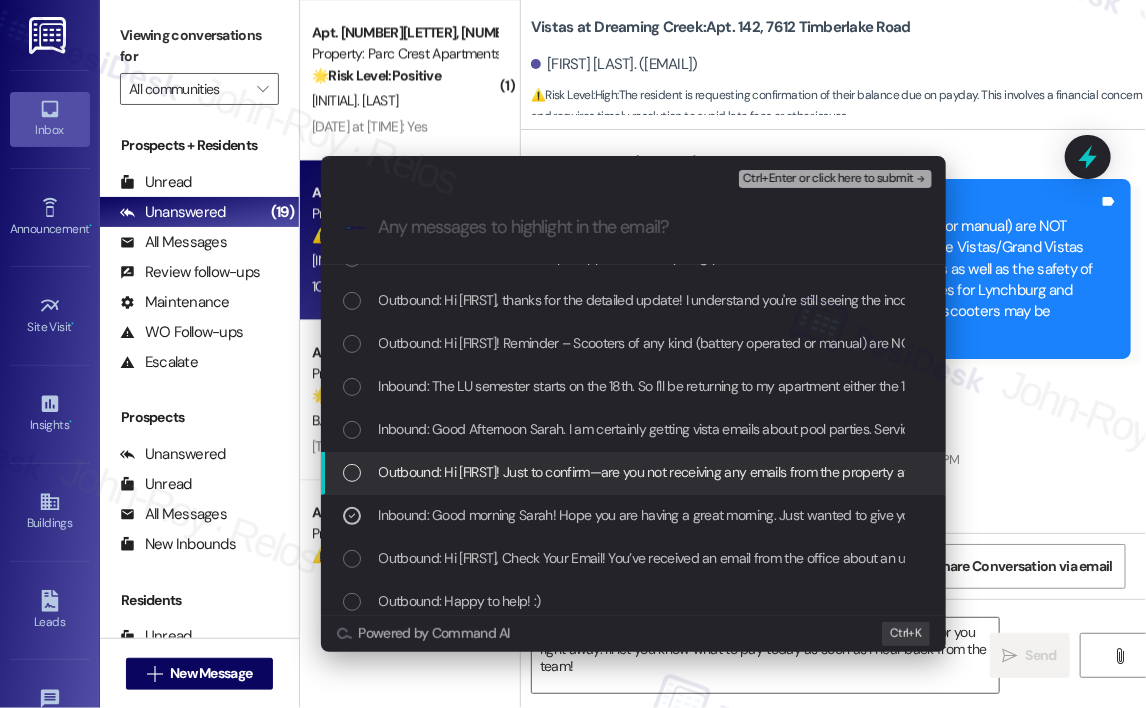 click on "Outbound: Hi David! Just to confirm—are you not receiving any emails from the property at all, or are you receiving some but haven’t seen anything specifically about the updated lease? I’ll look into the status of the lease and the balance for you." at bounding box center (1087, 472) 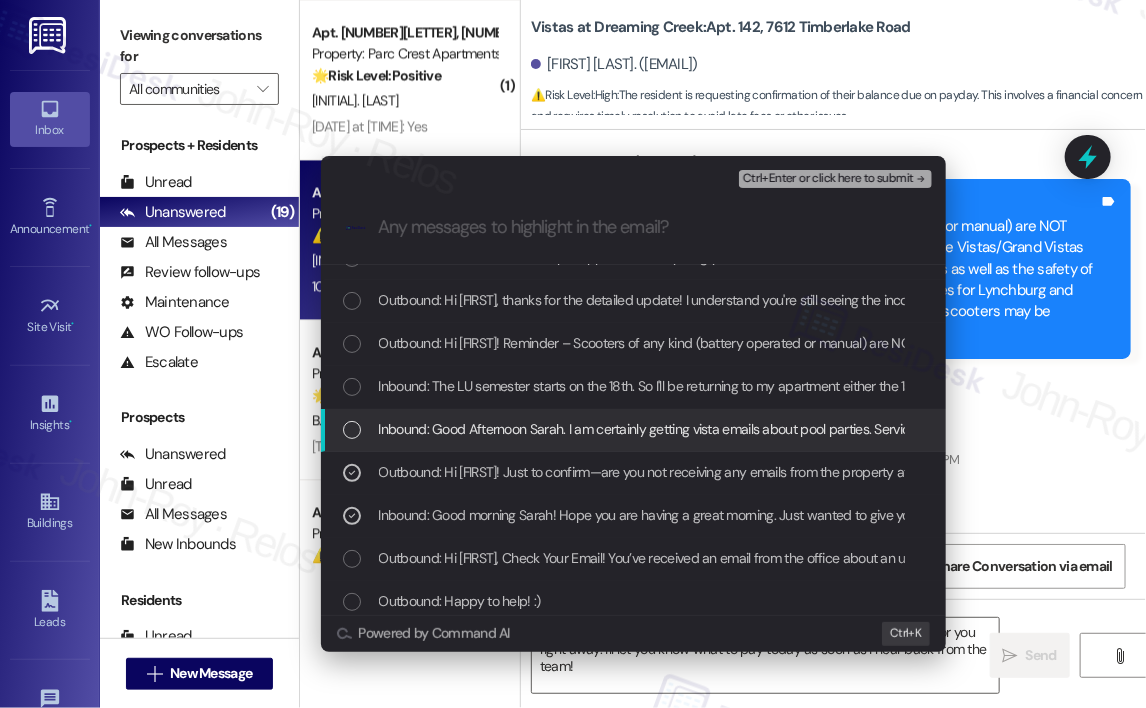 click on "Inbound: Good Afternoon Sarah. I am certainly getting vista emails about pool parties. Service outages. And rent due soon emails. But I have seen nothing about the corrected lease. And the remains balance of $300 + $30 late charge fee is still showing on my payments. Please follow up and confirm the amount I need to pay on August 1st" at bounding box center [1384, 429] 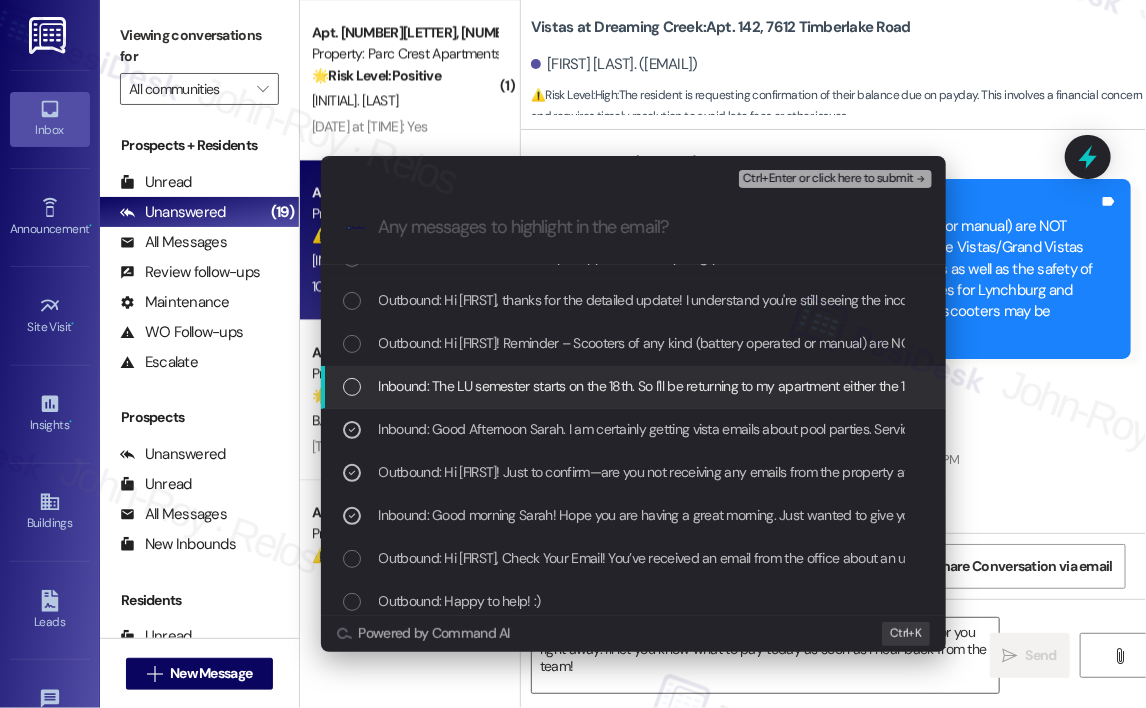 click on "Inbound: The LU semester starts on the 18th. So I'll be returning to my apartment either the 1st or 2nd week of August. If this is easier to resolve, I can always pop into the main office then. I really appreciate everything you are doing!" at bounding box center [1041, 386] 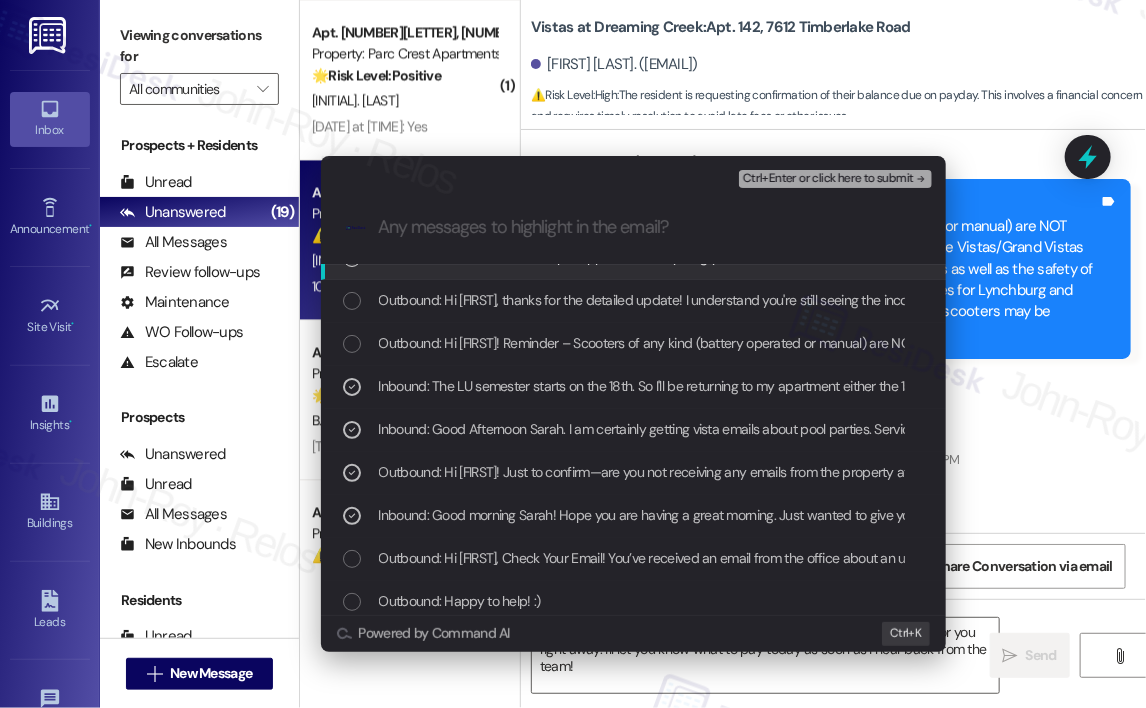 click on "Ctrl+Enter or click here to submit" at bounding box center [828, 179] 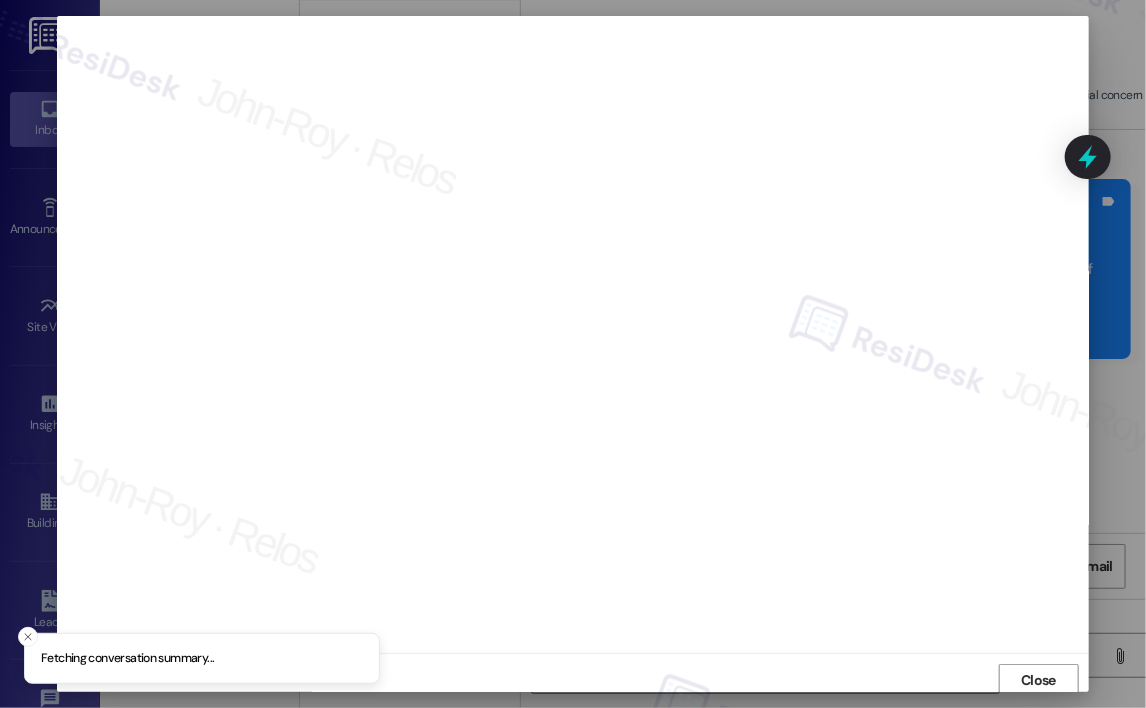 scroll, scrollTop: 4, scrollLeft: 0, axis: vertical 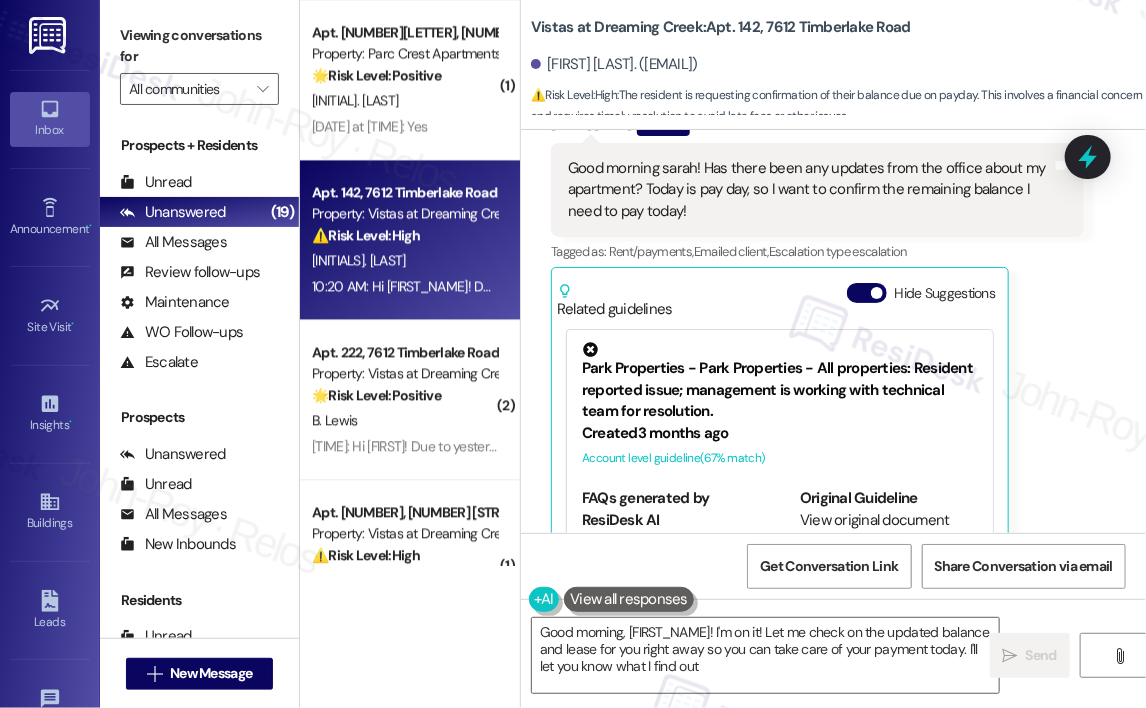 type on "Good morning, {{first_name}}! I'm on it! Let me check on the updated balance and lease for you right away so you can take care of your payment today. I'll let you know what I find out!" 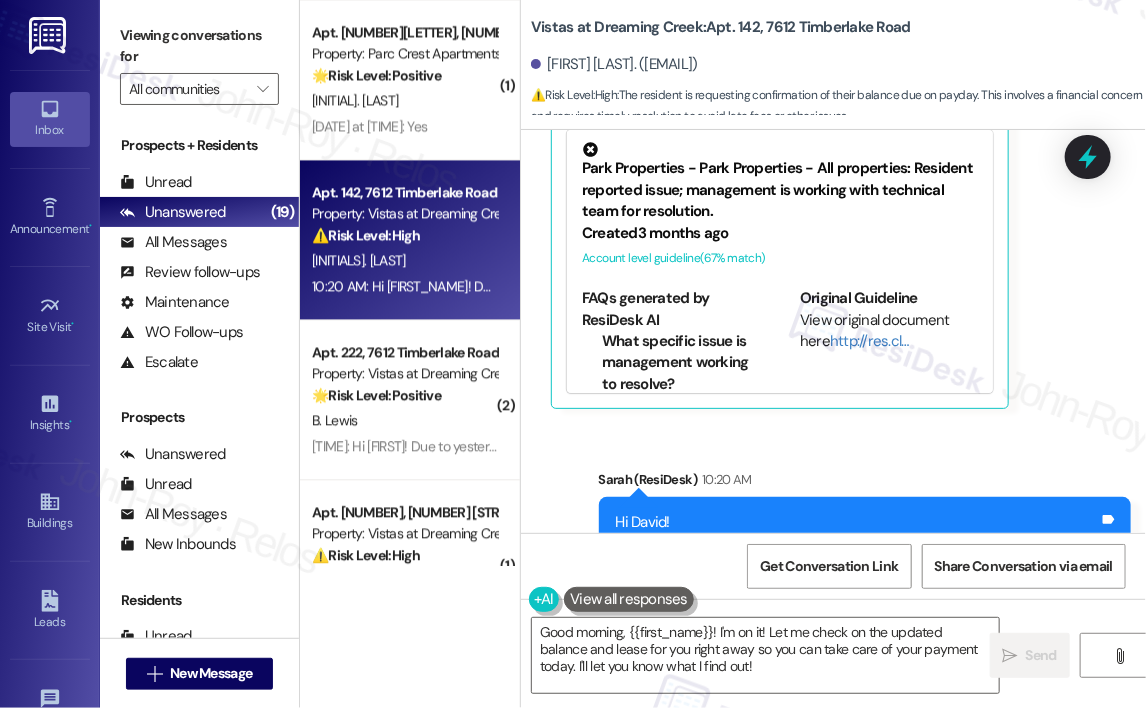 scroll, scrollTop: 14325, scrollLeft: 0, axis: vertical 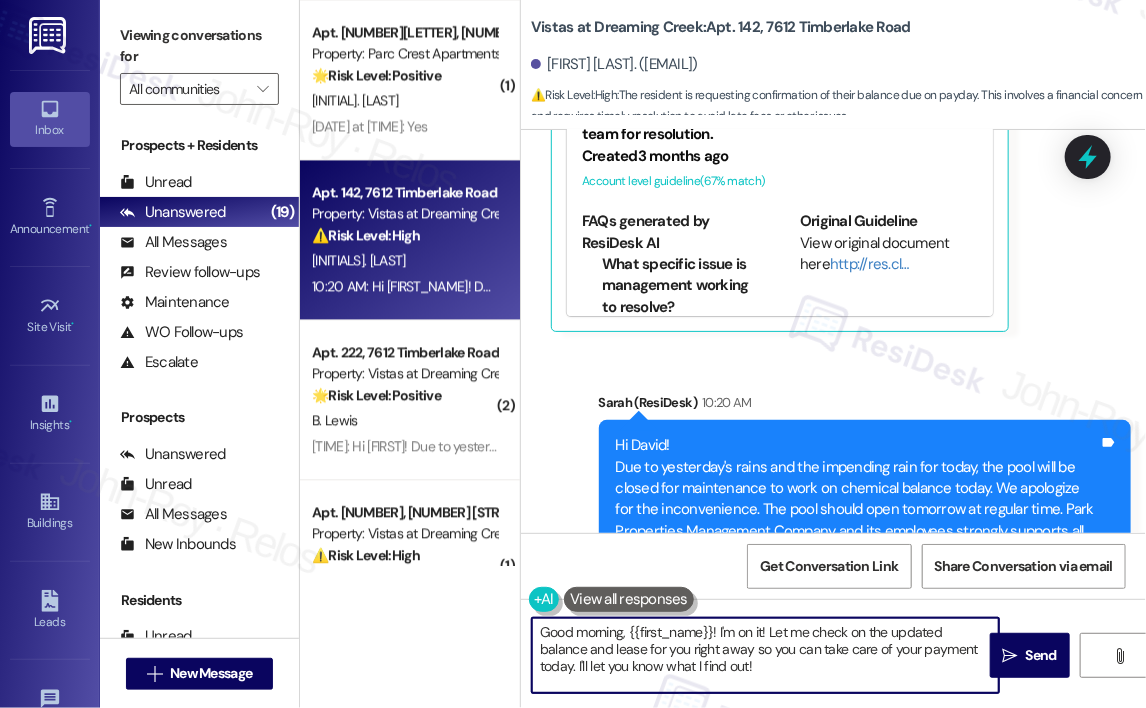 click on "Good morning, {{first_name}}! I'm on it! Let me check on the updated balance and lease for you right away so you can take care of your payment today. I'll let you know what I find out!" at bounding box center (765, 655) 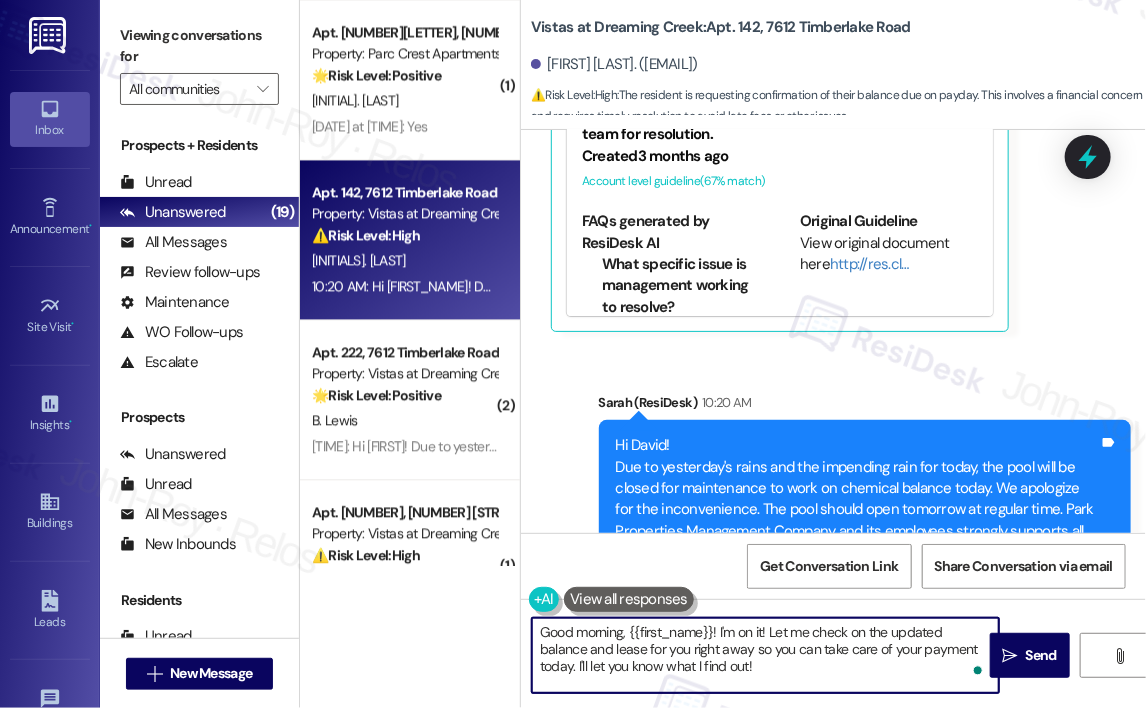 click on "Good morning, {{first_name}}! I'm on it! Let me check on the updated balance and lease for you right away so you can take care of your payment today. I'll let you know what I find out!" at bounding box center (765, 655) 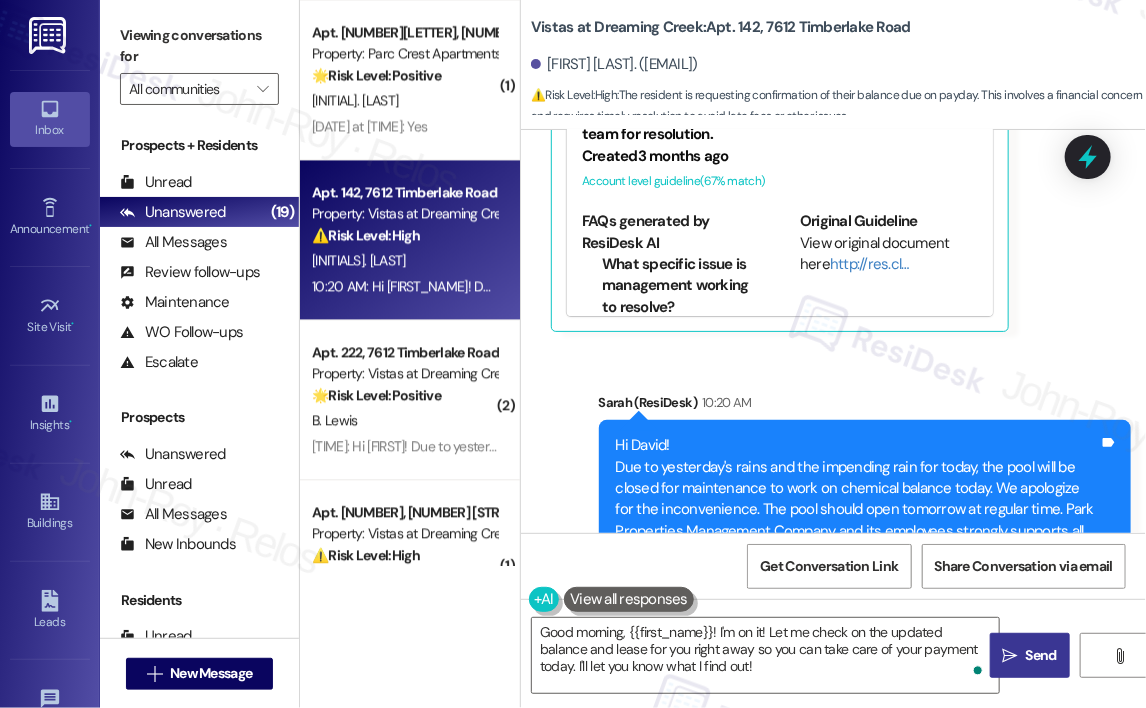 click on "" at bounding box center (1010, 656) 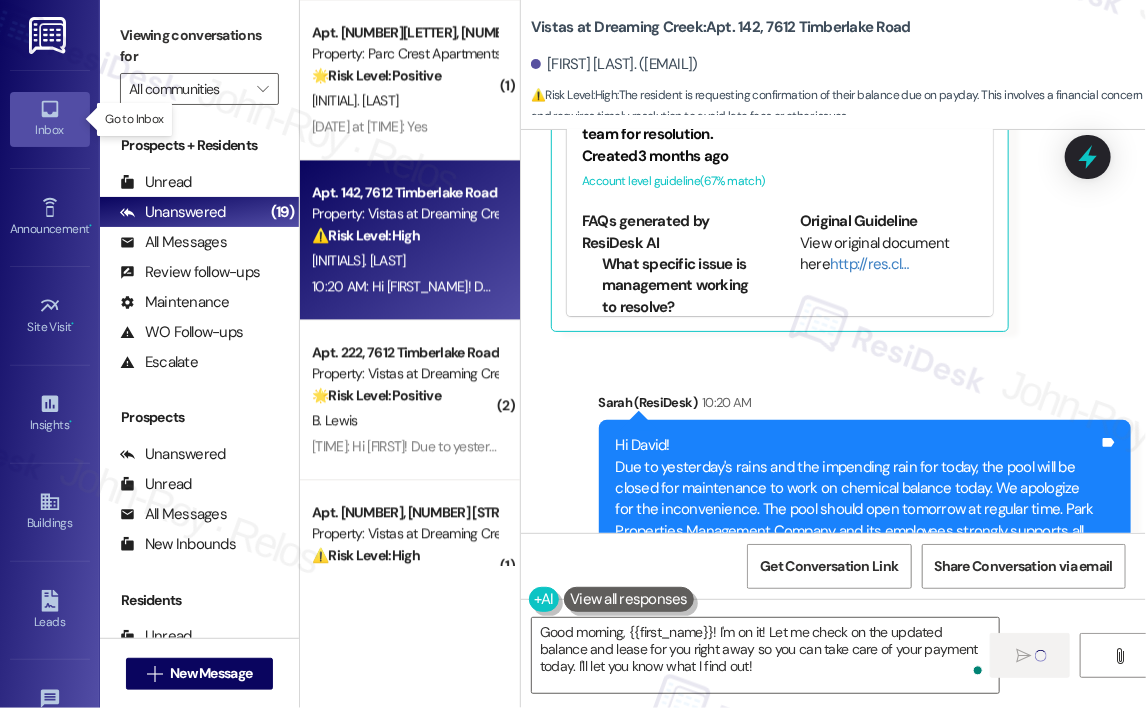 type 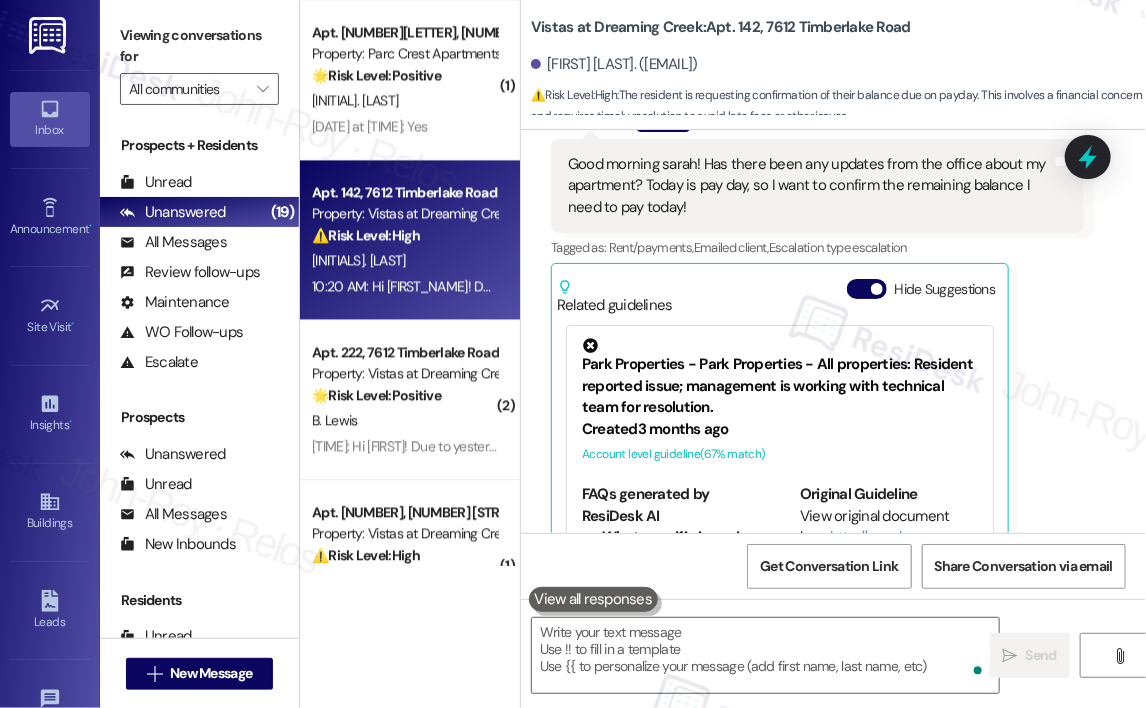 scroll, scrollTop: 14048, scrollLeft: 0, axis: vertical 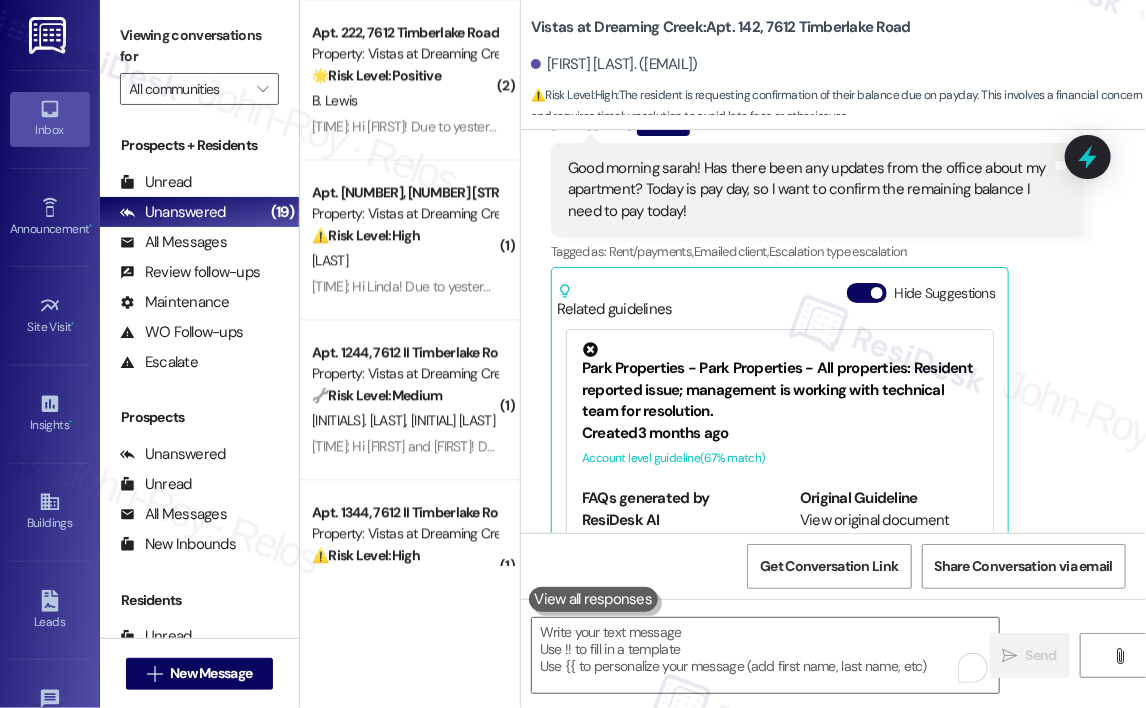 click on "David James Question 10:20 AM Good morning sarah! Has there been any updates from the office about my apartment? Today is pay day, so I want to confirm the remaining balance I need to pay today! Tags and notes Tagged as:   Rent/payments ,  Click to highlight conversations about Rent/payments Emailed client ,  Click to highlight conversations about Emailed client Escalation type escalation Click to highlight conversations about Escalation type escalation  Related guidelines Hide Suggestions Park Properties - Park Properties - All properties: Resident reported issue; management is working with technical team for resolution.
Created  3 months ago Account level guideline  ( 67 % match) FAQs generated by ResiDesk AI What specific issue is management working to resolve? The document doesn't specify the exact issue. Management is aware of a problem and is working with their technical team to resolve it. How long will it take to resolve the issue? Who can I contact for more information about the issue?" at bounding box center [817, 360] 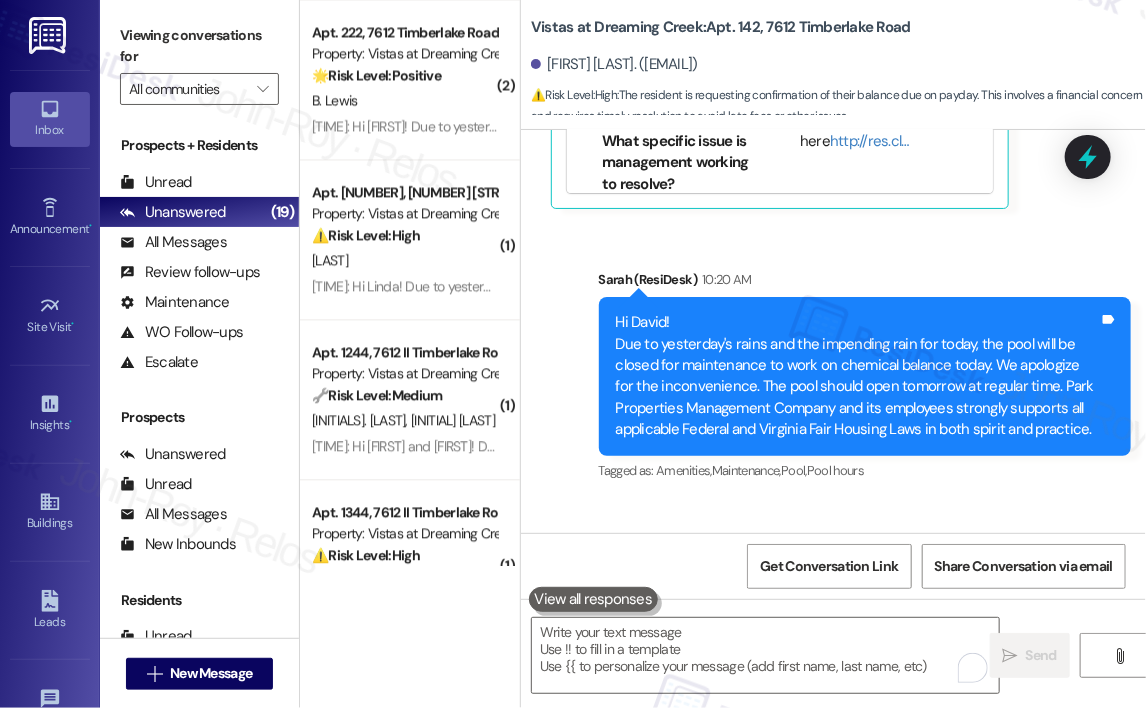 scroll, scrollTop: 14507, scrollLeft: 0, axis: vertical 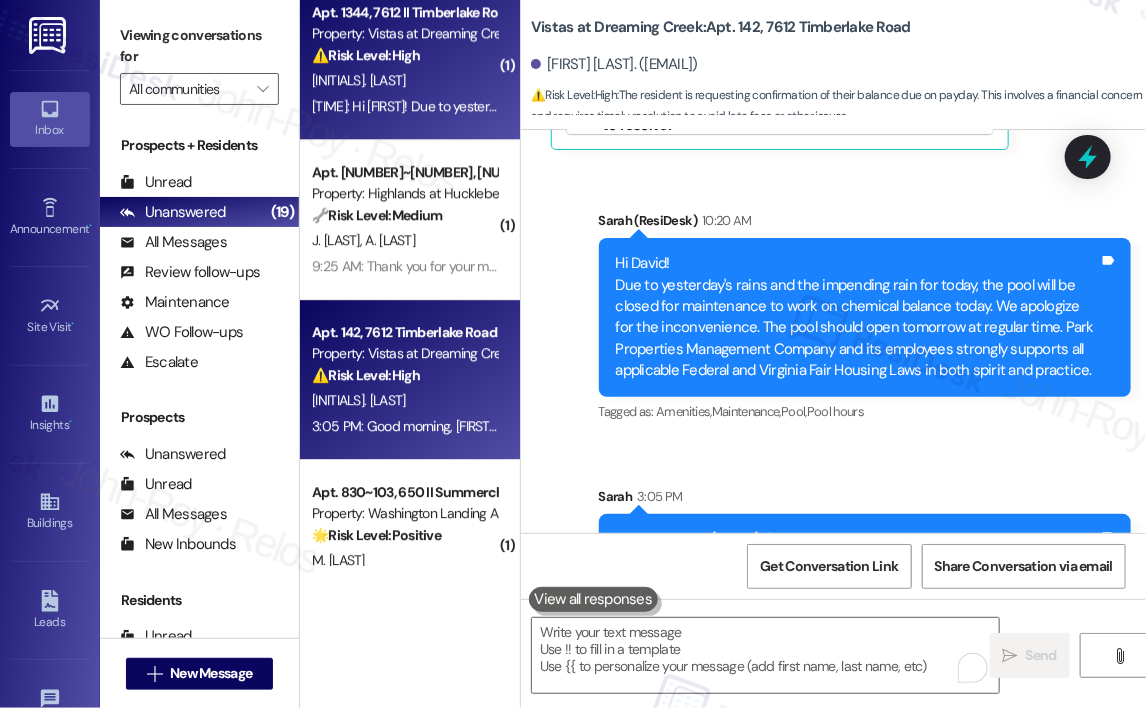 click on "10:13 AM: Hi Aleta!
Due to yesterday's rains and the impending rain for today, the pool will be closed for maintenance to work on chemical balance today.  We apologize for the inconvenience.  The pool should open tomorrow at regular time. Park Properties Management Company and its employees strongly supports all applicable Federal and Virginia Fair Housing Laws in both spirit and practice. 10:13 AM: Hi Aleta!
Due to yesterday's rains and the impending rain for today, the pool will be closed for maintenance to work on chemical balance today.  We apologize for the inconvenience.  The pool should open tomorrow at regular time. Park Properties Management Company and its employees strongly supports all applicable Federal and Virginia Fair Housing Laws in both spirit and practice." at bounding box center (1447, 106) 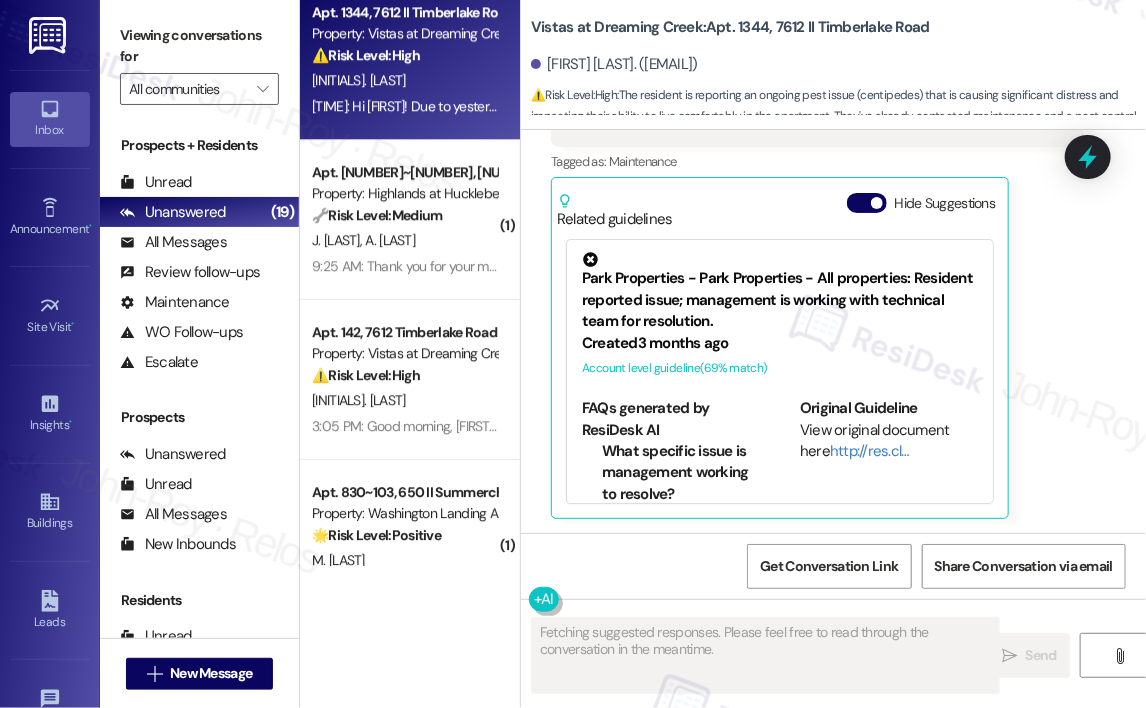 scroll, scrollTop: 4196, scrollLeft: 0, axis: vertical 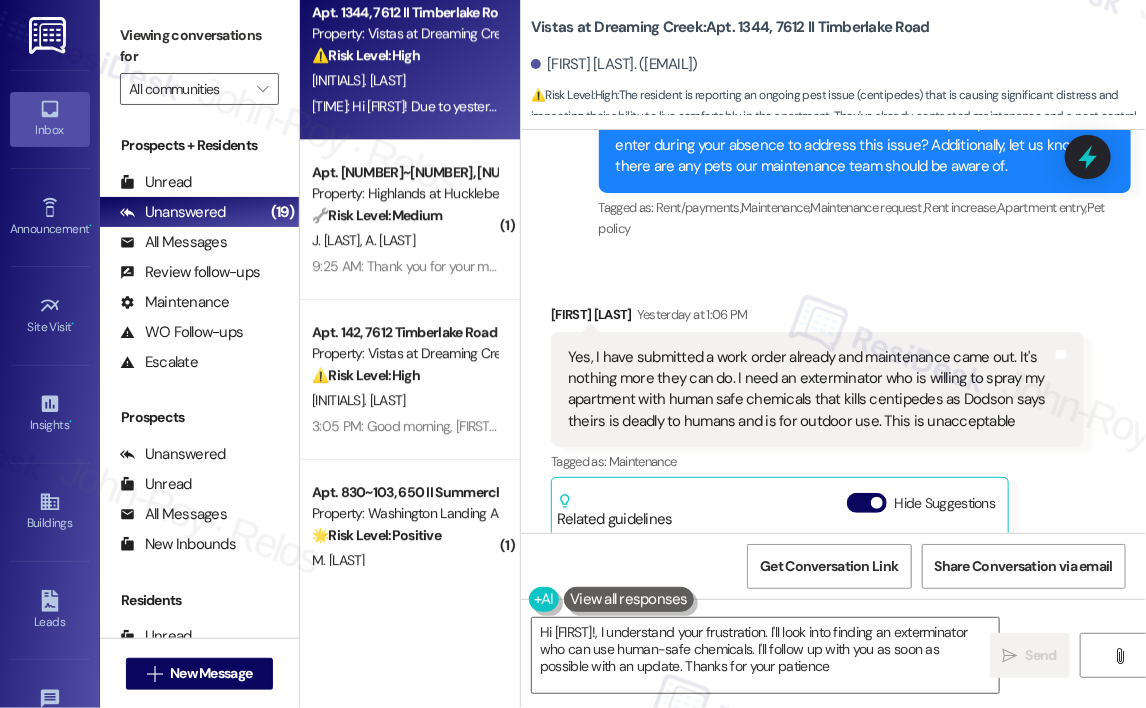 type on "Hi {{first_name}}, I understand your frustration. I'll look into finding an exterminator who can use human-safe chemicals. I'll follow up with you as soon as possible with an update. Thanks for your patience!" 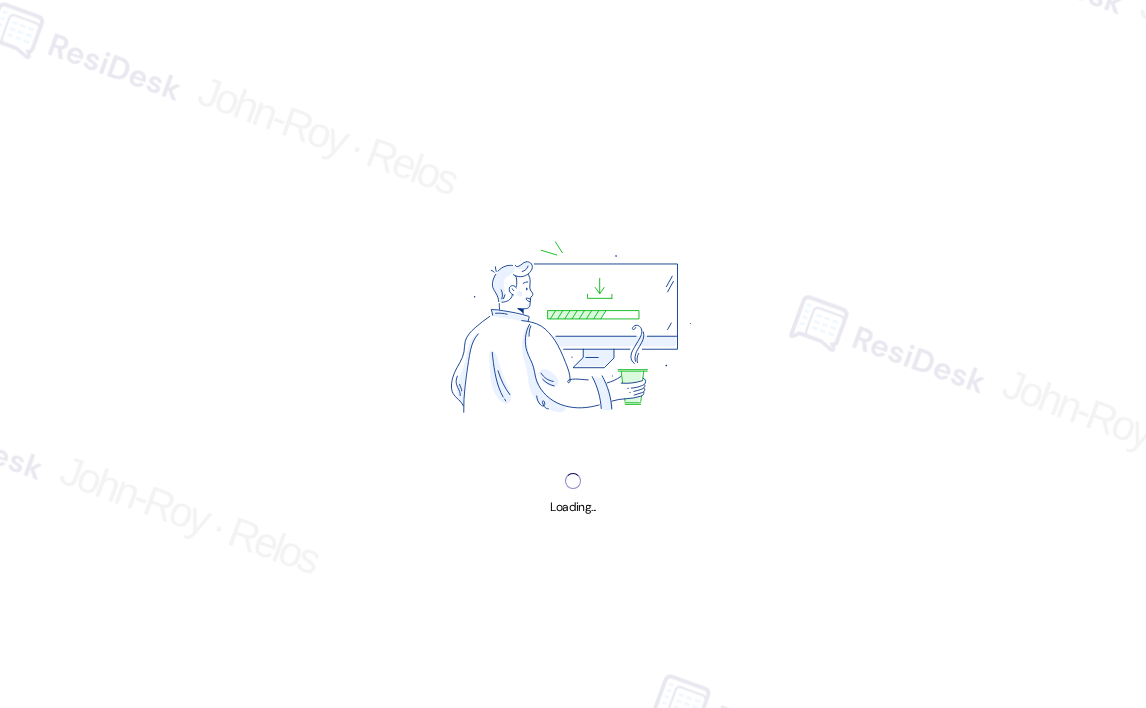 scroll, scrollTop: 0, scrollLeft: 0, axis: both 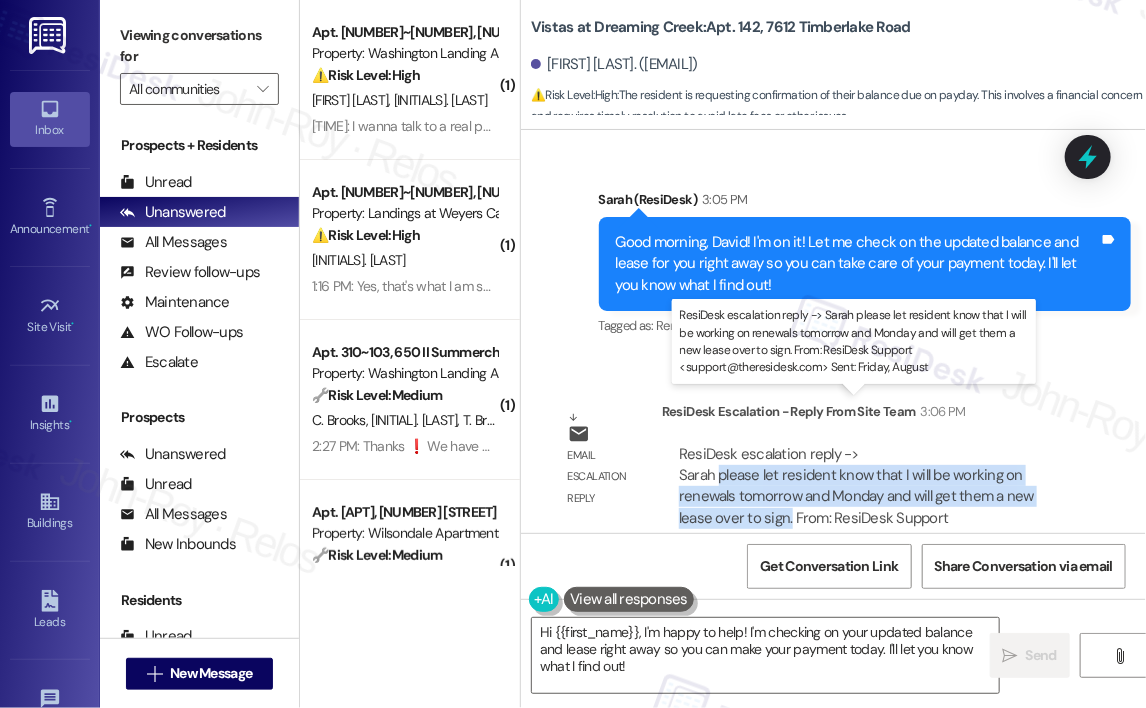 drag, startPoint x: 789, startPoint y: 468, endPoint x: 720, endPoint y: 428, distance: 79.755875 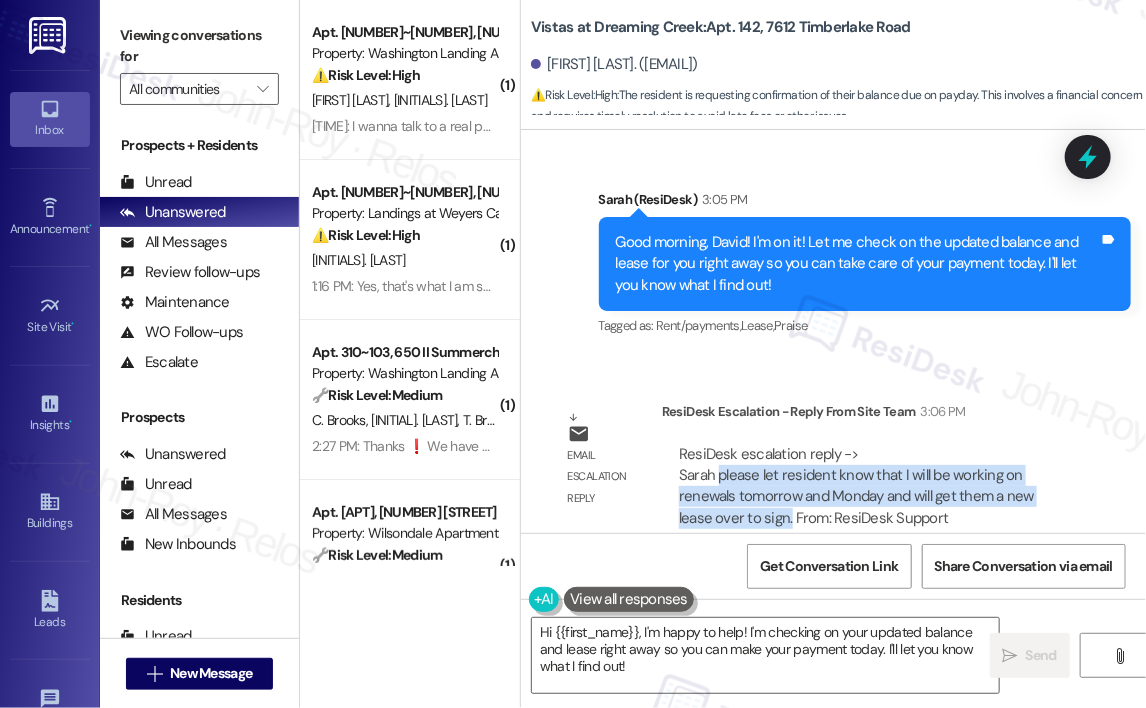 copy on "please let resident know that I will be working on renewals tomorrow and Monday and will get them a new lease over to sign." 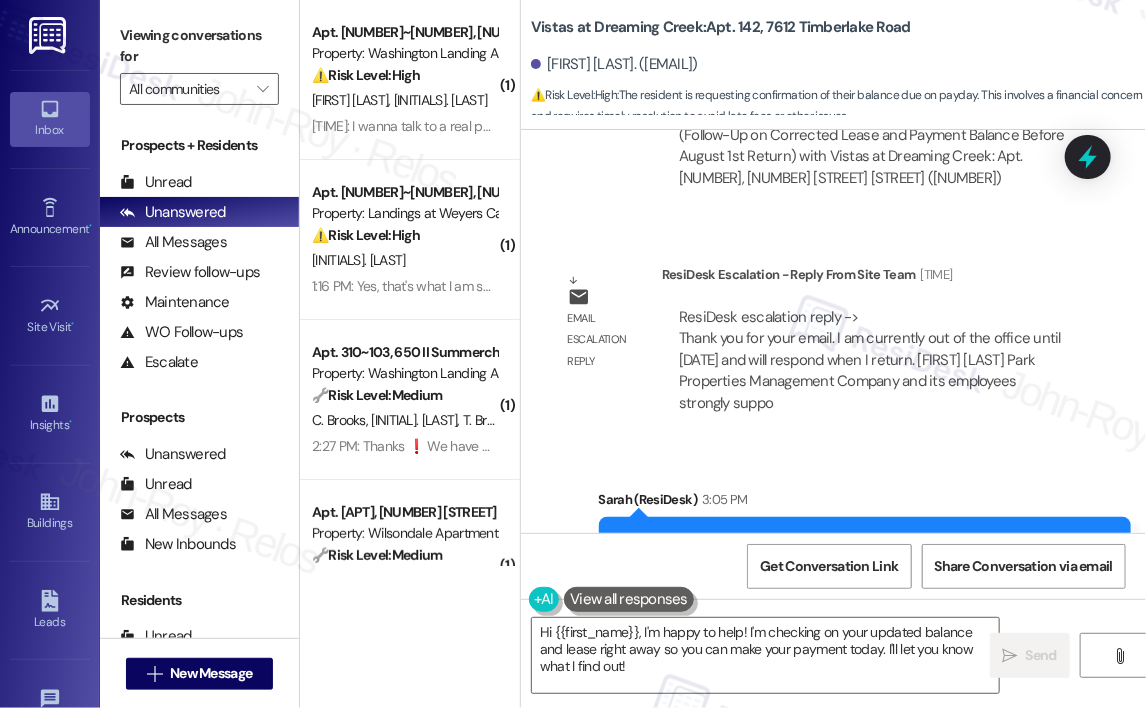 scroll, scrollTop: 15097, scrollLeft: 0, axis: vertical 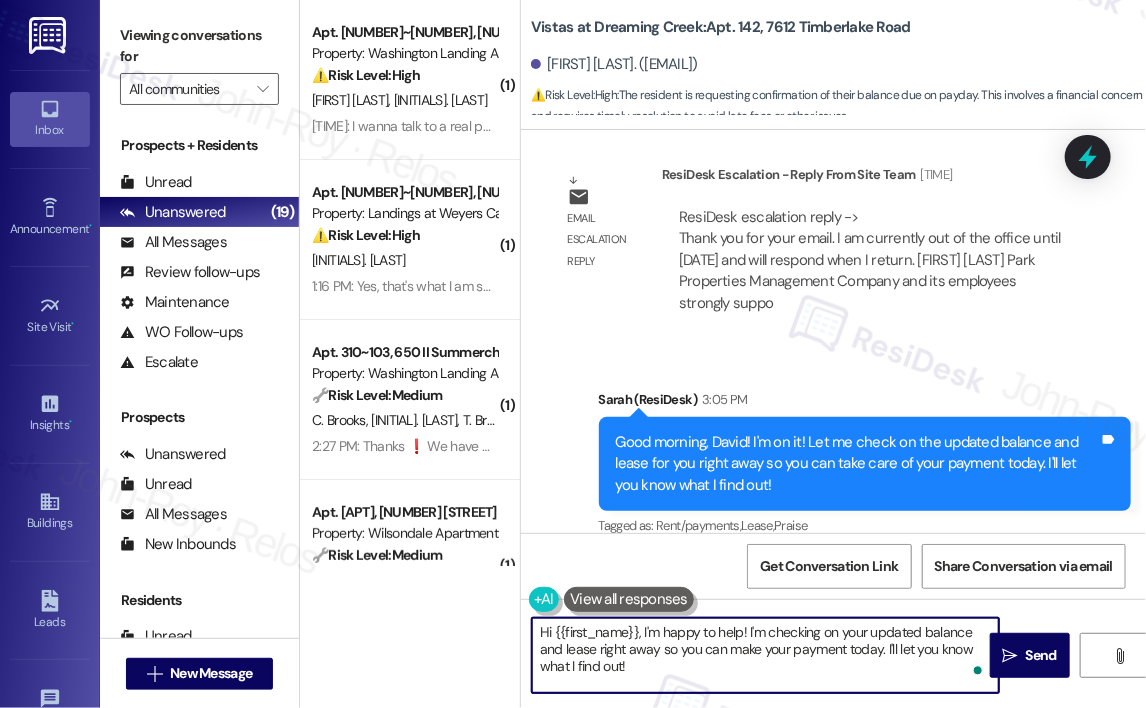 drag, startPoint x: 653, startPoint y: 671, endPoint x: 637, endPoint y: 635, distance: 39.39543 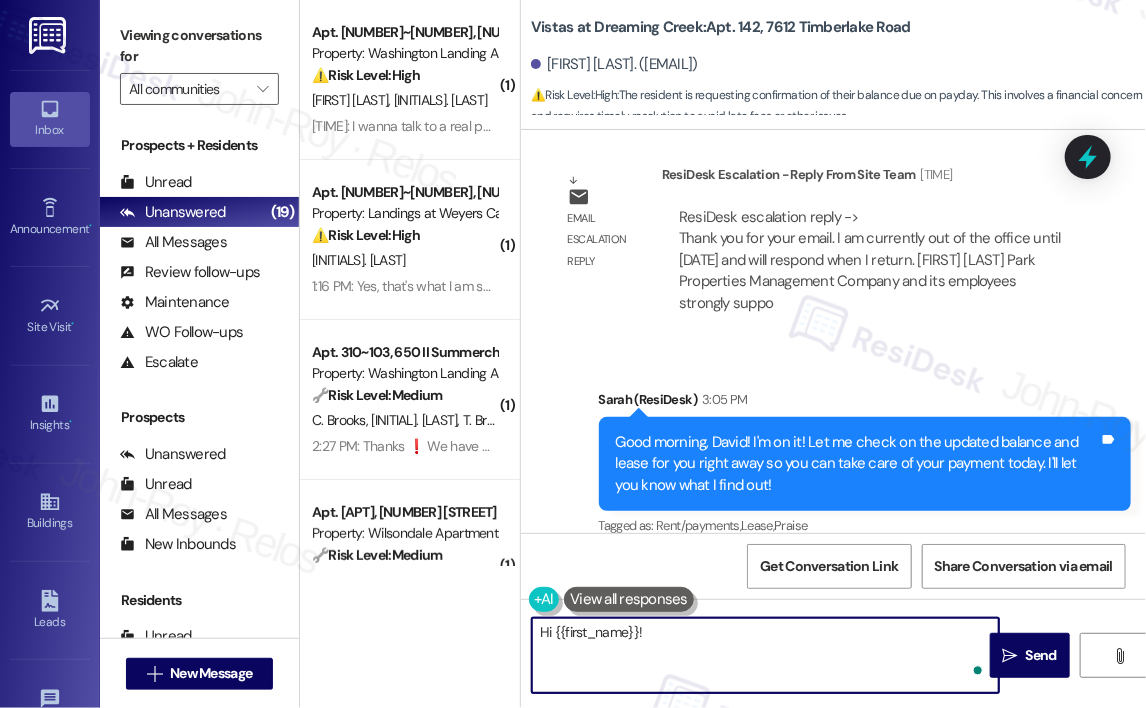 paste on "The site team let me know they'll be working on renewals tomorrow and Monday, and they’ll get a new lease over to you to sign during that time." 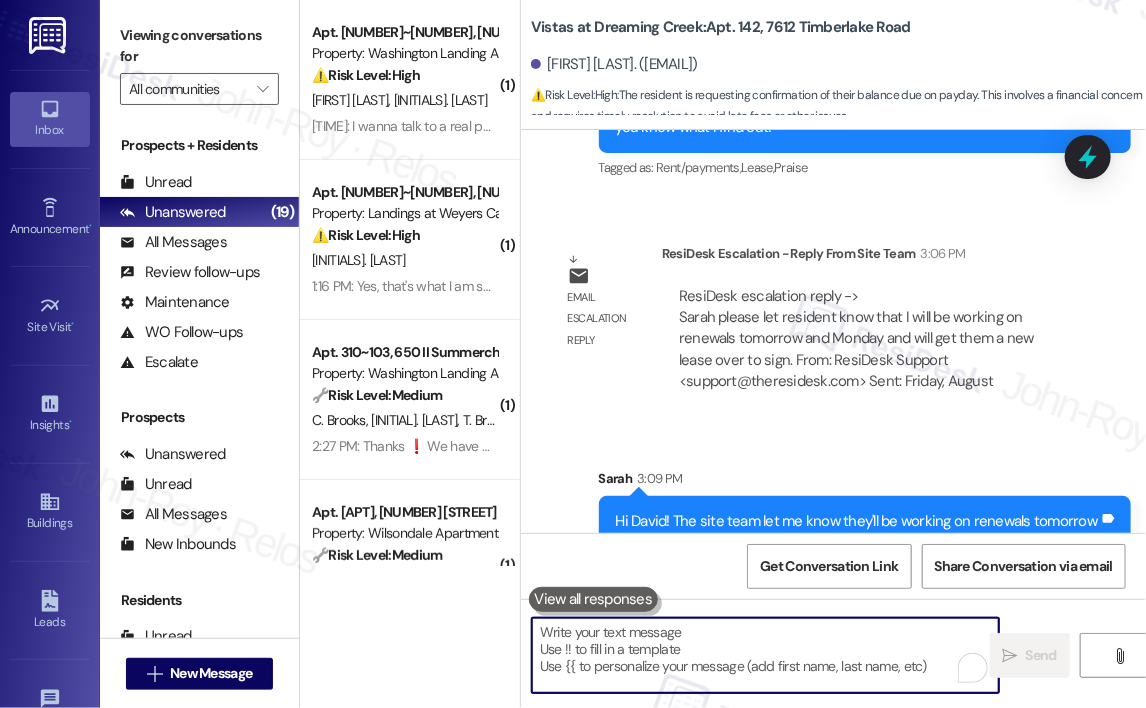 scroll, scrollTop: 15458, scrollLeft: 0, axis: vertical 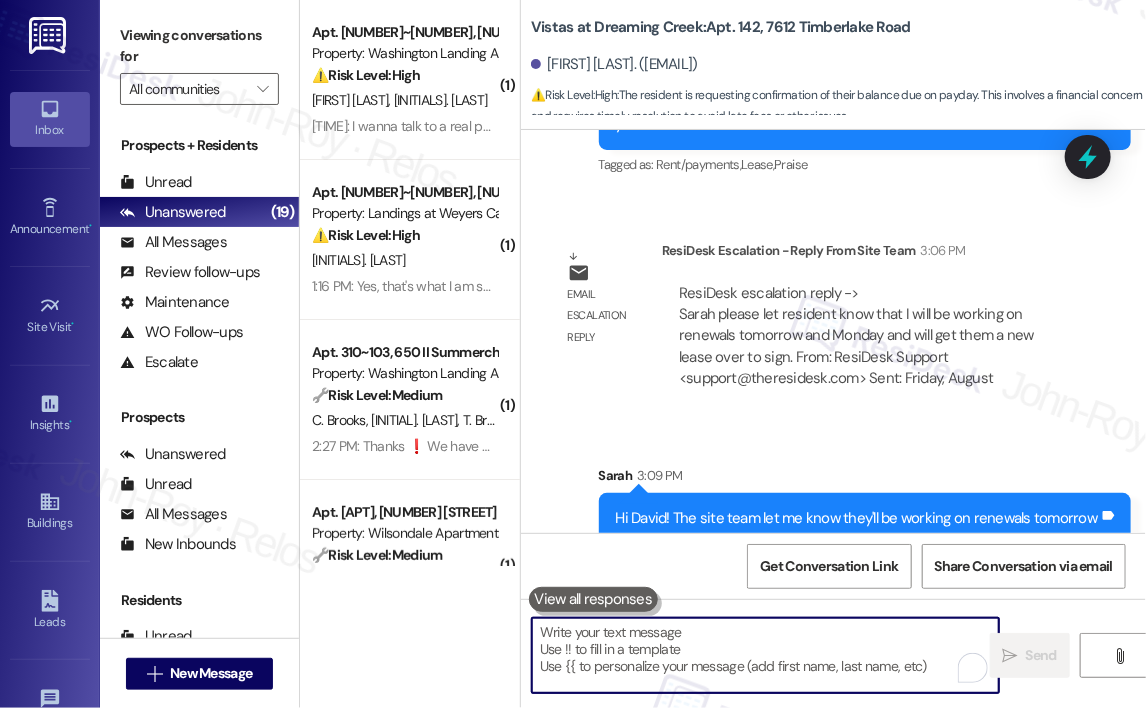 type 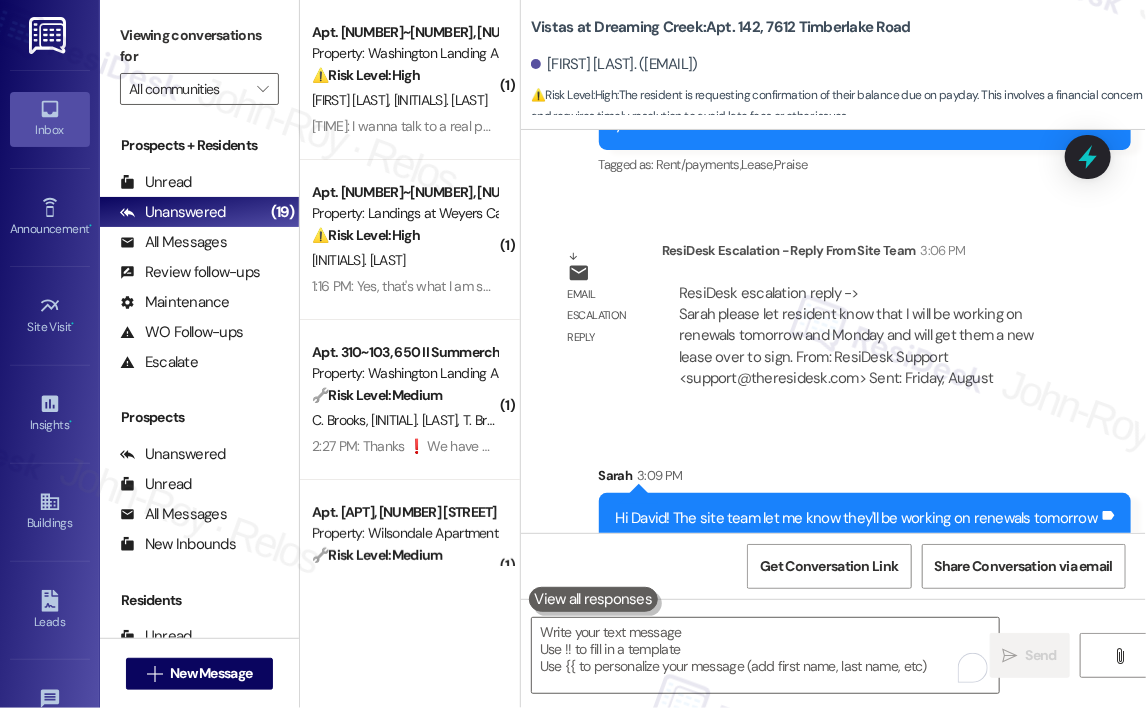 click on "Email escalation reply ResiDesk Escalation - Reply From Site Team 3:06 PM ResiDesk escalation reply ->
Sarah please let resident know that I will be working on renewals tomorrow and Monday and will get them a new lease over to sign. From: ResiDesk Support <support@theresidesk.com> Sent: Friday, August  ResiDesk escalation reply ->
Sarah please let resident know that I will be working on renewals tomorrow and Monday and will get them a new lease over to sign. From: ResiDesk Support <support@theresidesk.com> Sent: Friday, August" at bounding box center [817, 322] 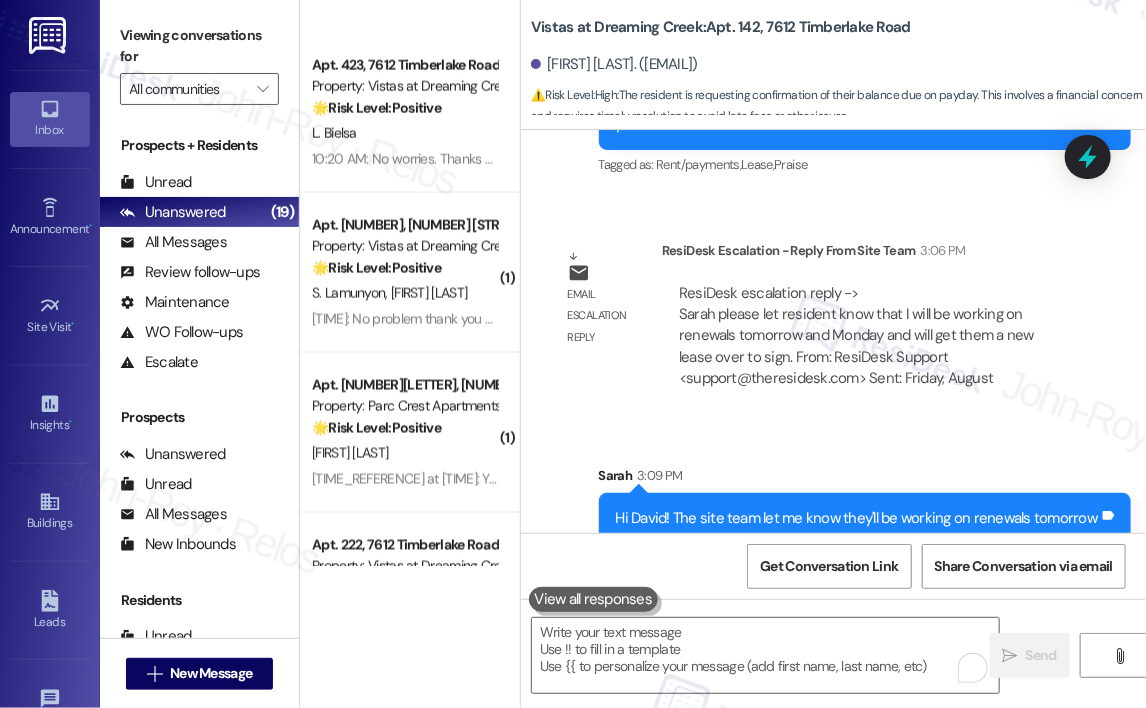 scroll, scrollTop: 1300, scrollLeft: 0, axis: vertical 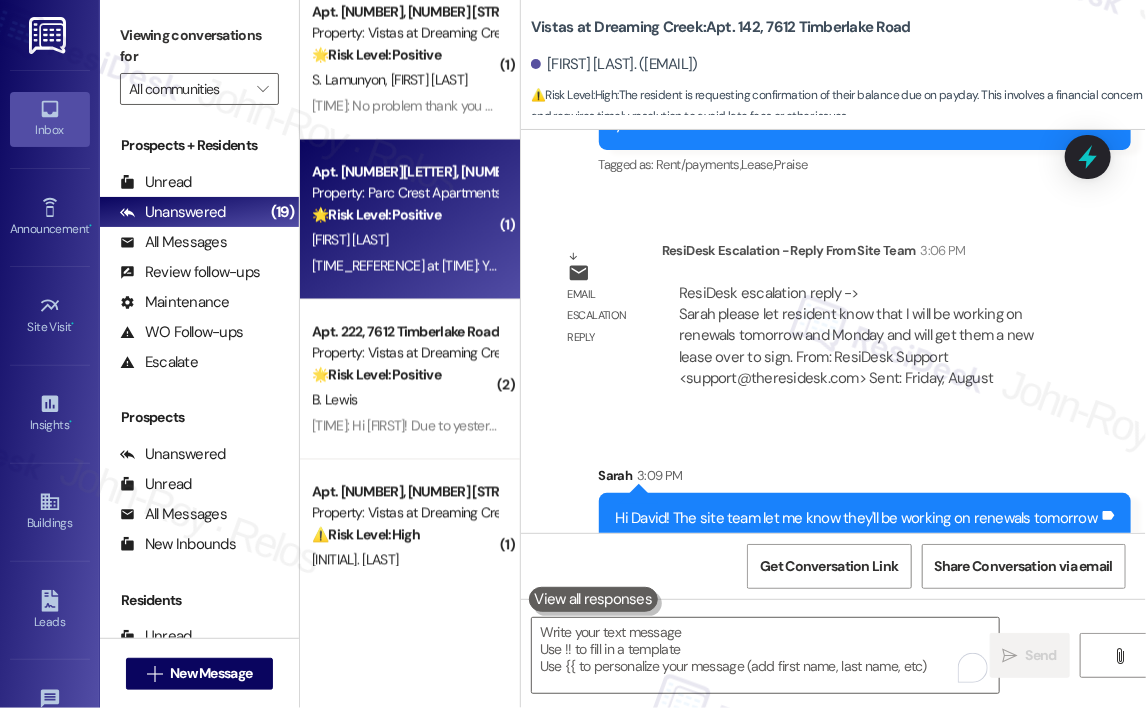 click on "Yesterday at 4:48 PM: Yes Yesterday at 4:48 PM: Yes" at bounding box center [404, 266] 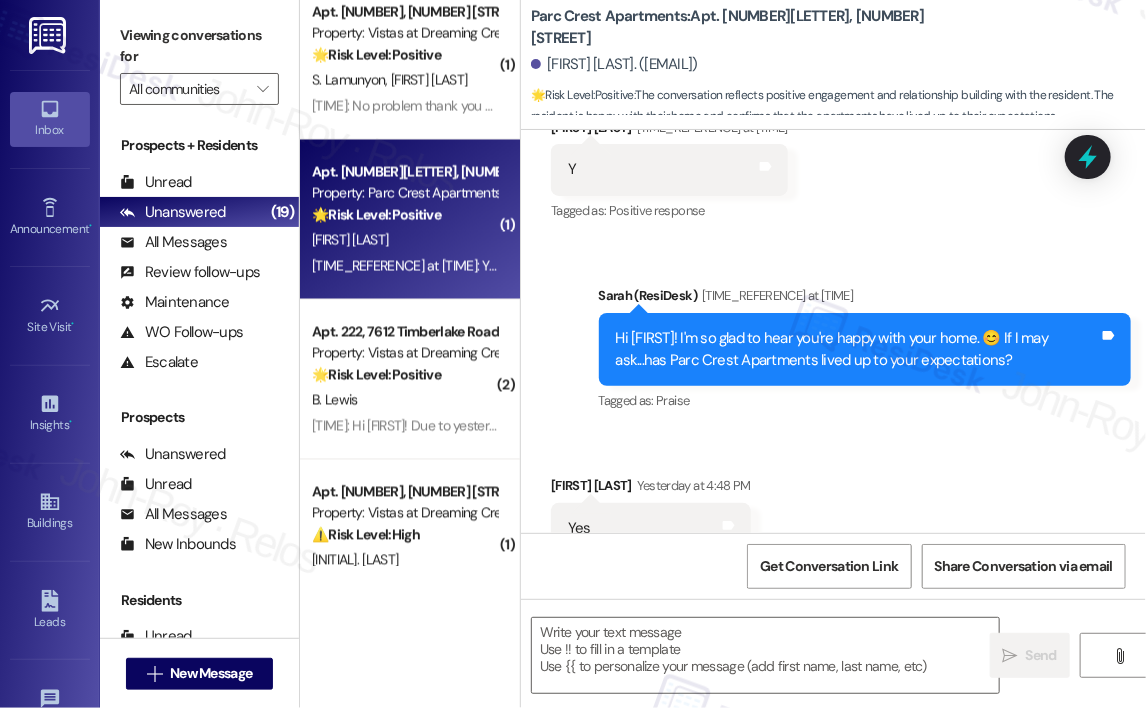 type on "Fetching suggested responses. Please feel free to read through the conversation in the meantime." 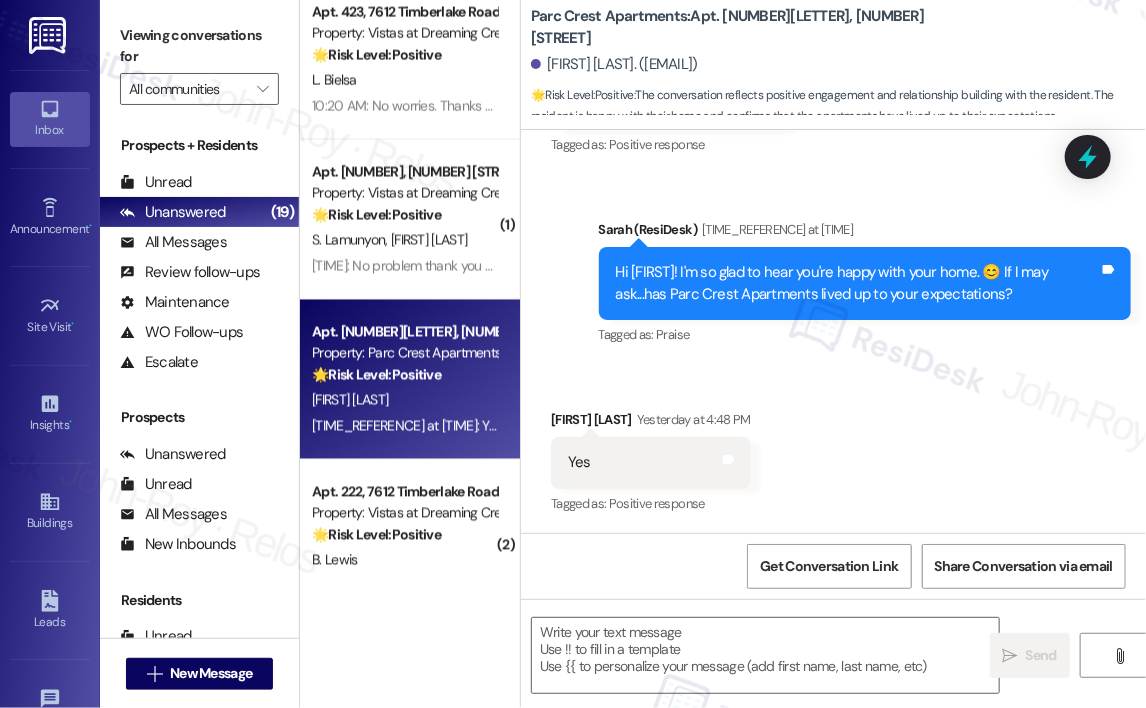 scroll, scrollTop: 471, scrollLeft: 0, axis: vertical 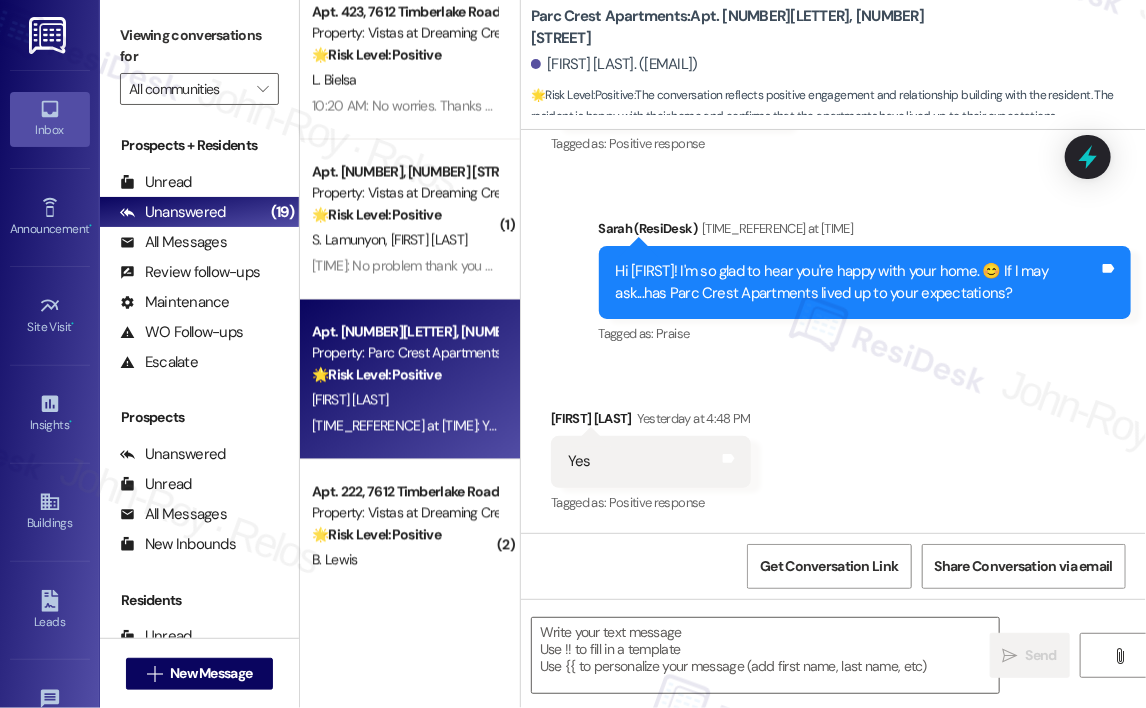click on "Sent via SMS Sarah   (ResiDesk) Yesterday at 4:46 PM Hi June! I'm so glad to hear you're happy with your home. 😊 If I may ask...has Parc Crest Apartments lived up to your expectations? Tags and notes Tagged as:   Praise Click to highlight conversations about Praise" at bounding box center [833, 268] 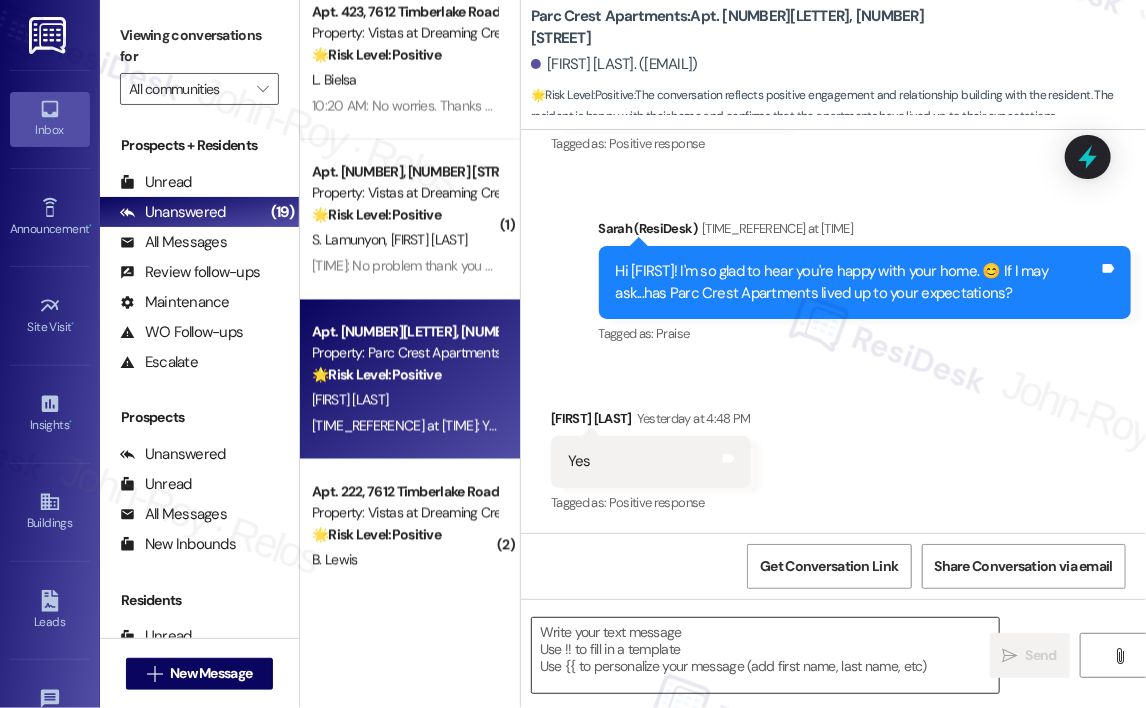 click at bounding box center [765, 655] 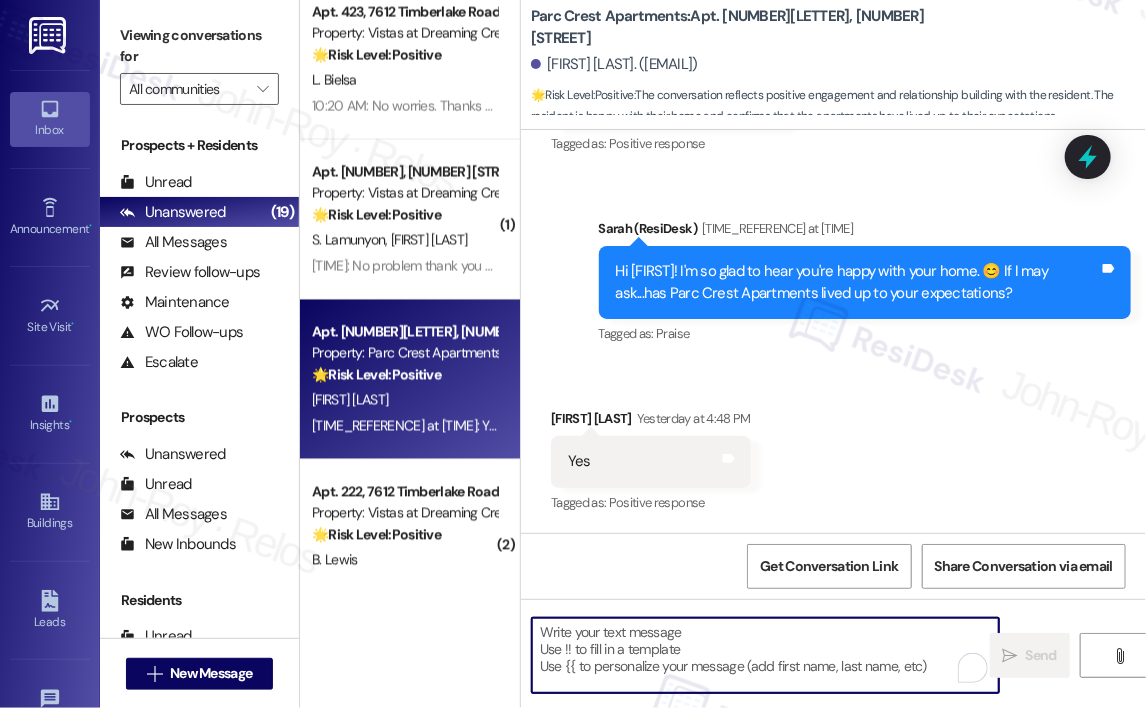 paste on "Awesome! ❤️ Can I ask a quick favor...would you mind writing us a Google review? No worries at all if not.
Here's a quick link {{google_review_link}}. Please let me know once you're done. :)" 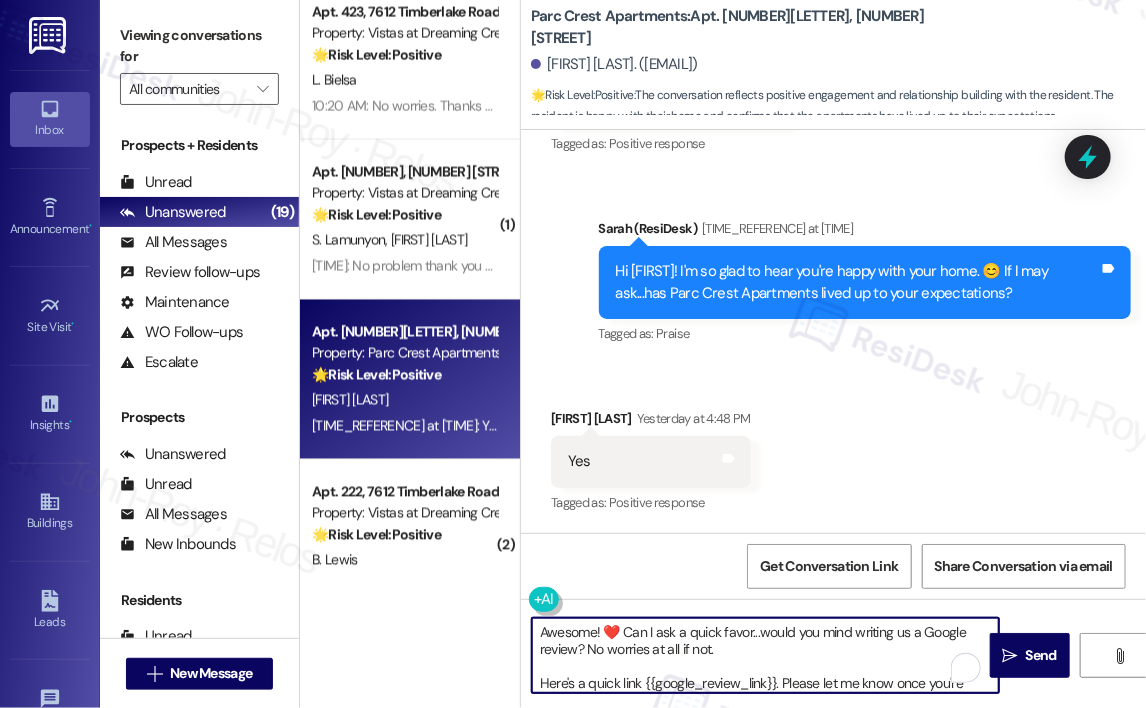 scroll, scrollTop: 16, scrollLeft: 0, axis: vertical 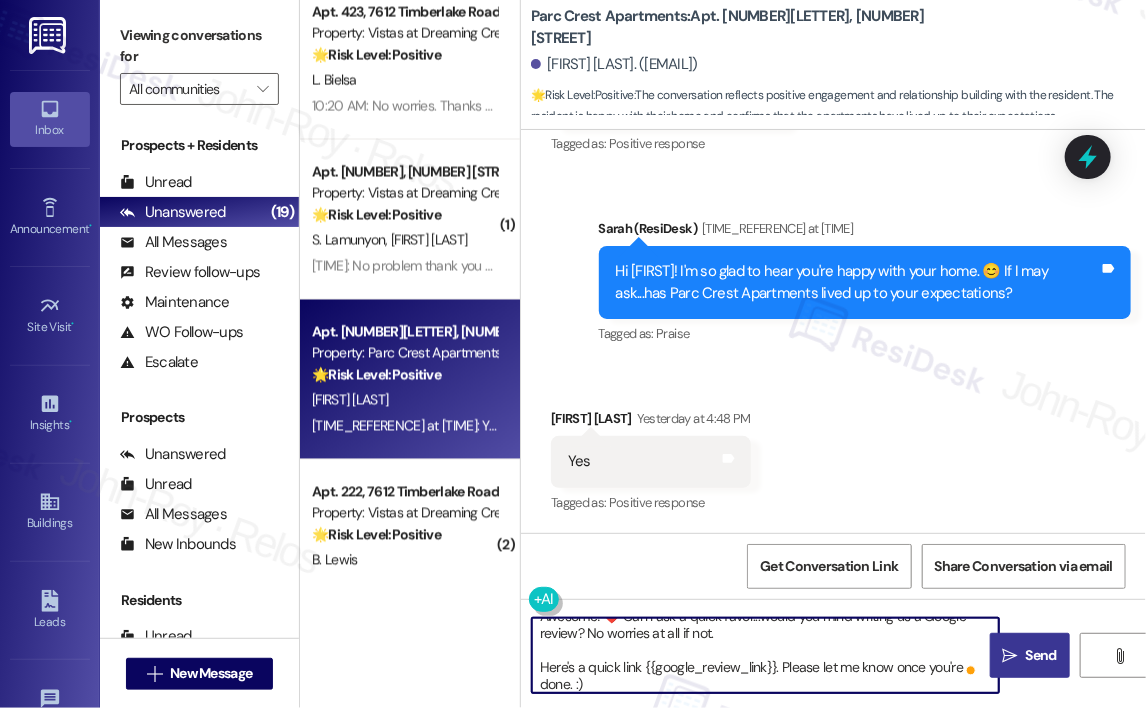 type on "Awesome! ❤️ Can I ask a quick favor...would you mind writing us a Google review? No worries at all if not.
Here's a quick link {{google_review_link}}. Please let me know once you're done. :)" 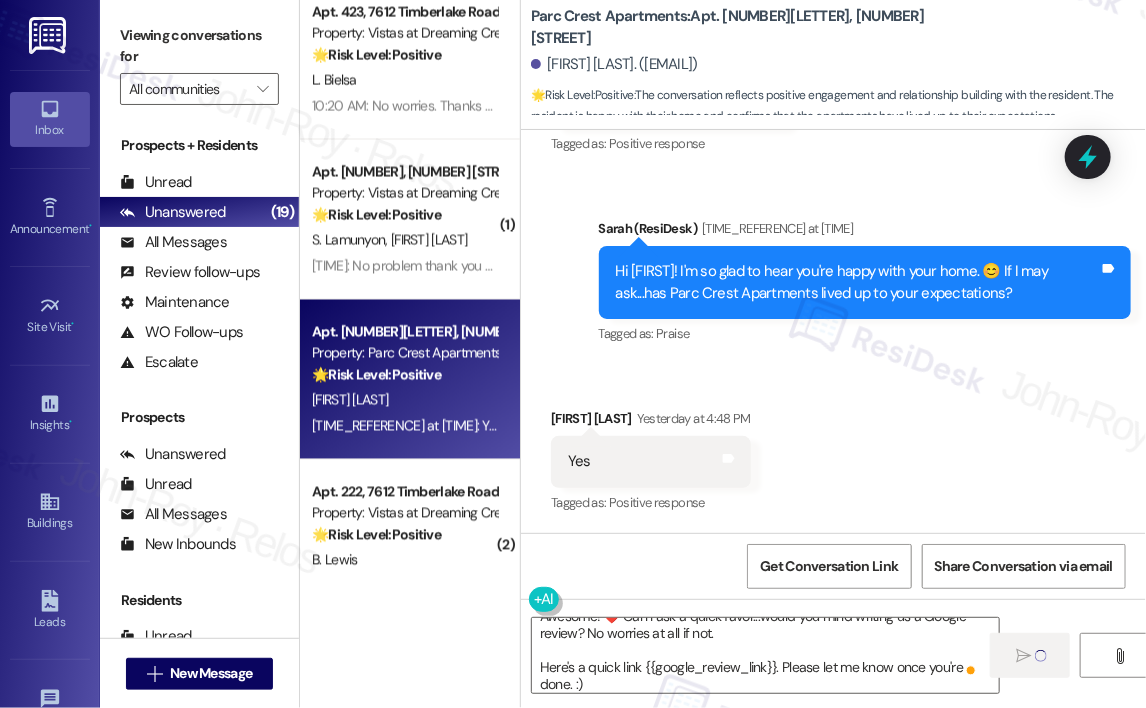 type 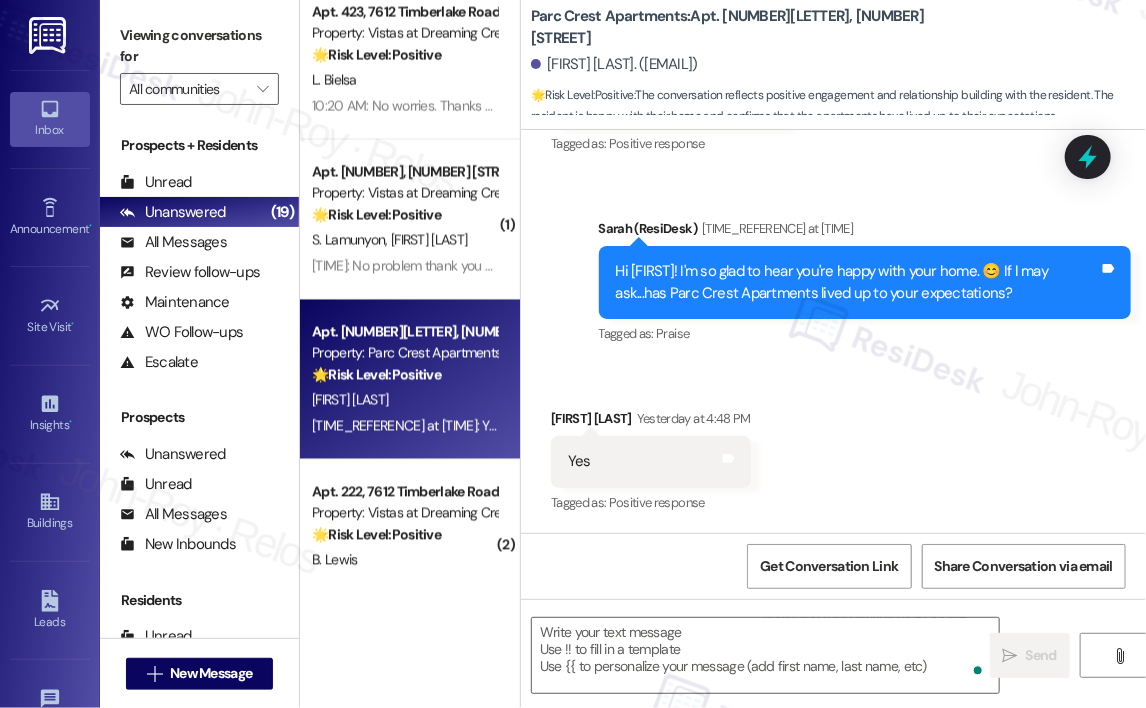 scroll, scrollTop: 0, scrollLeft: 0, axis: both 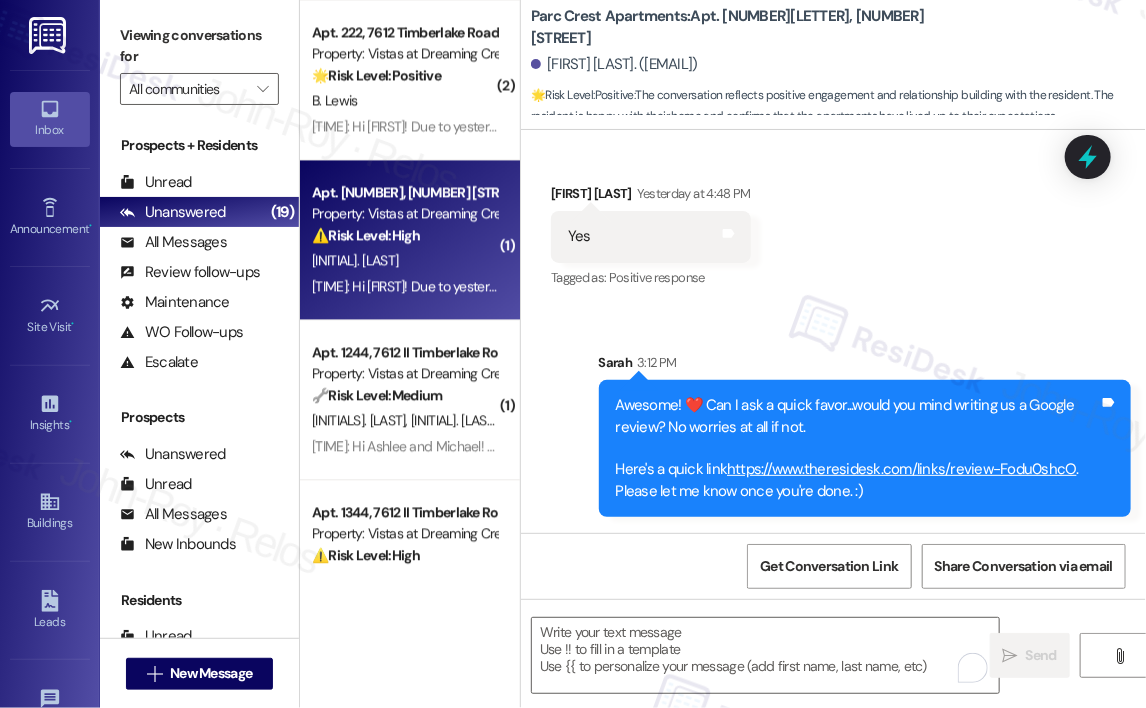 click on "L. Owen" at bounding box center [404, 260] 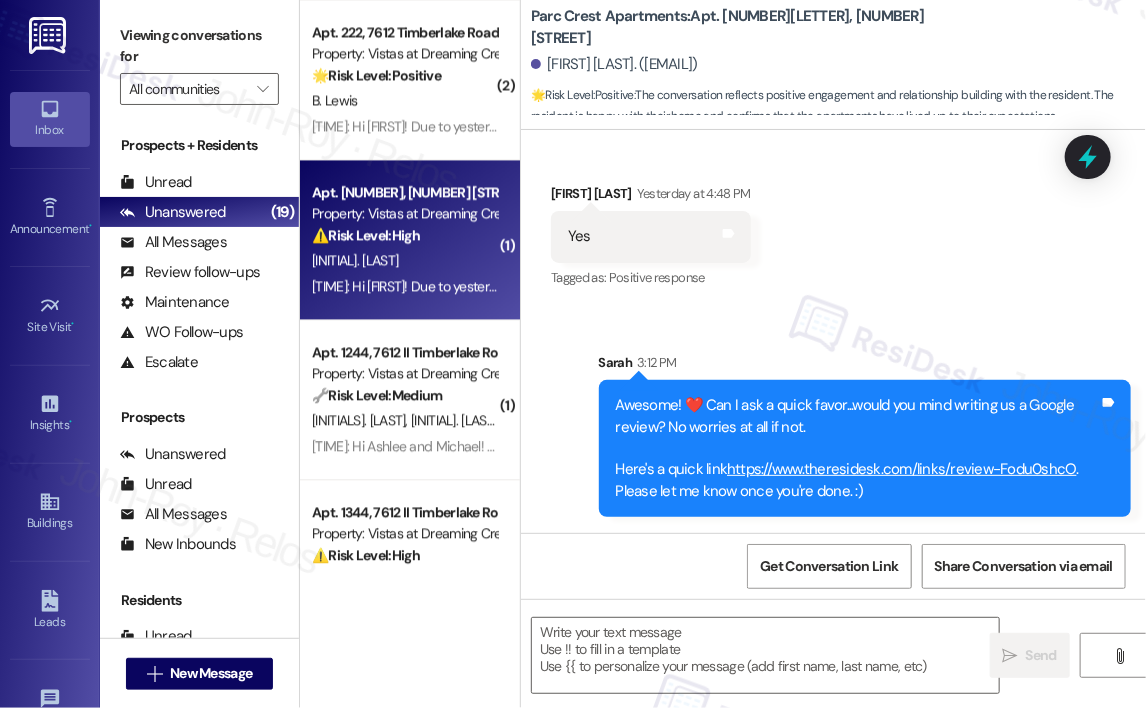 type on "Fetching suggested responses. Please feel free to read through the conversation in the meantime." 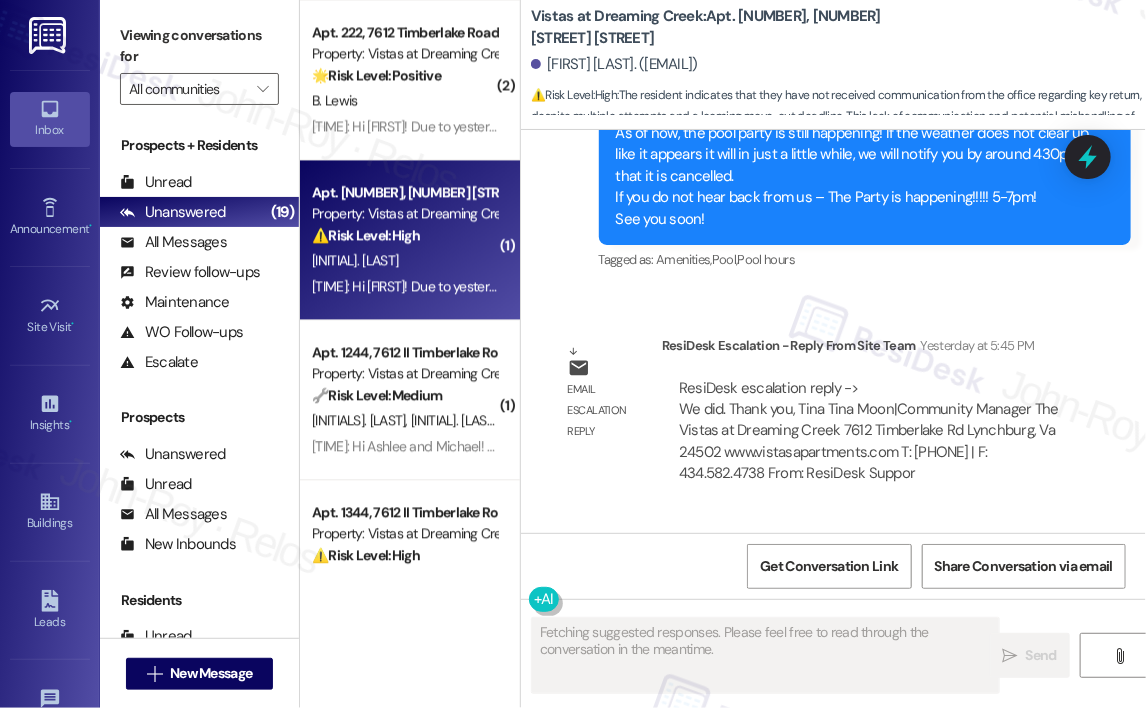 scroll, scrollTop: 5275, scrollLeft: 0, axis: vertical 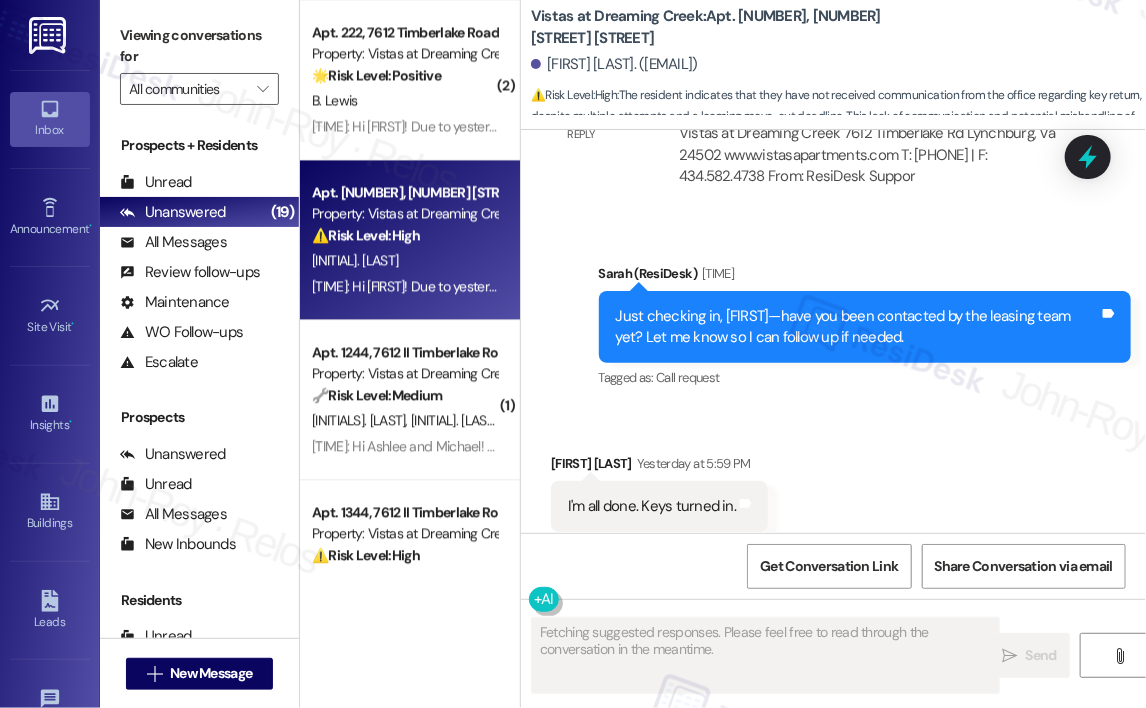 click on "Received via SMS Linda Owen Yesterday at 5:59 PM I'm all done. Keys turned in. Tags and notes Tagged as:   Positive response Click to highlight conversations about Positive response" at bounding box center [833, 492] 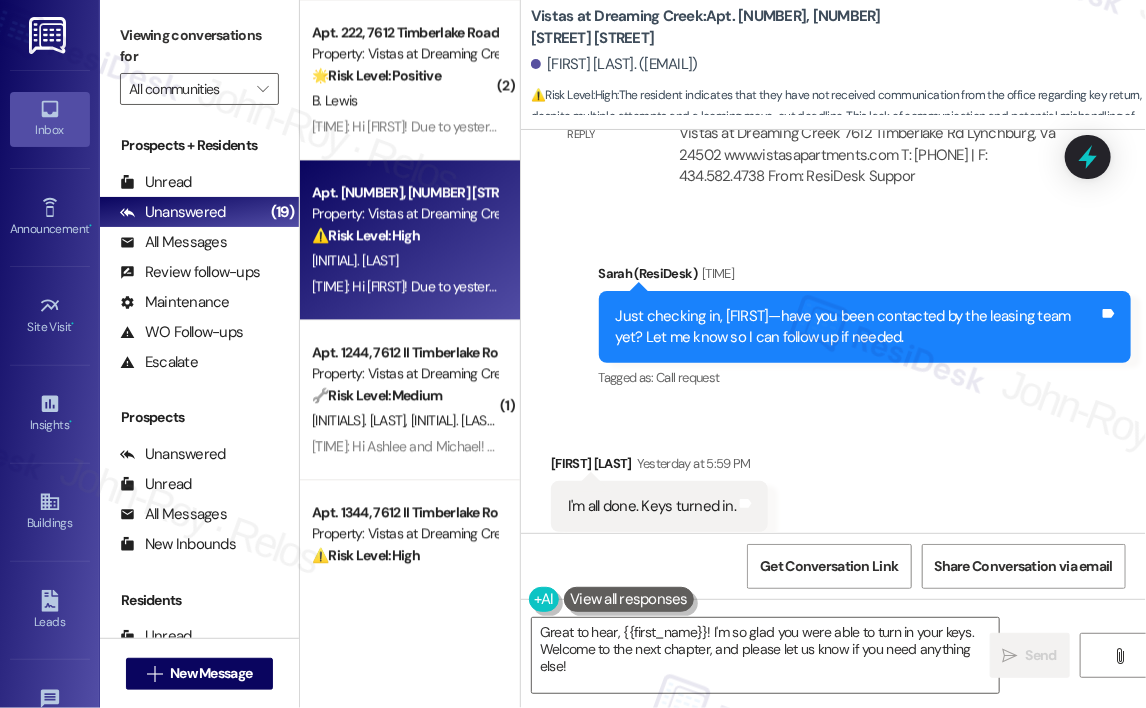 click on "Received via SMS Linda Owen Yesterday at 5:59 PM I'm all done. Keys turned in. Tags and notes Tagged as:   Positive response Click to highlight conversations about Positive response" at bounding box center (833, 492) 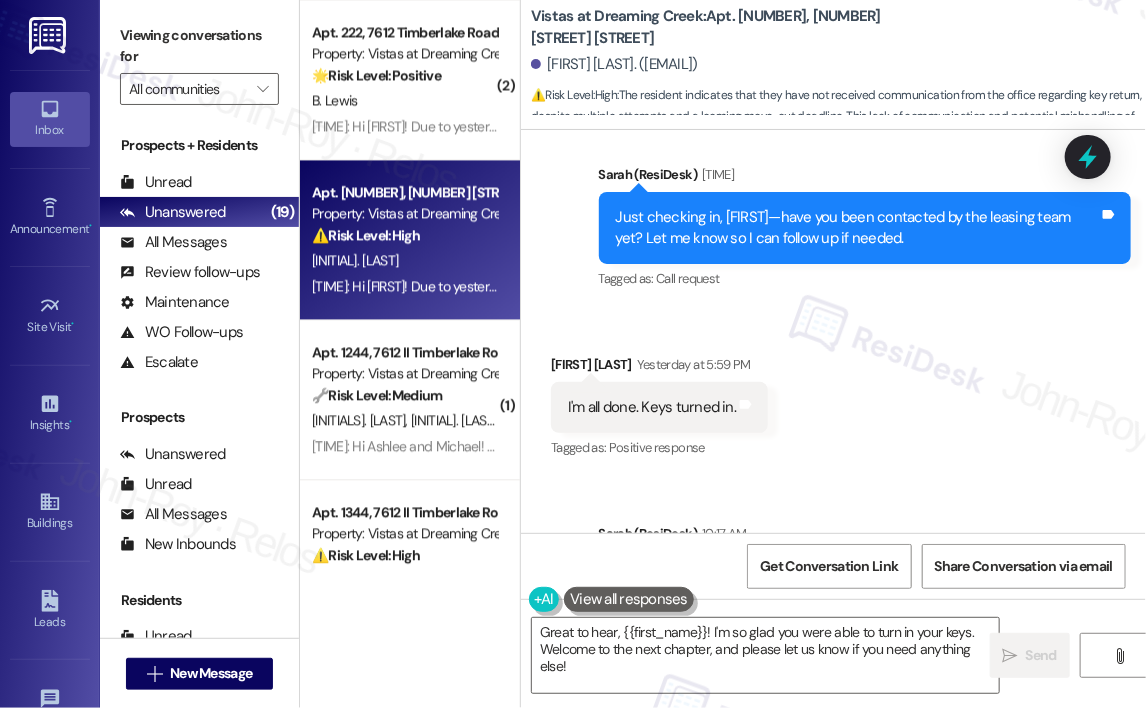scroll, scrollTop: 5352, scrollLeft: 0, axis: vertical 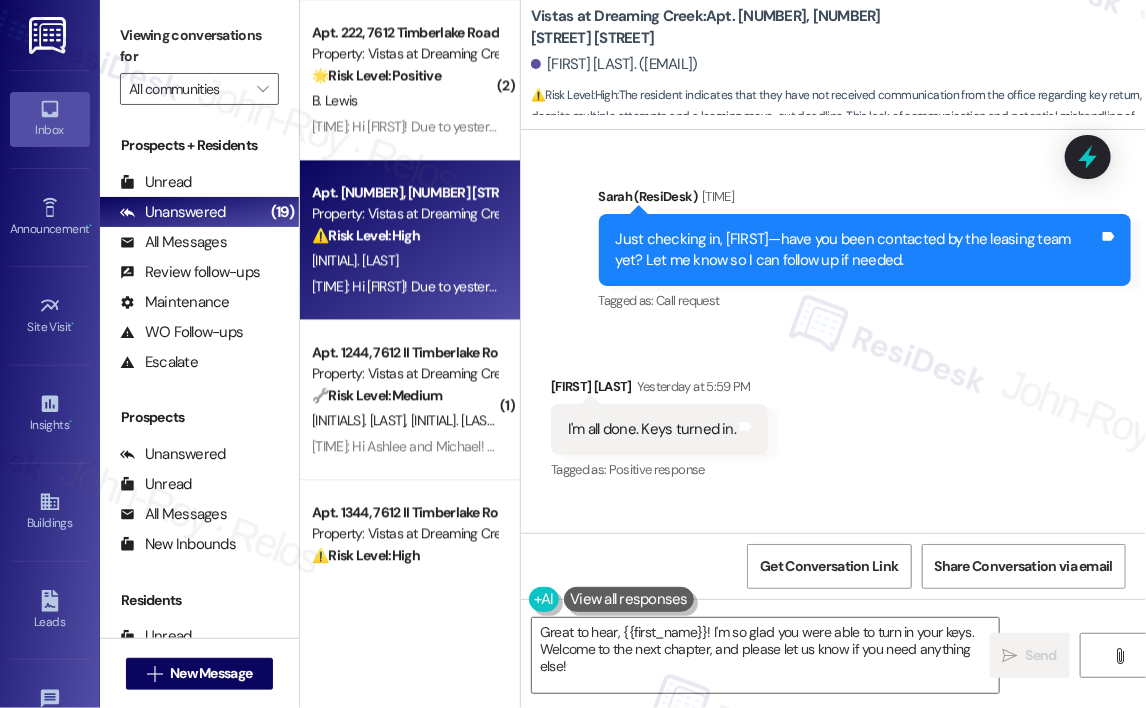 click on "Received via SMS Linda Owen Yesterday at 5:59 PM I'm all done. Keys turned in. Tags and notes Tagged as:   Positive response Click to highlight conversations about Positive response" at bounding box center [833, 415] 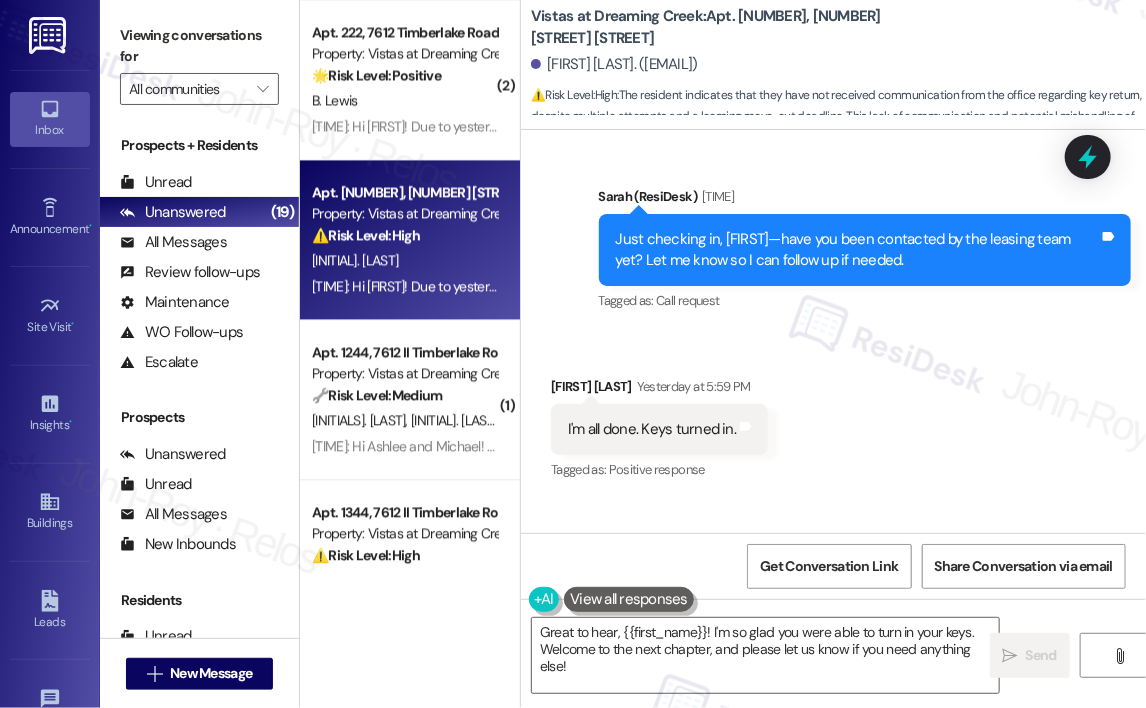 click on "Received via SMS Linda Owen Yesterday at 5:59 PM I'm all done. Keys turned in. Tags and notes Tagged as:   Positive response Click to highlight conversations about Positive response" at bounding box center [833, 415] 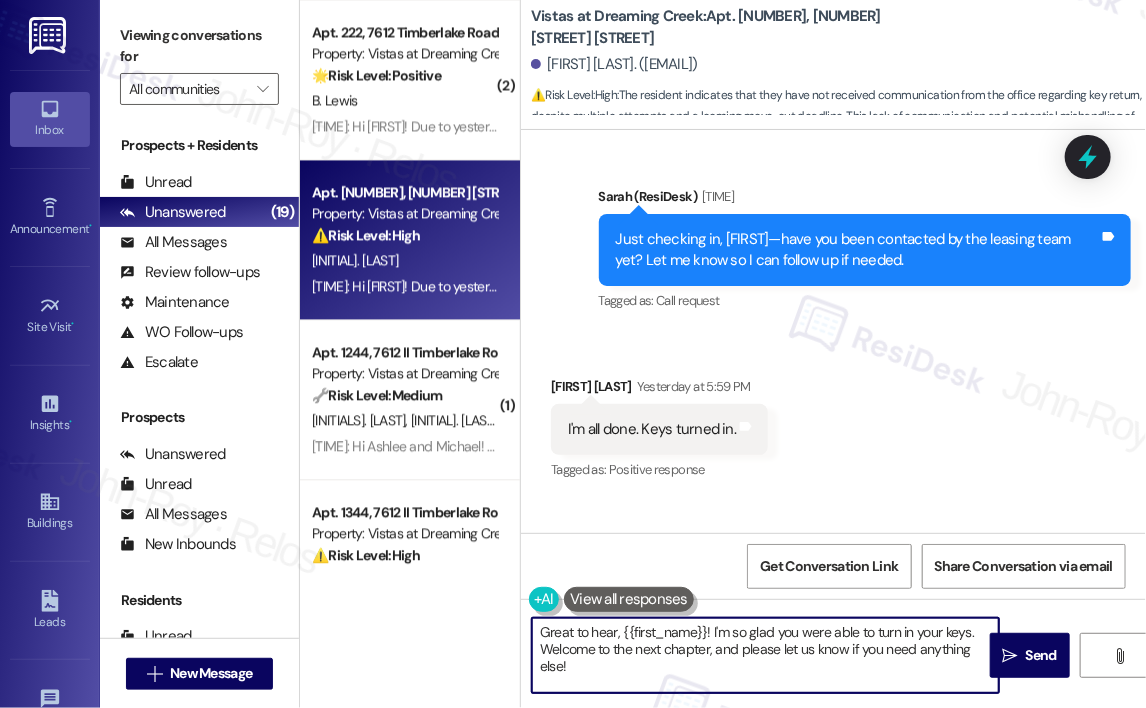 click on "Great to hear, {{first_name}}! I'm so glad you were able to turn in your keys. Welcome to the next chapter, and please let us know if you need anything else!" at bounding box center [765, 655] 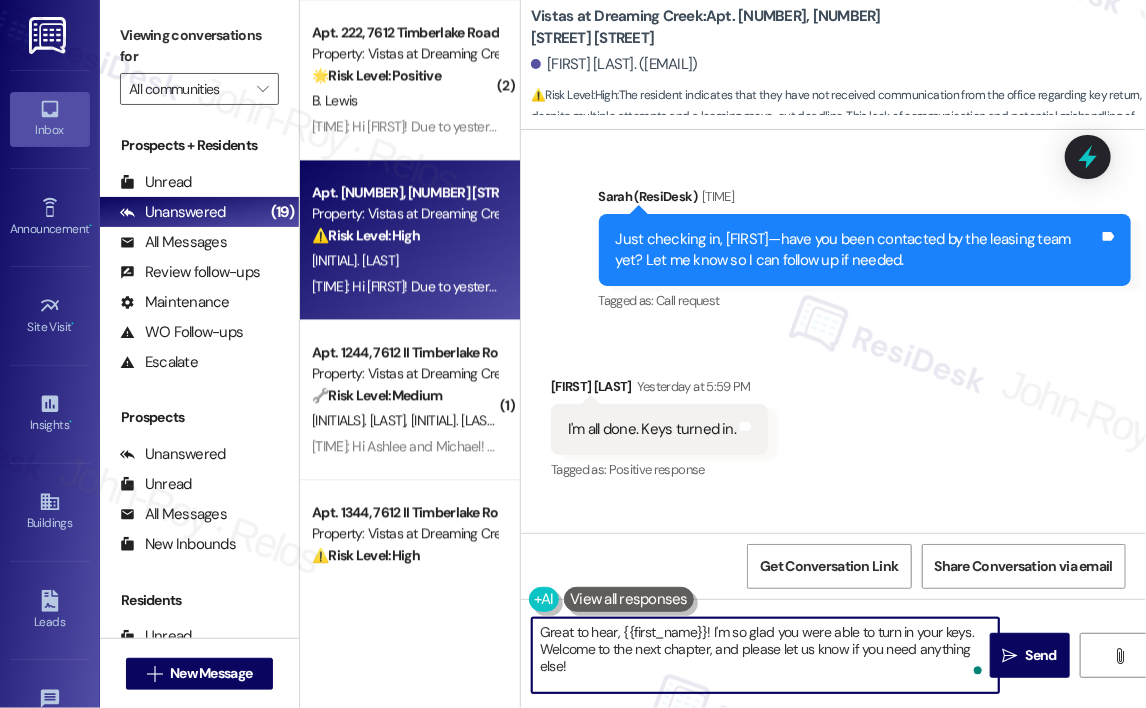 click on "Great to hear, {{first_name}}! I'm so glad you were able to turn in your keys. Welcome to the next chapter, and please let us know if you need anything else!" at bounding box center (765, 655) 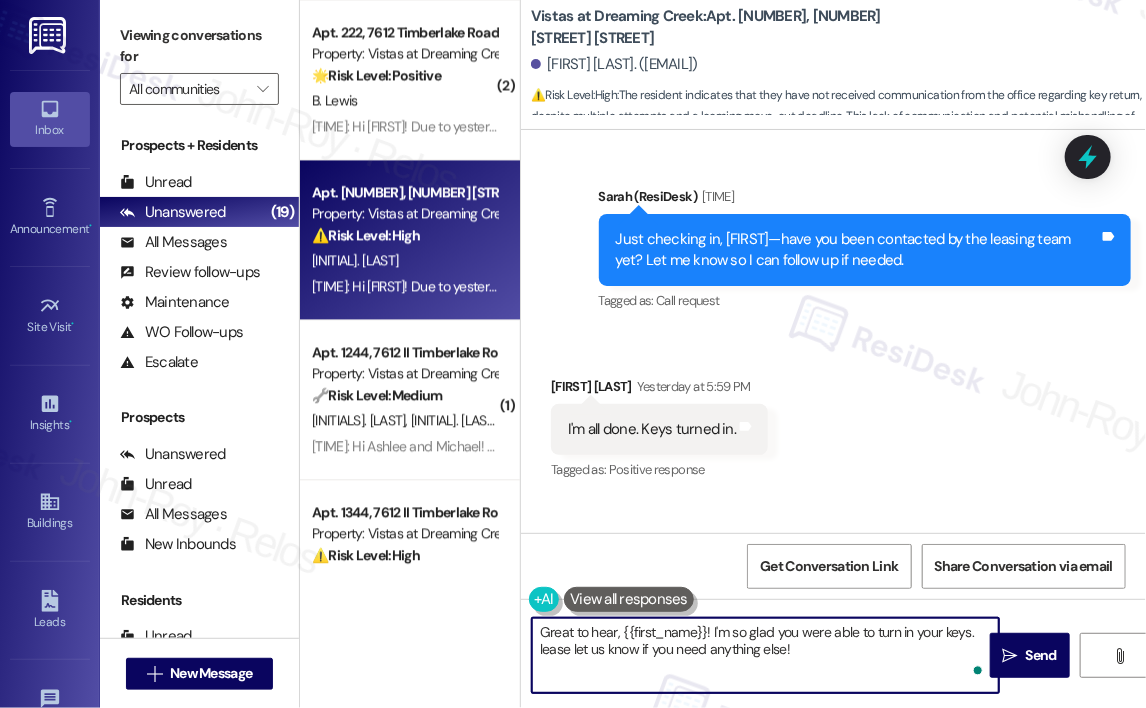 type on "Great to hear, {{first_name}}! I'm so glad you were able to turn in your keys. Please let us know if you need anything else!" 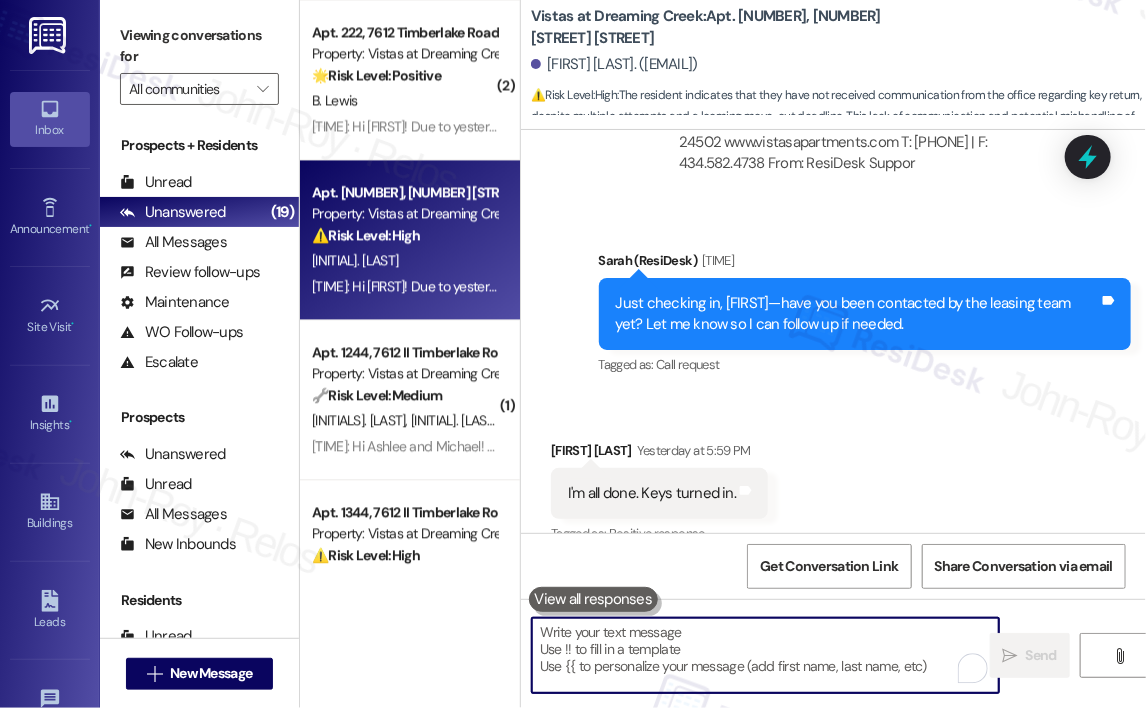 scroll, scrollTop: 5275, scrollLeft: 0, axis: vertical 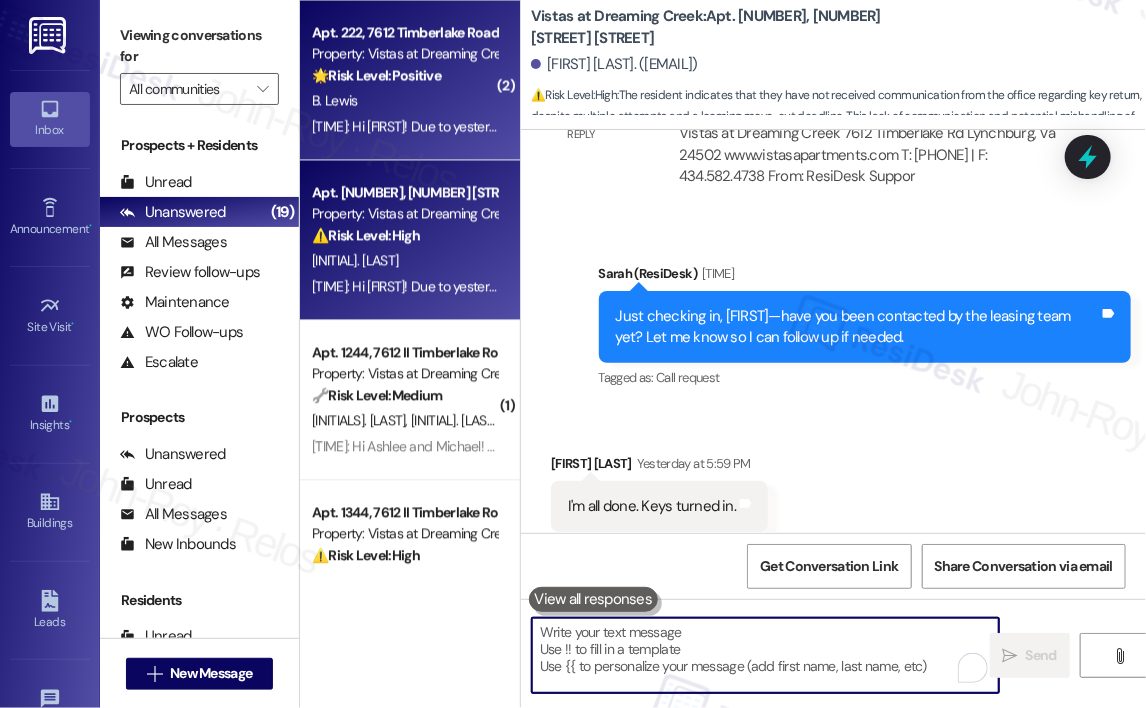 type 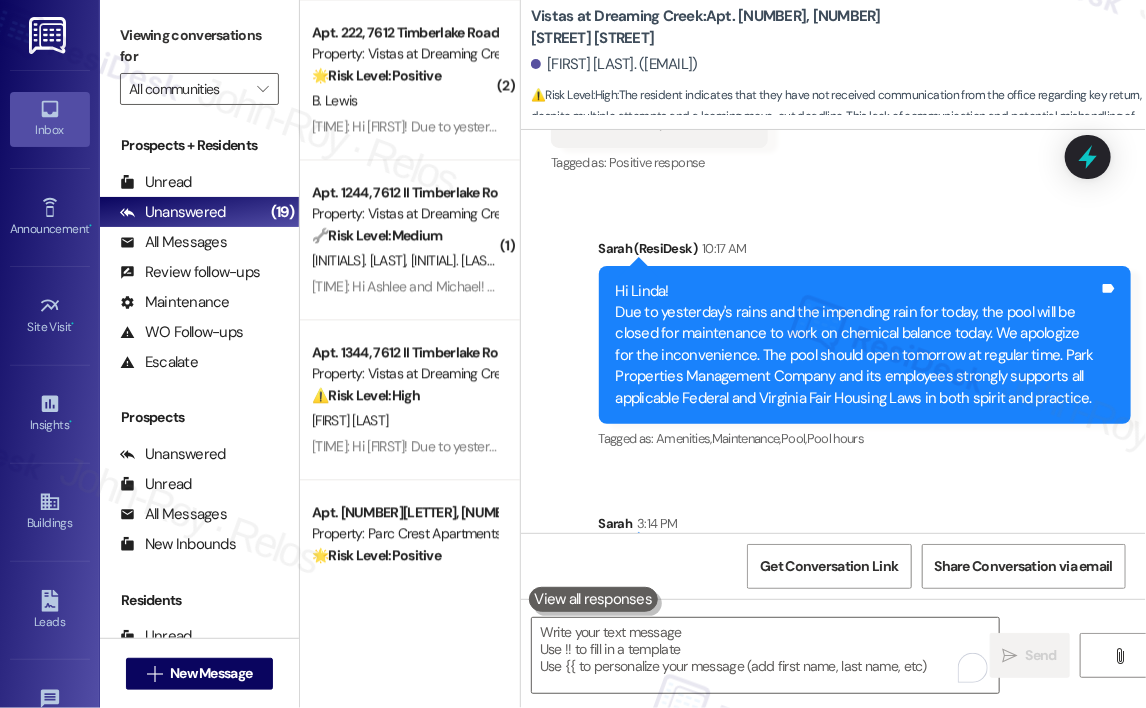 scroll, scrollTop: 5612, scrollLeft: 0, axis: vertical 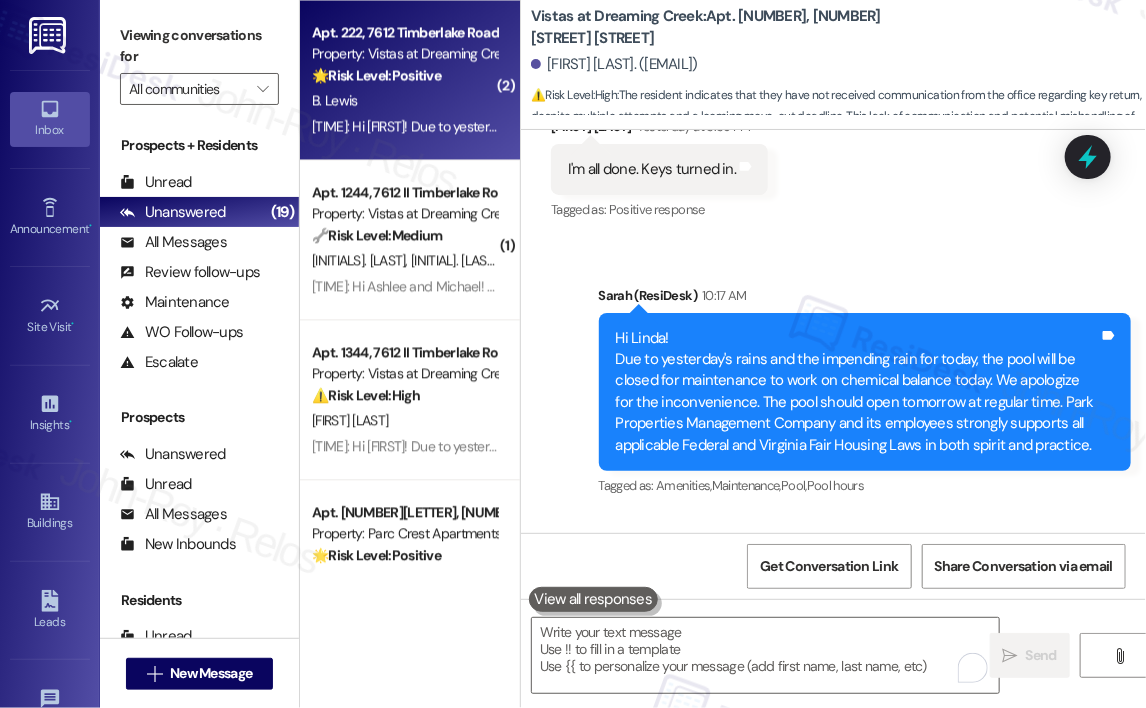 click on "10:19 AM: Hi Bernice!
Due to yesterday's rains and the impending rain for today, the pool will be closed for maintenance to work on chemical balance today.  We apologize for the inconvenience.  The pool should open tomorrow at regular time. Park Properties Management Company and its employees strongly supports all applicable Federal and Virginia Fair Housing Laws in both spirit and practice. 10:19 AM: Hi Bernice!
Due to yesterday's rains and the impending rain for today, the pool will be closed for maintenance to work on chemical balance today.  We apologize for the inconvenience.  The pool should open tomorrow at regular time. Park Properties Management Company and its employees strongly supports all applicable Federal and Virginia Fair Housing Laws in both spirit and practice." at bounding box center [1447, 126] 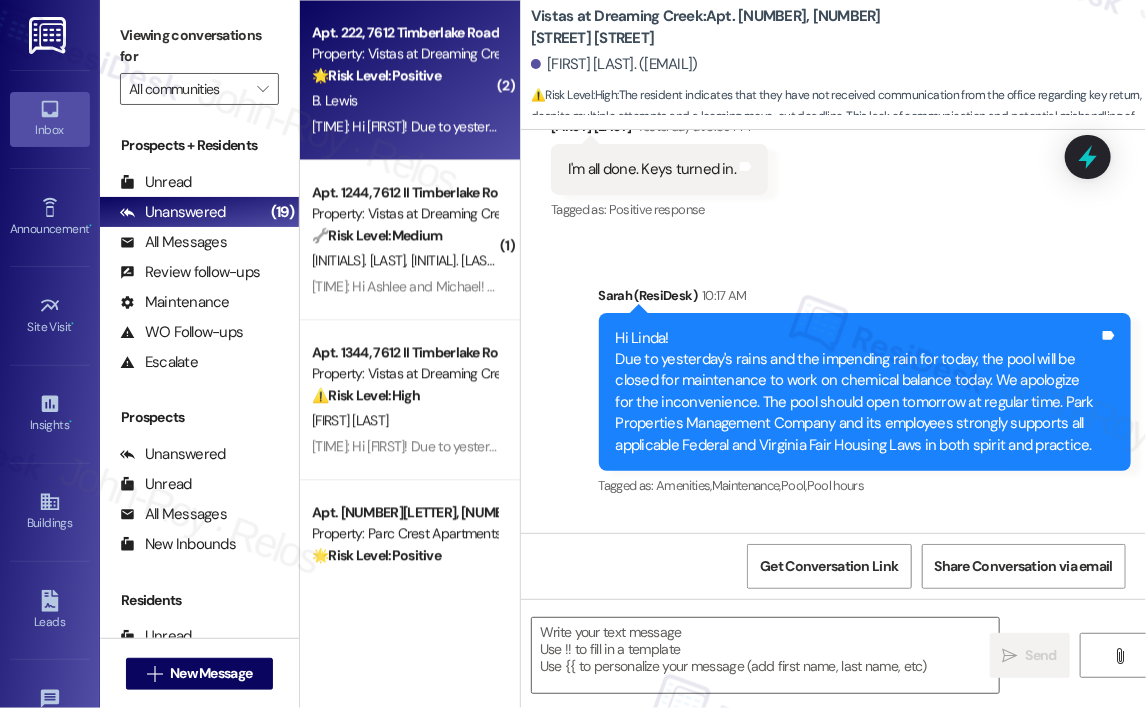 type on "Fetching suggested responses. Please feel free to read through the conversation in the meantime." 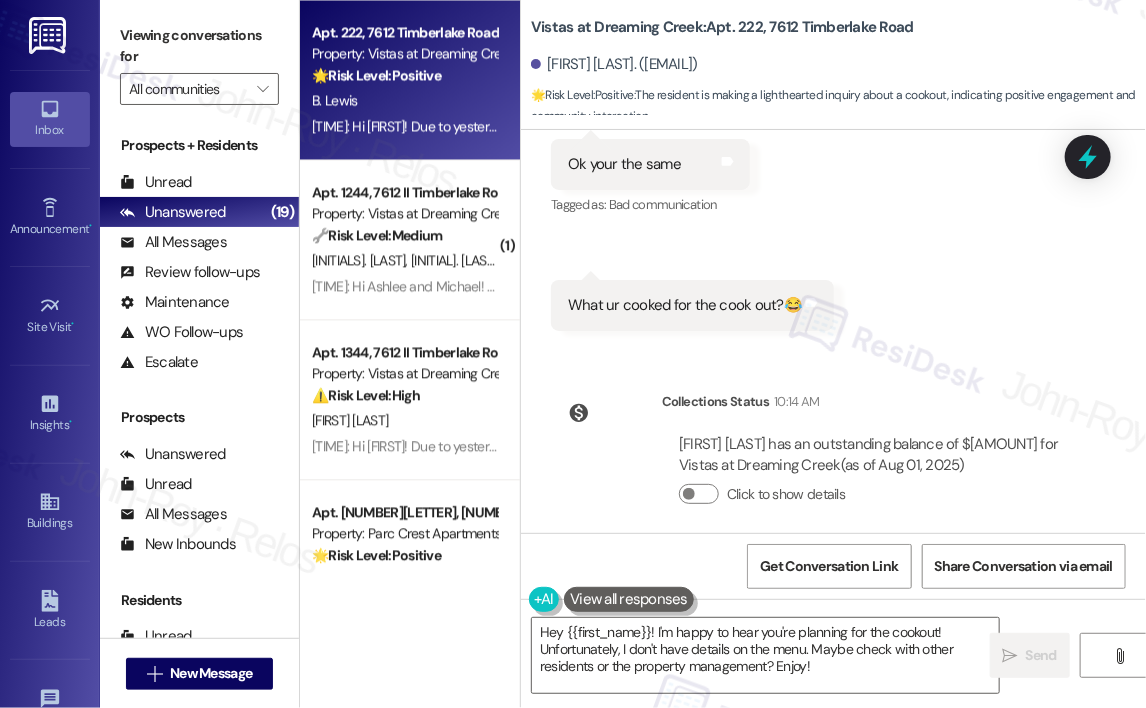 scroll, scrollTop: 18149, scrollLeft: 0, axis: vertical 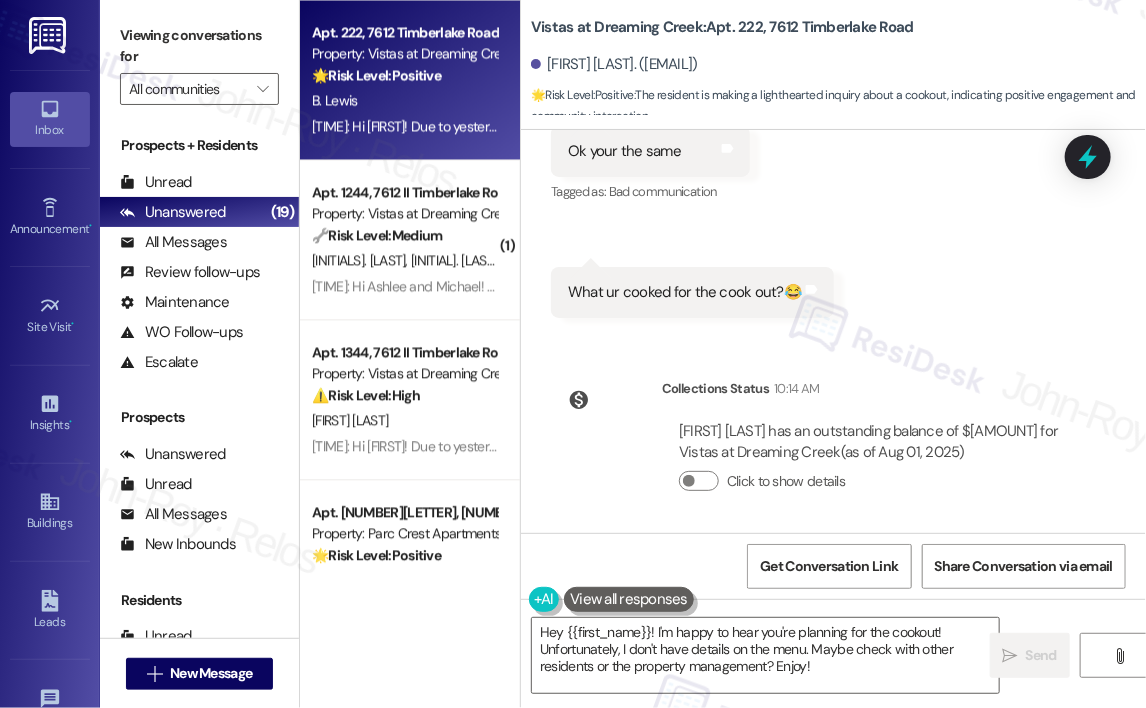 click on "What ur cooked for the cook out?😂" at bounding box center [685, 292] 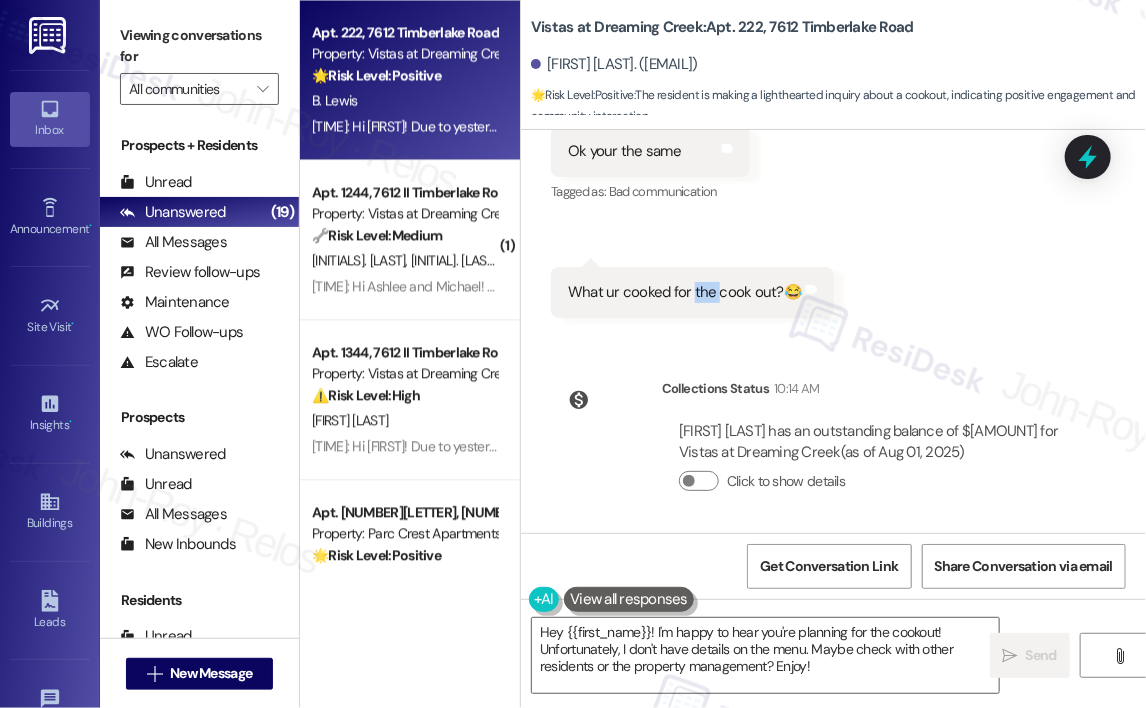 click on "What ur cooked for the cook out?😂" at bounding box center [685, 292] 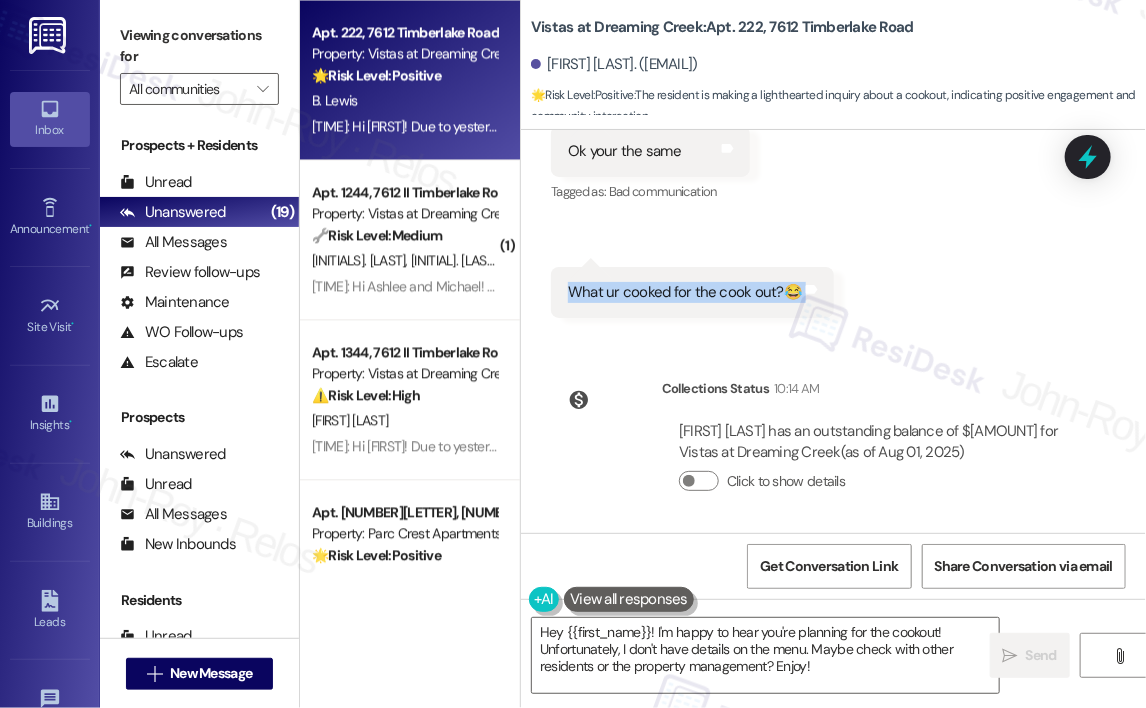 click on "What ur cooked for the cook out?😂" at bounding box center [685, 292] 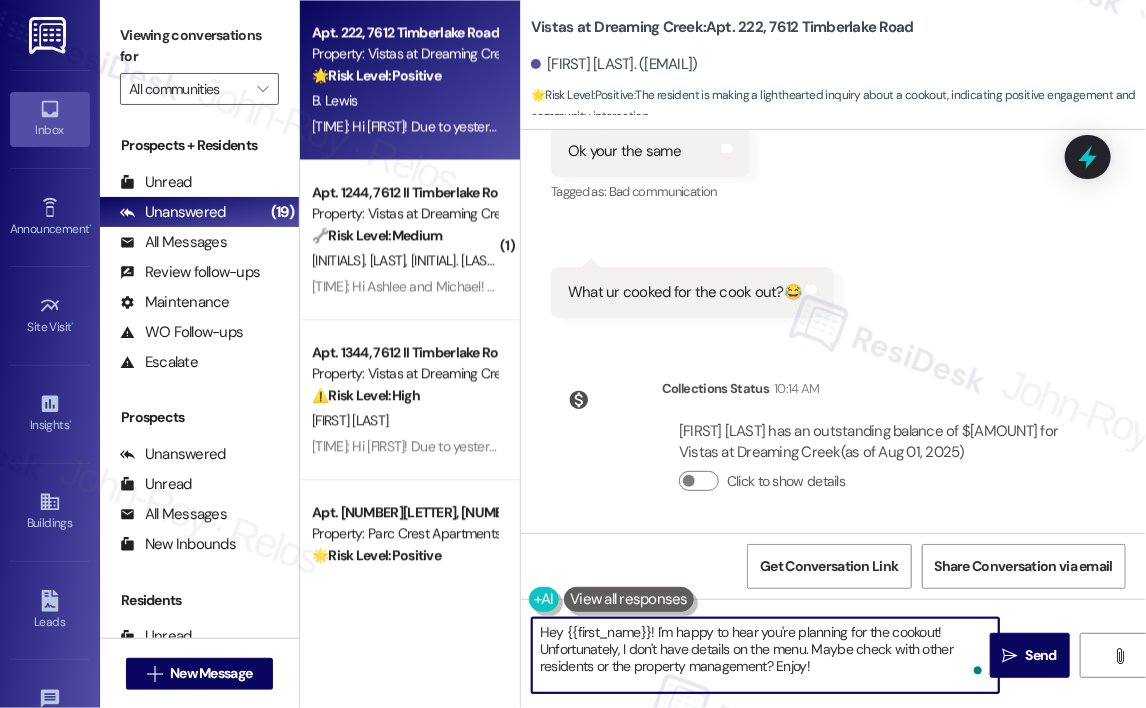 drag, startPoint x: 840, startPoint y: 662, endPoint x: 508, endPoint y: 631, distance: 333.44415 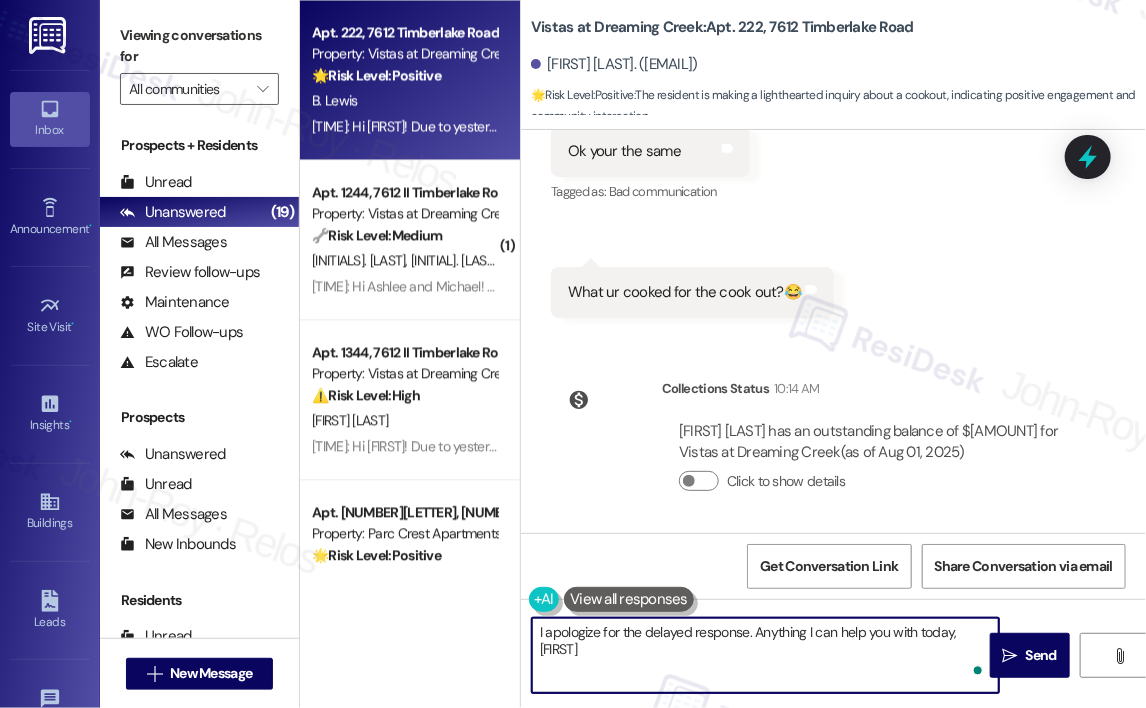 type on "I apologize for the delayed response. Anything I can help you with today, Bernice?" 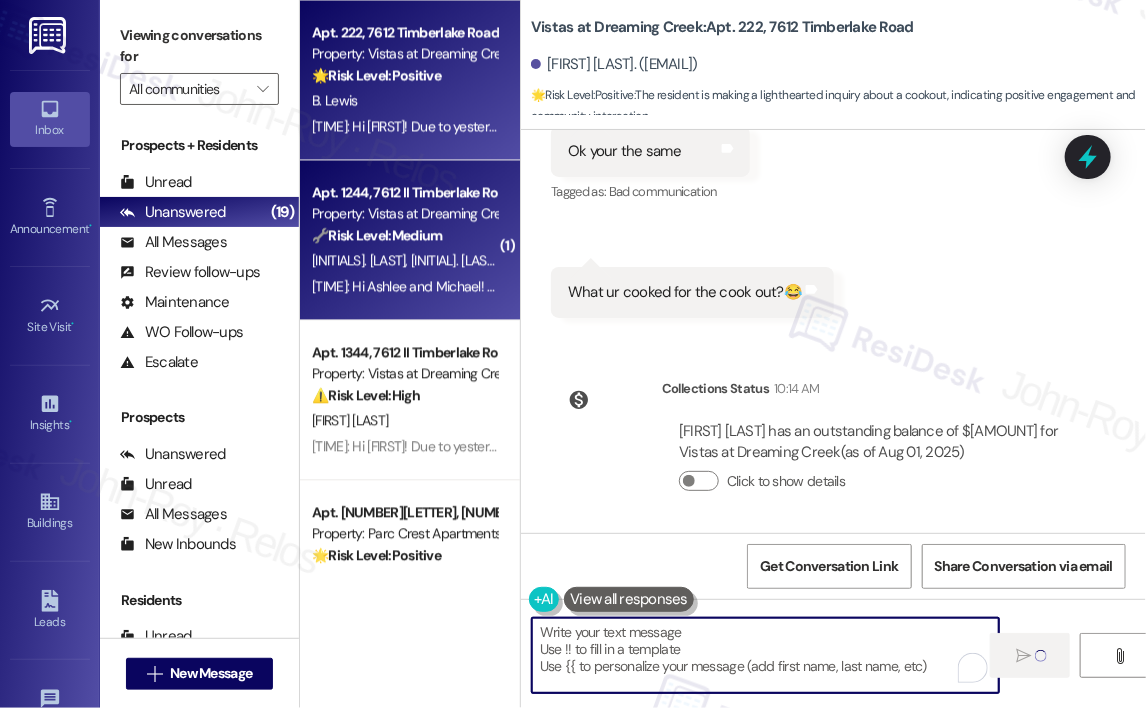 type 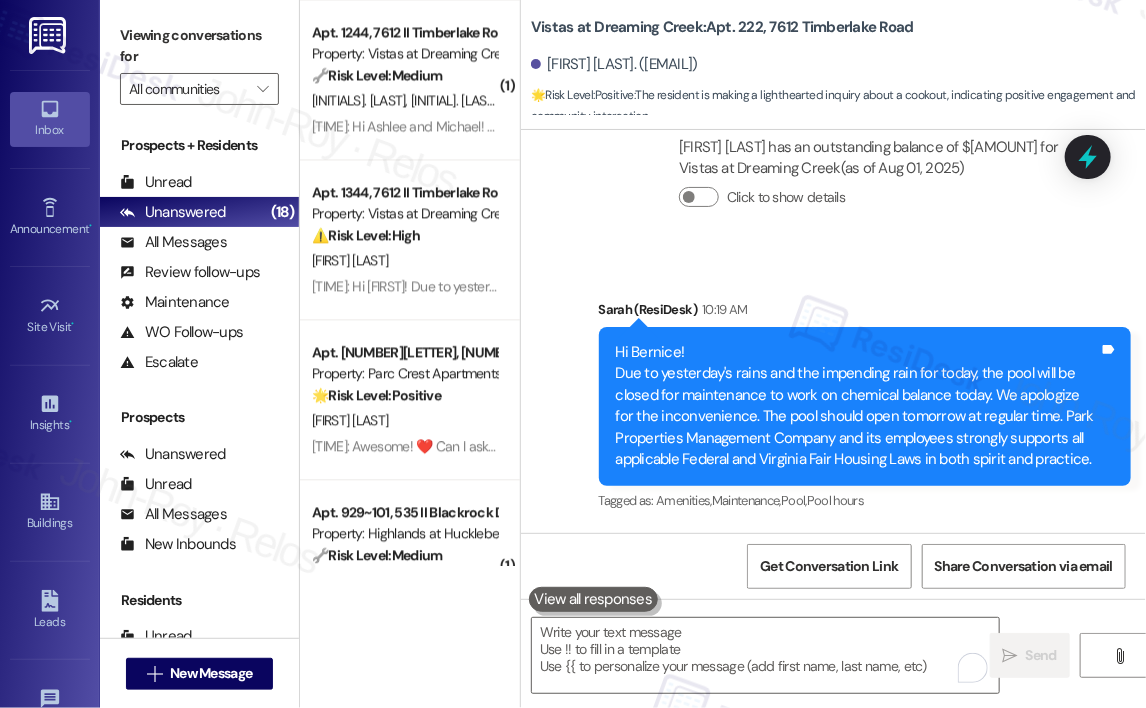 scroll, scrollTop: 18610, scrollLeft: 0, axis: vertical 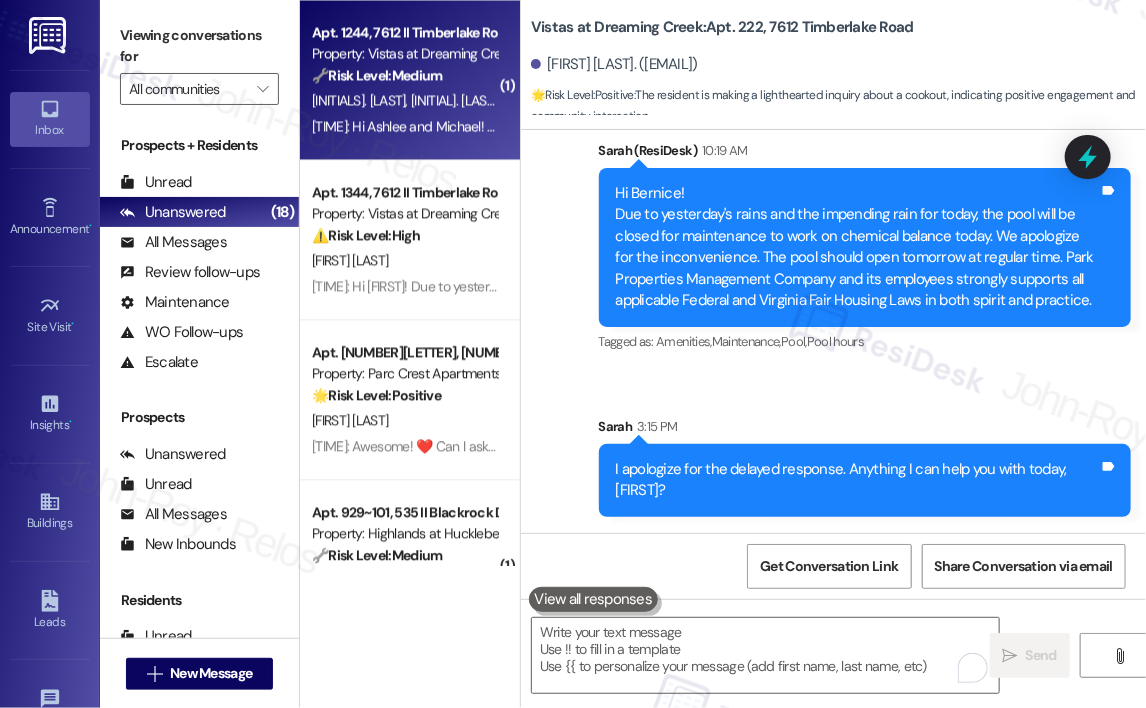 click on "10:14 AM: Hi Ashlee and Michael!
Due to yesterday's rains and the impending rain for today, the pool will be closed for maintenance to work on chemical balance today.  We apologize for the inconvenience.  The pool should open tomorrow at regular time. Park Properties Management Company and its employees strongly supports all applicable Federal and Virginia Fair Housing Laws in both spirit and practice. 10:14 AM: Hi Ashlee and Michael!
Due to yesterday's rains and the impending rain for today, the pool will be closed for maintenance to work on chemical balance today.  We apologize for the inconvenience.  The pool should open tomorrow at regular time. Park Properties Management Company and its employees strongly supports all applicable Federal and Virginia Fair Housing Laws in both spirit and practice." at bounding box center (1485, 126) 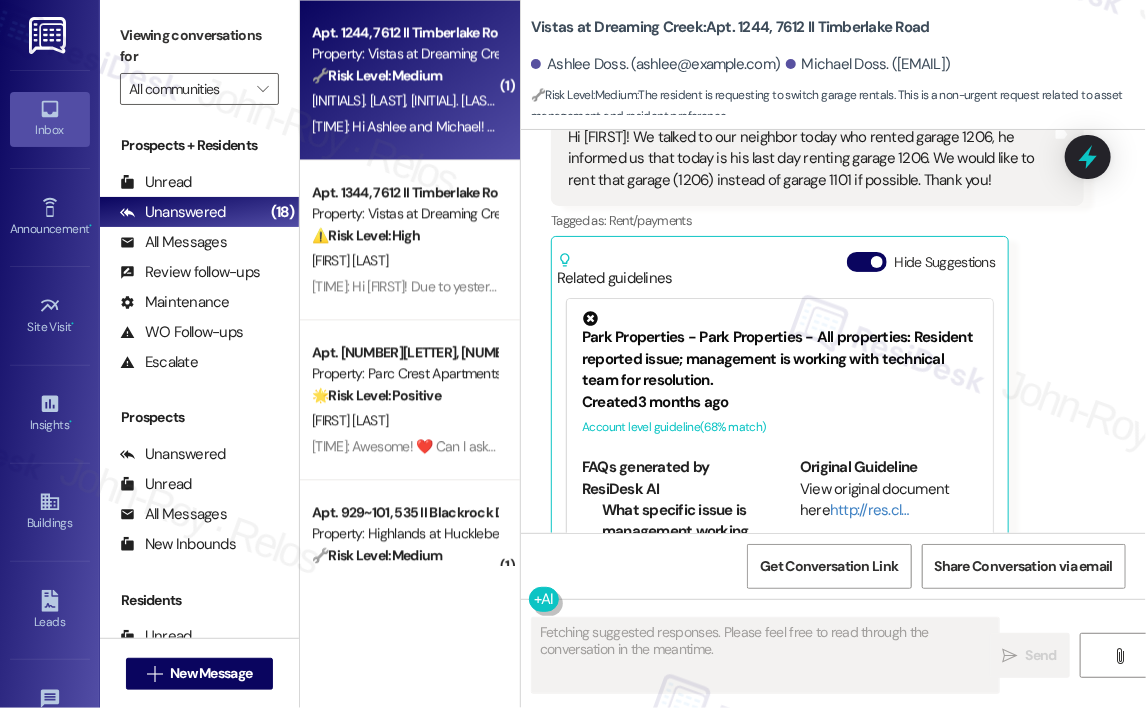scroll, scrollTop: 3304, scrollLeft: 0, axis: vertical 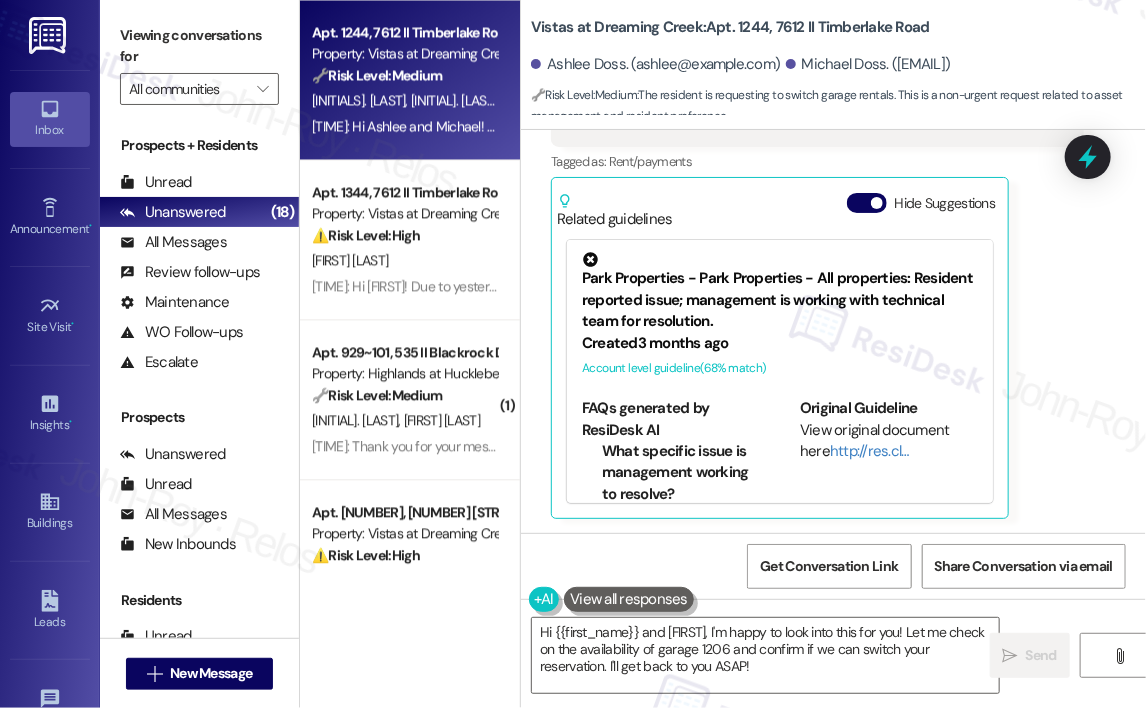 click on "Ashlee Doss Yesterday at 9:09 AM Hi Sarah! We talked to our neighbor today who rented garage 1206, he informed us that today is his last day renting garage 1206. We would like to rent that garage (1206) instead of garage 1101 if possible. Thank you! Tags and notes Tagged as:   Rent/payments Click to highlight conversations about Rent/payments  Related guidelines Hide Suggestions Park Properties - Park Properties - All properties: Resident reported issue; management is working with technical team for resolution.
Created  3 months ago Account level guideline  ( 68 % match) FAQs generated by ResiDesk AI What specific issue is management working to resolve? The document doesn't specify the exact issue. Management is aware of a problem and is working with their technical team to resolve it. How long will it take to resolve the issue? The document doesn't provide a timeframe. Management is actively working on the issue, but no specific resolution time is mentioned. Original Guideline View original document here" at bounding box center (817, 272) 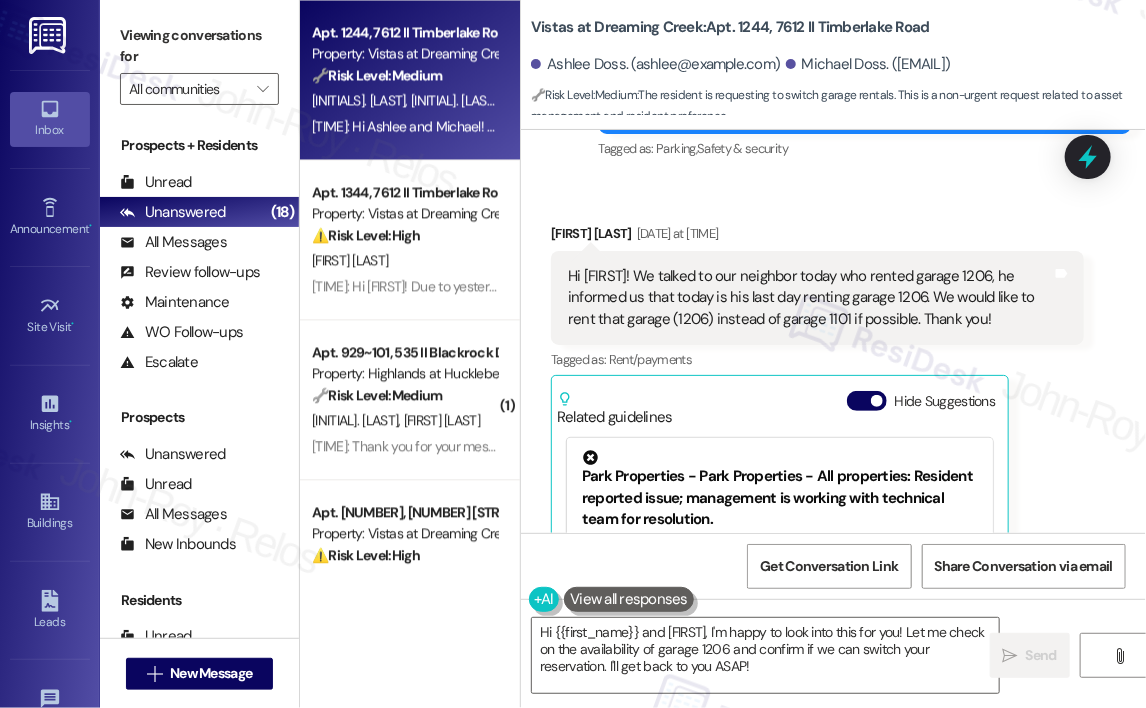 scroll, scrollTop: 3104, scrollLeft: 0, axis: vertical 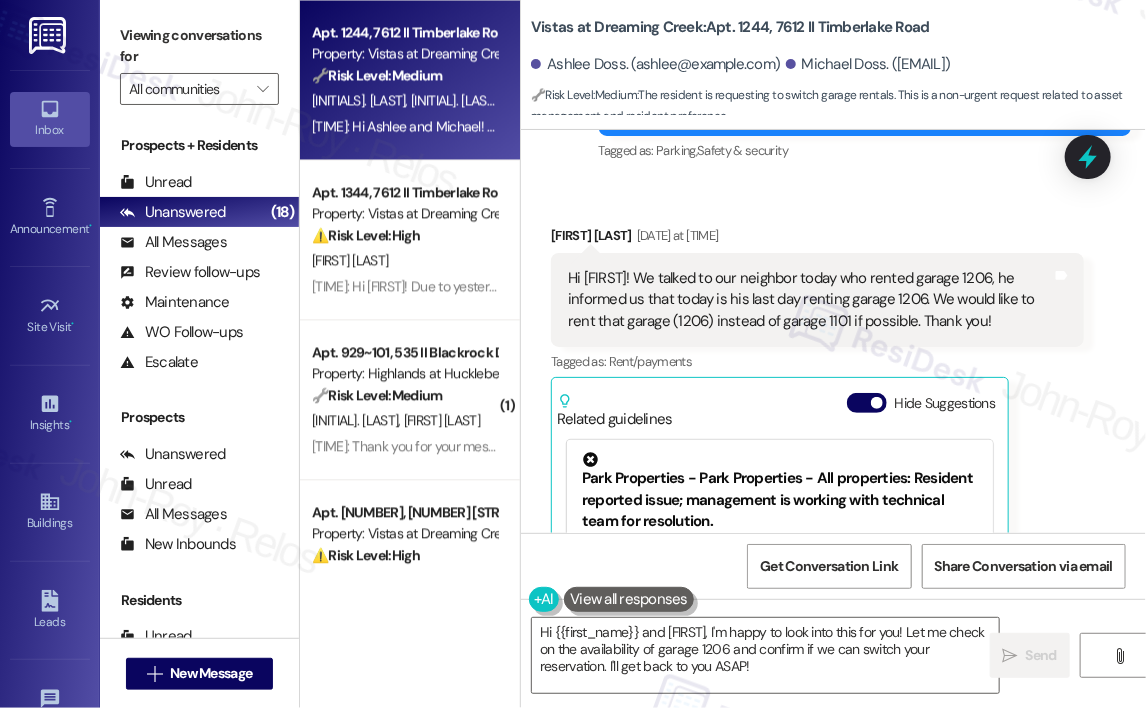 click on "Received via SMS Ashlee Doss Yesterday at 9:09 AM Hi Sarah! We talked to our neighbor today who rented garage 1206, he informed us that today is his last day renting garage 1206. We would like to rent that garage (1206) instead of garage 1101 if possible. Thank you! Tags and notes Tagged as:   Rent/payments Click to highlight conversations about Rent/payments  Related guidelines Hide Suggestions Park Properties - Park Properties - All properties: Resident reported issue; management is working with technical team for resolution.
Created  3 months ago Account level guideline  ( 68 % match) FAQs generated by ResiDesk AI What specific issue is management working to resolve? The document doesn't specify the exact issue. Management is aware of a problem and is working with their technical team to resolve it. How long will it take to resolve the issue? The document doesn't provide a timeframe. Management is actively working on the issue, but no specific resolution time is mentioned. Original Guideline" at bounding box center (833, 457) 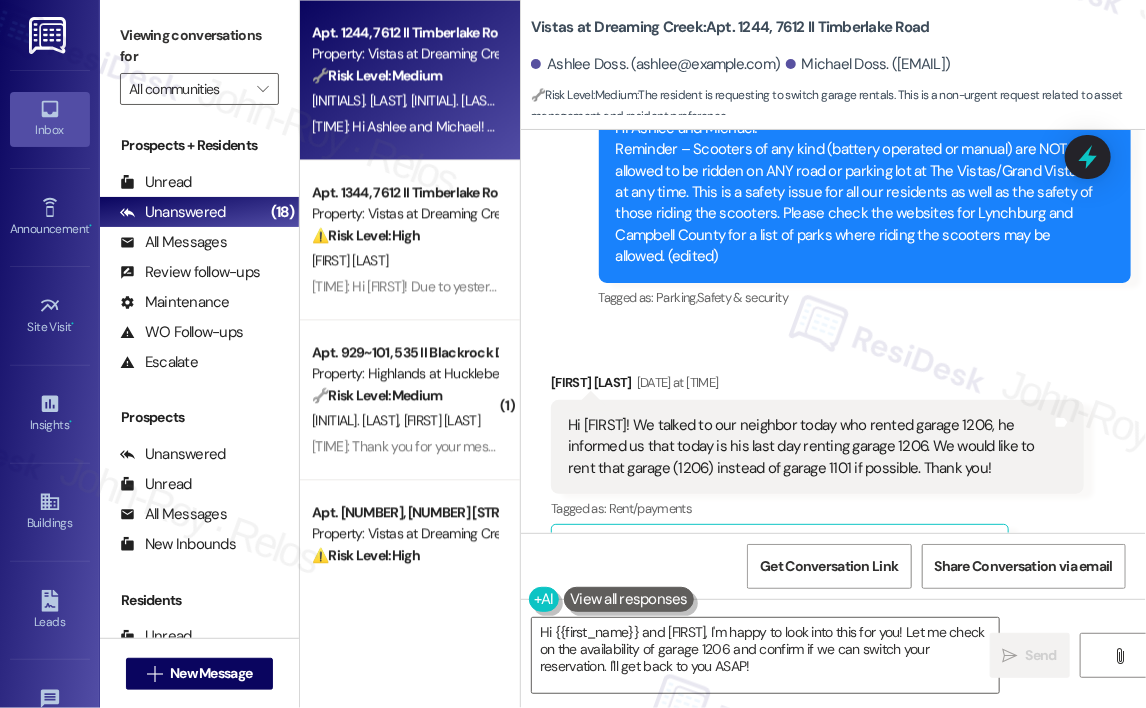scroll, scrollTop: 3004, scrollLeft: 0, axis: vertical 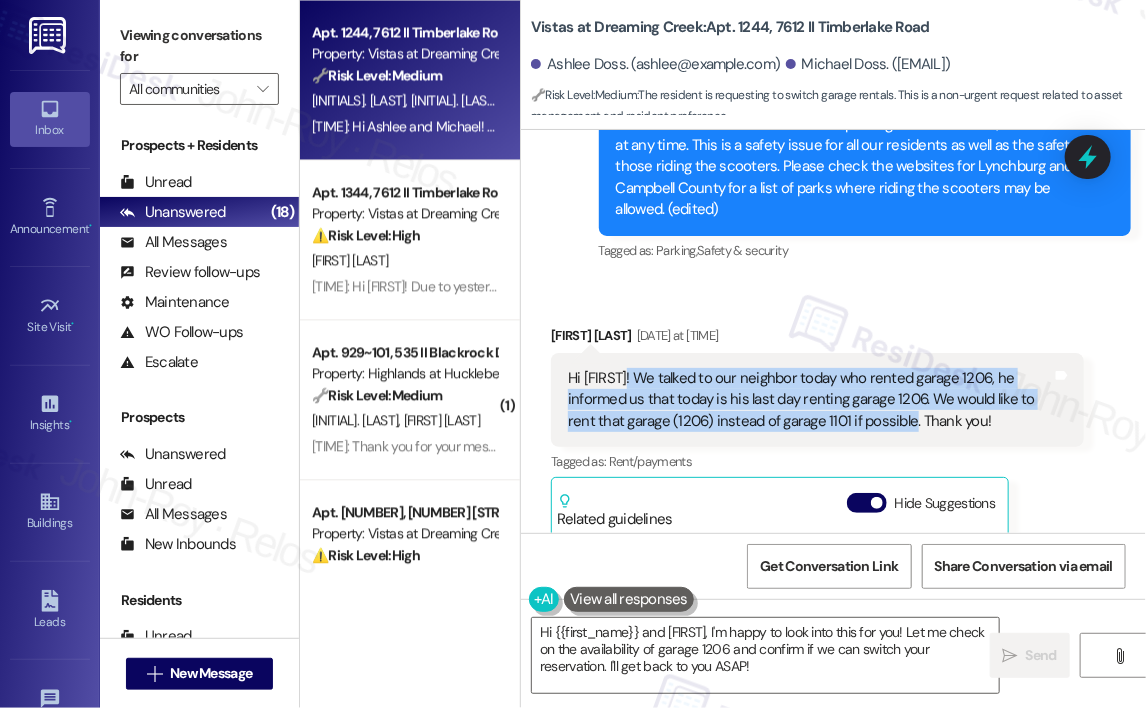 drag, startPoint x: 916, startPoint y: 419, endPoint x: 628, endPoint y: 369, distance: 292.30804 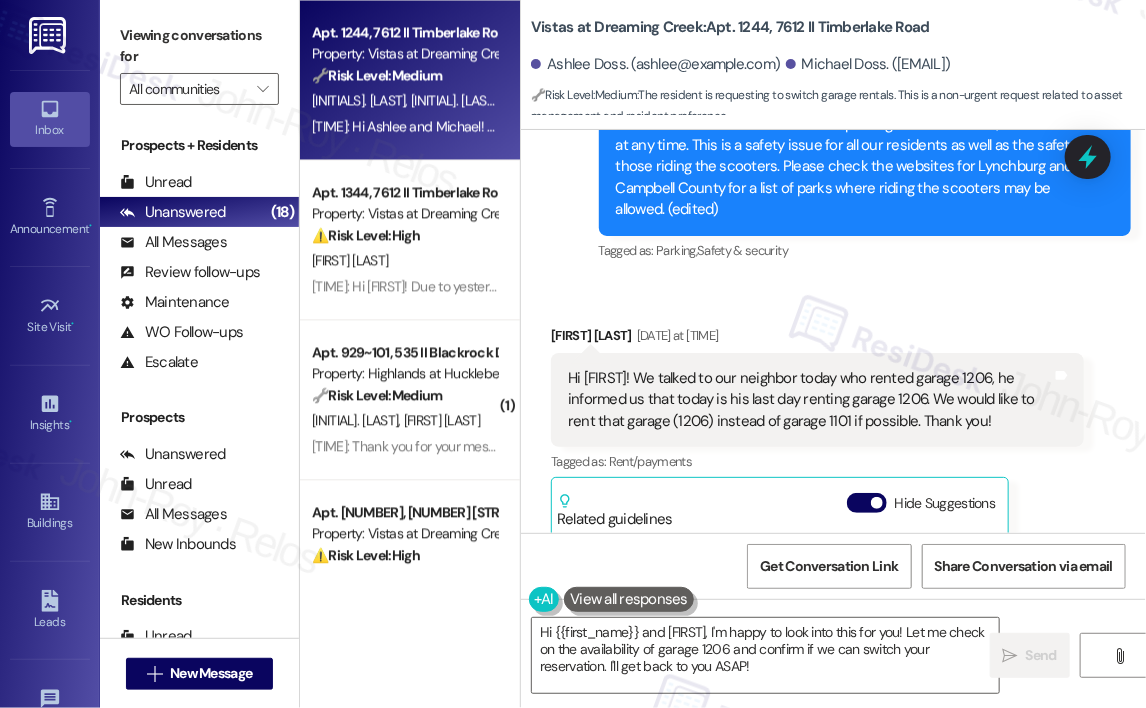 click on "Announcement, sent via SMS 12:20 PM Sarah   (ResiDesk) Jul 29, 2025 at 12:20 PM Hi Ashlee and Michael!
Reminder – Scooters of any kind (battery operated or manual) are NOT allowed to be ridden on ANY road or parking lot at The Vistas/Grand Vistas at any time. This is a safety issue for all our residents as well as the safety of those riding the scooters.  Please check the websites for Lynchburg and Campbell County for a list of parks where riding the scooters may be allowed. (edited)  Tags and notes Tagged as:   Parking ,  Click to highlight conversations about Parking Safety & security Click to highlight conversations about Safety & security" at bounding box center (865, 160) 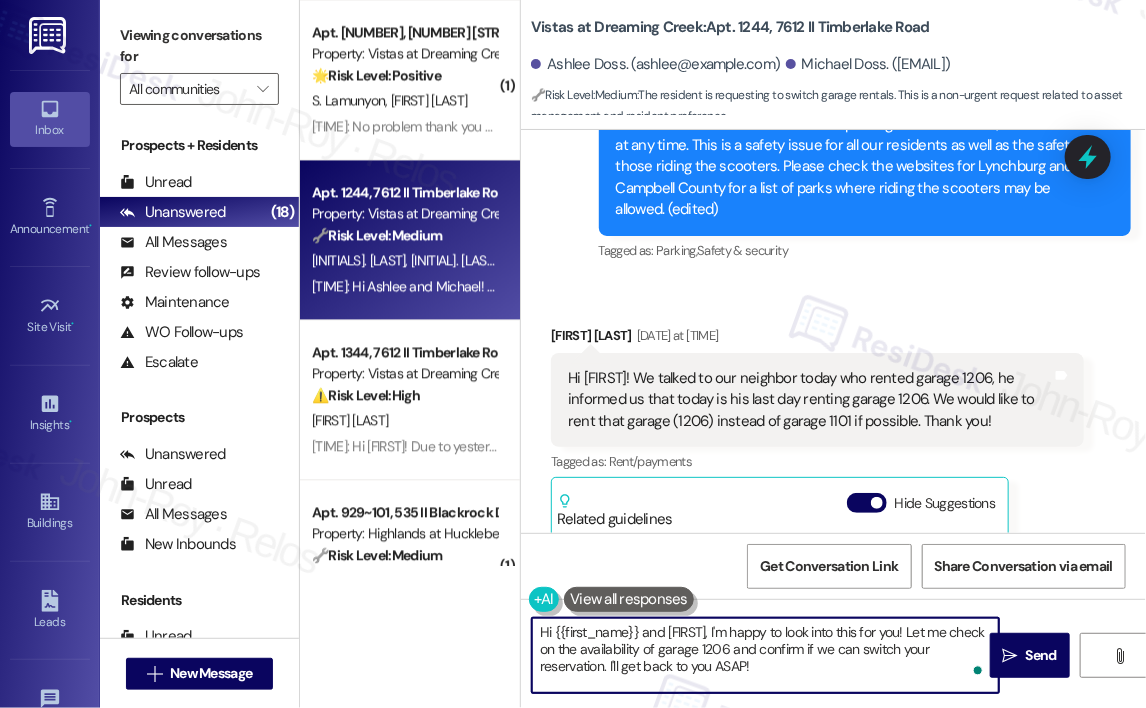 drag, startPoint x: 800, startPoint y: 667, endPoint x: 597, endPoint y: 659, distance: 203.15758 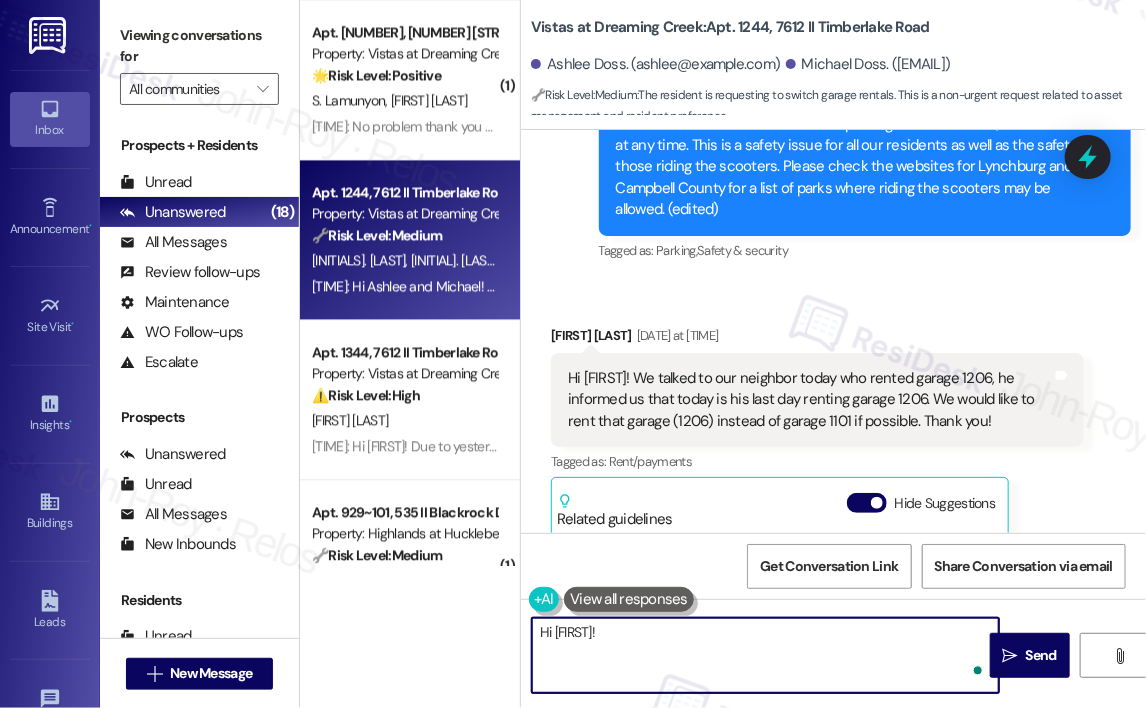 paste on "Thanks for letting us know about your interest in garage 1206. Just to confirm—have you already ended your rental for garage 1101, or are you hoping to switch directly from 1101 to 1206 if it becomes available? I'll check with the team once I have those details." 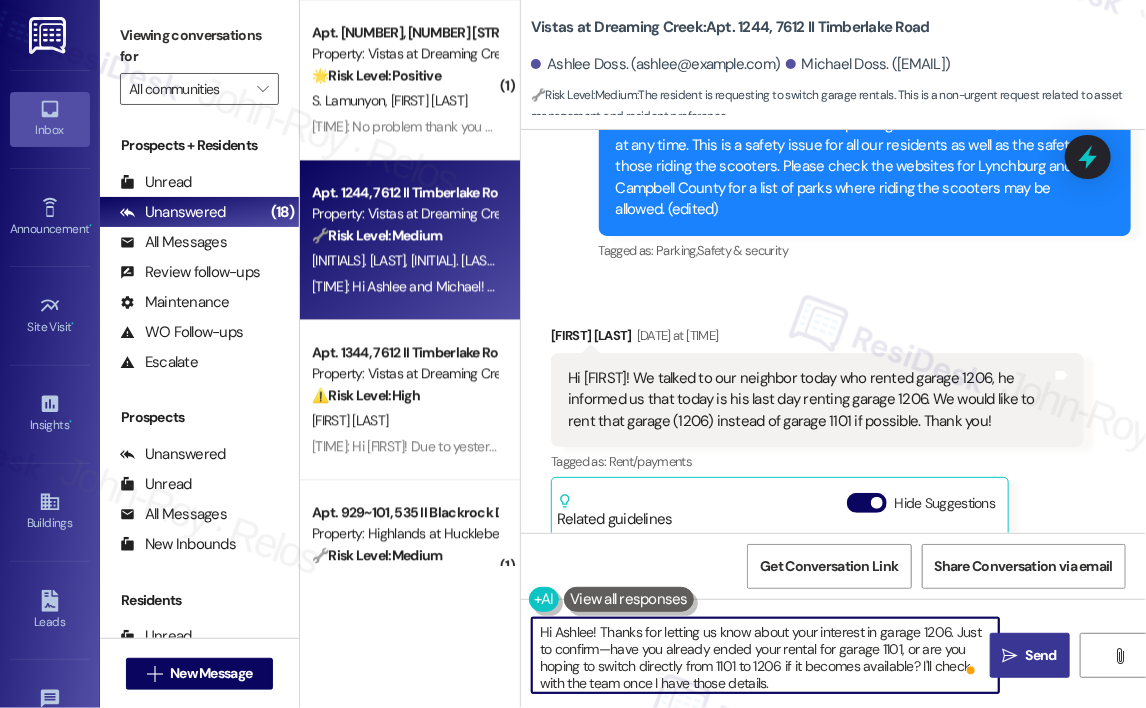 type on "Hi Ashlee! Thanks for letting us know about your interest in garage 1206. Just to confirm—have you already ended your rental for garage 1101, or are you hoping to switch directly from 1101 to 1206 if it becomes available? I'll check with the team once I have those details." 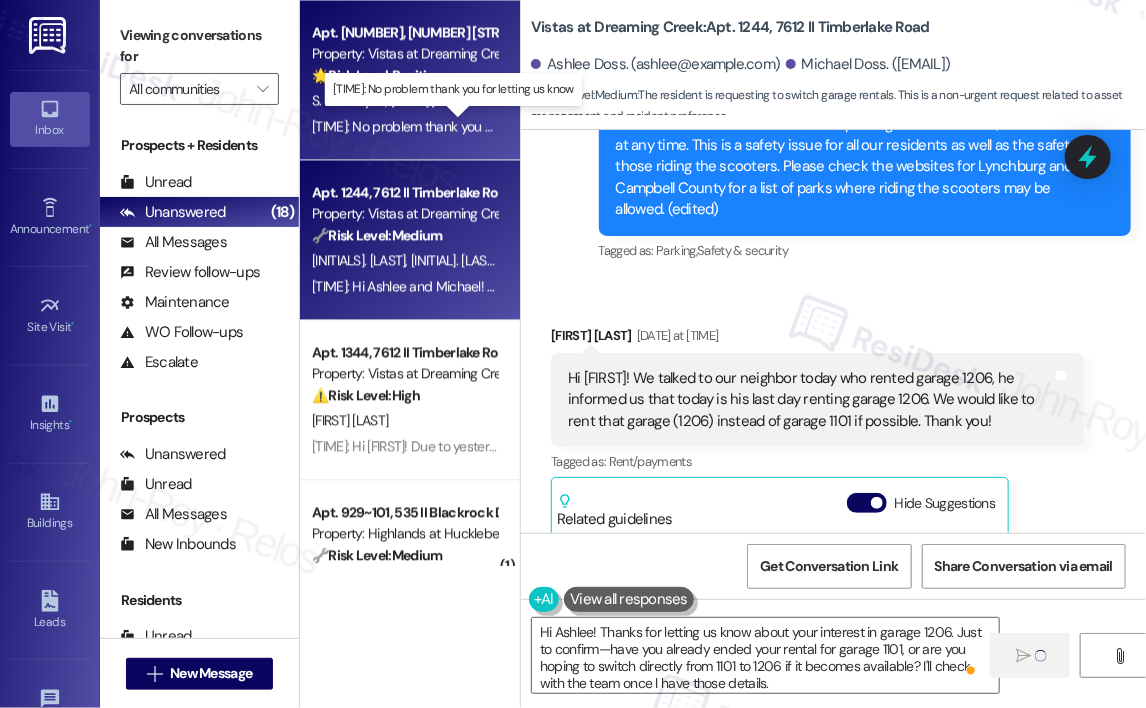 type 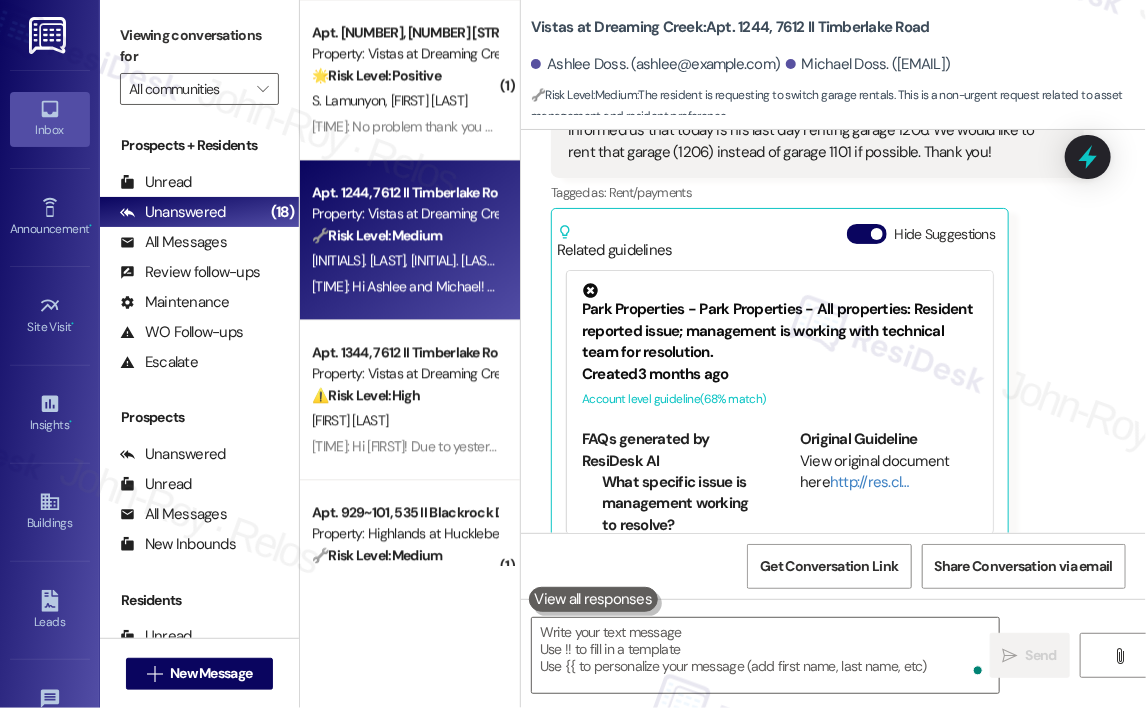 scroll, scrollTop: 3304, scrollLeft: 0, axis: vertical 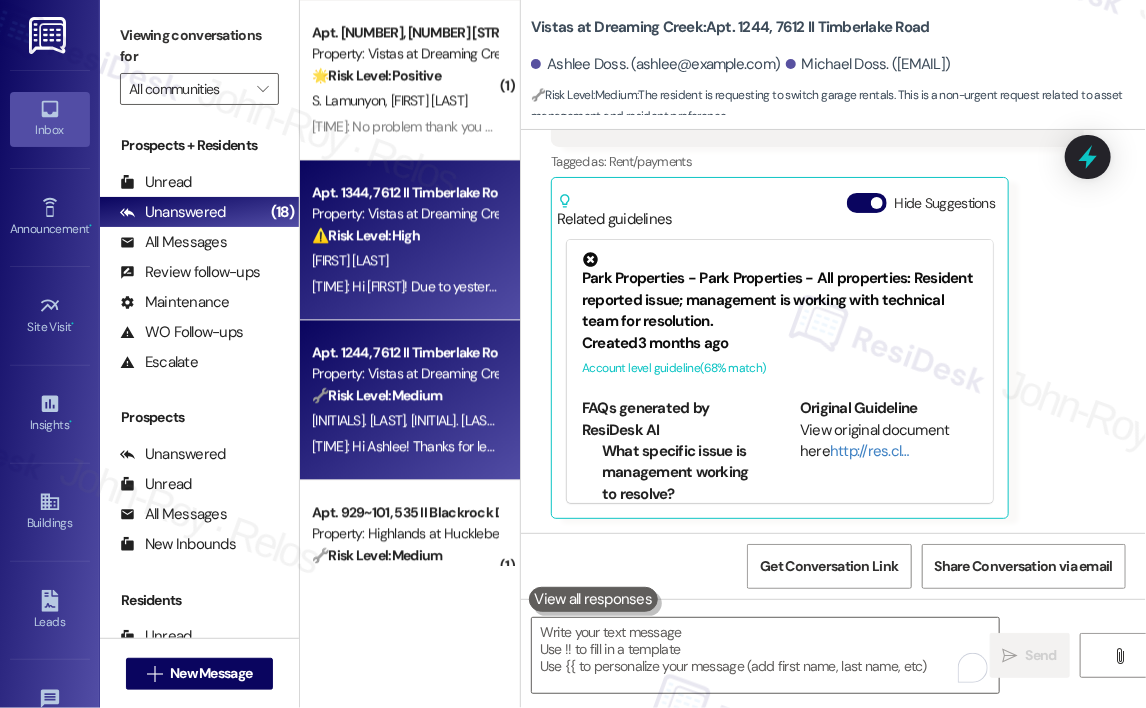 click on "10:13 AM: Hi Aleta!
Due to yesterday's rains and the impending rain for today, the pool will be closed for maintenance to work on chemical balance today.  We apologize for the inconvenience.  The pool should open tomorrow at regular time. Park Properties Management Company and its employees strongly supports all applicable Federal and Virginia Fair Housing Laws in both spirit and practice. 10:13 AM: Hi Aleta!
Due to yesterday's rains and the impending rain for today, the pool will be closed for maintenance to work on chemical balance today.  We apologize for the inconvenience.  The pool should open tomorrow at regular time. Park Properties Management Company and its employees strongly supports all applicable Federal and Virginia Fair Housing Laws in both spirit and practice." at bounding box center (1447, 286) 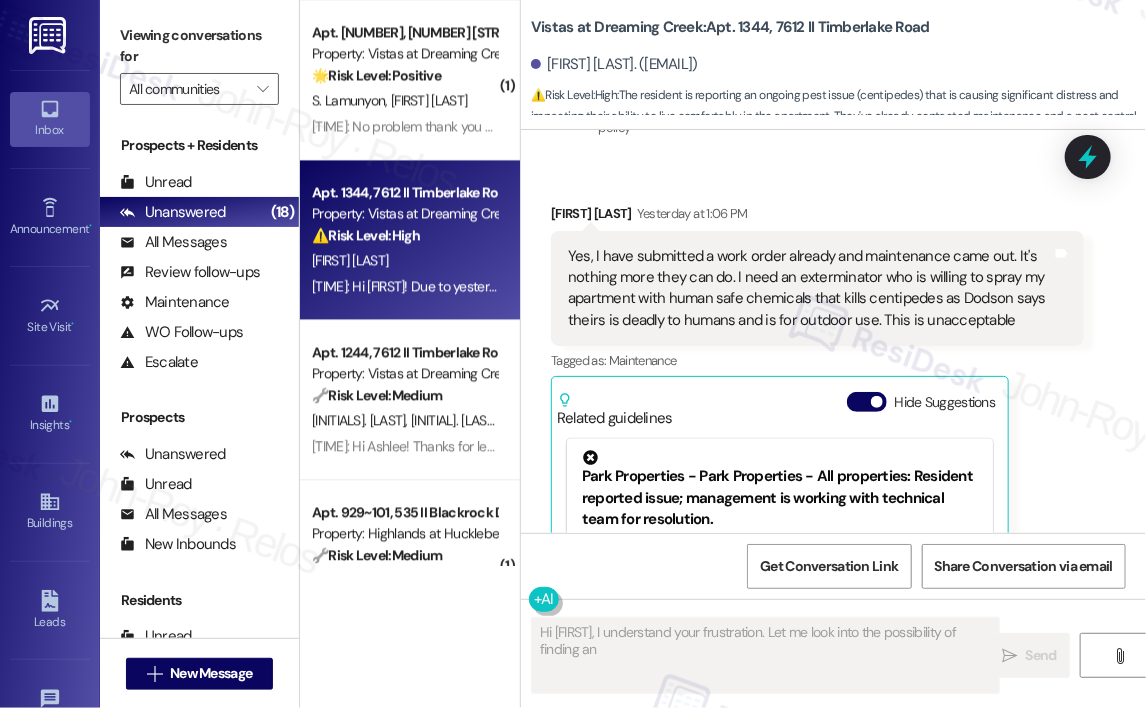 scroll, scrollTop: 4296, scrollLeft: 0, axis: vertical 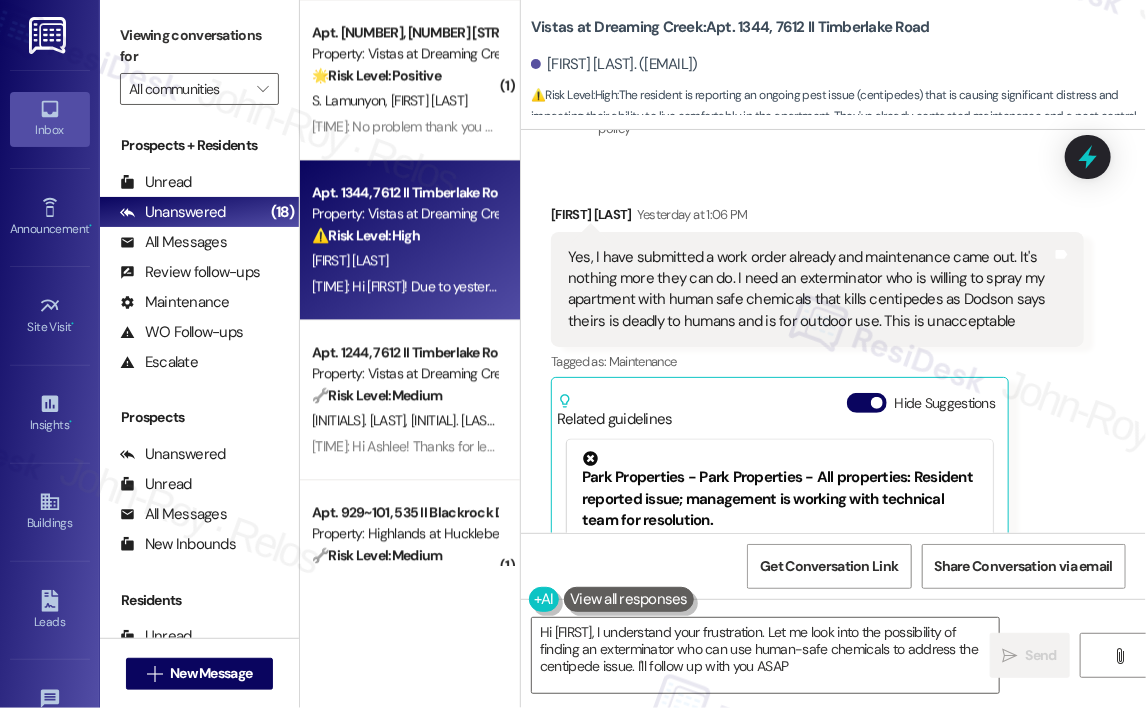 type on "Hi {{first_name}}, I understand your frustration. Let me look into the possibility of finding an exterminator who can use human-safe chemicals to address the centipede issue. I'll follow up with you ASAP!" 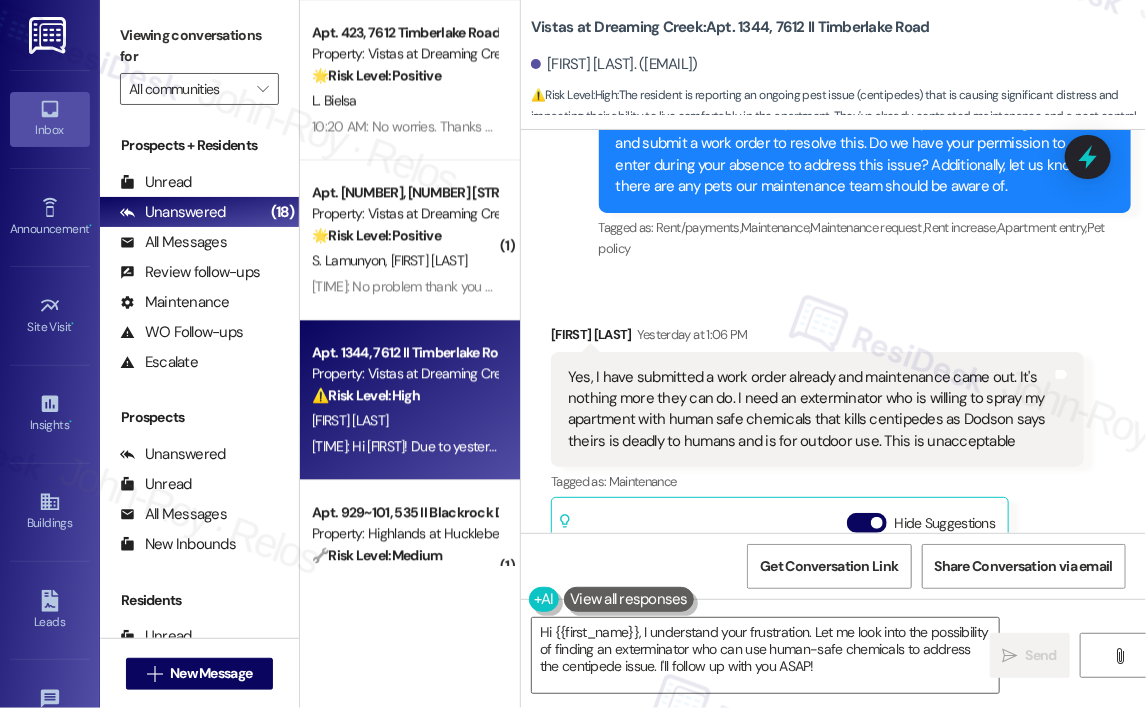 scroll, scrollTop: 4196, scrollLeft: 0, axis: vertical 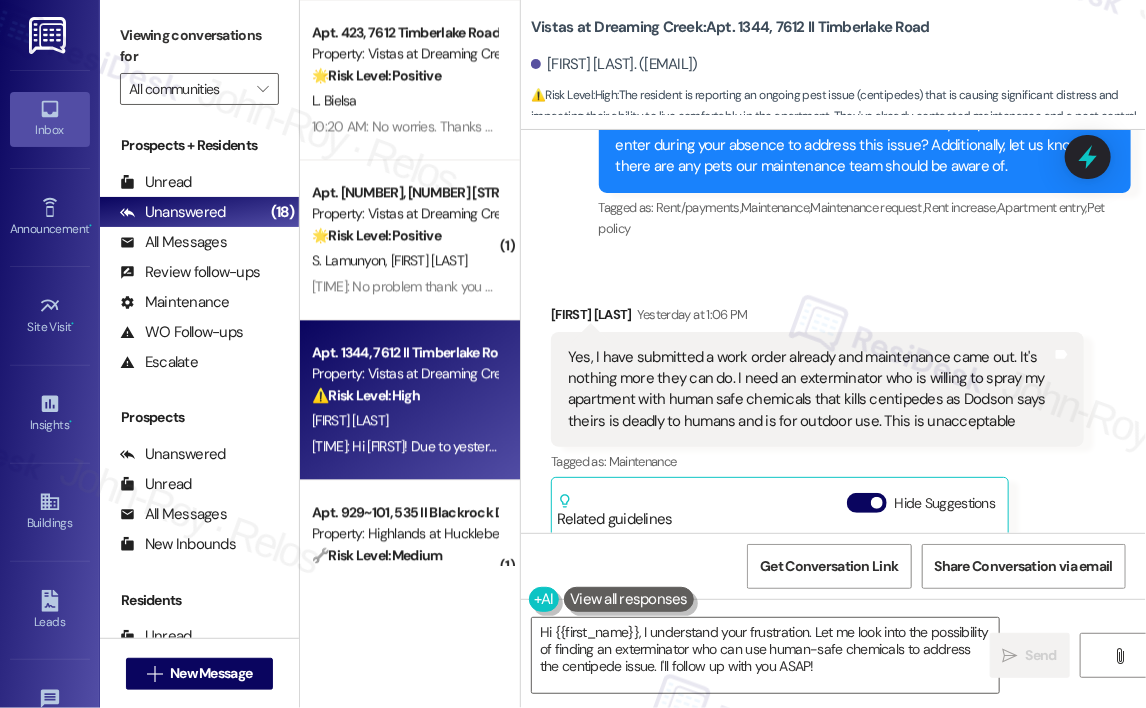click on "Received via SMS Aleta Franklin Yesterday at 1:06 PM Yes, I have submitted a work order already and maintenance came out. It's nothing more they can do. I need an exterminator who is willing to spray my apartment with human safe chemicals that kills centipedes as Dodson says theirs is deadly to humans and is for outdoor use. This is unacceptable  Tags and notes Tagged as:   Maintenance Click to highlight conversations about Maintenance  Related guidelines Hide Suggestions Park Properties - Park Properties - All properties: Resident reported issue; management is working with technical team for resolution.
Created  3 months ago Account level guideline  ( 69 % match) FAQs generated by ResiDesk AI What specific issue is management working to resolve? The document doesn't specify the exact issue. Management is aware of a problem and is working with their technical team to resolve it. How long will it take to resolve the issue? Who can I contact for more information about the issue? Original Guideline" at bounding box center (833, 547) 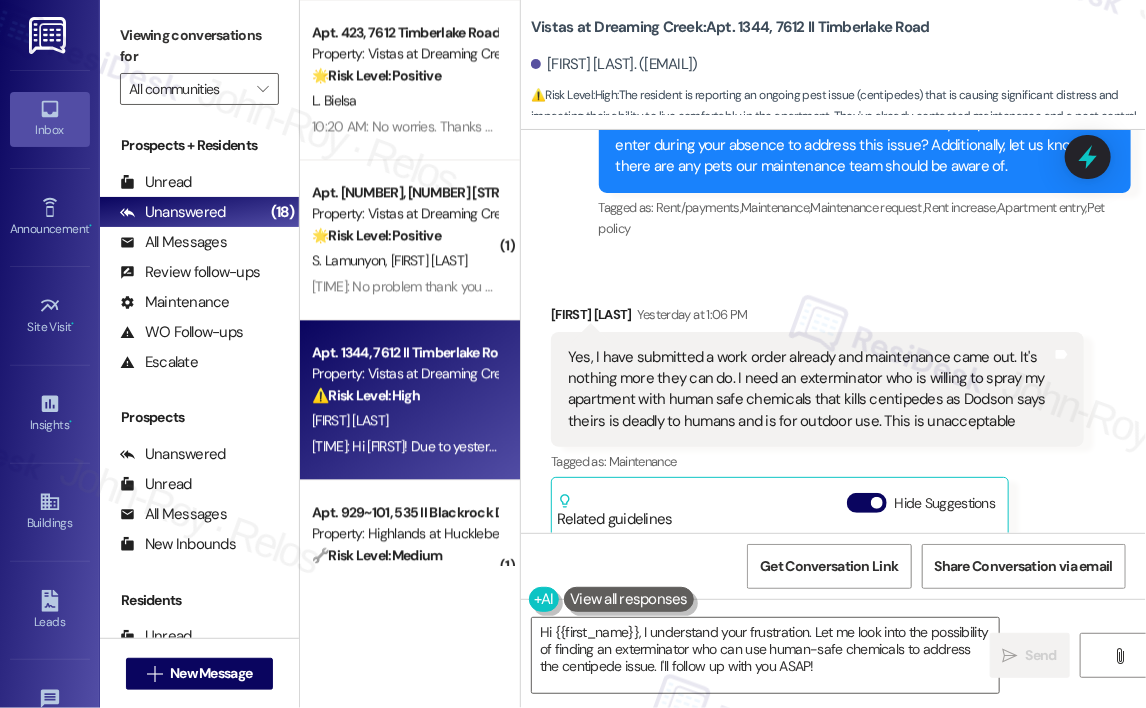click on "Received via SMS Aleta Franklin Yesterday at 1:06 PM Yes, I have submitted a work order already and maintenance came out. It's nothing more they can do. I need an exterminator who is willing to spray my apartment with human safe chemicals that kills centipedes as Dodson says theirs is deadly to humans and is for outdoor use. This is unacceptable  Tags and notes Tagged as:   Maintenance Click to highlight conversations about Maintenance  Related guidelines Hide Suggestions Park Properties - Park Properties - All properties: Resident reported issue; management is working with technical team for resolution.
Created  3 months ago Account level guideline  ( 69 % match) FAQs generated by ResiDesk AI What specific issue is management working to resolve? The document doesn't specify the exact issue. Management is aware of a problem and is working with their technical team to resolve it. How long will it take to resolve the issue? Who can I contact for more information about the issue? Original Guideline" at bounding box center (833, 547) 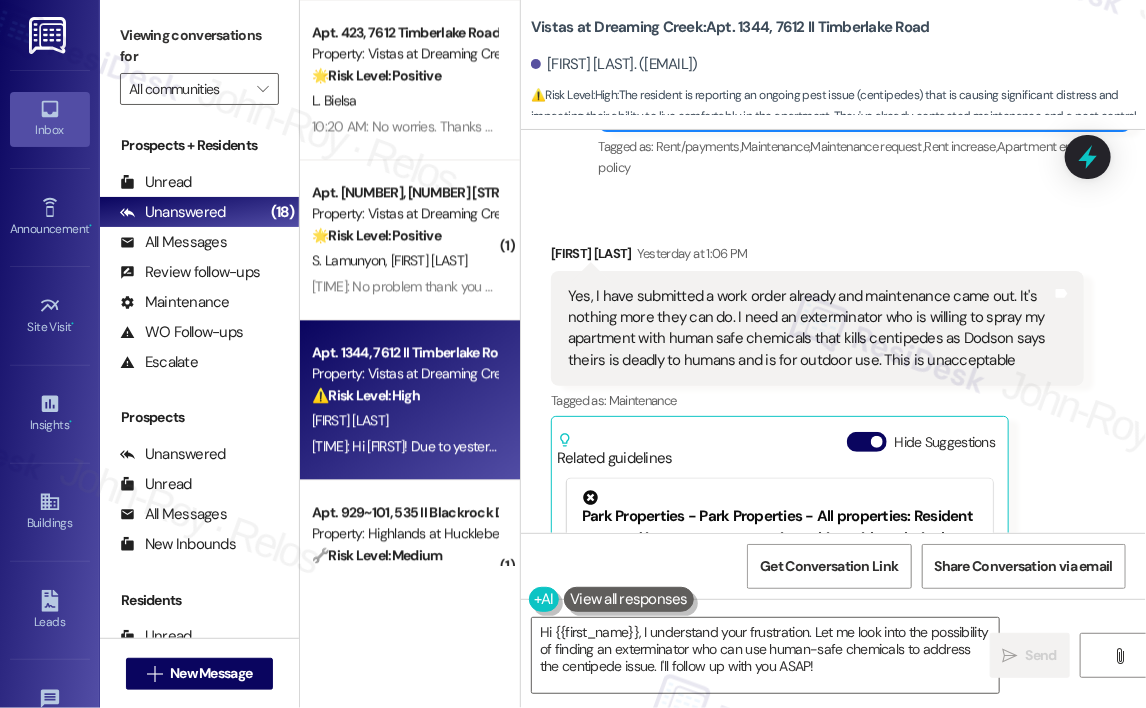scroll, scrollTop: 4296, scrollLeft: 0, axis: vertical 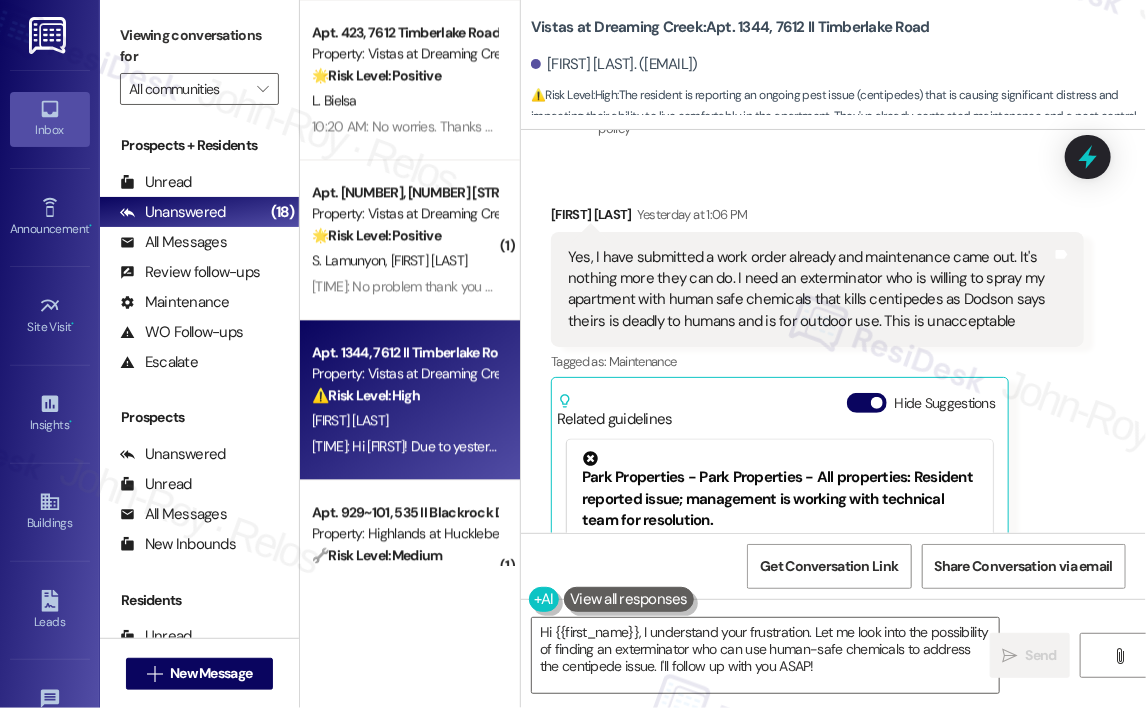 click on "Yes, I have submitted a work order already and maintenance came out. It's nothing more they can do. I need an exterminator who is willing to spray my apartment with human safe chemicals that kills centipedes as Dodson says theirs is deadly to humans and is for outdoor use. This is unacceptable" at bounding box center (810, 290) 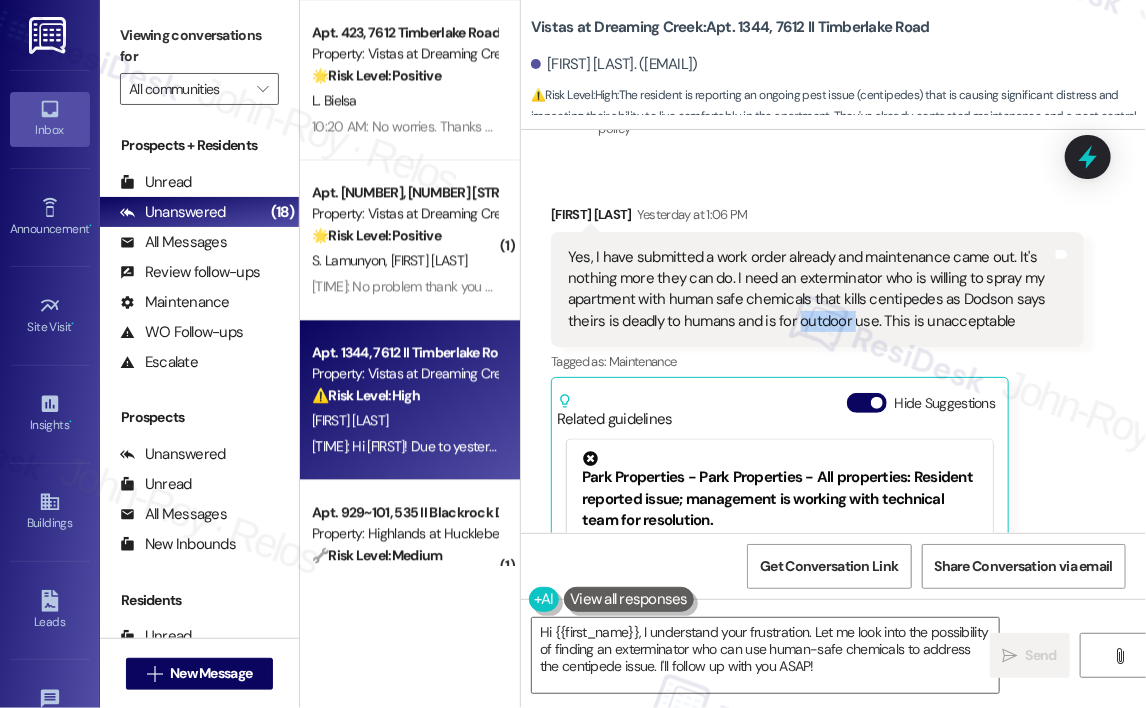 click on "Yes, I have submitted a work order already and maintenance came out. It's nothing more they can do. I need an exterminator who is willing to spray my apartment with human safe chemicals that kills centipedes as Dodson says theirs is deadly to humans and is for outdoor use. This is unacceptable" at bounding box center [810, 290] 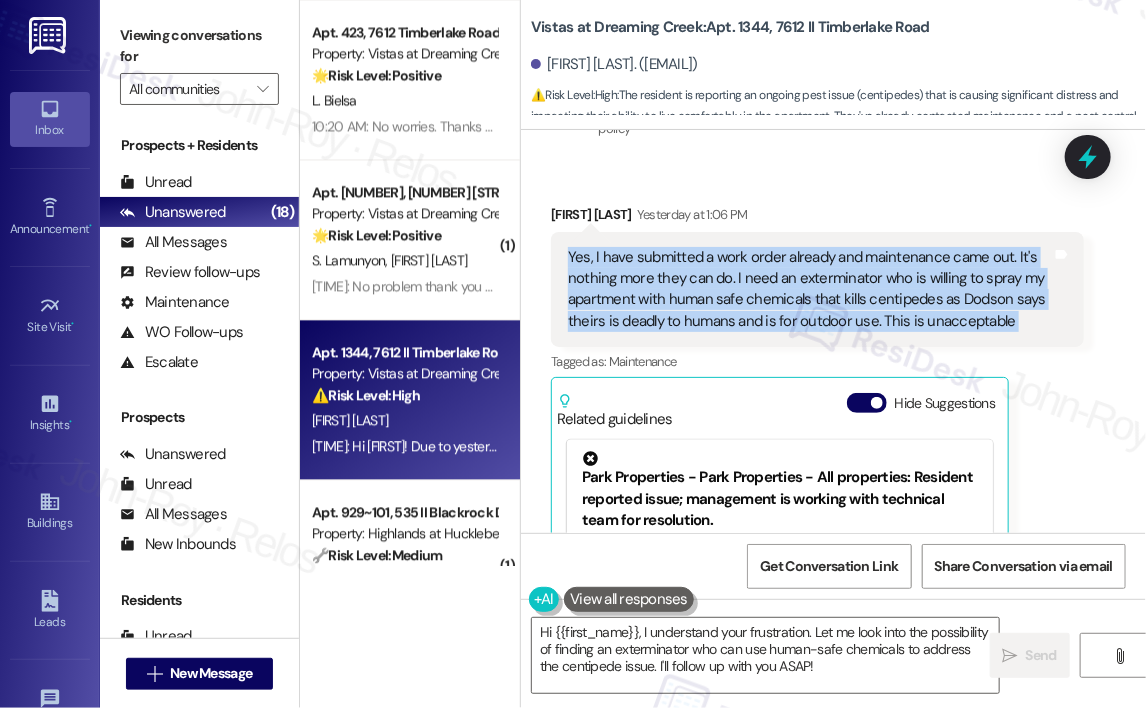 click on "Yes, I have submitted a work order already and maintenance came out. It's nothing more they can do. I need an exterminator who is willing to spray my apartment with human safe chemicals that kills centipedes as Dodson says theirs is deadly to humans and is for outdoor use. This is unacceptable" at bounding box center [810, 290] 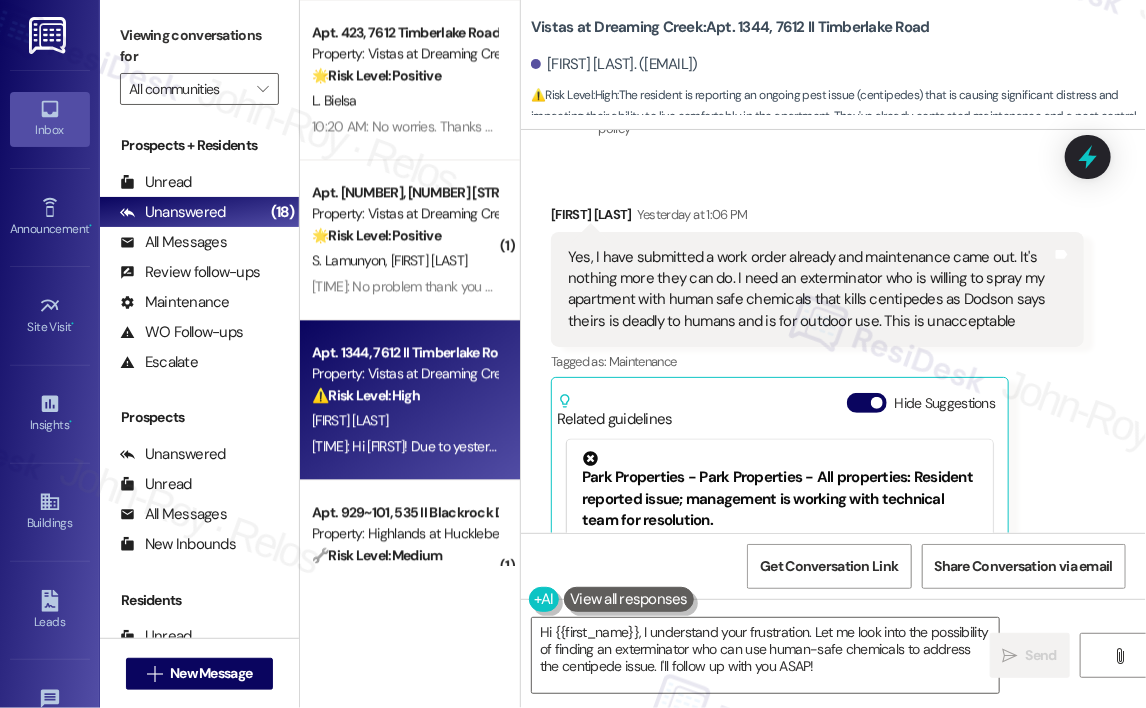 click on "Received via SMS Aleta Franklin Yesterday at 1:06 PM Yes, I have submitted a work order already and maintenance came out. It's nothing more they can do. I need an exterminator who is willing to spray my apartment with human safe chemicals that kills centipedes as Dodson says theirs is deadly to humans and is for outdoor use. This is unacceptable  Tags and notes Tagged as:   Maintenance Click to highlight conversations about Maintenance  Related guidelines Hide Suggestions Park Properties - Park Properties - All properties: Resident reported issue; management is working with technical team for resolution.
Created  3 months ago Account level guideline  ( 69 % match) FAQs generated by ResiDesk AI What specific issue is management working to resolve? The document doesn't specify the exact issue. Management is aware of a problem and is working with their technical team to resolve it. How long will it take to resolve the issue? Who can I contact for more information about the issue? Original Guideline" at bounding box center (833, 447) 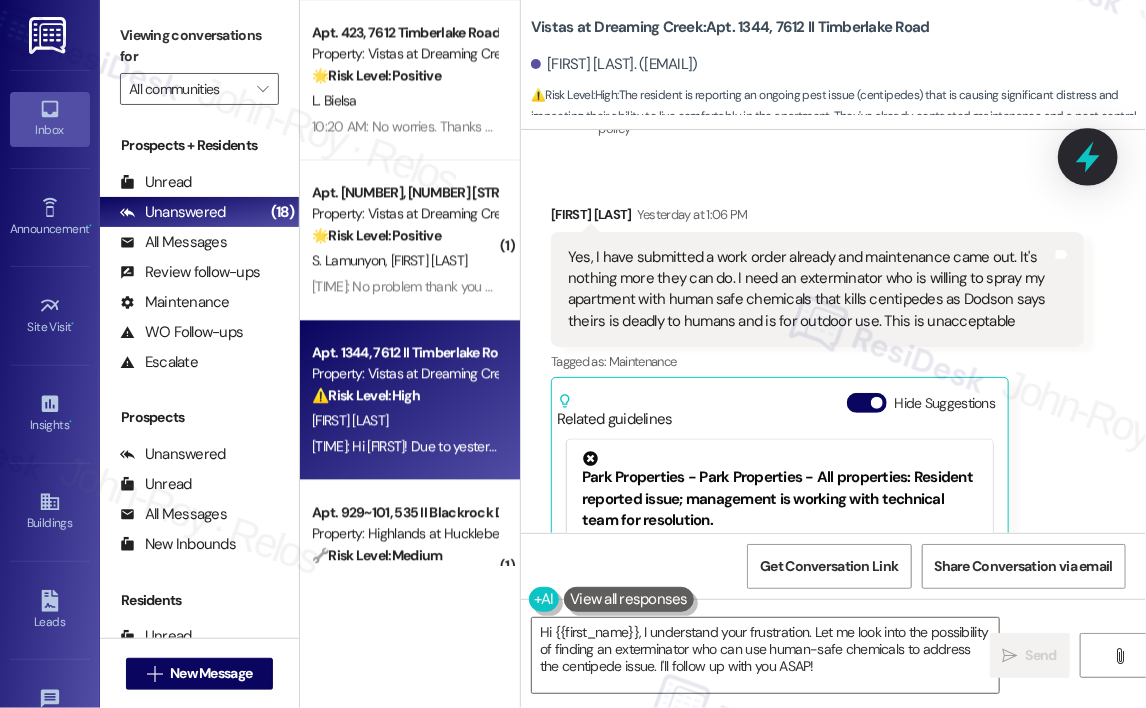 click 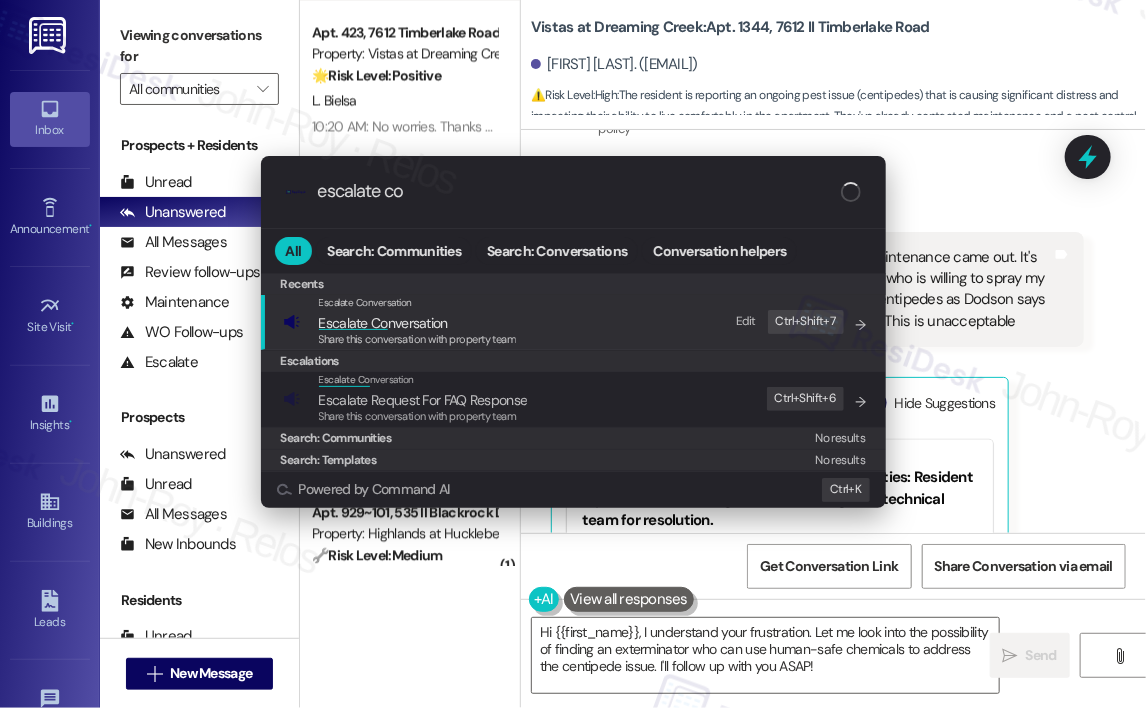 type on "escalate con" 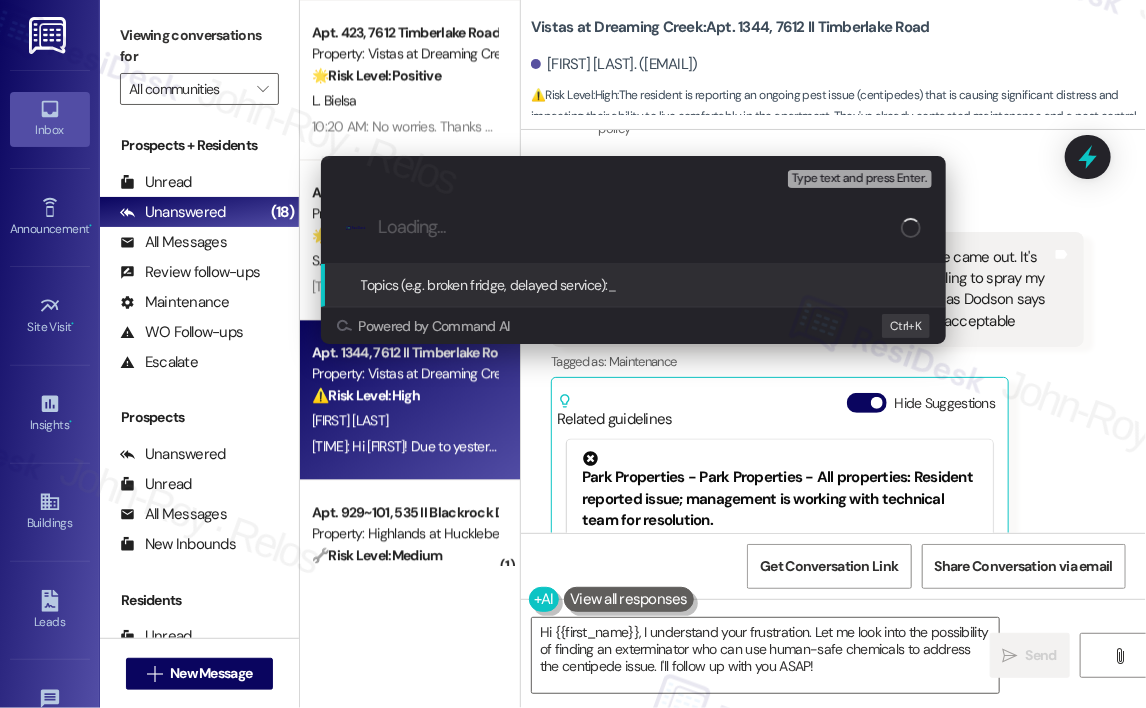 type on "Request for Safe Indoor Extermination for Centipede Issue" 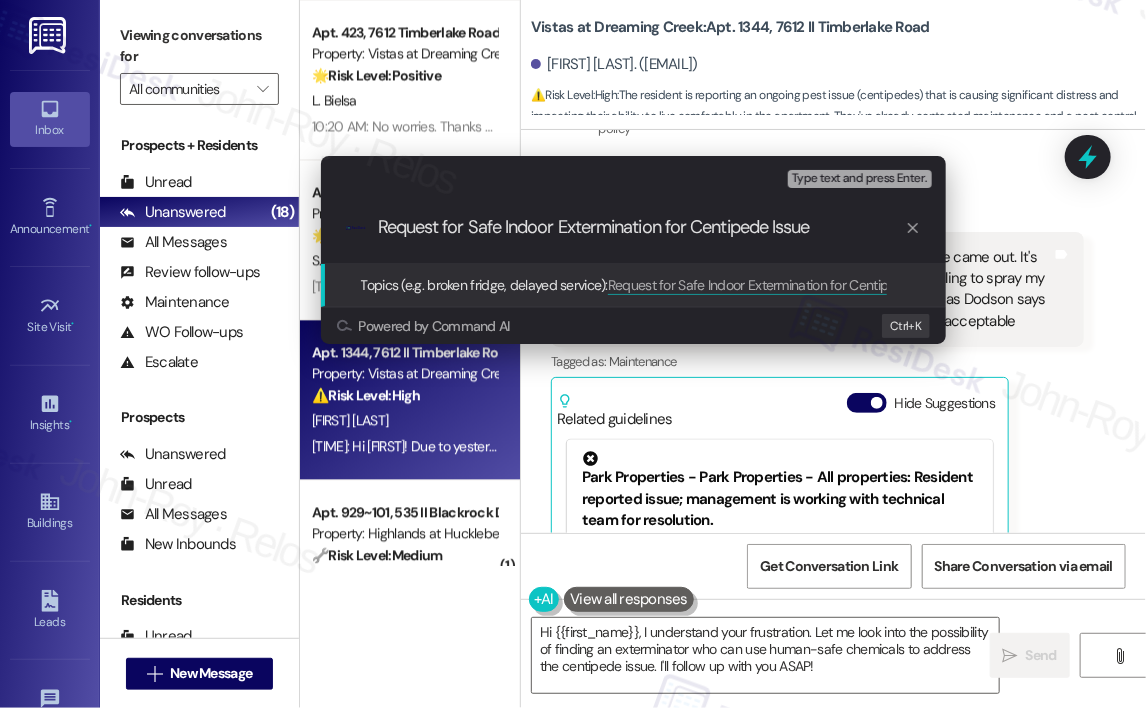 type 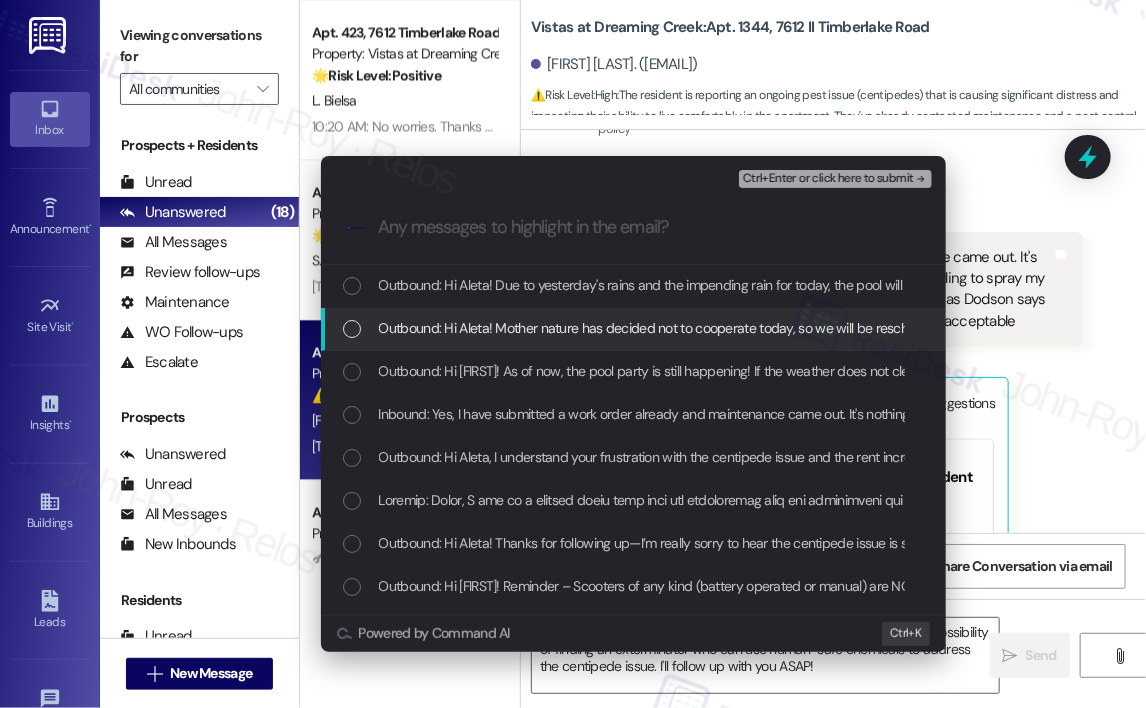 click on "Outbound: Hi Aleta!
Mother nature has decided not to cooperate today, so we will be rescheduling the pool party to next month, August 28th.
FOR TODAY, we will have the food available (while supplies last) in the lobby area of the office. Stop by and enjoy some food and fellowship, 5-630pm." at bounding box center [1226, 328] 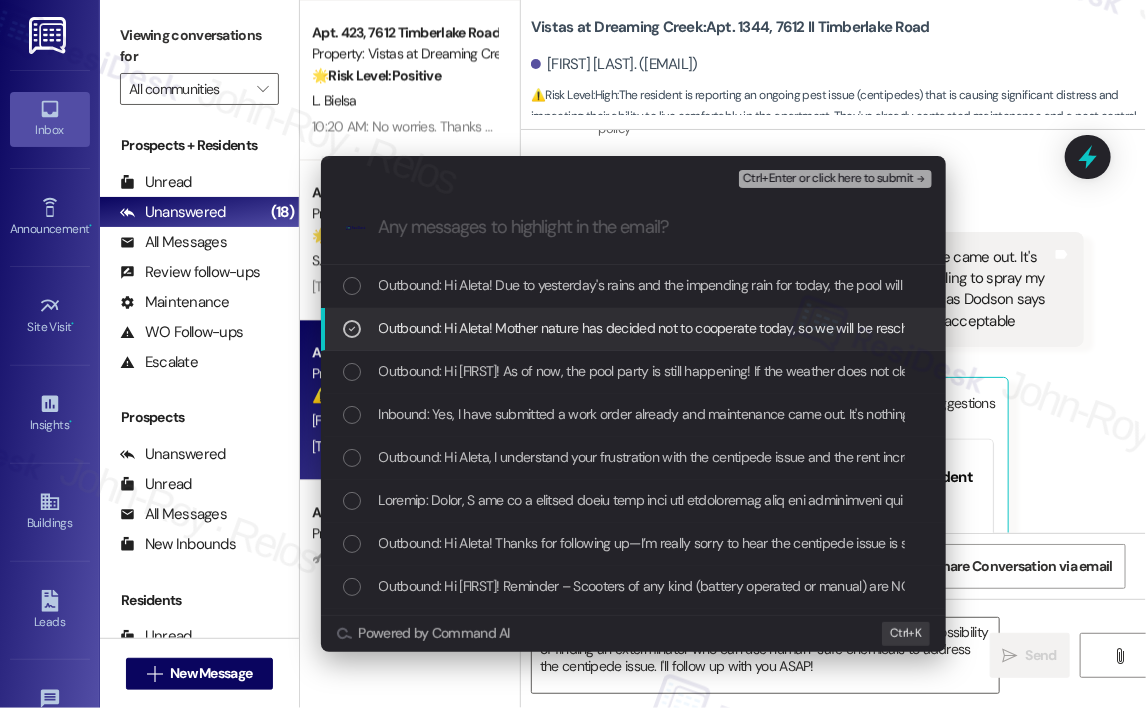 click on "Outbound: Hi Aleta!
Mother nature has decided not to cooperate today, so we will be rescheduling the pool party to next month, August 28th.
FOR TODAY, we will have the food available (while supplies last) in the lobby area of the office. Stop by and enjoy some food and fellowship, 5-630pm." at bounding box center [1226, 328] 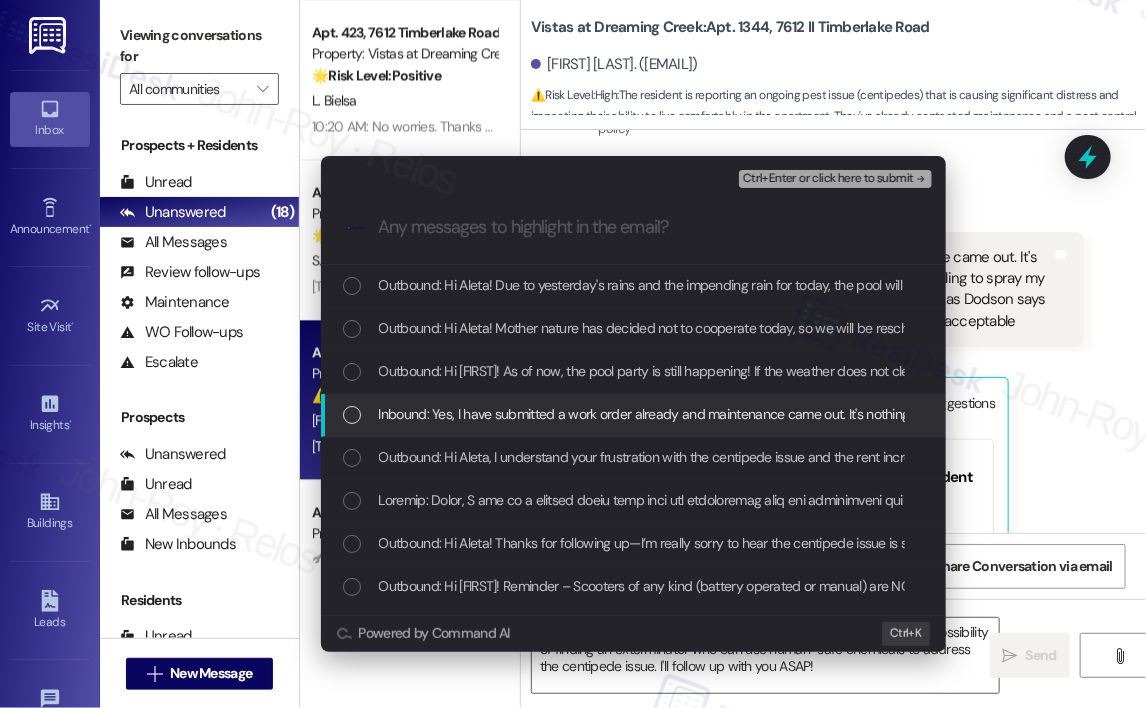 click on "Inbound: Yes, I have submitted a work order already and maintenance came out. It's nothing more they can do. I need an exterminator who is willing to spray my apartment with human safe chemicals that kills centipedes as Dodson says theirs is deadly to humans and is for outdoor use. This is unacceptable" at bounding box center [1269, 414] 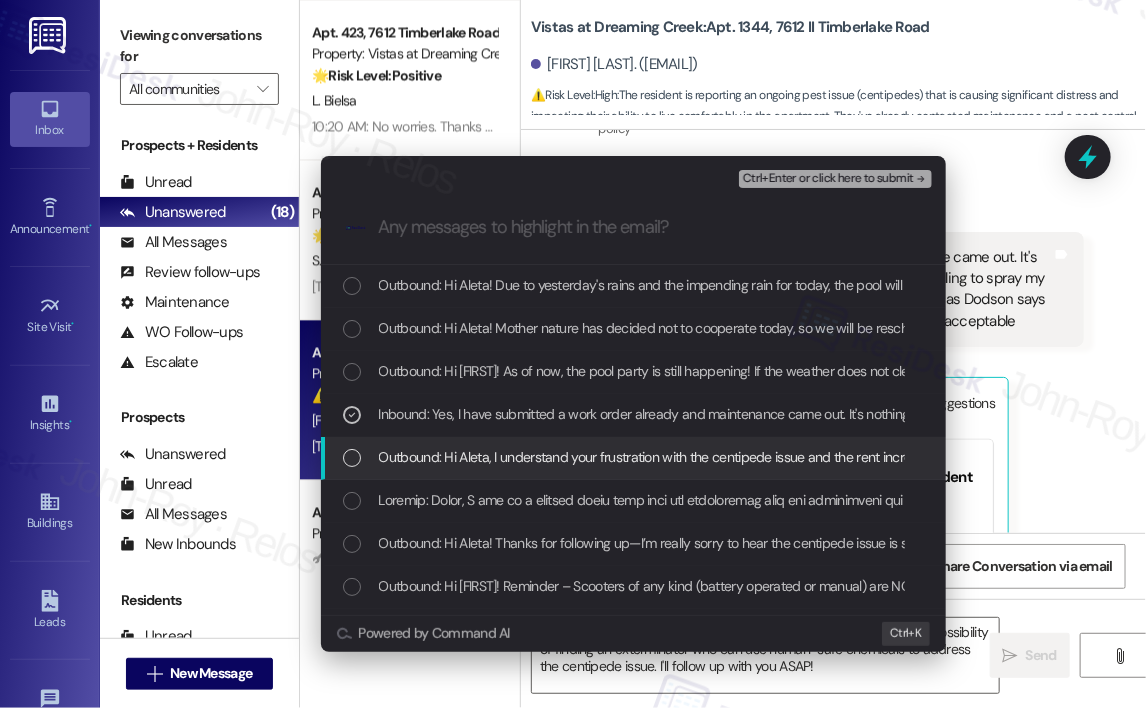 click on "Outbound: Hi Aleta, I understand your frustration with the centipede issue and the rent increase. I want to ensure you're comfortable in your home. I will go ahead and submit a work order to resolve this. Do we have your permission to enter during your absence to address this issue? Additionally, let us know if there are any pets our maintenance team should be aware of." at bounding box center [1450, 457] 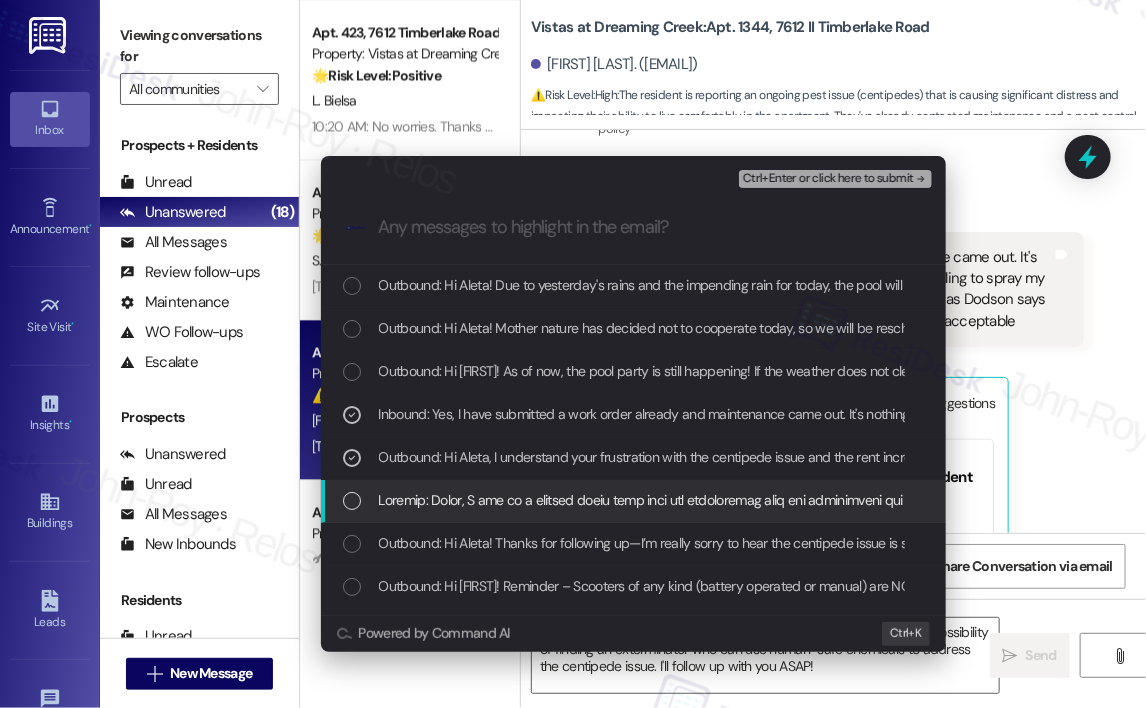 click at bounding box center [4339, 500] 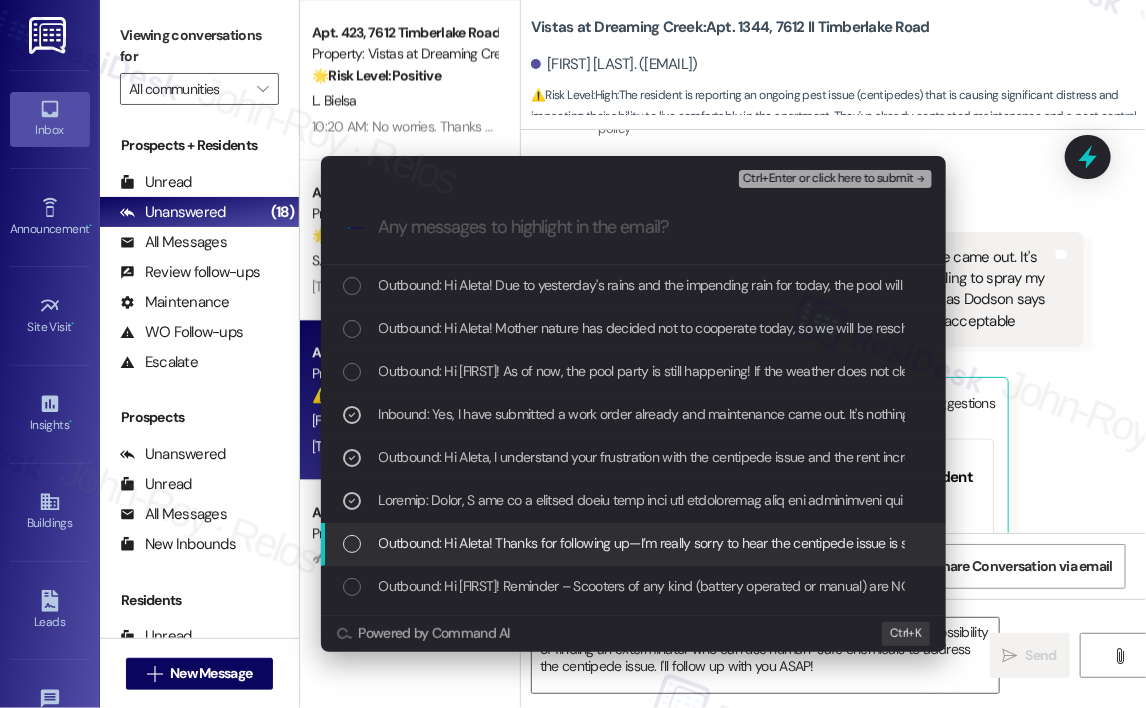 click on "Outbound: Hi Aleta! Thanks for following up—I’m really sorry to hear the centipede issue is still ongoing. Just to confirm, when was the last time maintenance or Dodson treated your apartment? And are you still seeing them in the same areas, or has it spread to other parts of your unit?" at bounding box center (1198, 543) 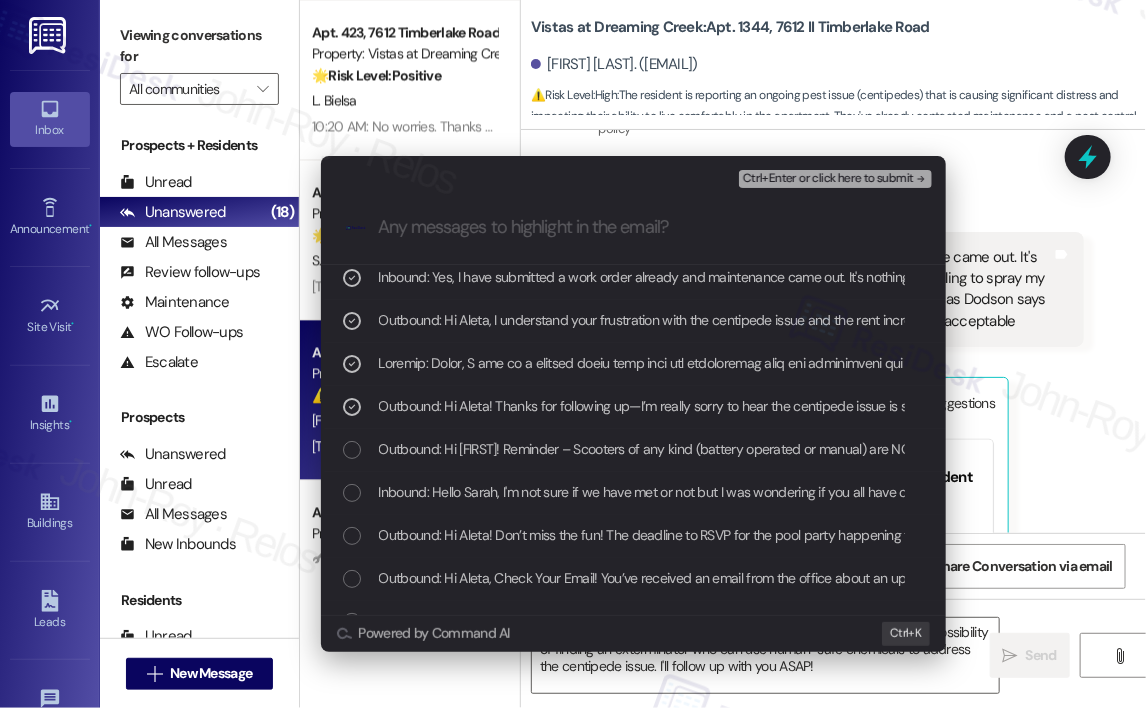 scroll, scrollTop: 200, scrollLeft: 0, axis: vertical 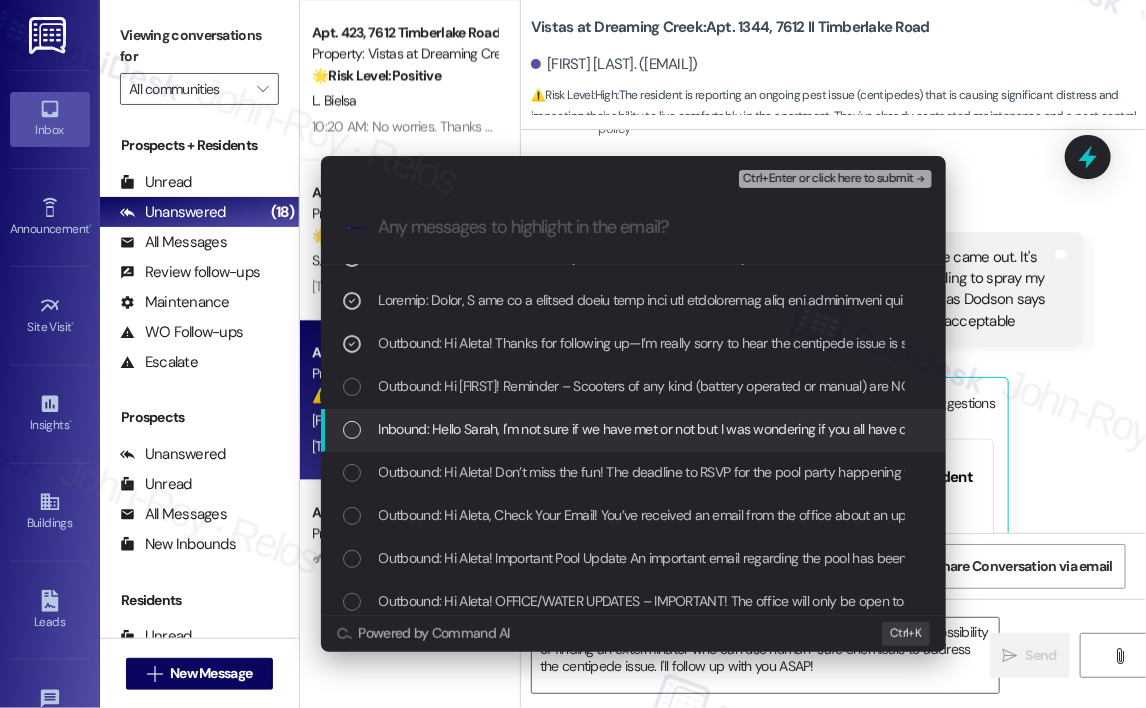 click on "Inbound: Hello Sarah,
I'm not sure if we have met or not but I was wondering if you all have come to a resolution to address the garden centipedes in my apartment? This is a major concern and I have been working with maintenance and Dodson but still no relief. I look forward to your thoughts!
Thanks,
Aleta Franklin" at bounding box center [1287, 429] 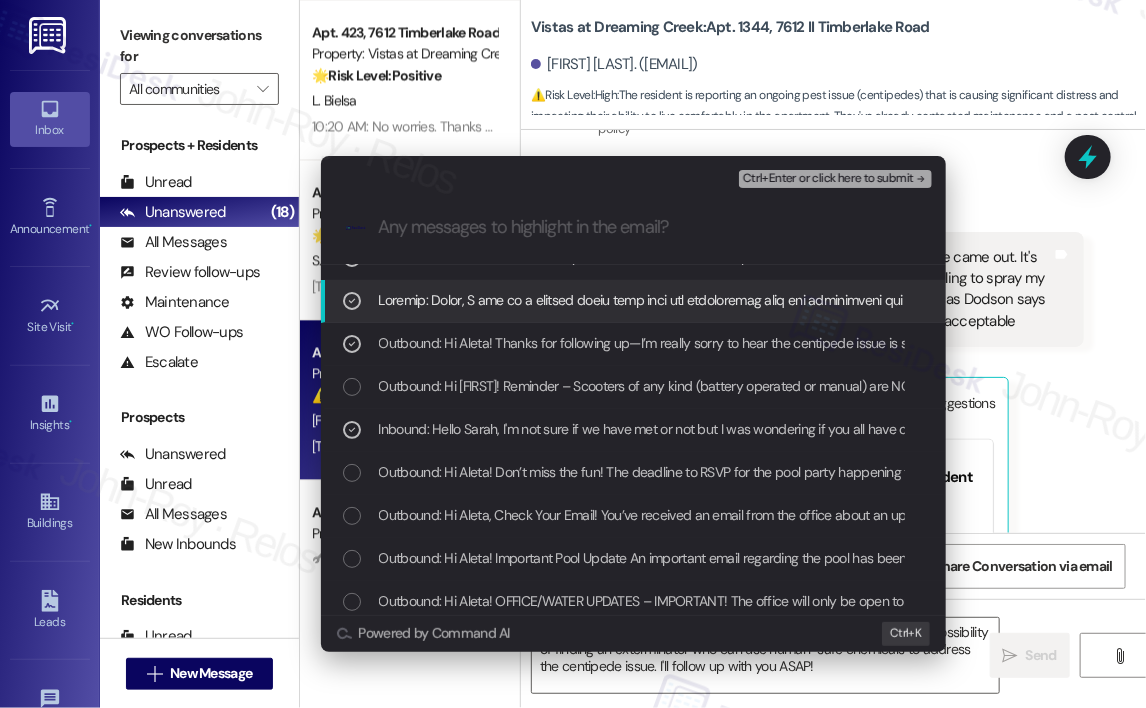 click on "Ctrl+Enter or click here to submit" at bounding box center [828, 179] 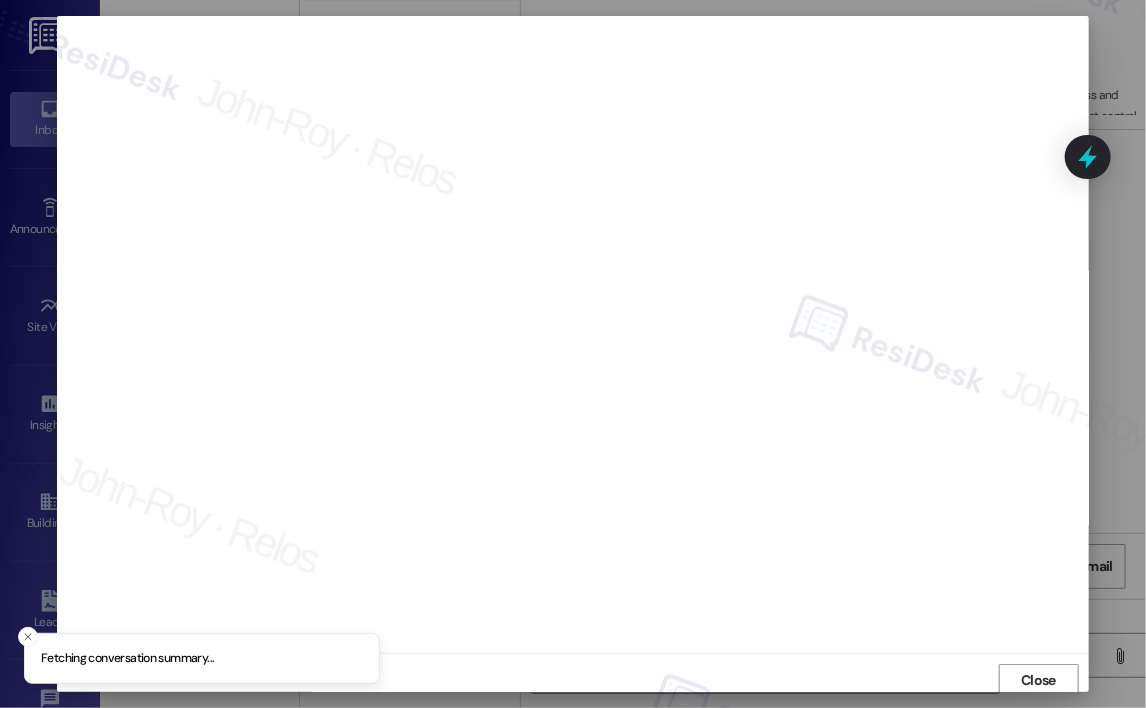scroll, scrollTop: 4, scrollLeft: 0, axis: vertical 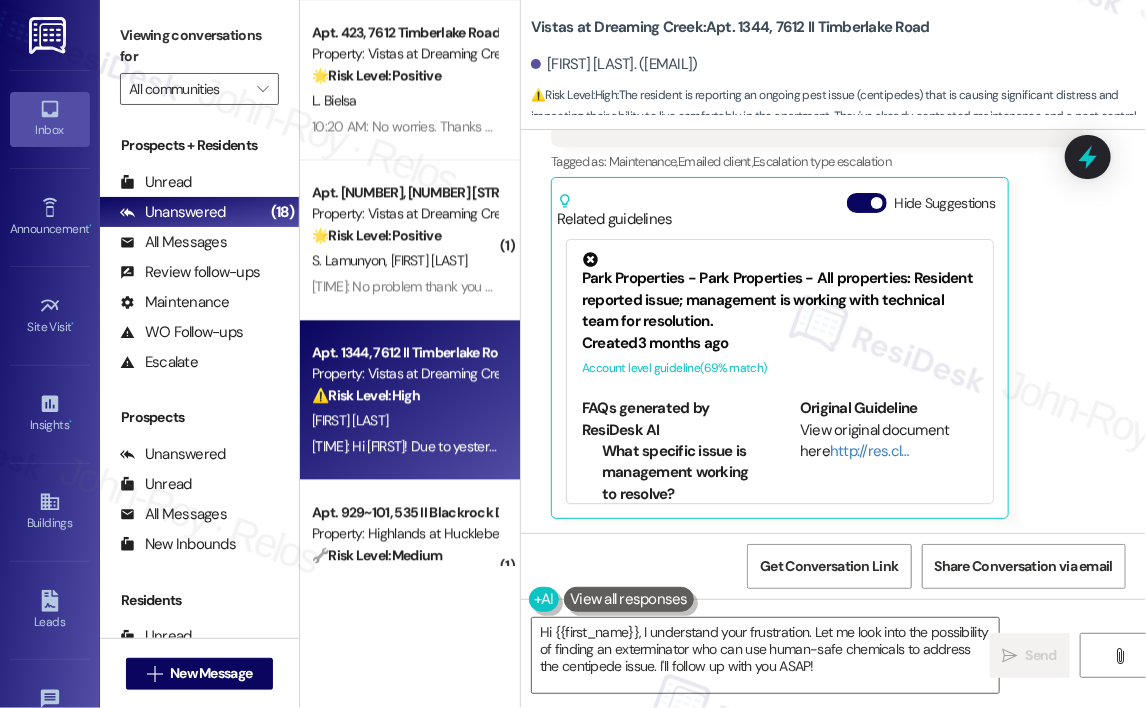 click on "Aleta Franklin Yesterday at 1:06 PM Yes, I have submitted a work order already and maintenance came out. It's nothing more they can do. I need an exterminator who is willing to spray my apartment with human safe chemicals that kills centipedes as Dodson says theirs is deadly to humans and is for outdoor use. This is unacceptable  Tags and notes Tagged as:   Maintenance ,  Click to highlight conversations about Maintenance Emailed client ,  Click to highlight conversations about Emailed client Escalation type escalation Click to highlight conversations about Escalation type escalation  Related guidelines Hide Suggestions Park Properties - Park Properties - All properties: Resident reported issue; management is working with technical team for resolution.
Created  3 months ago Account level guideline  ( 69 % match) FAQs generated by ResiDesk AI What specific issue is management working to resolve? How long will it take to resolve the issue? Who can I contact for more information about the issue?" at bounding box center (817, 262) 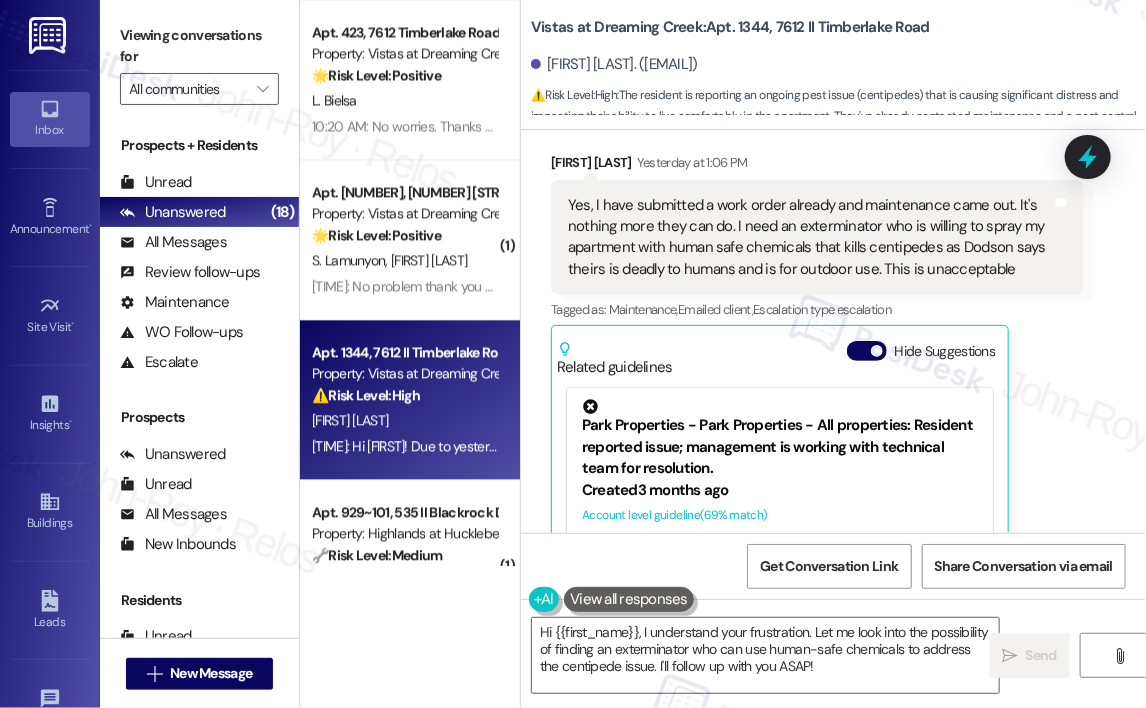 scroll, scrollTop: 4396, scrollLeft: 0, axis: vertical 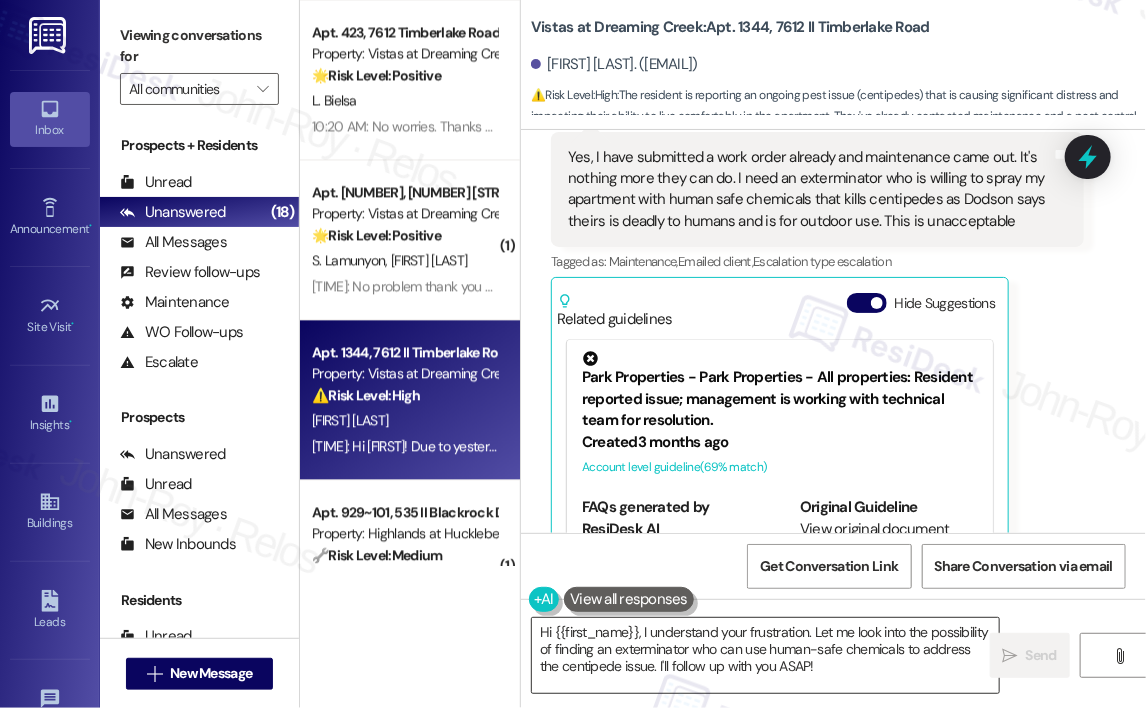 click on "Hi {{first_name}}, I understand your frustration. Let me look into the possibility of finding an exterminator who can use human-safe chemicals to address the centipede issue. I'll follow up with you ASAP!" at bounding box center (765, 655) 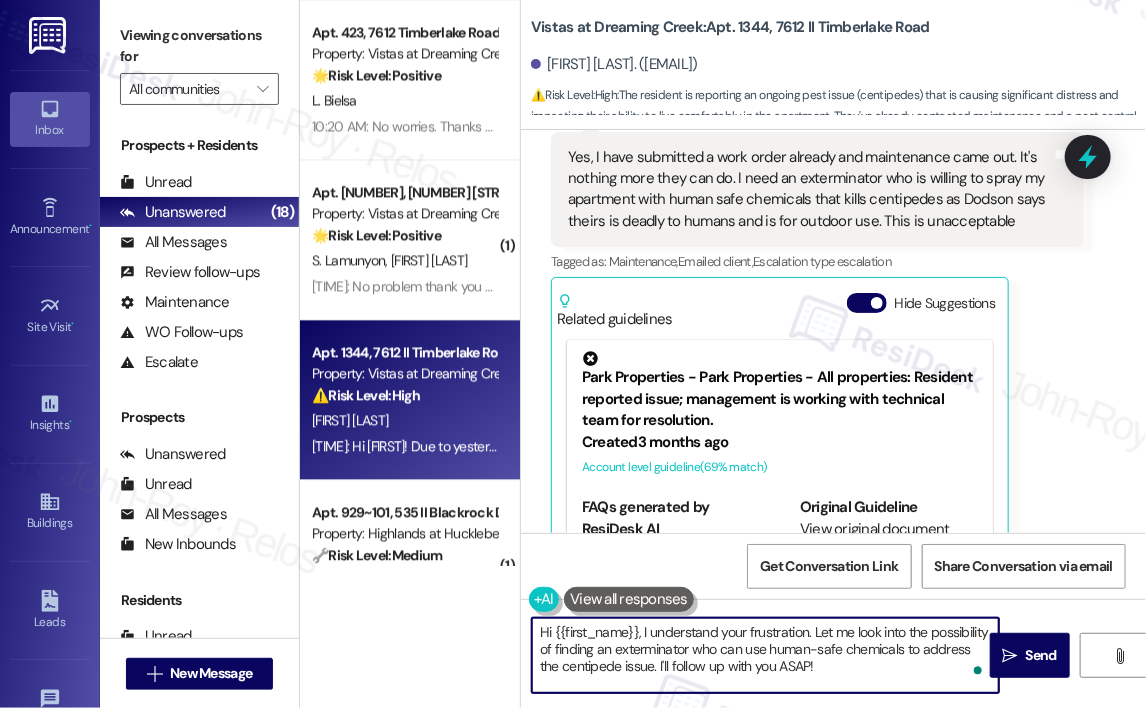 click on "Hi {{first_name}}, I understand your frustration. Let me look into the possibility of finding an exterminator who can use human-safe chemicals to address the centipede issue. I'll follow up with you ASAP!" at bounding box center [765, 655] 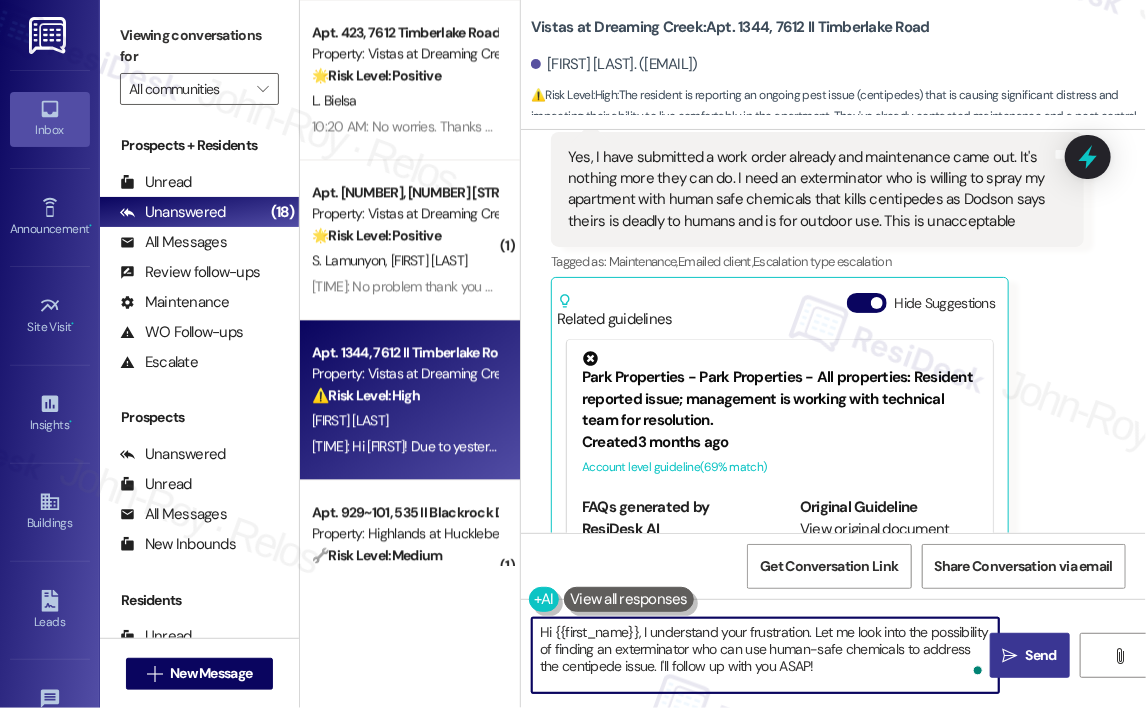 click on "" at bounding box center [1010, 656] 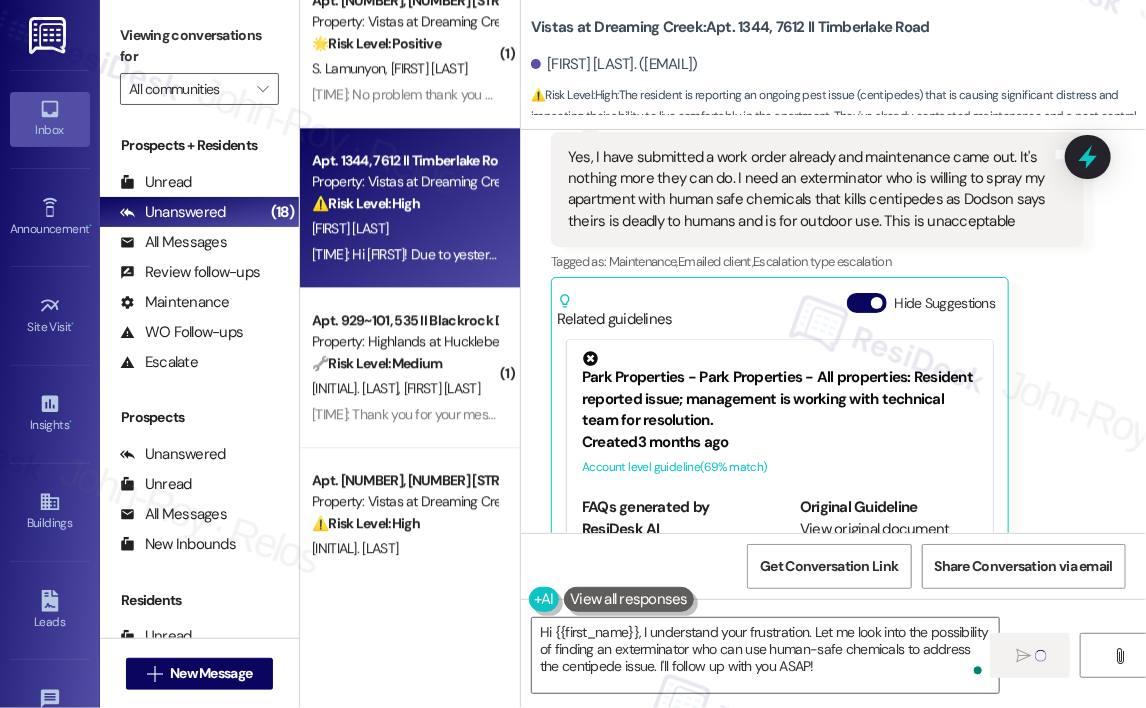 scroll, scrollTop: 1800, scrollLeft: 0, axis: vertical 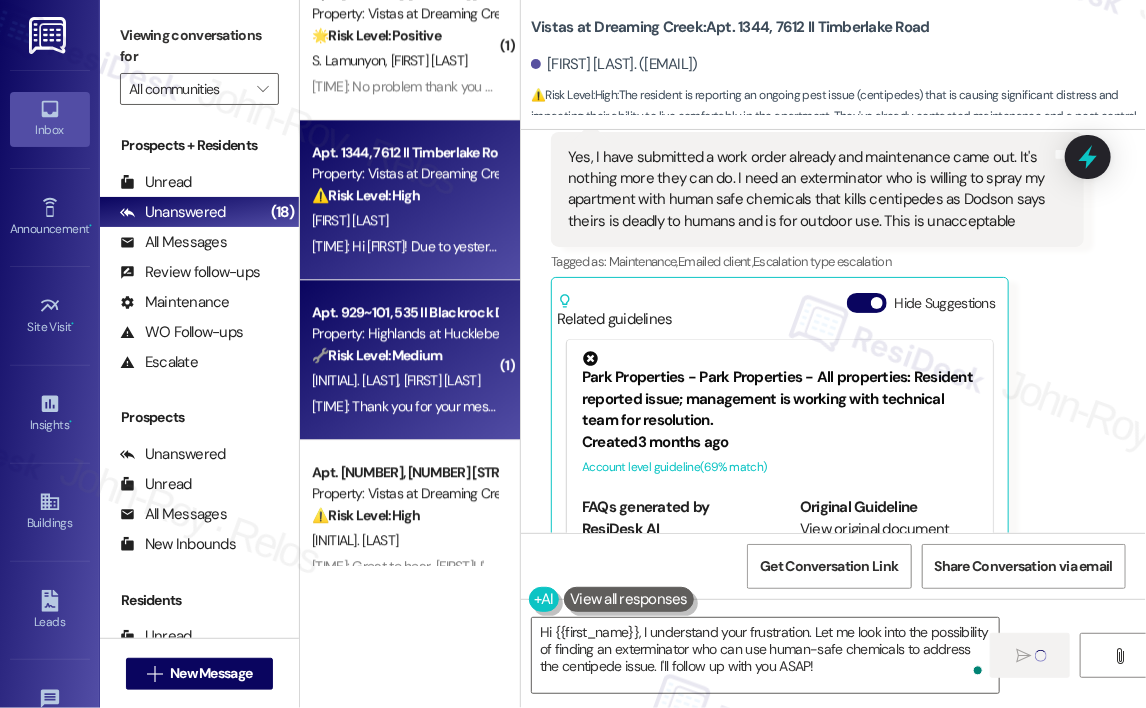 type 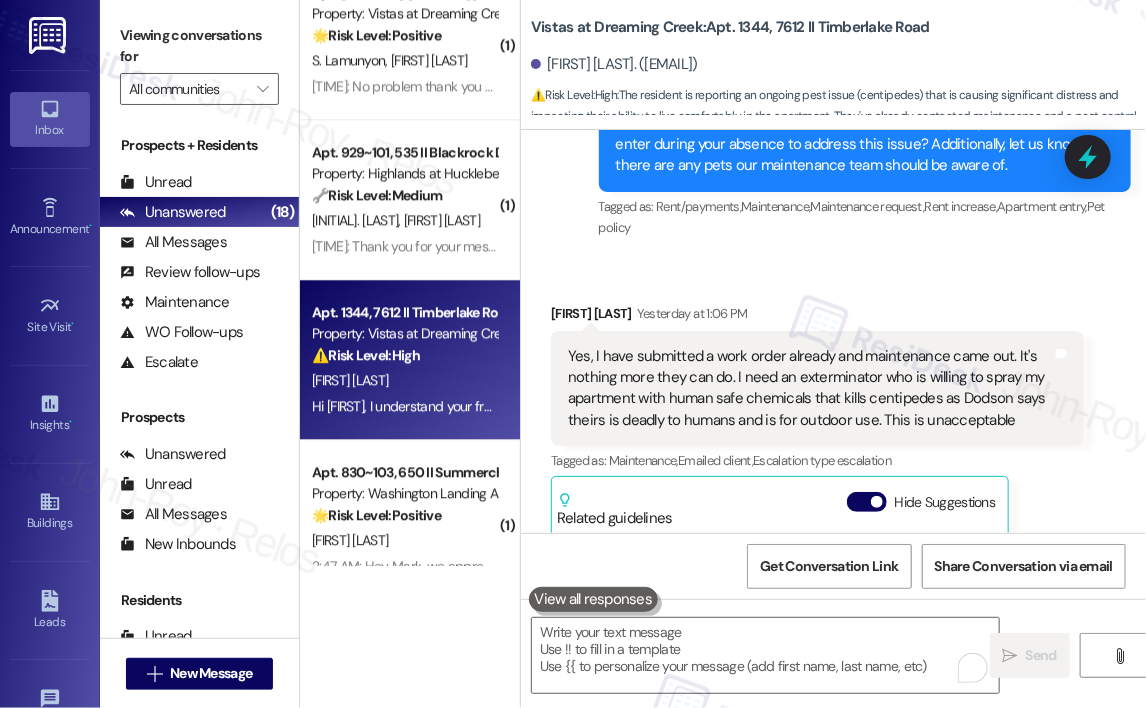scroll, scrollTop: 4196, scrollLeft: 0, axis: vertical 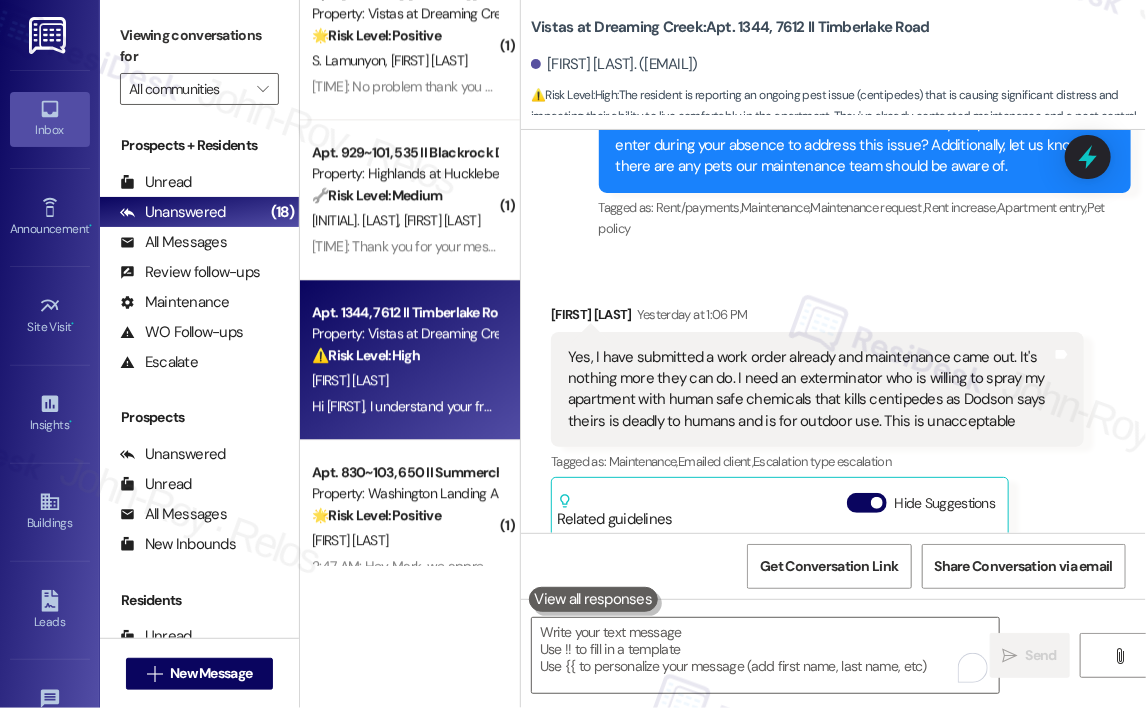 click on "Property: Vistas at Dreaming Creek" at bounding box center [404, 333] 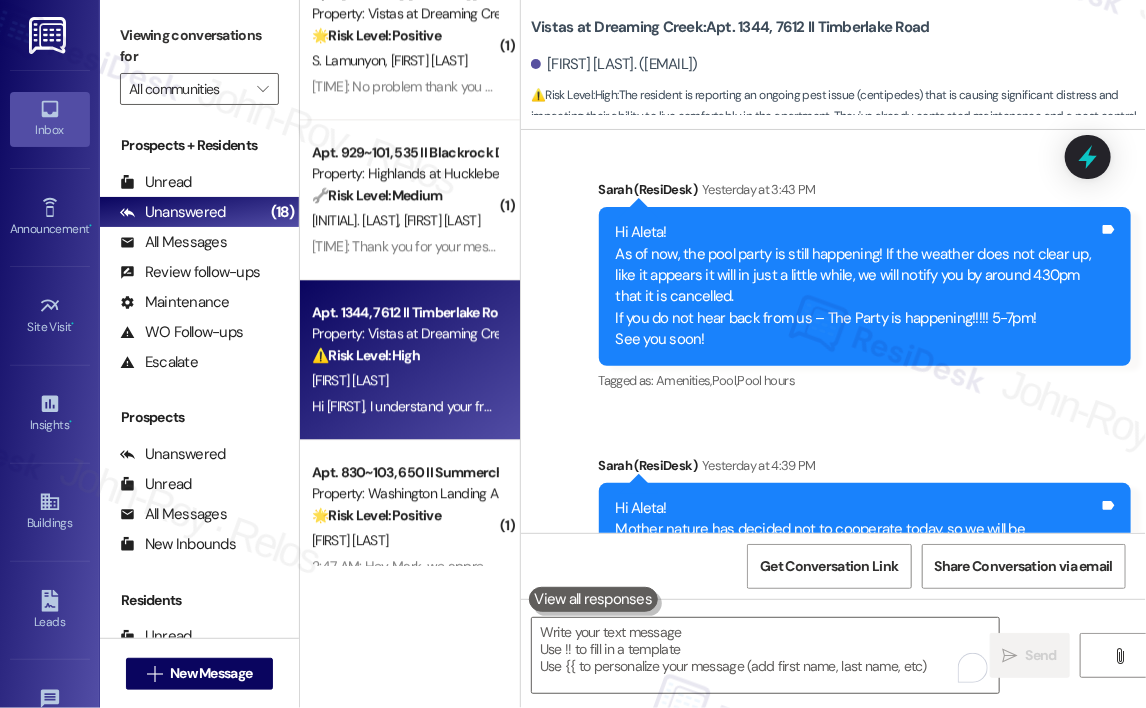 scroll, scrollTop: 5296, scrollLeft: 0, axis: vertical 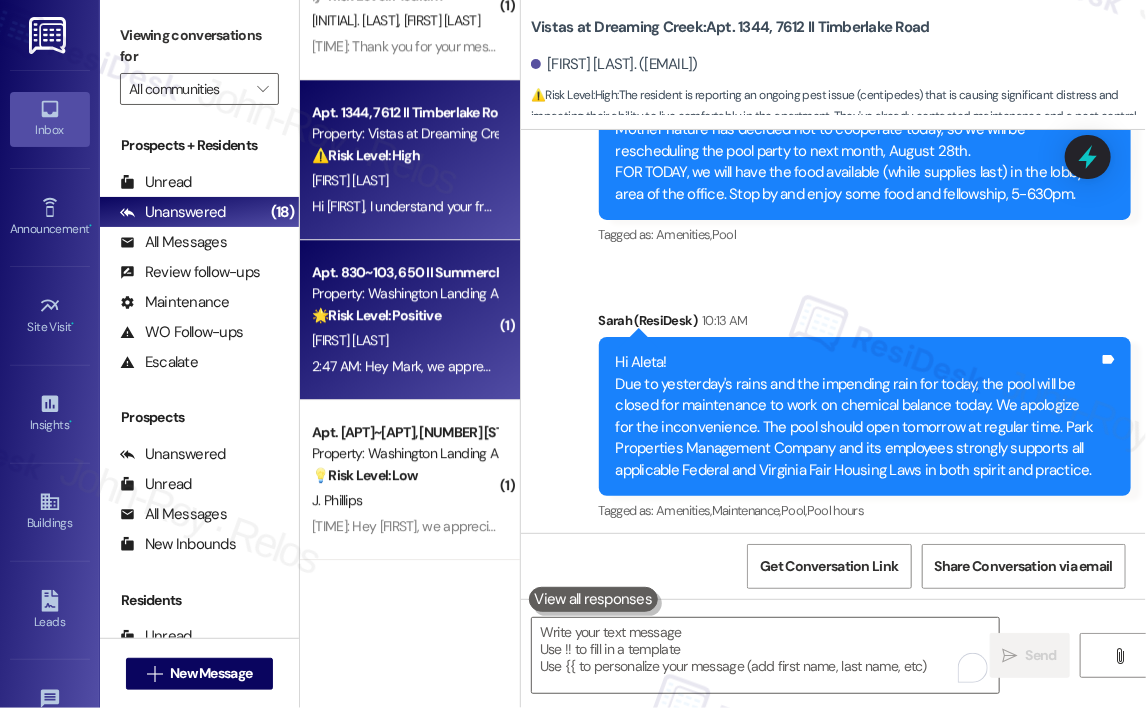 click on "M. Ashton" at bounding box center [404, 340] 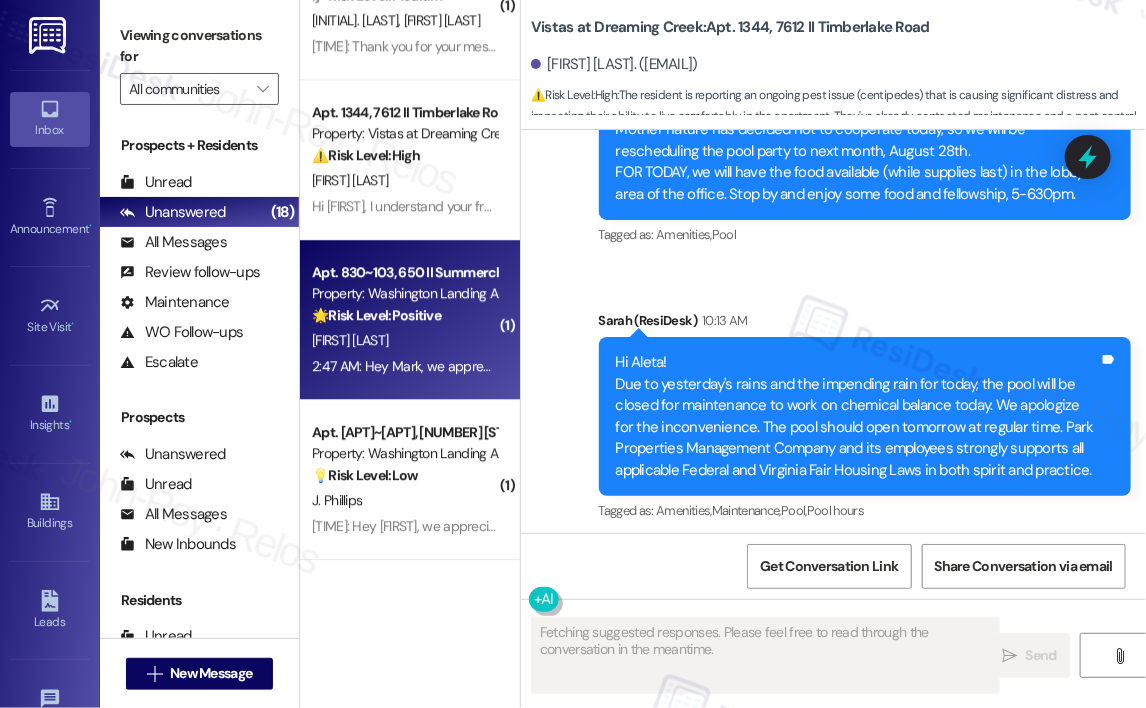scroll, scrollTop: 3863, scrollLeft: 0, axis: vertical 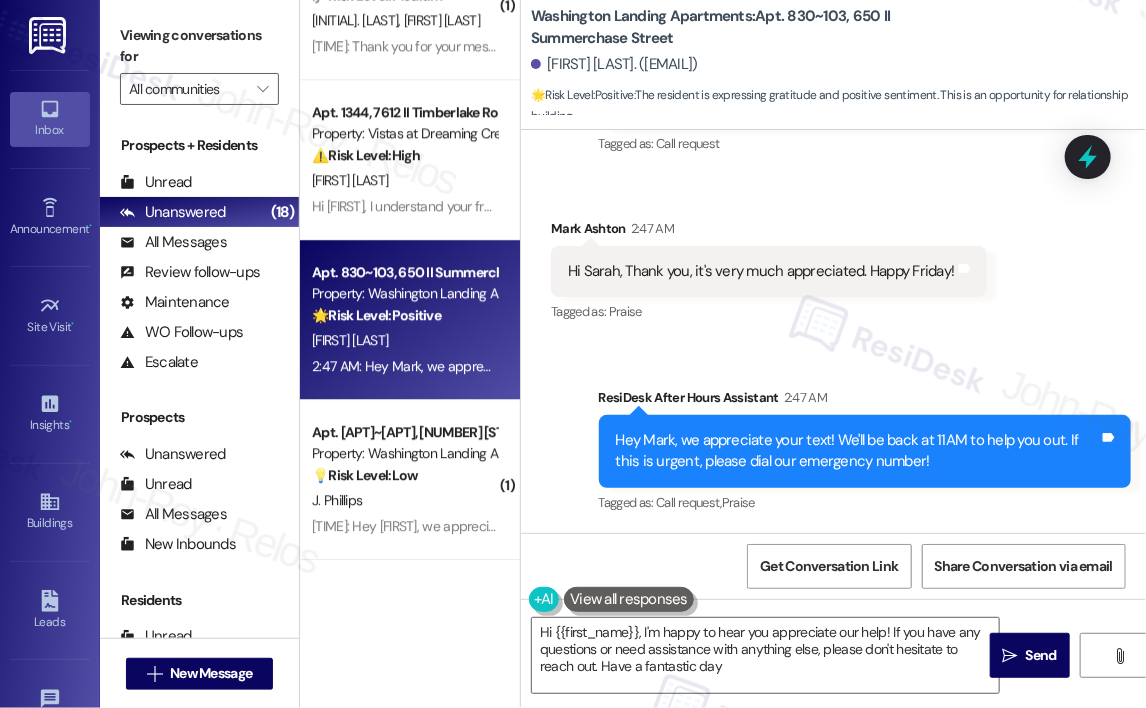 type on "Hi {{first_name}}, I'm happy to hear you appreciate our help! If you have any questions or need assistance with anything else, please don't hesitate to reach out. Have a fantastic day!" 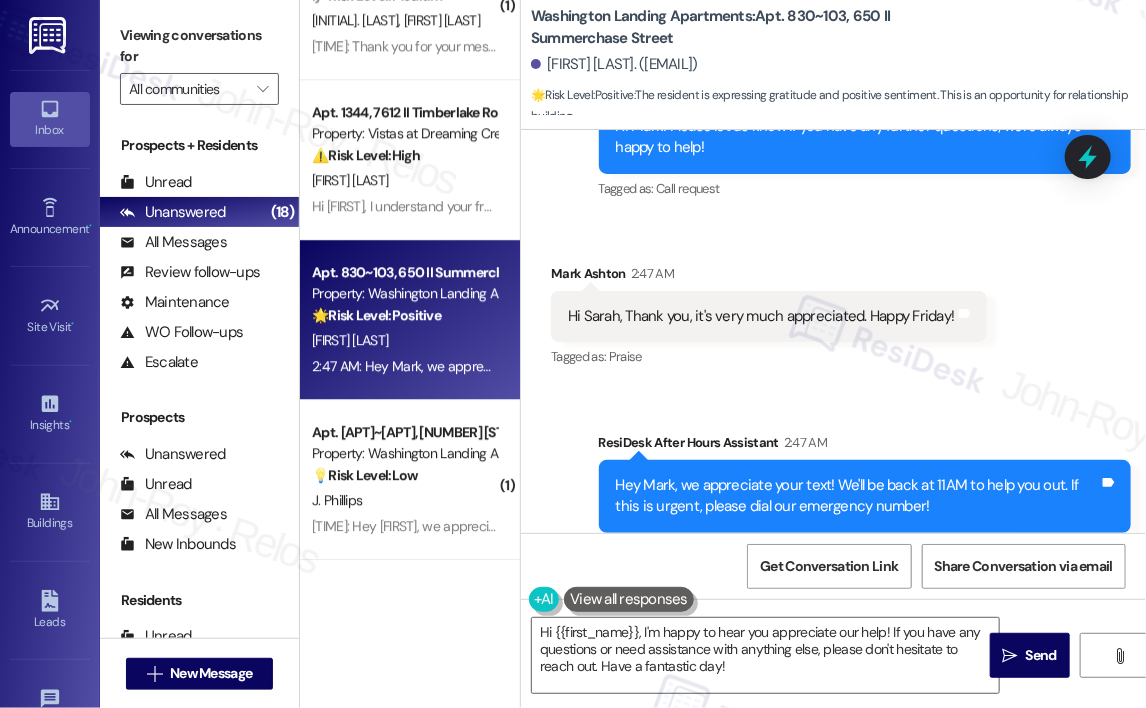 scroll, scrollTop: 3764, scrollLeft: 0, axis: vertical 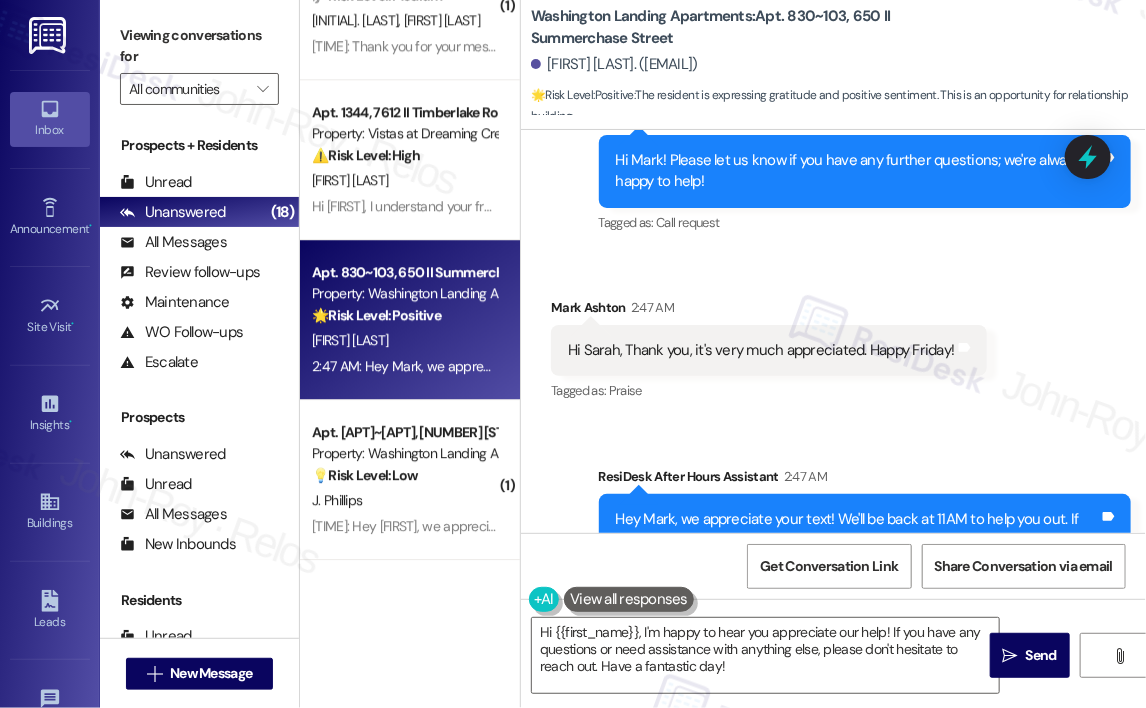 click on "Received via SMS Mark Ashton 2:47 AM Hi Sarah, Thank you, it's very much appreciated. Happy Friday!  Tags and notes Tagged as:   Praise Click to highlight conversations about Praise" at bounding box center [833, 336] 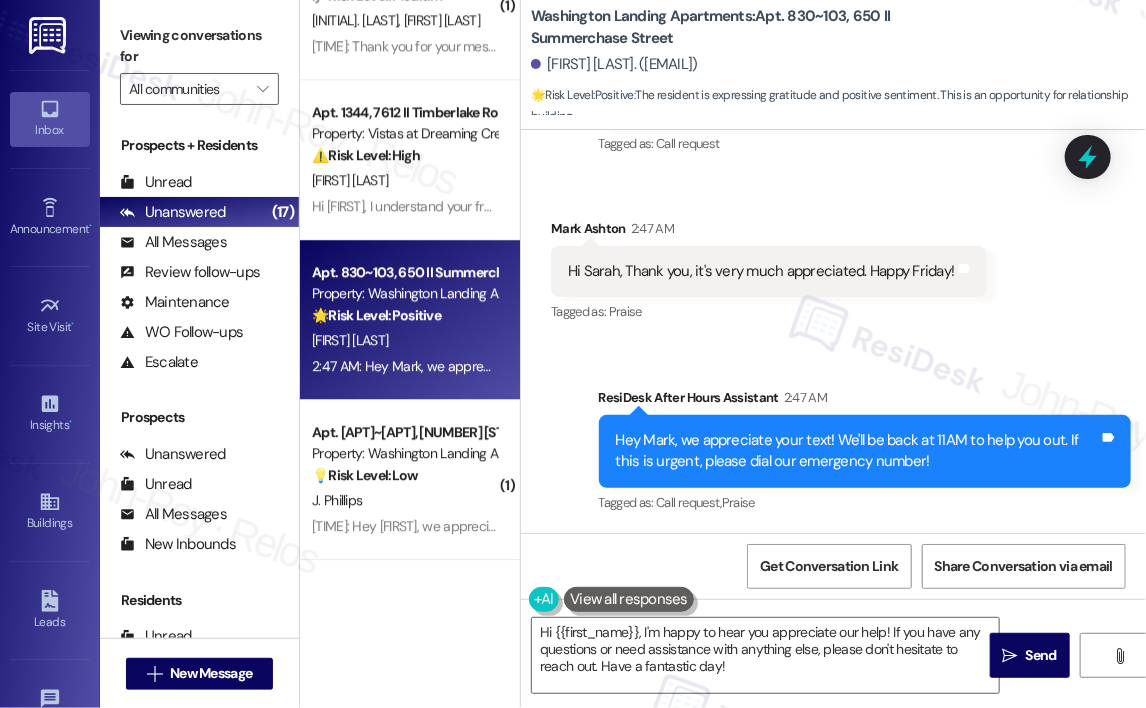scroll, scrollTop: 3863, scrollLeft: 0, axis: vertical 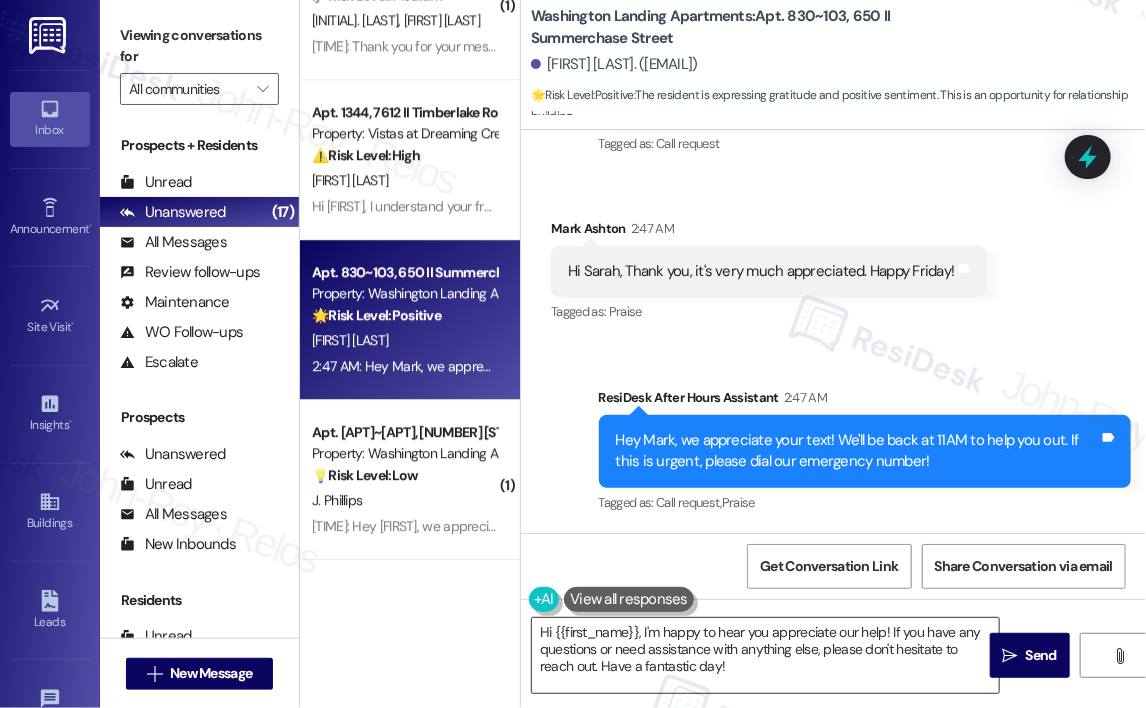 click on "Hi {{first_name}}, I'm happy to hear you appreciate our help! If you have any questions or need assistance with anything else, please don't hesitate to reach out. Have a fantastic day!" at bounding box center (765, 655) 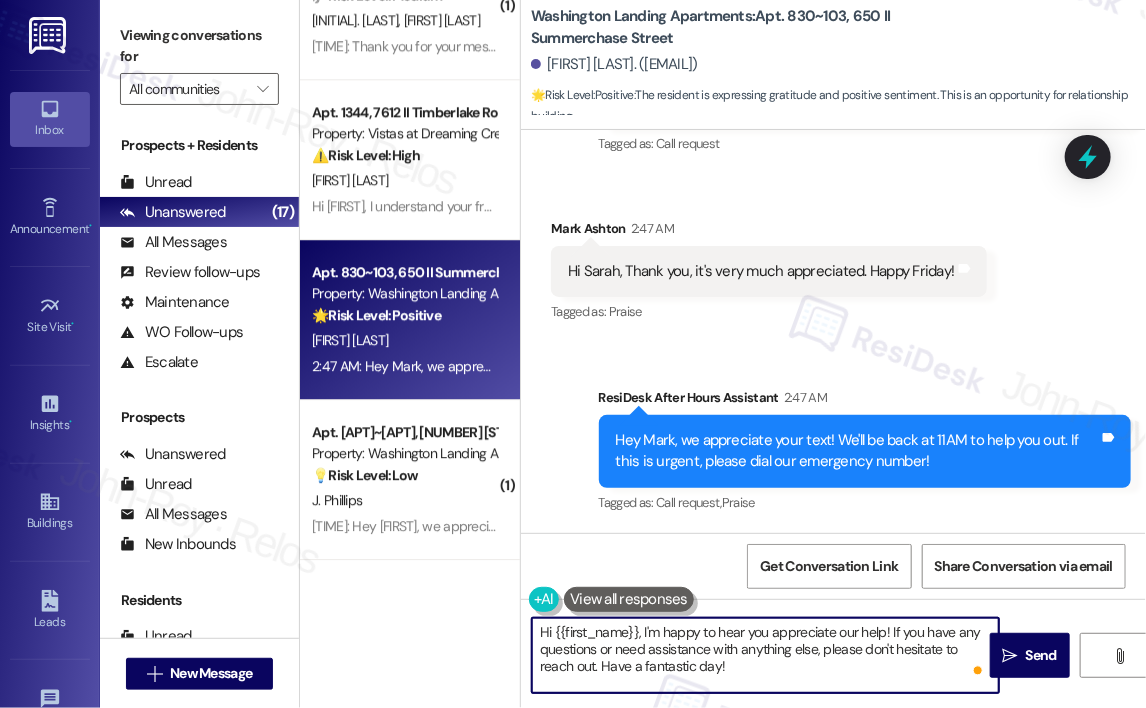 click on "Hi {{first_name}}, I'm happy to hear you appreciate our help! If you have any questions or need assistance with anything else, please don't hesitate to reach out. Have a fantastic day!" at bounding box center [765, 655] 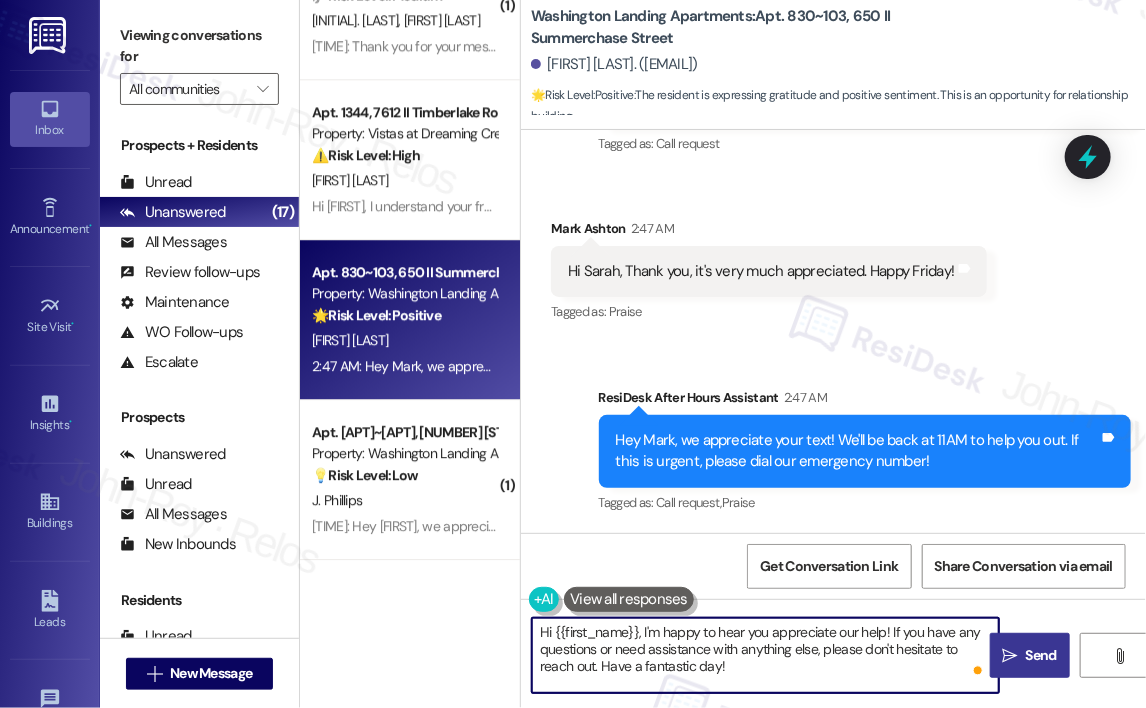 click on "Send" at bounding box center [1041, 655] 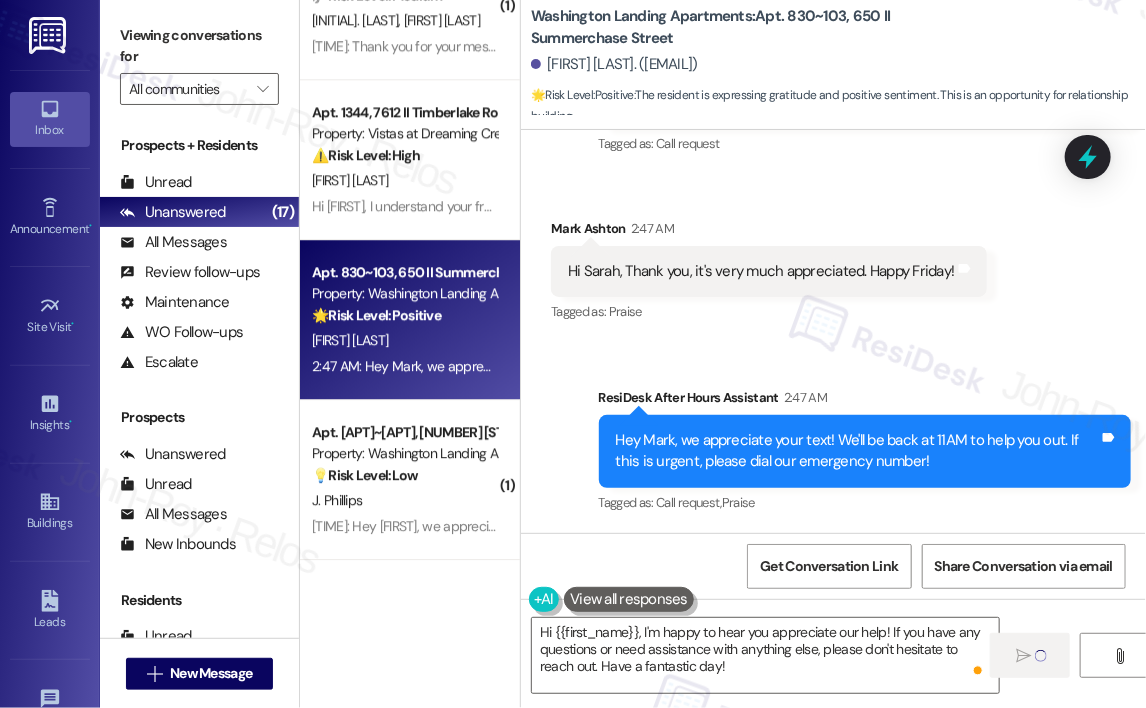 scroll, scrollTop: 2153, scrollLeft: 0, axis: vertical 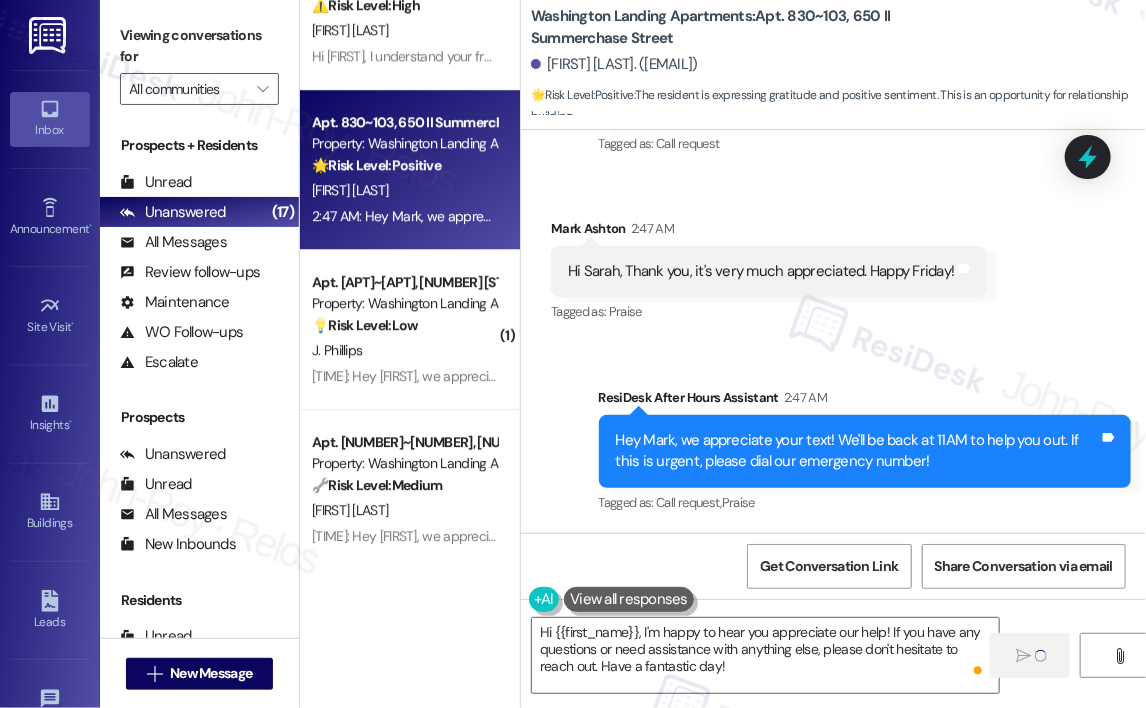 type 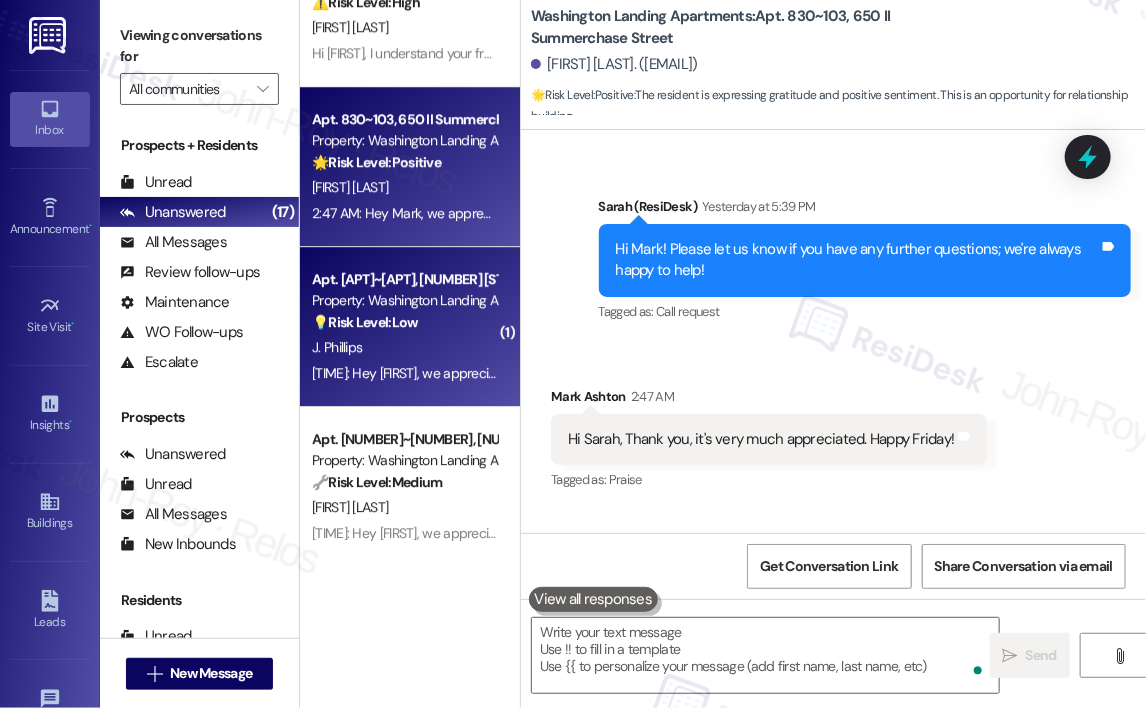 click on "J. Phillips" at bounding box center [404, 347] 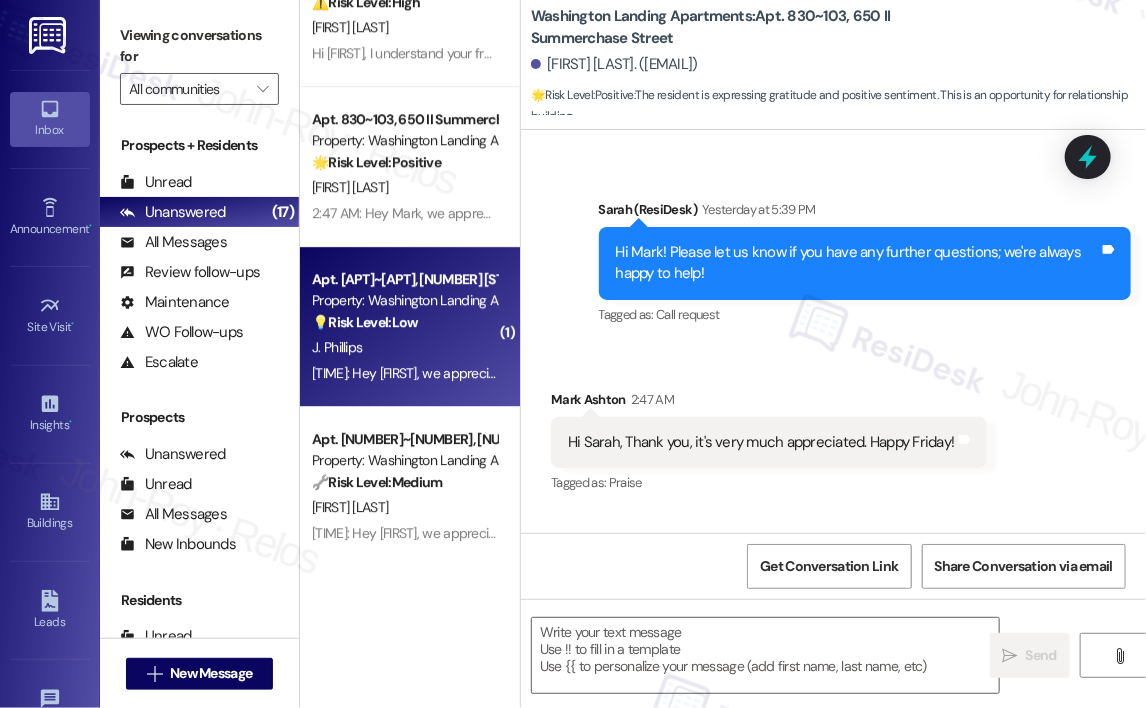 type on "Fetching suggested responses. Please feel free to read through the conversation in the meantime." 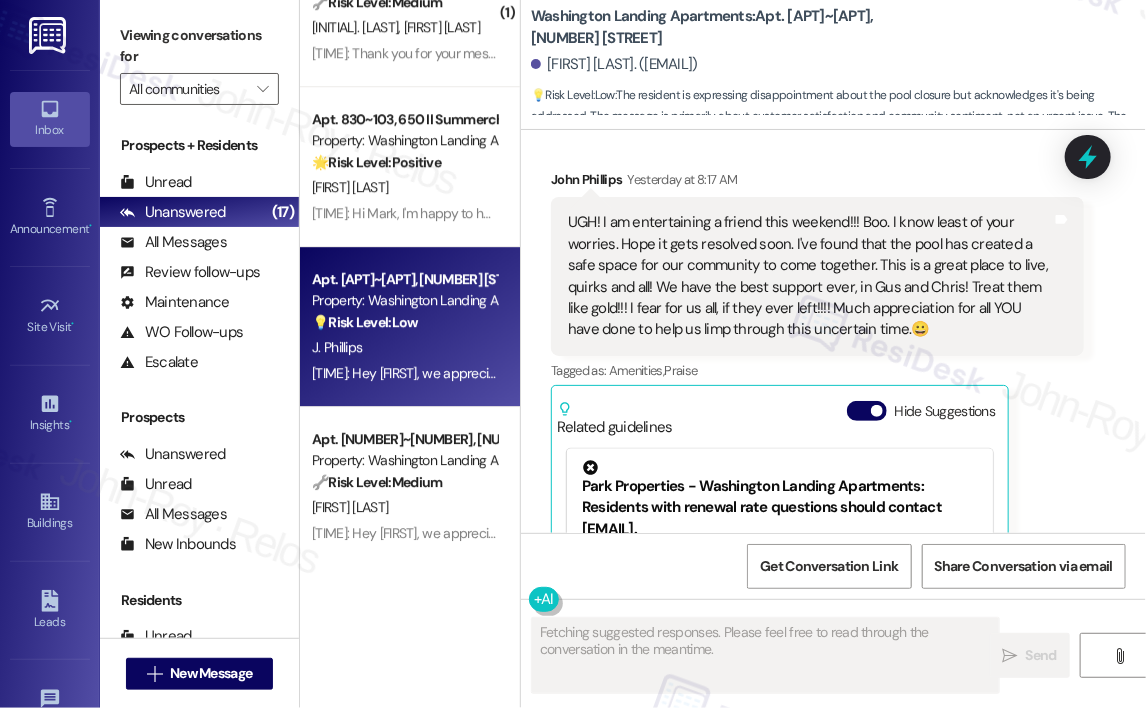 scroll, scrollTop: 9960, scrollLeft: 0, axis: vertical 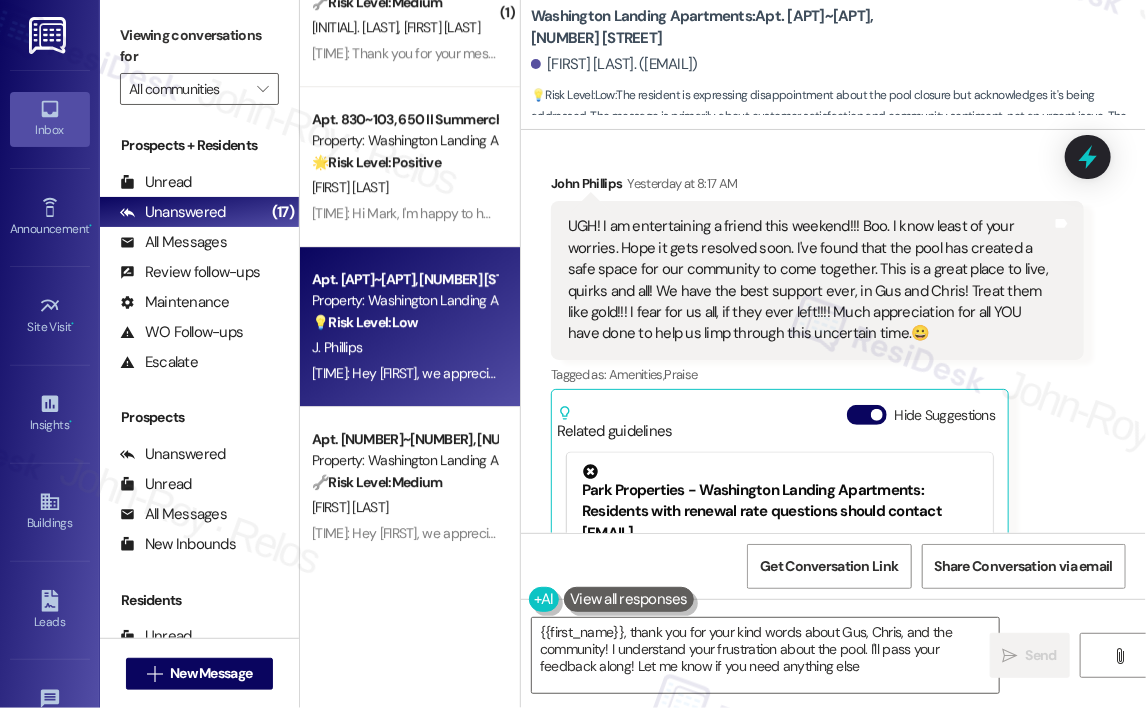 type on "{{first_name}}, thank you for your kind words about Gus, Chris, and the community! I understand your frustration about the pool. I'll pass your feedback along! Let me know if you need anything else." 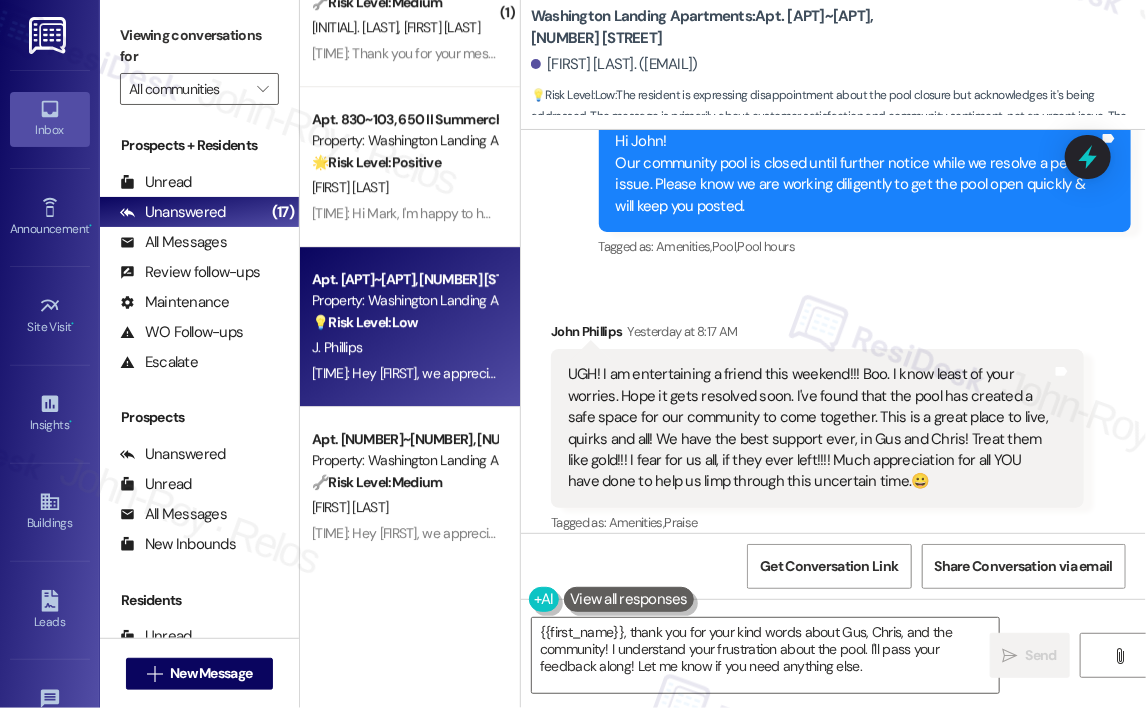 scroll, scrollTop: 9860, scrollLeft: 0, axis: vertical 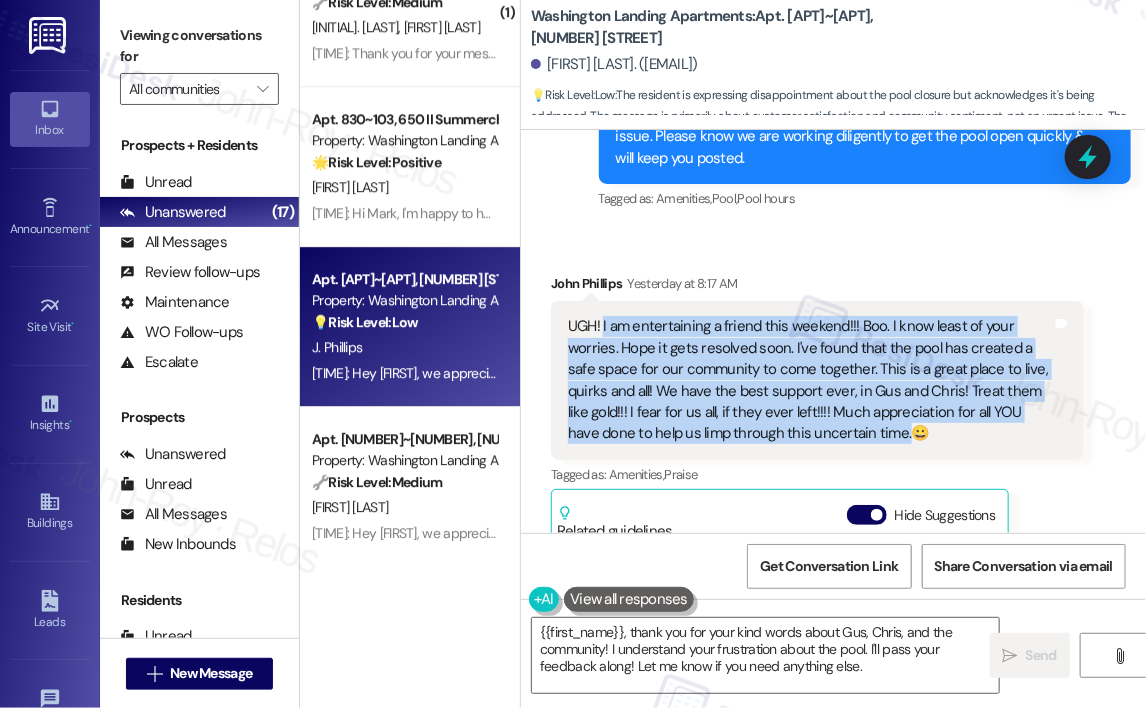 drag, startPoint x: 872, startPoint y: 427, endPoint x: 602, endPoint y: 327, distance: 287.9236 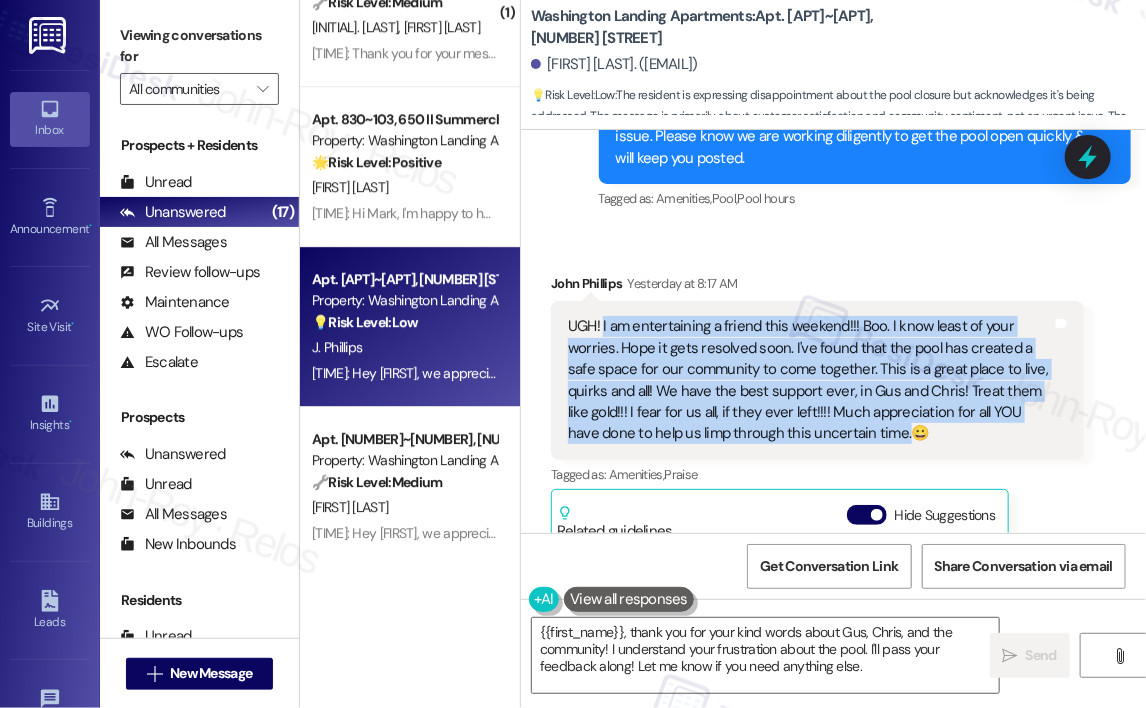 copy on "I am entertaining a friend this weekend!!! Boo. I know least of your worries. Hope it gets resolved soon. I've found that the pool has created a safe space for our community to come together. This is a great place to live, quirks and all! We have the best support ever, in Gus and Chris! Treat them like gold!!! I fear for us all, if they ever left!!!! Much appreciation for all YOU have done to help us limp through this uncertain time." 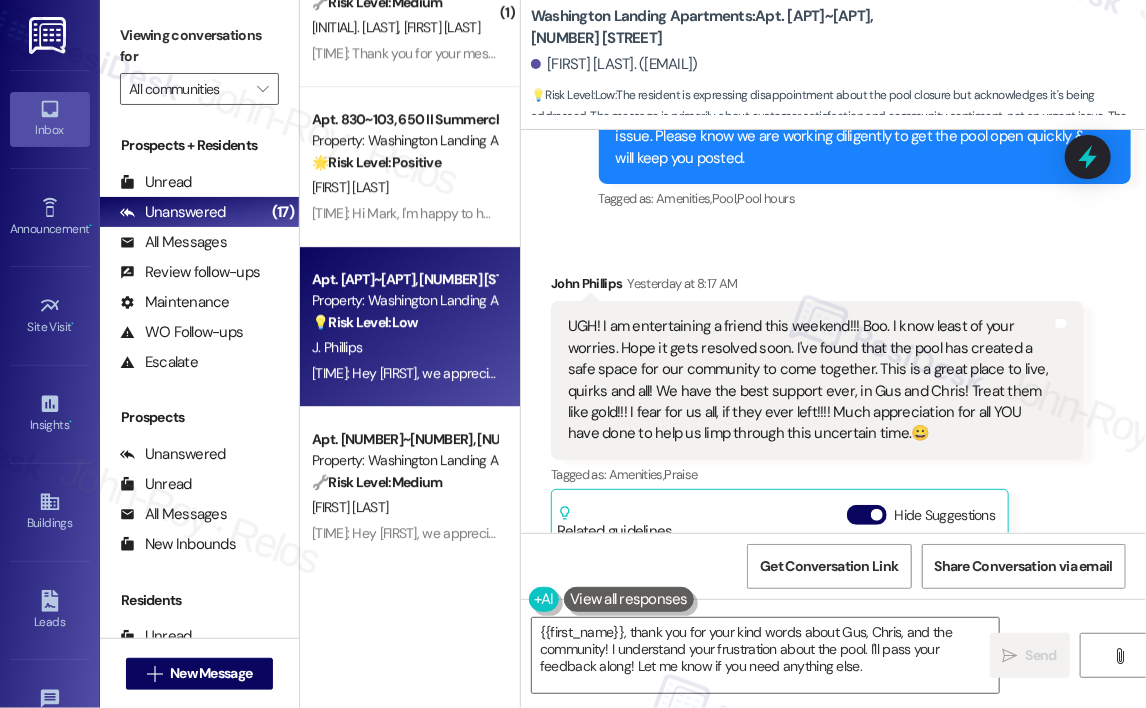 click on "Received via SMS John Phillips Yesterday at 8:17 AM UGH! I am entertaining a friend this weekend!!! Boo. I know least of your worries. Hope it gets resolved soon. I've found that the pool has created a safe space for our community to come together. This is a great place to live, quirks and all! We have the best support ever, in Gus and Chris! Treat them like gold!!! I fear for us all, if they ever left!!!! Much appreciation for all YOU have done to help us limp through this uncertain time.😀  Tags and notes Tagged as:   Amenities ,  Click to highlight conversations about Amenities Praise Click to highlight conversations about Praise  Related guidelines Hide Suggestions Park Properties - Washington Landing Apartments: Residents with renewal rate questions should contact manager@washingtonlanding.com.
Created  a month ago Property level guideline  ( 70 % match) FAQs generated by ResiDesk AI What email address should I use to contact the Community Manager about renewal rates? Original Guideline Created   ( 67" at bounding box center [817, 552] 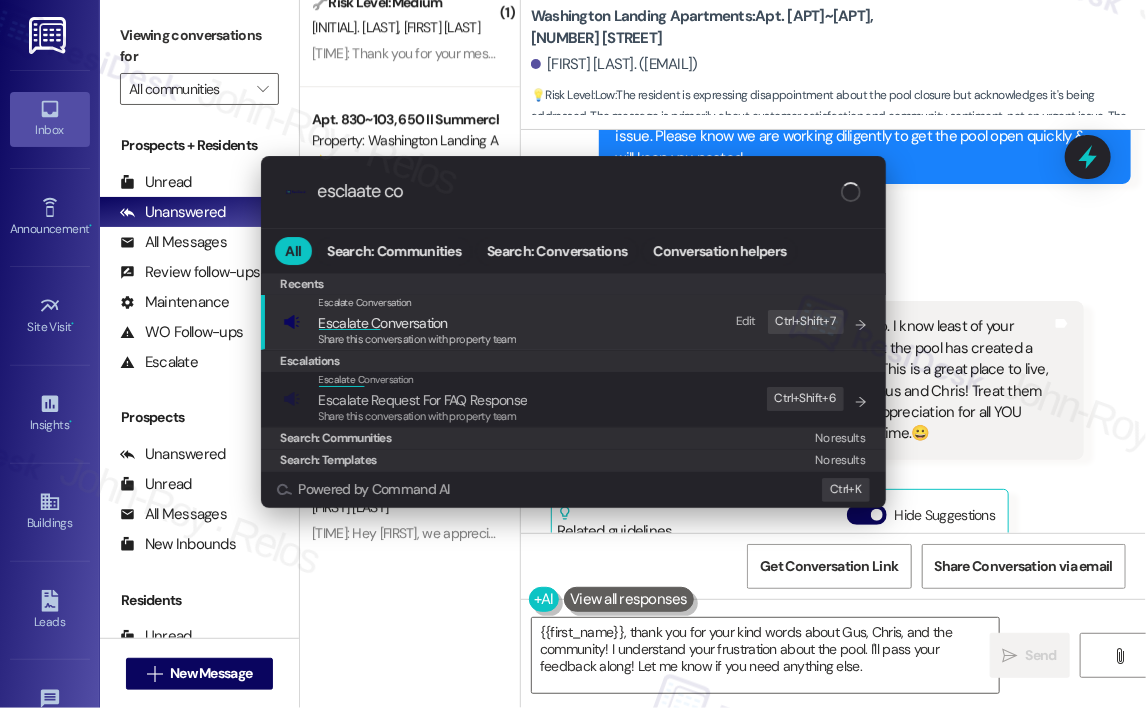 type on "esclaate con" 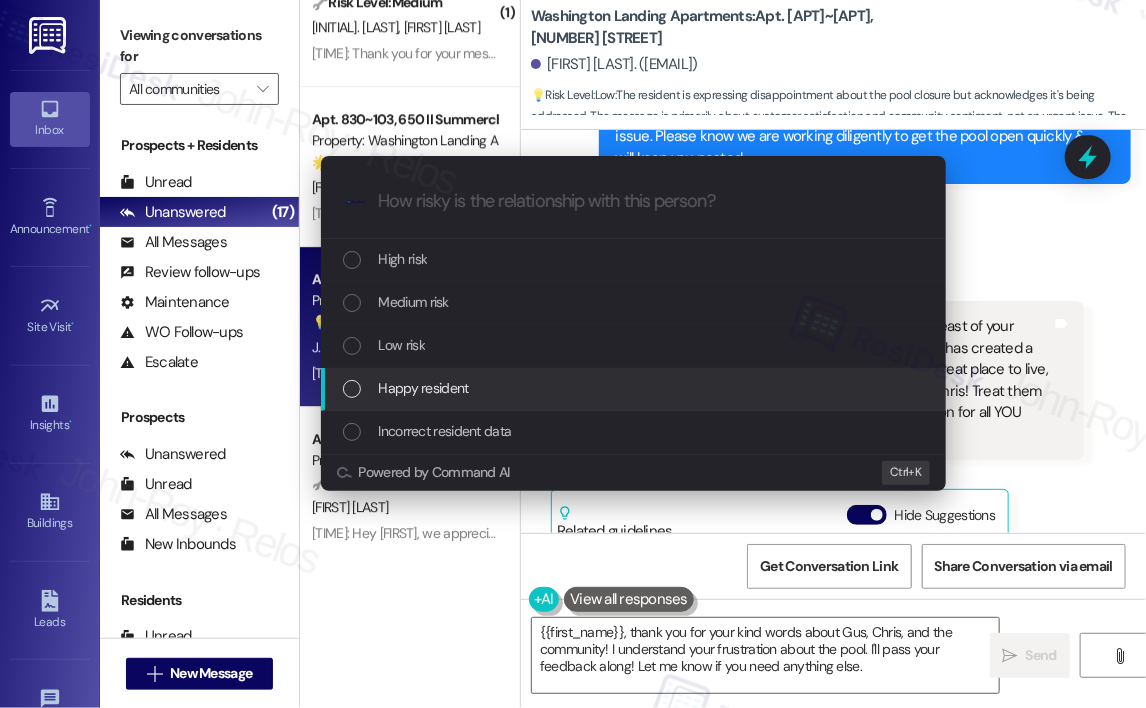 click on "Happy resident" at bounding box center (635, 388) 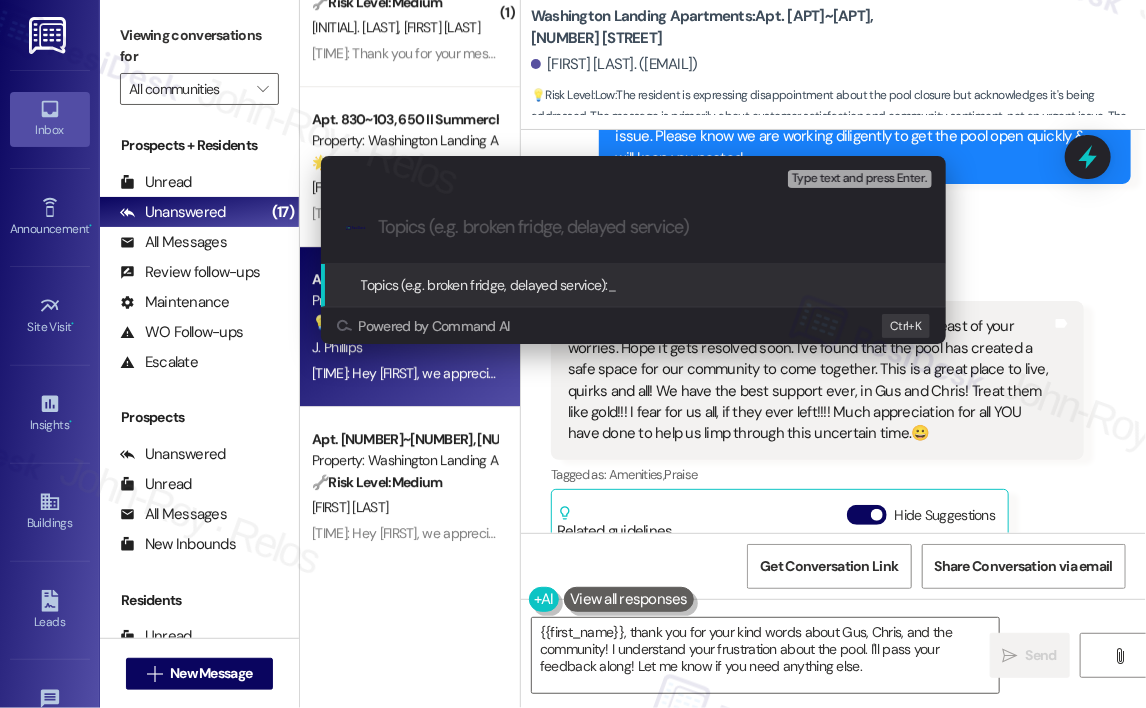 paste on "Kind Words and Community Support" 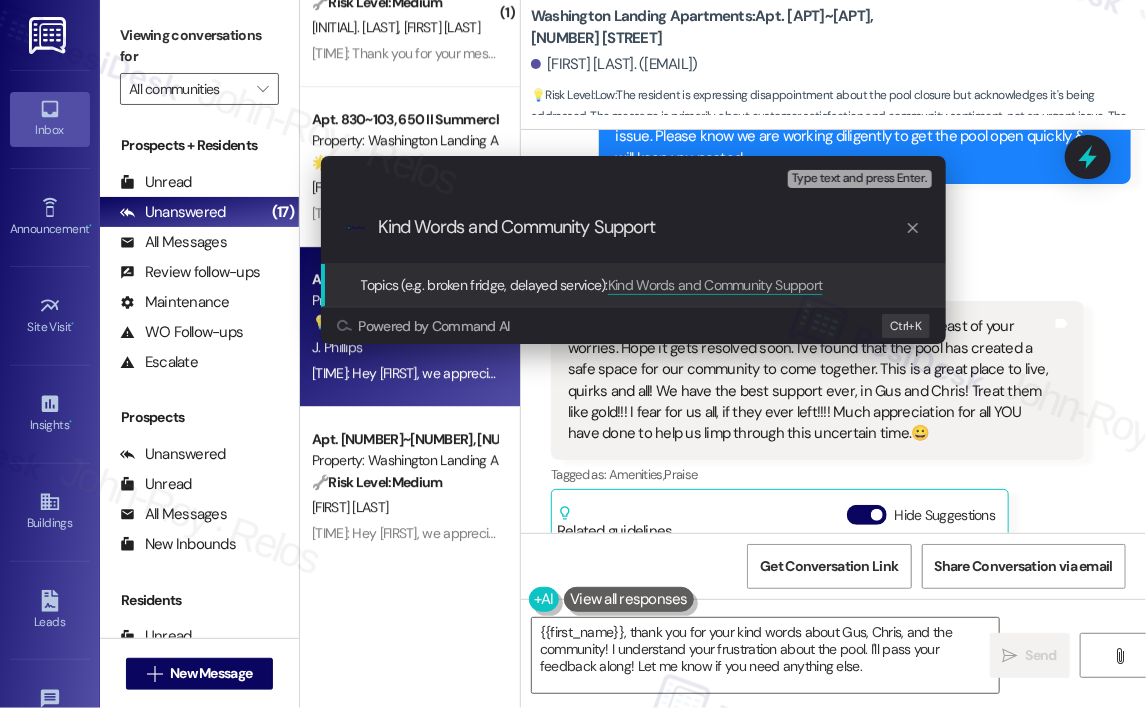 type on "Kind Words and Community Support" 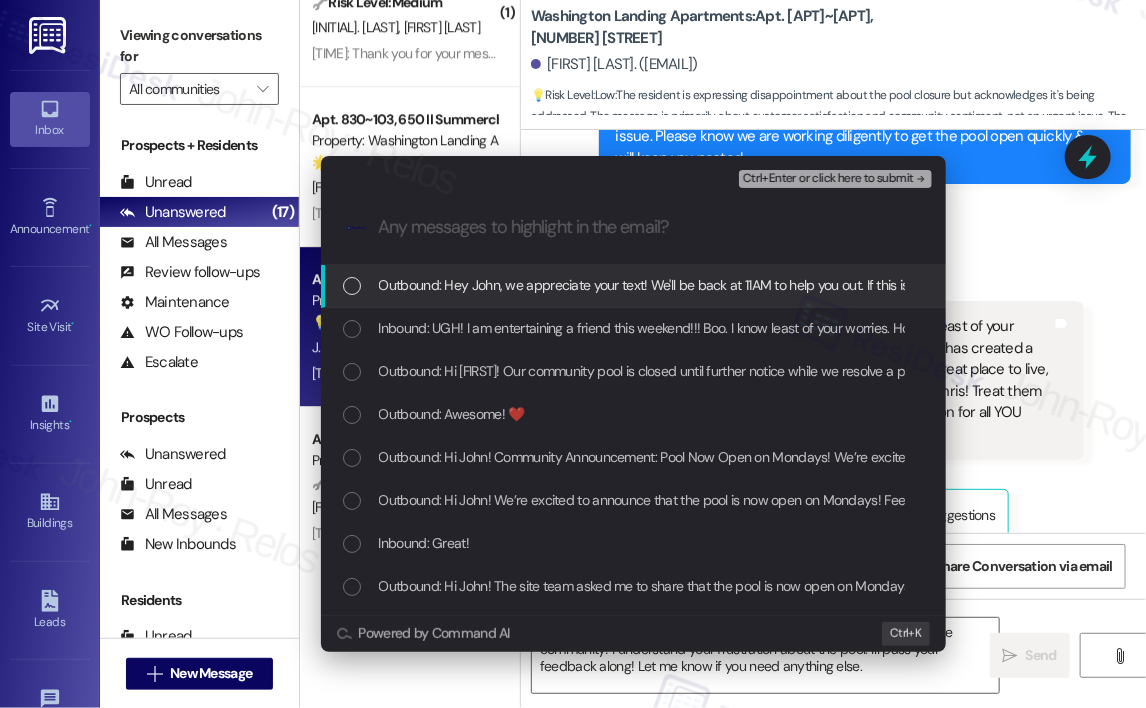 click on "Outbound: Hey John, we appreciate your text! We'll be back at 11AM to help you out. If this is urgent, please dial our emergency number!" at bounding box center [771, 285] 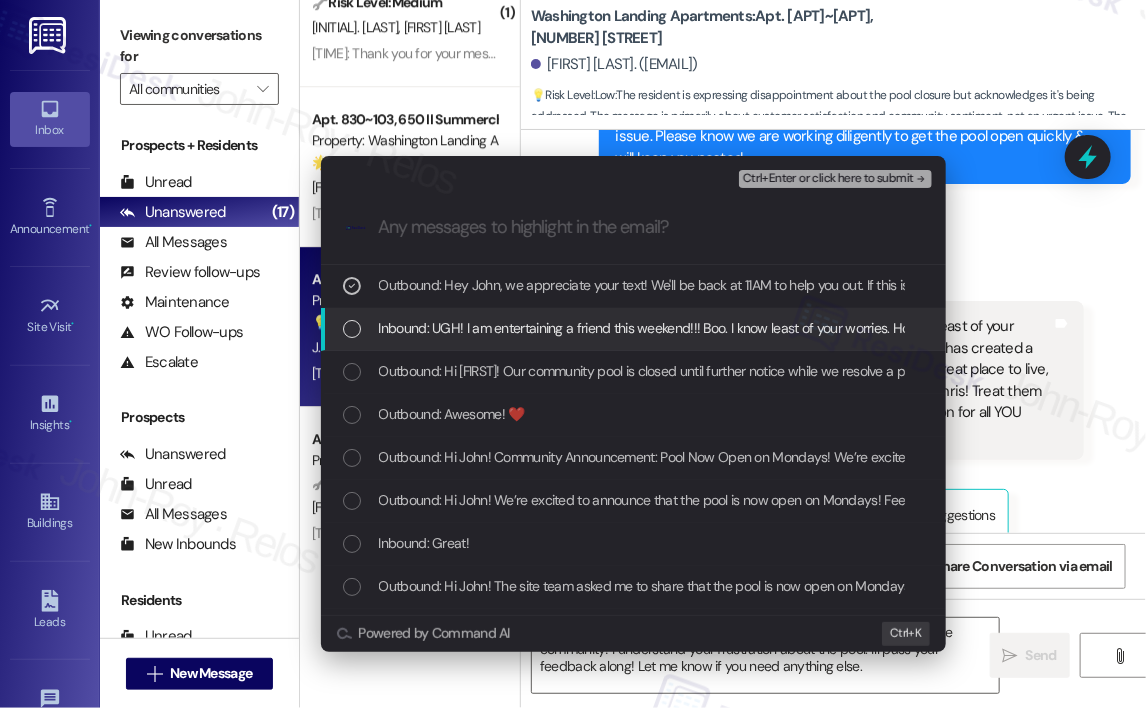 click on "Inbound: UGH! I am entertaining a friend this weekend!!! Boo. I know least of your worries. Hope it gets resolved soon. I've found that the pool has created a safe space for our community to come together. This is a great place to live, quirks and all! We have the best support ever, in Gus and Chris! Treat them like gold!!! I fear for us all, if they ever left!!!! Much appreciation for all YOU have done to help us limp through this uncertain time.😀" at bounding box center (1641, 328) 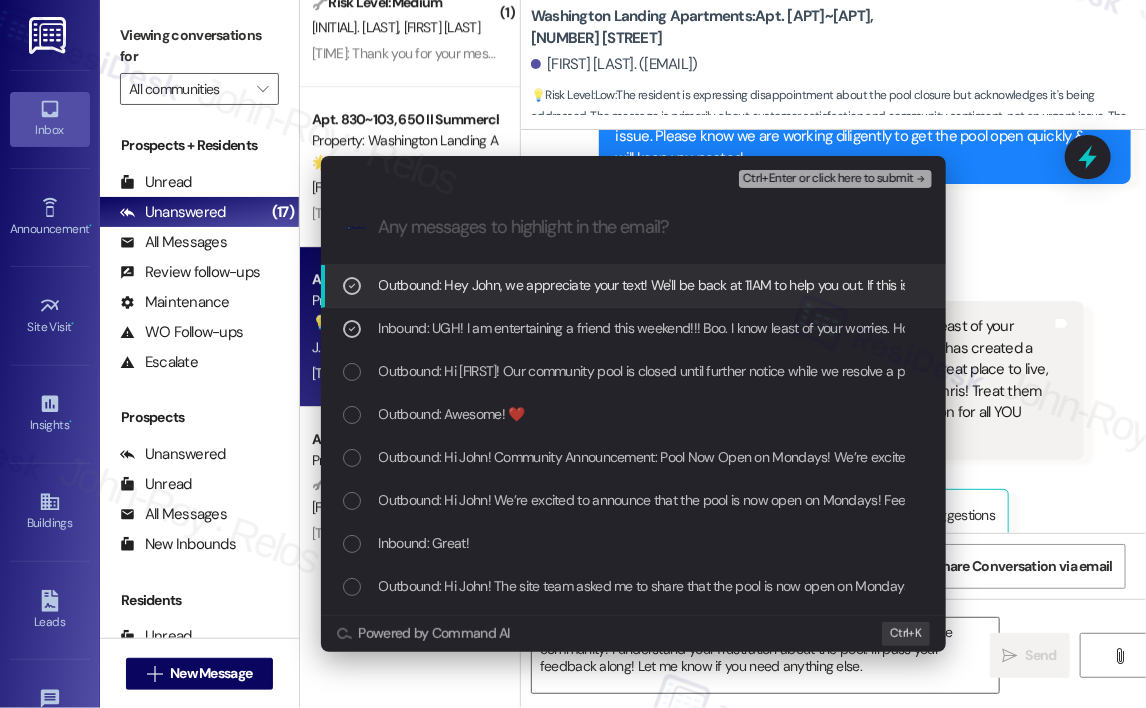 click on "Outbound: Hey John, we appreciate your text! We'll be back at 11AM to help you out. If this is urgent, please dial our emergency number!" at bounding box center [771, 285] 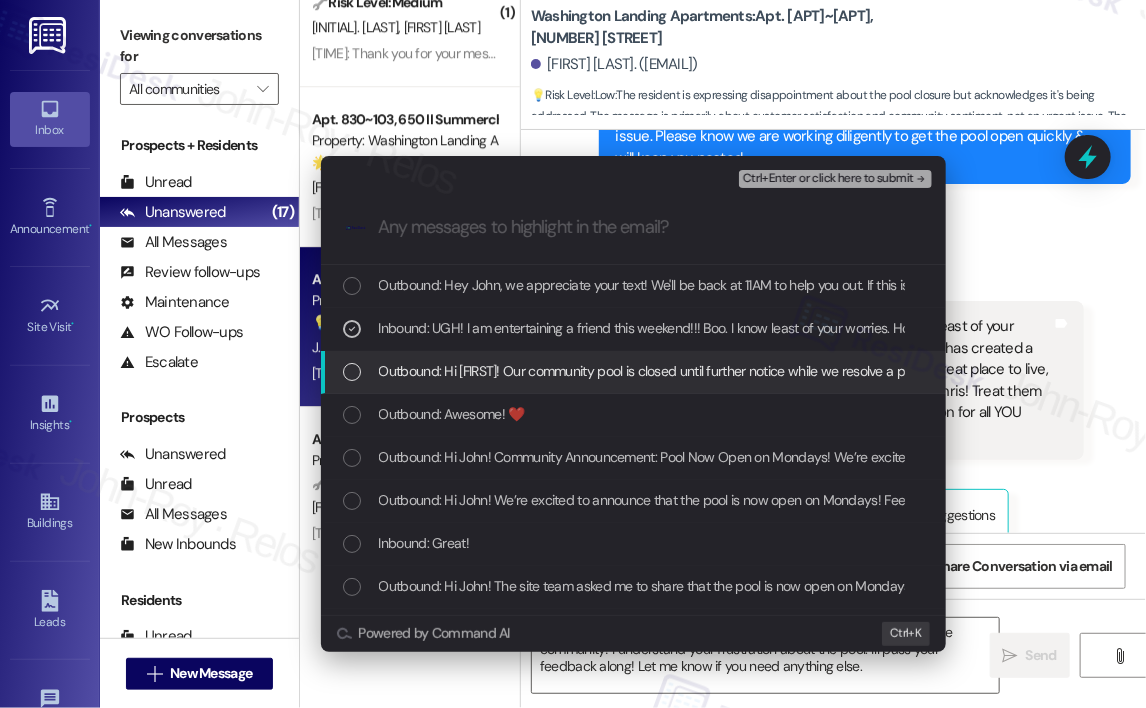 click on "Outbound: Hi John!
Our community pool is closed until further notice while we resolve a permit issue. Please know we are working diligently to get the pool open quickly & will keep you posted." at bounding box center (936, 371) 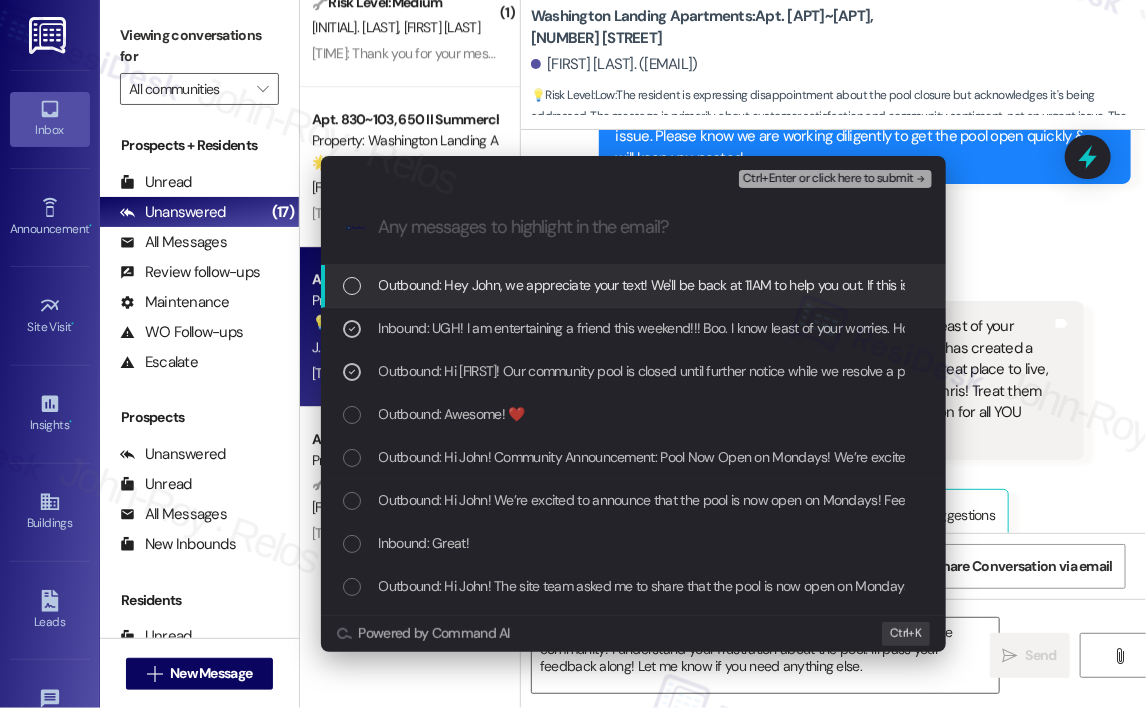 click on "Ctrl+Enter or click here to submit" at bounding box center (828, 179) 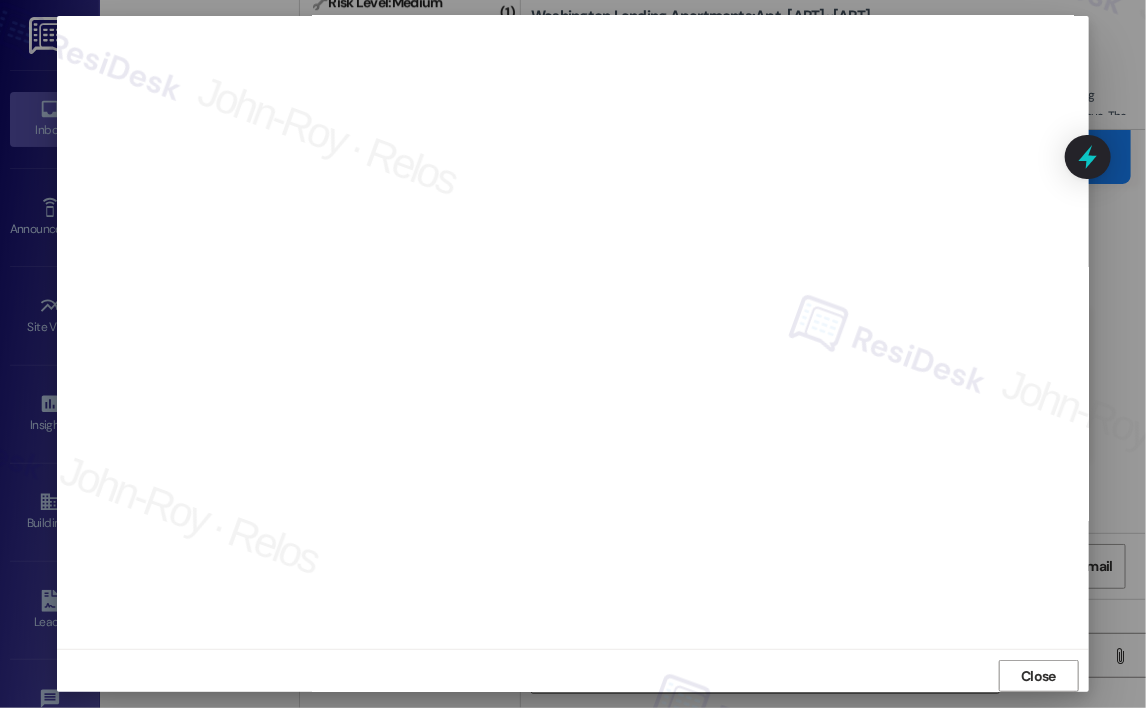 scroll, scrollTop: 14, scrollLeft: 0, axis: vertical 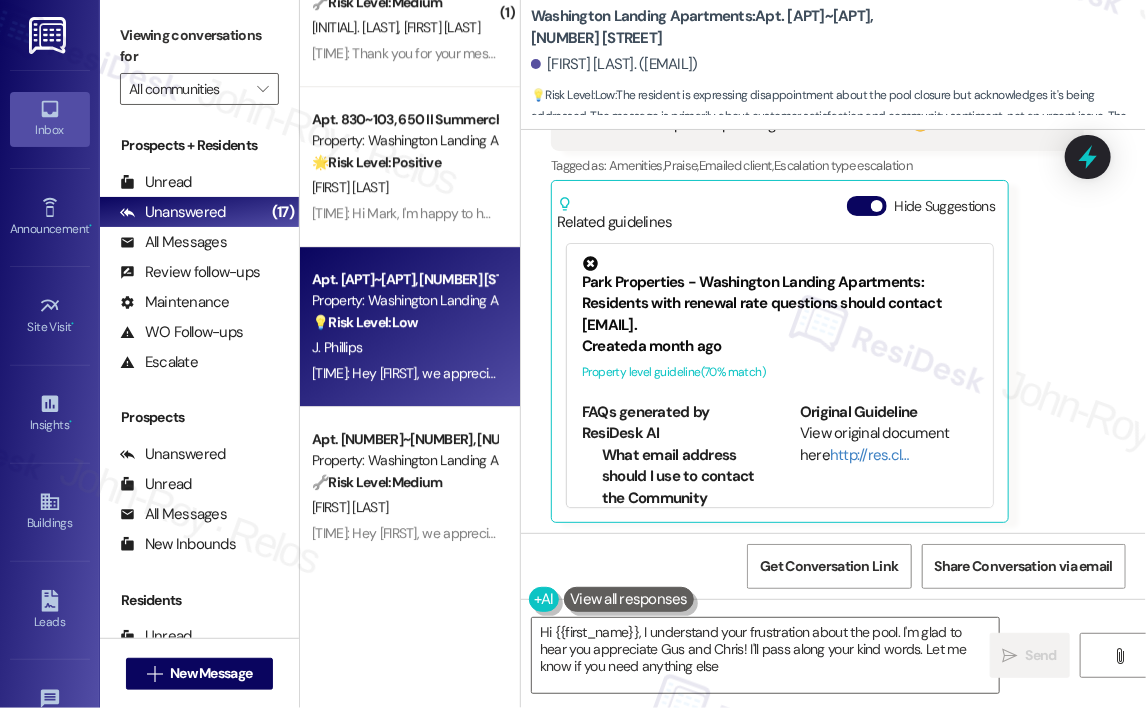 type on "Hi {{first_name}}, I understand your frustration about the pool. I'm glad to hear you appreciate Gus and Chris! I'll pass along your kind words. Let me know if you need anything else!" 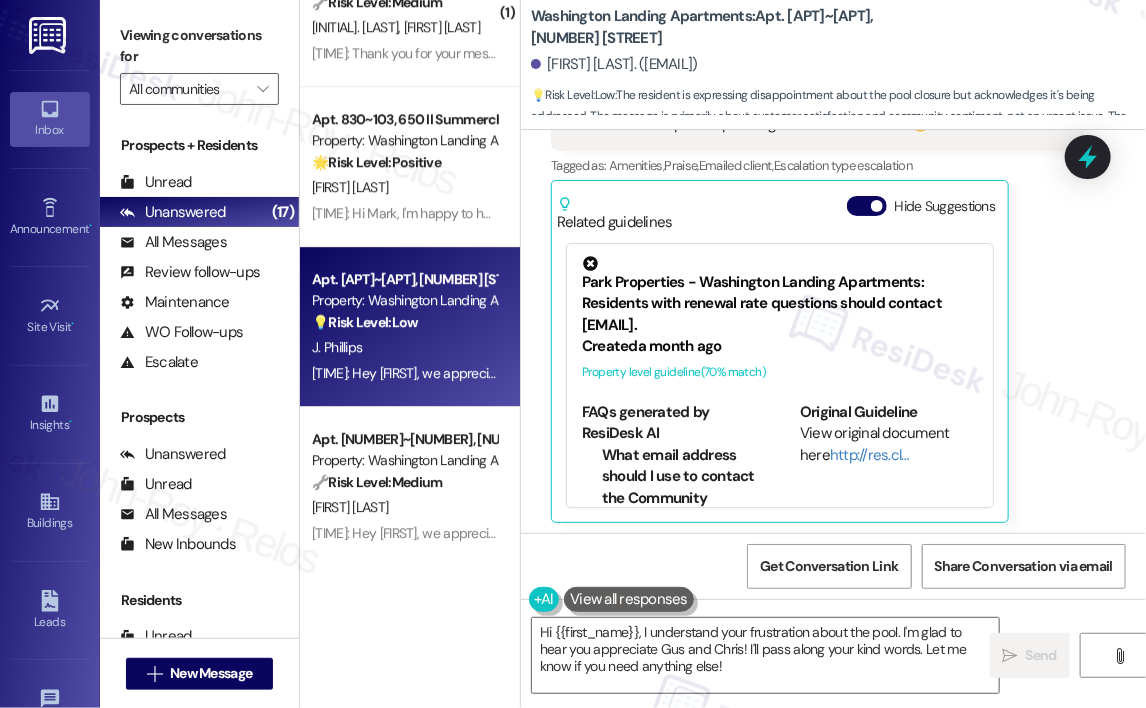 click on "John Phillips Yesterday at 8:17 AM UGH! I am entertaining a friend this weekend!!! Boo. I know least of your worries. Hope it gets resolved soon. I've found that the pool has created a safe space for our community to come together. This is a great place to live, quirks and all! We have the best support ever, in Gus and Chris! Treat them like gold!!! I fear for us all, if they ever left!!!! Much appreciation for all YOU have done to help us limp through this uncertain time.😀  Tags and notes Tagged as:   Amenities ,  Click to highlight conversations about Amenities Praise ,  Click to highlight conversations about Praise Emailed client ,  Click to highlight conversations about Emailed client Escalation type escalation Click to highlight conversations about Escalation type escalation  Related guidelines Hide Suggestions Park Properties - Washington Landing Apartments: Residents with renewal rate questions should contact manager@washingtonlanding.com.
Created  a month ago Property level guideline  ( 70  ( 67" at bounding box center [817, 243] 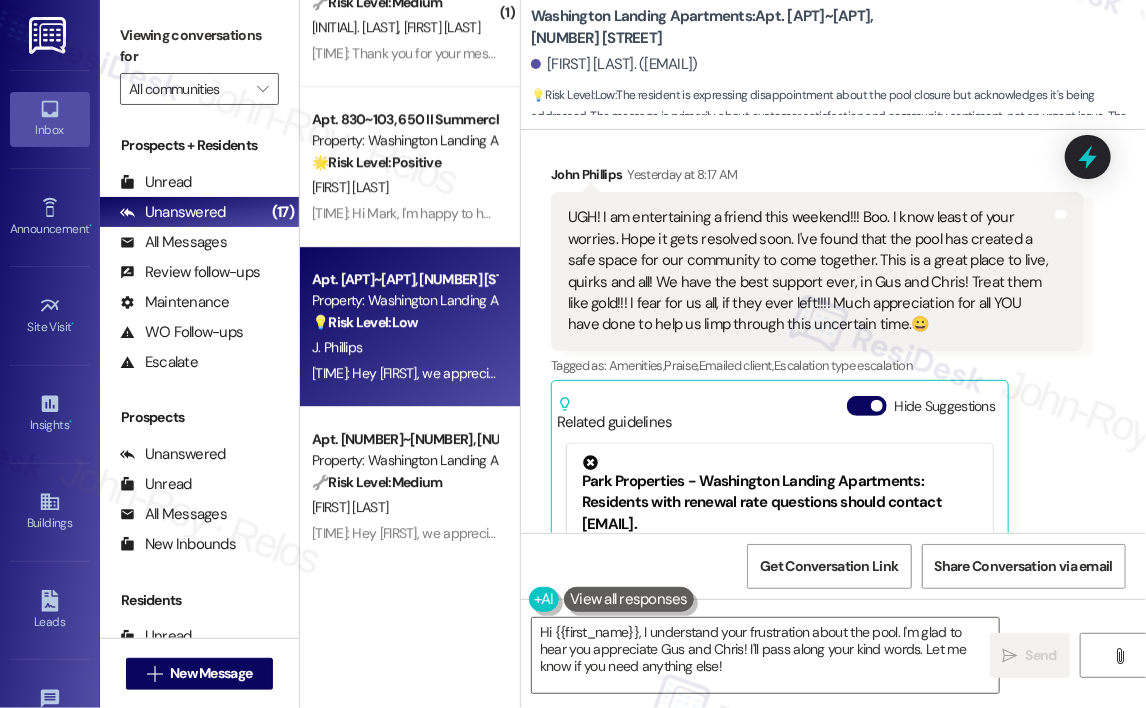 scroll, scrollTop: 10360, scrollLeft: 0, axis: vertical 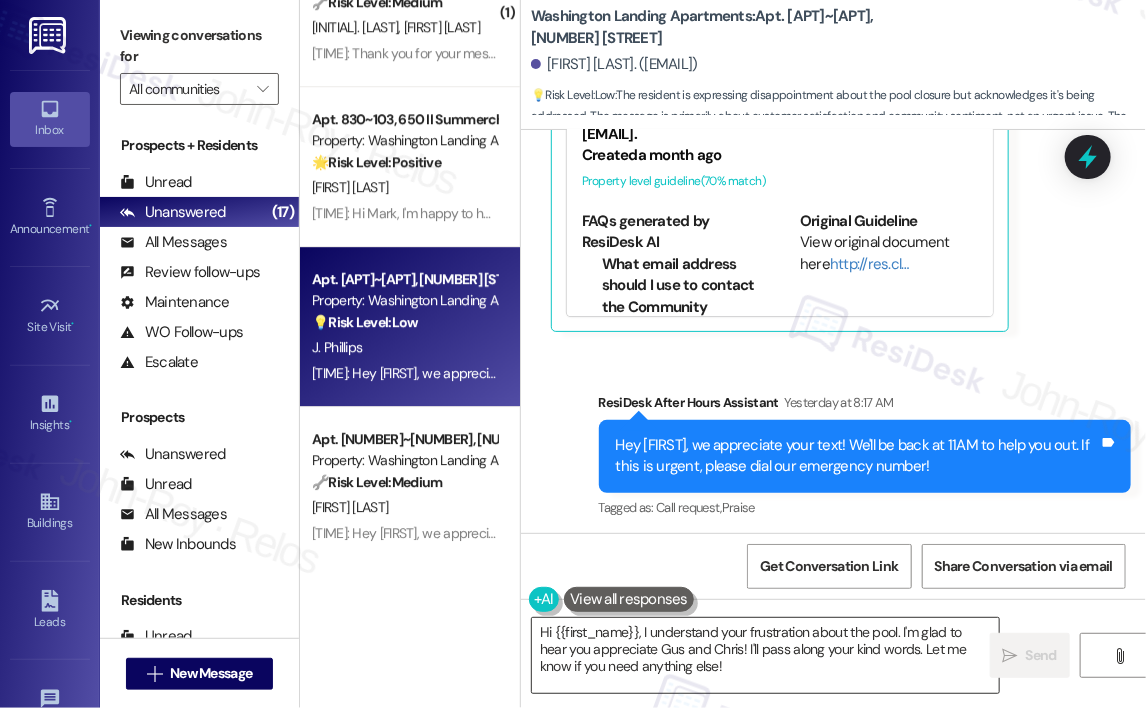 click on "Hi {{first_name}}, I understand your frustration about the pool. I'm glad to hear you appreciate Gus and Chris! I'll pass along your kind words. Let me know if you need anything else!" at bounding box center (765, 655) 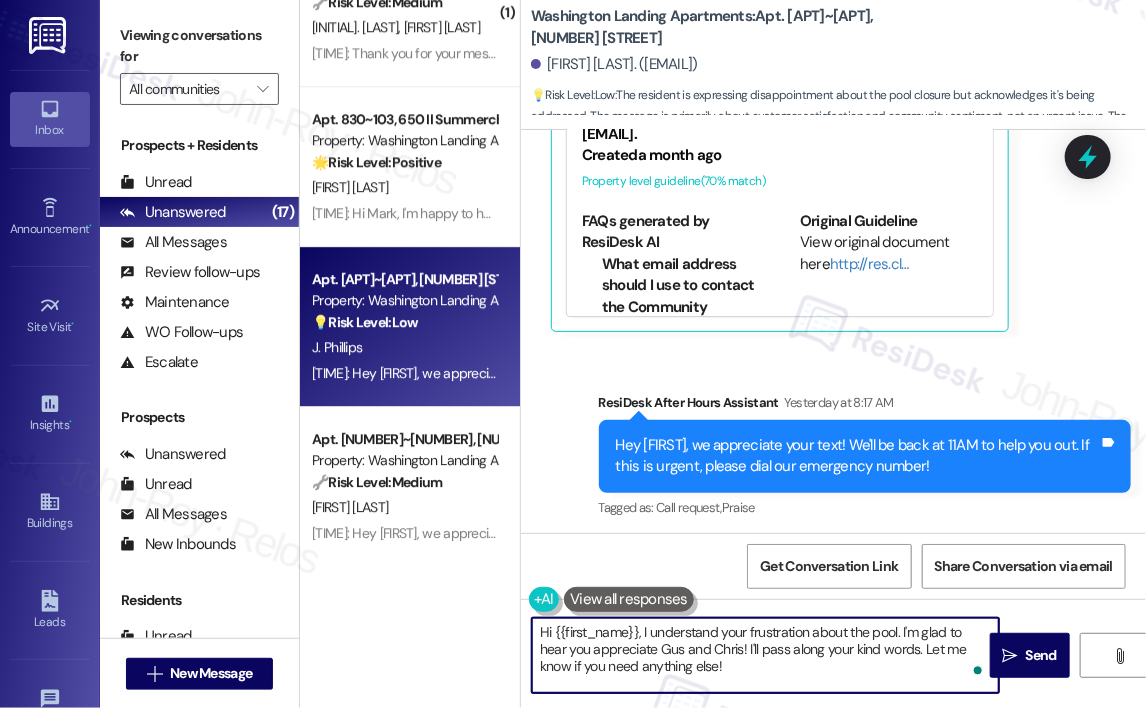 click on "Hi {{first_name}}, I understand your frustration about the pool. I'm glad to hear you appreciate Gus and Chris! I'll pass along your kind words. Let me know if you need anything else!" at bounding box center (765, 655) 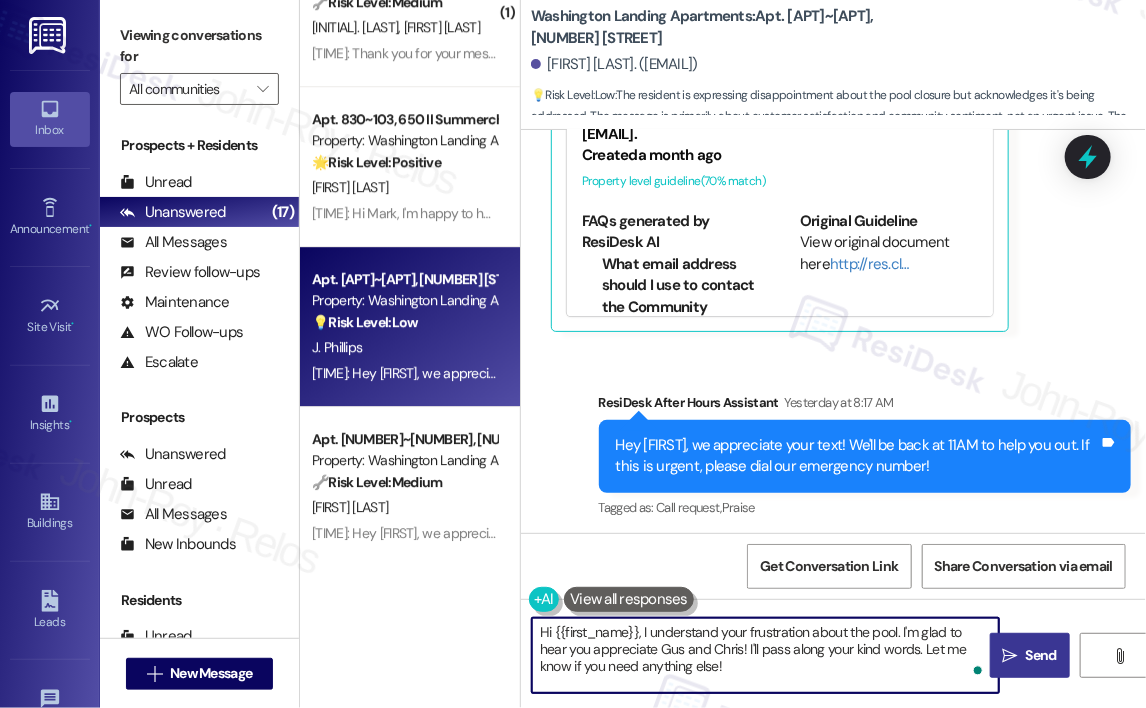 click on "Send" at bounding box center [1041, 655] 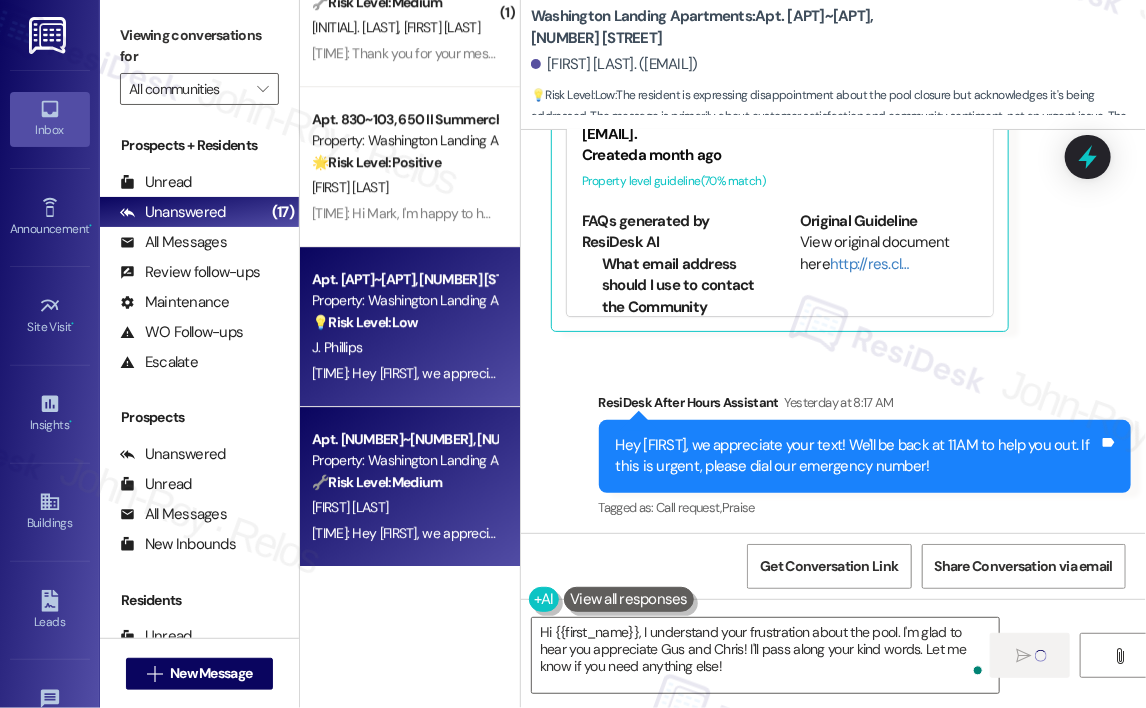 click on "S. Van Wagnen-Zsigray" at bounding box center [404, 507] 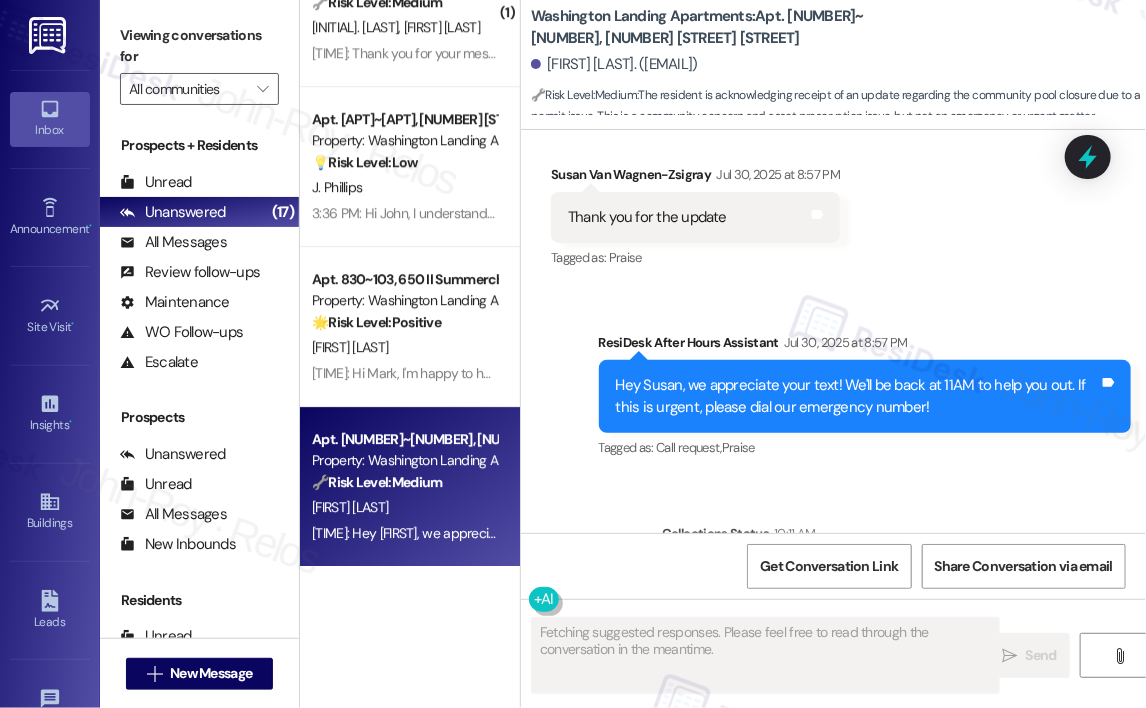 scroll, scrollTop: 4257, scrollLeft: 0, axis: vertical 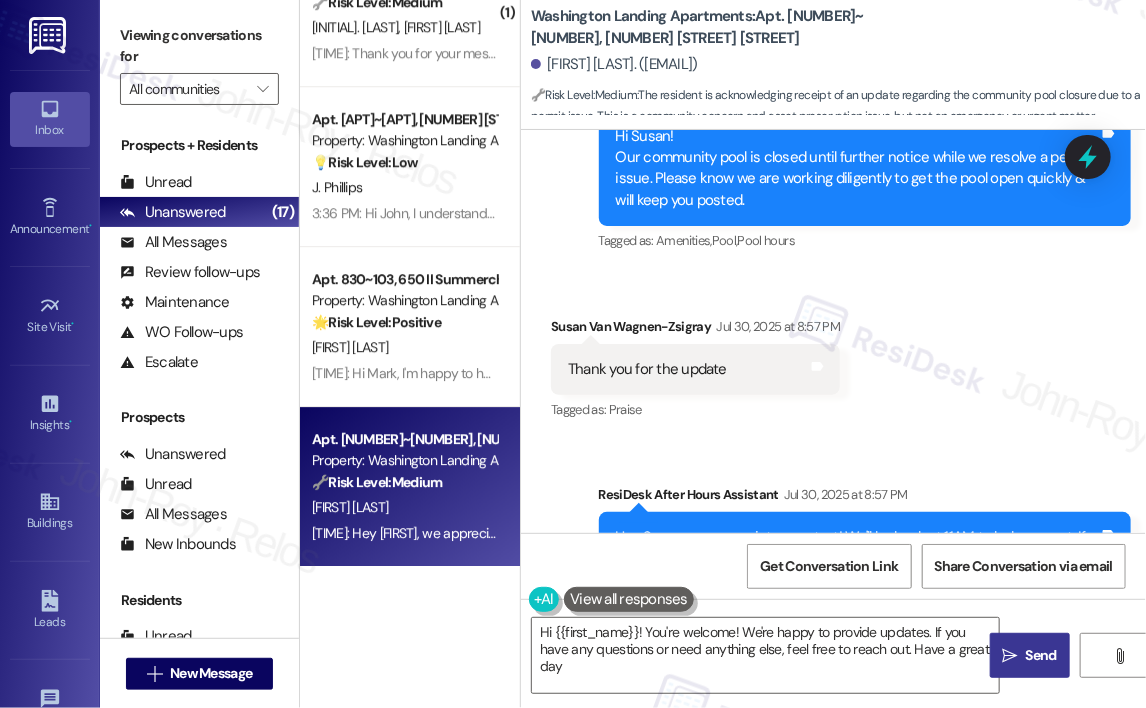 type on "Hi {{first_name}}! You're welcome! We're happy to provide updates. If you have any questions or need anything else, feel free to reach out. Have a great day!" 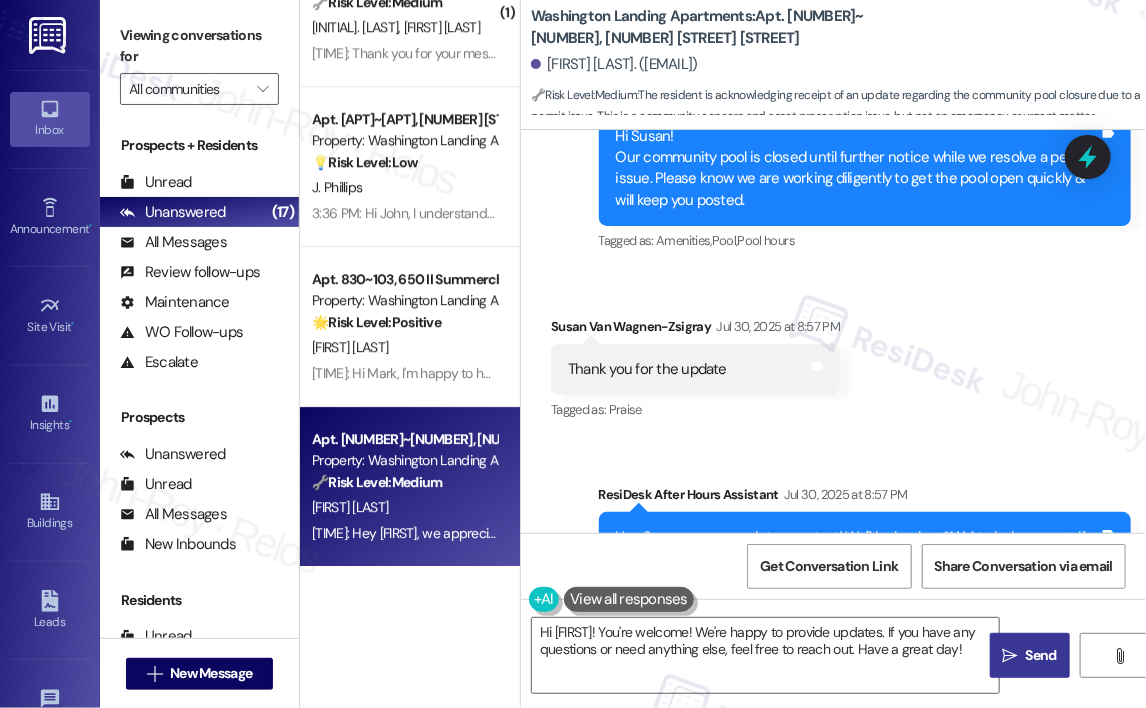click on "" at bounding box center [1010, 656] 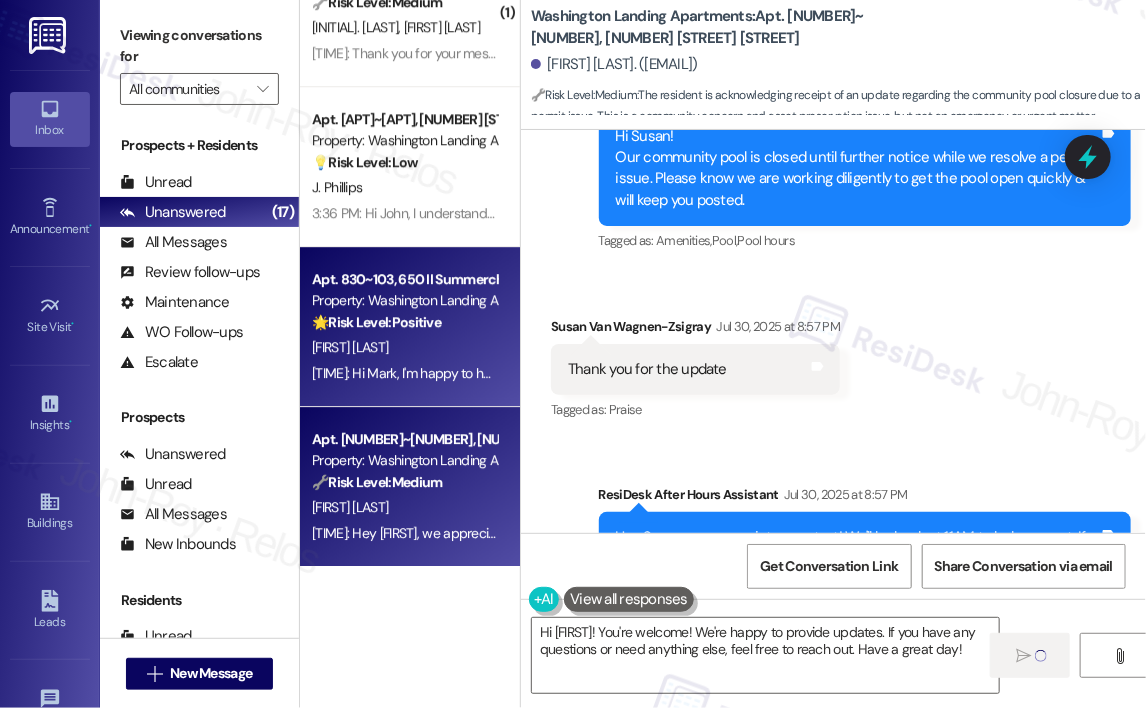 type 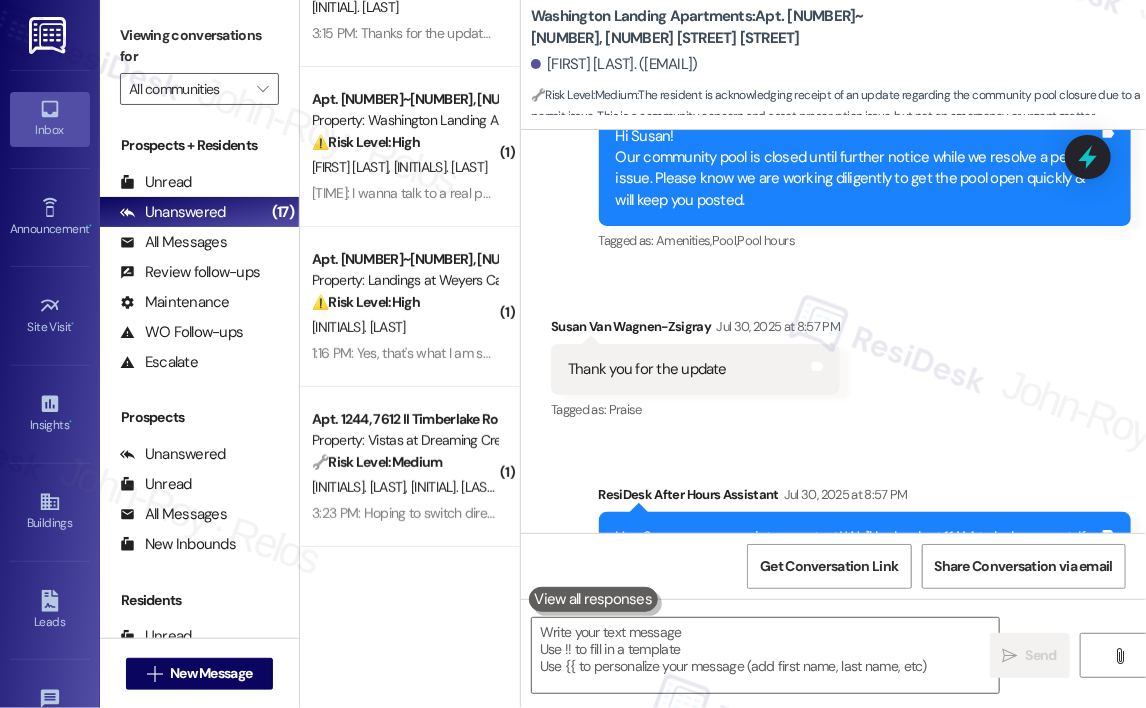 scroll, scrollTop: 0, scrollLeft: 0, axis: both 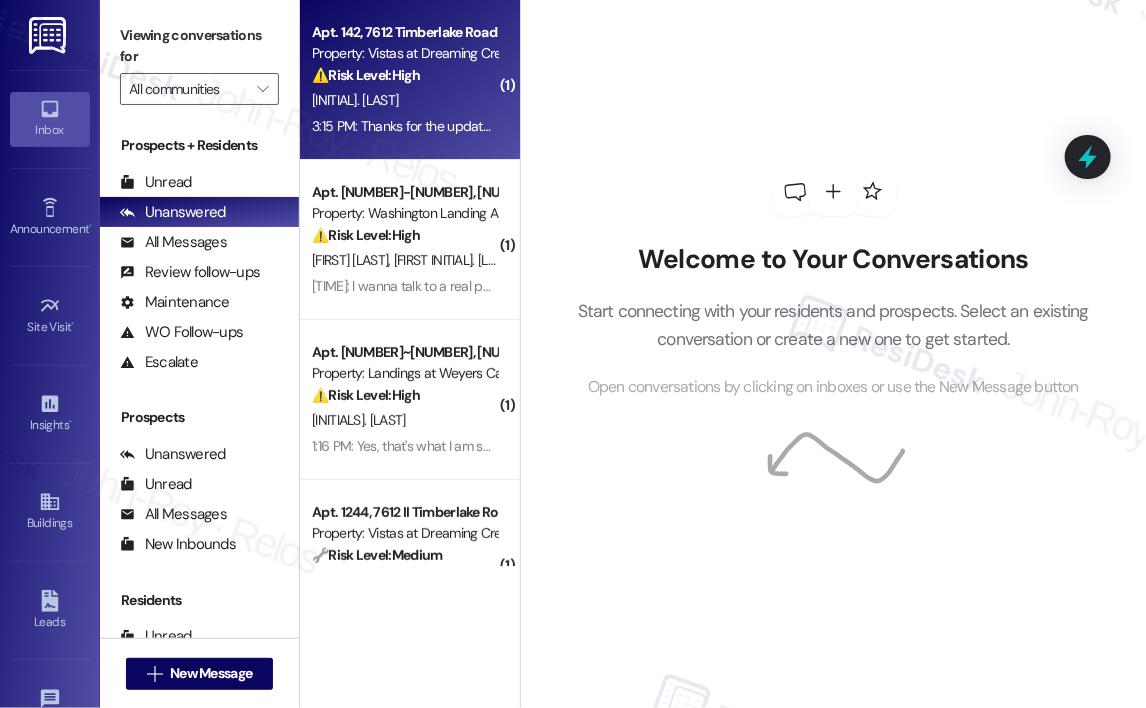 click on "3:15 PM: Thanks for the update! So just to confirm, i should hold off on payment till you guys get back to me on monday? 3:15 PM: Thanks for the update! So just to confirm, i should hold off on payment till you guys get back to me on monday?" at bounding box center (659, 126) 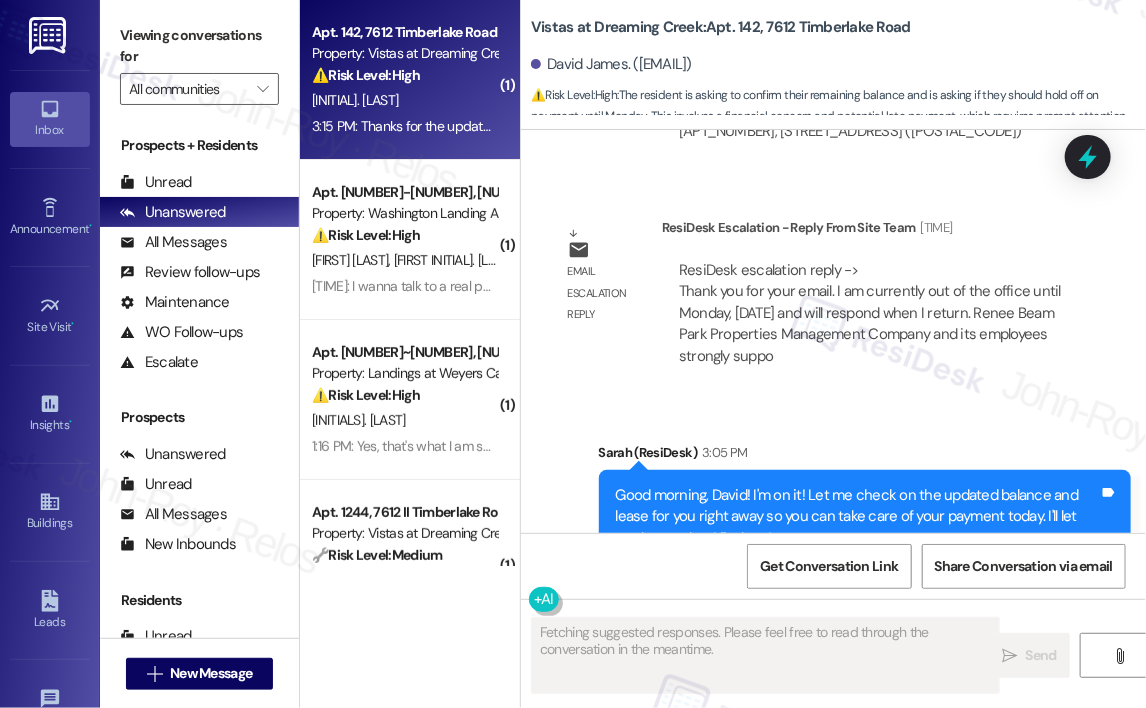 scroll, scrollTop: 15708, scrollLeft: 0, axis: vertical 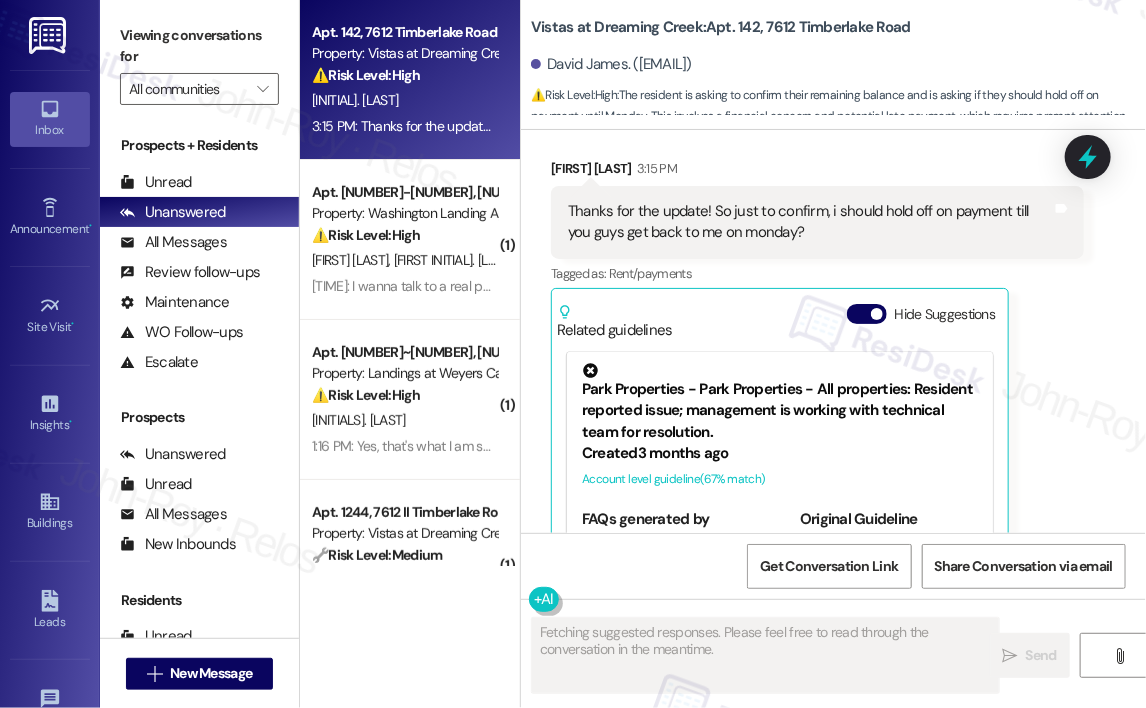 click on "[FIRST] [LAST] [TIME] Thanks for the update! So just to confirm, i should hold off on payment till you guys get back to me on monday? Tags and notes Tagged as:   Rent/payments Click to highlight conversations about Rent/payments  Related guidelines Hide Suggestions Park Properties - Park Properties - All properties: Resident reported issue; management is working with technical team for resolution.
Created  3 months ago Account level guideline  ( 67 % match) FAQs generated by ResiDesk AI What specific issue is management working to resolve? The document doesn't specify the exact issue. Management is aware of a problem and is working with their technical team to resolve it. How long will it take to resolve the issue? The document doesn't provide a timeframe. Management is actively working on the issue, but no specific resolution time is mentioned. Who can I contact for more information about the issue? Will residents be updated on the progress of the issue resolution? Original Guideline http://res.cl…" at bounding box center (817, 394) 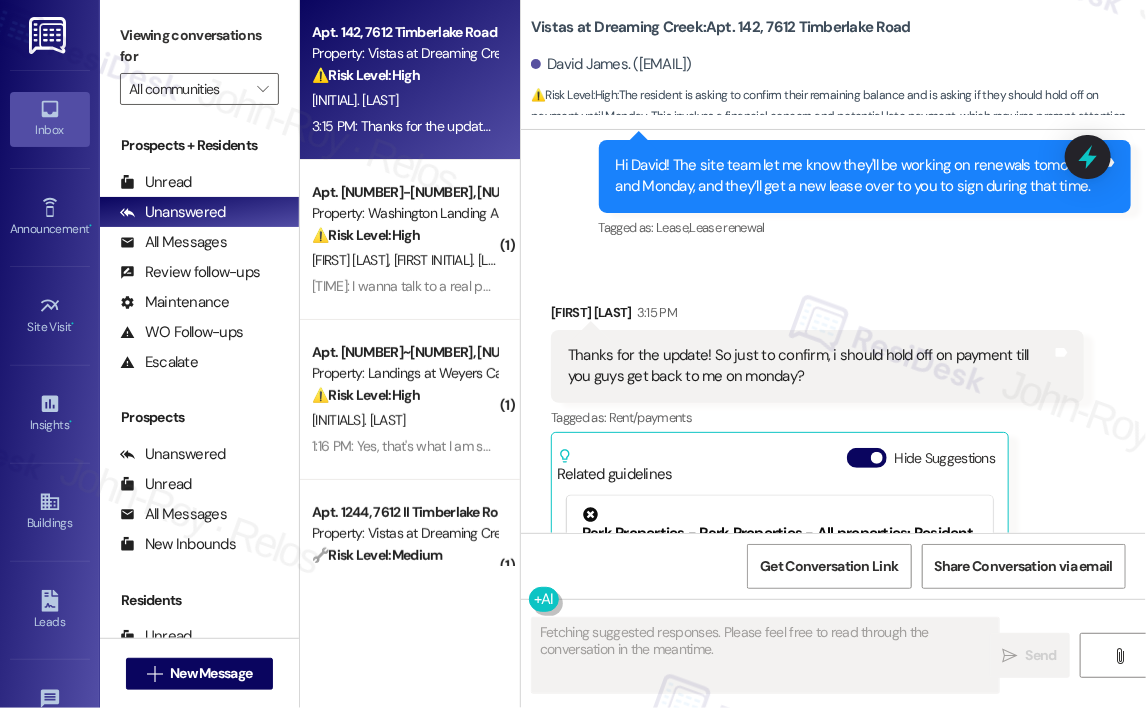 scroll, scrollTop: 15408, scrollLeft: 0, axis: vertical 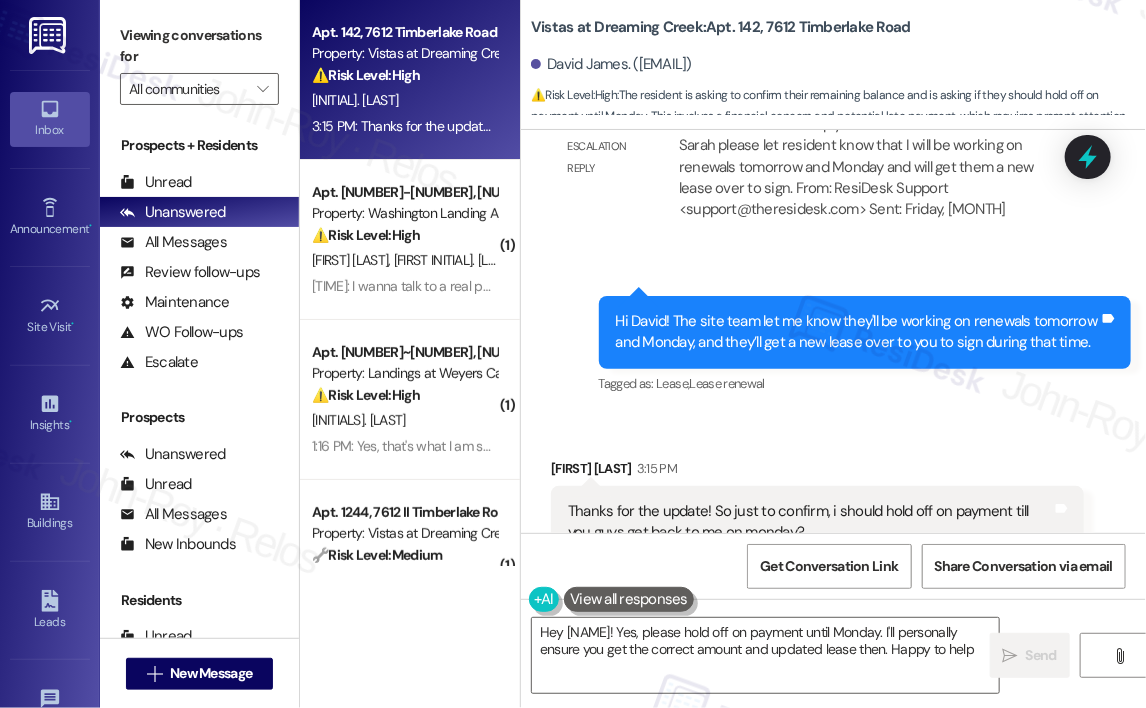 type on "Hey {{first_name}}! Yes, please hold off on payment until [DAY_OF_WEEK]. I'll personally ensure you get the correct amount and updated lease then. Happy to help!" 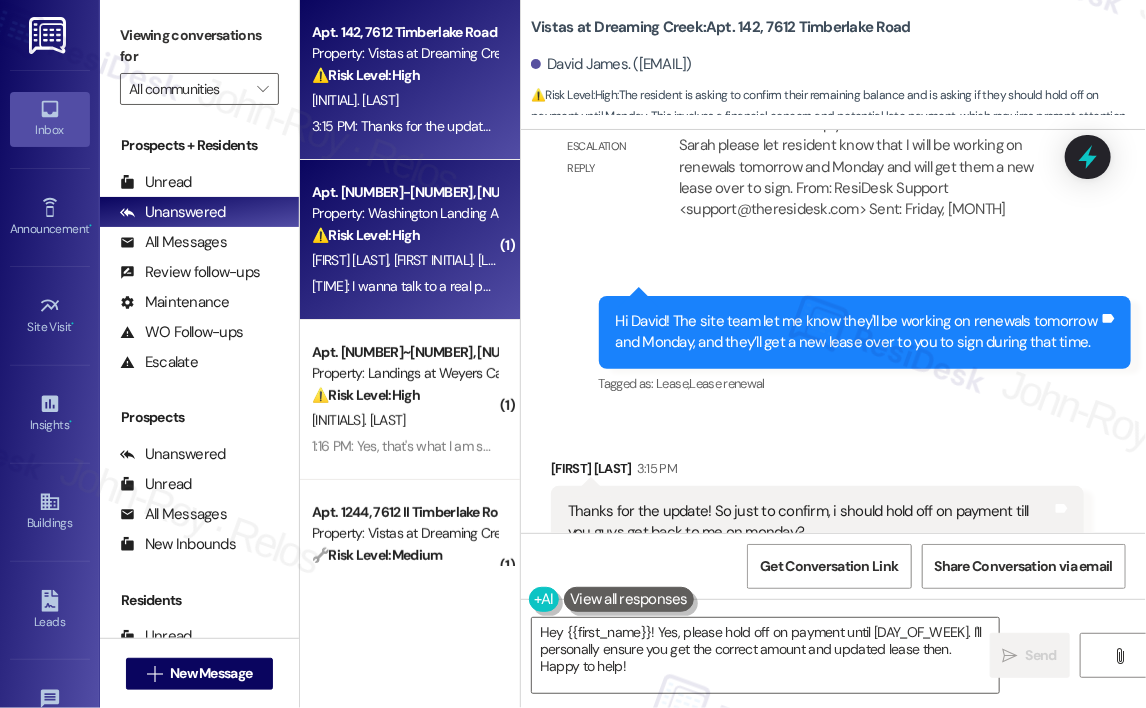 click on "[INITIALS]. [INITIALS]." at bounding box center [404, 260] 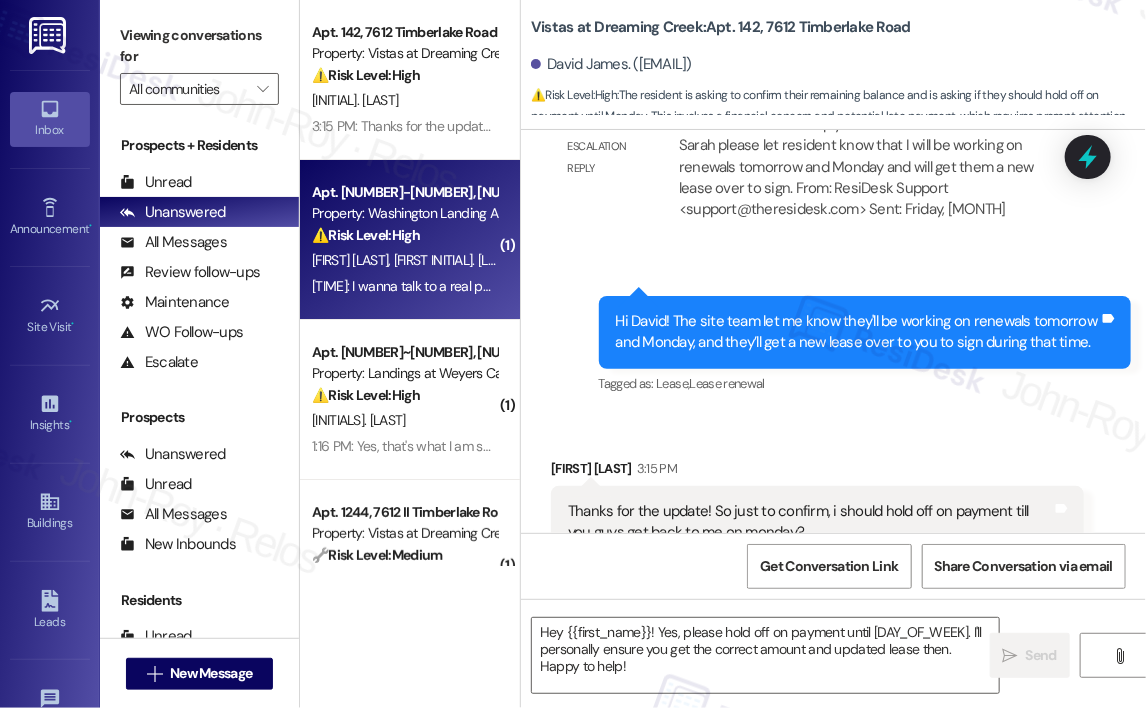 type on "Fetching suggested responses. Please feel free to read through the conversation in the meantime." 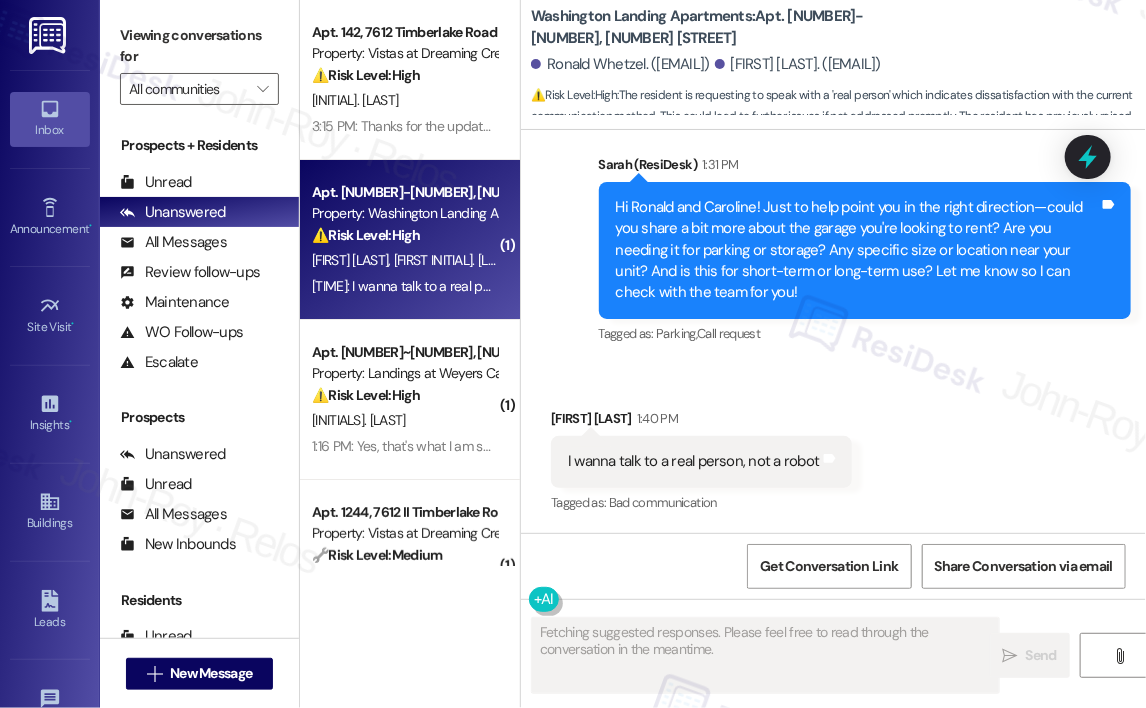 scroll, scrollTop: 7131, scrollLeft: 0, axis: vertical 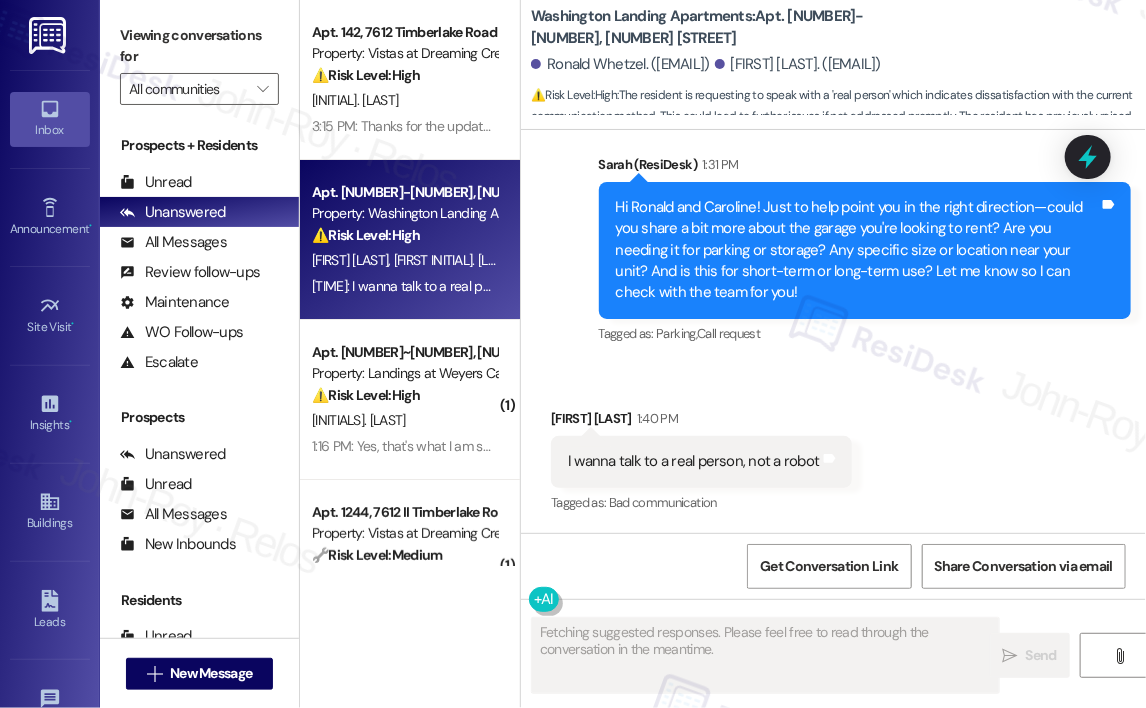 click on "Received via SMS Ronald Whetzel [TIME] I wanna talk to a real person, not a robot Tags and notes Tagged as:   Bad communication Click to highlight conversations about Bad communication" at bounding box center (833, 447) 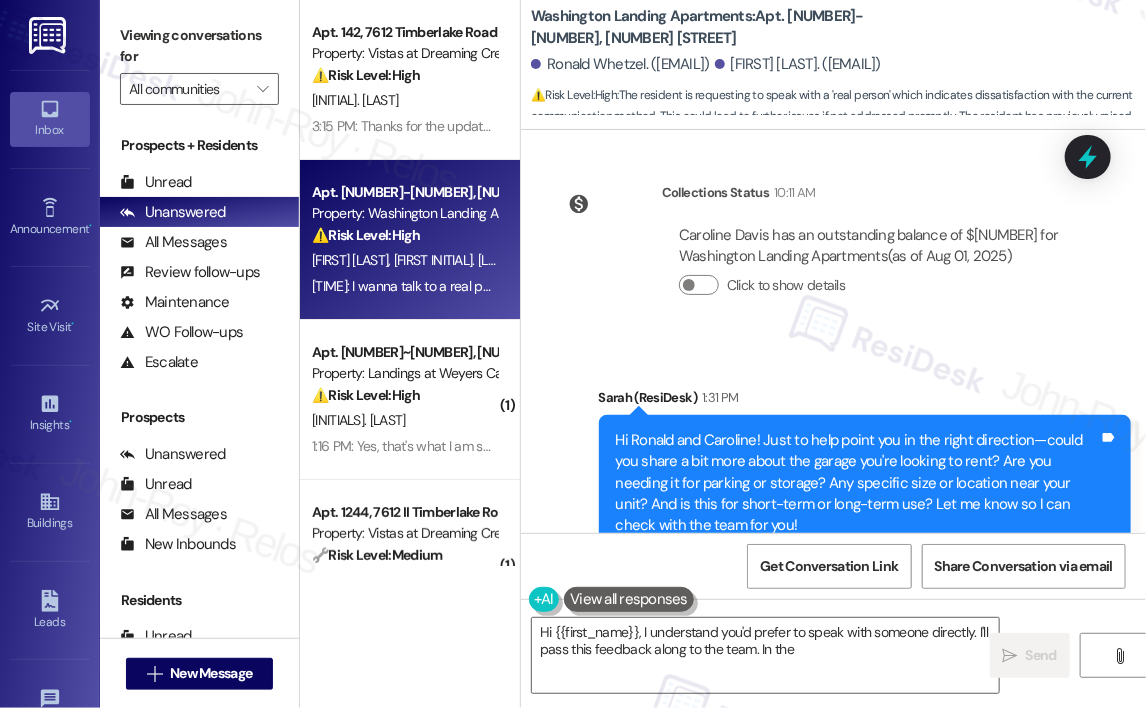 scroll, scrollTop: 6831, scrollLeft: 0, axis: vertical 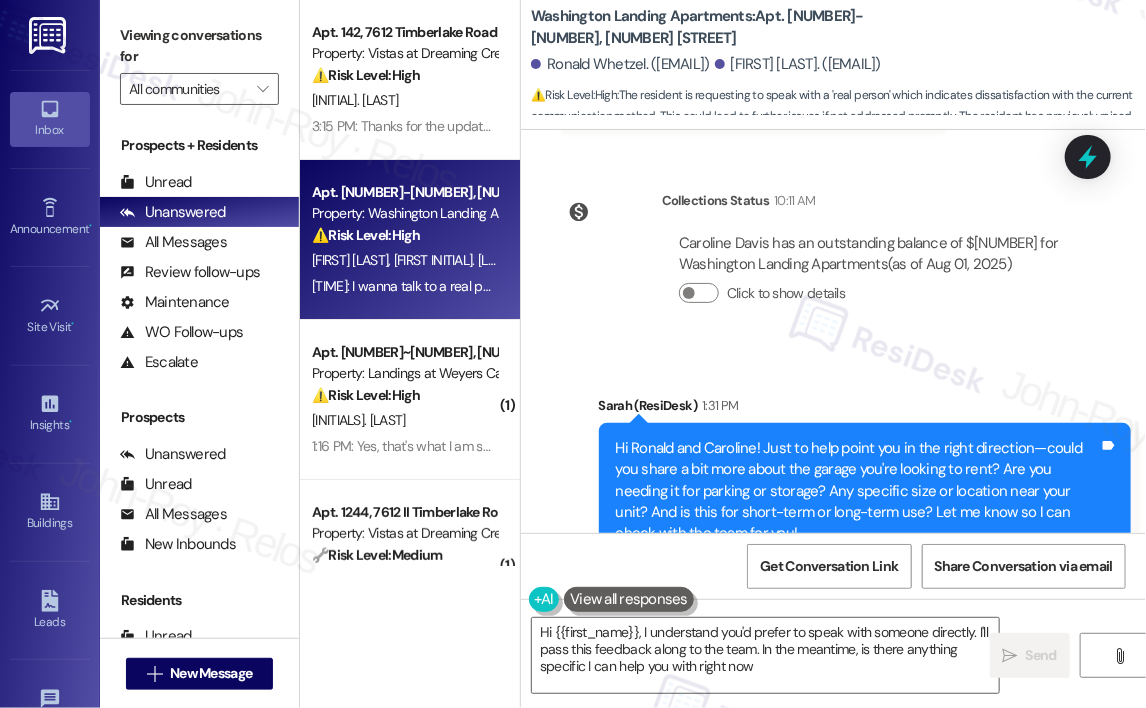 type on "Hi [FIRST], I understand you'd prefer to speak with someone directly. I'll pass this feedback along to the team. In the meantime, is there anything specific I can help you with right now?" 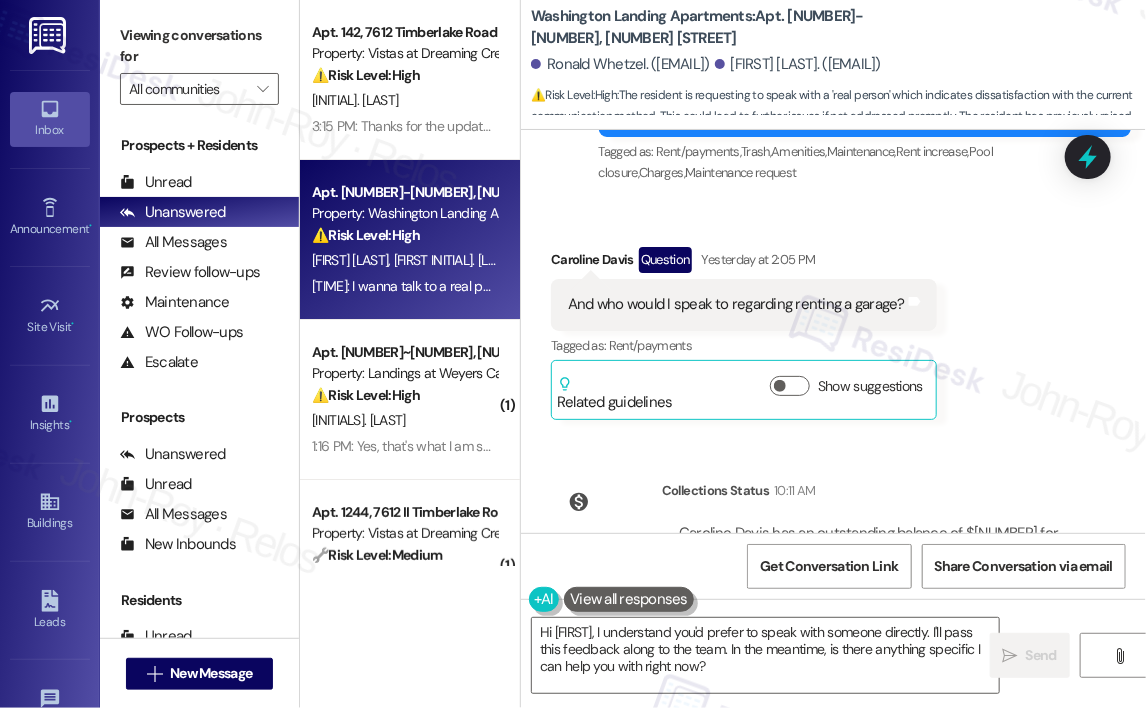 scroll, scrollTop: 6531, scrollLeft: 0, axis: vertical 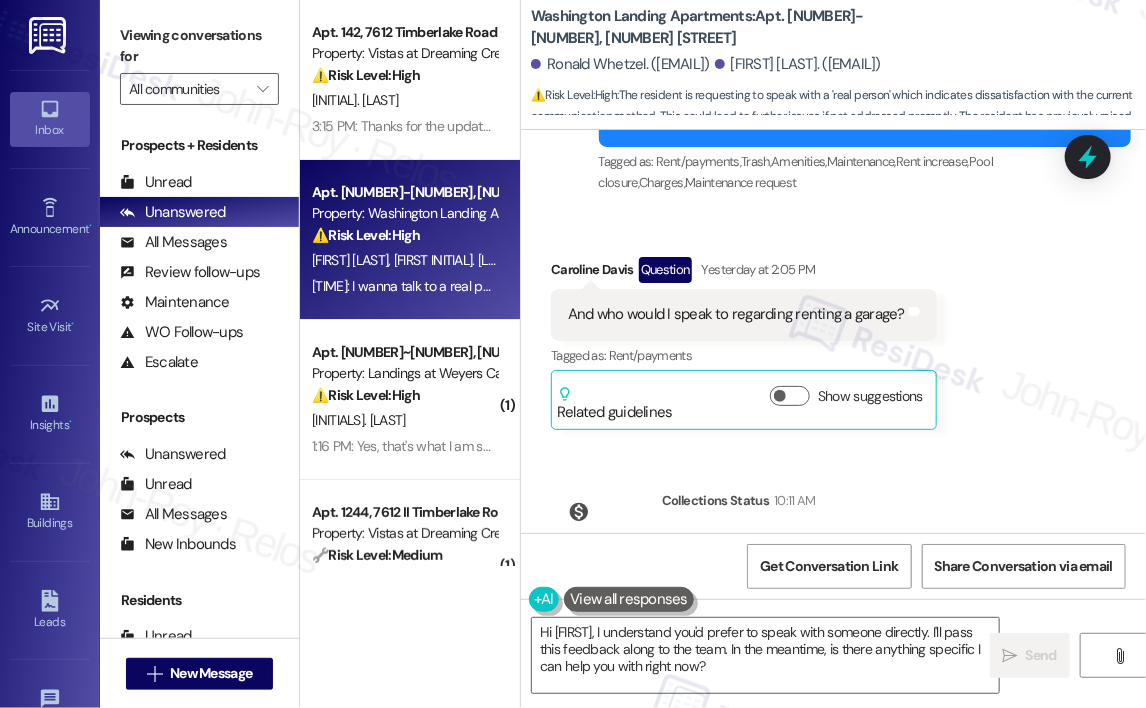 click on "Received via SMS [NAME] Question [TIME_REFERENCE] at [TIME] And who would I speak to regarding renting a garage? Tags and notes Tagged as: Rent/payments Click to highlight conversations about Rent/payments Related guidelines Show suggestions" at bounding box center (833, 328) 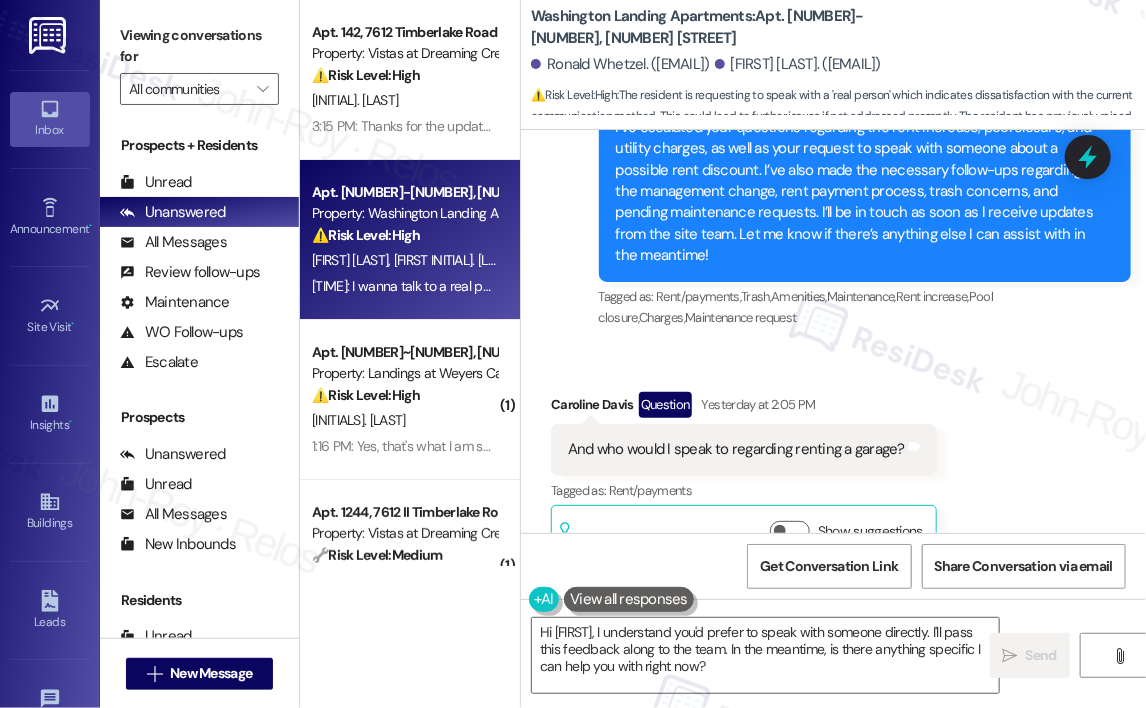 scroll, scrollTop: 6231, scrollLeft: 0, axis: vertical 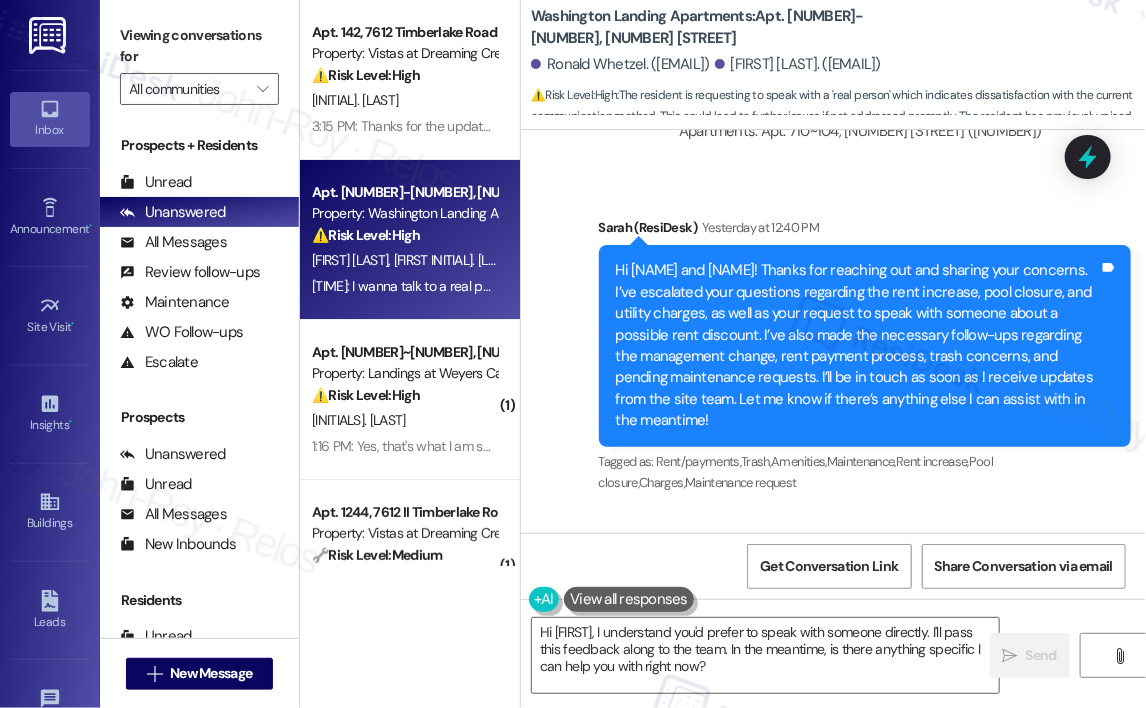 click on "Sent via SMS [NAME] (ResiDesk) [TIME] Hi [NAME] and [NAME]! Thanks for reaching out and sharing your concerns. I’ve escalated your questions regarding the rent increase, pool closure, and utility charges, as well as your request to speak with someone about a possible rent discount. I’ve also made the necessary follow-ups regarding the management change, rent payment process, trash concerns, and pending maintenance requests. I’ll be in touch as soon as I receive updates from the site team. Let me know if there’s anything else I can assist with in the meantime! Tags and notes Tagged as: Rent/payments , Click to highlight conversations about Rent/payments Trash , Click to highlight conversations about Trash Amenities , Click to highlight conversations about Amenities Maintenance , Click to highlight conversations about Maintenance Rent increase , Click to highlight conversations about Rent increase Pool closure , Click to highlight conversations about Pool closure Charges ," at bounding box center (833, 342) 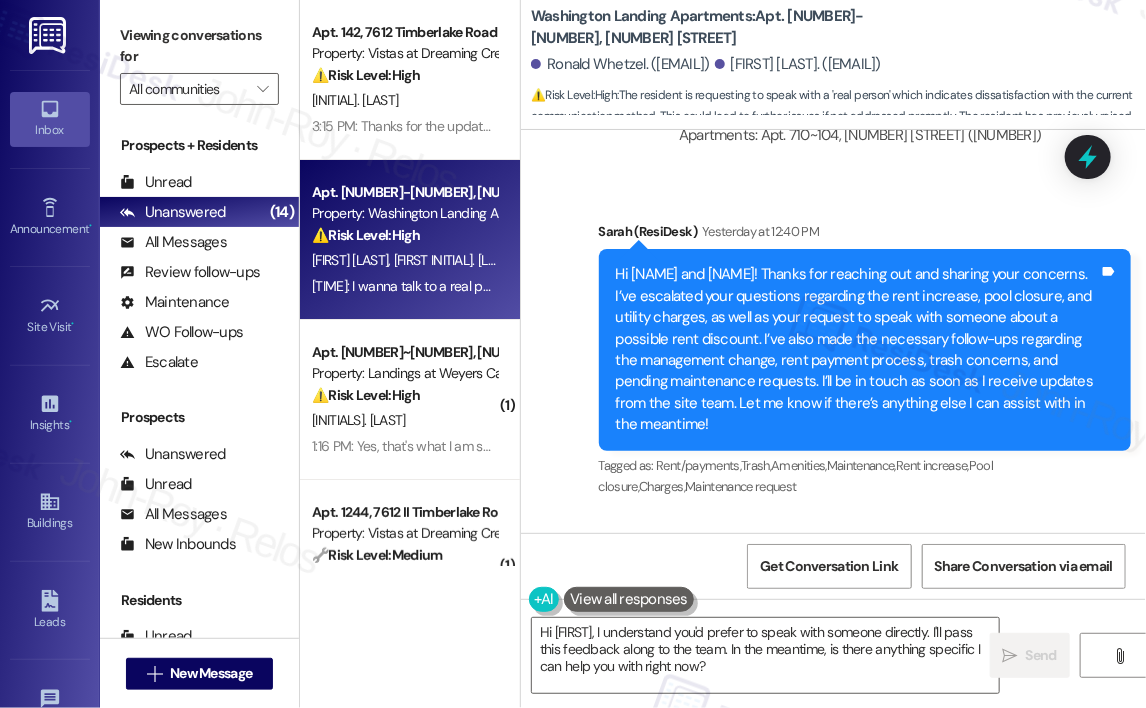 scroll, scrollTop: 6231, scrollLeft: 0, axis: vertical 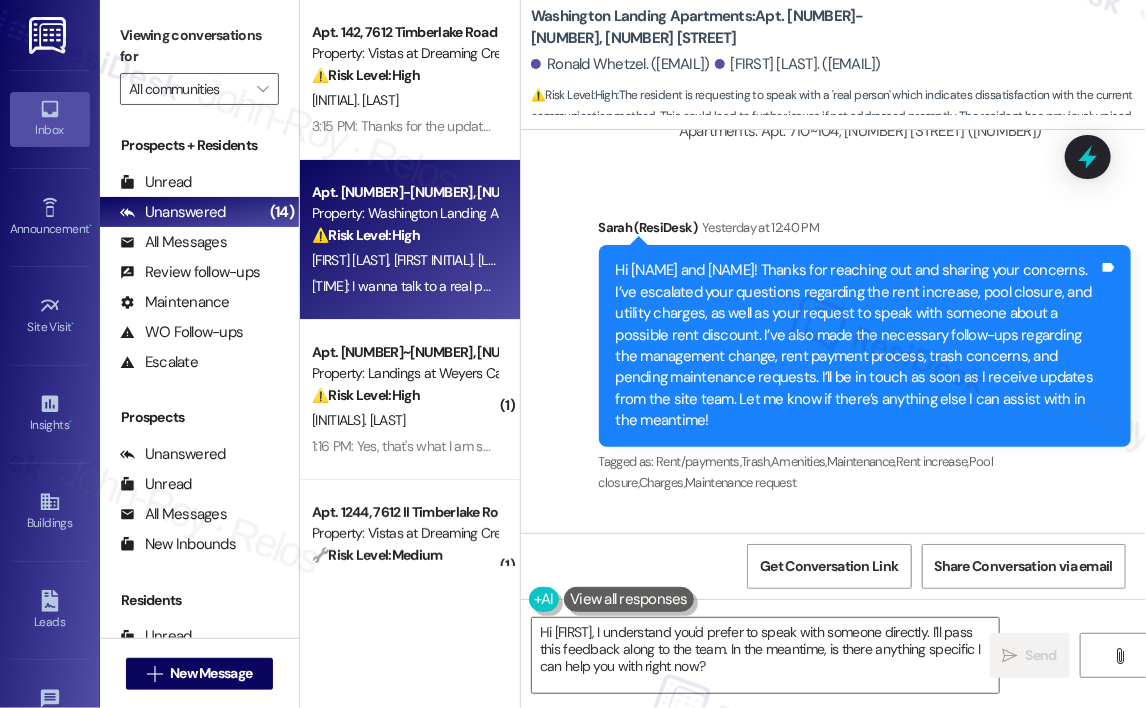 click on "Sent via SMS [NAME] (ResiDesk) [TIME] Hi [NAME] and [NAME]! Thanks for reaching out and sharing your concerns. I’ve escalated your questions regarding the rent increase, pool closure, and utility charges, as well as your request to speak with someone about a possible rent discount. I’ve also made the necessary follow-ups regarding the management change, rent payment process, trash concerns, and pending maintenance requests. I’ll be in touch as soon as I receive updates from the site team. Let me know if there’s anything else I can assist with in the meantime! Tags and notes Tagged as: Rent/payments , Click to highlight conversations about Rent/payments Trash , Click to highlight conversations about Trash Amenities , Click to highlight conversations about Amenities Maintenance , Click to highlight conversations about Maintenance Rent increase , Click to highlight conversations about Rent increase Pool closure , Click to highlight conversations about Pool closure Charges ," at bounding box center (833, 342) 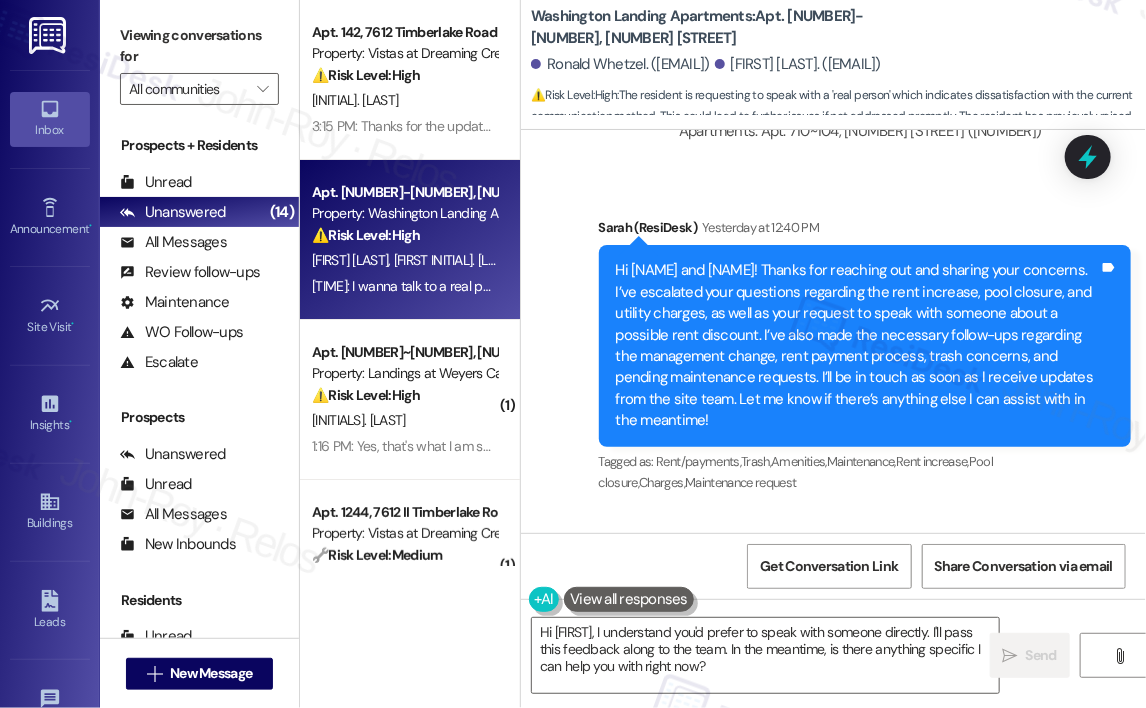 click on "Sent via SMS [NAME] (ResiDesk) [TIME] Hi [NAME] and [NAME]! Thanks for reaching out and sharing your concerns. I’ve escalated your questions regarding the rent increase, pool closure, and utility charges, as well as your request to speak with someone about a possible rent discount. I’ve also made the necessary follow-ups regarding the management change, rent payment process, trash concerns, and pending maintenance requests. I’ll be in touch as soon as I receive updates from the site team. Let me know if there’s anything else I can assist with in the meantime! Tags and notes Tagged as: Rent/payments , Click to highlight conversations about Rent/payments Trash , Click to highlight conversations about Trash Amenities , Click to highlight conversations about Amenities Maintenance , Click to highlight conversations about Maintenance Rent increase , Click to highlight conversations about Rent increase Pool closure , Click to highlight conversations about Pool closure Charges ," at bounding box center (833, 342) 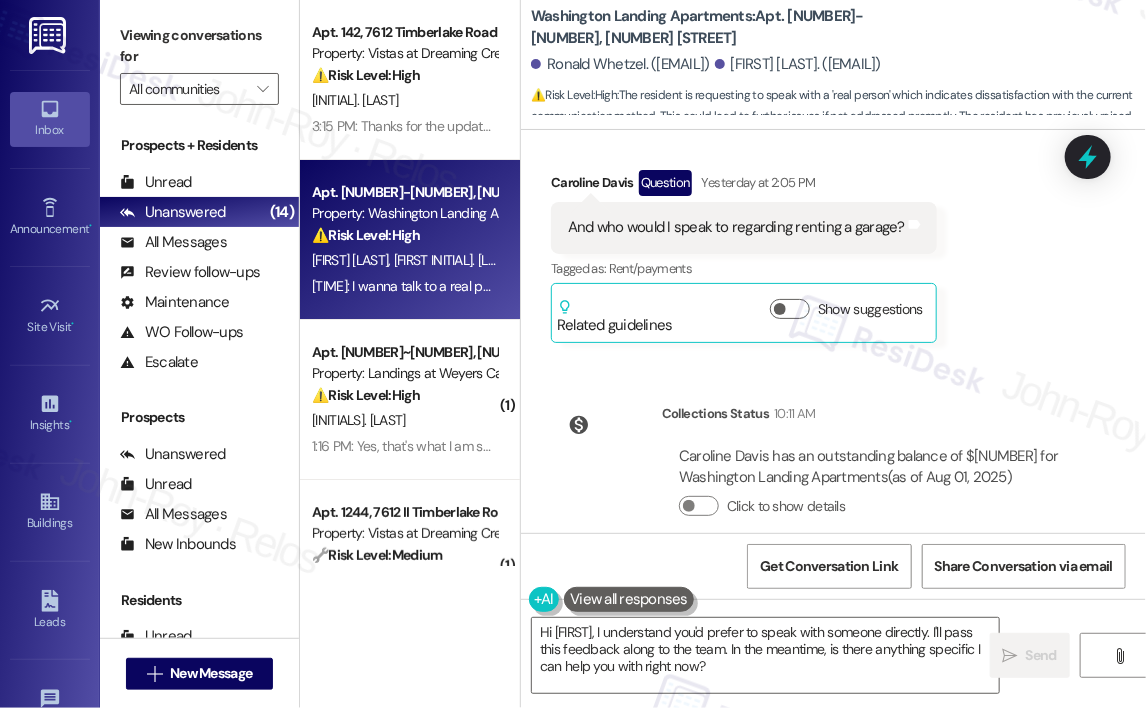 scroll, scrollTop: 6631, scrollLeft: 0, axis: vertical 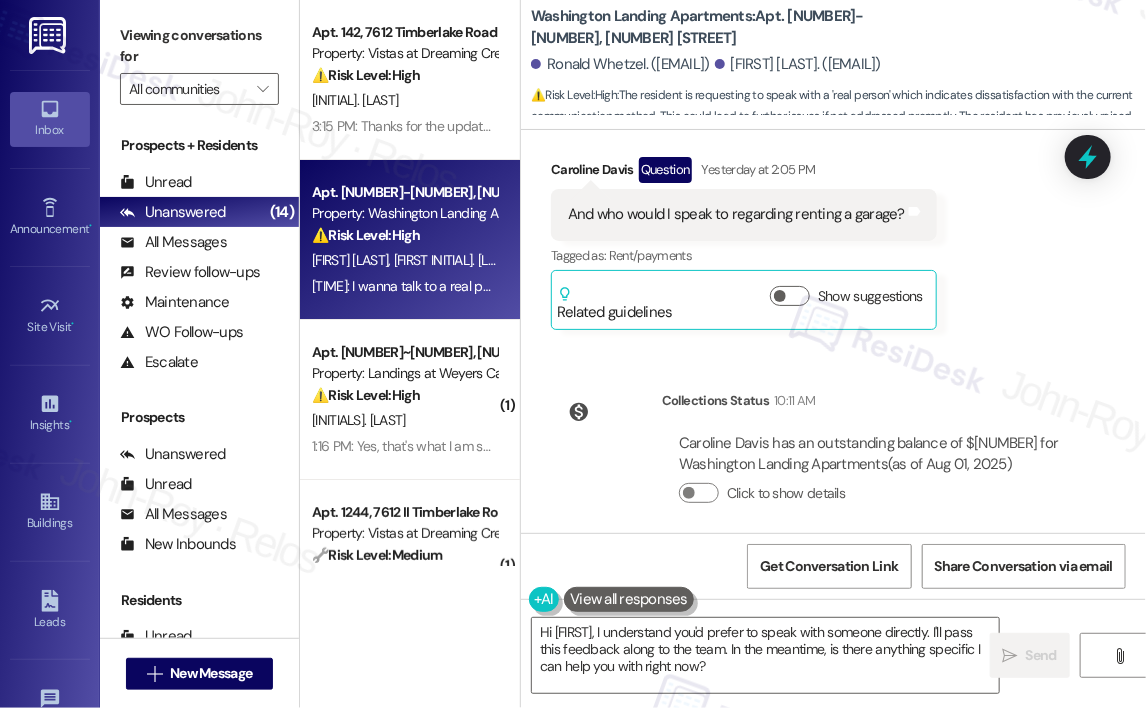 click on "Received via SMS [NAME] Question [TIME_REFERENCE] at [TIME] And who would I speak to regarding renting a garage? Tags and notes Tagged as: Rent/payments Click to highlight conversations about Rent/payments Related guidelines Show suggestions" at bounding box center (833, 228) 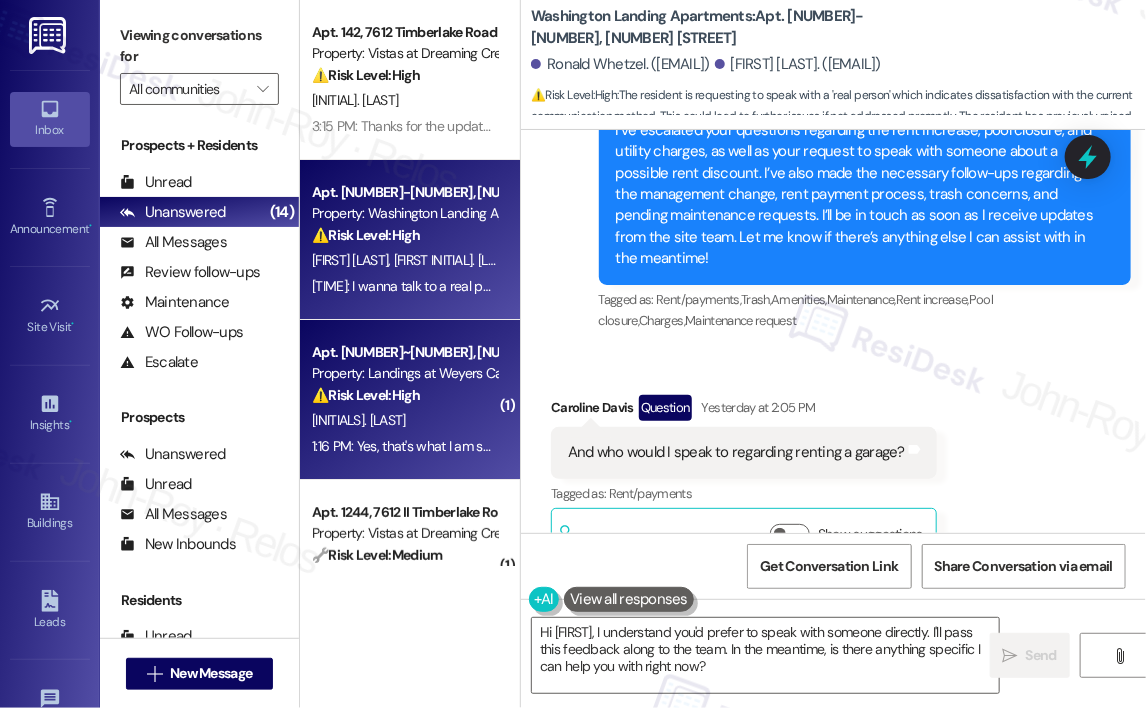 scroll, scrollTop: 6331, scrollLeft: 0, axis: vertical 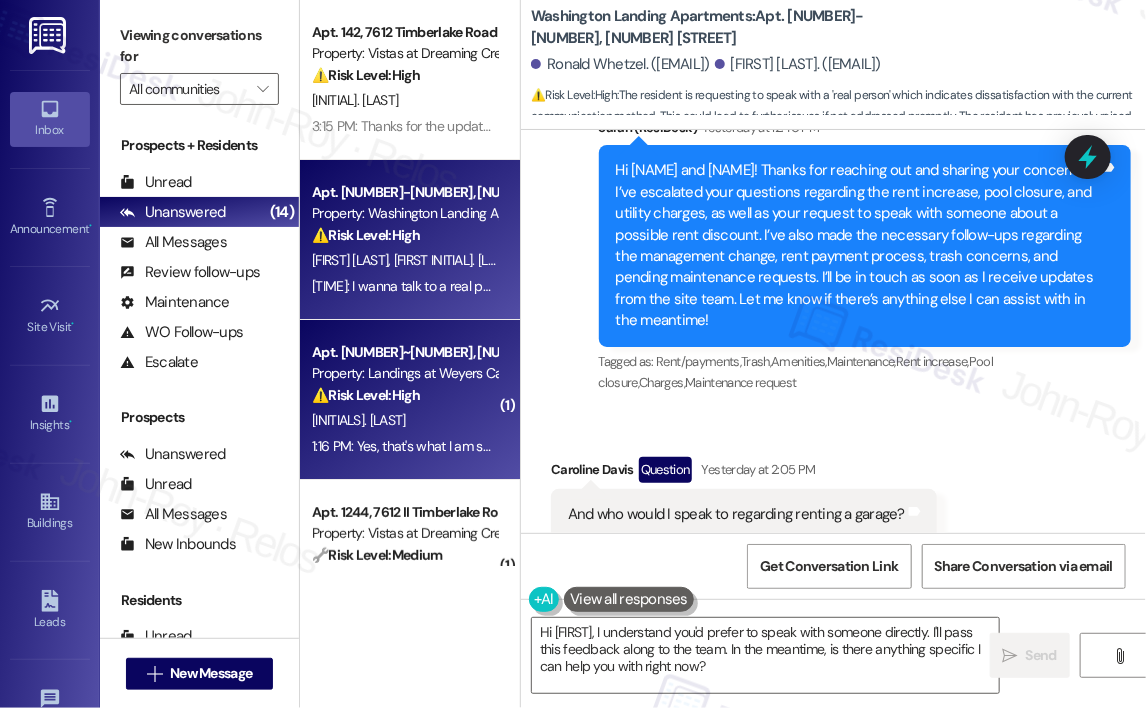 click on "Property: Landings at Weyers Cave" at bounding box center (404, 373) 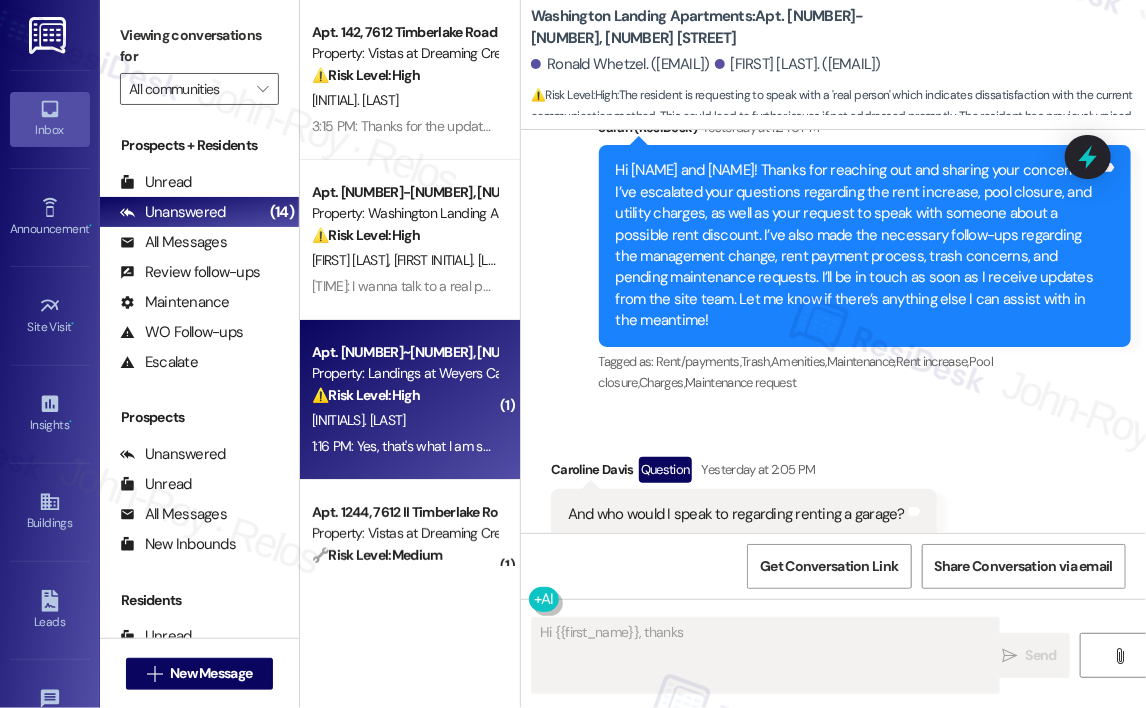 scroll, scrollTop: 1224, scrollLeft: 0, axis: vertical 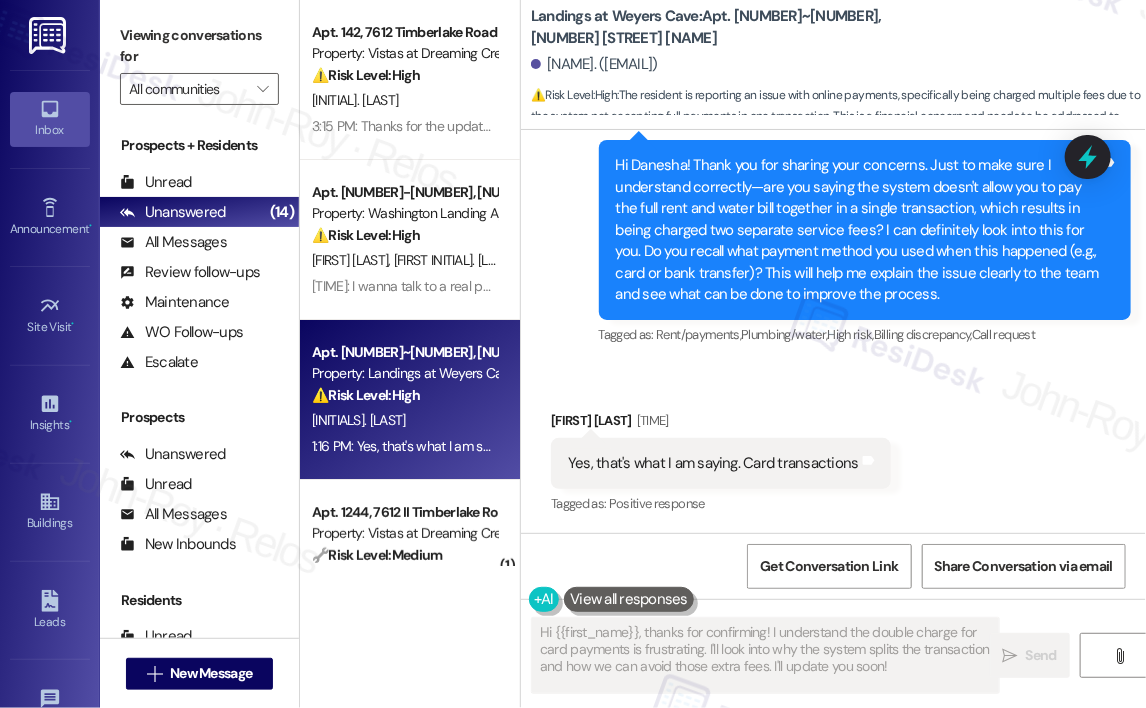 click on "Received via SMS Danesha Gulley [TIME] Yes, that's what I am saying. Card transactions Tags and notes Tagged as: Positive response Click to highlight conversations about Positive response" at bounding box center [833, 449] 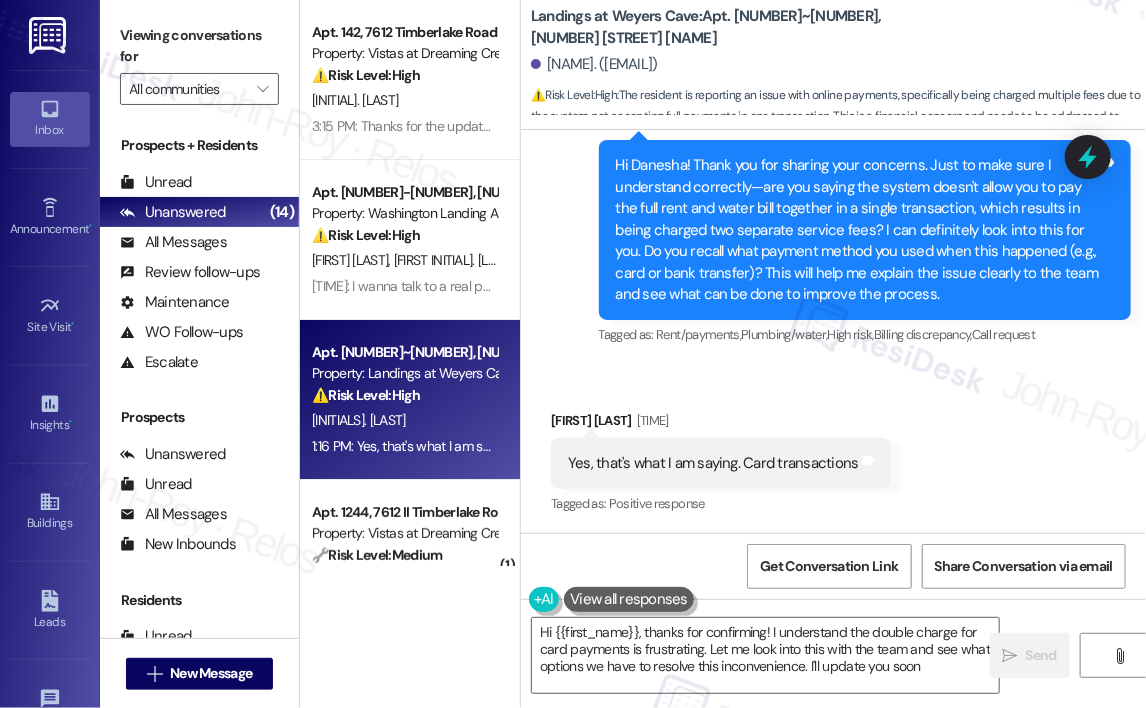 type on "Hi {{first_name}}, thanks for confirming! I understand the double charge for card payments is frustrating. Let me look into this with the team and see what options we have to resolve this inconvenience. I'll update you soon!" 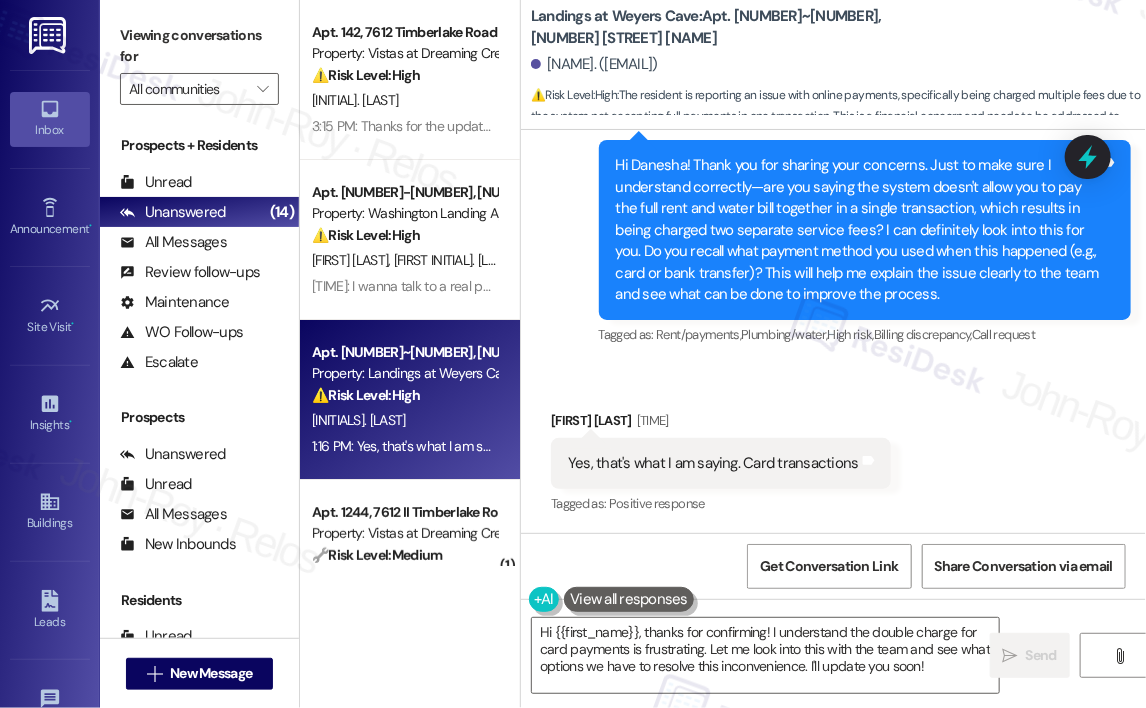 click on "Received via SMS Danesha Gulley [TIME] Yes, that's what I am saying. Card transactions Tags and notes Tagged as: Positive response Click to highlight conversations about Positive response" at bounding box center (833, 449) 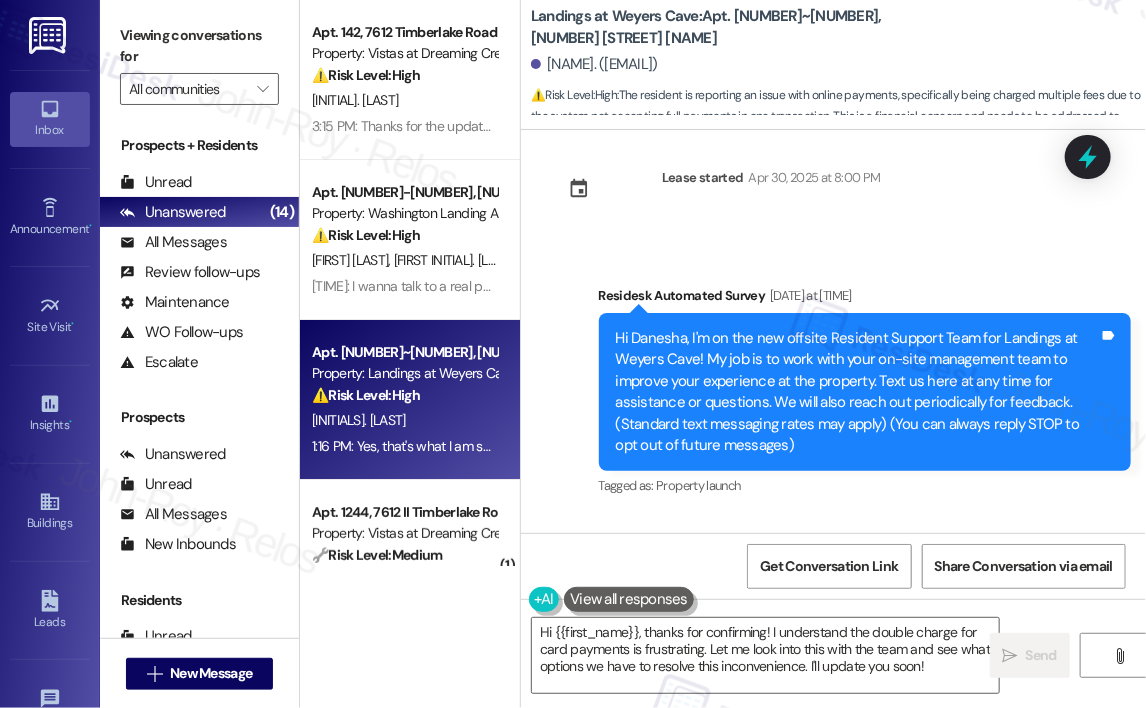 scroll, scrollTop: 0, scrollLeft: 0, axis: both 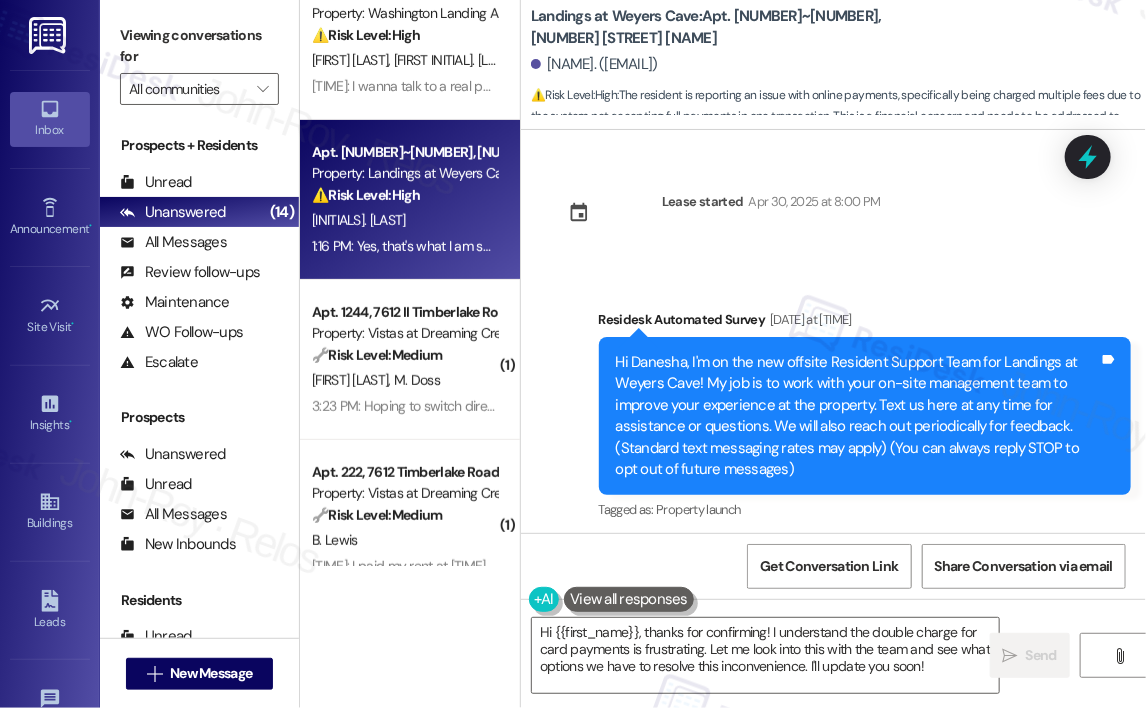 click on "[INITIALS]. [LAST] [INITIALS]. [LAST]" at bounding box center [404, 380] 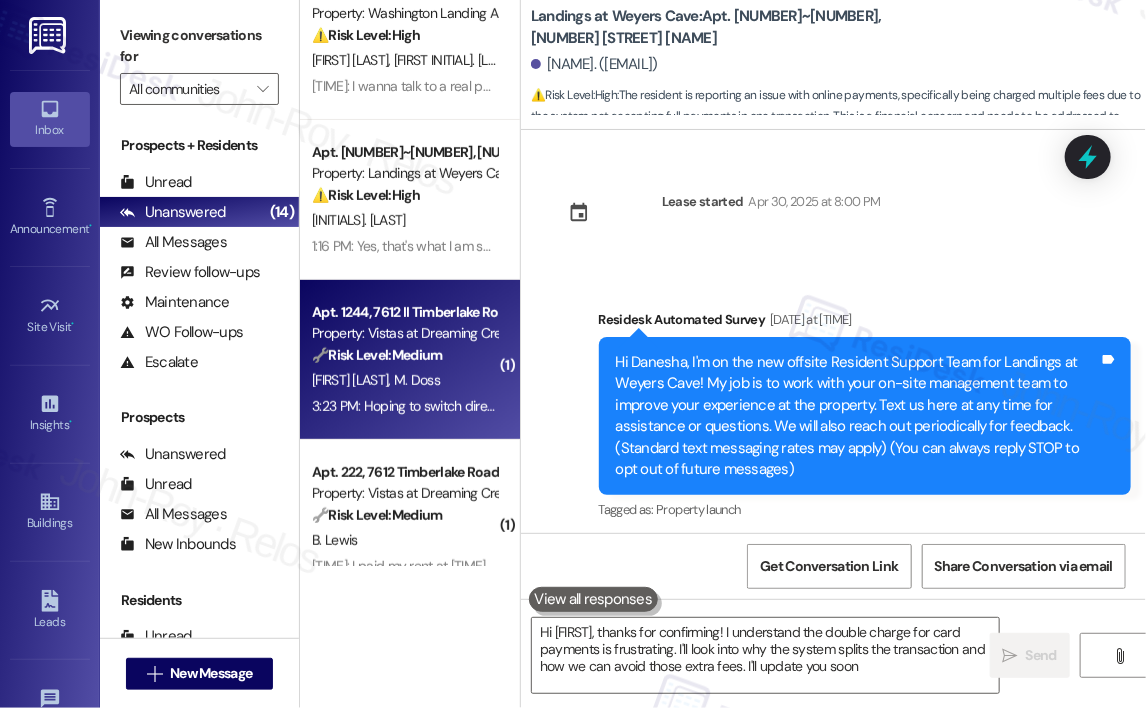 type on "Hi {{first_name}}, thanks for confirming! I understand the double charge for card payments is frustrating. I'll look into why the system splits the transaction and how we can avoid those extra fees. I'll update you soon!" 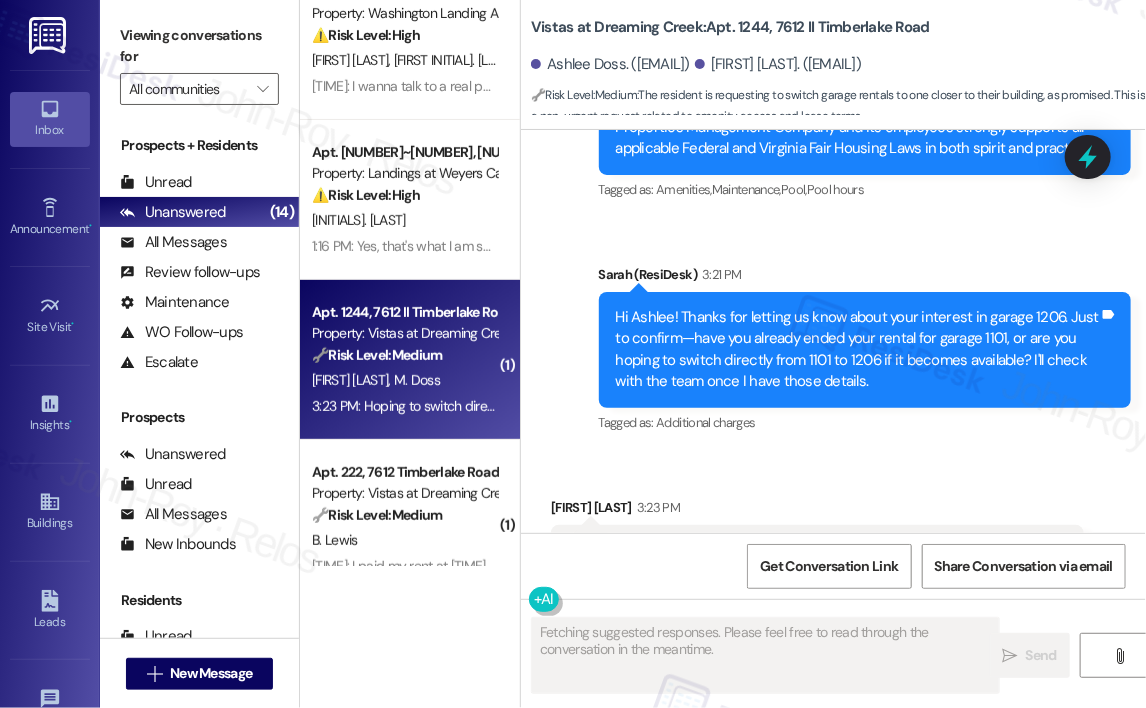 scroll, scrollTop: 5032, scrollLeft: 0, axis: vertical 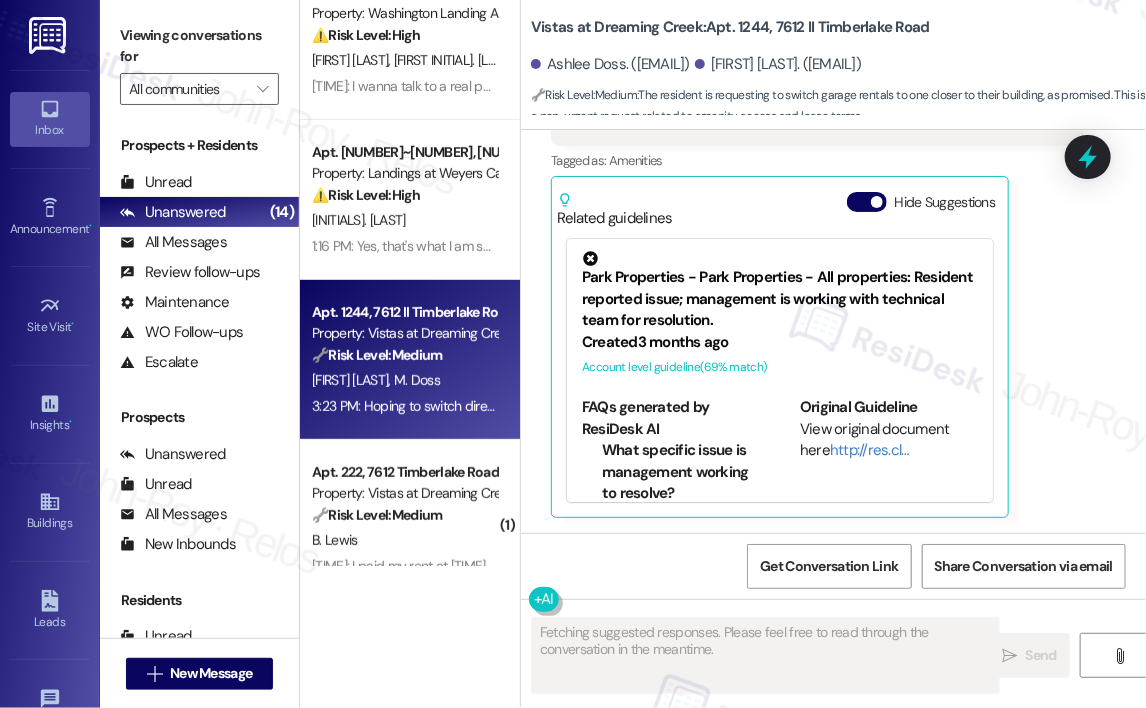 click on "[NAME] [TIME]: Hoping to switch directly over from 1101 to 1206 if it becomes available! We live in building 1200 and were promised an end garage in our building once one became available. Tags and notes Tagged as: Amenities Click to highlight conversations about Amenities Related guidelines Hide Suggestions Park Properties - Park Properties - All properties: Resident reported issue; management is working with technical team for resolution. Created 3 months ago Account level guideline ( 69 % match) FAQs generated by ResiDesk AI What specific issue is management working to resolve? The document doesn't specify the exact issue. Management is aware of a problem and is working with their technical team to resolve it. How long will it take to resolve the issue? The document doesn't provide a timeframe. Management is actively working on the issue, but no specific resolution time is mentioned. Who can I contact for more information about the issue? How often will management provide updates on this issue?" at bounding box center (817, 271) 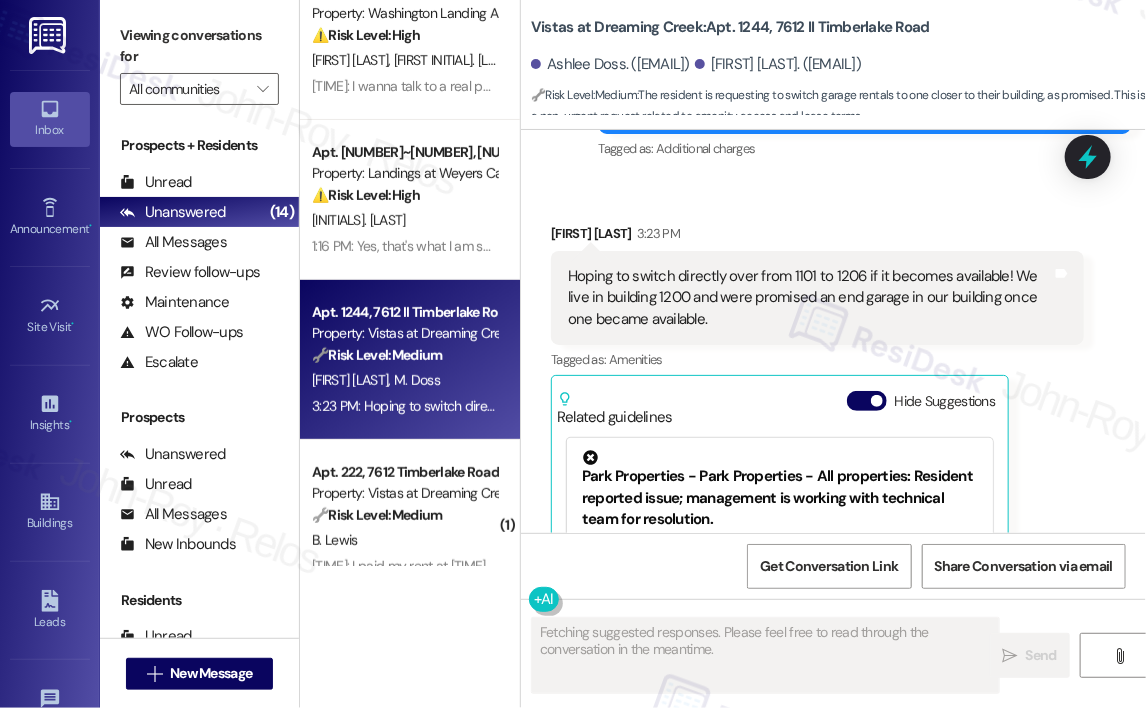 scroll, scrollTop: 4832, scrollLeft: 0, axis: vertical 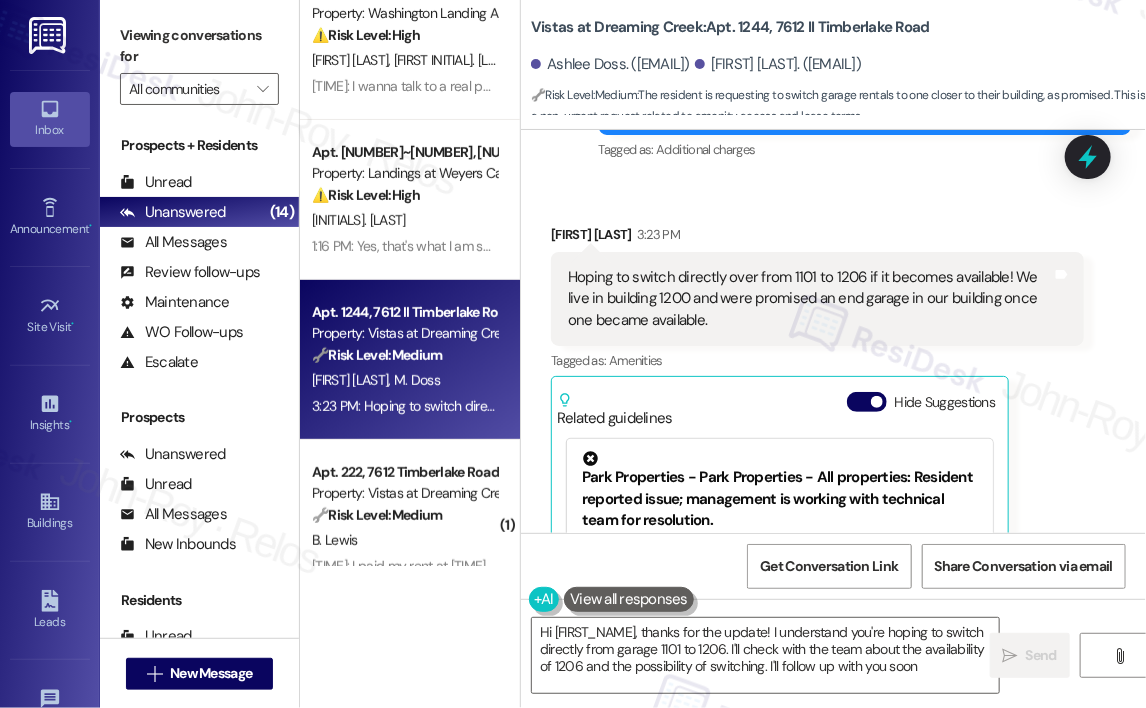 type on "Hi {{first_name}}, thanks for the update! I understand you're hoping to switch directly from garage 1101 to 1206. I'll check with the team about the availability of 1206 and the possibility of switching. I'll follow up with you soon!" 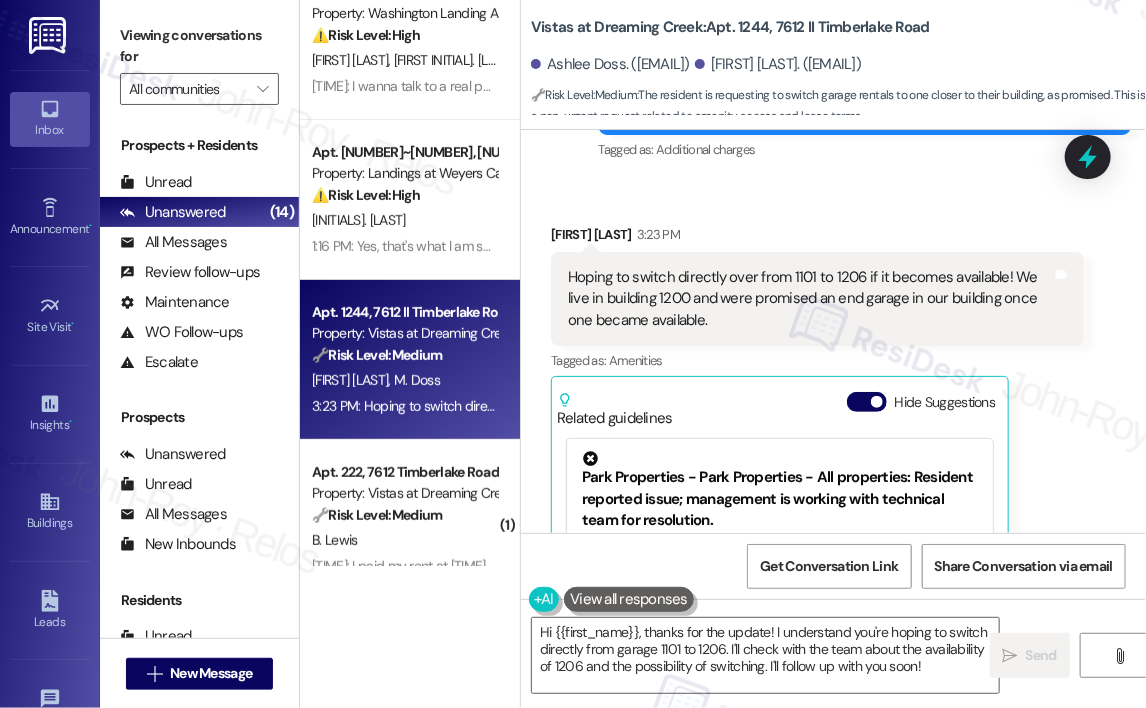 click on "[NAME] [TIME]: Hoping to switch directly over from 1101 to 1206 if it becomes available! We live in building 1200 and were promised an end garage in our building once one became available. Tags and notes Tagged as: Amenities Click to highlight conversations about Amenities Related guidelines Hide Suggestions Park Properties - Park Properties - All properties: Resident reported issue; management is working with technical team for resolution. Created 3 months ago Account level guideline ( 69 % match) FAQs generated by ResiDesk AI What specific issue is management working to resolve? The document doesn't specify the exact issue. Management is aware of a problem and is working with their technical team to resolve it. How long will it take to resolve the issue? The document doesn't provide a timeframe. Management is actively working on the issue, but no specific resolution time is mentioned. Who can I contact for more information about the issue? How often will management provide updates on this issue?" at bounding box center (817, 471) 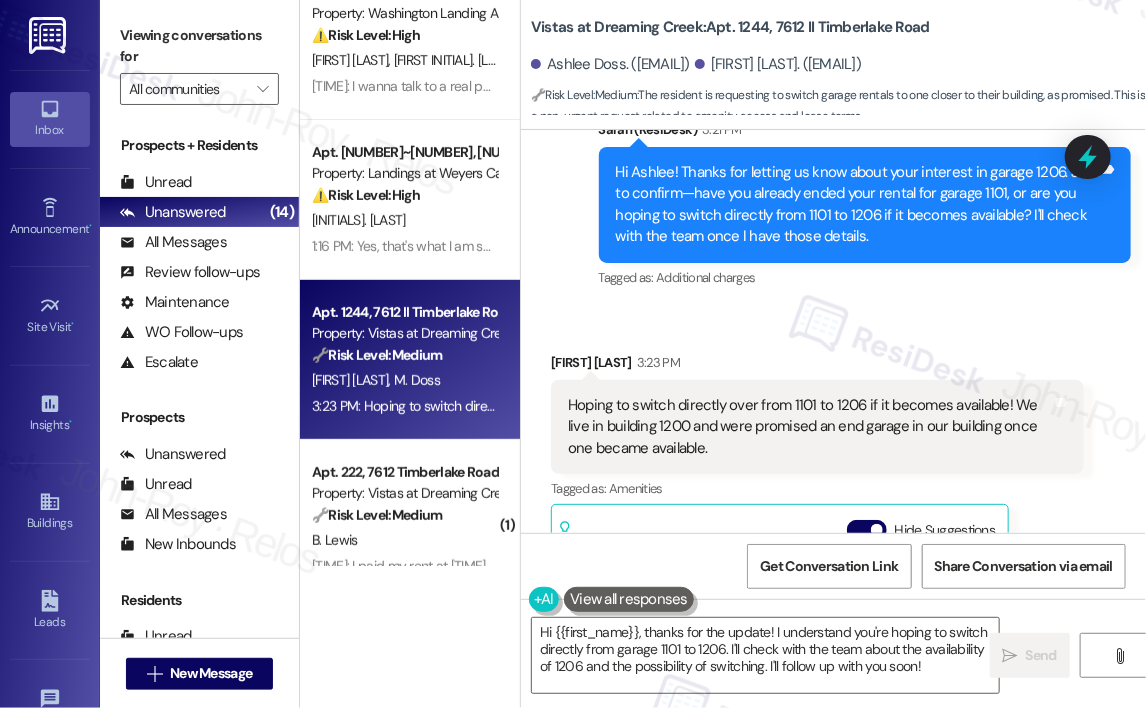 scroll, scrollTop: 4532, scrollLeft: 0, axis: vertical 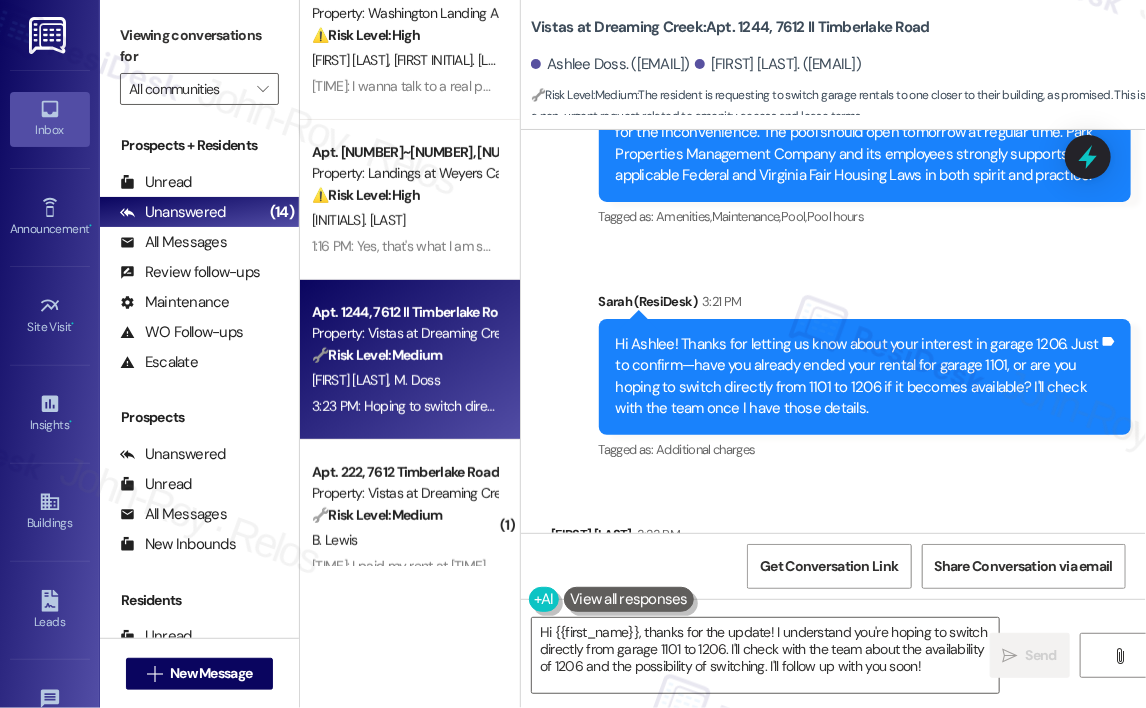 click on "Announcement, sent via SMS [PERSON_NAME] (ResiDesk) [DAY_OF_WEEK] at [TIME] Hi [PERSON_NAME] and [PERSON_NAME]!
As of now, the pool party is still happening! If the weather does not clear up, like it appears it will in just a little while, we will notify you by around [TIME] that it is cancelled.
If you do not hear back from us – The Party is happening!!!!! [TIME]!
See you soon! Tags and notes Tagged as:   Amenities ,  Click to highlight conversations about Amenities Pool ,  Click to highlight conversations about Pool Pool hours Click to highlight conversations about Pool hours Announcement, sent via SMS [PERSON_NAME] (ResiDesk) [DAY_OF_WEEK] at [TIME] Hi [PERSON_NAME] and [PERSON_NAME]!
Mother nature has decided not to cooperate today, so we will be rescheduling the pool party to next month, [MONTH] [DAY].
FOR TODAY, we will have the food available (while supplies last) in the lobby area of the office. Stop by and enjoy some food and fellowship, [TIME]. Tags and notes Tagged as:   Amenities ,  Click to highlight conversations about Amenities" at bounding box center (833, -41) 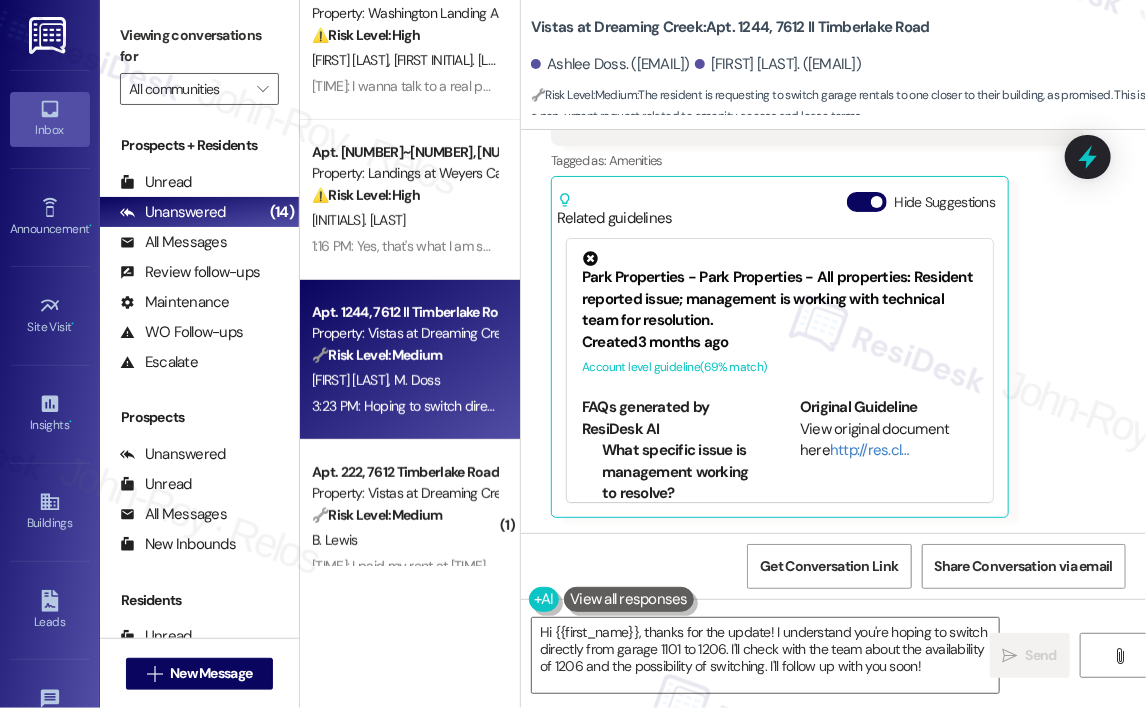 scroll, scrollTop: 4832, scrollLeft: 0, axis: vertical 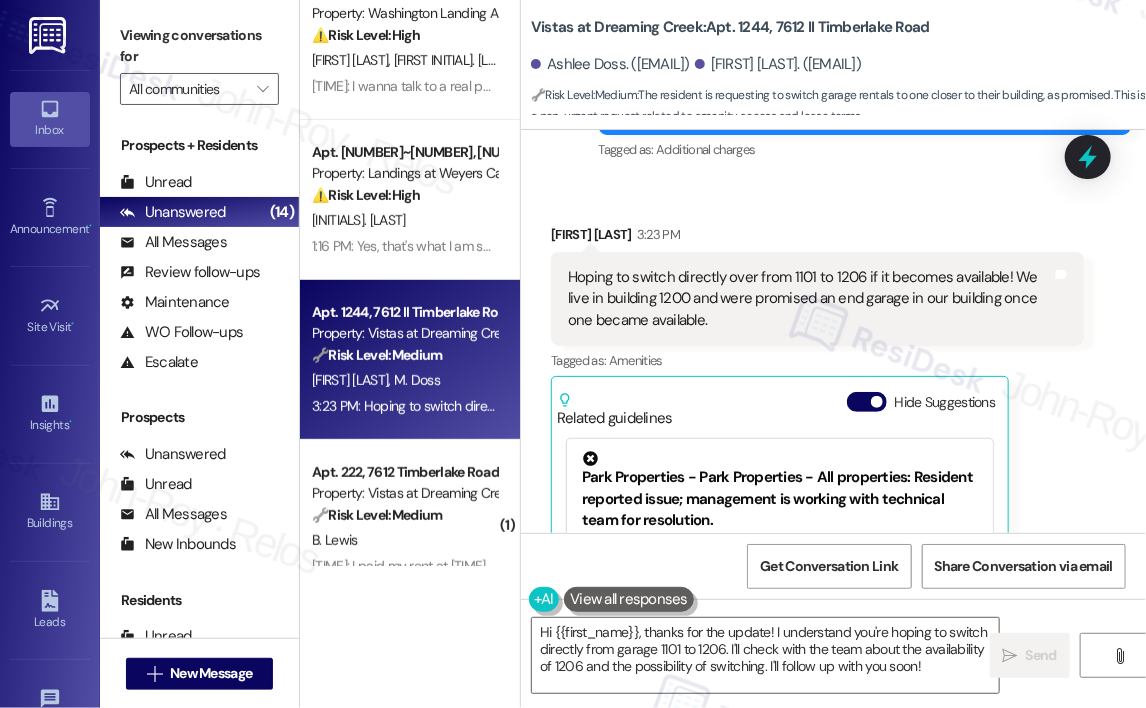 click on "Received via SMS Ashlee Doss [TIME] Hoping to switch directly over from 1101 to 1206 if it becomes available! We live in building 1200 and were promised an end garage in our building once one became available. Tags and notes Tagged as: Amenities Click to highlight conversations about Amenities Related guidelines Hide Suggestions Park Properties - Park Properties - All properties: Resident reported issue; management is working with technical team for resolution.
Created [TIME_AGO] Account level guideline ( [PERCENTAGE] % match) FAQs generated by ResiDesk AI What specific issue is management working to resolve? The document doesn't specify the exact issue. Management is aware of a problem and is working with their technical team to resolve it. How long will it take to resolve the issue? The document doesn't provide a timeframe. Management is actively working on the issue, but no specific resolution time is mentioned. Who can I contact for more information about the issue? Original Guideline http://res.cl…" at bounding box center [817, 471] 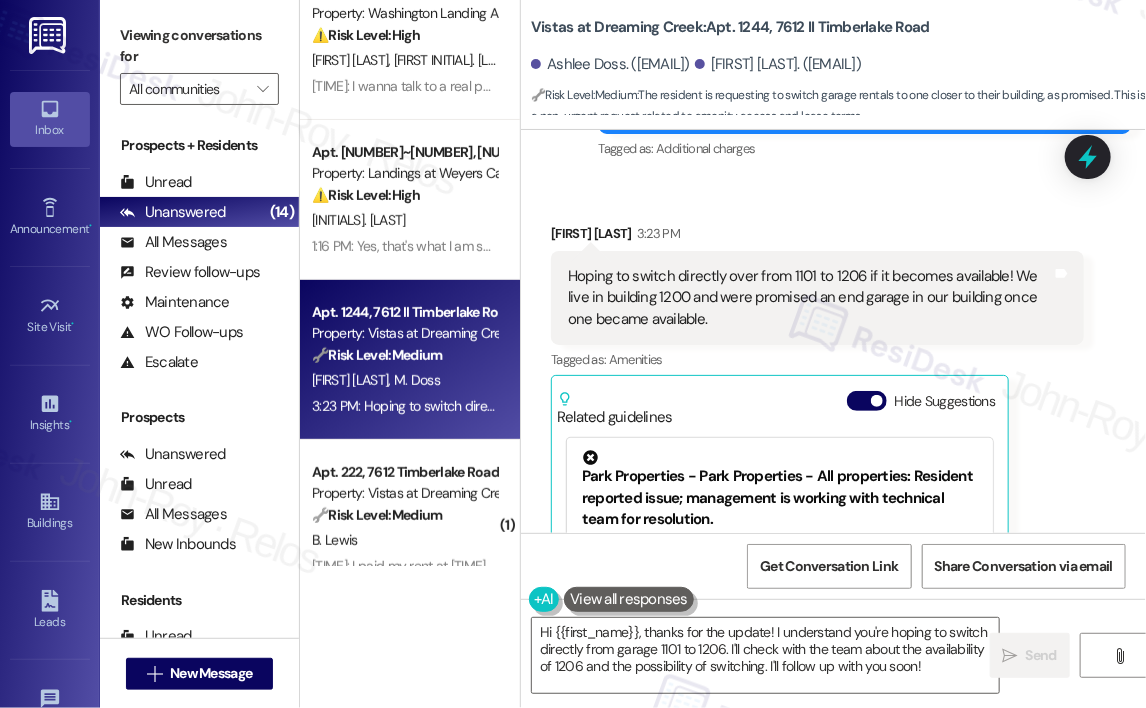 scroll, scrollTop: 4832, scrollLeft: 0, axis: vertical 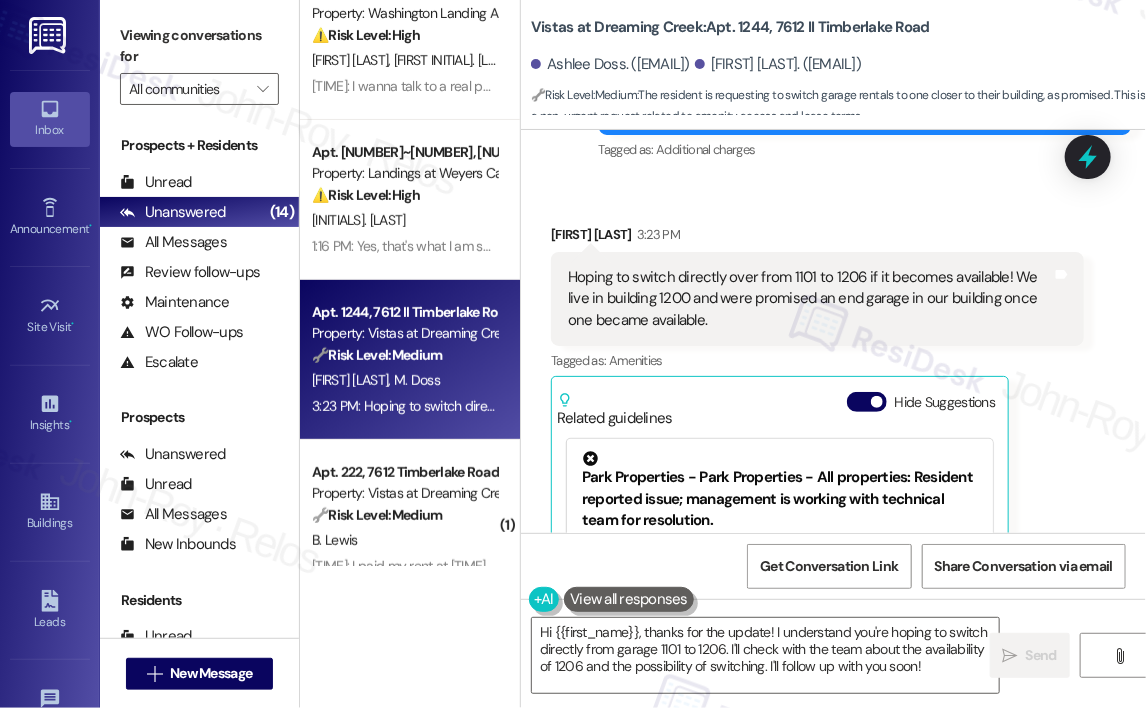 click on "Tagged as:   Amenities Click to highlight conversations about Amenities" at bounding box center (817, 360) 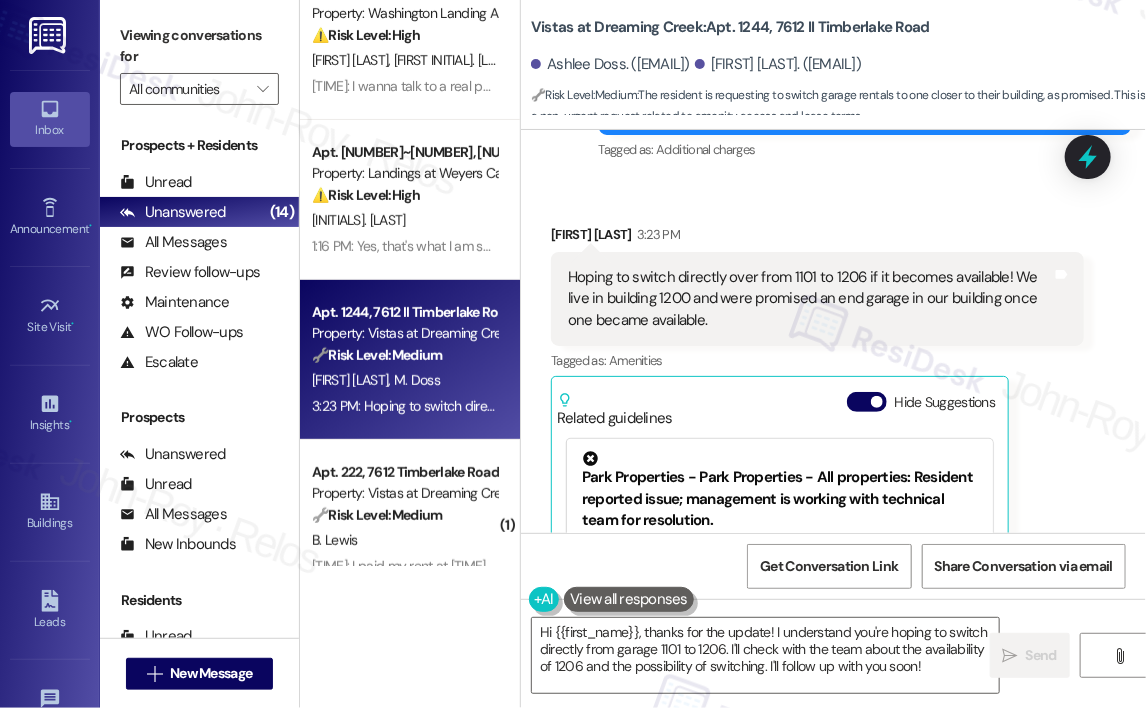 click on "[NAME] [TIME]: Hoping to switch directly over from 1101 to 1206 if it becomes available! We live in building 1200 and were promised an end garage in our building once one became available. Tags and notes Tagged as: Amenities Click to highlight conversations about Amenities Related guidelines Hide Suggestions Park Properties - Park Properties - All properties: Resident reported issue; management is working with technical team for resolution. Created 3 months ago Account level guideline ( 69 % match) FAQs generated by ResiDesk AI What specific issue is management working to resolve? The document doesn't specify the exact issue. Management is aware of a problem and is working with their technical team to resolve it. How long will it take to resolve the issue? The document doesn't provide a timeframe. Management is actively working on the issue, but no specific resolution time is mentioned. Who can I contact for more information about the issue? How often will management provide updates on this issue?" at bounding box center (817, 471) 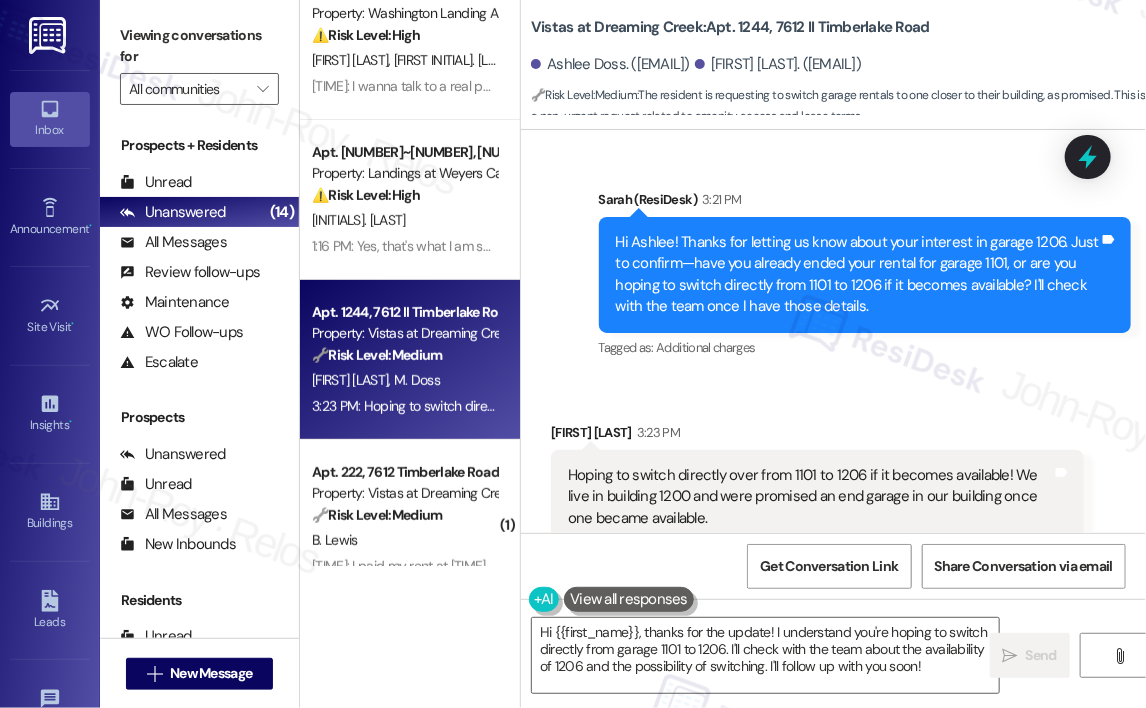 scroll, scrollTop: 4632, scrollLeft: 0, axis: vertical 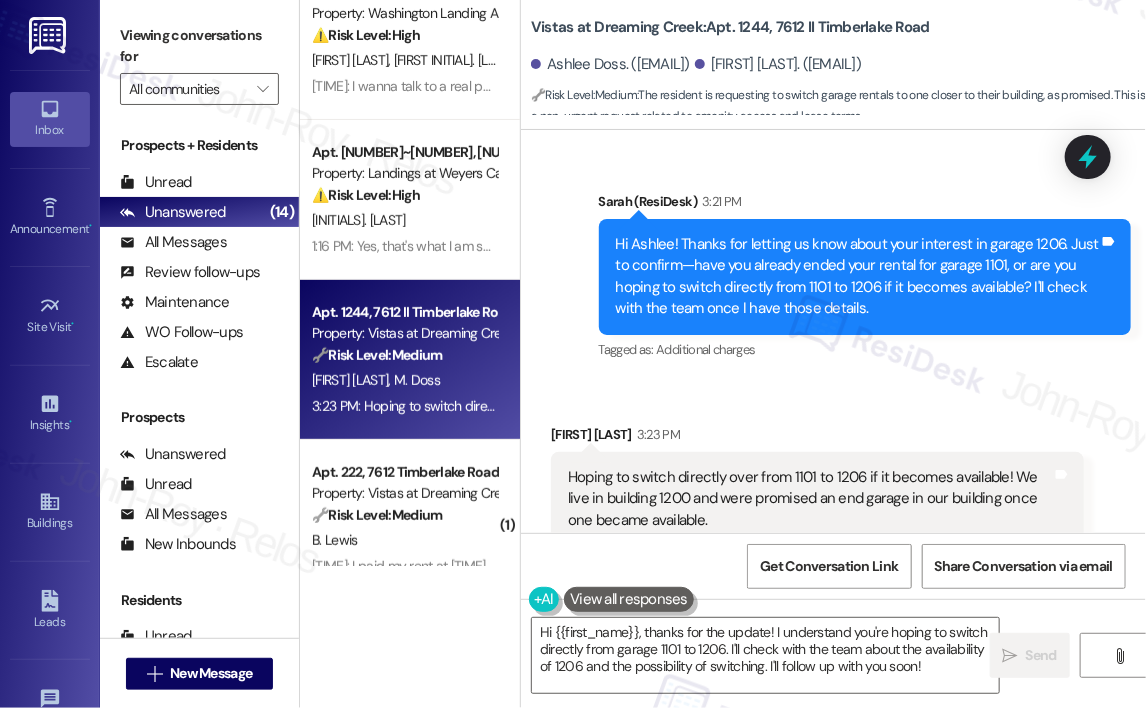 click on "Ashlee Doss [TIME]" at bounding box center [817, 438] 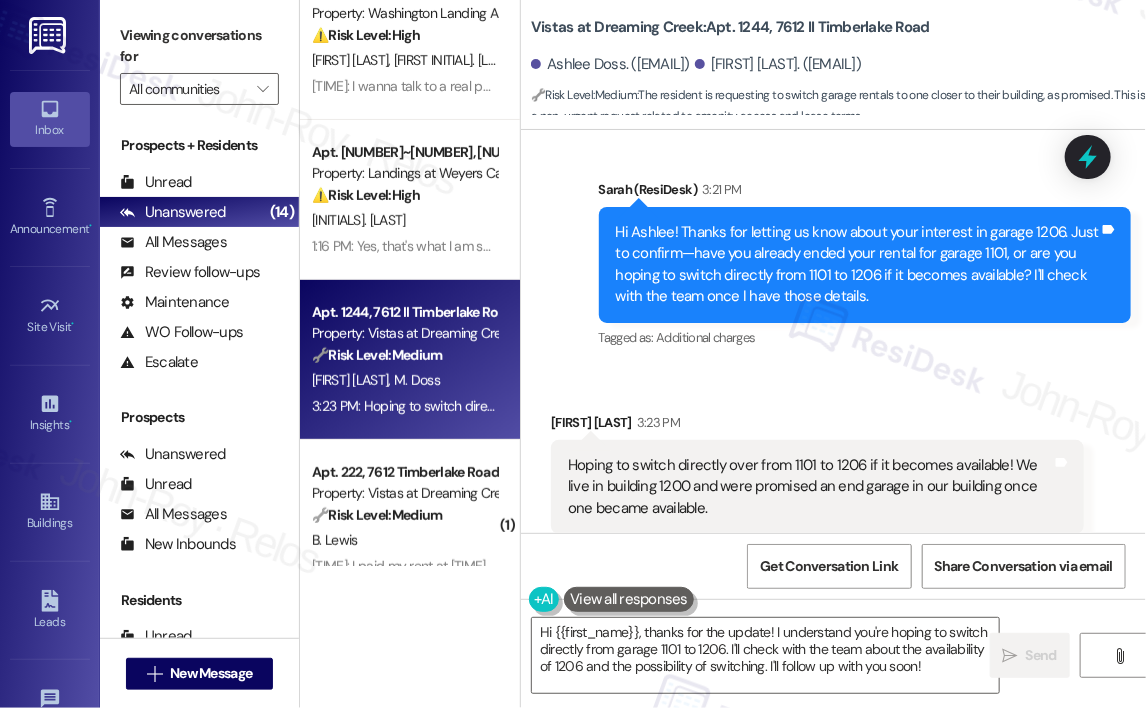 scroll, scrollTop: 4632, scrollLeft: 0, axis: vertical 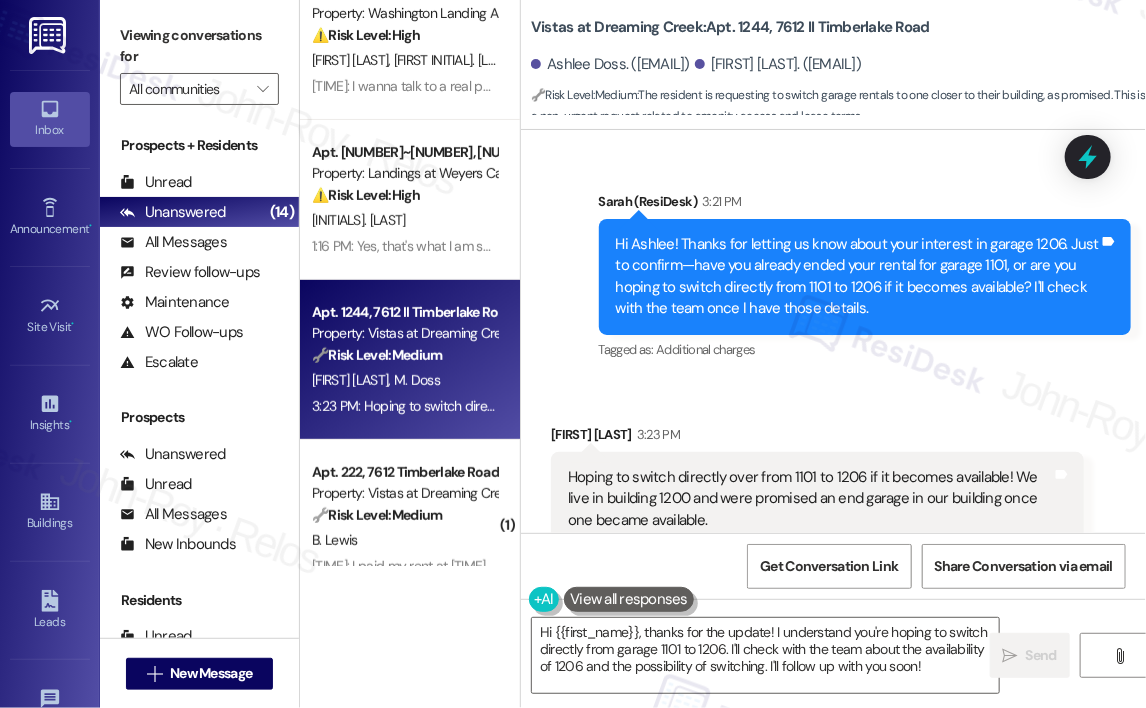 click on "Received via SMS Ashlee Doss [TIME] Hoping to switch directly over from 1101 to 1206 if it becomes available! We live in building 1200 and were promised an end garage in our building once one became available. Tags and notes Tagged as: Amenities Click to highlight conversations about Amenities Related guidelines Hide Suggestions Park Properties - Park Properties - All properties: Resident reported issue; management is working with technical team for resolution.
Created [TIME_AGO] Account level guideline ( [PERCENTAGE] % match) FAQs generated by ResiDesk AI What specific issue is management working to resolve? The document doesn't specify the exact issue. Management is aware of a problem and is working with their technical team to resolve it. How long will it take to resolve the issue? The document doesn't provide a timeframe. Management is actively working on the issue, but no specific resolution time is mentioned. Who can I contact for more information about the issue? Original Guideline http://res.cl…" at bounding box center (817, 671) 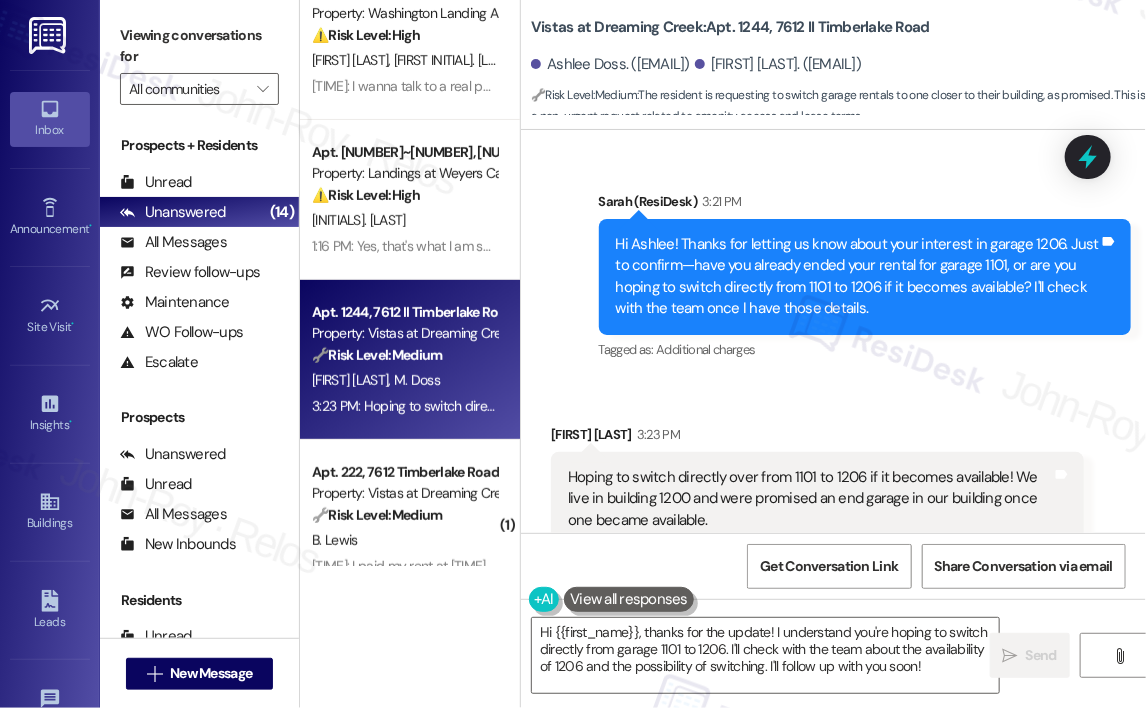 click on "Sent via SMS Sarah (ResiDesk) [TIME] Hi Ashlee! Thanks for letting us know about your garage interest. Just to confirm—have you already ended your rental for garage 1101, or are you hoping to switch directly from 1101 to 1206 if it becomes available? I'll check with the team once I have those details. Tags and notes Tagged as: Additional charges Click to highlight conversations about Additional charges" at bounding box center (865, 277) 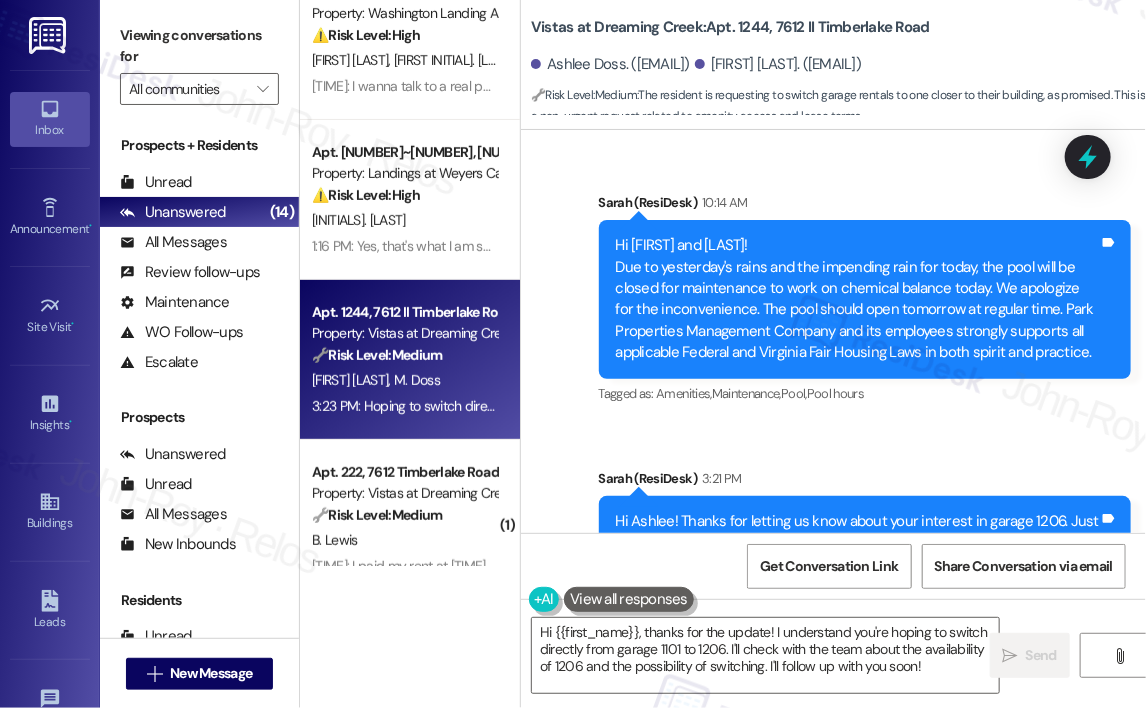scroll, scrollTop: 4332, scrollLeft: 0, axis: vertical 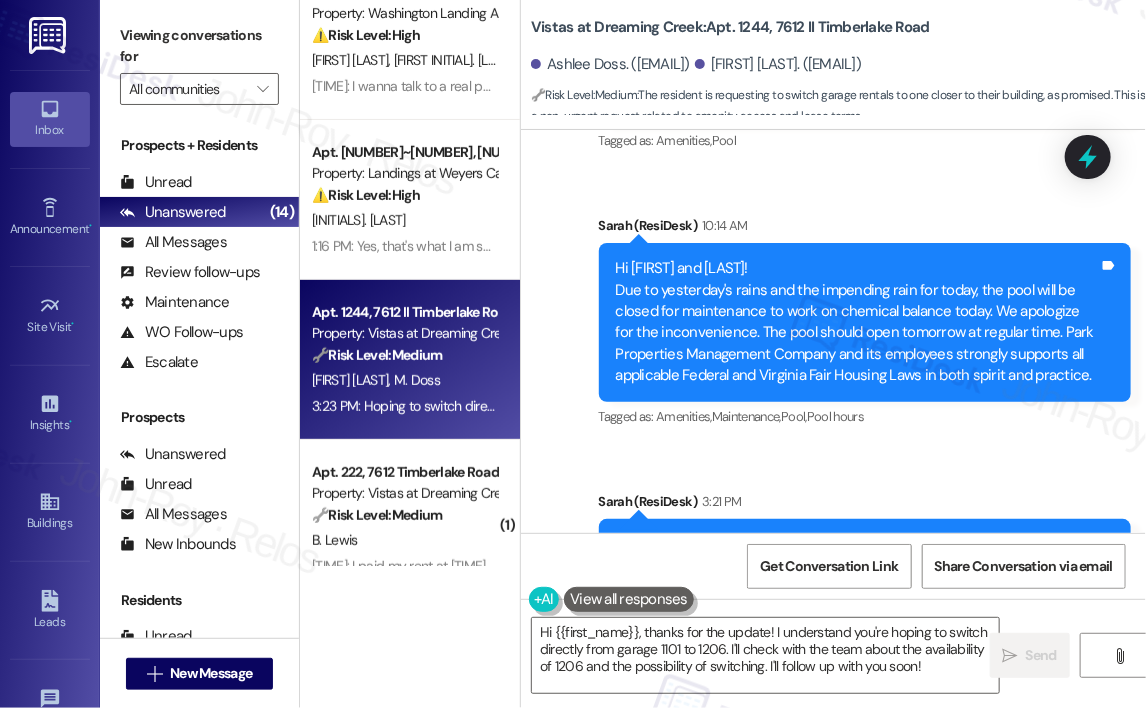 click on "Announcement, sent via SMS [FIRST]   (ResiDesk) [TIME] Hi [FIRST] and [FIRST]!
Due to yesterday's rains and the impending rain for today, the pool will be closed for maintenance to work on chemical balance today.  We apologize for the inconvenience.  The pool should open tomorrow at regular time. Park Properties Management Company and its employees strongly supports all applicable Federal and Virginia Fair Housing Laws in both spirit and practice. Tags and notes Tagged as:   Amenities ,  Click to highlight conversations about Amenities Maintenance ,  Click to highlight conversations about Maintenance Pool ,  Click to highlight conversations about Pool Pool hours Click to highlight conversations about Pool hours" at bounding box center [865, 323] 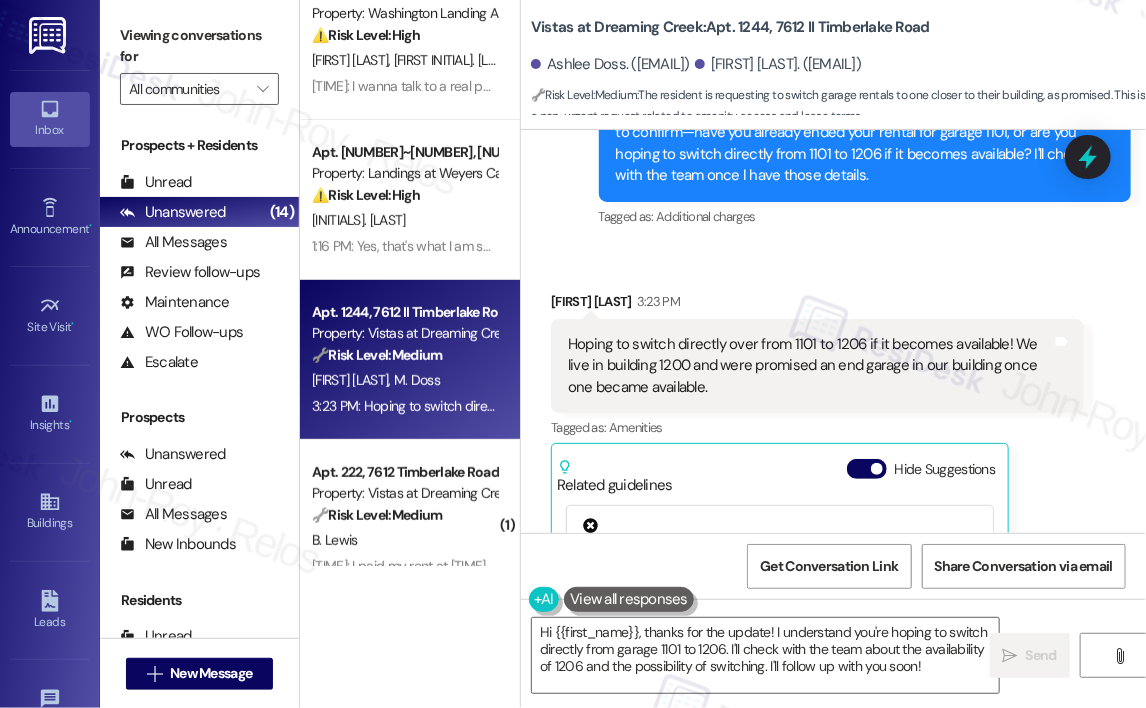 scroll, scrollTop: 4732, scrollLeft: 0, axis: vertical 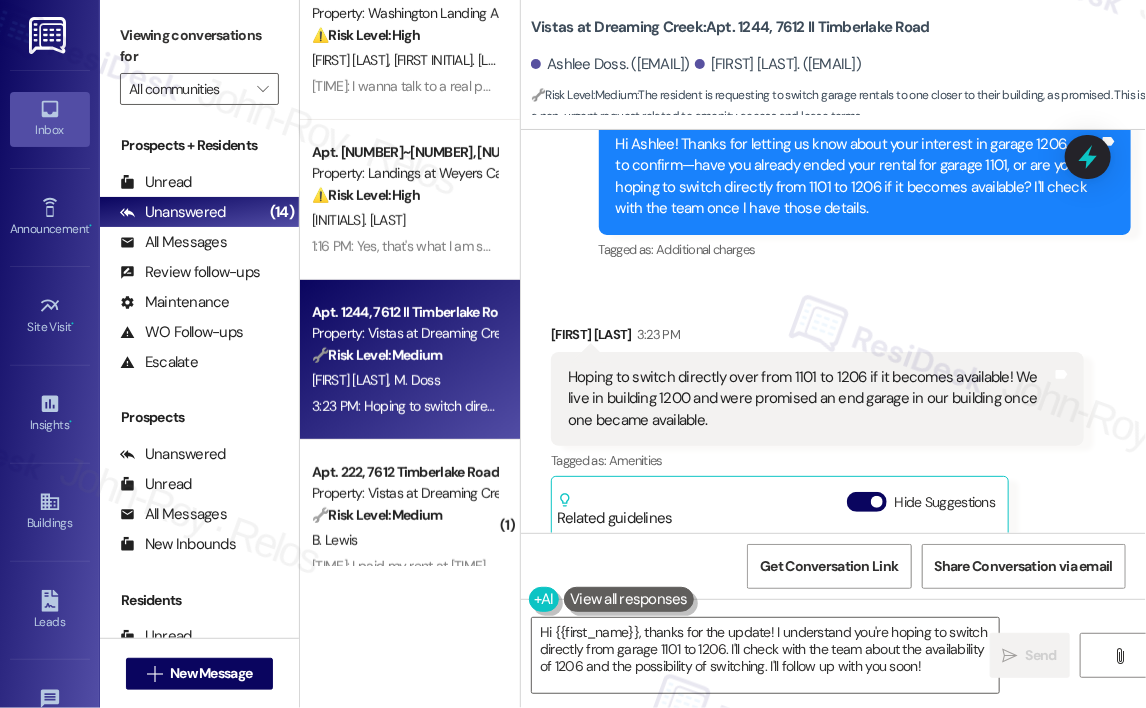 click on "Received via SMS Ashlee Doss [TIME] Hoping to switch directly over from 1101 to 1206 if it becomes available! We live in building 1200 and were promised an end garage in our building once one became available. Tags and notes Tagged as: Amenities Click to highlight conversations about Amenities Related guidelines Hide Suggestions Park Properties - Park Properties - All properties: Resident reported issue; management is working with technical team for resolution.
Created [TIME_AGO] Account level guideline ( [PERCENTAGE] % match) FAQs generated by ResiDesk AI What specific issue is management working to resolve? The document doesn't specify the exact issue. Management is aware of a problem and is working with their technical team to resolve it. How long will it take to resolve the issue? The document doesn't provide a timeframe. Management is actively working on the issue, but no specific resolution time is mentioned. Who can I contact for more information about the issue? Original Guideline http://res.cl…" at bounding box center (817, 571) 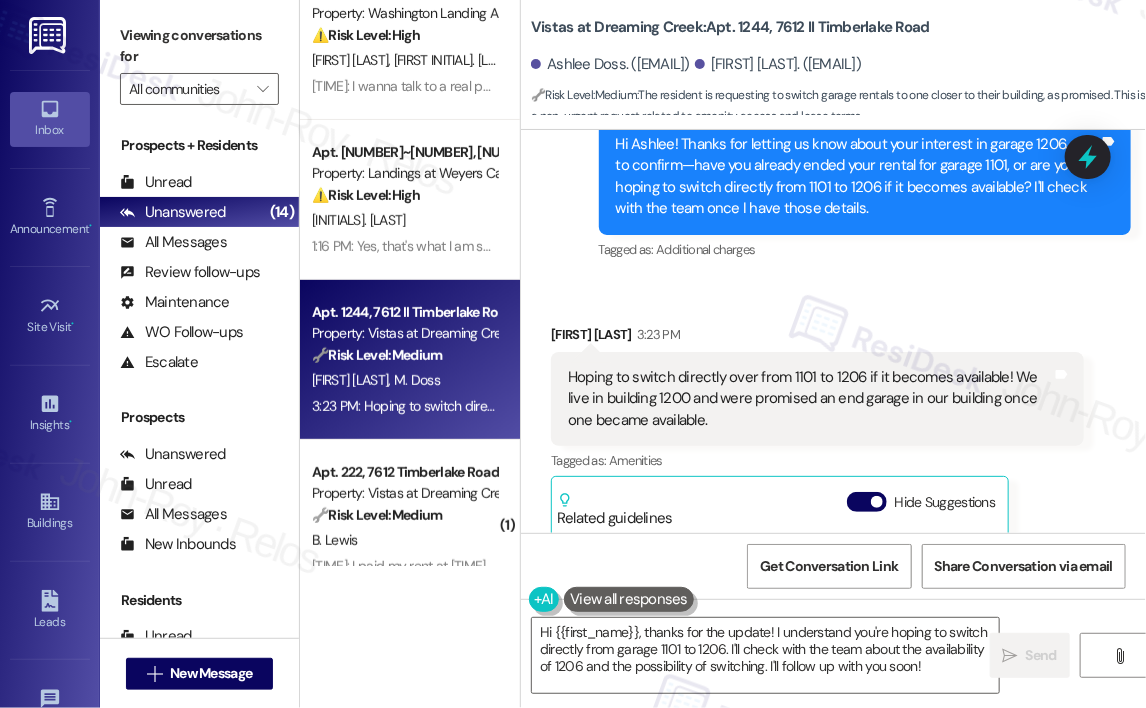 click on "Received via SMS Ashlee Doss [TIME] Hoping to switch directly over from 1101 to 1206 if it becomes available! We live in building 1200 and were promised an end garage in our building once one became available. Tags and notes Tagged as: Amenities Click to highlight conversations about Amenities Related guidelines Hide Suggestions Park Properties - Park Properties - All properties: Resident reported issue; management is working with technical team for resolution.
Created [TIME_AGO] Account level guideline ( [PERCENTAGE] % match) FAQs generated by ResiDesk AI What specific issue is management working to resolve? The document doesn't specify the exact issue. Management is aware of a problem and is working with their technical team to resolve it. How long will it take to resolve the issue? The document doesn't provide a timeframe. Management is actively working on the issue, but no specific resolution time is mentioned. Who can I contact for more information about the issue? Original Guideline http://res.cl…" at bounding box center (833, 556) 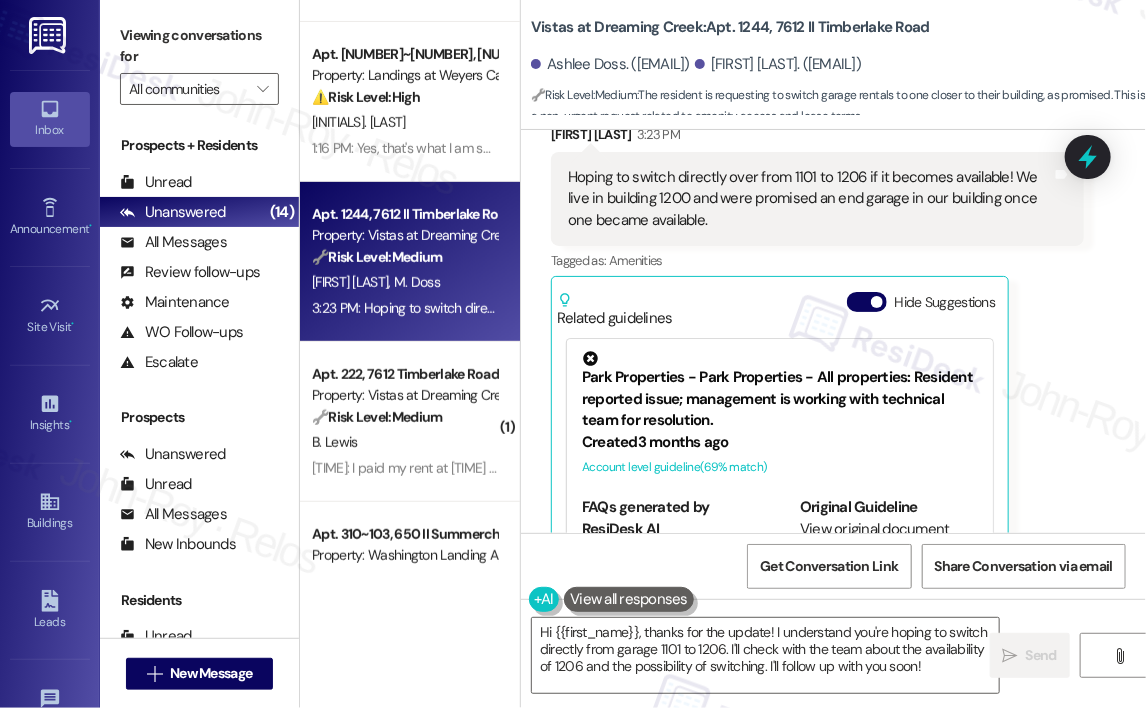 scroll, scrollTop: 400, scrollLeft: 0, axis: vertical 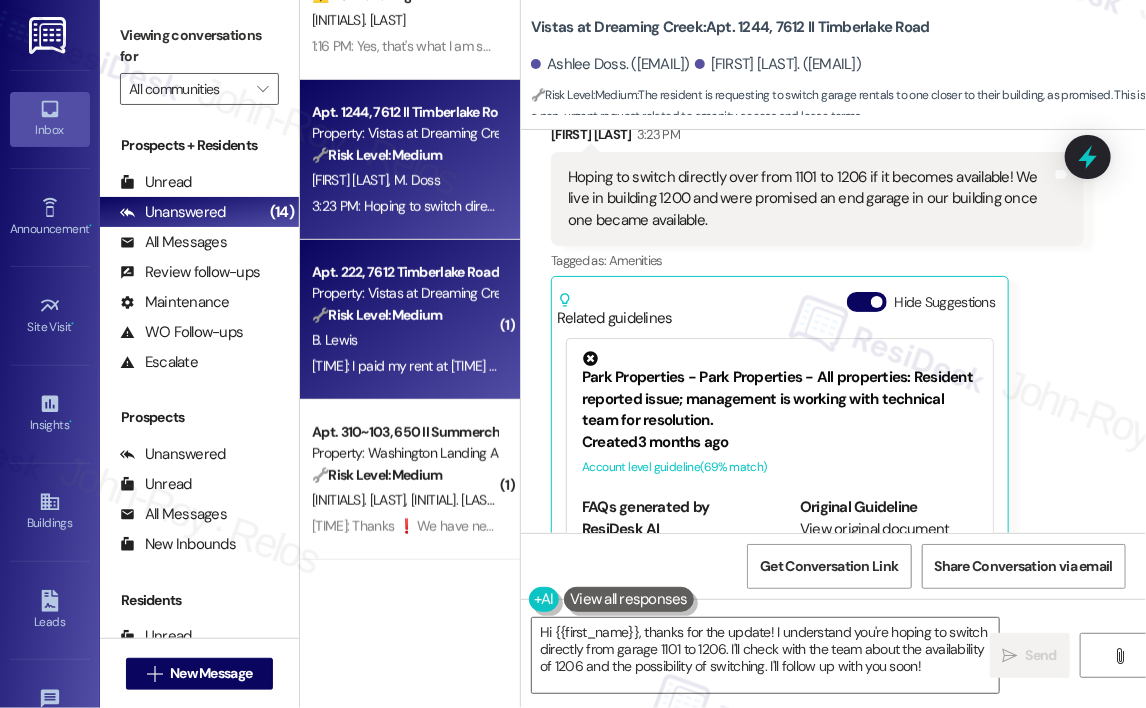 click on "[TIME]: I paid my rent at [TIME] this morning at CVS .let me if it right please 🤗 [TIME]: I paid my rent at [TIME] this morning at CVS .let me if it right please 🤗" at bounding box center [533, 366] 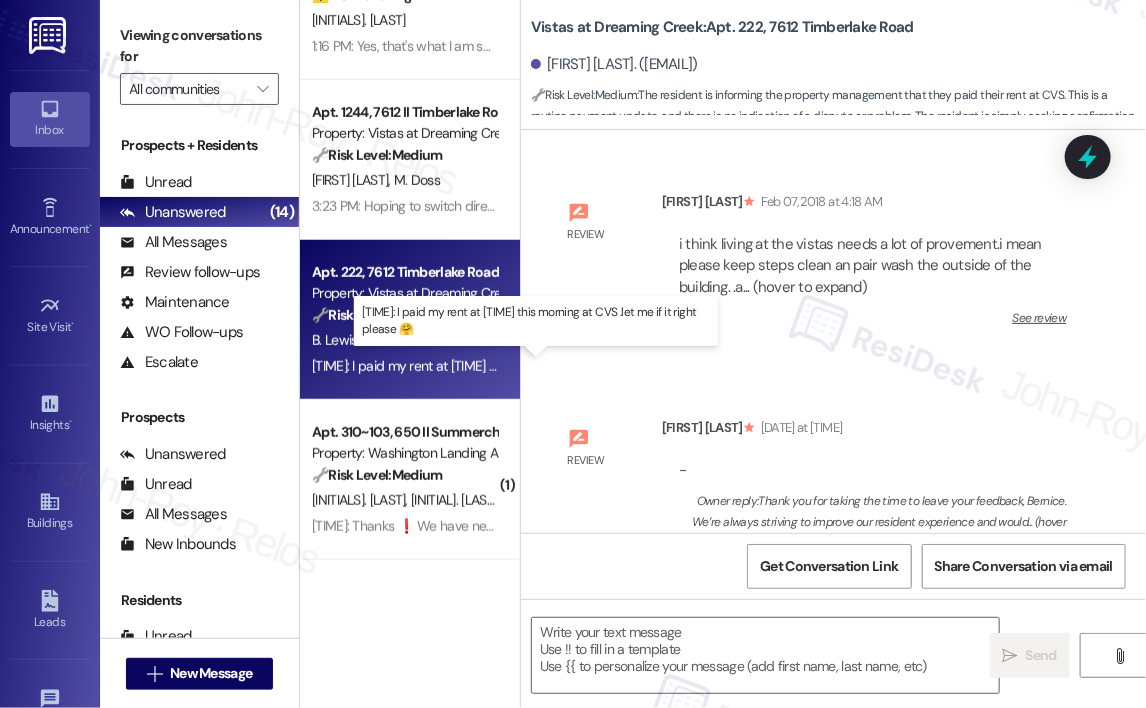scroll, scrollTop: 18812, scrollLeft: 0, axis: vertical 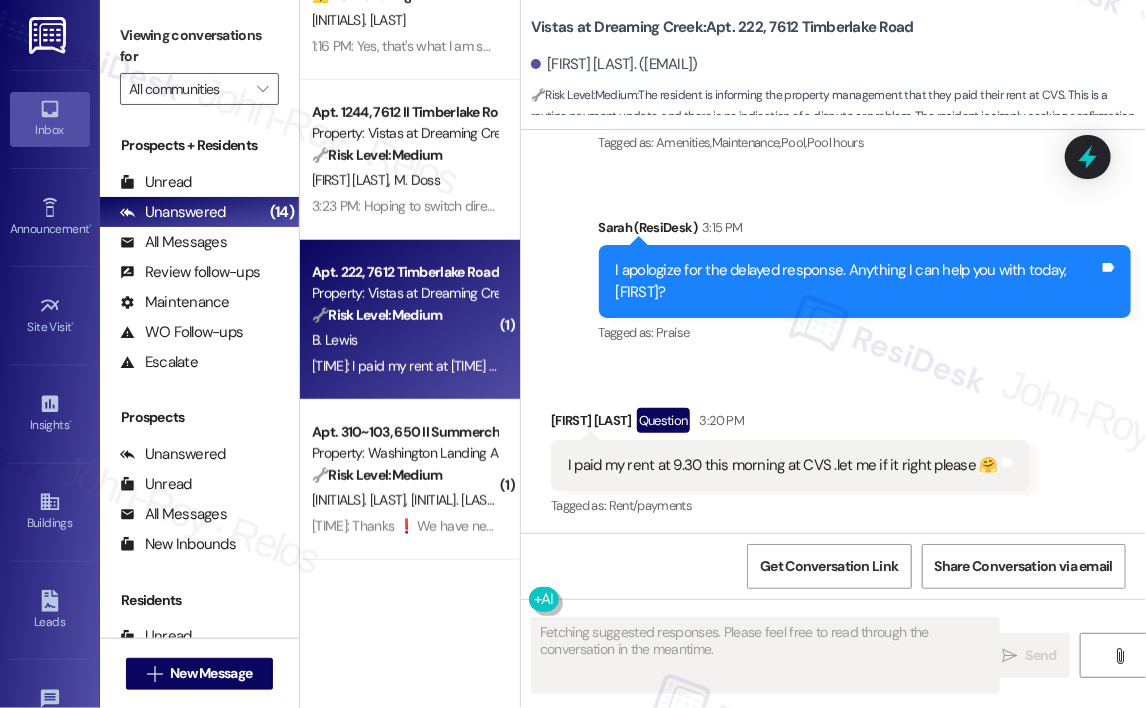 click on "Received via SMS [NAME] Question [TIME] I paid my rent at 9.30 this morning at CVS .let me if it right please 🤗 Tags and notes Tagged as: Rent/payments Click to highlight conversations about Rent/payments" at bounding box center [833, 449] 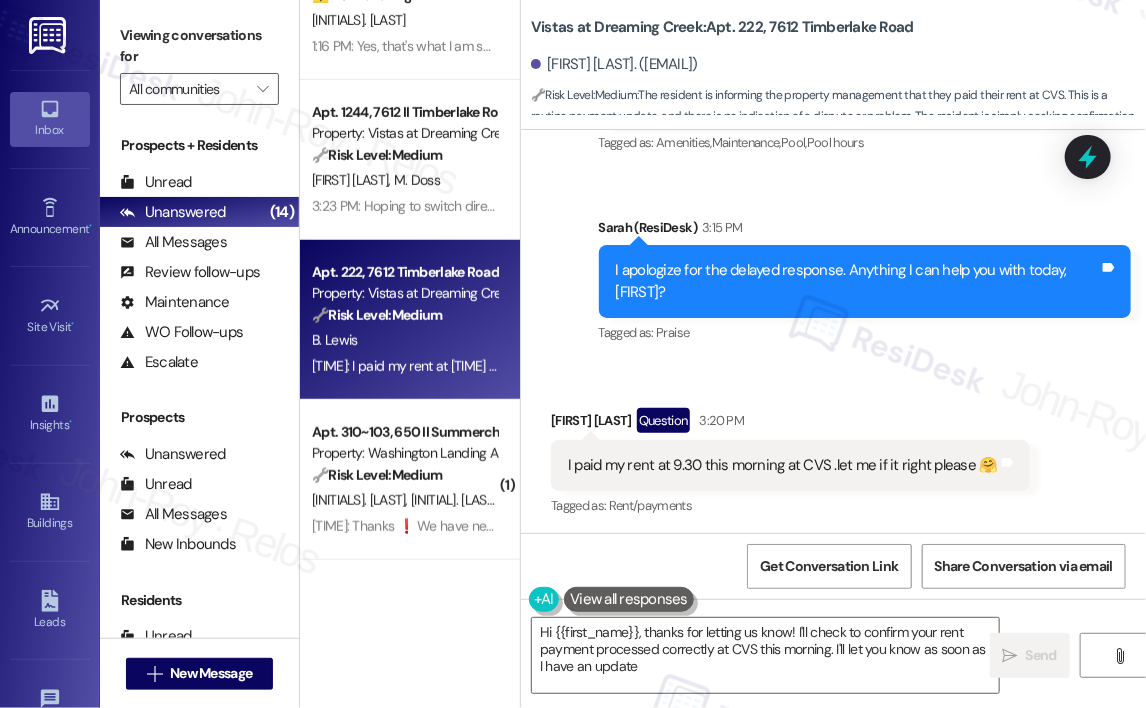 type on "Hi {{first_name}}, thanks for letting us know! I'll check to confirm your rent payment processed correctly at CVS this morning. I'll let you know as soon as I have an update!" 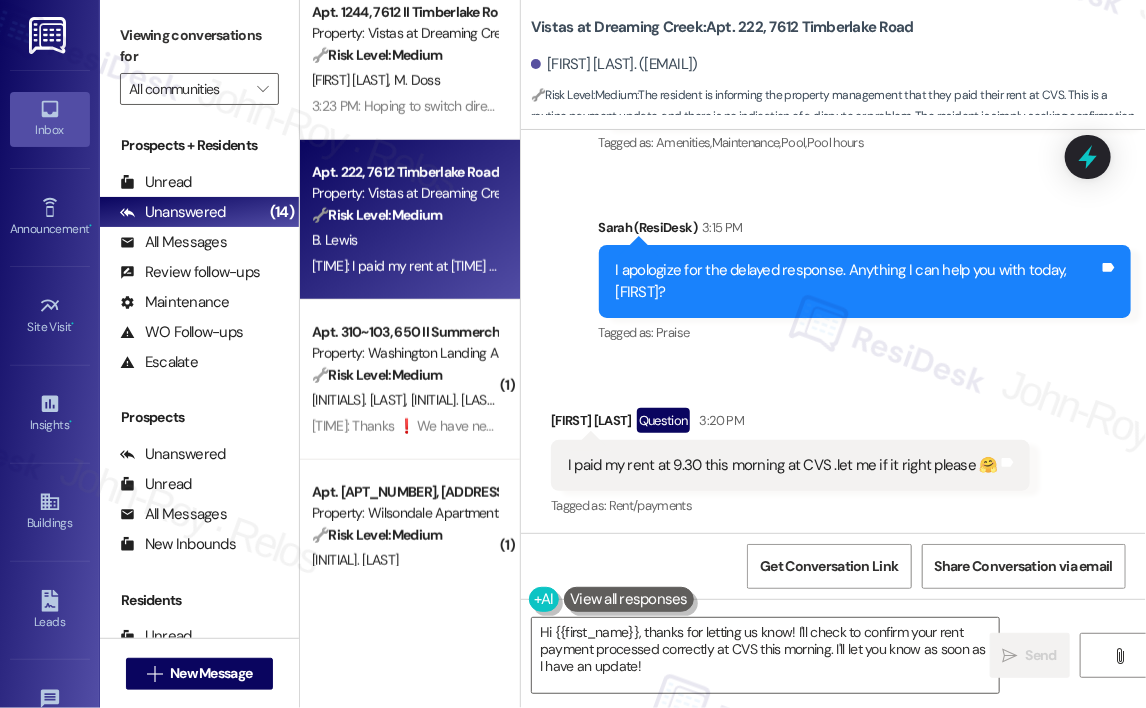 scroll, scrollTop: 600, scrollLeft: 0, axis: vertical 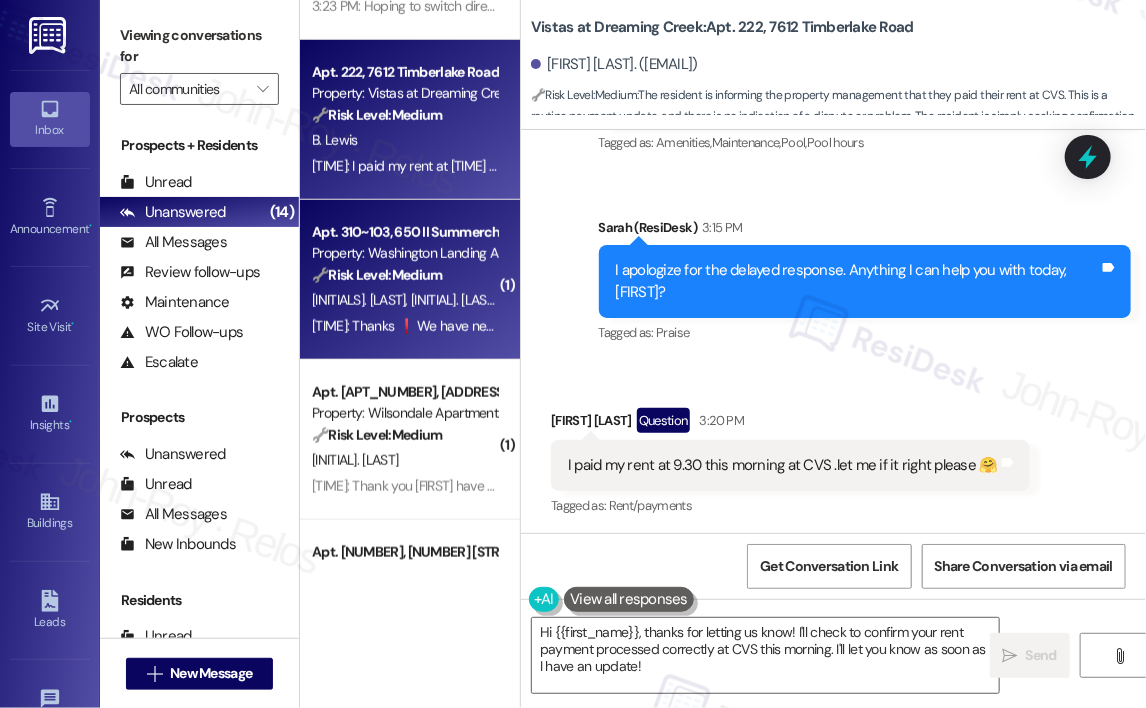 click on "[TIME]: Thank you [FIRST] have a blessed day." at bounding box center (445, 326) 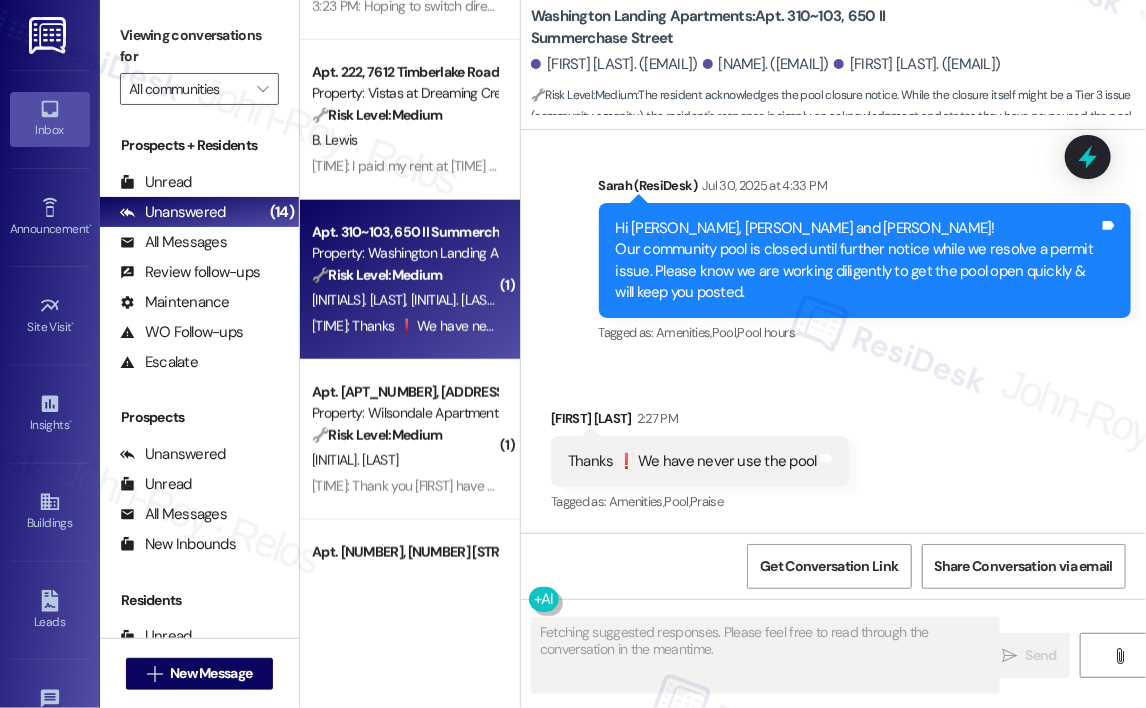 scroll, scrollTop: 890, scrollLeft: 0, axis: vertical 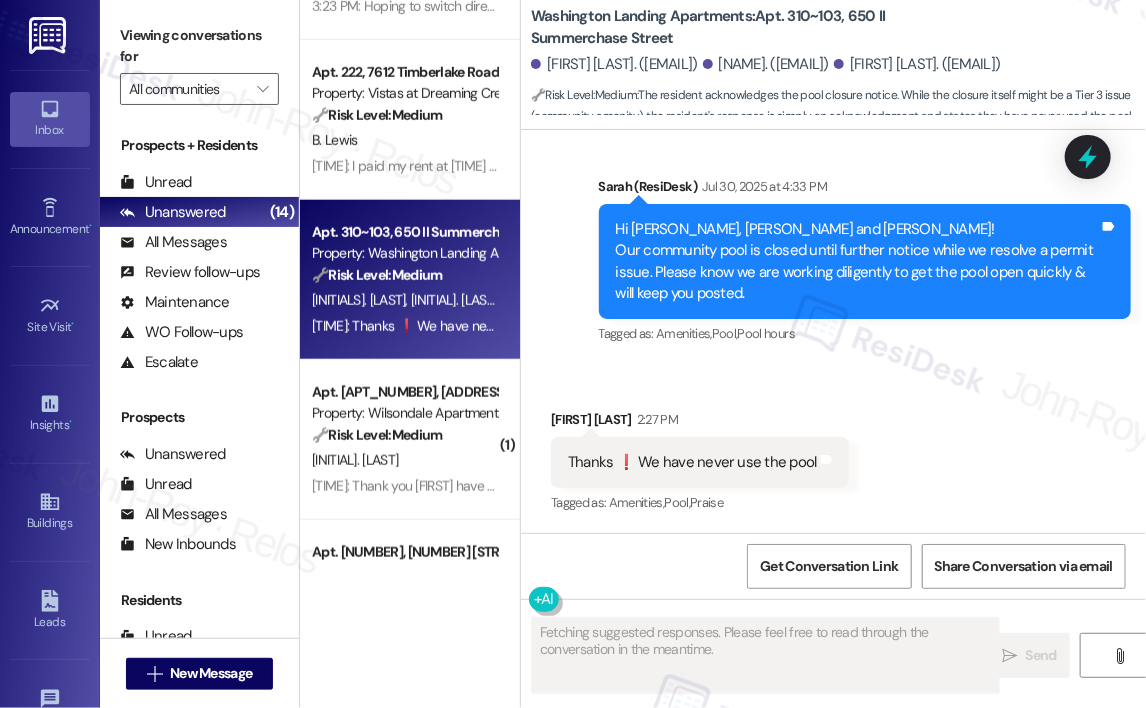 click on "Received via SMS [FIRST] [LAST] [TIME] Thanks ❗️ We have never use the pool  Tags and notes Tagged as:   Amenities ,  Click to highlight conversations about Amenities Pool ,  Click to highlight conversations about Pool Praise Click to highlight conversations about Praise" at bounding box center [833, 448] 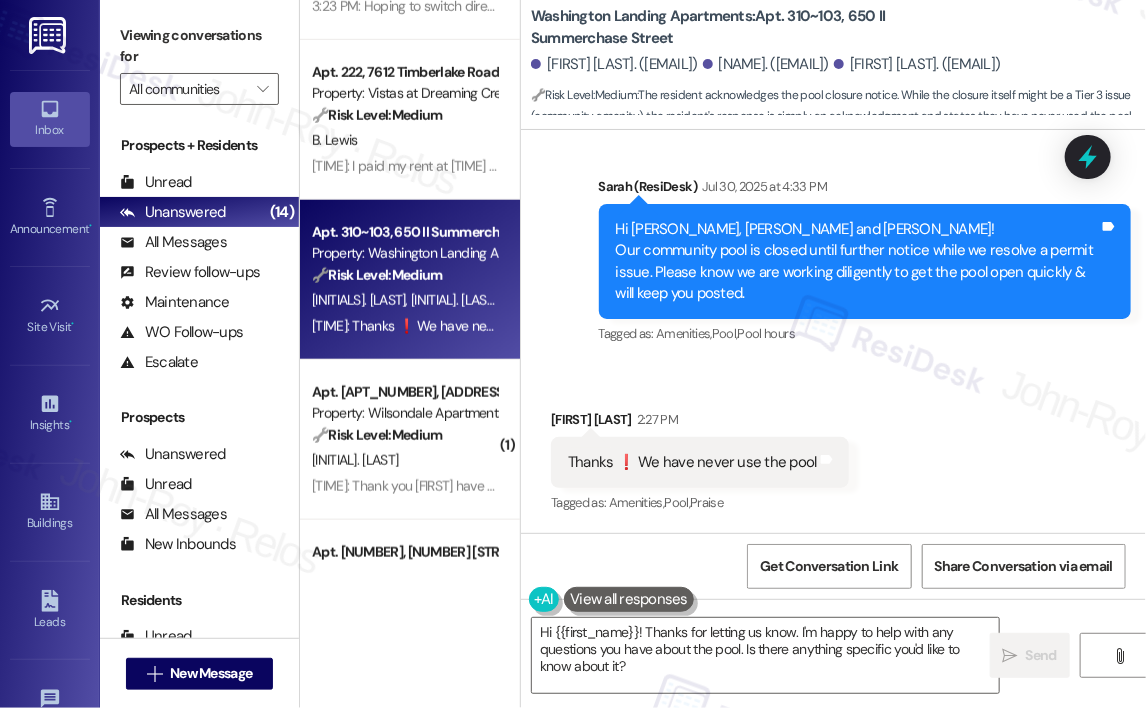 click on "Received via SMS [FIRST] [LAST] [TIME] Thanks ❗️ We have never use the pool  Tags and notes Tagged as:   Amenities ,  Click to highlight conversations about Amenities Pool ,  Click to highlight conversations about Pool Praise Click to highlight conversations about Praise" at bounding box center (833, 448) 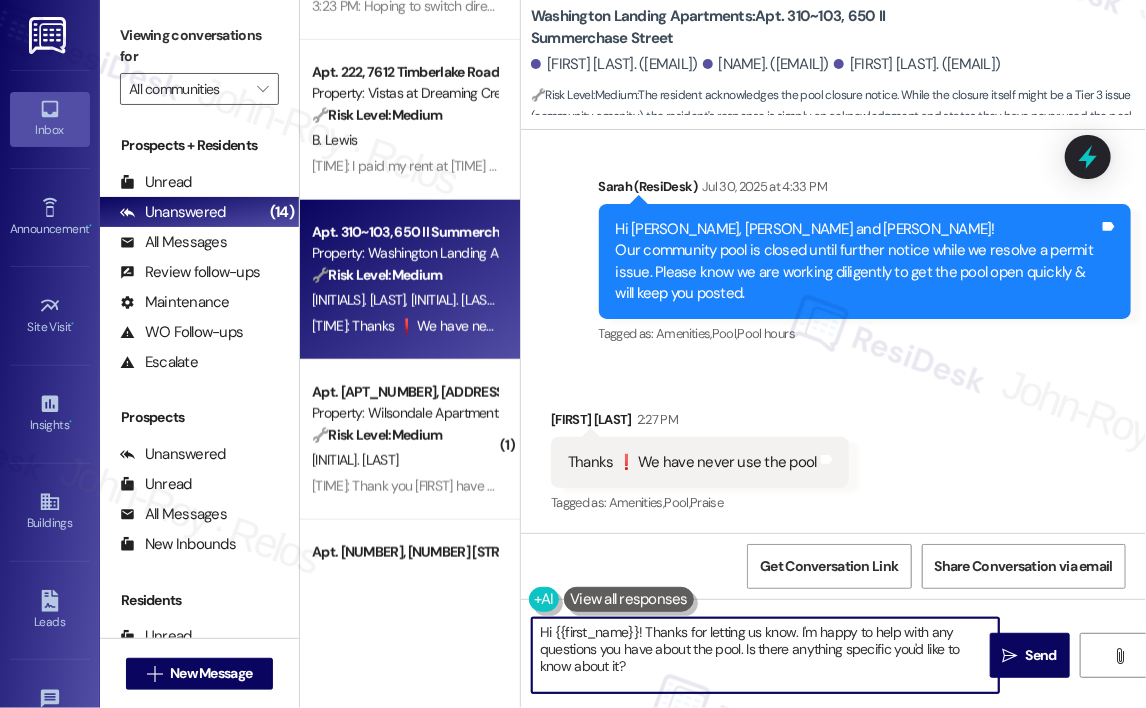 drag, startPoint x: 798, startPoint y: 631, endPoint x: 806, endPoint y: 678, distance: 47.67599 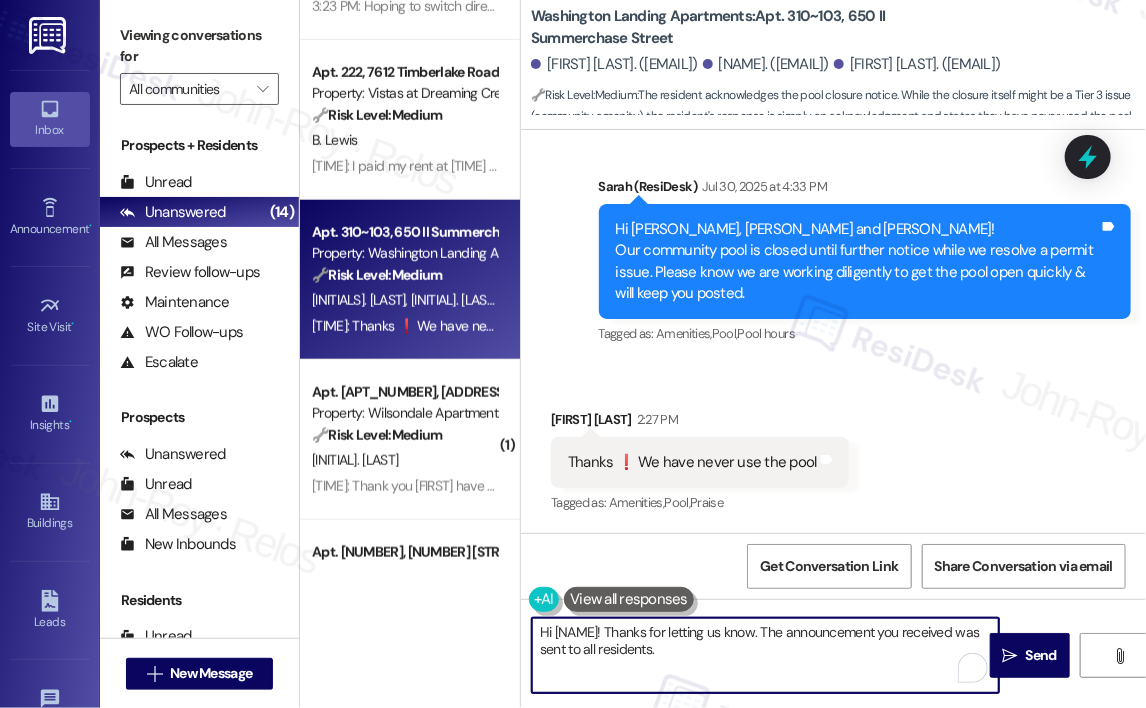 click on "Hi [NAME]! Thanks for letting us know. The announcement you received was sent to all residents." at bounding box center (765, 655) 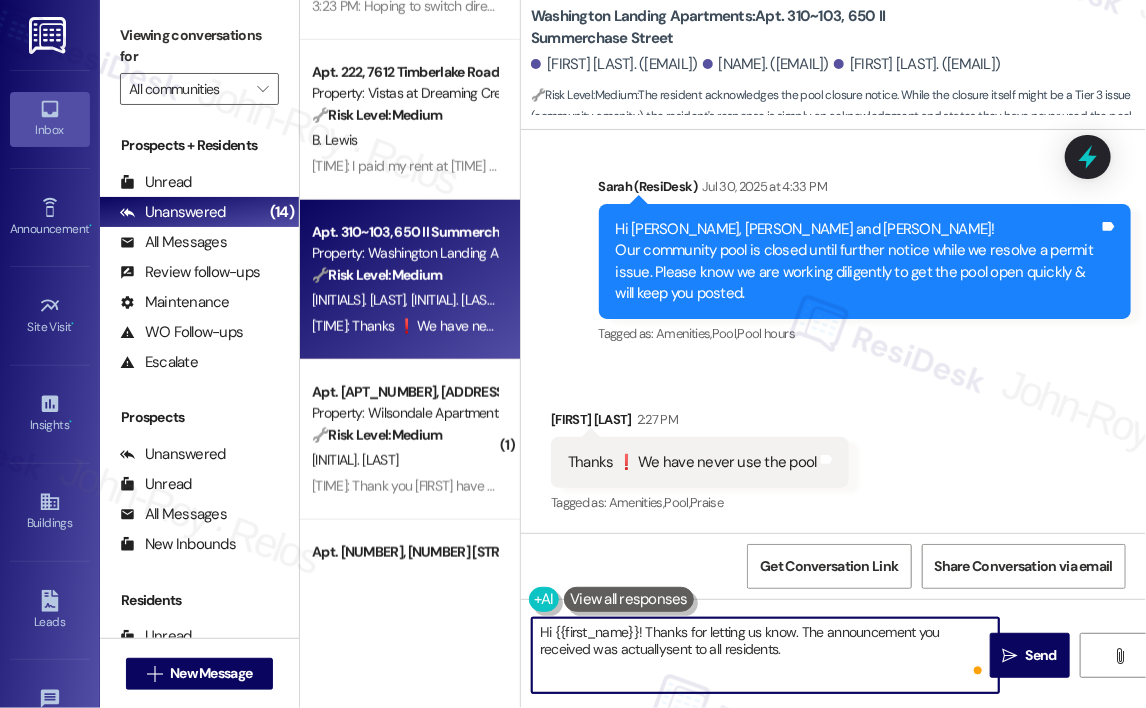 type on "Hi {{first_name}}! Thanks for letting us know. The announcement you received was actually sent to all residents." 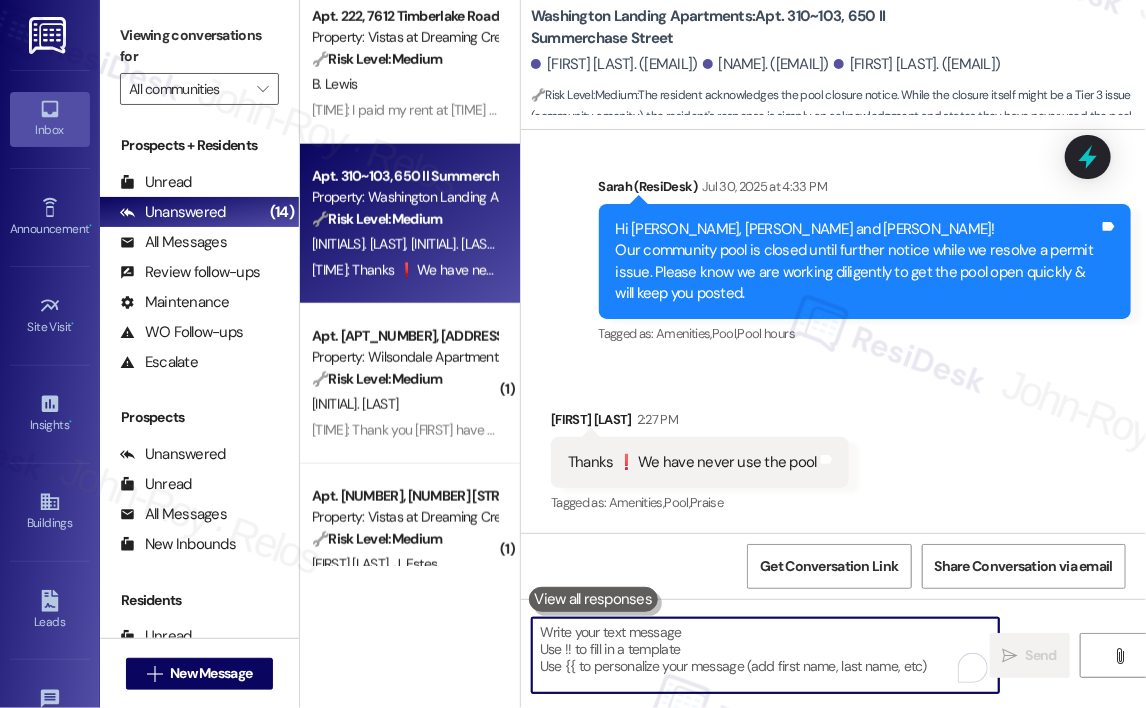 scroll, scrollTop: 700, scrollLeft: 0, axis: vertical 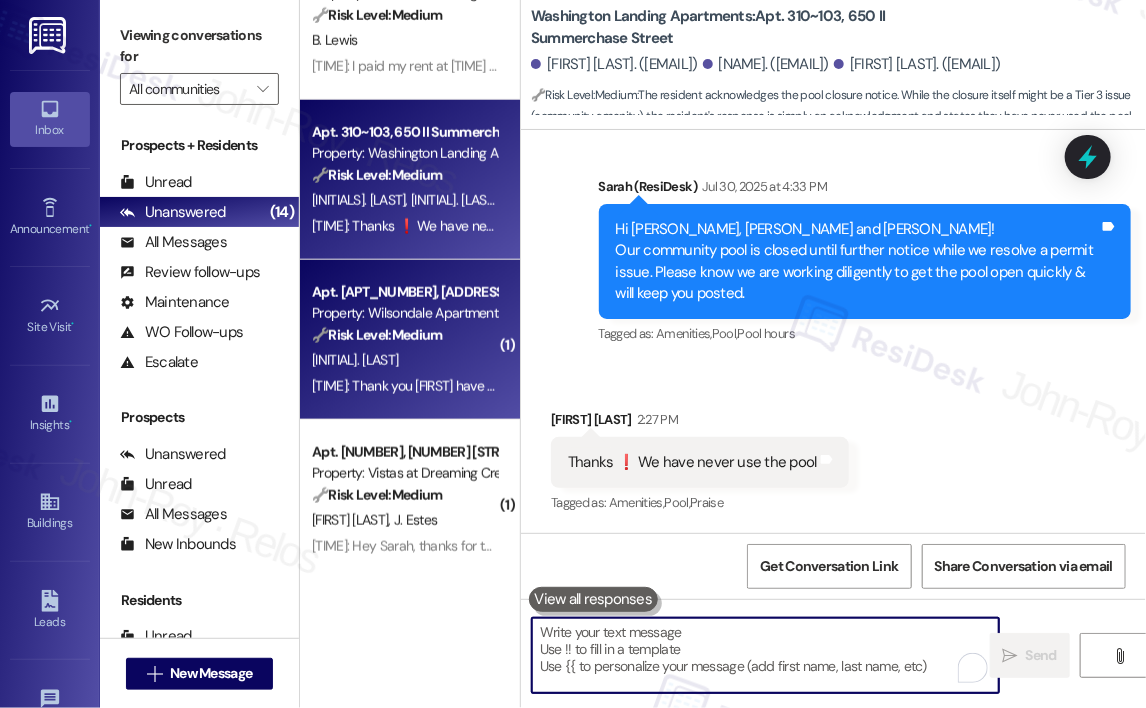 type 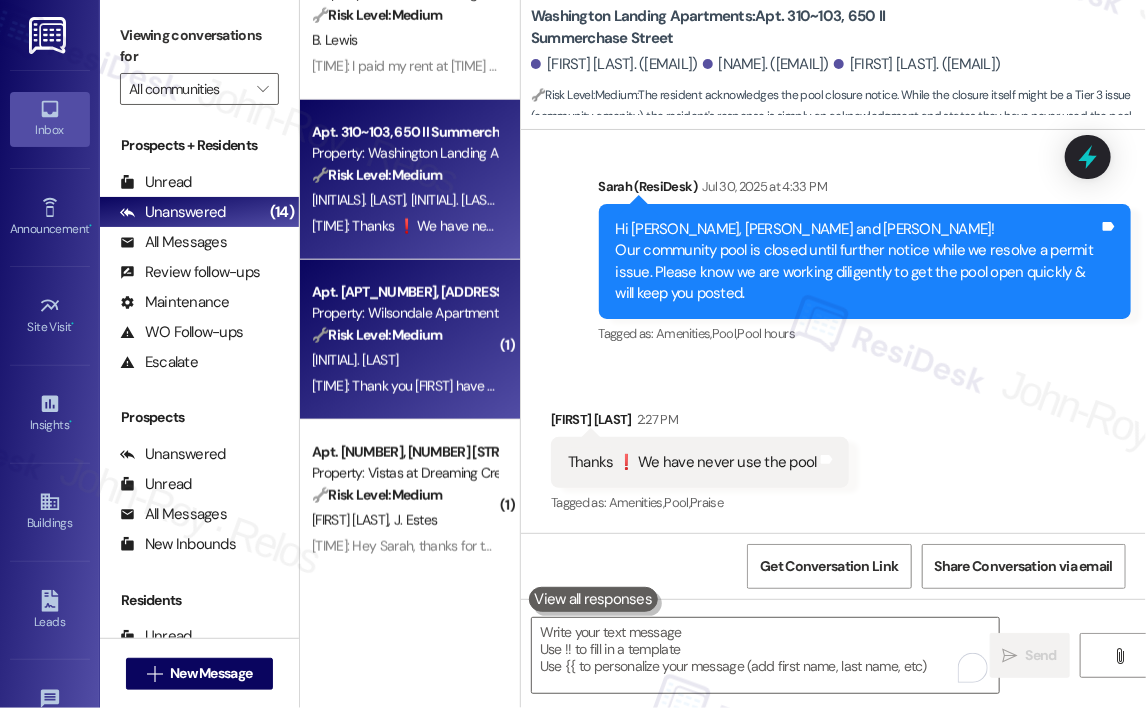 click on "🔧  Risk Level:  Medium" at bounding box center (377, 335) 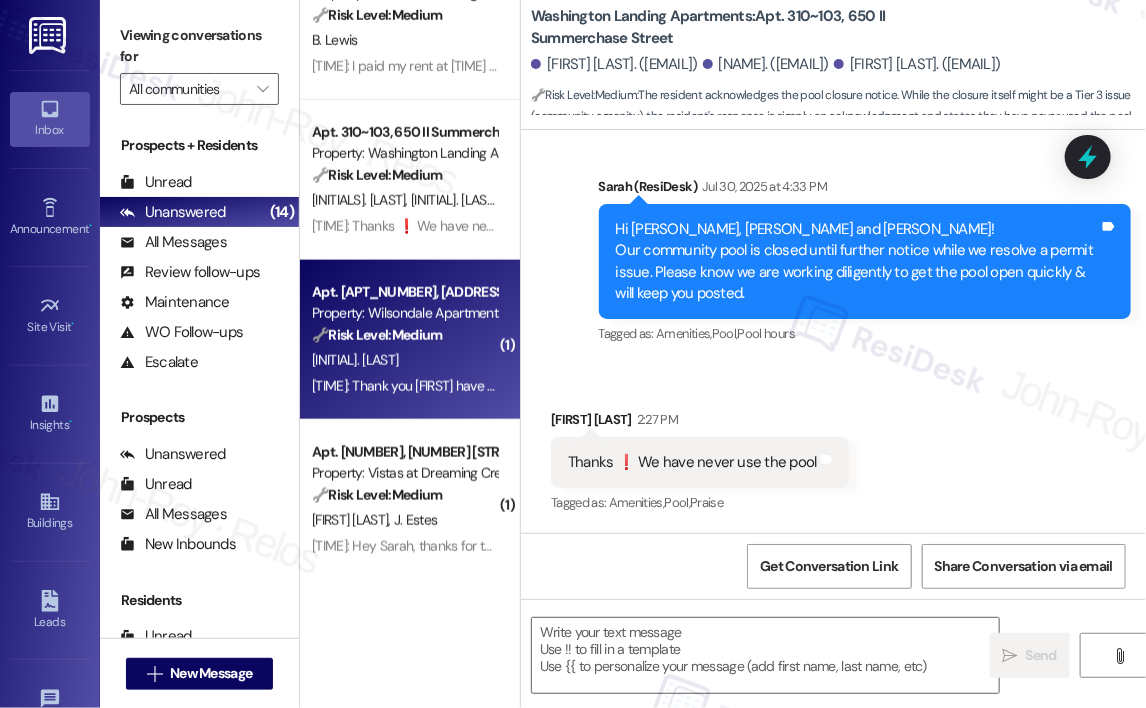 type on "Fetching suggested responses. Please feel free to read through the conversation in the meantime." 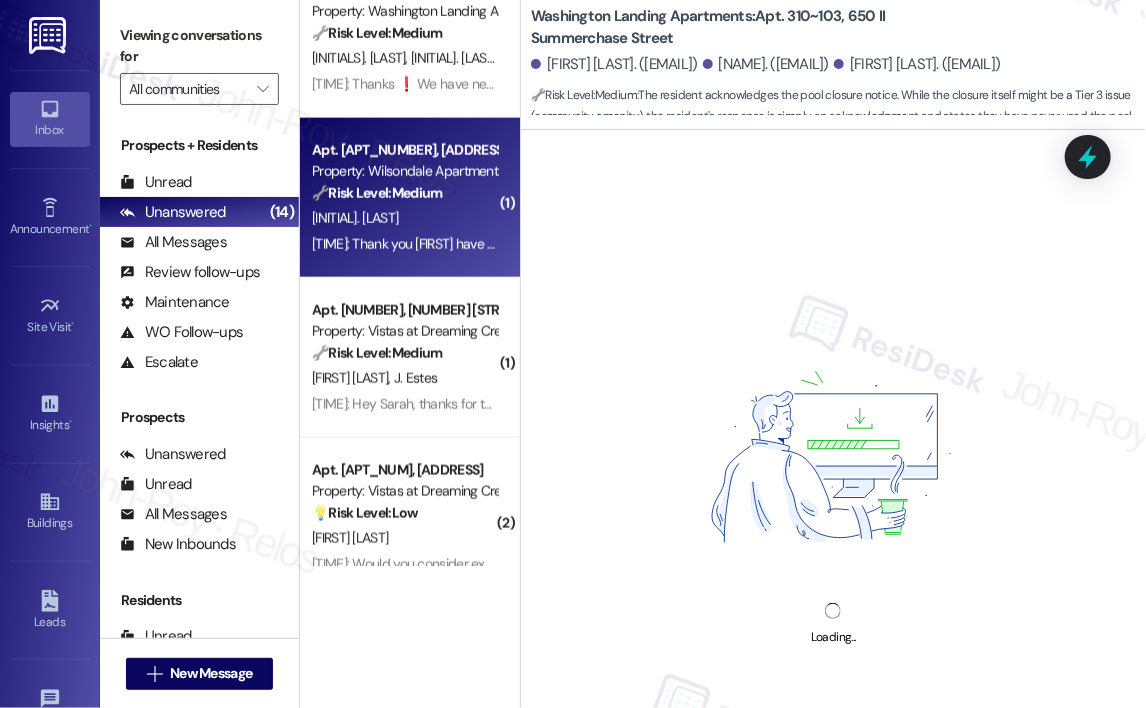 scroll, scrollTop: 900, scrollLeft: 0, axis: vertical 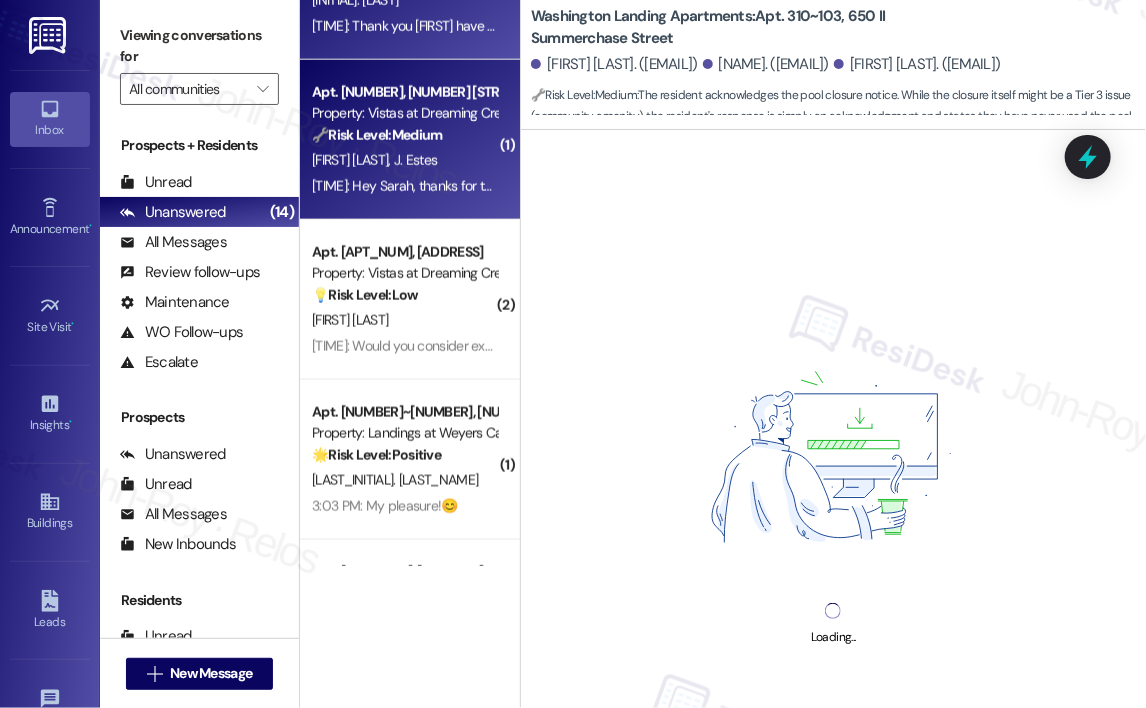click on "[TIME]: Hey Sarah, thanks for the text. As of yesterday we are both officially moved out, so you can take us off the listing for these! [TIME]: Hey Sarah, thanks for the text. As of yesterday we are both officially moved out, so you can take us off the listing for these!" at bounding box center (404, 186) 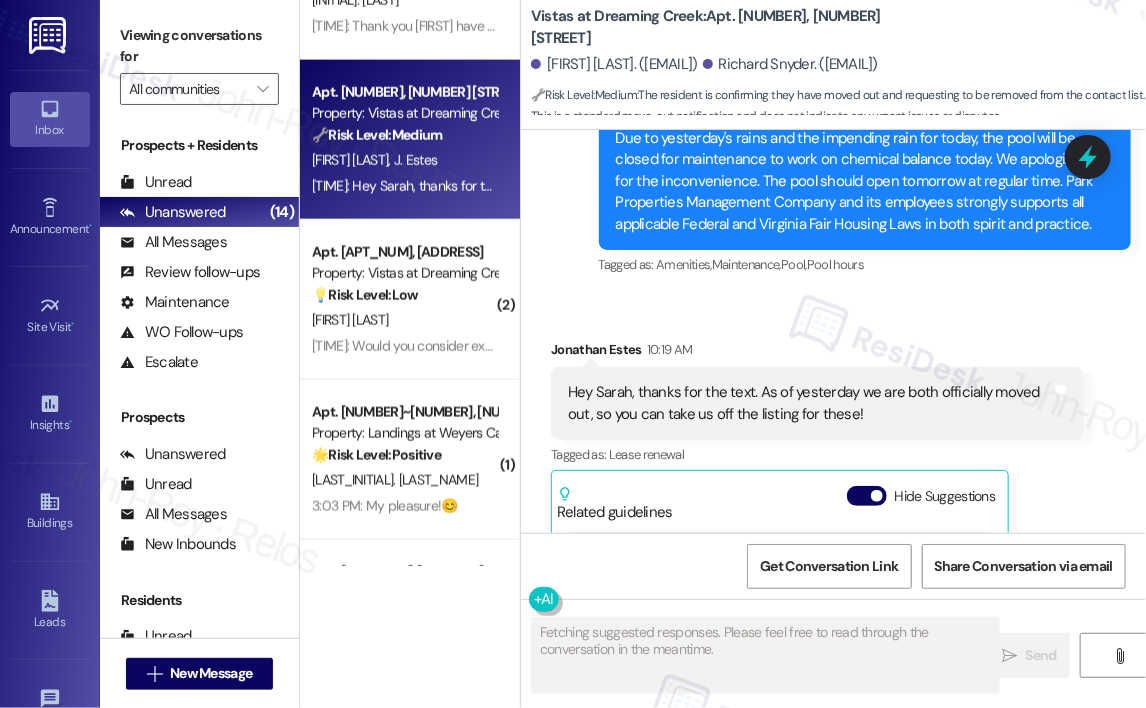 scroll, scrollTop: 3527, scrollLeft: 0, axis: vertical 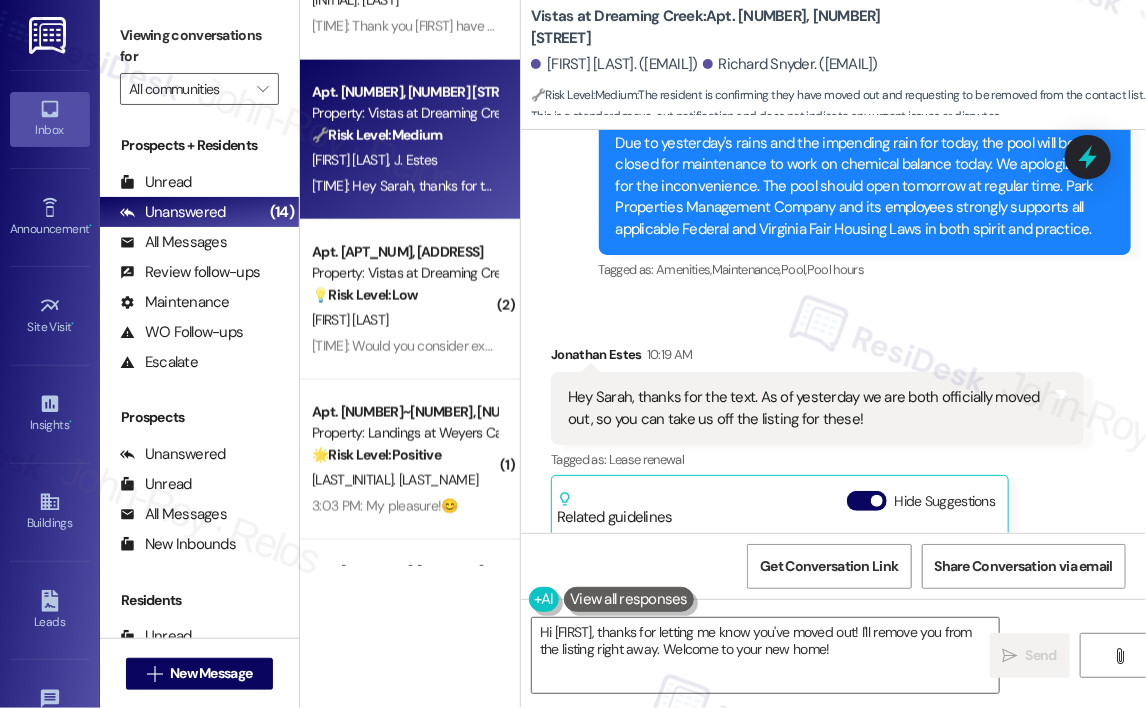 click on "Received via SMS [FIRST] [LAST] [TIME] Hey [FIRST], thanks for the text. As of yesterday we are both officially moved out, so you can take us off the listing for these! Tags and notes Tagged as:   Lease renewal Click to highlight conversations about Lease renewal  Related guidelines Hide Suggestions Park Properties - Park Properties - All properties: Resident reported issue; management is working with technical team for resolution.
Created  3 months ago Account level guideline  ( 66 % match) FAQs generated by ResiDesk AI What specific issue is management working to resolve? The document doesn't specify the exact issue. Management is aware of a problem and is working with their technical team to resolve it. How long will it take to resolve the issue? The document doesn't provide a timeframe. Management is actively working on the issue, but no specific resolution time is mentioned. Who can I contact for more information about the issue? Will residents be updated on the progress of the issue resolution?" at bounding box center (817, 580) 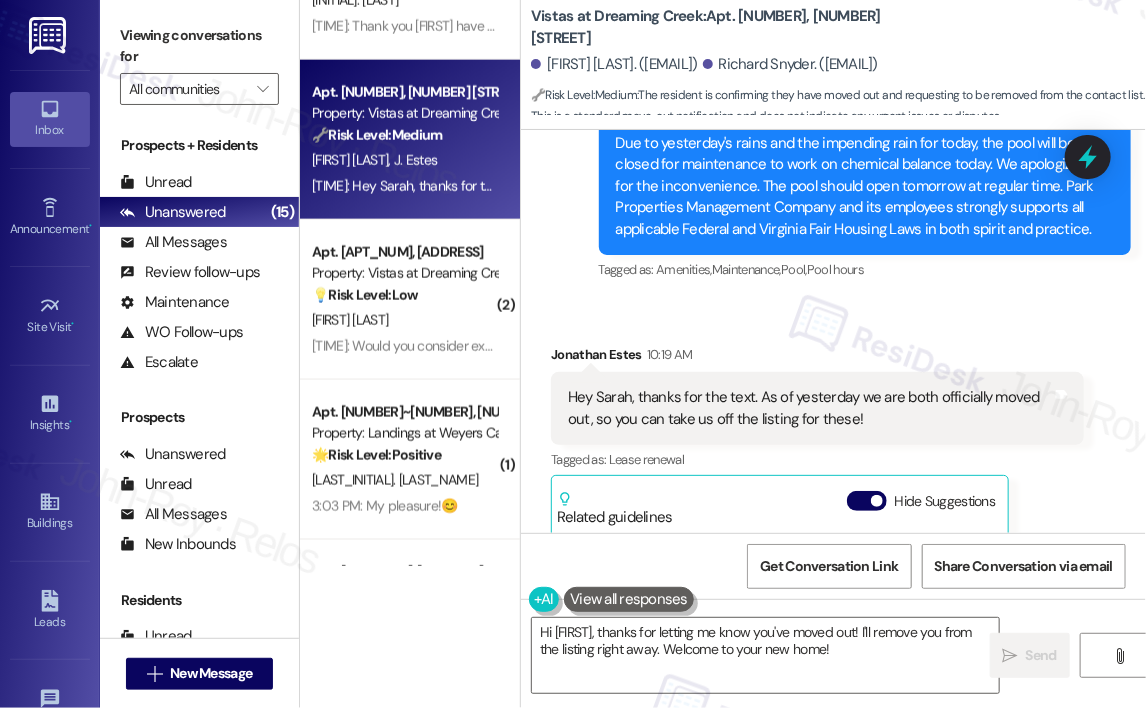 click on "Announcement, sent via SMS [NAME] (ResiDesk) [TIME_REFERENCE] at [TIME] Hi [FIRST_NAME] and [NAME]! As of now, the pool party is still happening! If the weather does not clear up, like it appears it will in just a little while, we will notify you by around 430pm that it is cancelled. If you do not hear back from us – The Party is happening!!!!! 5-7pm! See you soon! Tags and notes Tagged as: Amenities , Click to highlight conversations about Amenities Pool , Click to highlight conversations about Pool Pool hours Click to highlight conversations about Pool hours Announcement, sent via SMS [NAME] (ResiDesk) [TIME]: Hi [FIRST_NAME] and [NAME]! Mother nature has decided not to cooperate today, so we will be rescheduling the pool party to next month, August 28th. FOR TODAY, we will have the food available (while supplies last) in the lobby area of the office. Stop by and enjoy some food and fellowship, 5-630pm. Tags and notes Tagged as: Amenities , Pool Announcement, sent via SMS [TIME]" at bounding box center [833, -104] 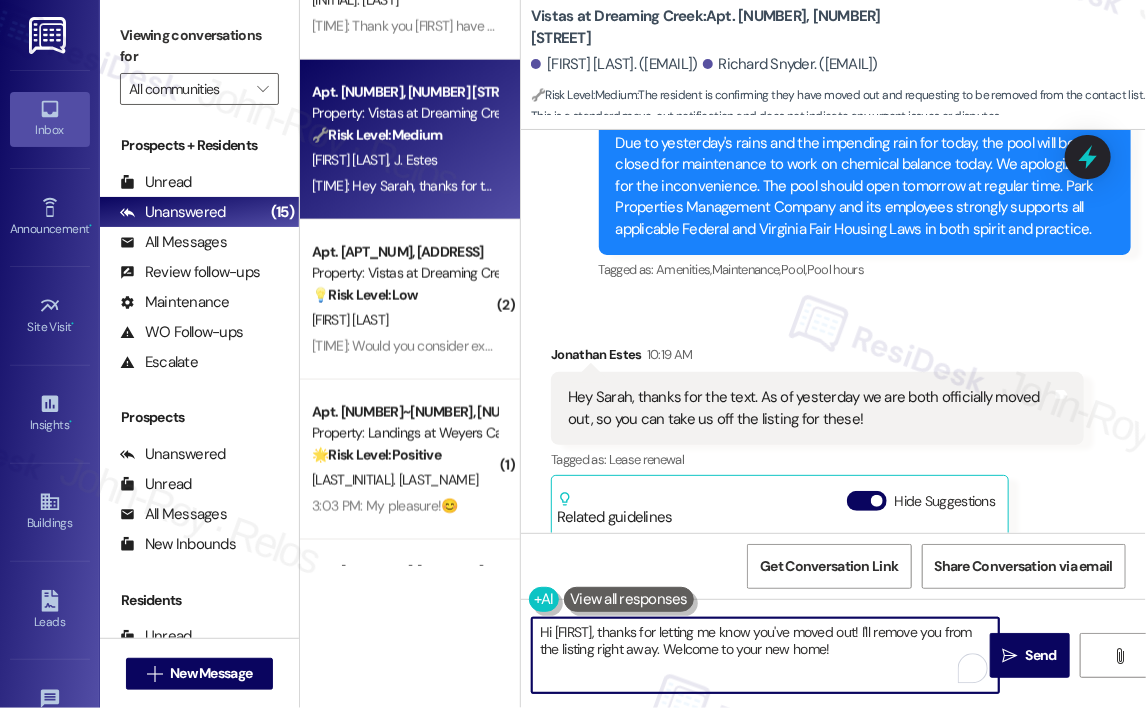 drag, startPoint x: 872, startPoint y: 652, endPoint x: 542, endPoint y: 625, distance: 331.1027 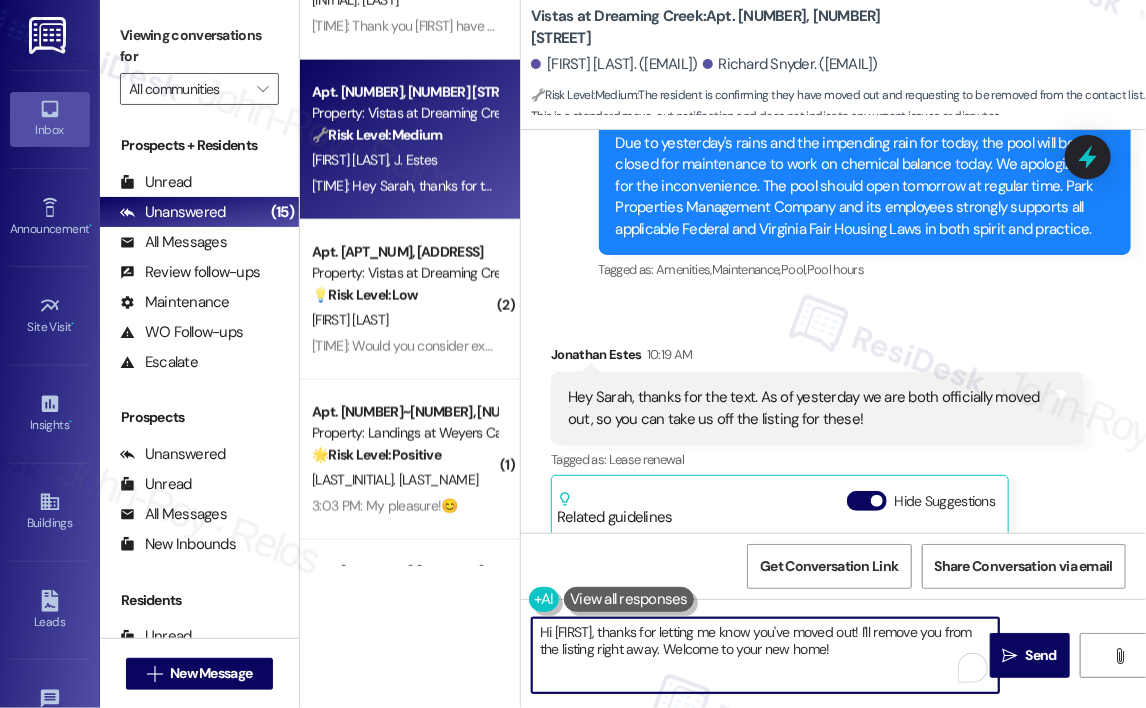 paste on "Sorry to bother you! Please reply STOP (all in capital letters) to opt-out of the messaging service. Thank you." 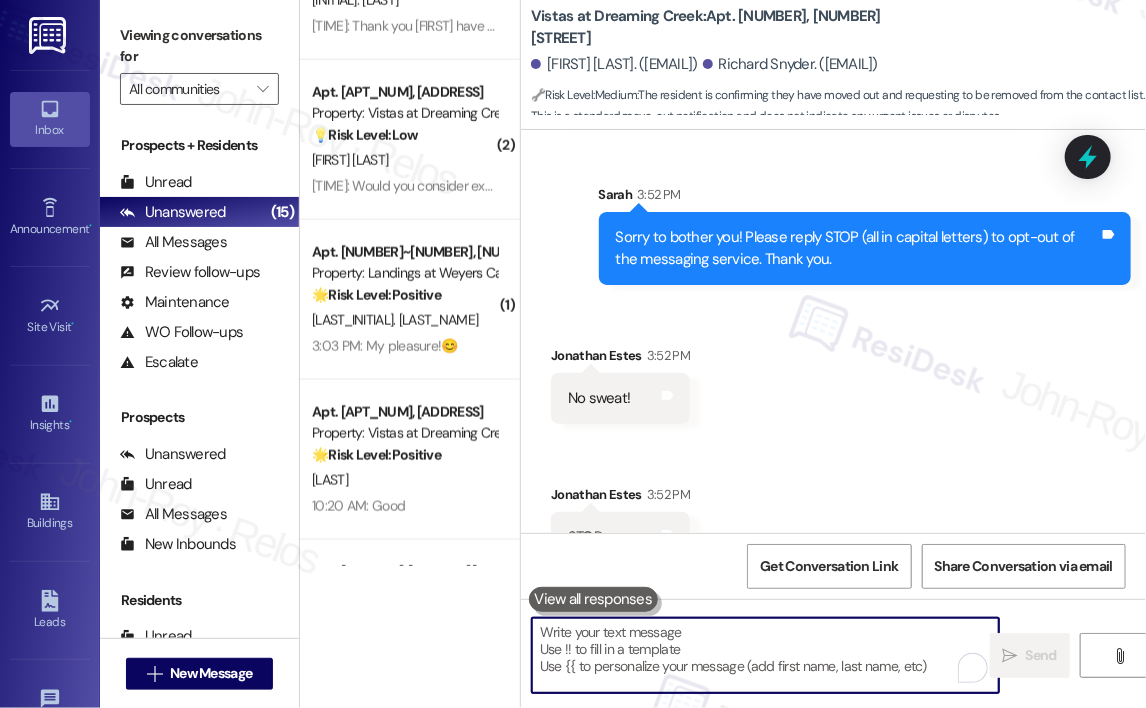 scroll, scrollTop: 4265, scrollLeft: 0, axis: vertical 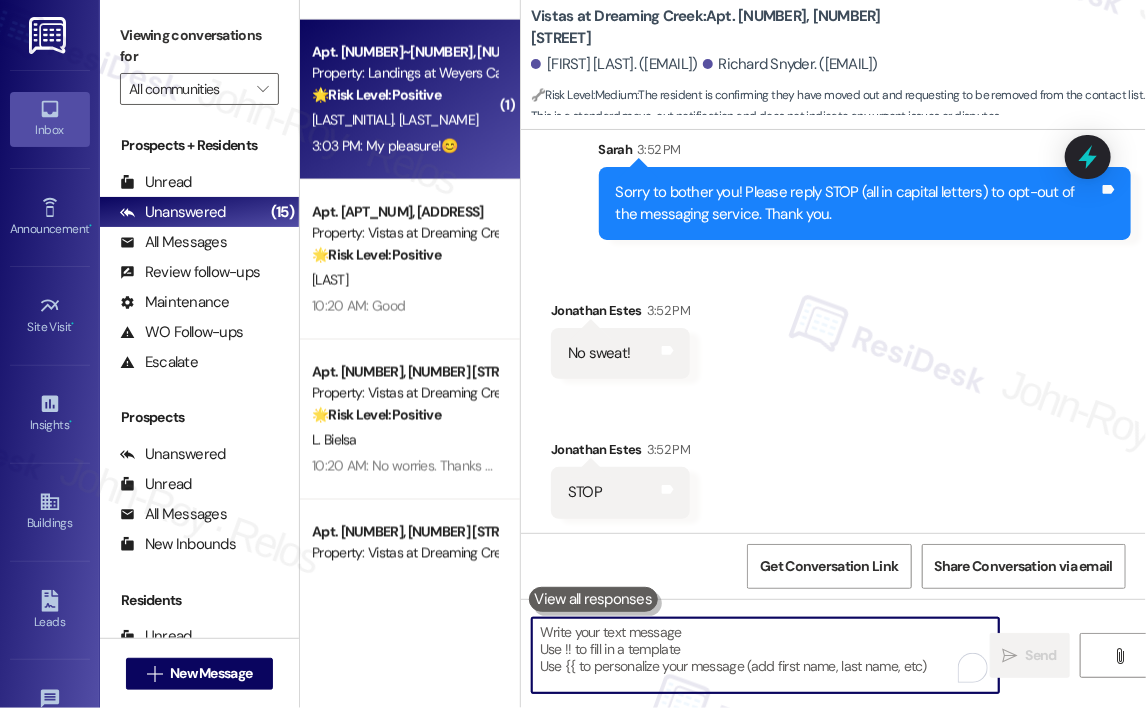 type 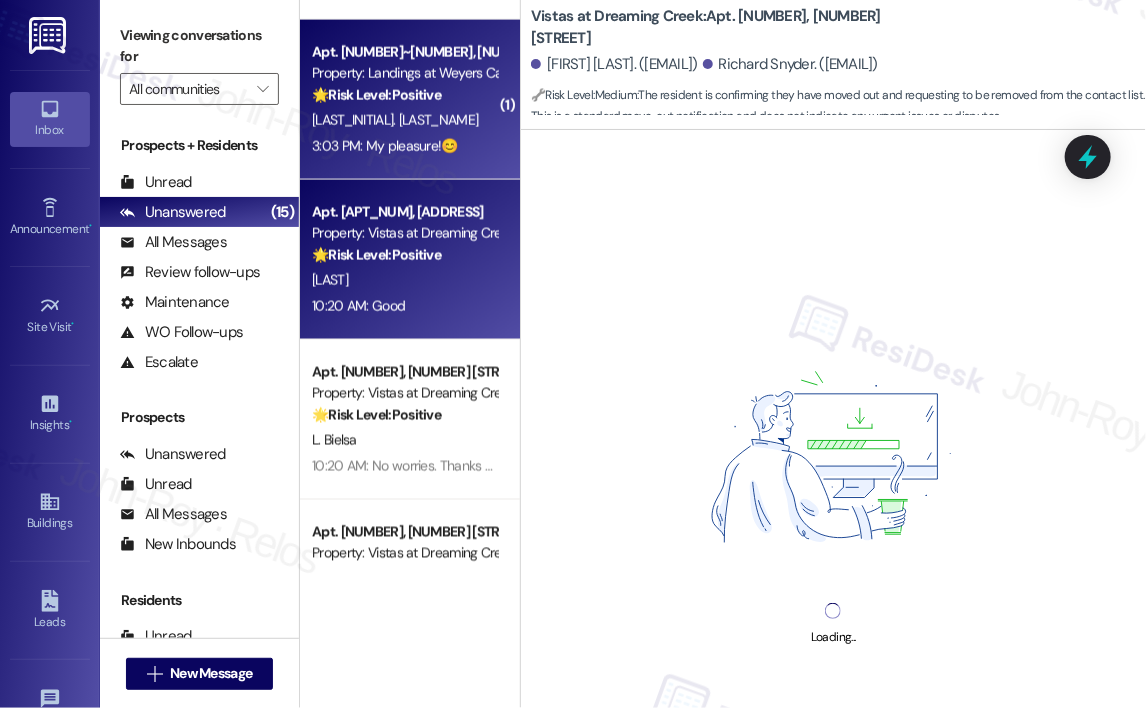 click on "[LAST]" at bounding box center (404, 280) 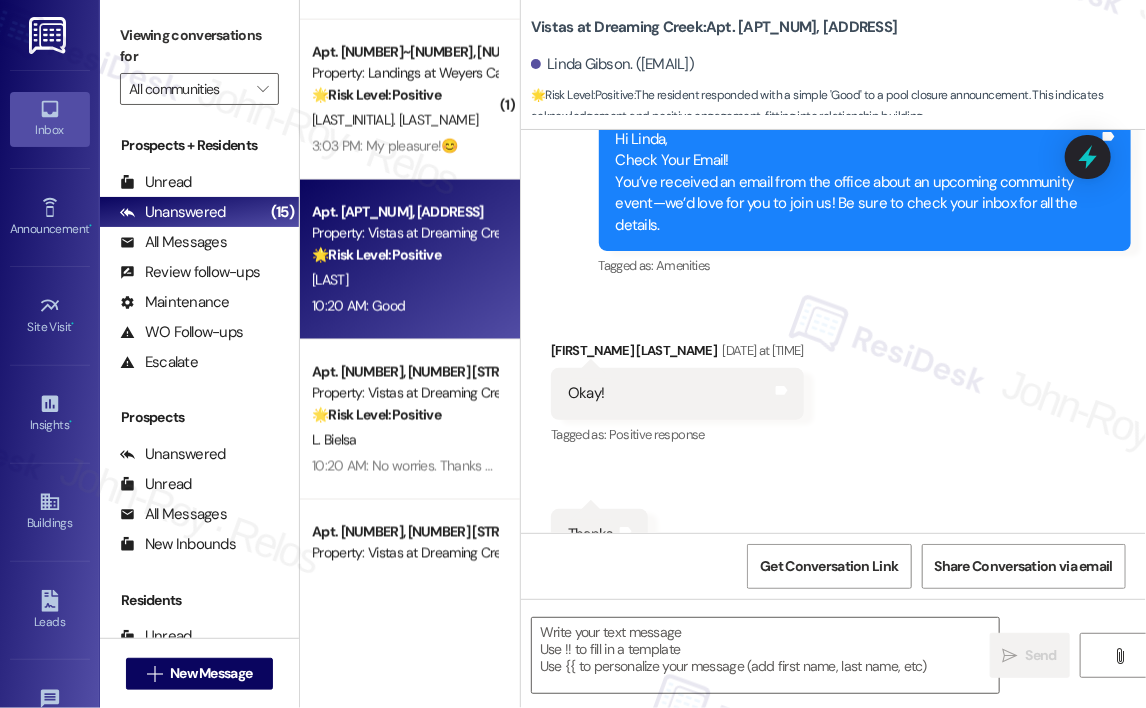 type on "Fetching suggested responses. Please feel free to read through the conversation in the meantime." 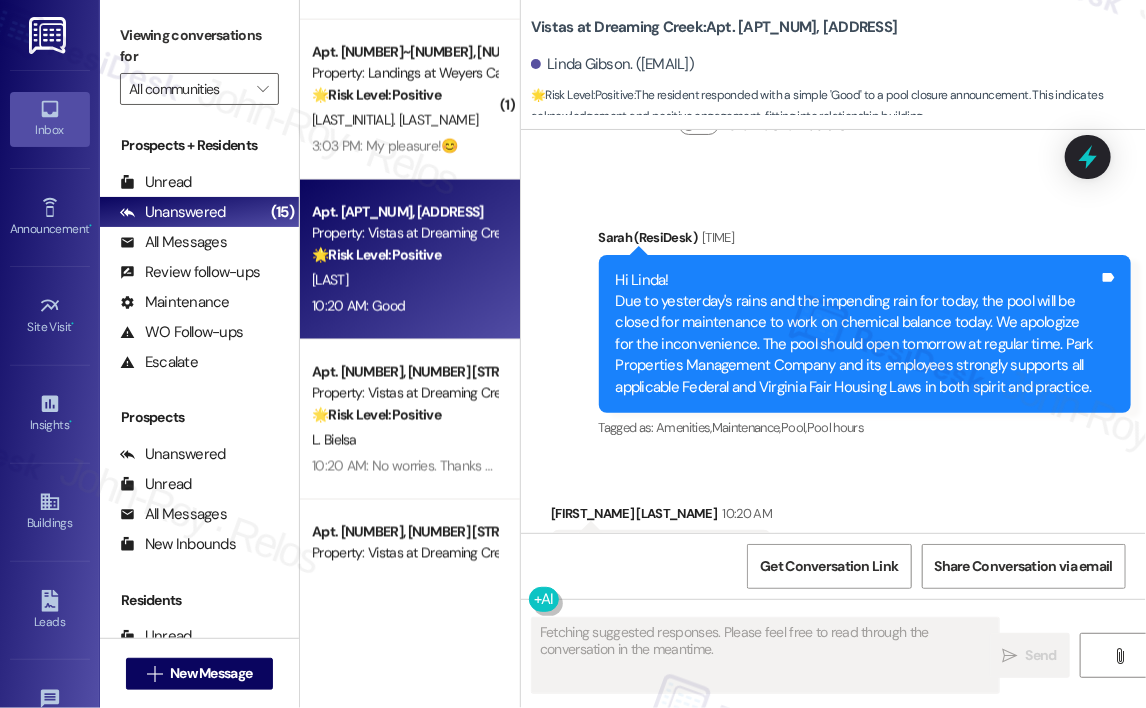 scroll, scrollTop: 5193, scrollLeft: 0, axis: vertical 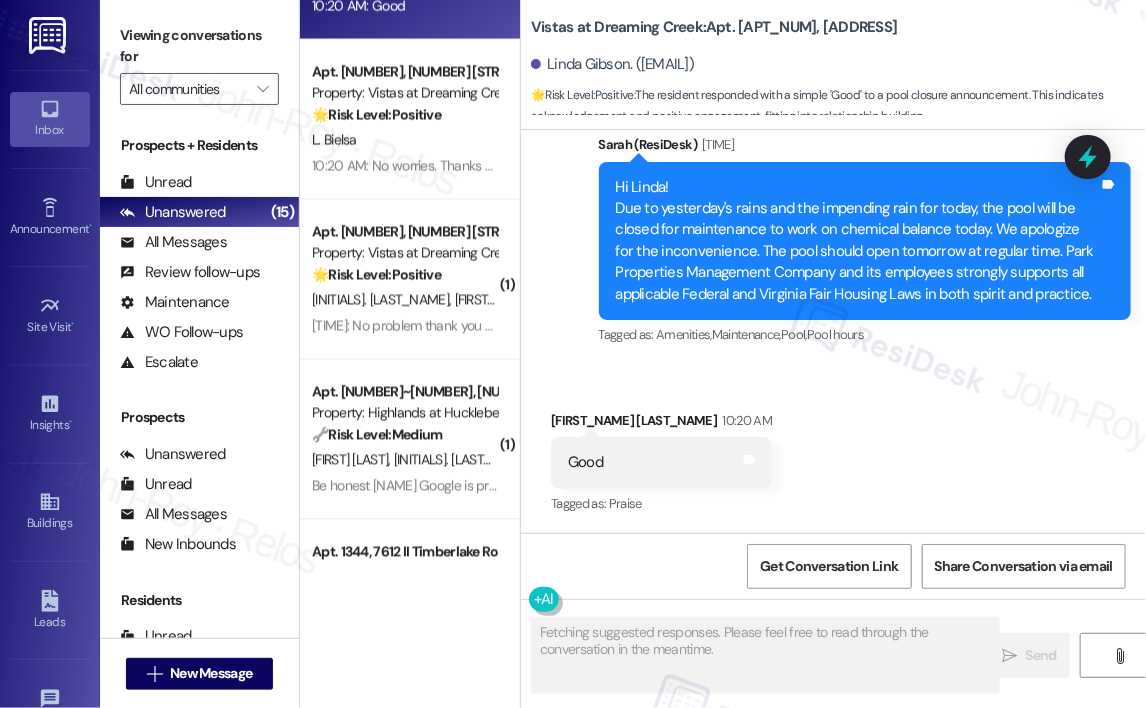 type 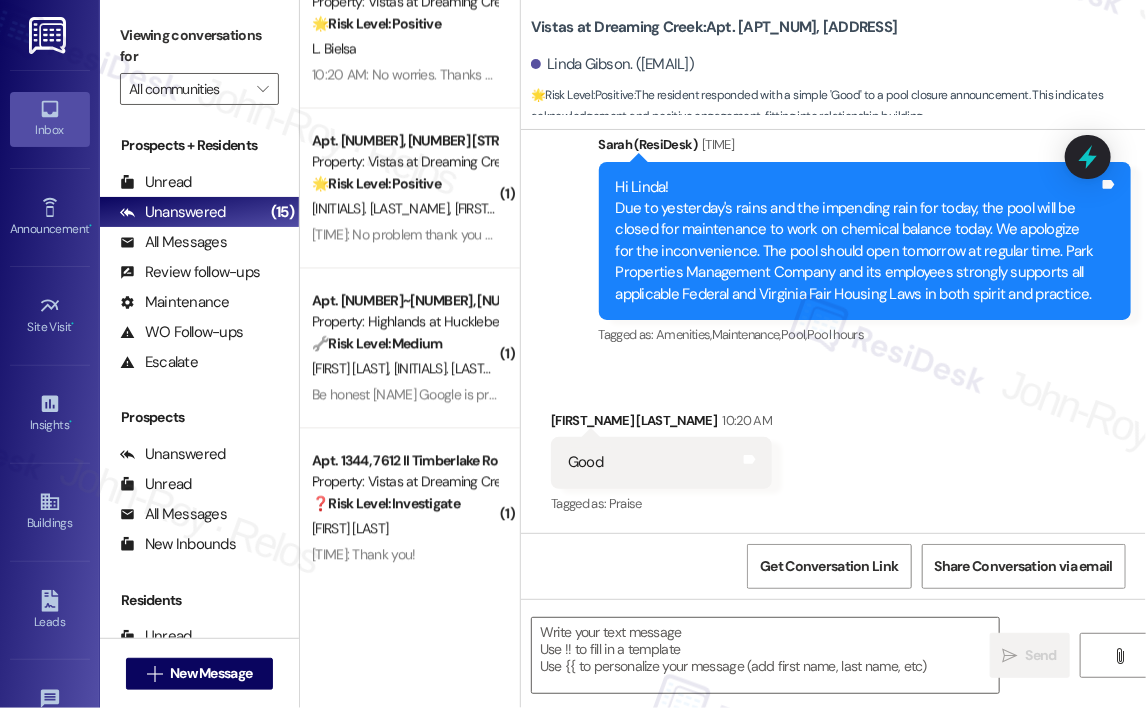 scroll, scrollTop: 1513, scrollLeft: 0, axis: vertical 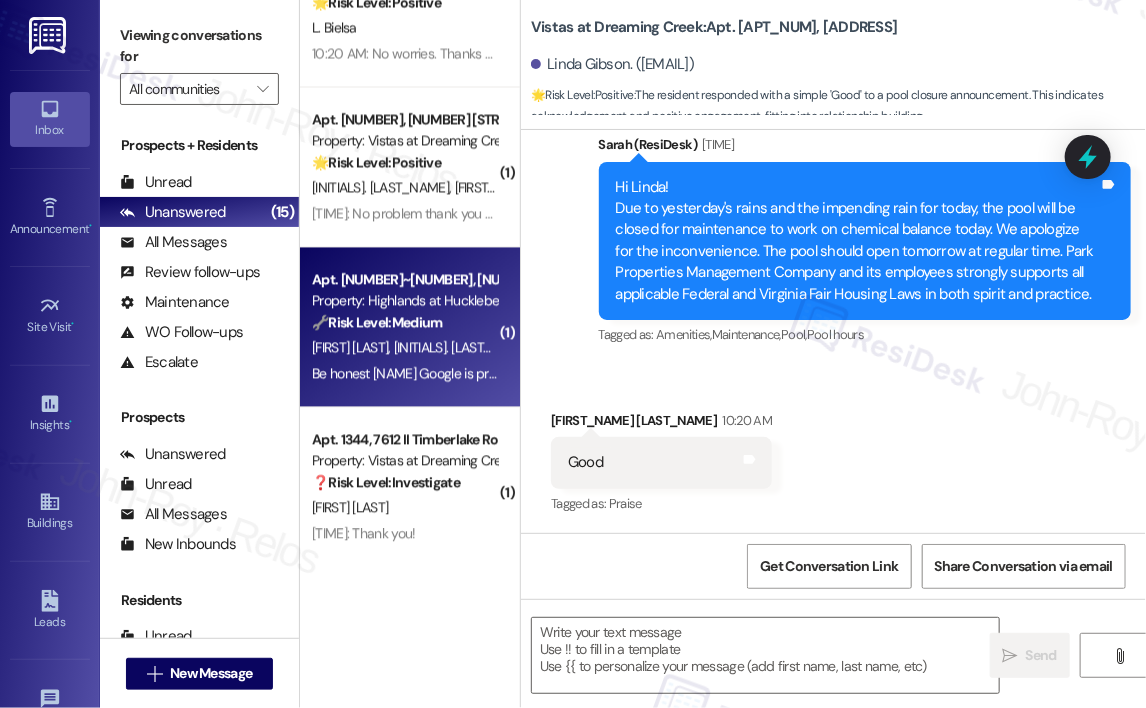 click on "[FIRST] [LAST] [FIRST] [LAST]" at bounding box center (404, 347) 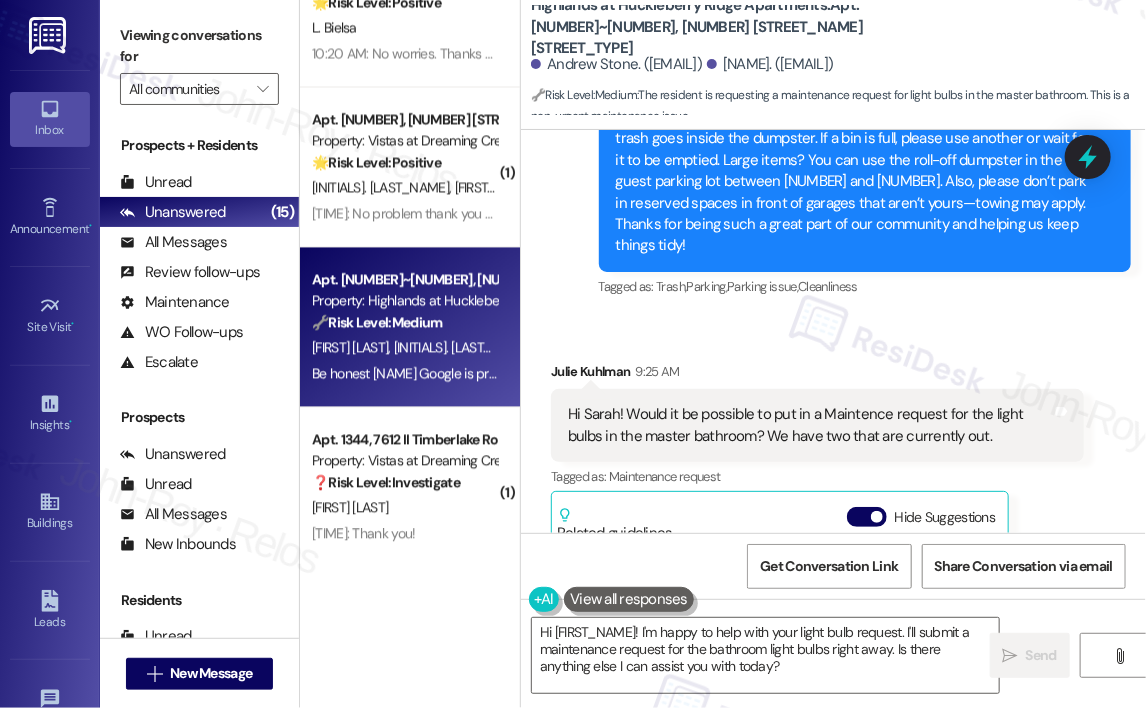 scroll, scrollTop: 21259, scrollLeft: 0, axis: vertical 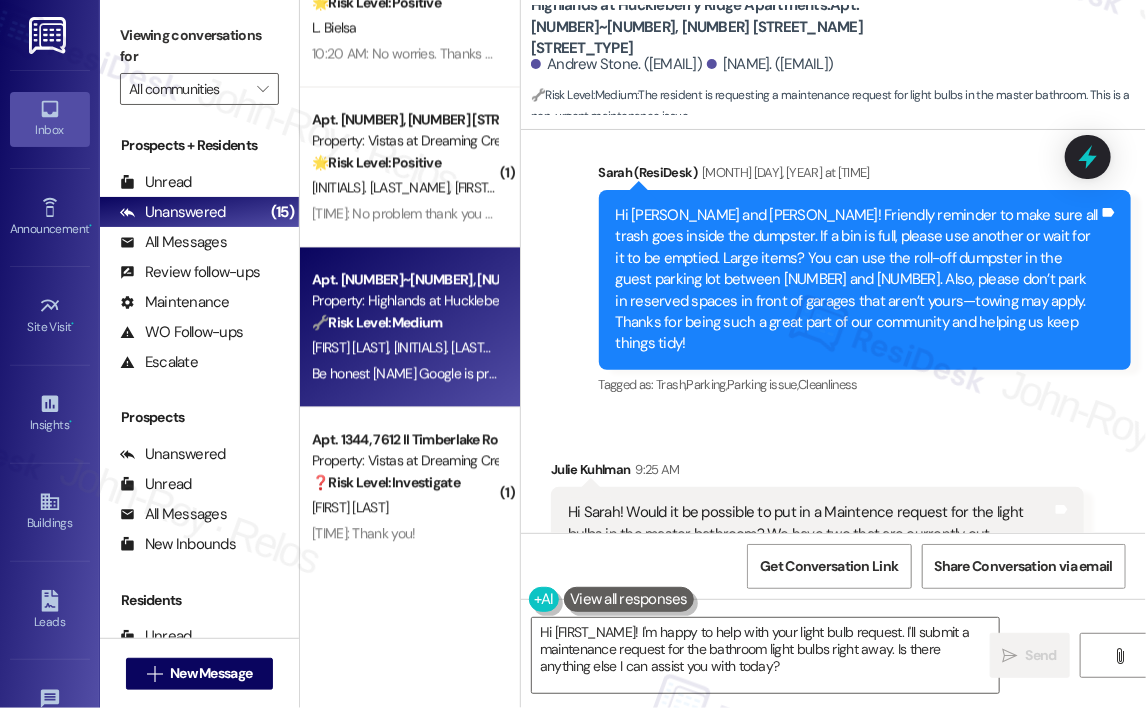 click on "Received via SMS [FIRST] [LAST] [TIME] Hi [FIRST]! Would it be possible to put in a Maintence request for the light bulbs in the master bathroom? We have two that are currently out.  Tags and notes Tagged as:   Maintenance request Click to highlight conversations about Maintenance request  Related guidelines Hide Suggestions There are no resident-related questions in the provided text.  The document only provides information *to* residents about utility closet access and air filter maintenance.
Created  a month ago Property level guideline  ( 70 % match) FAQs generated by ResiDesk AI How often are air filters replaced in my unit? Air filters are replaced on a quarterly basis by maintenance staff. Can I access the utility closet in my unit? No, the utility closet is to remain locked at all times and is locked in all units. Who is responsible for changing the air filters? The maintenance team is responsible for replacing air filters in all units. What should I do if I need something from the utility closet?  (" at bounding box center [833, 680] 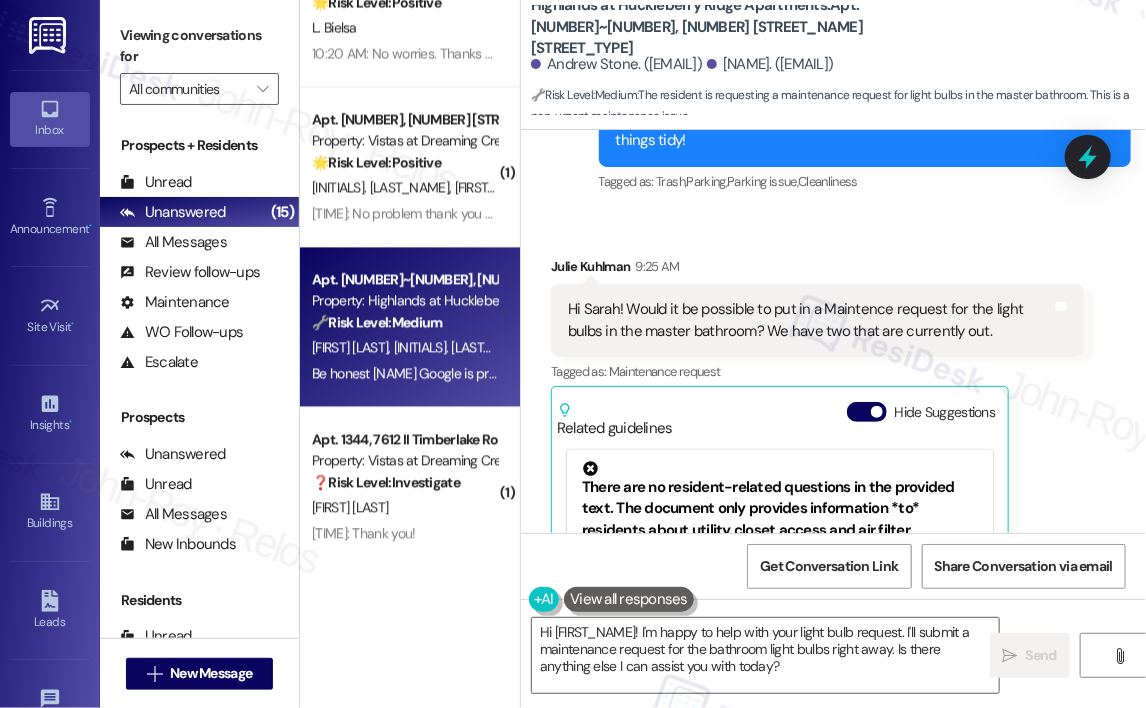 scroll, scrollTop: 21460, scrollLeft: 0, axis: vertical 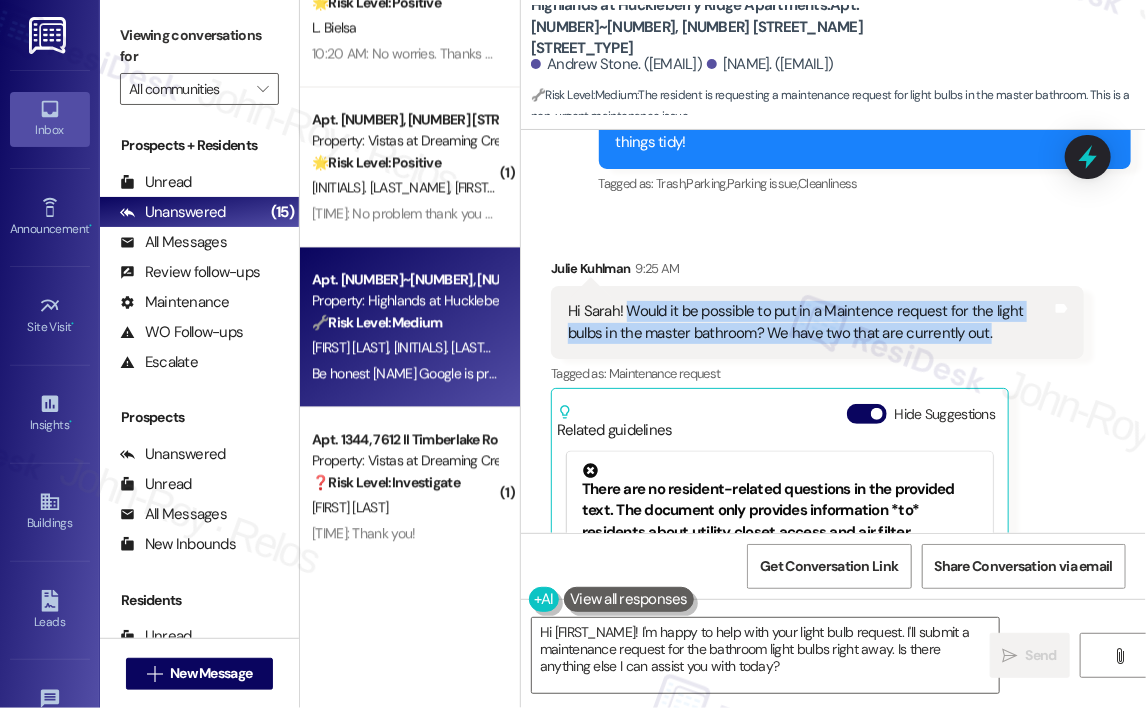 drag, startPoint x: 999, startPoint y: 179, endPoint x: 627, endPoint y: 157, distance: 372.64996 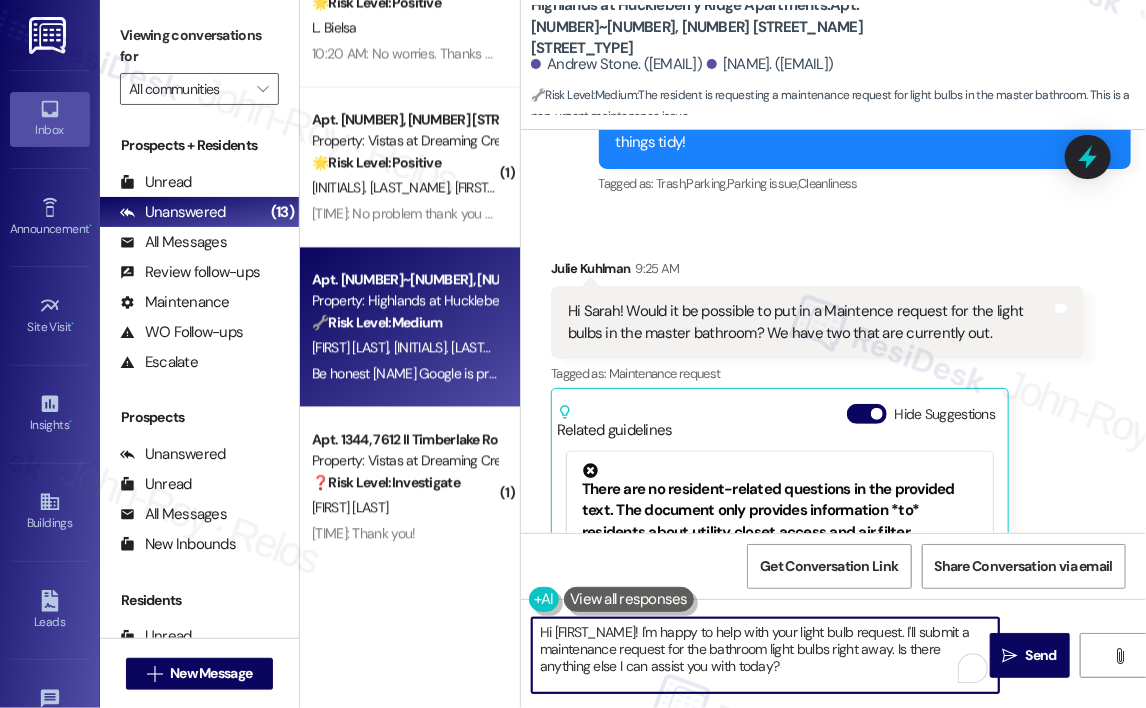 drag, startPoint x: 825, startPoint y: 665, endPoint x: 645, endPoint y: 632, distance: 183 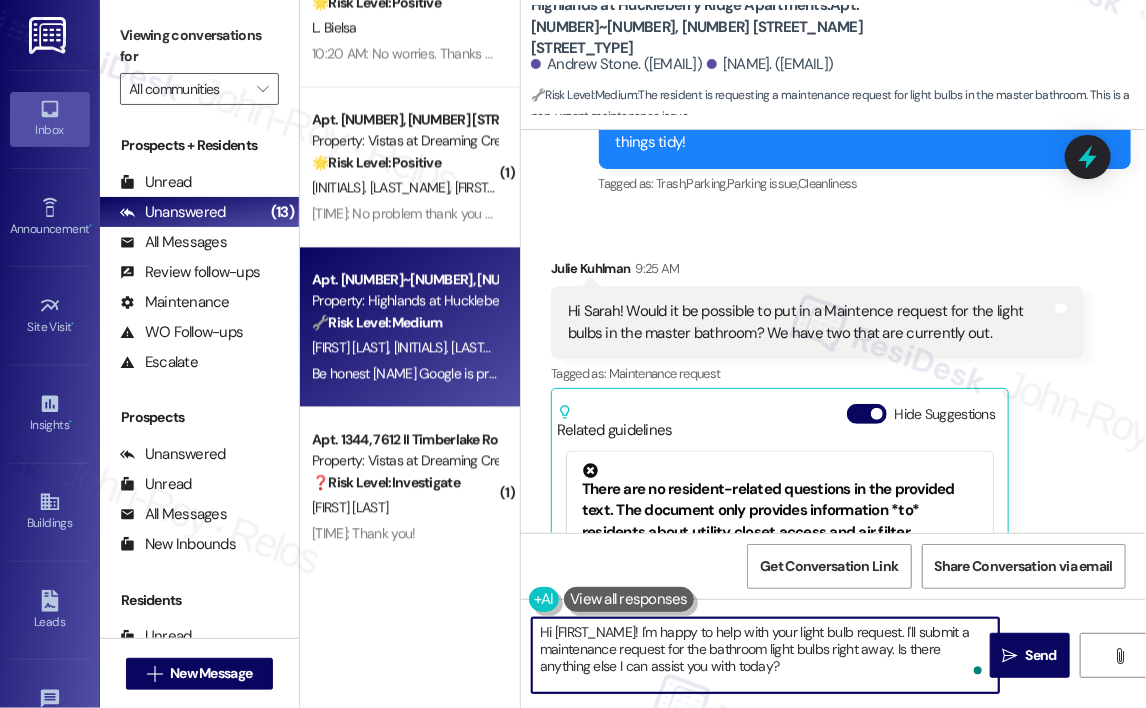 paste on "Thanks for reaching out! I can help submit a maintenance request for the light bulbs in your master bathroom. Just to confirm—do we have your permission to enter during your absence to address this issue? Additionally, let us know if there are any pets our maintenance team should be aware of." 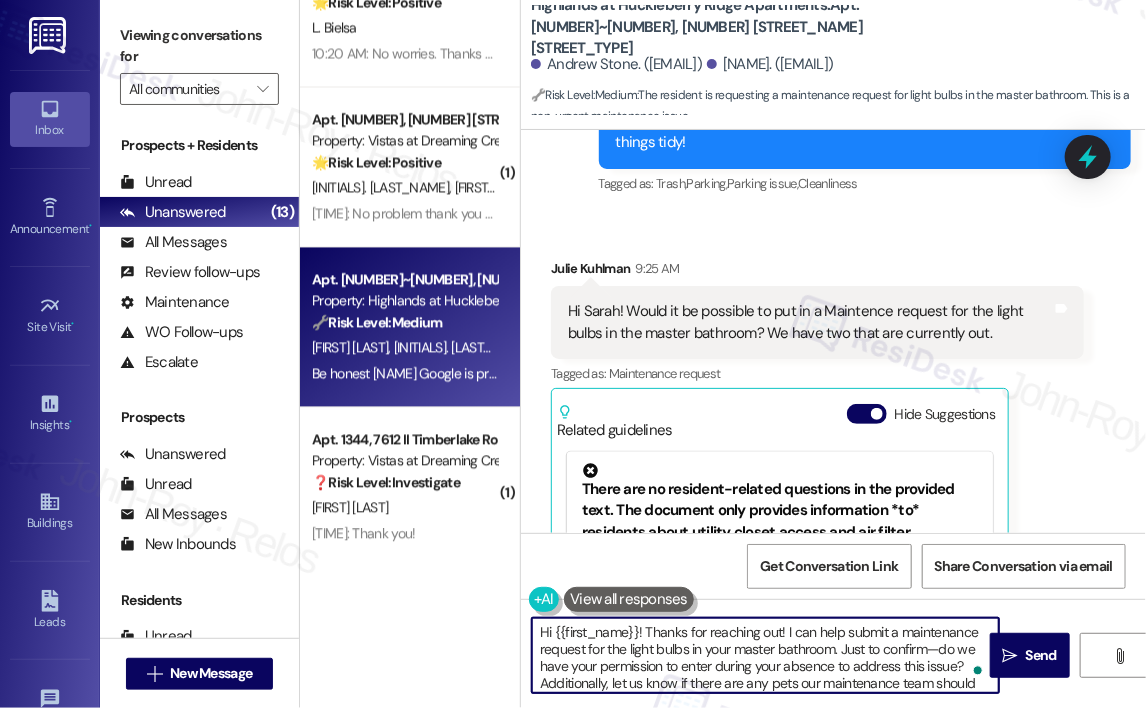 scroll, scrollTop: 16, scrollLeft: 0, axis: vertical 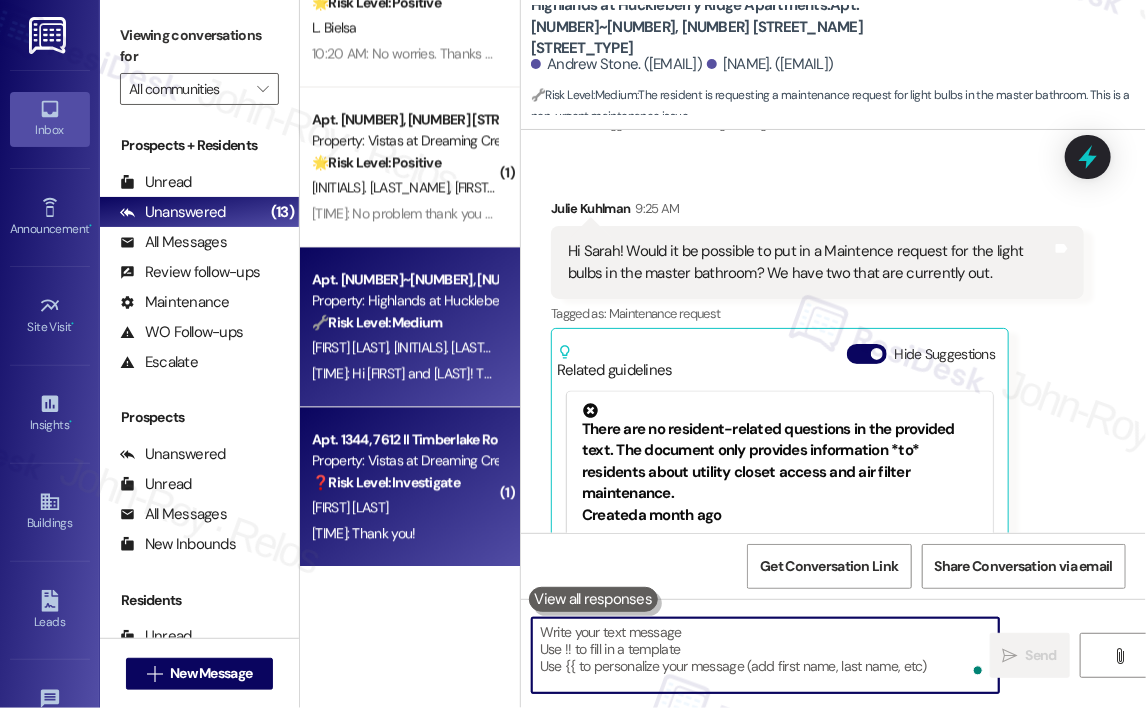 type 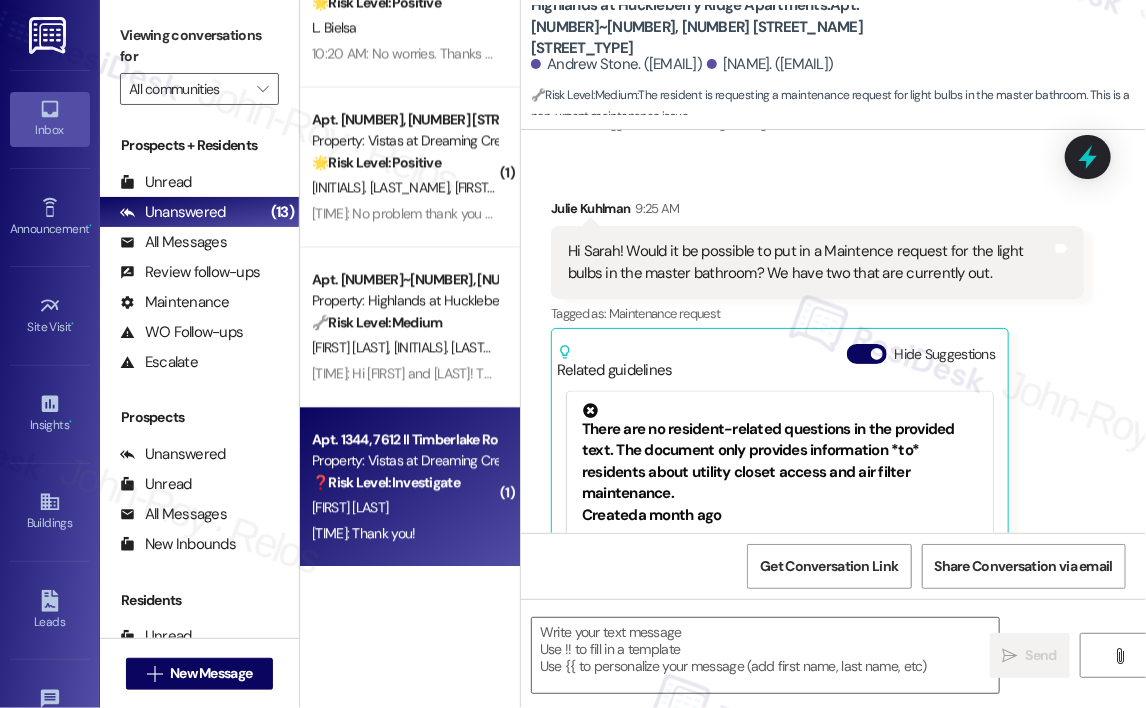 type on "Fetching suggested responses. Please feel free to read through the conversation in the meantime." 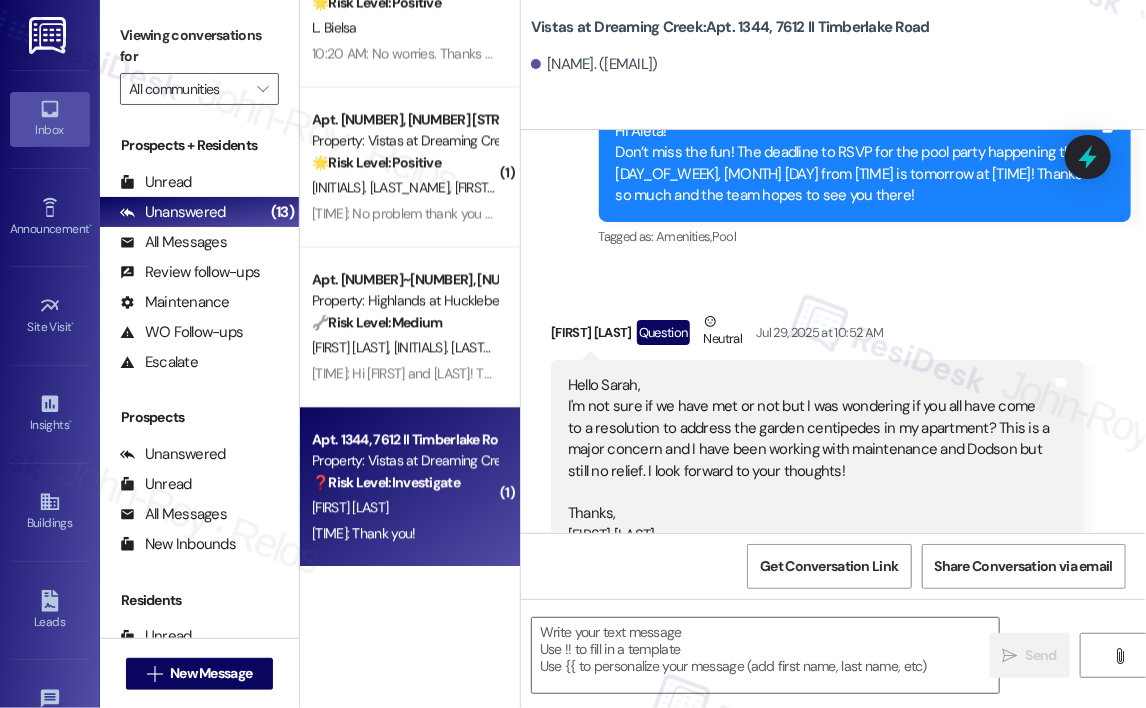 type on "Fetching suggested responses. Please feel free to read through the conversation in the meantime." 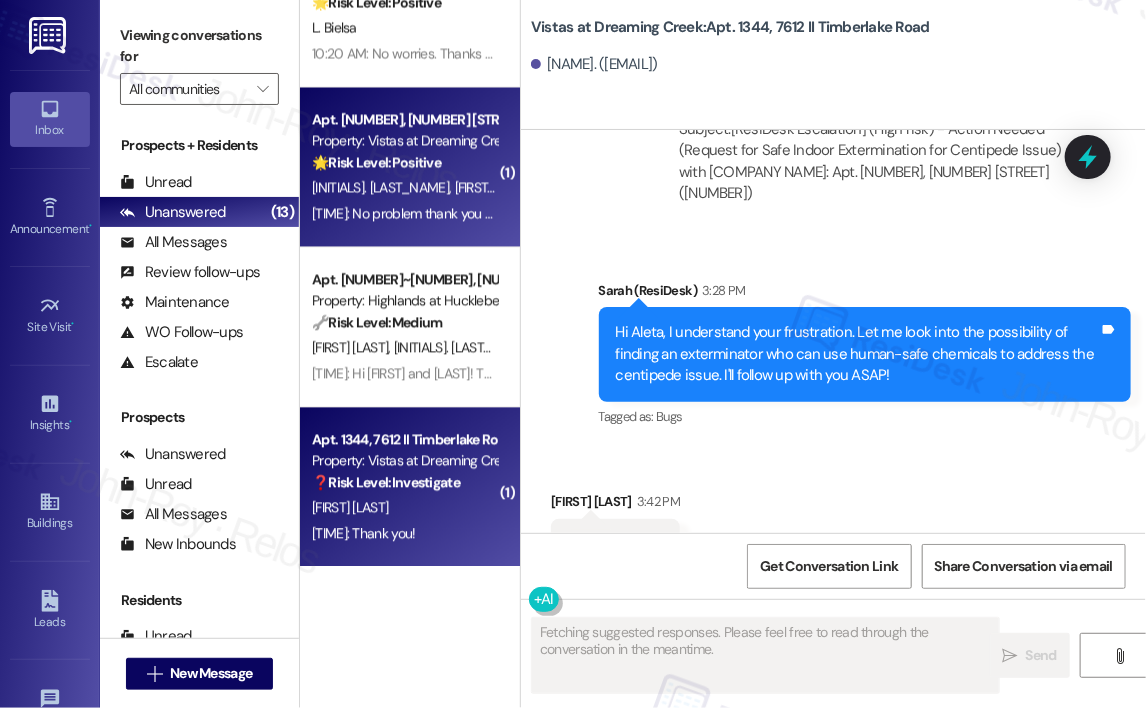 click on "[TIME]: No problem thank you for letting us know [TIME]: No problem thank you for letting us know" at bounding box center (451, 213) 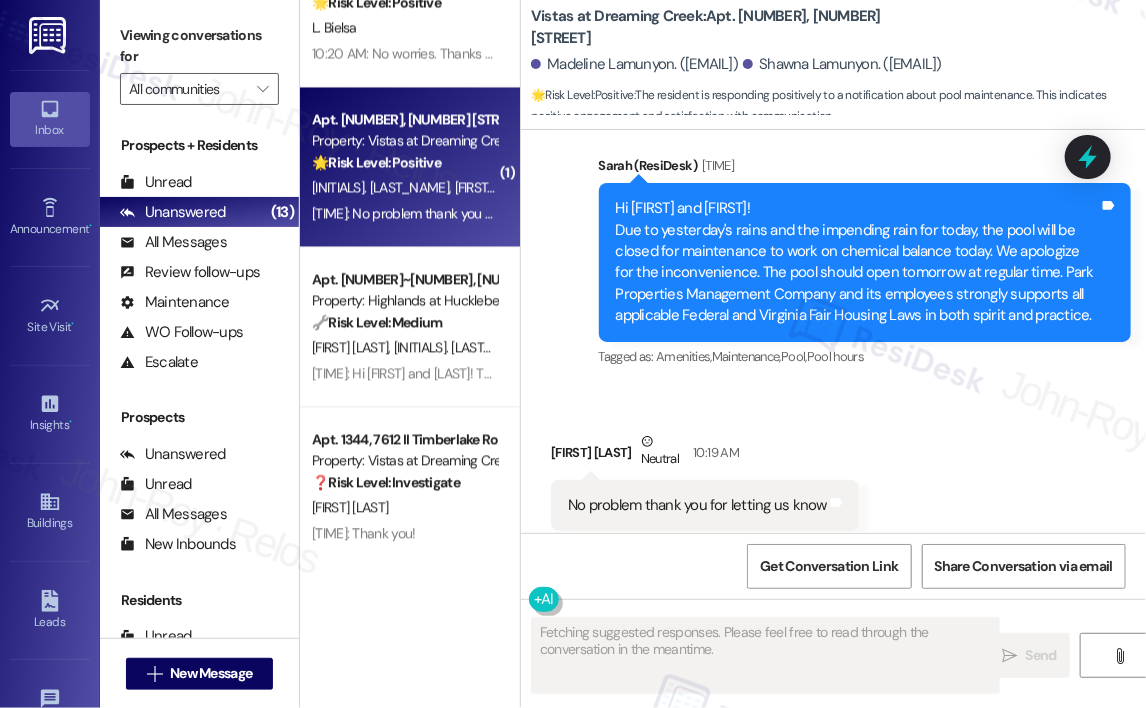 scroll, scrollTop: 4710, scrollLeft: 0, axis: vertical 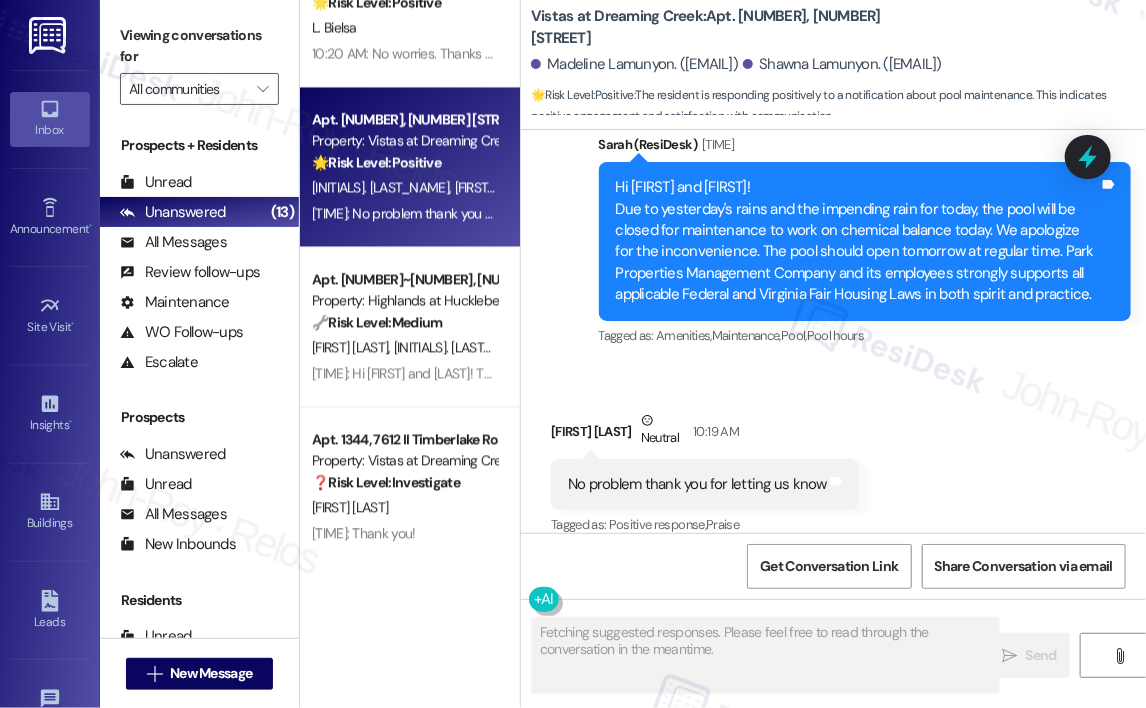 click on "Received via SMS Madeline Lamunyon   Neutral [TIME] No problem thank you for letting us know  Tags and notes Tagged as:   Positive response ,  Click to highlight conversations about Positive response Praise Click to highlight conversations about Praise" at bounding box center [833, 460] 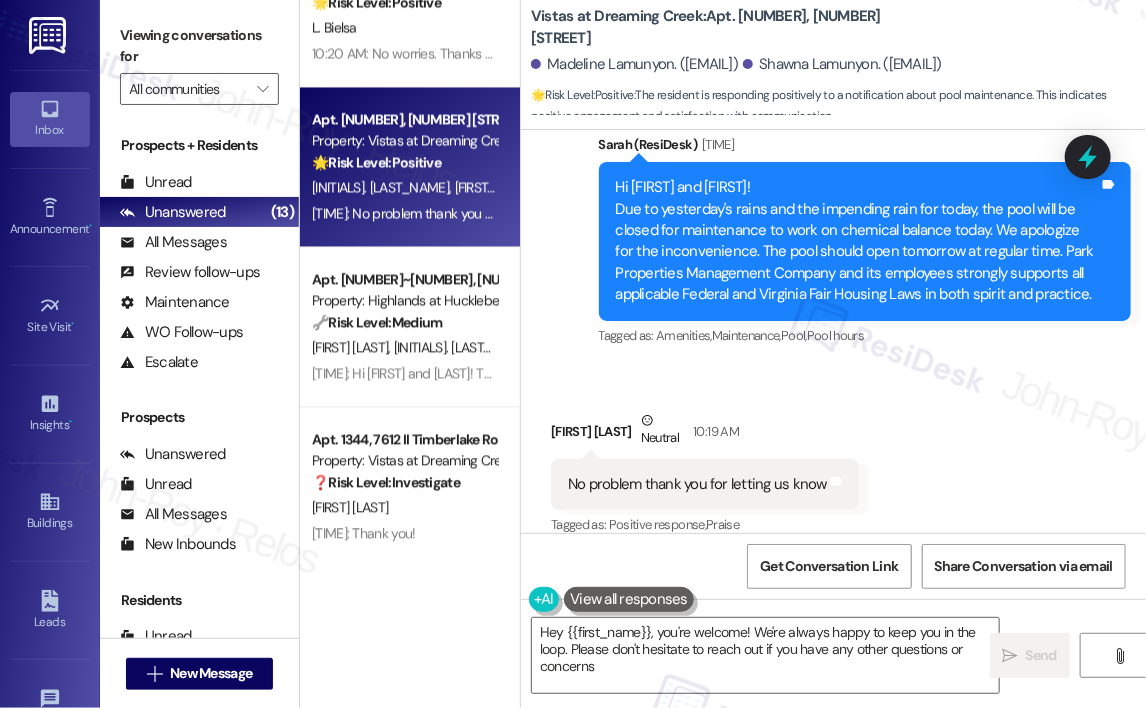 type on "Hey {{first_name}}, you're welcome! We're always happy to keep you in the loop. Please don't hesitate to reach out if you have any other questions or concerns!" 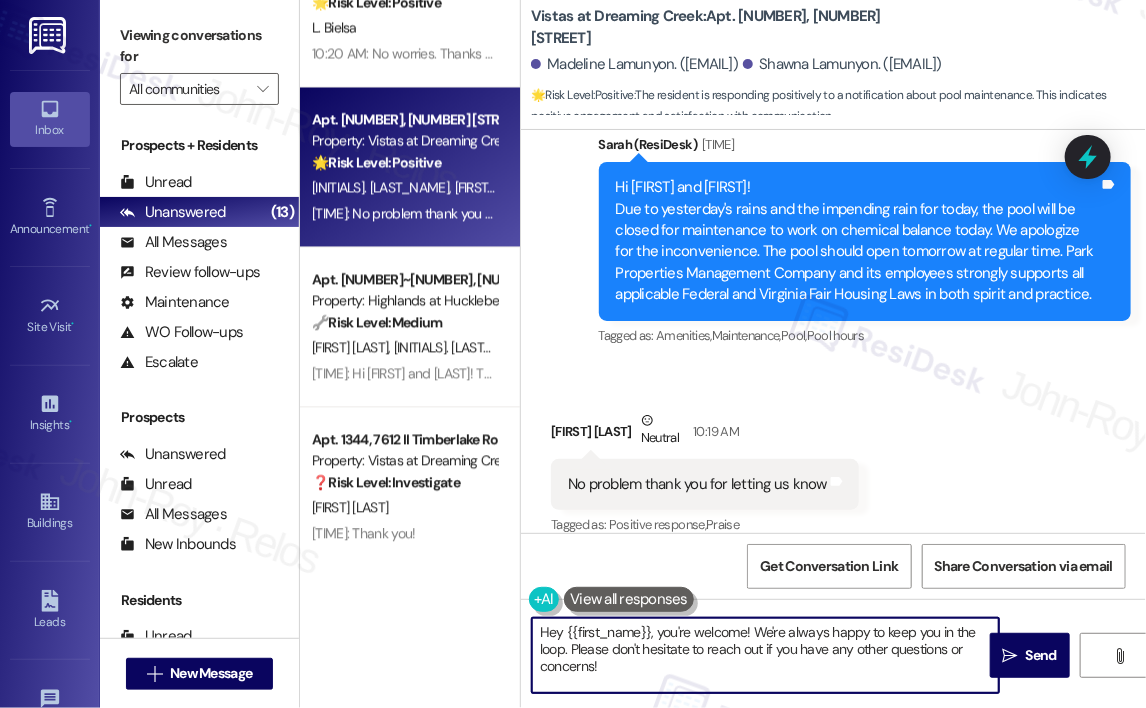 click on "Hey {{first_name}}, you're welcome! We're always happy to keep you in the loop. Please don't hesitate to reach out if you have any other questions or concerns!" at bounding box center [765, 655] 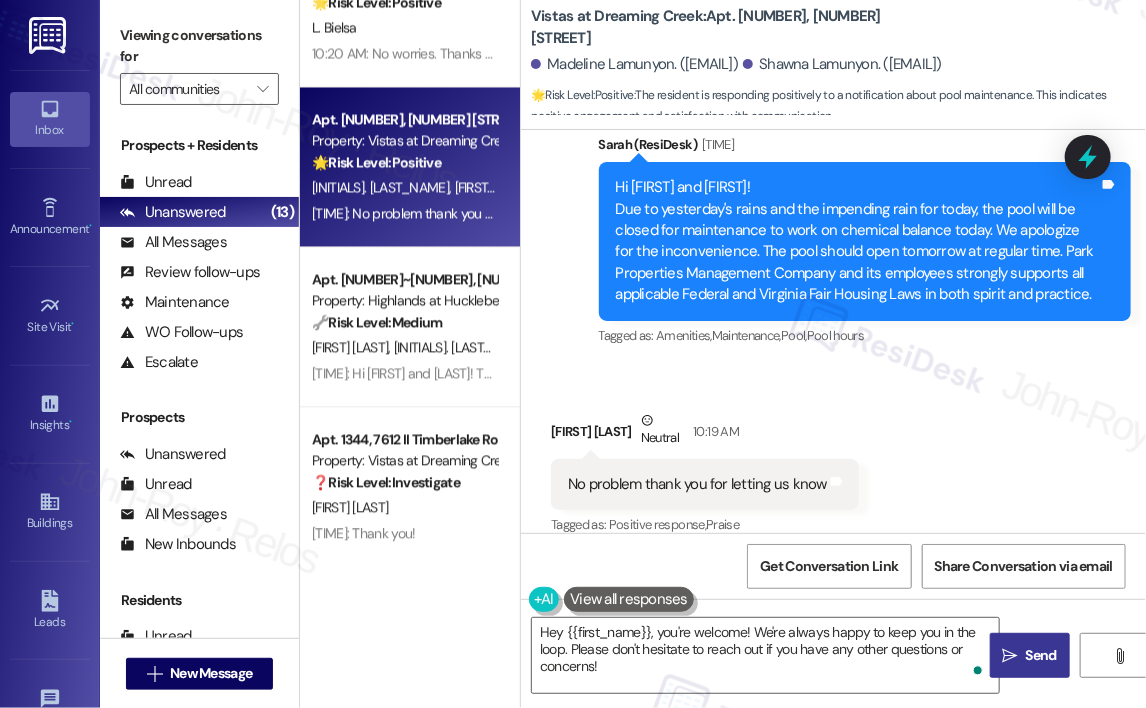 click on "" at bounding box center [1010, 656] 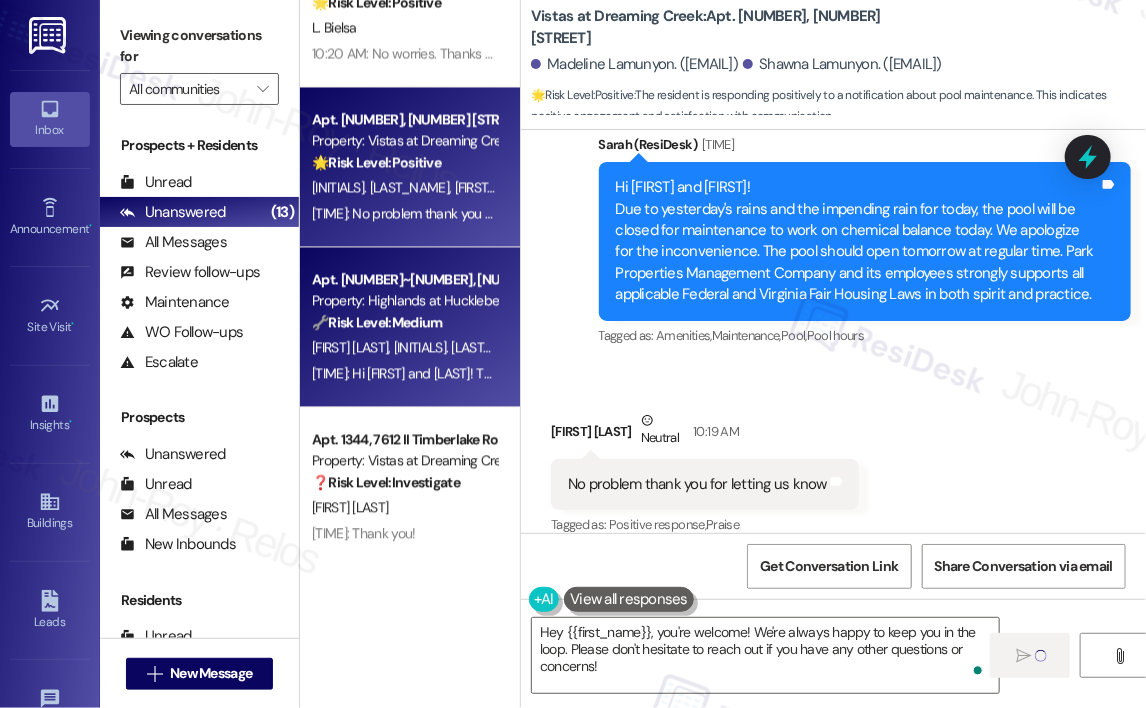 type 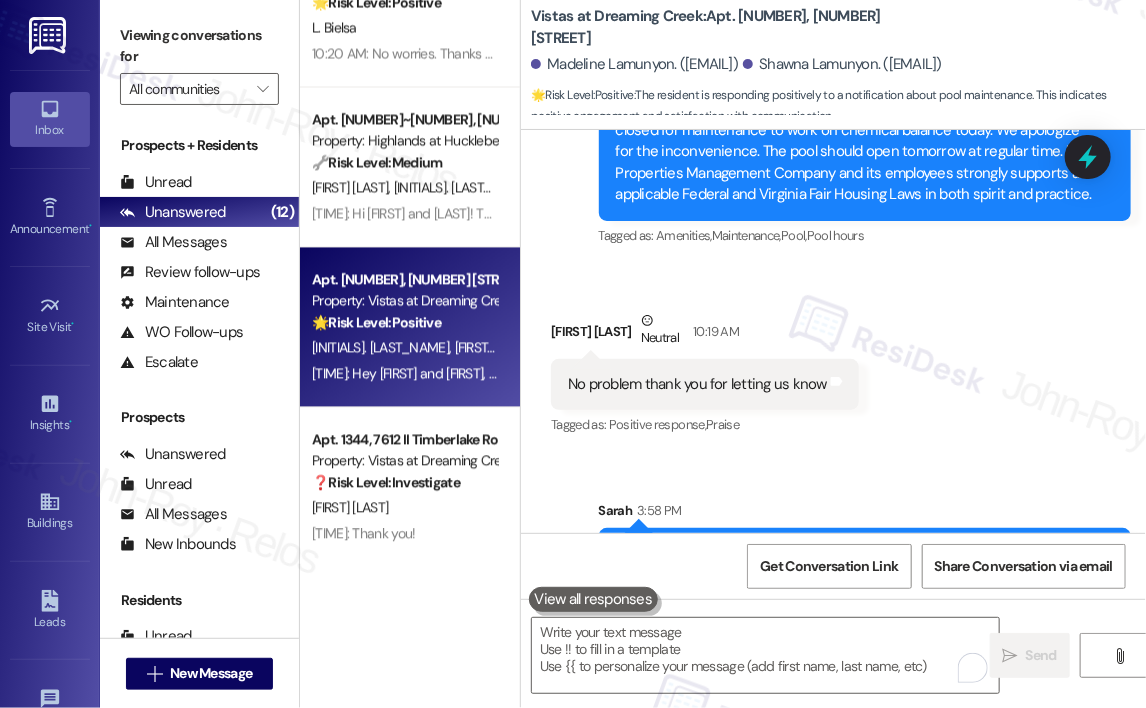 scroll, scrollTop: 4893, scrollLeft: 0, axis: vertical 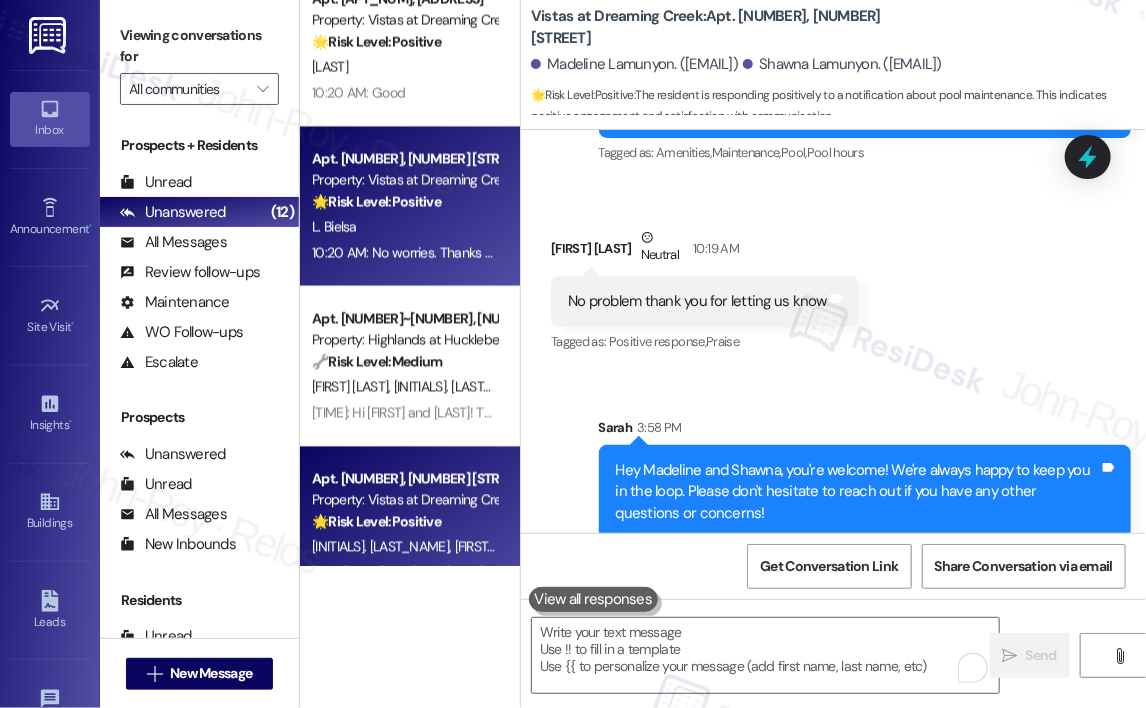 click on "10:20 AM: No worries. Thanks for letting me know. 10:20 AM: No worries. Thanks for letting me know." at bounding box center (455, 253) 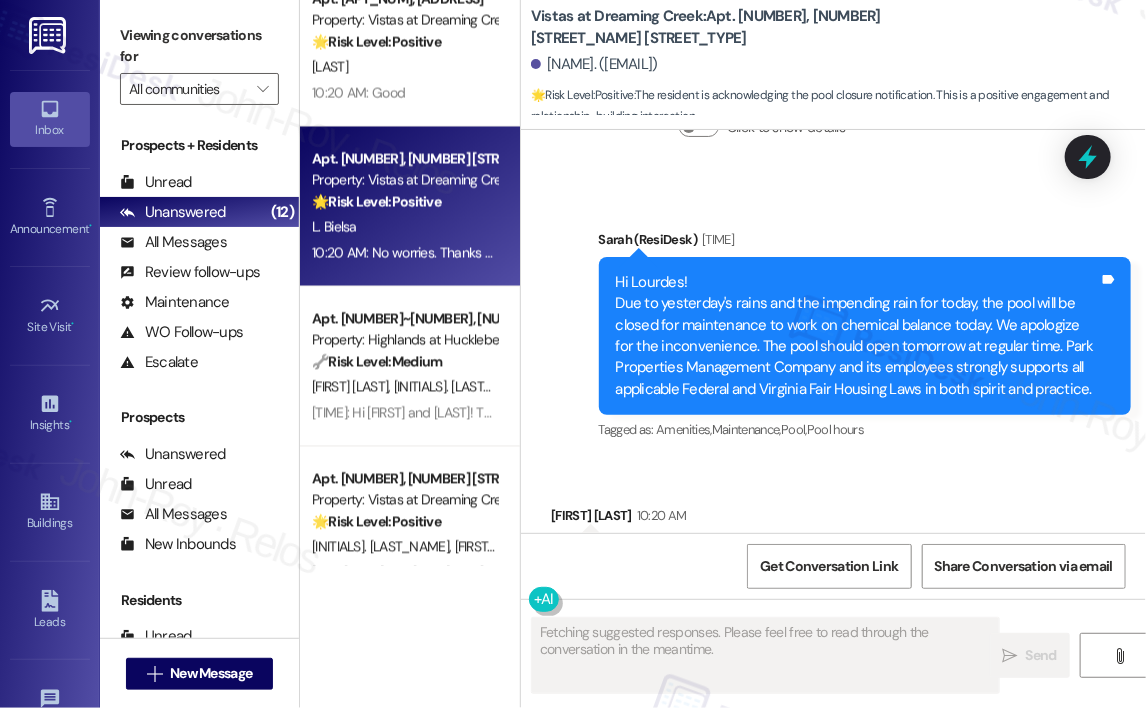 scroll, scrollTop: 5448, scrollLeft: 0, axis: vertical 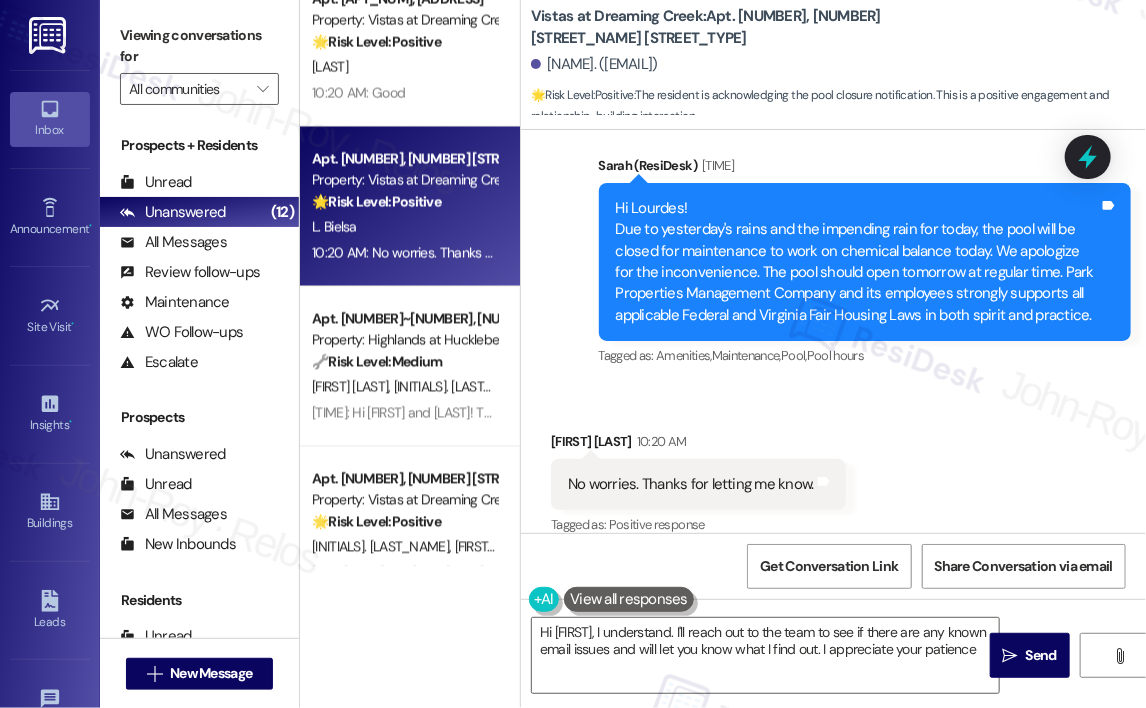 type on "Hi {{first_name}}, I understand. I'll reach out to the team to see if there are any known email issues and will let you know what I find out. I appreciate your patience!" 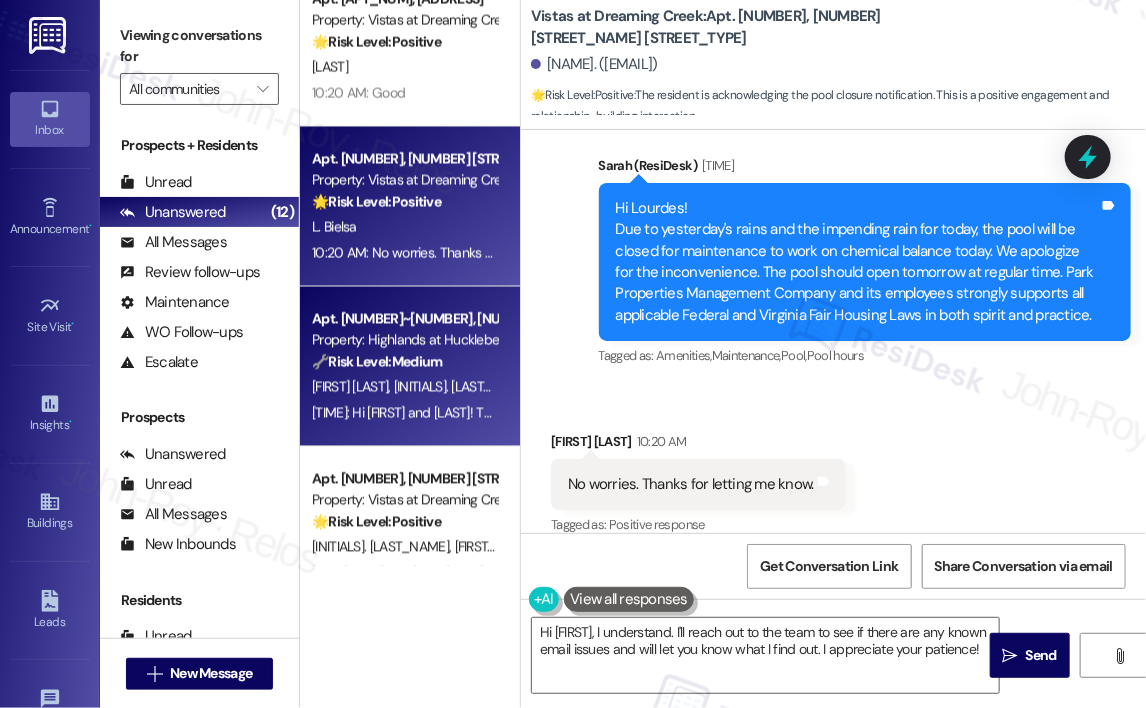 click on "3:58 PM: Hi Andrew and Julie! Thanks for reaching out! I can help submit a maintenance request for the light bulbs in your master bathroom. Just to confirm—do we have your permission to enter during your absence to address this issue? Additionally, let us know if there are any pets our maintenance team should be aware of. 3:58 PM: Hi Andrew and Julie! Thanks for reaching out! I can help submit a maintenance request for the light bulbs in your master bathroom. Just to confirm—do we have your permission to enter during your absence to address this issue? Additionally, let us know if there are any pets our maintenance team should be aware of." at bounding box center [1250, 413] 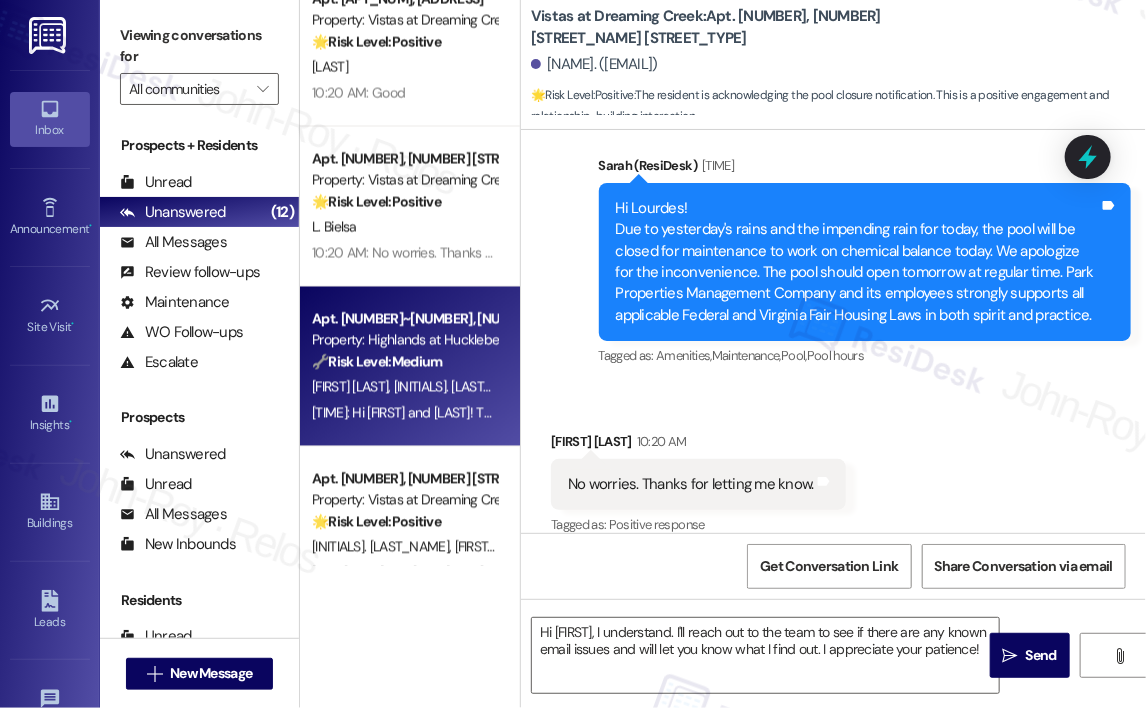 type on "Fetching suggested responses. Please feel free to read through the conversation in the meantime." 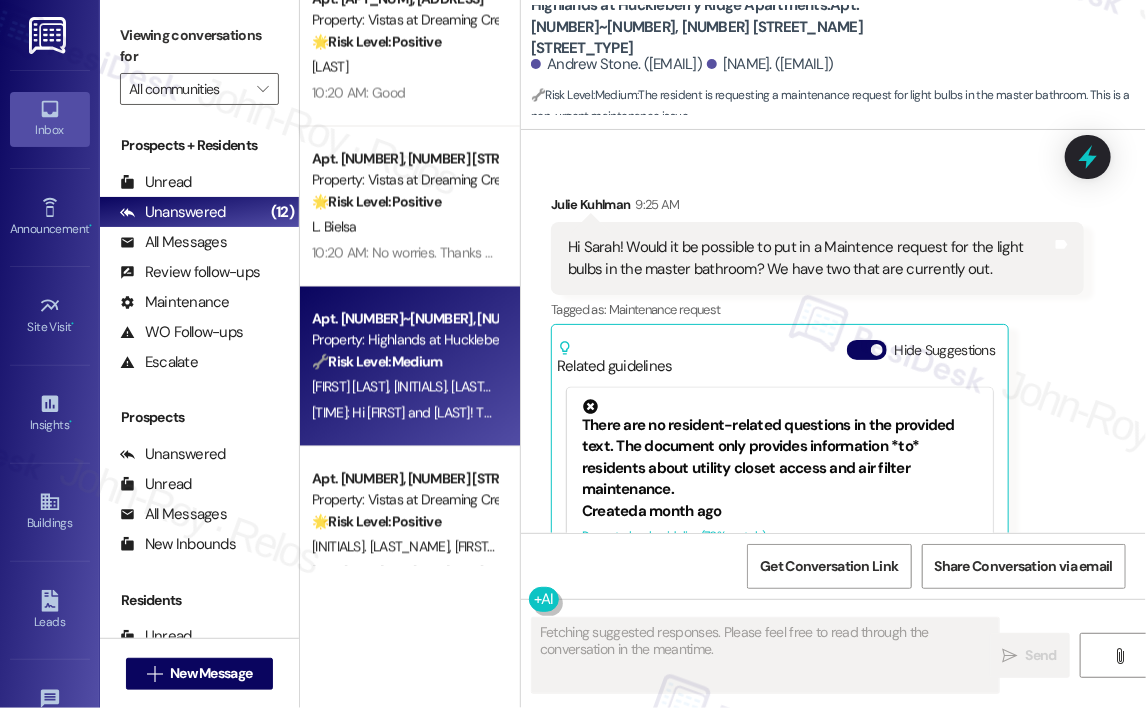 scroll, scrollTop: 21520, scrollLeft: 0, axis: vertical 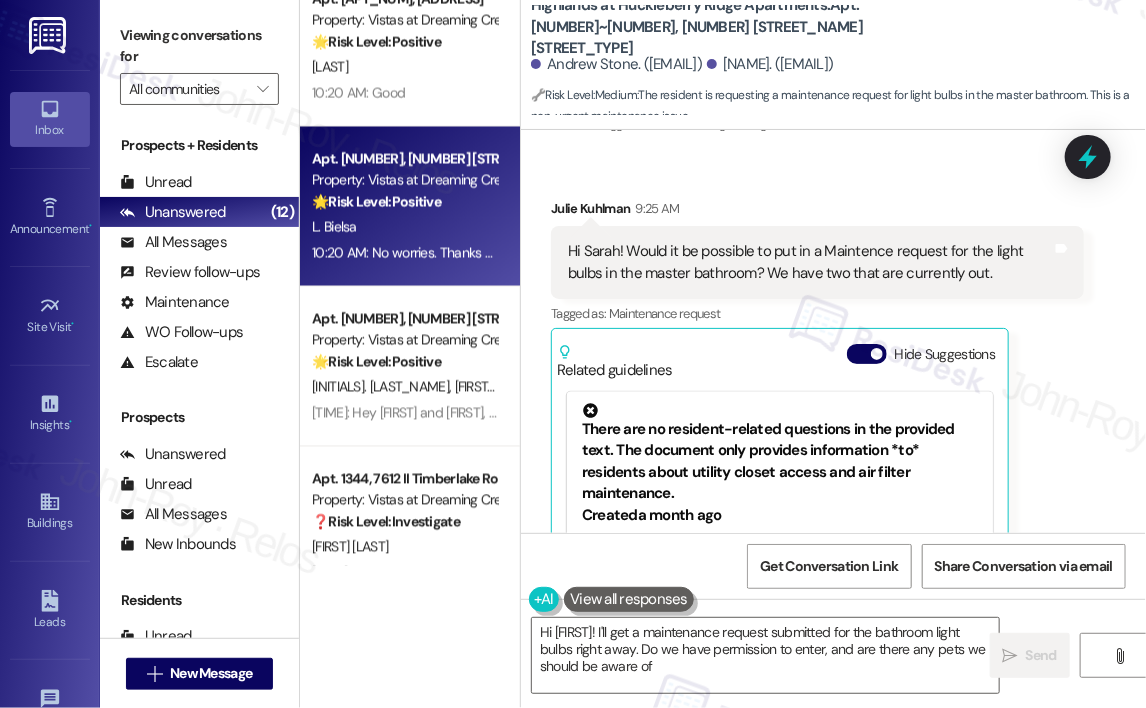 type on "Hi {{first_name}}! I'll get a maintenance request submitted for the bathroom light bulbs right away. Do we have permission to enter, and are there any pets we should be aware of?" 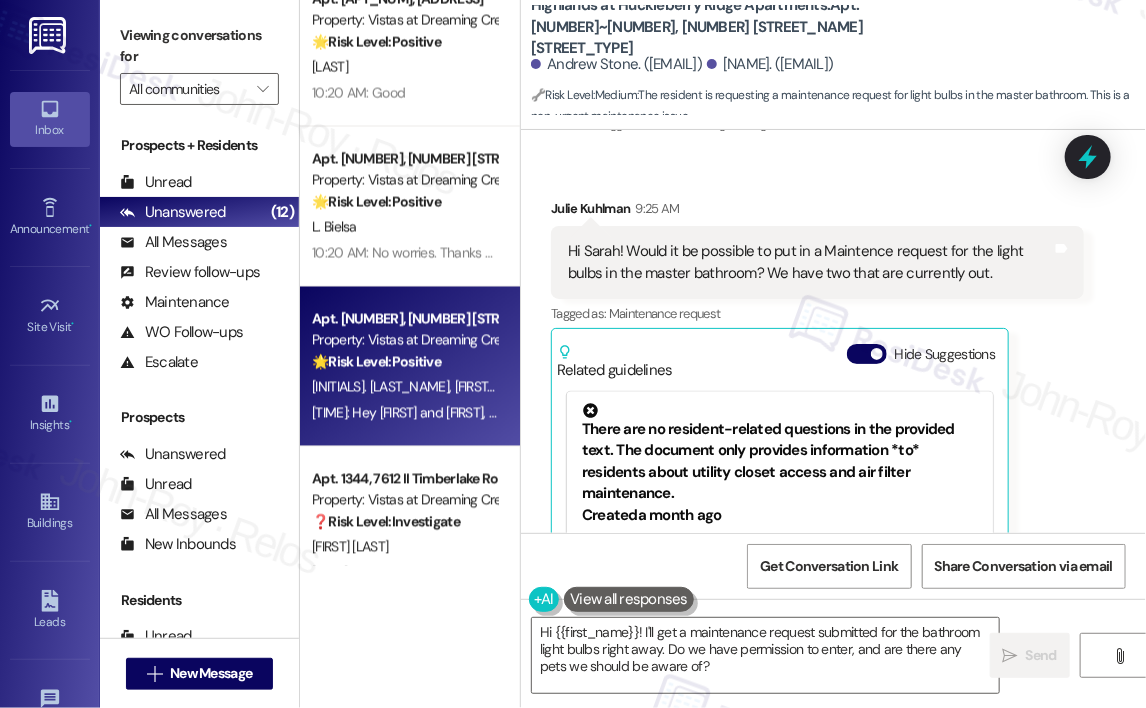click on "3:58 PM: Hey Madeline and Shawna, you're welcome! We're always happy to keep you in the loop. Please don't hesitate to reach out if you have any other questions or concerns! 3:58 PM: Hey Madeline and Shawna, you're welcome! We're always happy to keep you in the loop. Please don't hesitate to reach out if you have any other questions or concerns!" at bounding box center (404, 413) 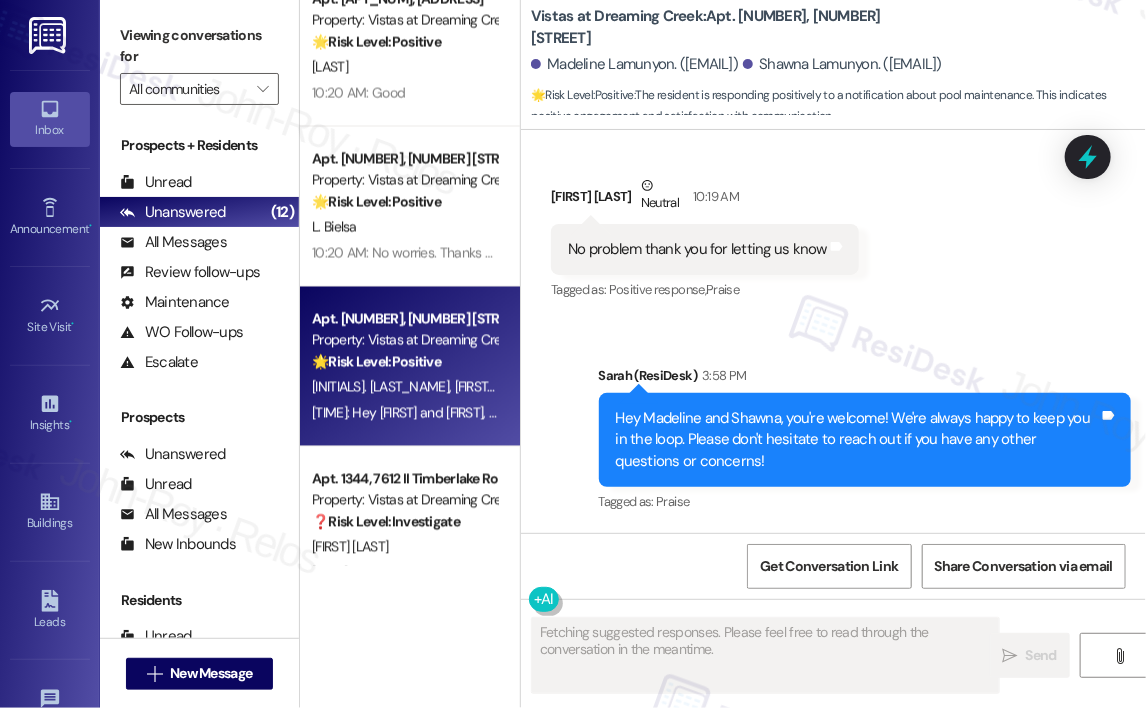 scroll, scrollTop: 4923, scrollLeft: 0, axis: vertical 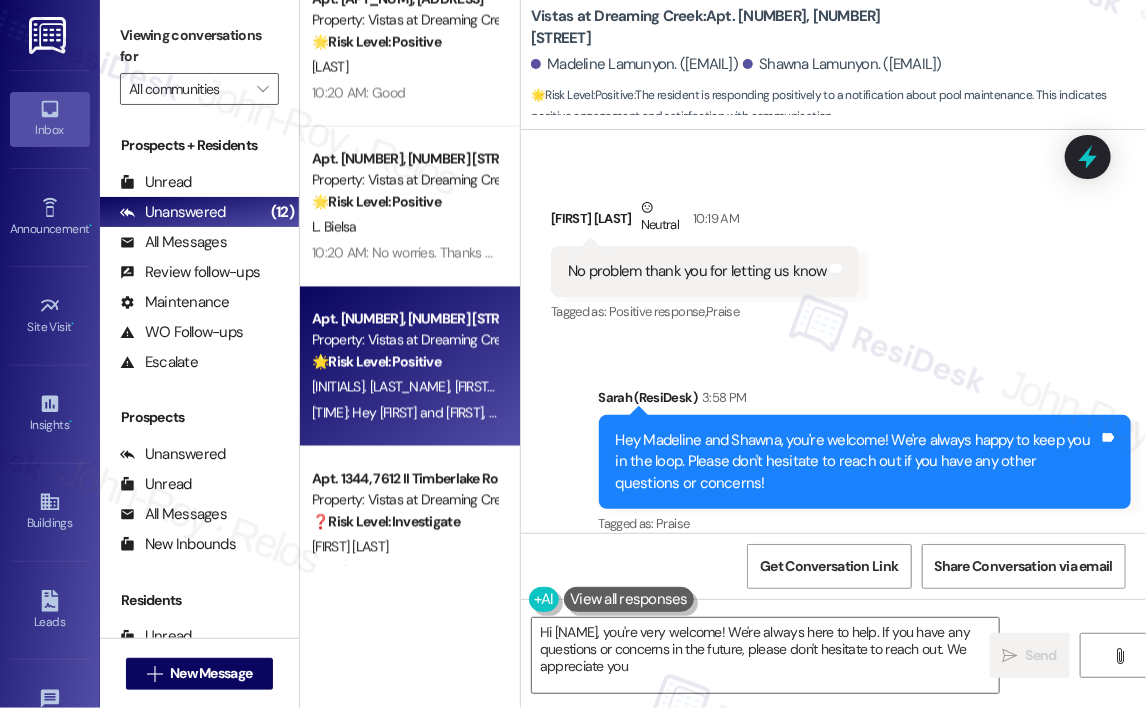 type on "Hi {{first_name}}, you're very welcome! We're always here to help. If you have any questions or concerns in the future, please don't hesitate to reach out. We appreciate you!" 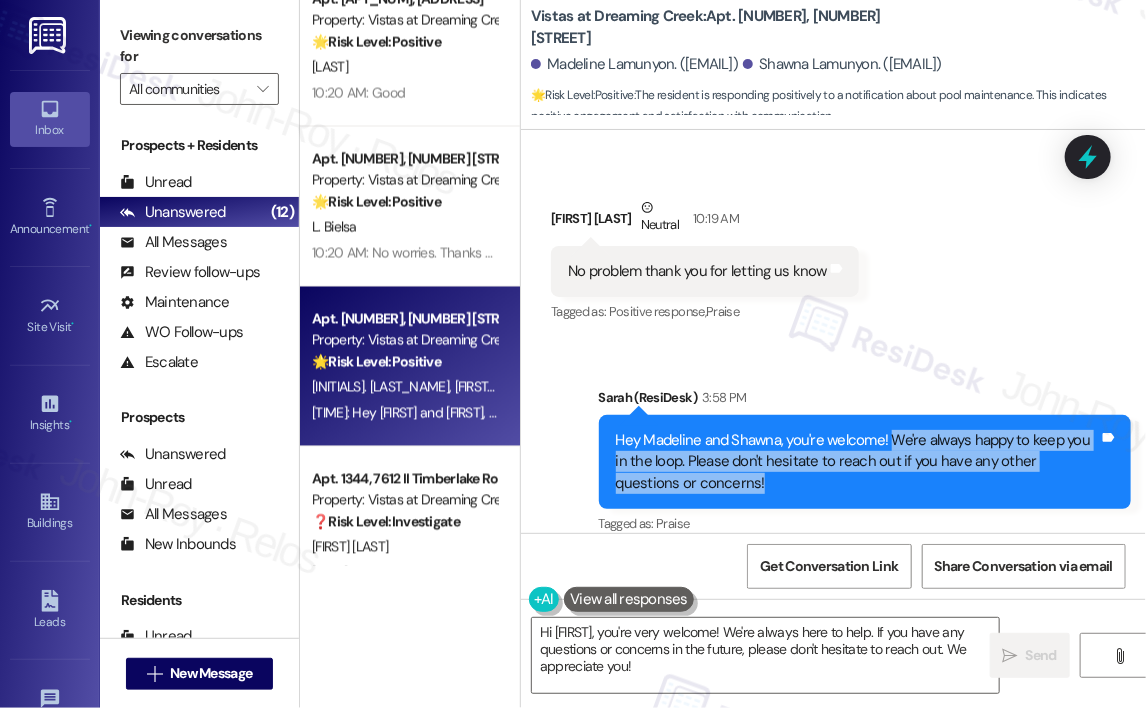 drag, startPoint x: 720, startPoint y: 462, endPoint x: 890, endPoint y: 420, distance: 175.11139 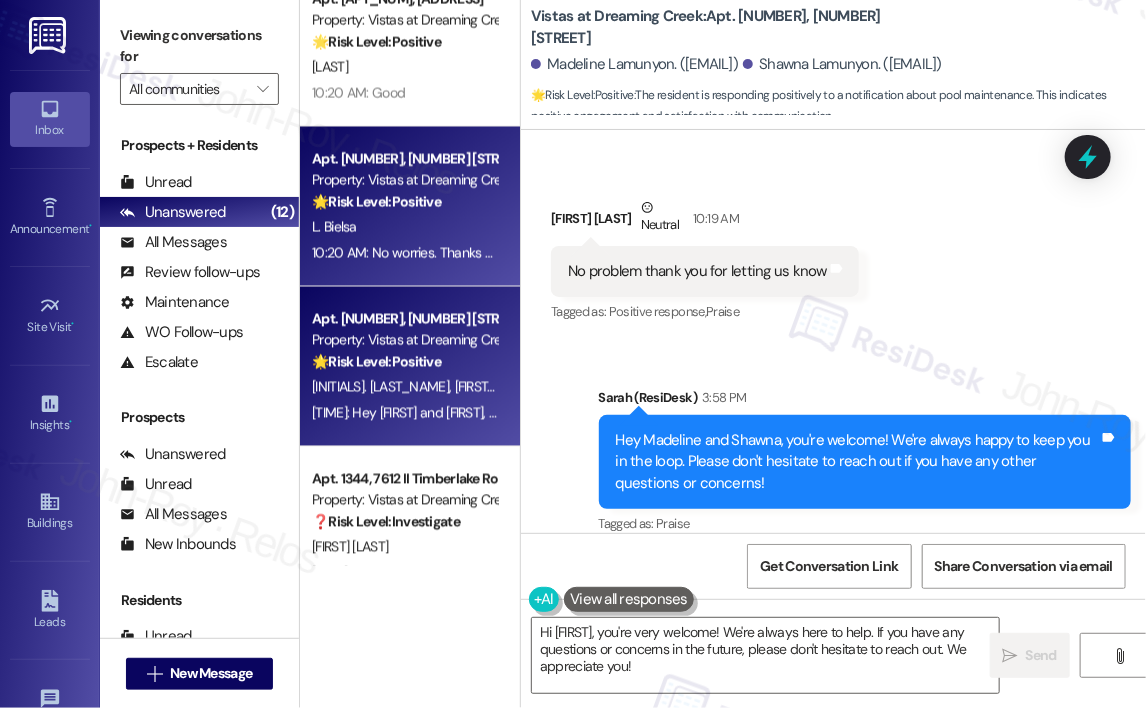 click on "10:20 AM: No worries. Thanks for letting me know. 10:20 AM: No worries. Thanks for letting me know." at bounding box center (455, 253) 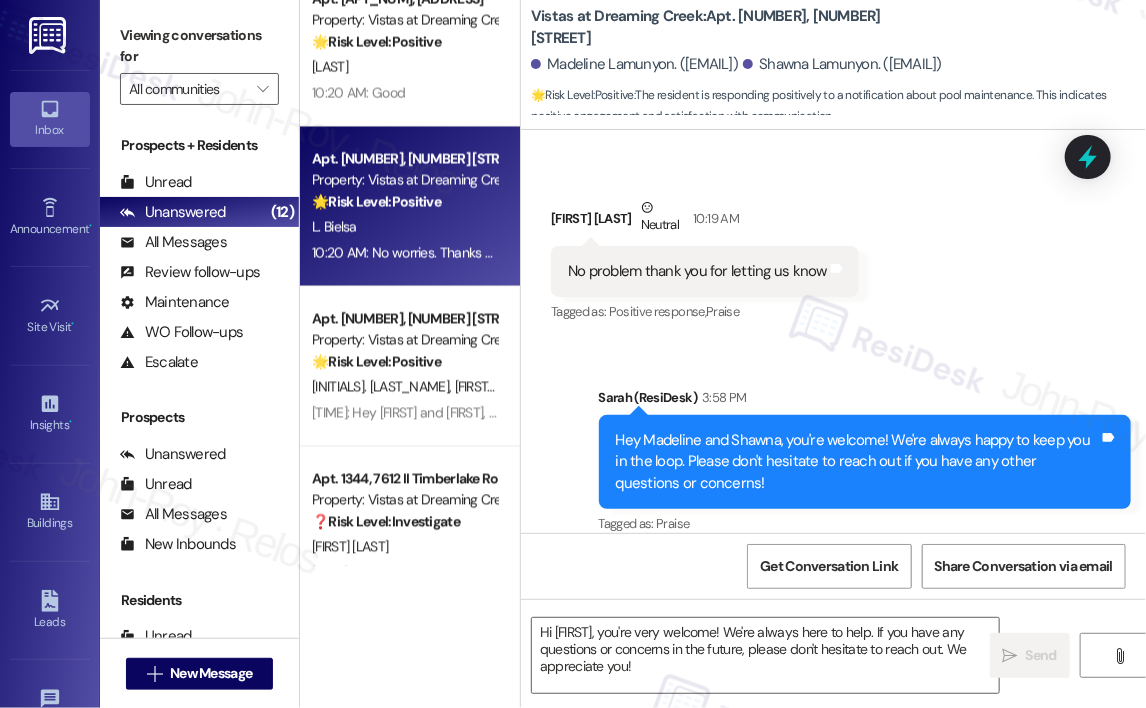 type on "Fetching suggested responses. Please feel free to read through the conversation in the meantime." 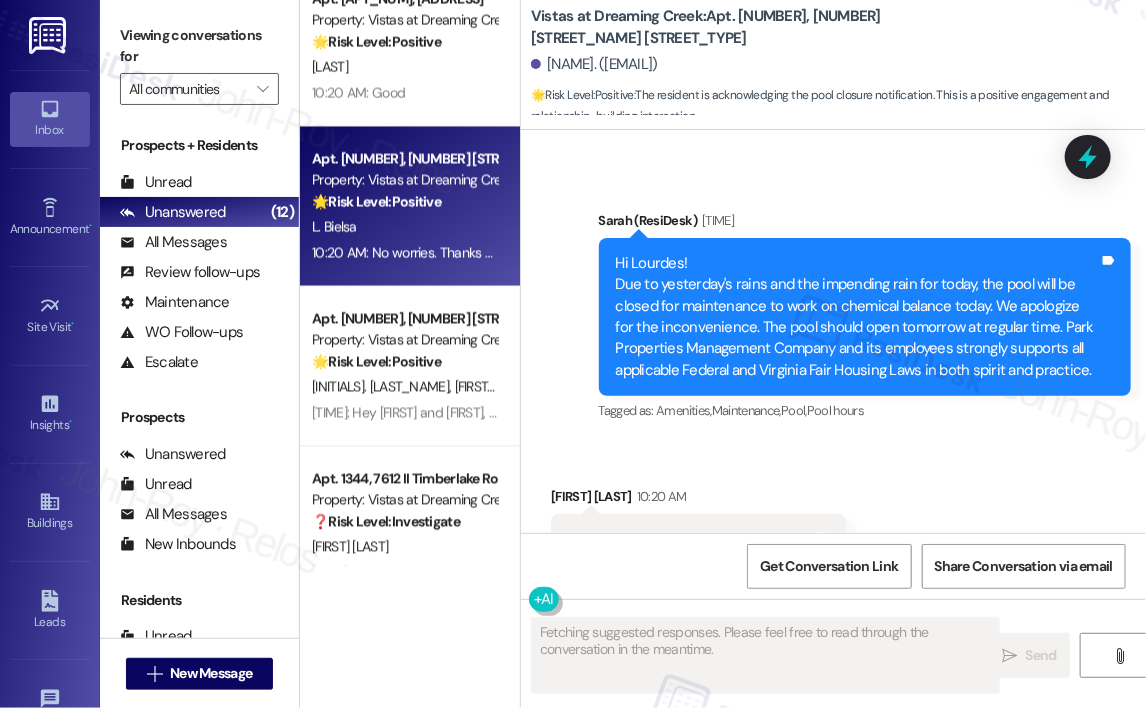 scroll, scrollTop: 5448, scrollLeft: 0, axis: vertical 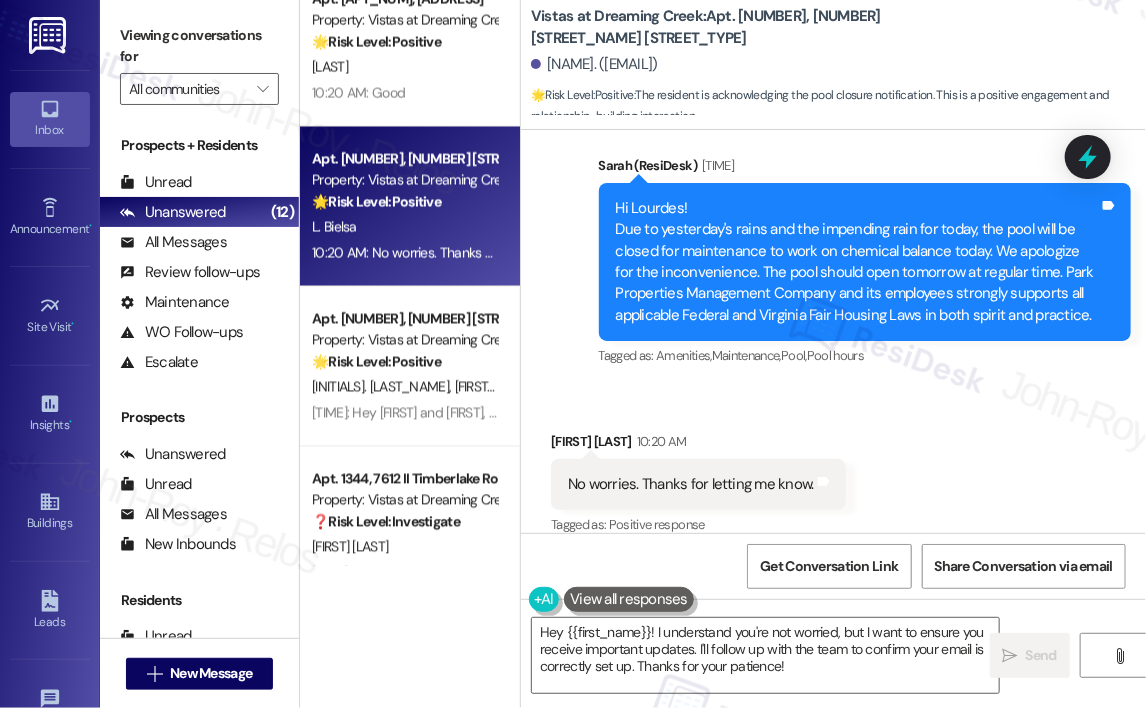 click on "Received via SMS Lourdes Bielsa 10:20 AM No worries. Thanks for letting me know. Tags and notes Tagged as:   Positive response Click to highlight conversations about Positive response" at bounding box center (833, 470) 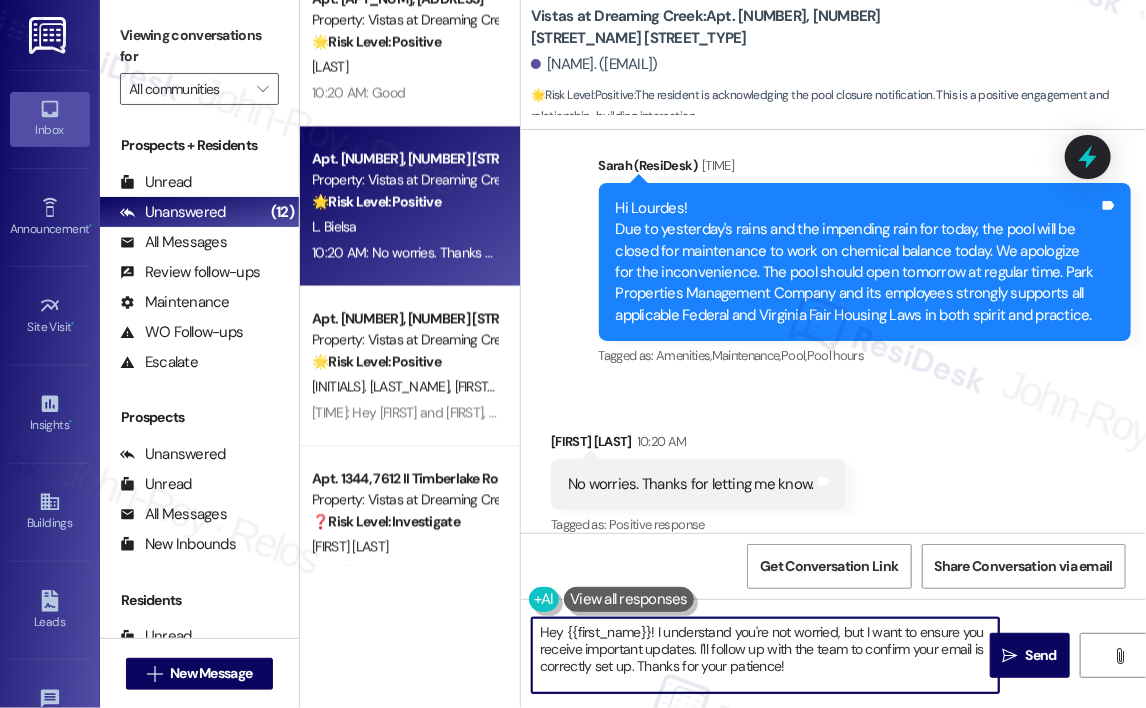 click on "Hey {{first_name}}! I understand you're not worried, but I want to ensure you receive important updates. I'll follow up with the team to confirm your email is correctly set up. Thanks for your patience!" at bounding box center (765, 655) 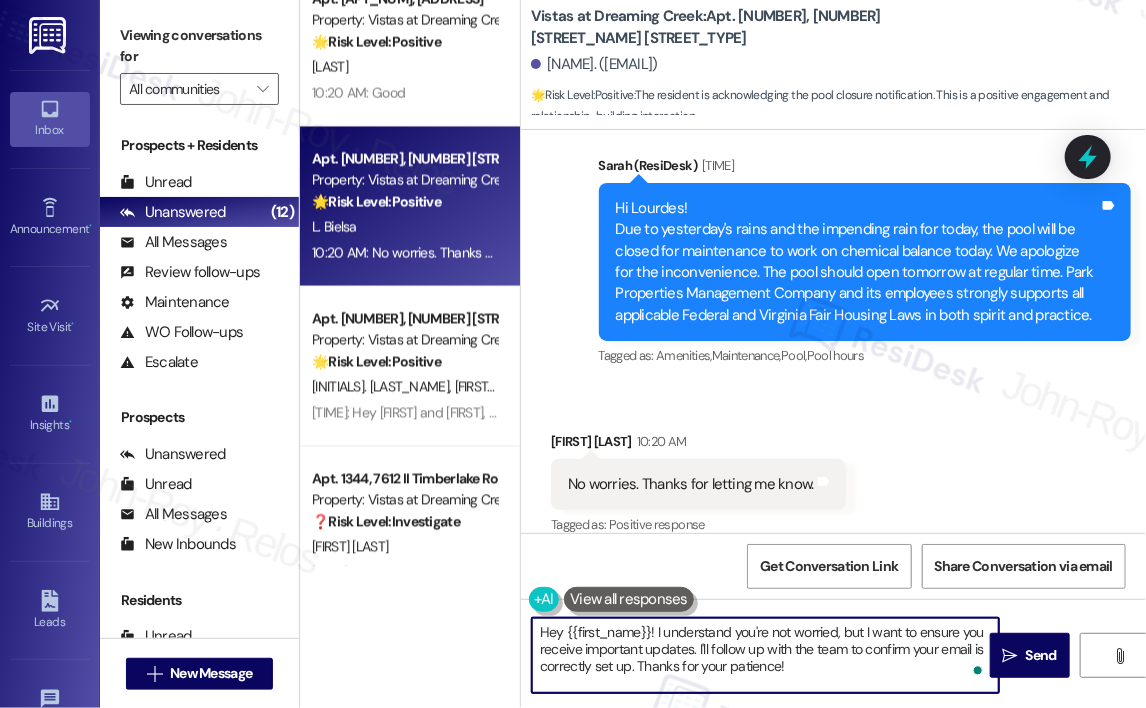 drag, startPoint x: 656, startPoint y: 631, endPoint x: 807, endPoint y: 685, distance: 160.3652 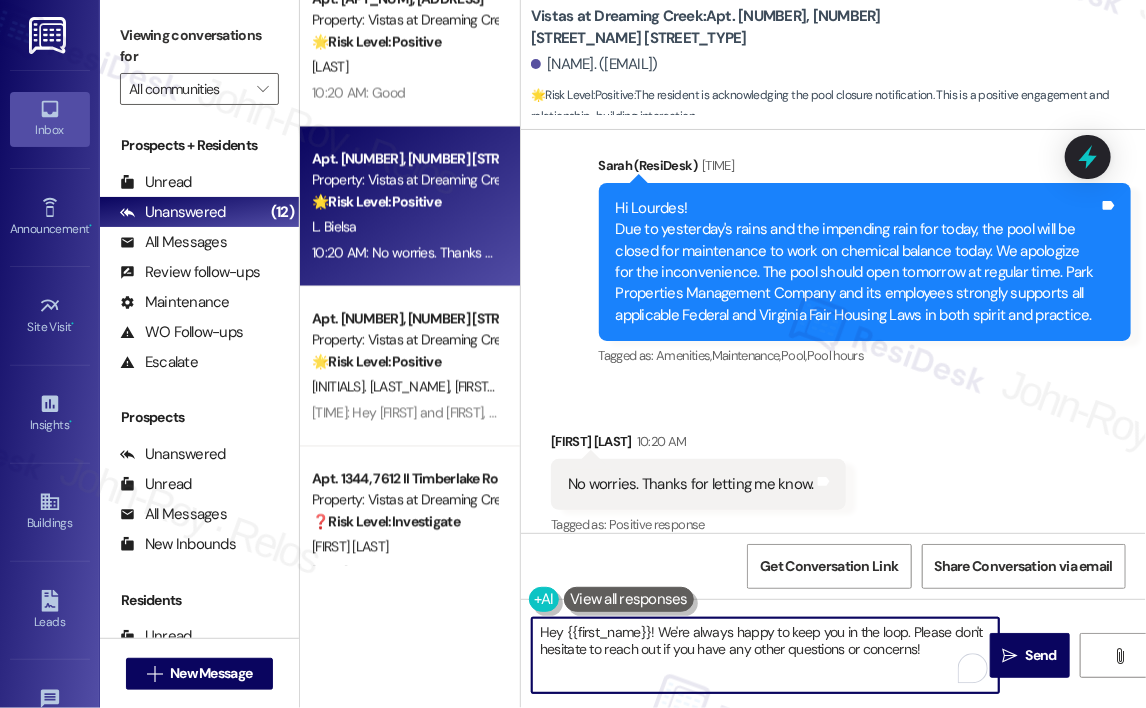 type on "Hey {{first_name}}! We're always happy to keep you in the loop. Please don't hesitate to reach out if you have any other questions or concerns!" 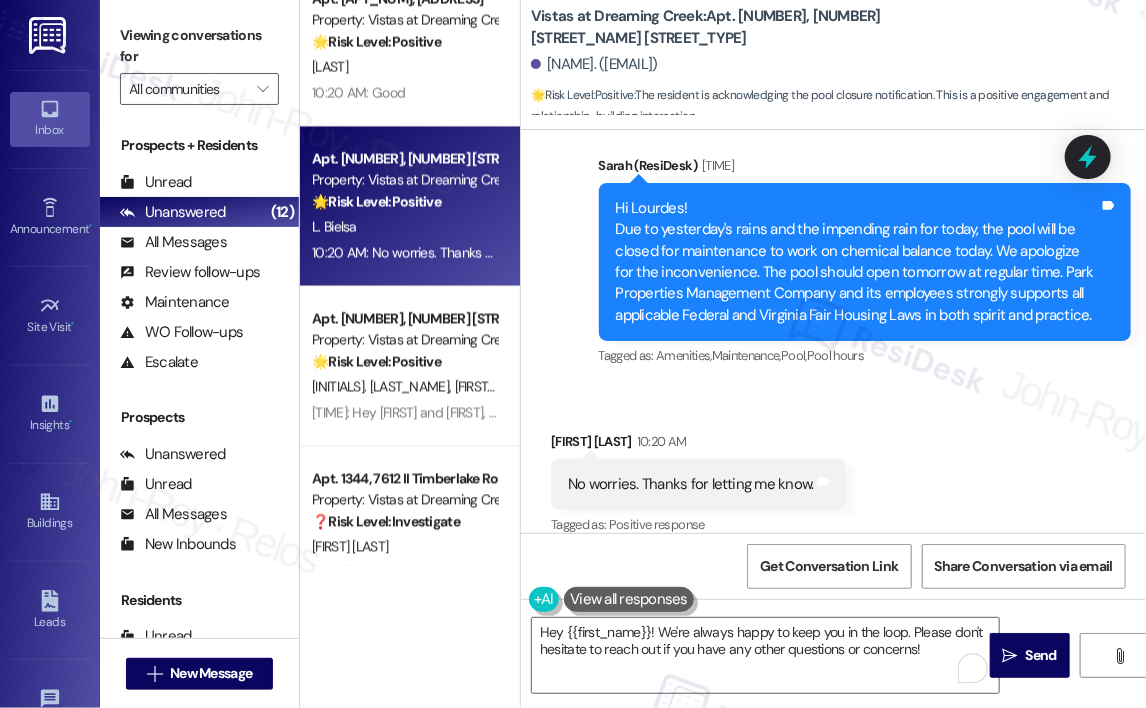 click on "Received via SMS Lourdes Bielsa 10:20 AM No worries. Thanks for letting me know. Tags and notes Tagged as:   Positive response Click to highlight conversations about Positive response" at bounding box center [833, 470] 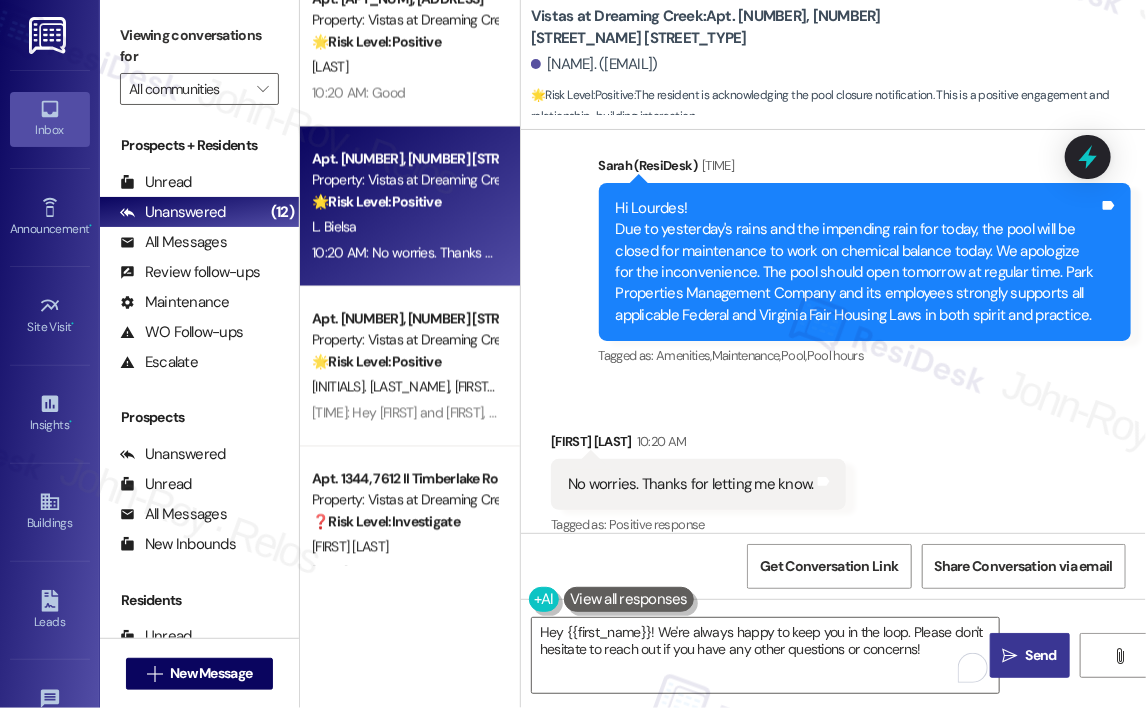 click on "Send" at bounding box center [1041, 655] 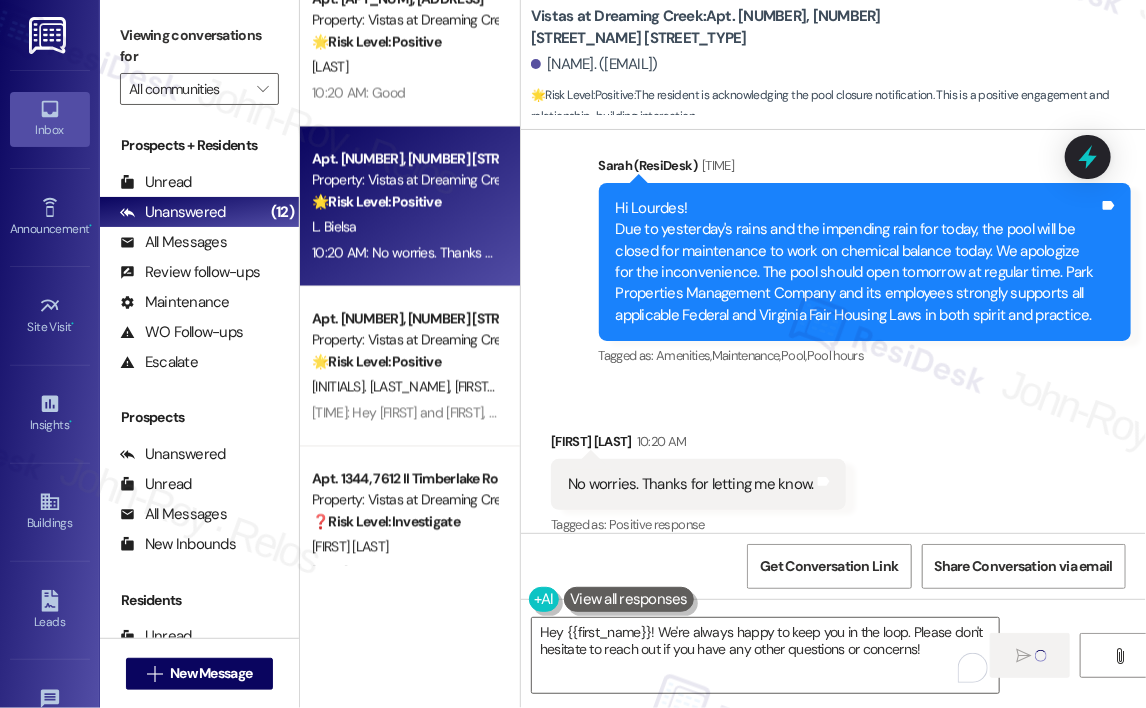 type 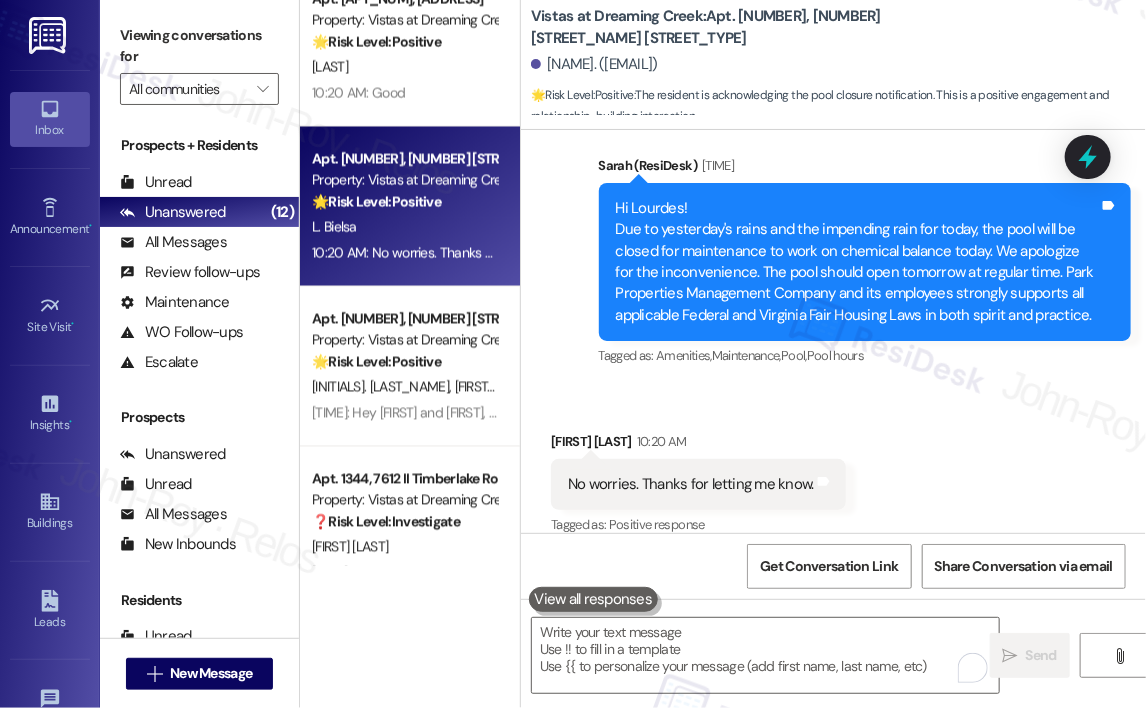 scroll, scrollTop: 5448, scrollLeft: 0, axis: vertical 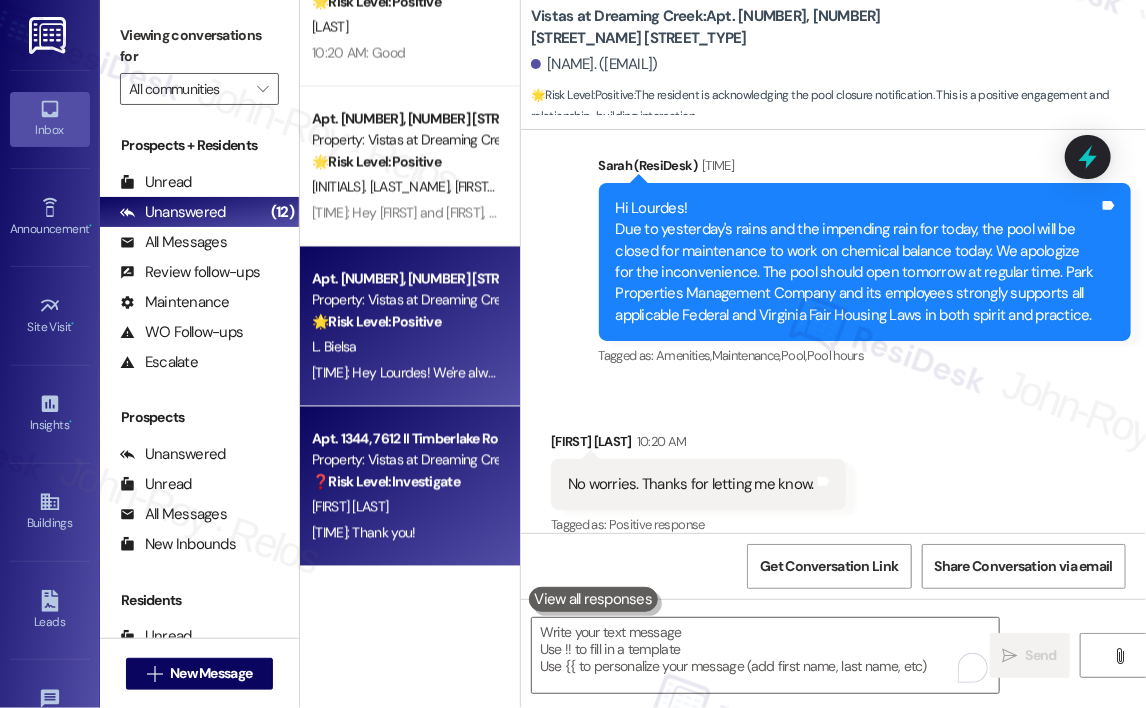 click on "❓  Risk Level:  Investigate" at bounding box center (386, 482) 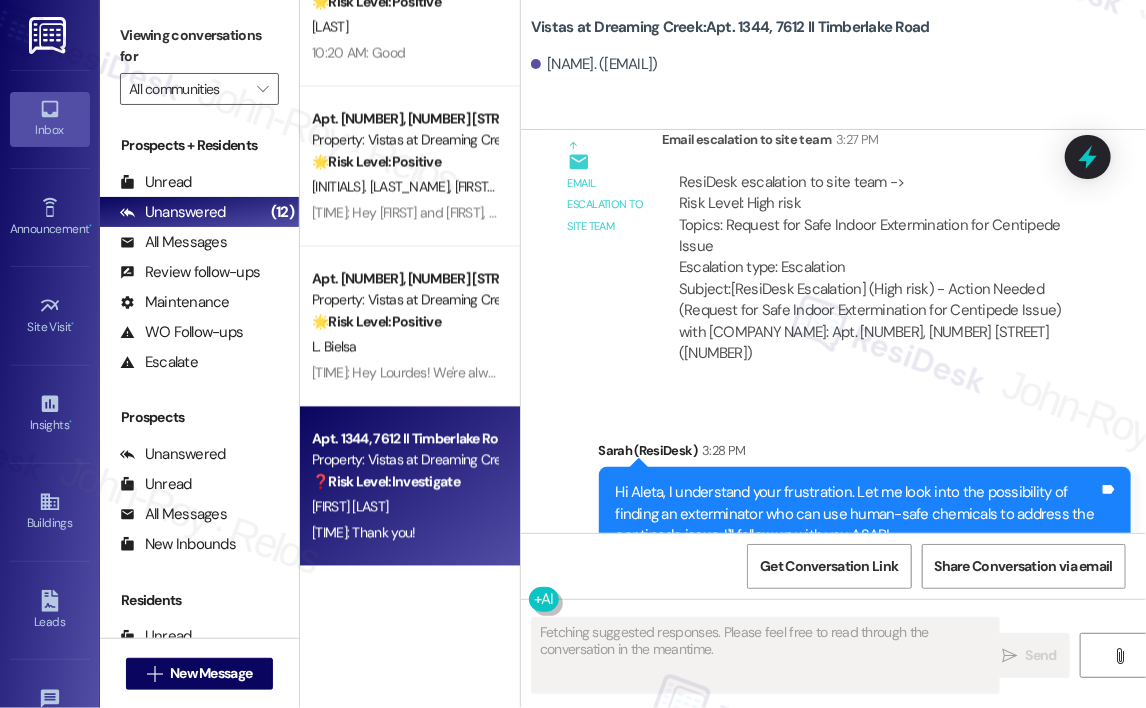 scroll, scrollTop: 5711, scrollLeft: 0, axis: vertical 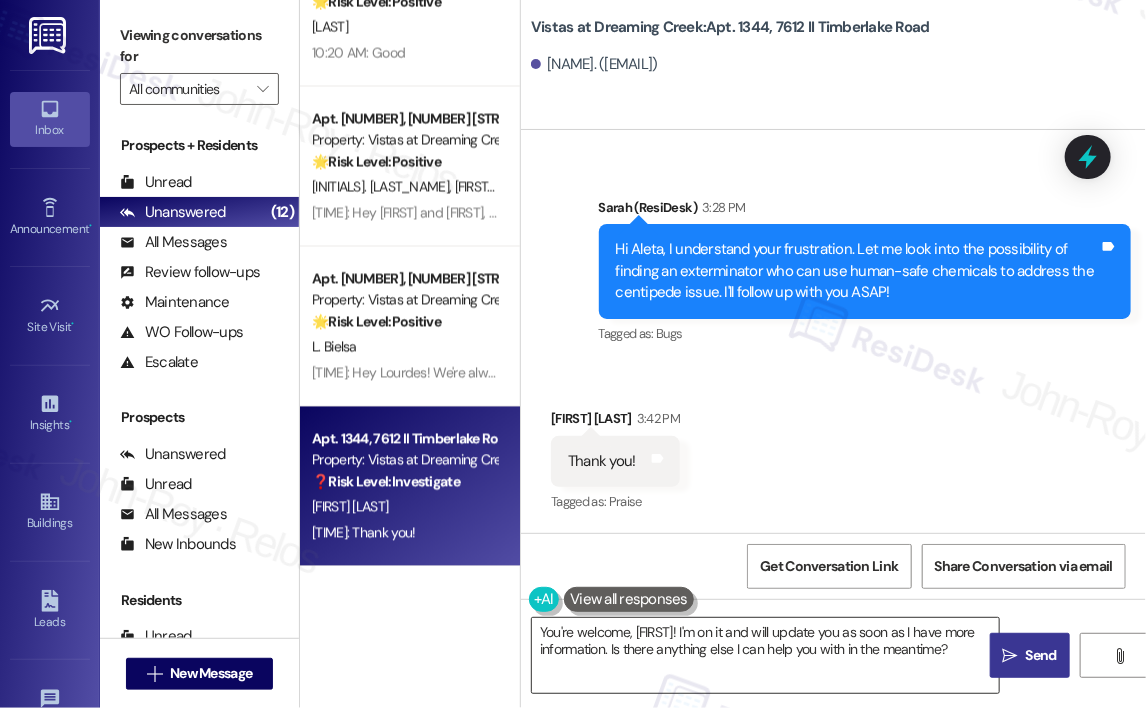 click on "You're welcome, {{first_name}}! I'm on it and will update you as soon as I have more information. Is there anything else I can help you with in the meantime?" at bounding box center [765, 655] 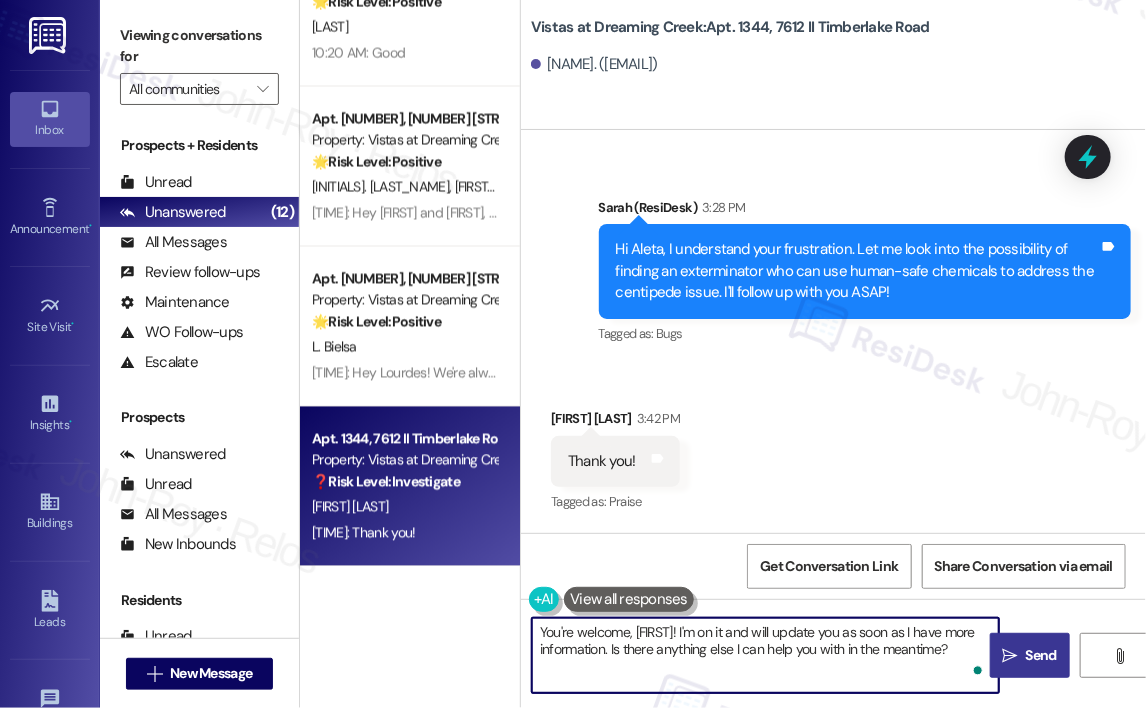 drag, startPoint x: 725, startPoint y: 632, endPoint x: 1010, endPoint y: 656, distance: 286.00873 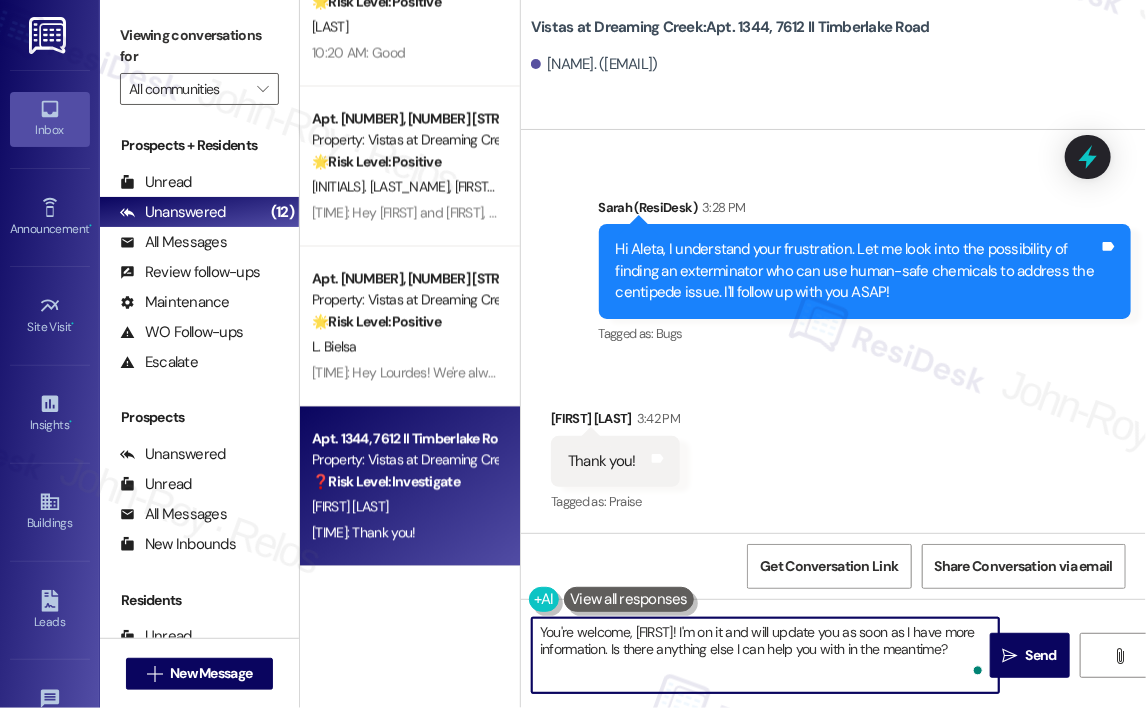 type on "You're welcome, {{first_name}}!" 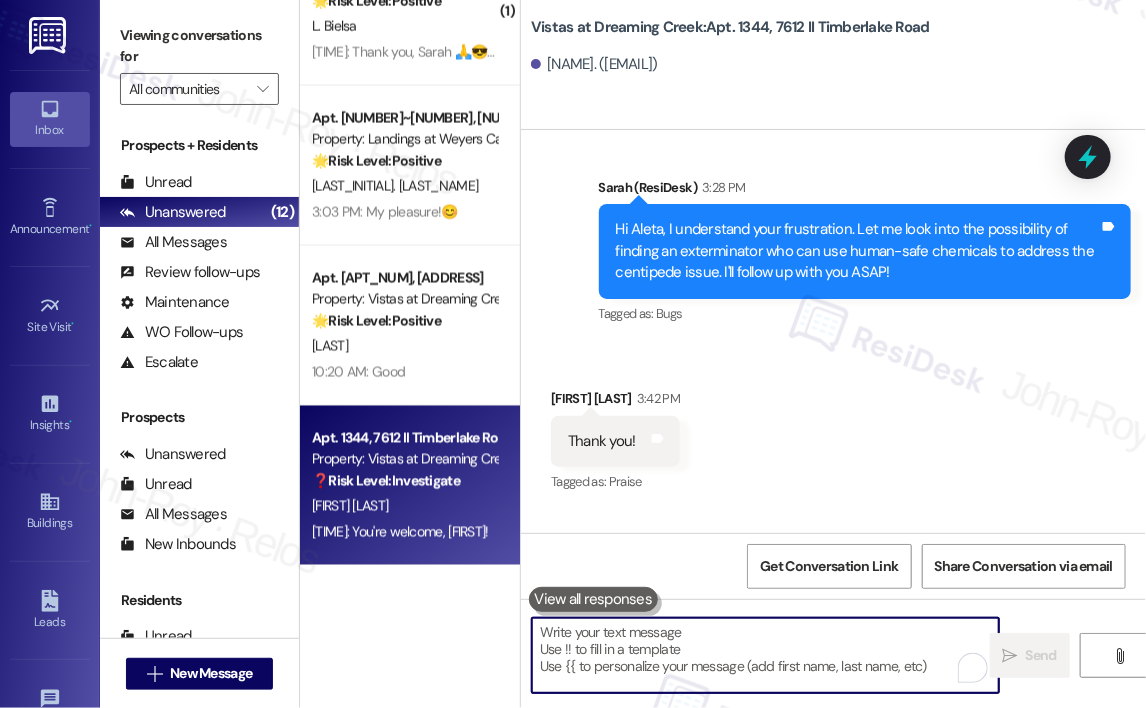 scroll, scrollTop: 1193, scrollLeft: 0, axis: vertical 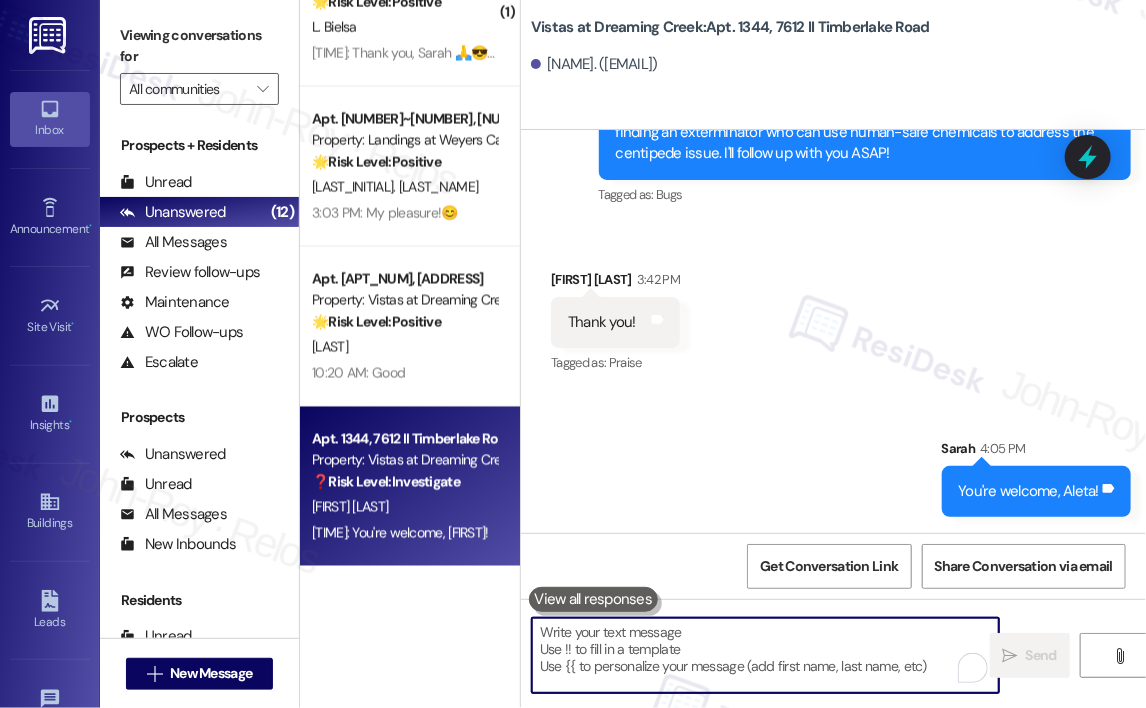 type 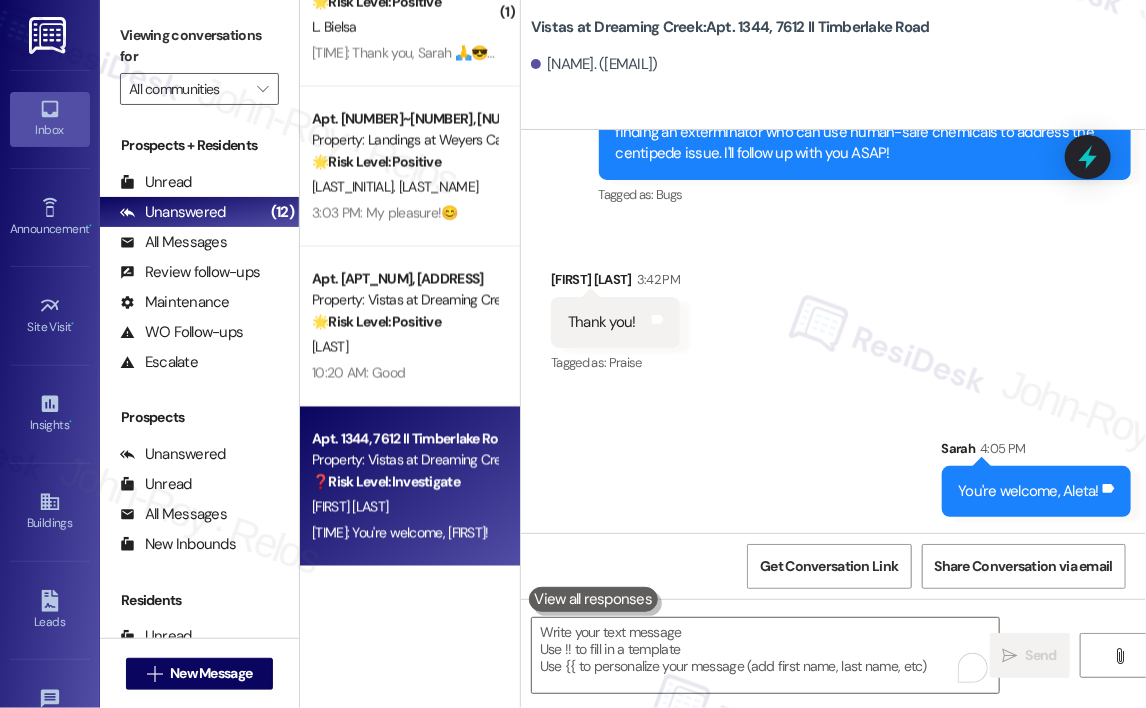 click on "Vistas at Dreaming Creek:  Apt. 1344, 7612 II Timberlake Road       Aleta Franklin. (aletafranklin667@gmail.com)" at bounding box center (833, 65) 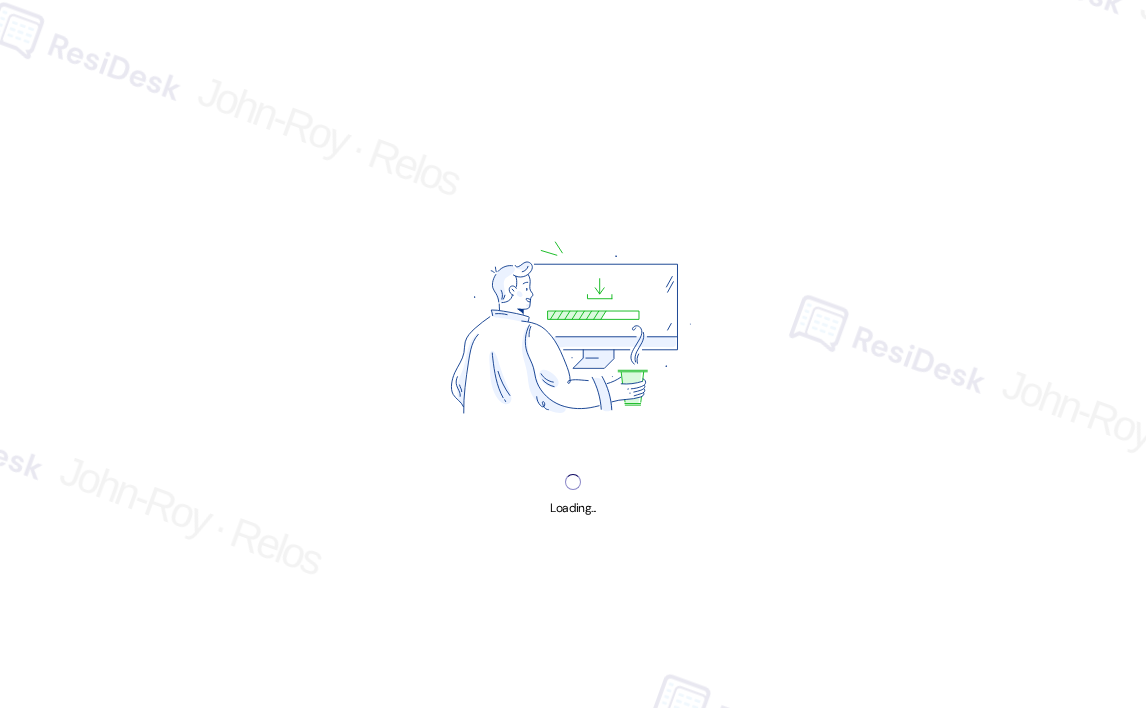 scroll, scrollTop: 0, scrollLeft: 0, axis: both 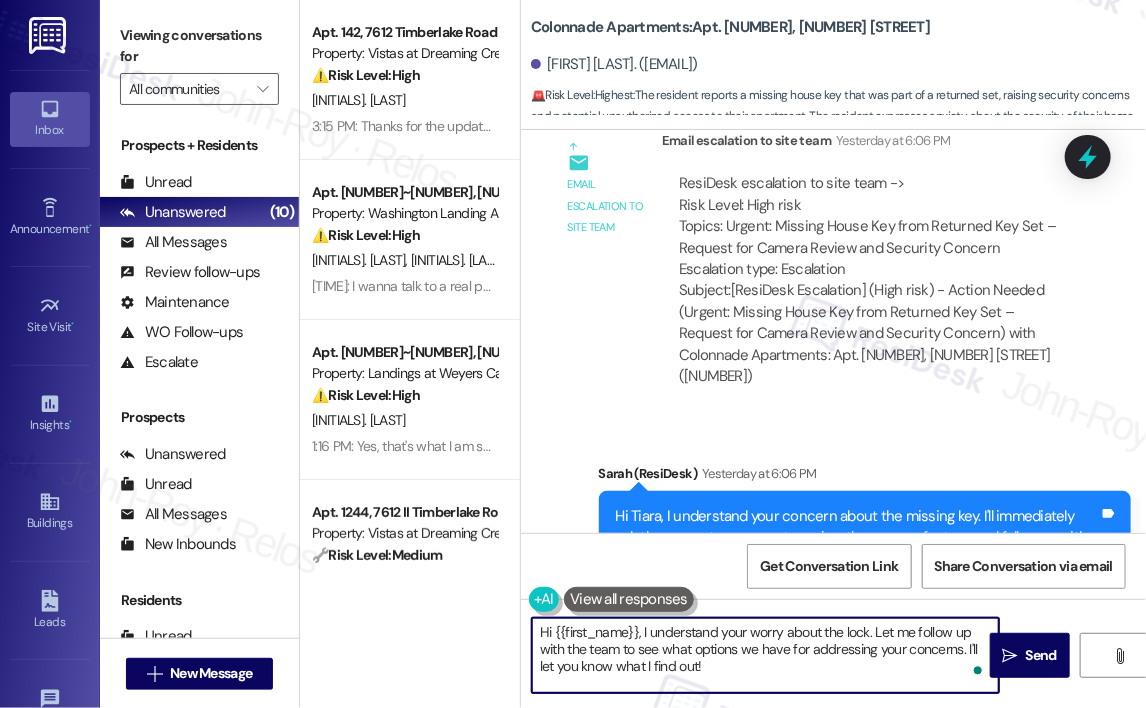 drag, startPoint x: 735, startPoint y: 670, endPoint x: 641, endPoint y: 629, distance: 102.55243 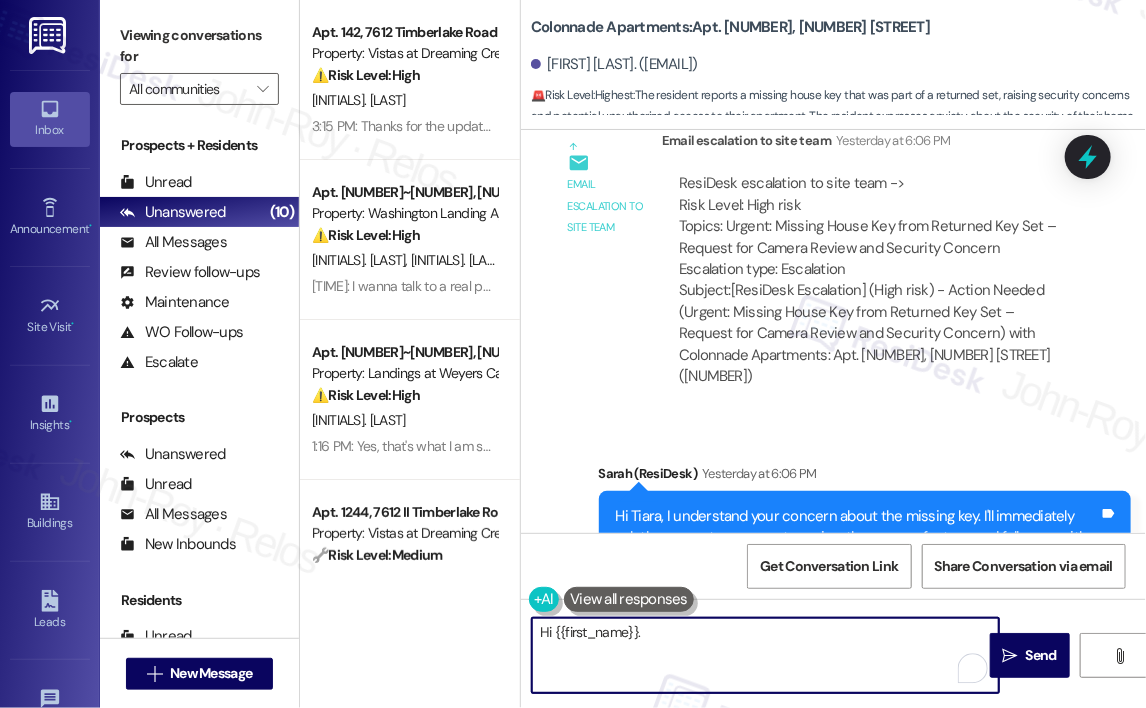 paste on "Just wanted to share an update from the site team: they’ll be making a new key for you first thing Monday morning. There shouldn’t be any access concerns since the apartment numbers aren’t listed on the keys, and the missing key will be deactivated for security. Thank you!" 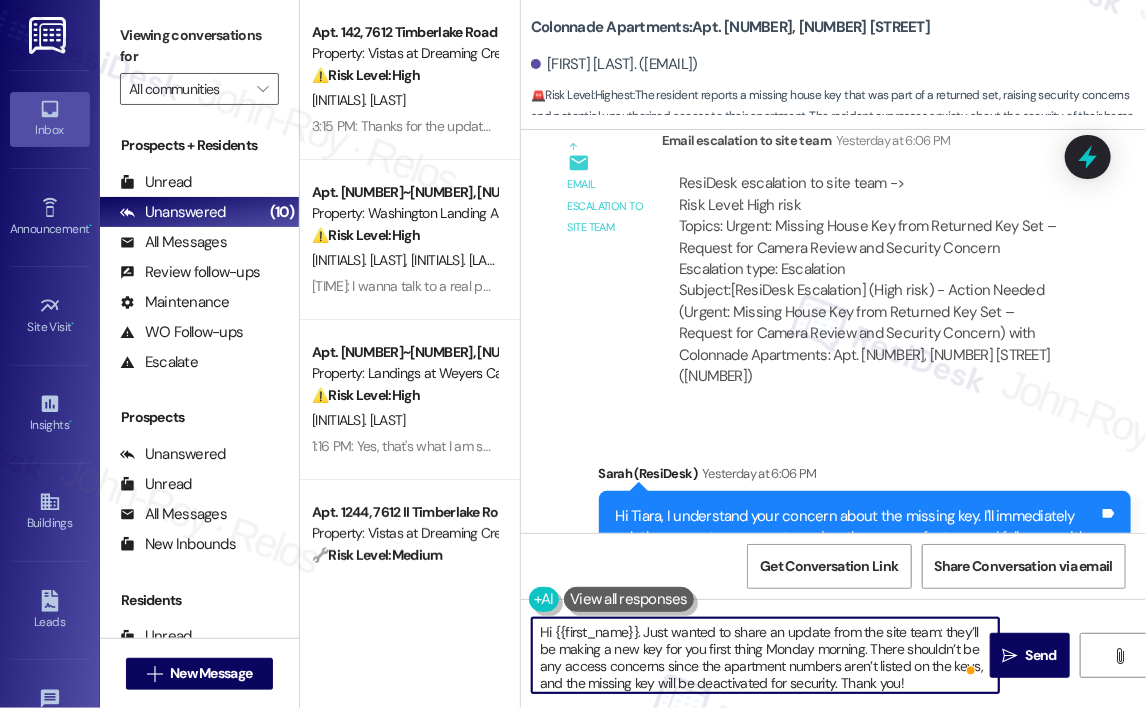 scroll, scrollTop: 4, scrollLeft: 0, axis: vertical 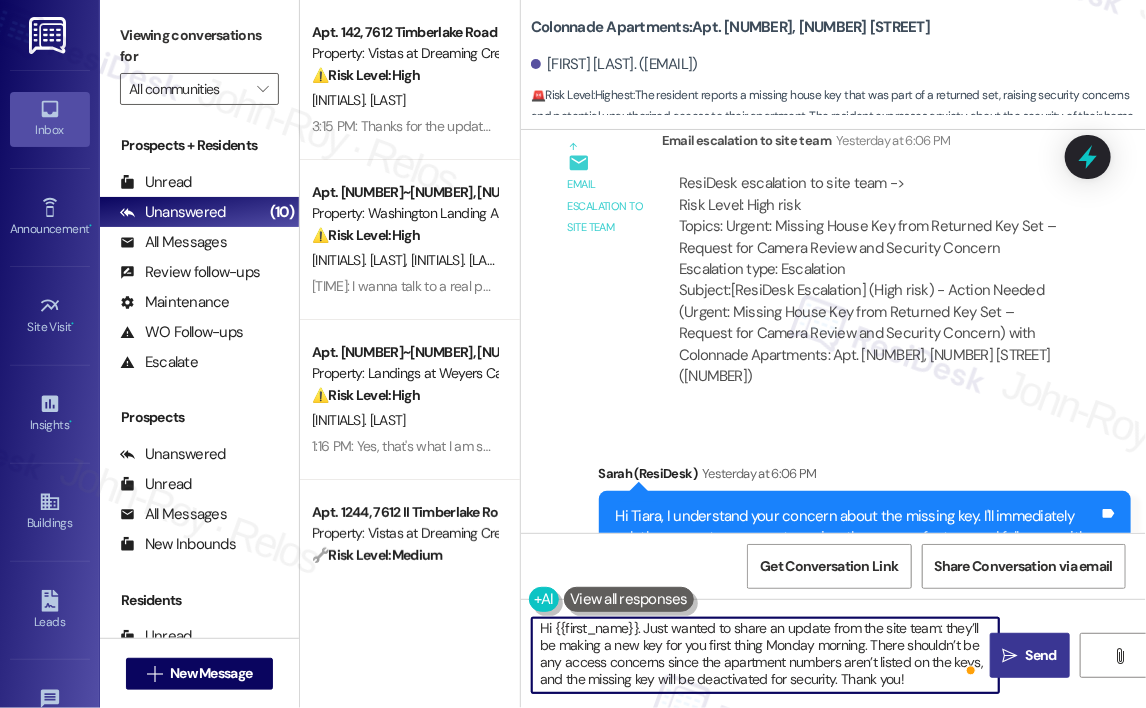 type on "Hi {{first_name}}. Just wanted to share an update from the site team: they’ll be making a new key for you first thing Monday morning. There shouldn’t be any access concerns since the apartment numbers aren’t listed on the keys, and the missing key will be deactivated for security. Thank you!" 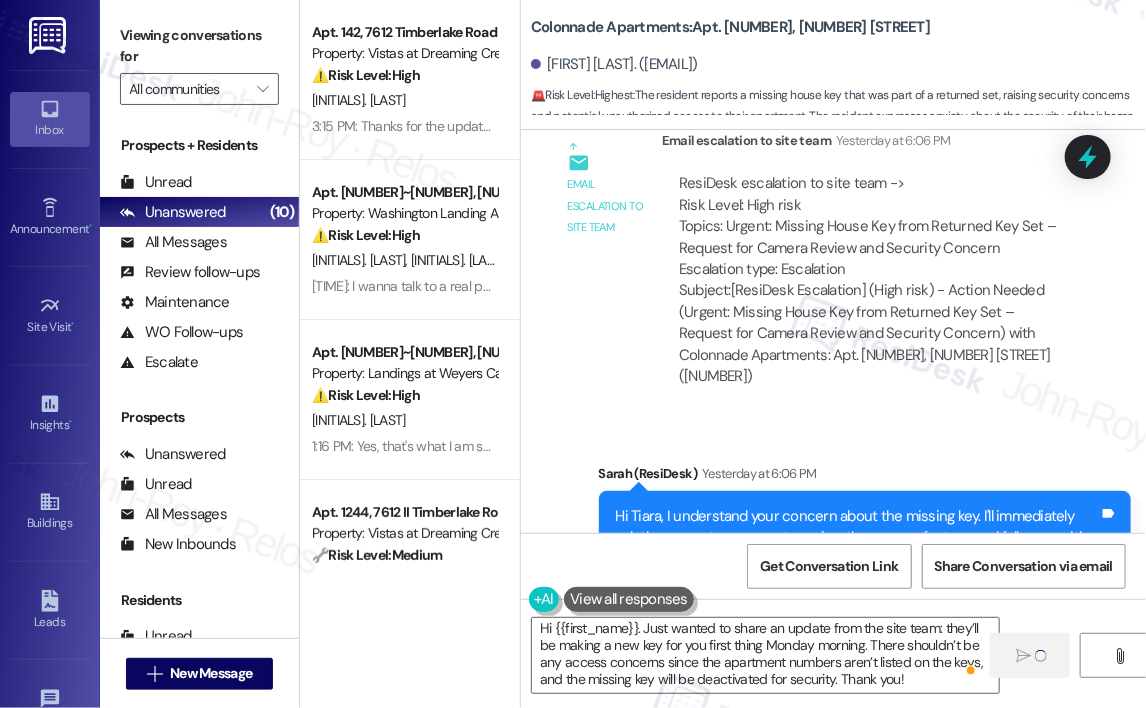 type 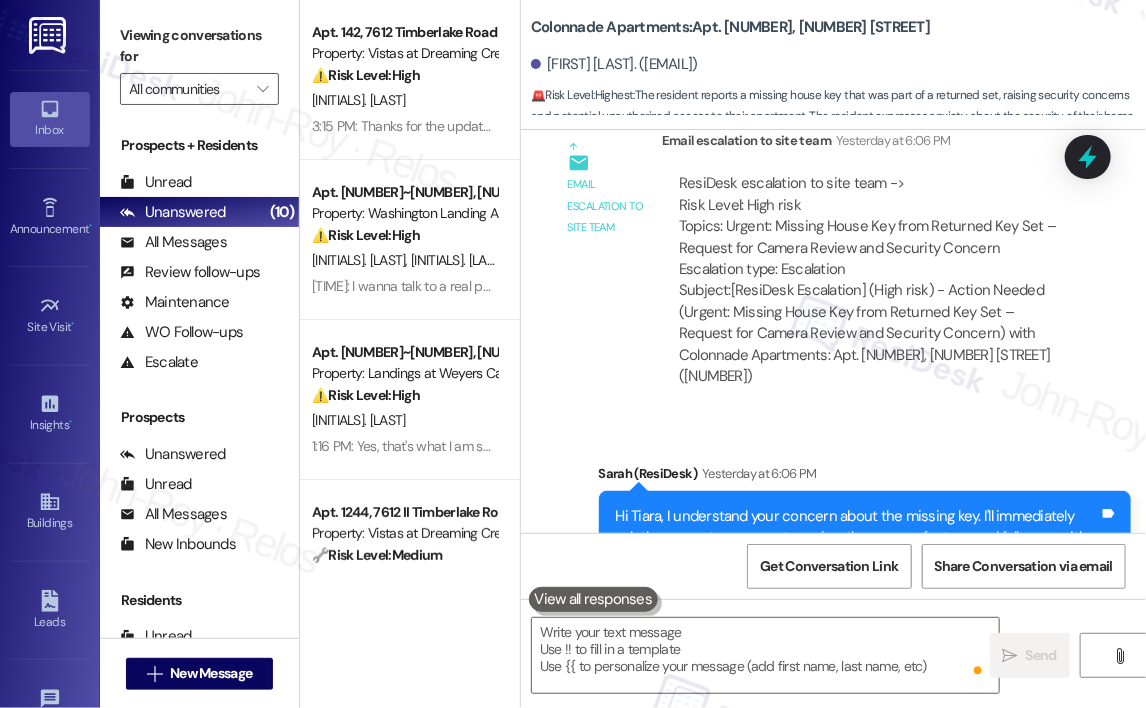 scroll, scrollTop: 0, scrollLeft: 0, axis: both 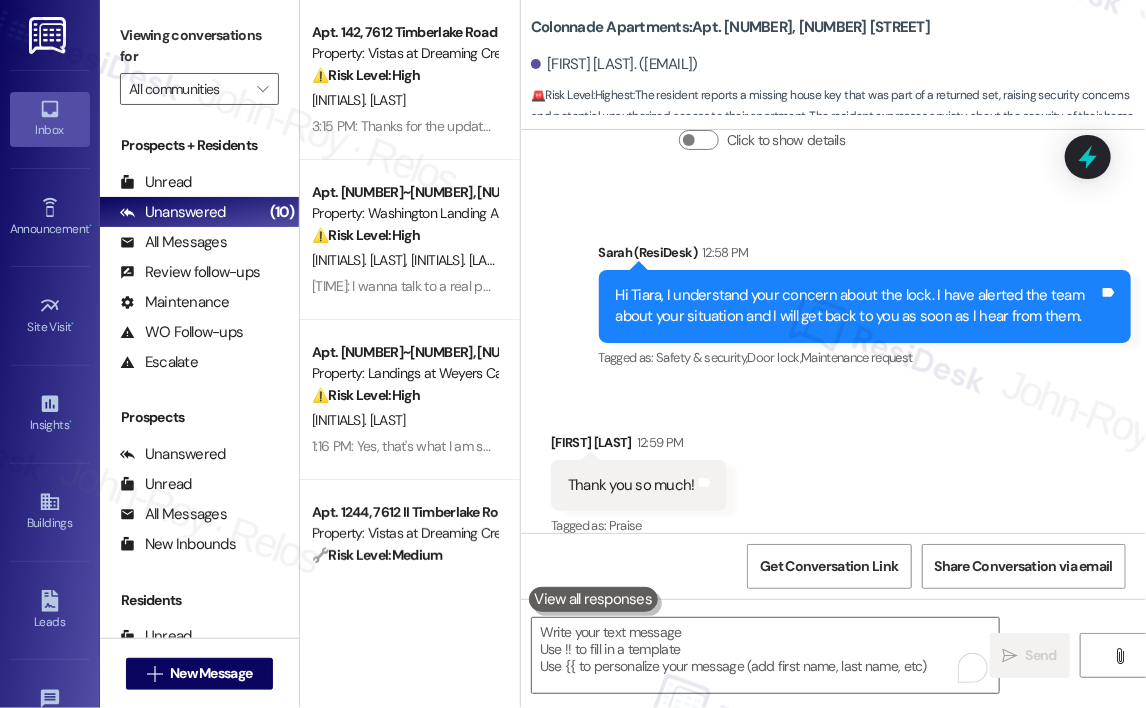 click on "Received via SMS [FIRST] [LAST] [TIME] Thank you so much!  Tags and notes Tagged as:   Praise Click to highlight conversations about Praise" at bounding box center [833, 471] 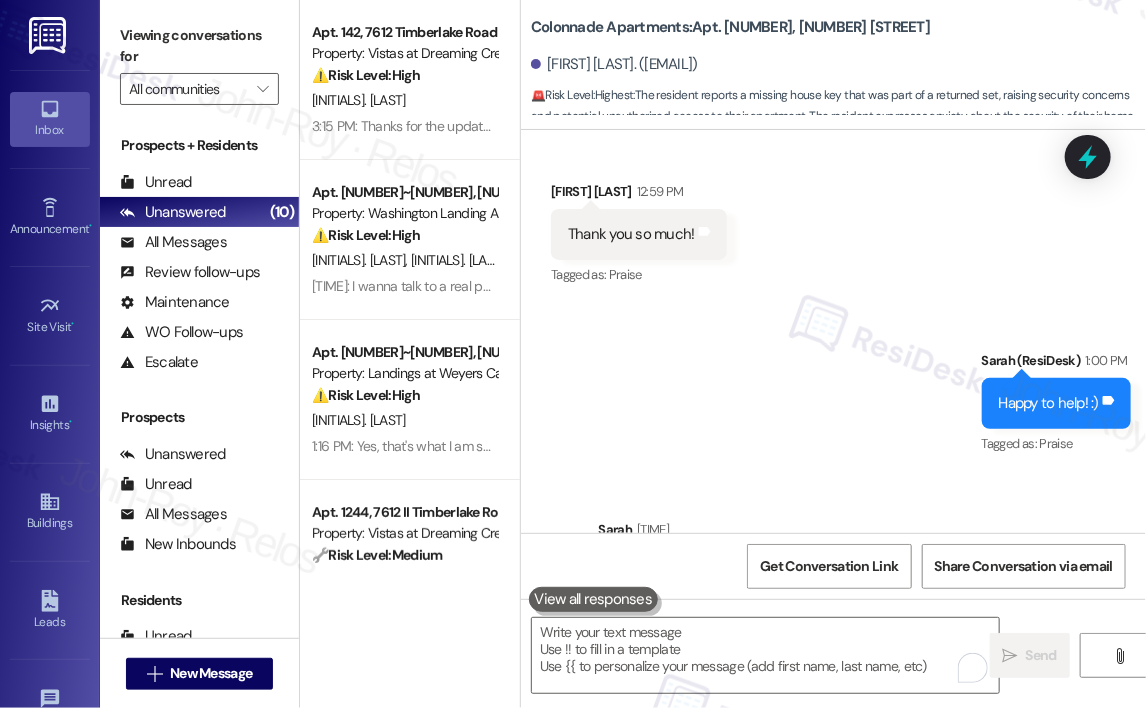 scroll, scrollTop: 3013, scrollLeft: 0, axis: vertical 